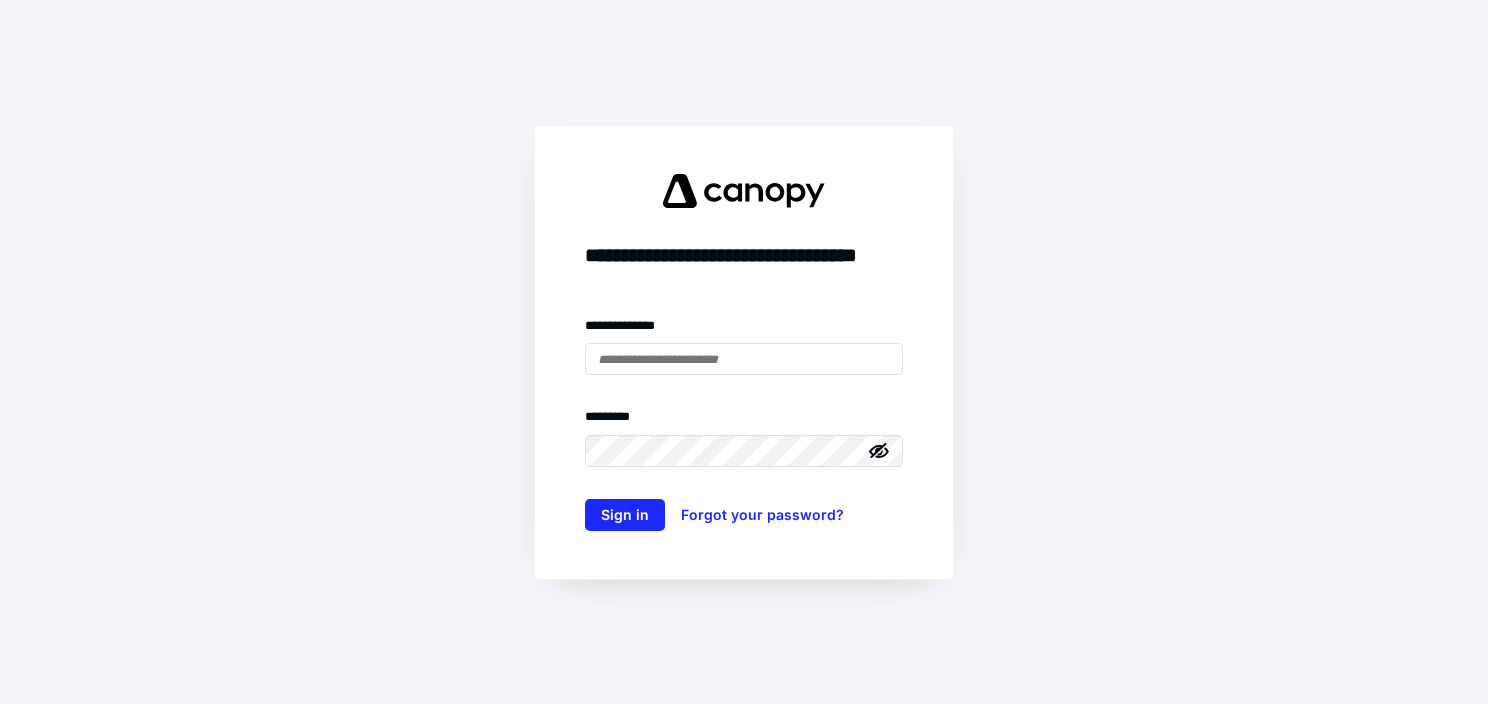 scroll, scrollTop: 0, scrollLeft: 0, axis: both 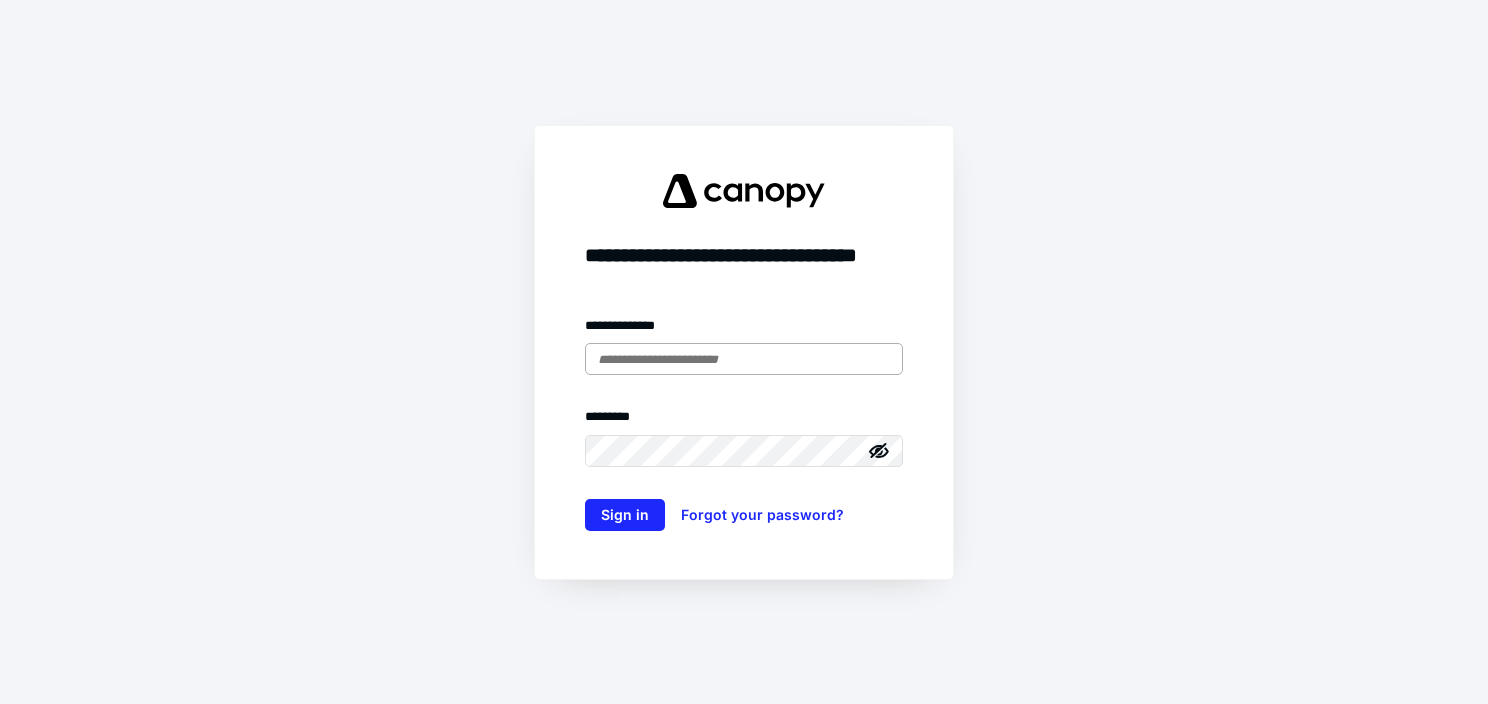click at bounding box center (744, 359) 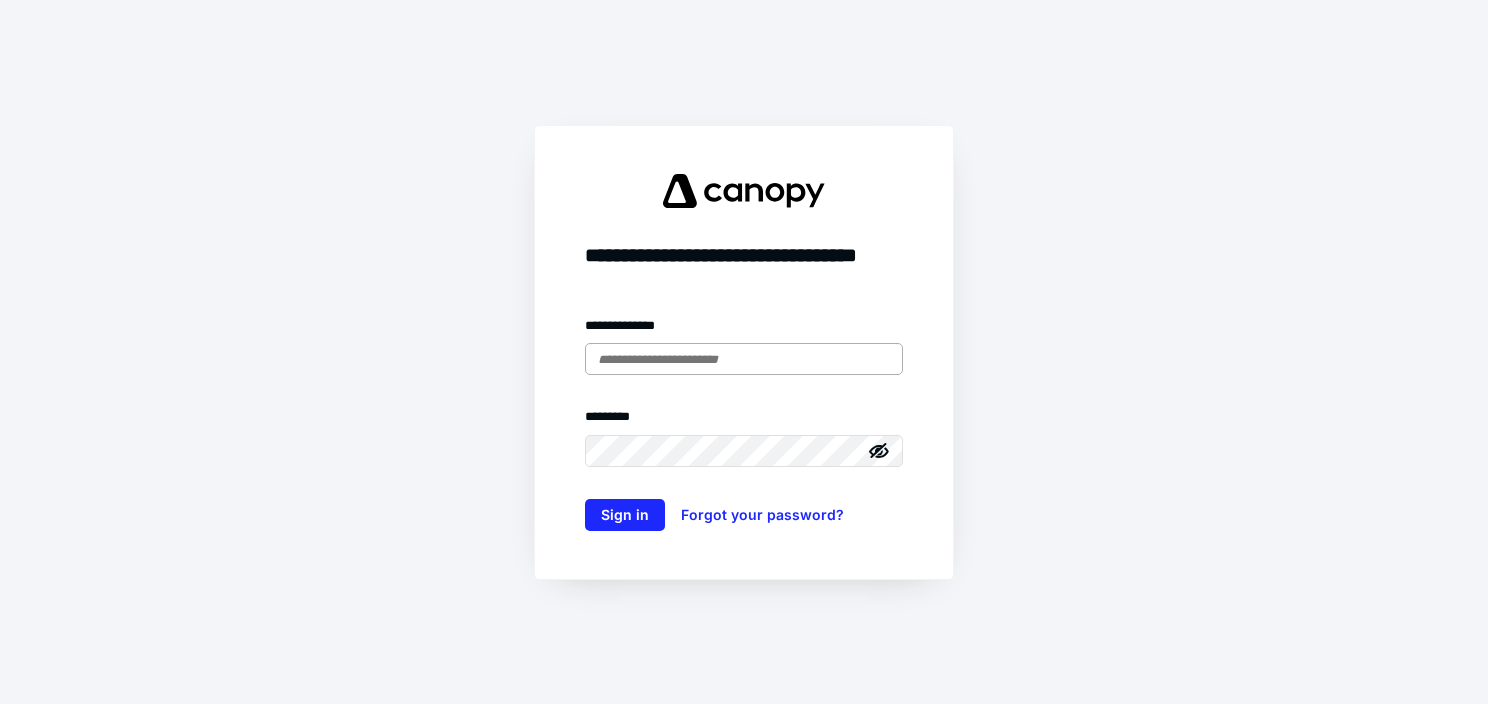 type on "**********" 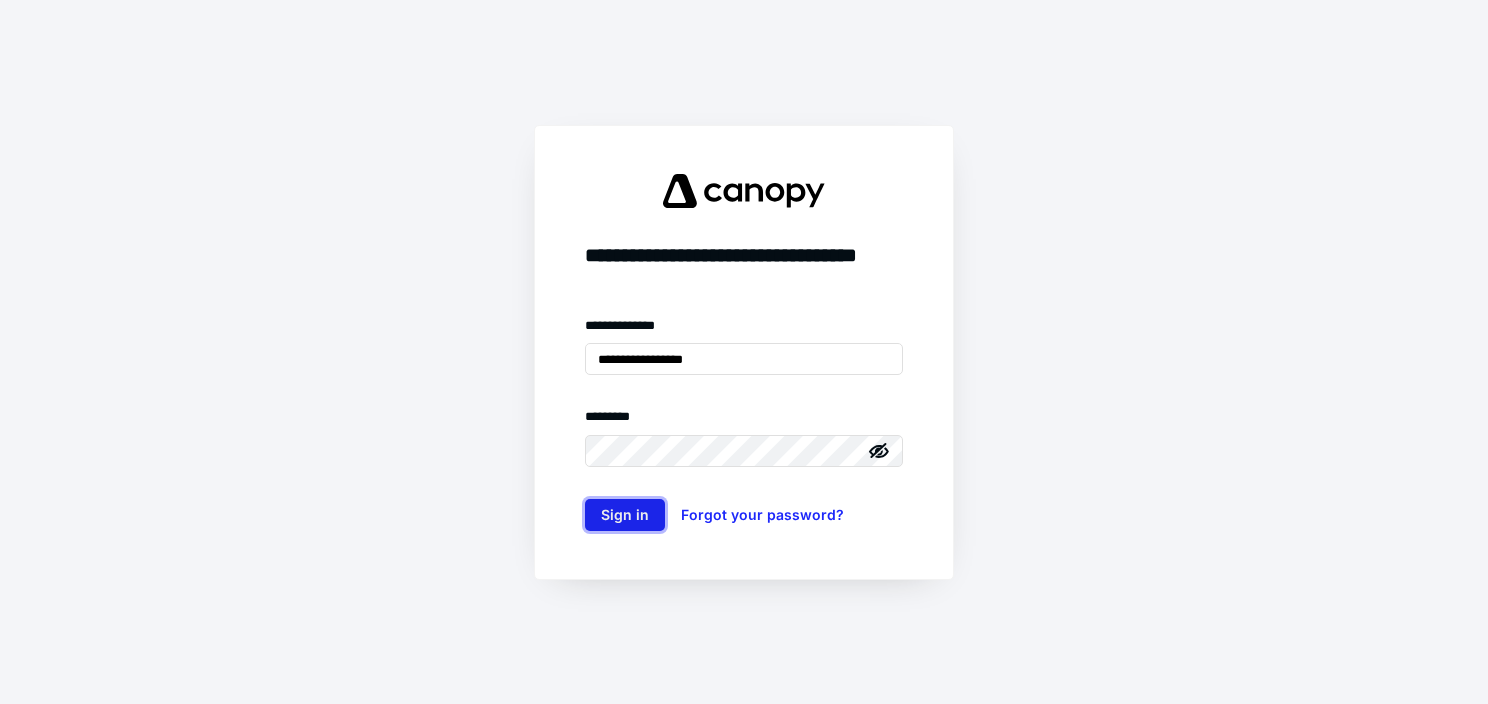 click on "Sign in" at bounding box center (625, 515) 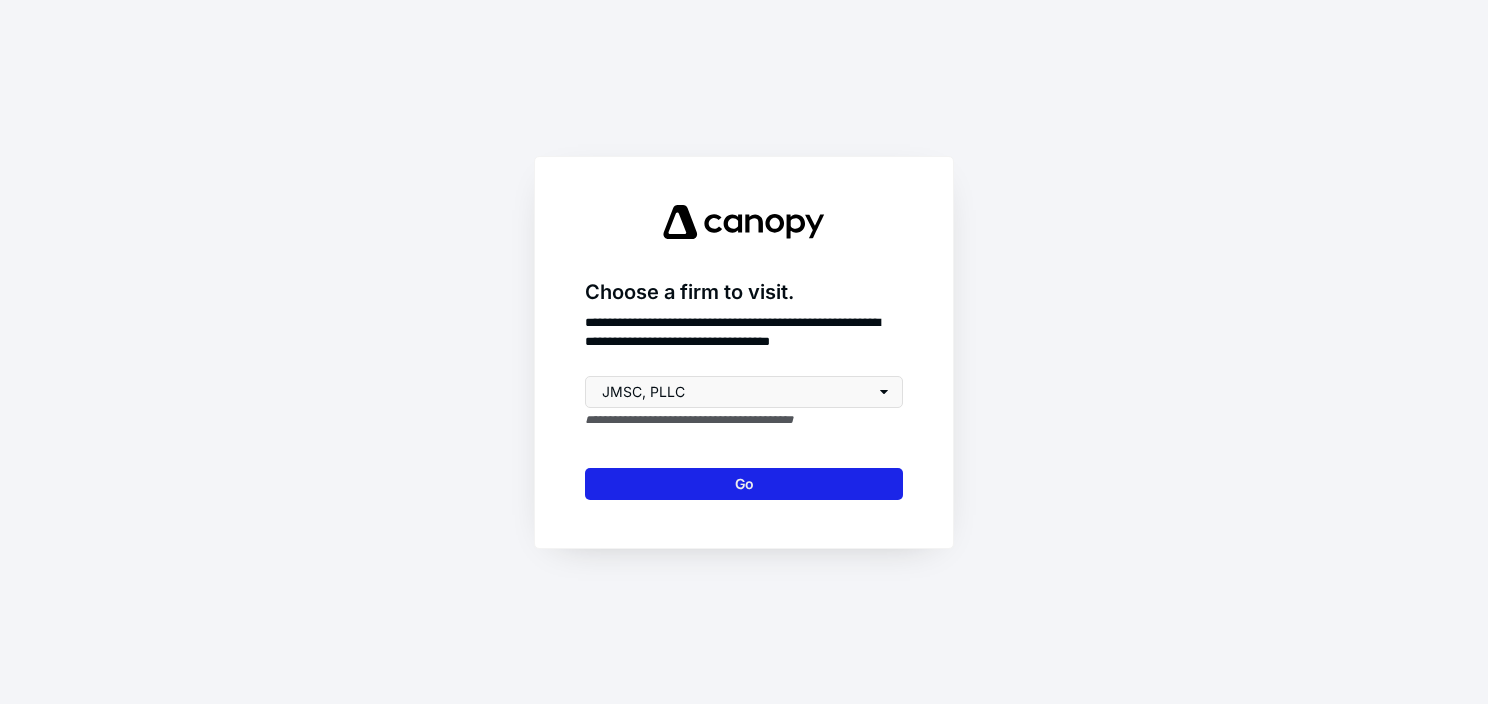 click on "Go" at bounding box center (744, 484) 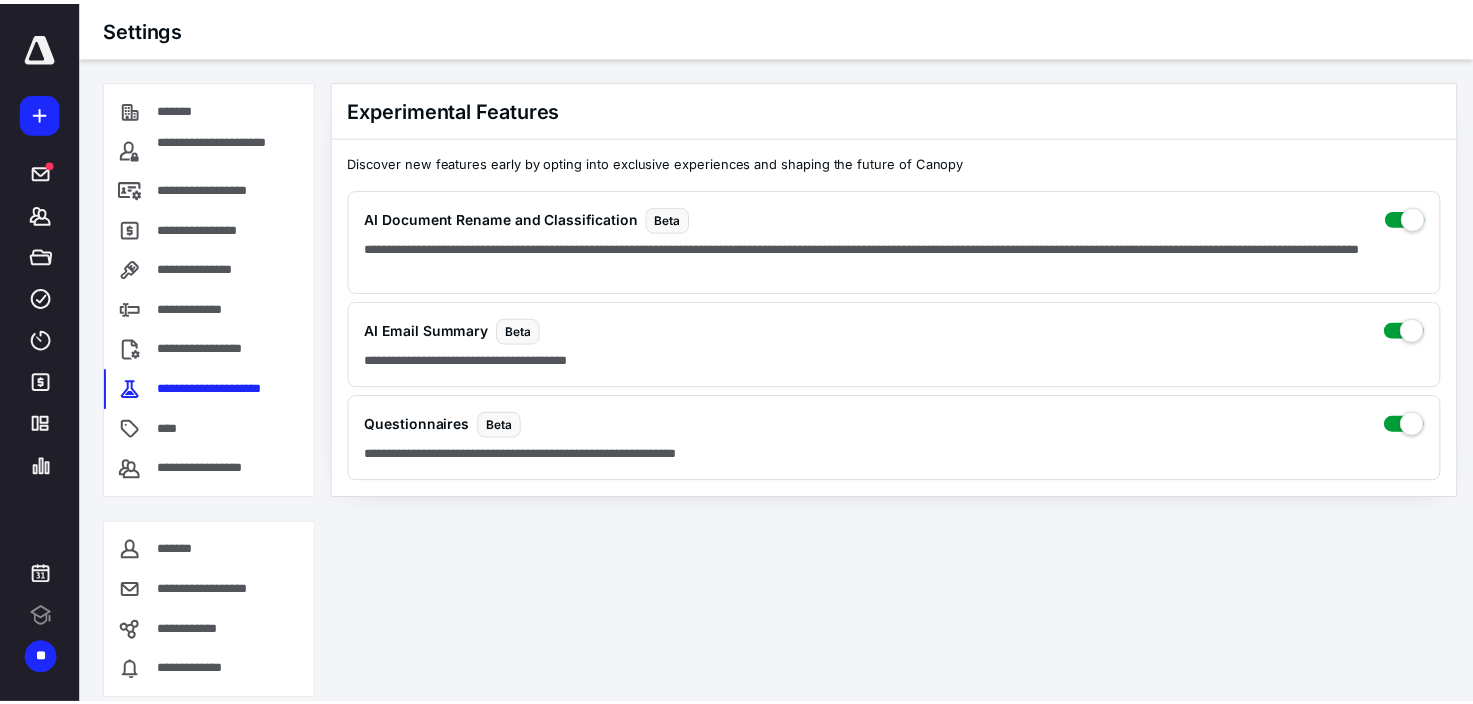 scroll, scrollTop: 0, scrollLeft: 0, axis: both 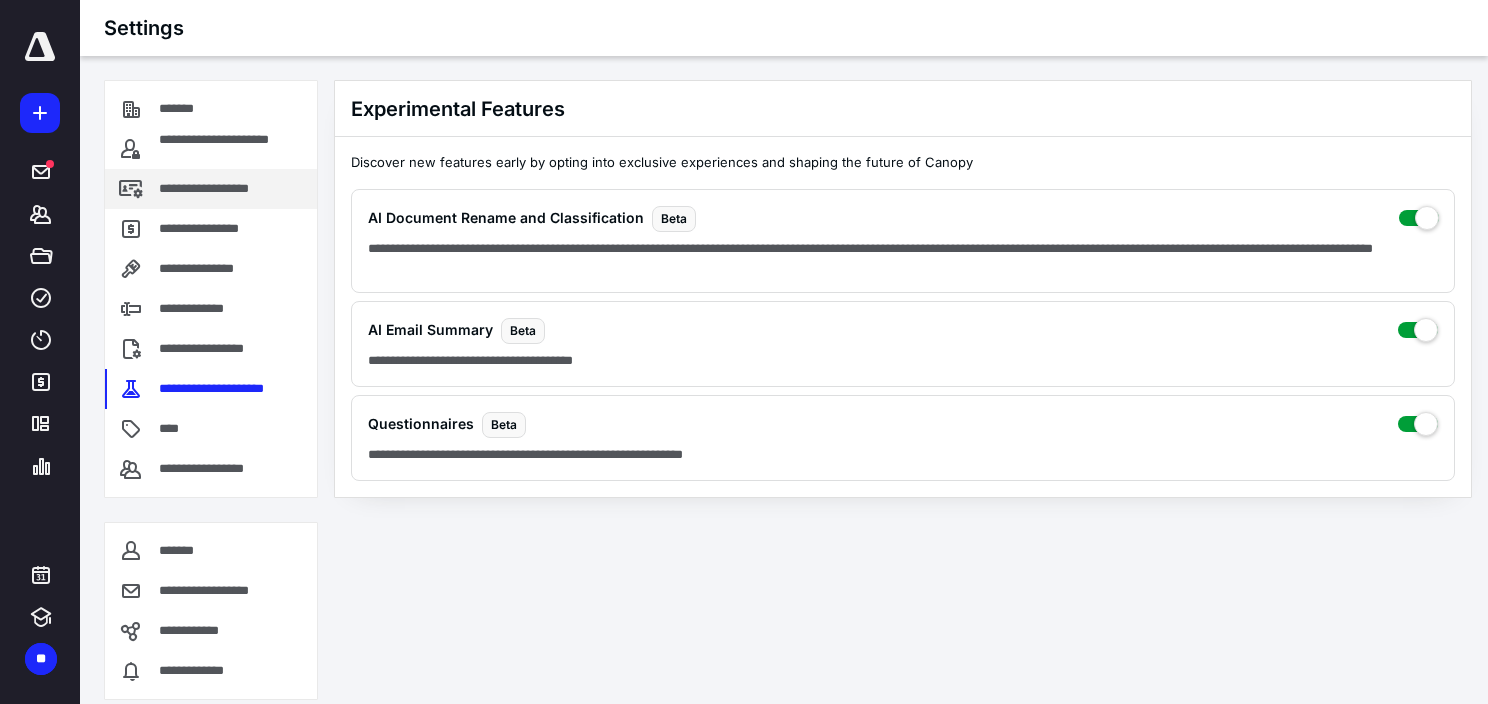 click on "**********" at bounding box center (226, 189) 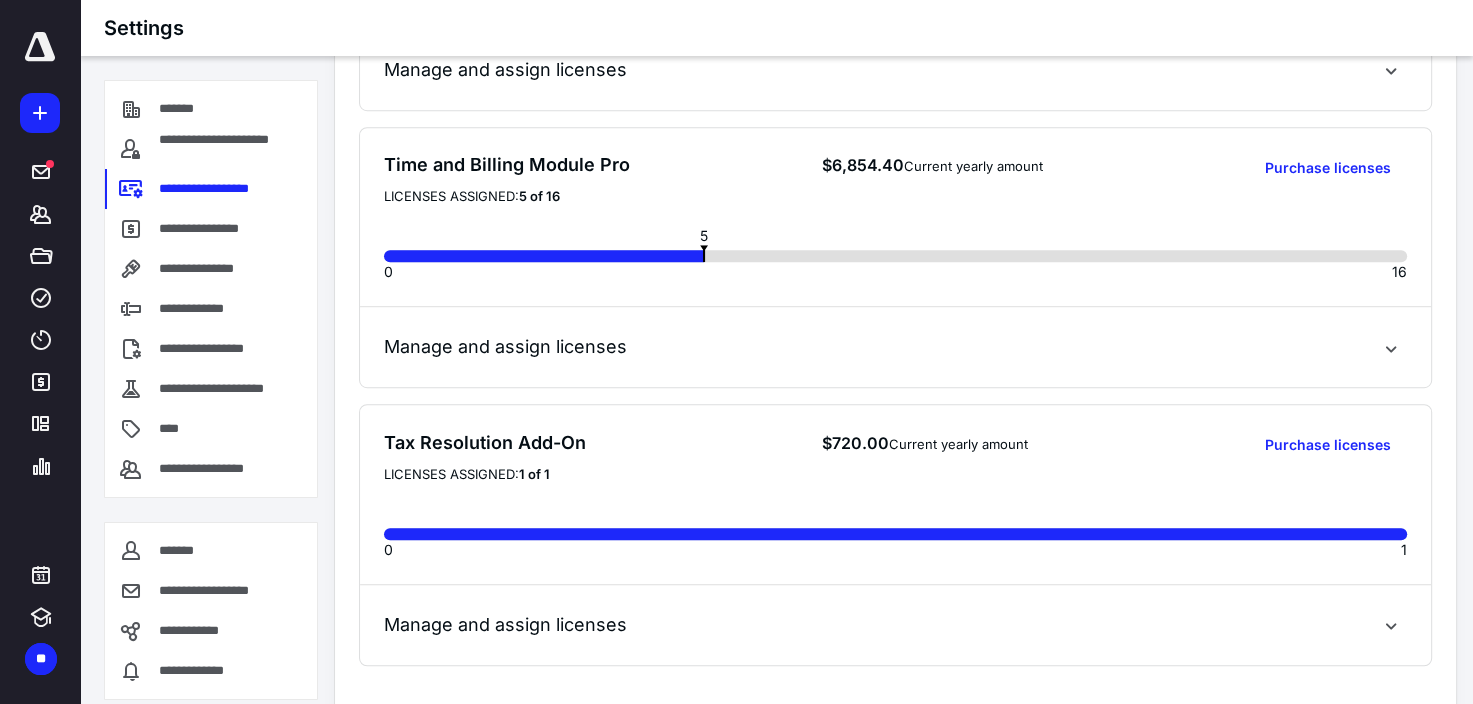 scroll, scrollTop: 1200, scrollLeft: 0, axis: vertical 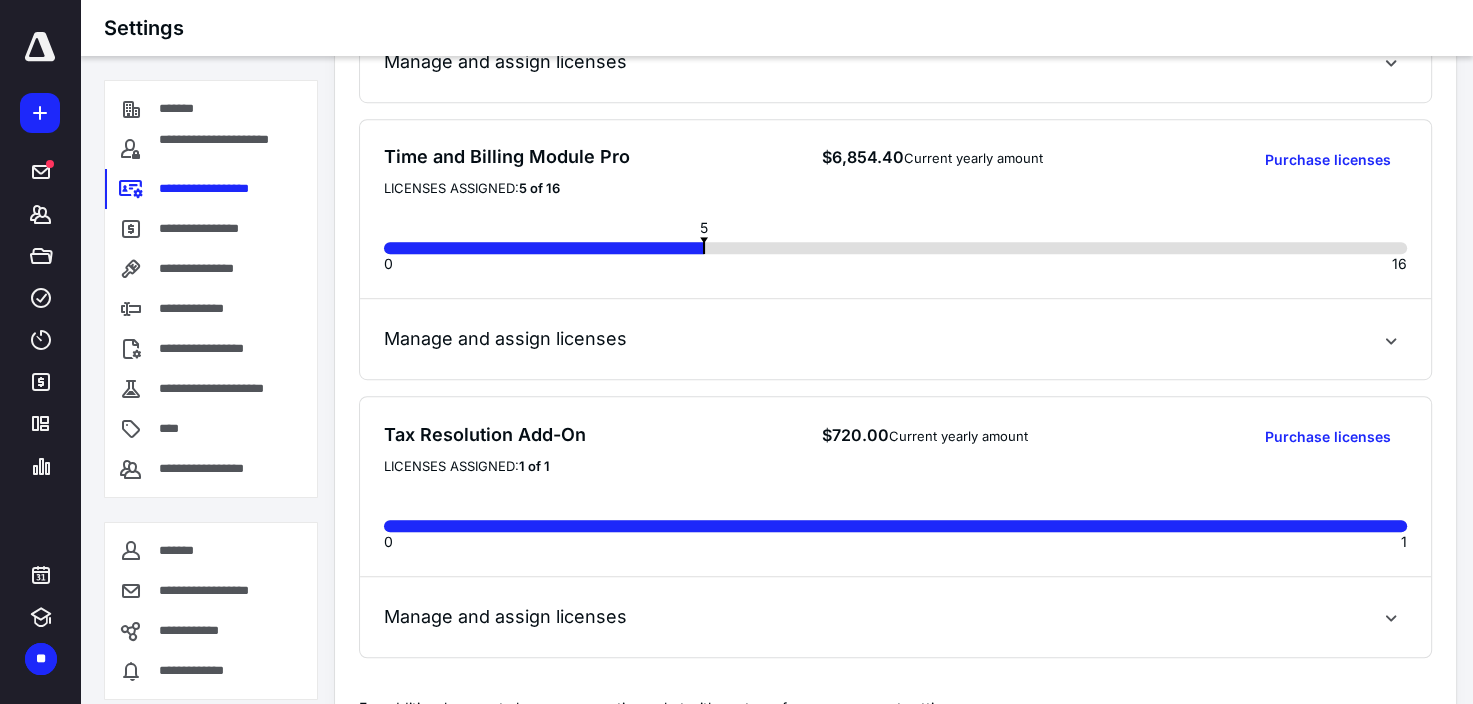 click on "Manage and assign licenses" at bounding box center (895, 617) 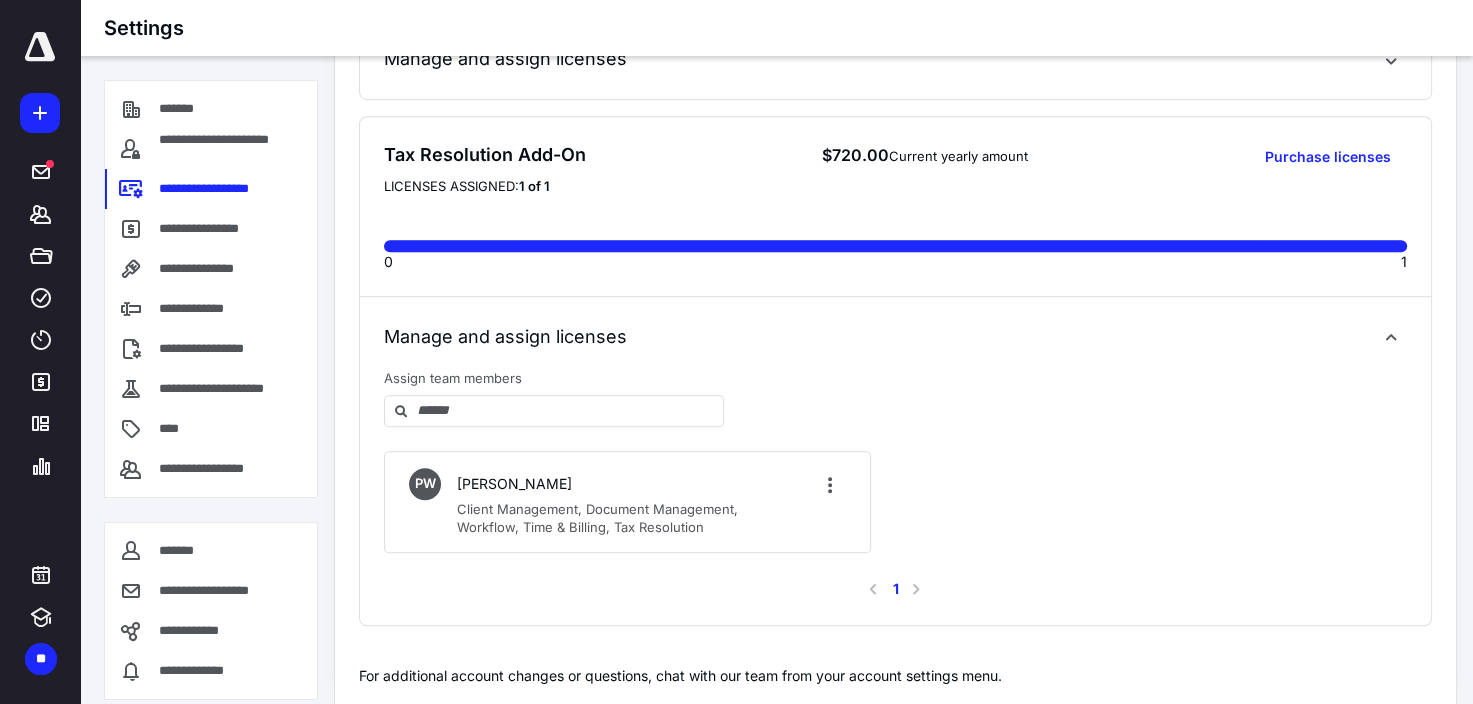 scroll, scrollTop: 1484, scrollLeft: 0, axis: vertical 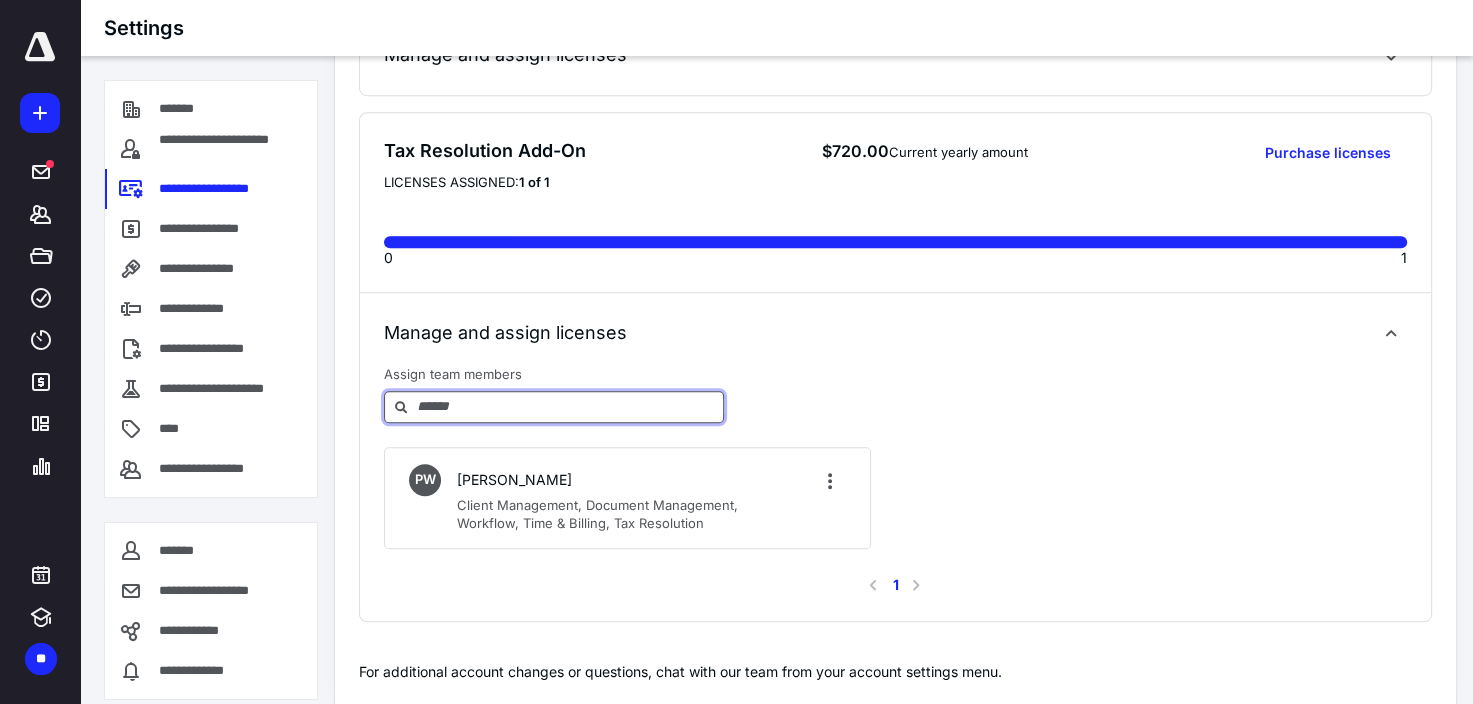 click at bounding box center (569, 406) 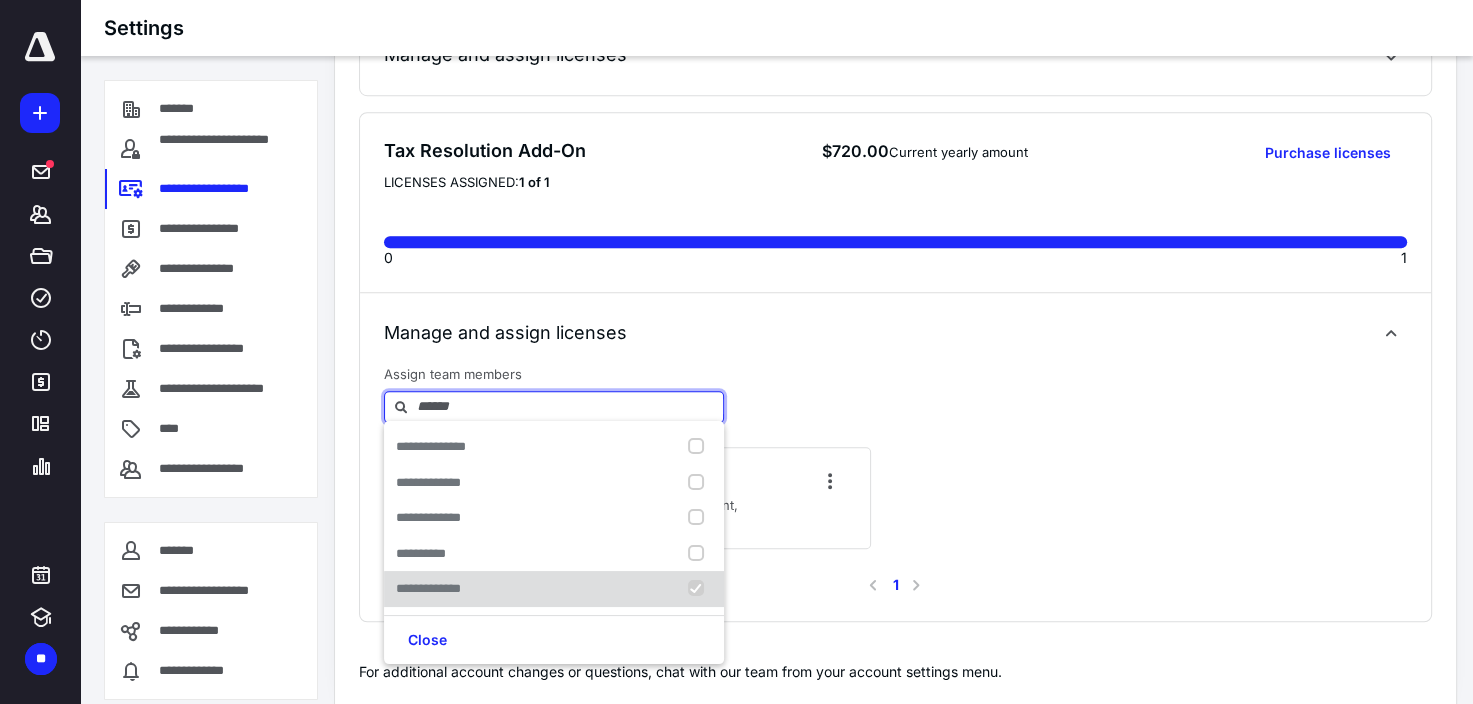 click at bounding box center [700, 589] 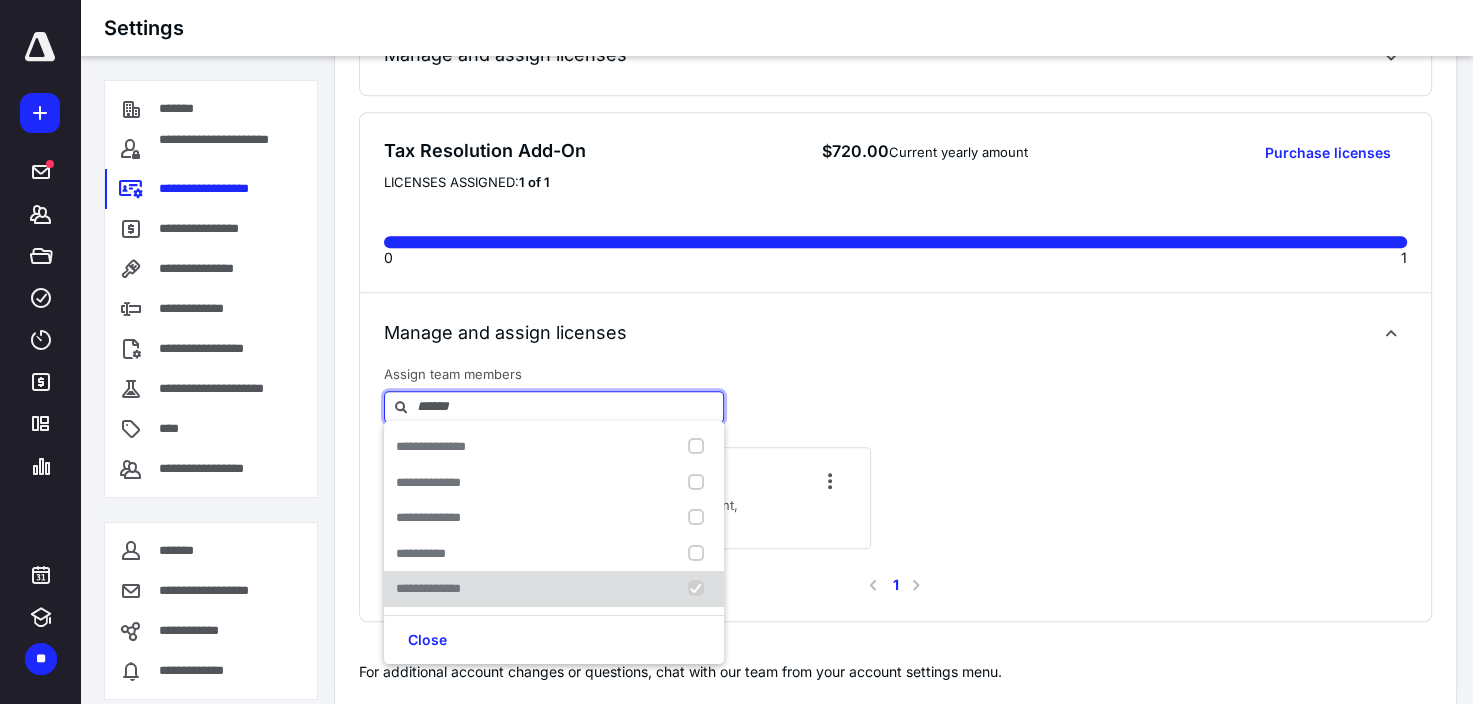 click at bounding box center [700, 589] 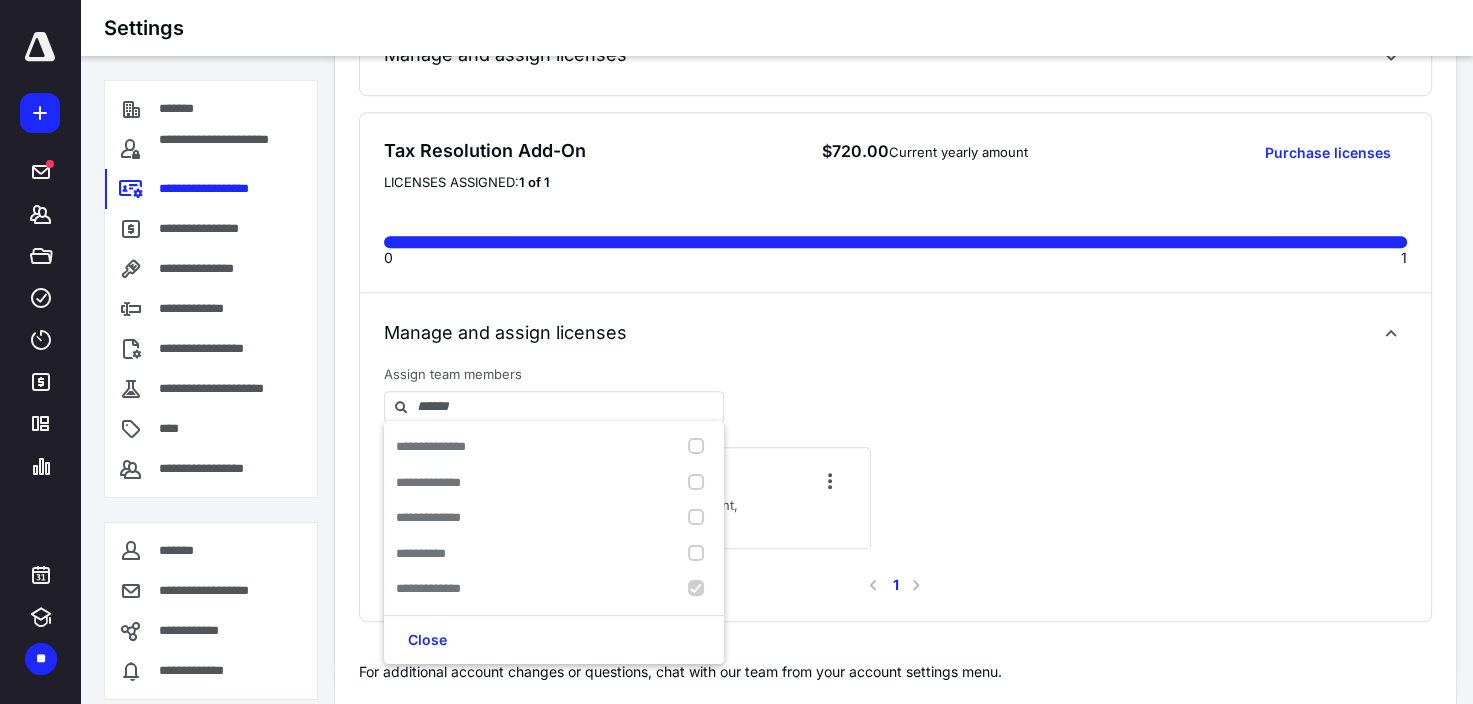 click on "PW [PERSON_NAME] Client Management, Document Management, Workflow, Time & Billing, Tax Resolution" at bounding box center [895, 490] 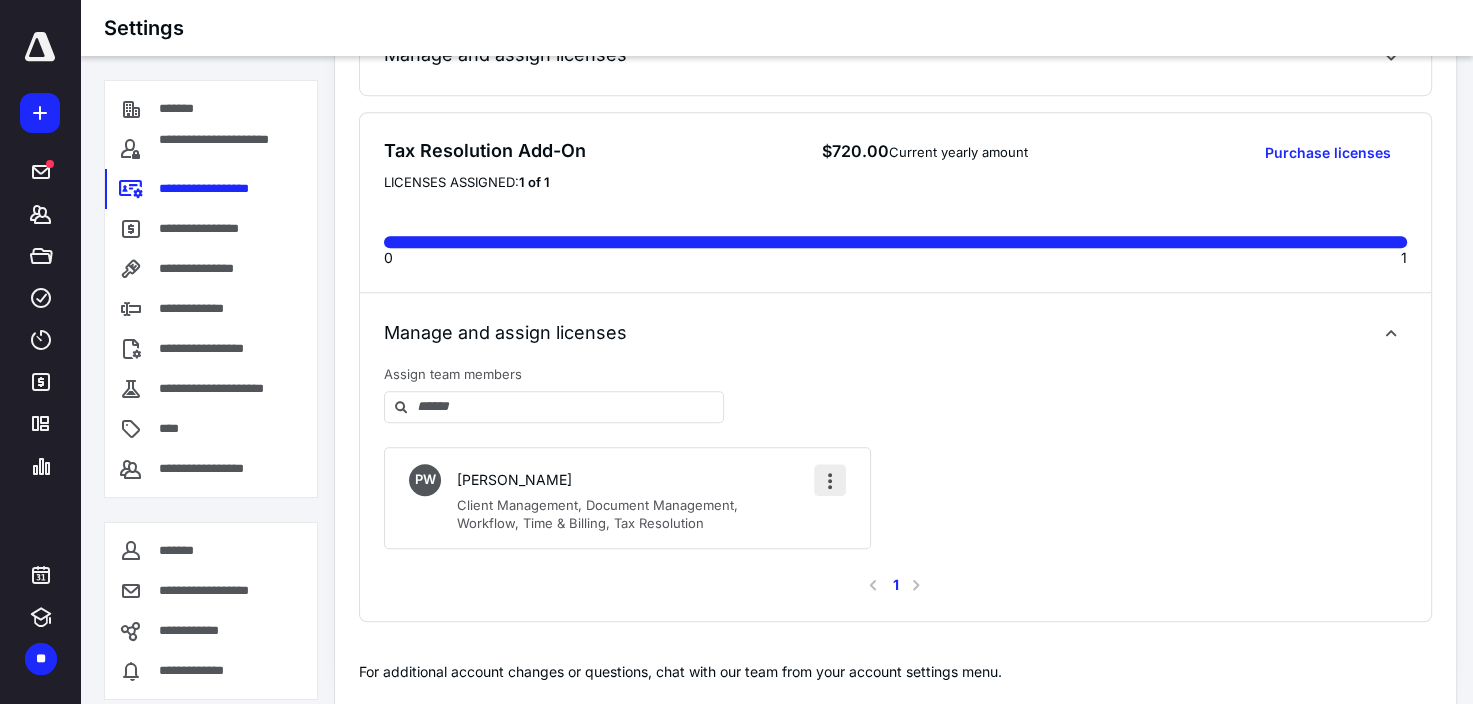 click at bounding box center [830, 480] 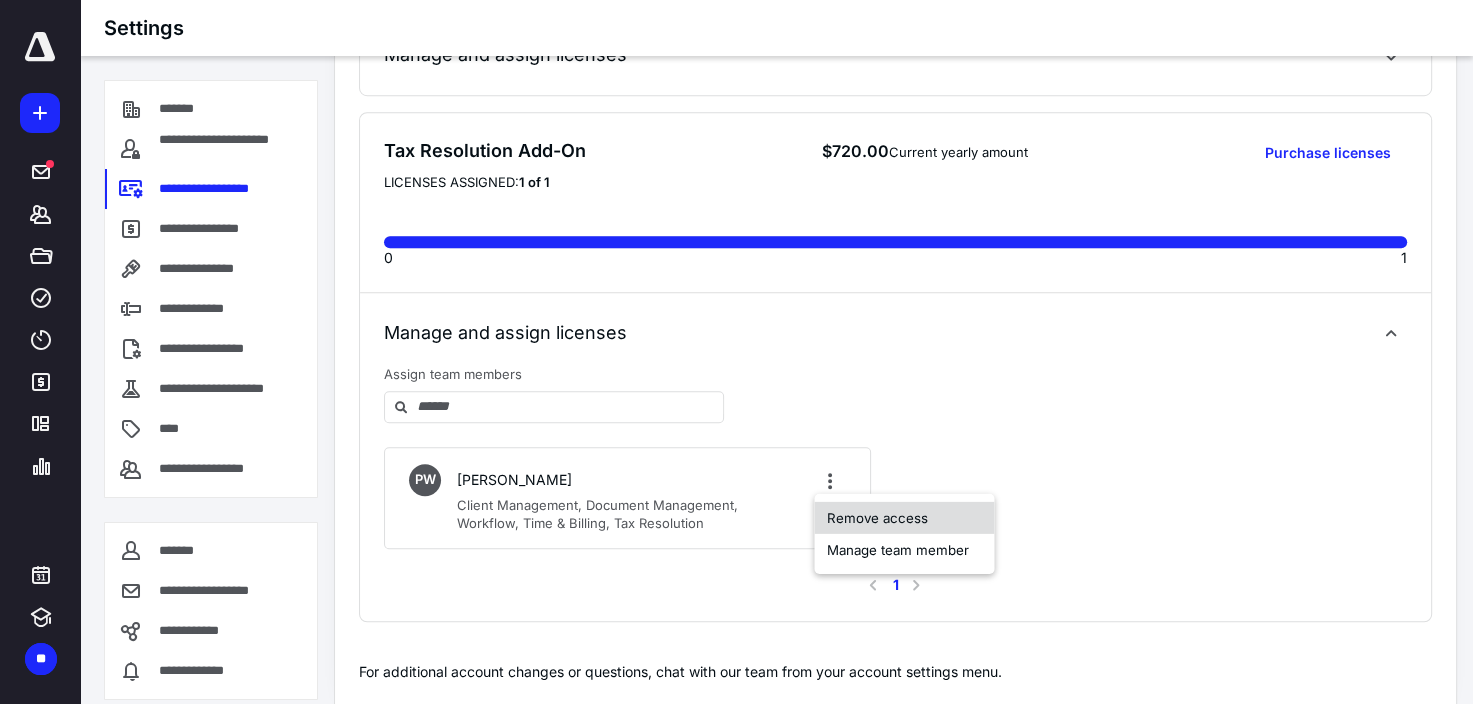click on "Remove access" at bounding box center (904, 518) 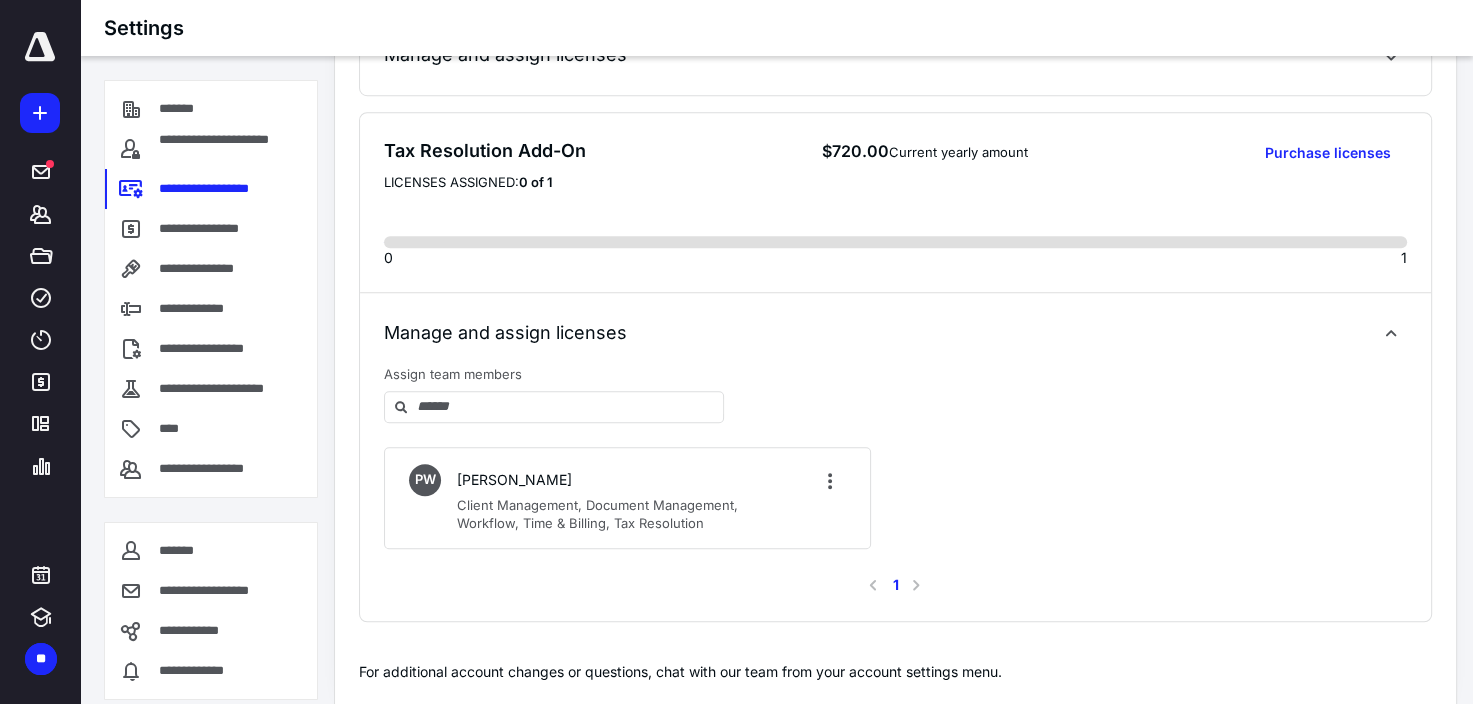 scroll, scrollTop: 1366, scrollLeft: 0, axis: vertical 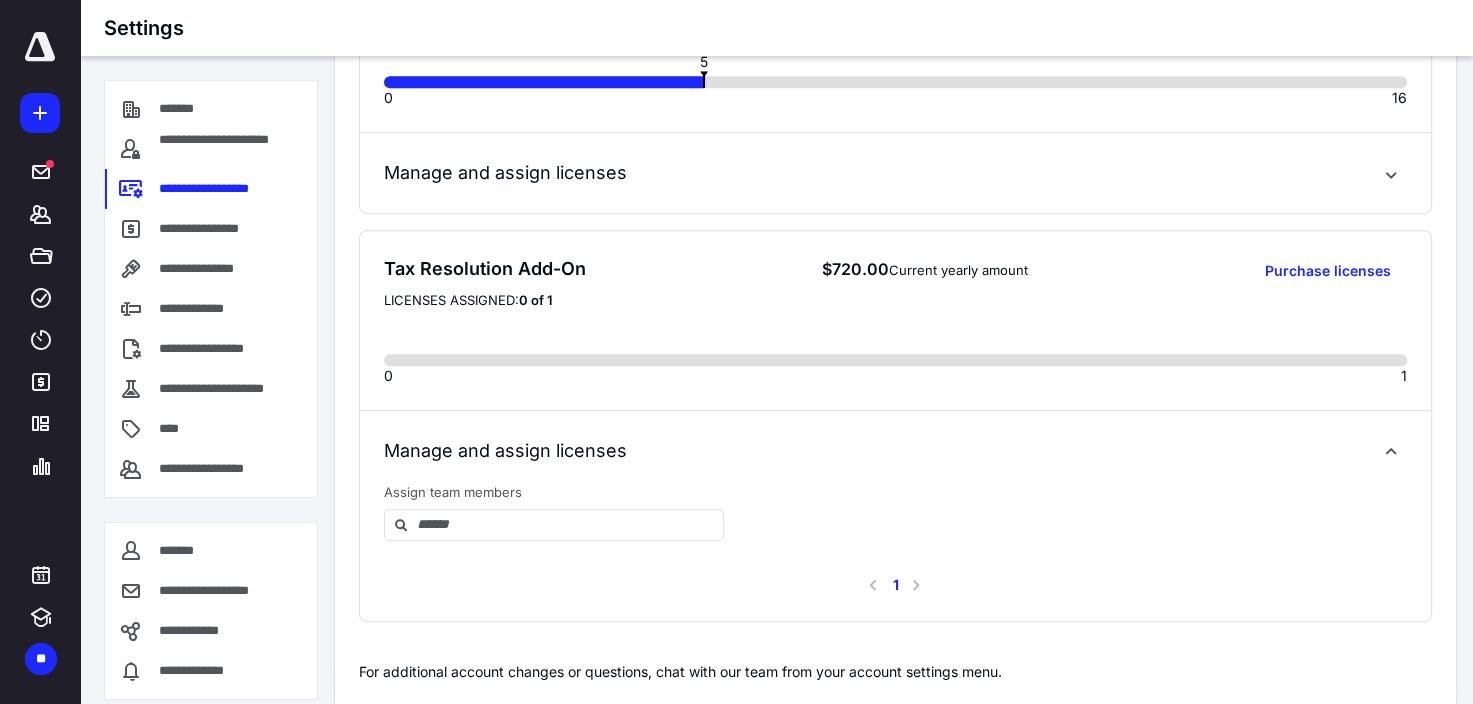 click on "Assign team members" at bounding box center (554, 492) 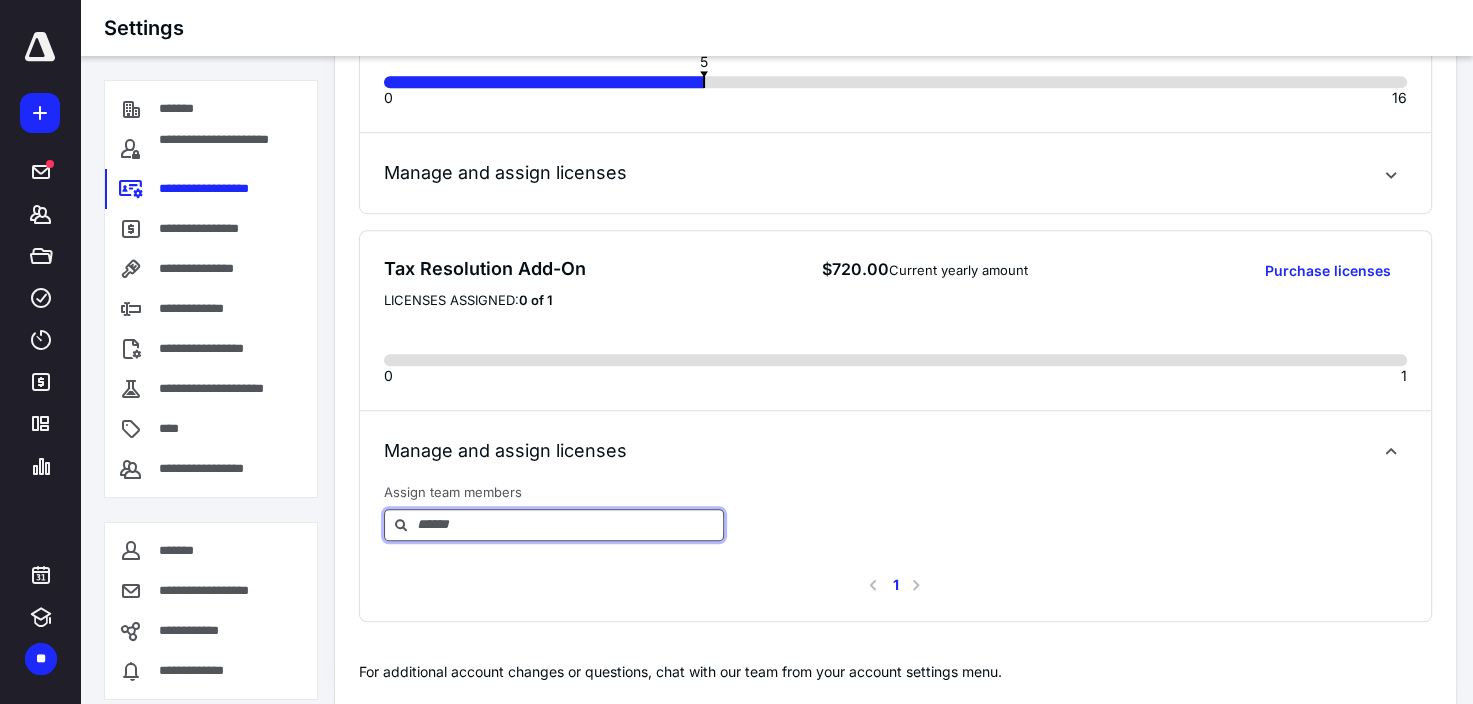 click at bounding box center (569, 524) 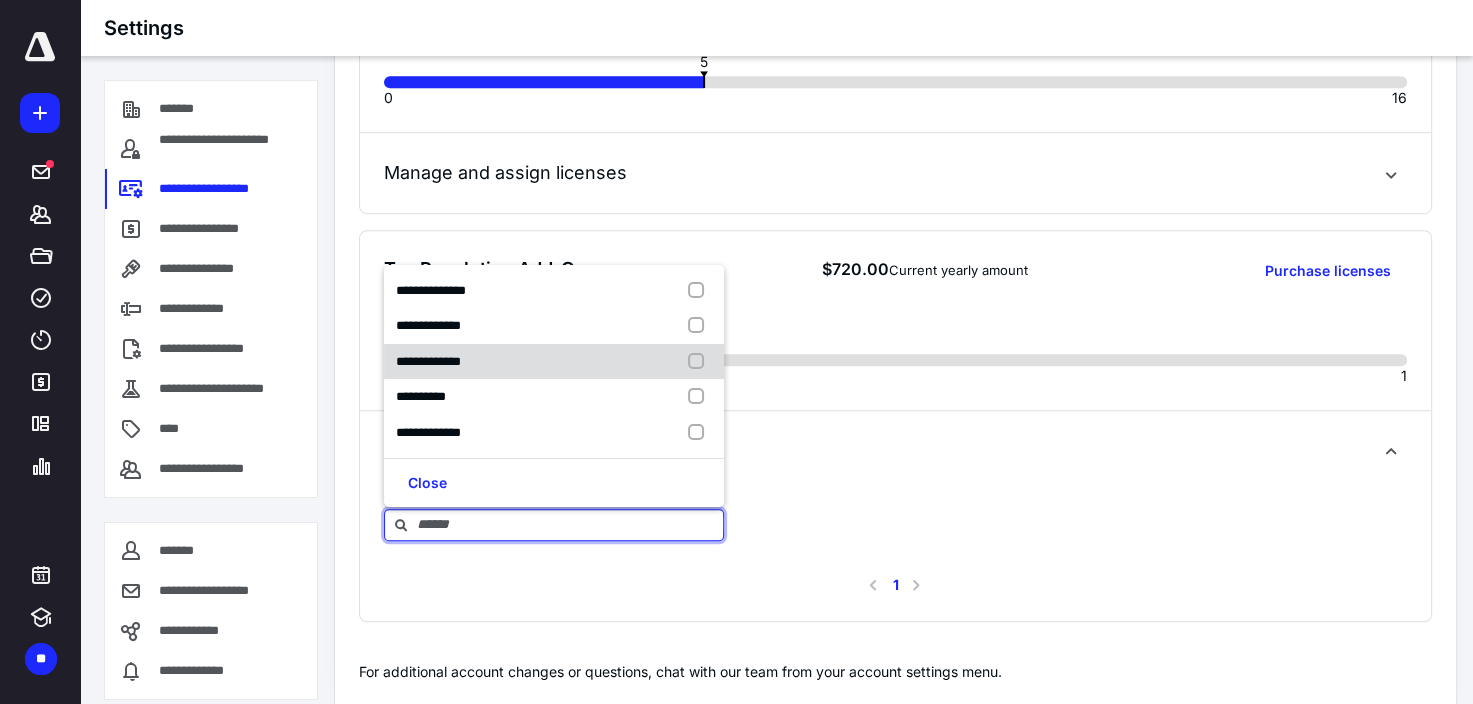 click at bounding box center [700, 361] 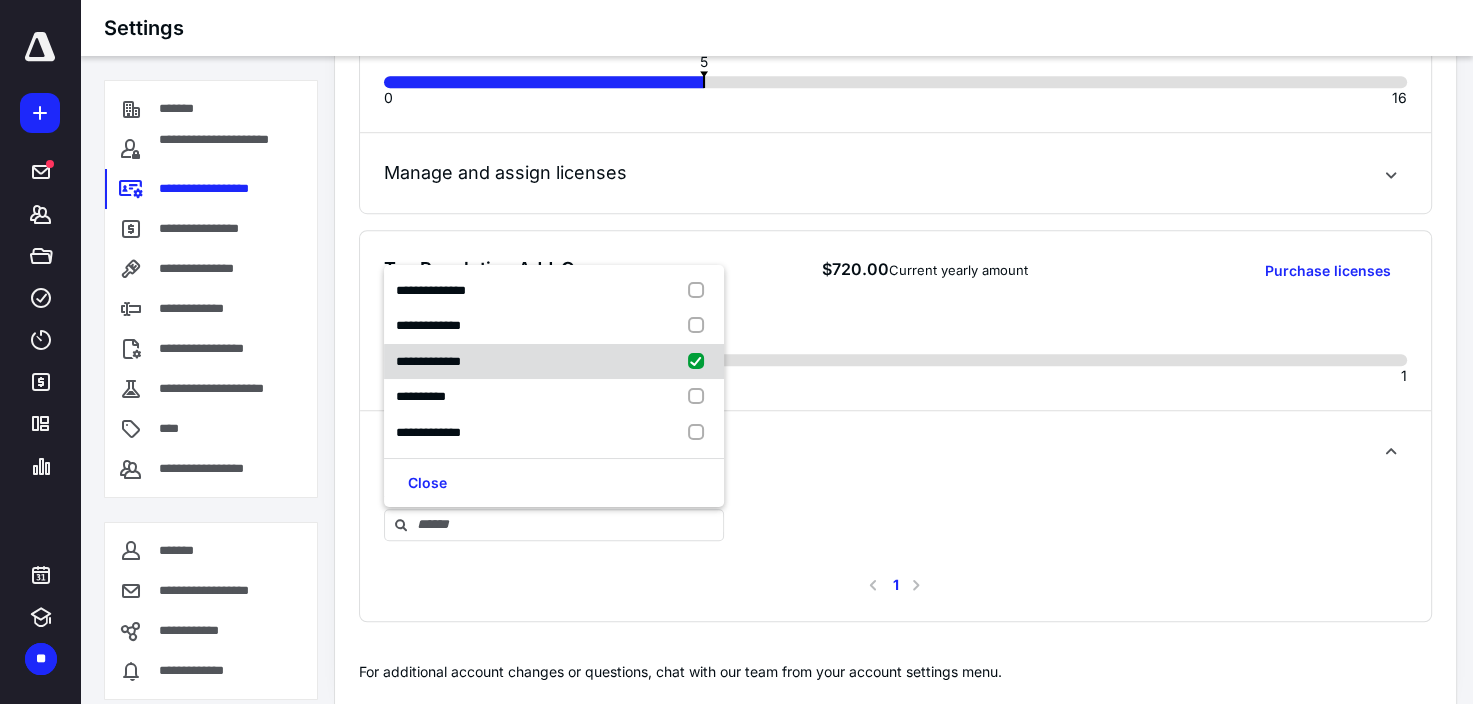 checkbox on "true" 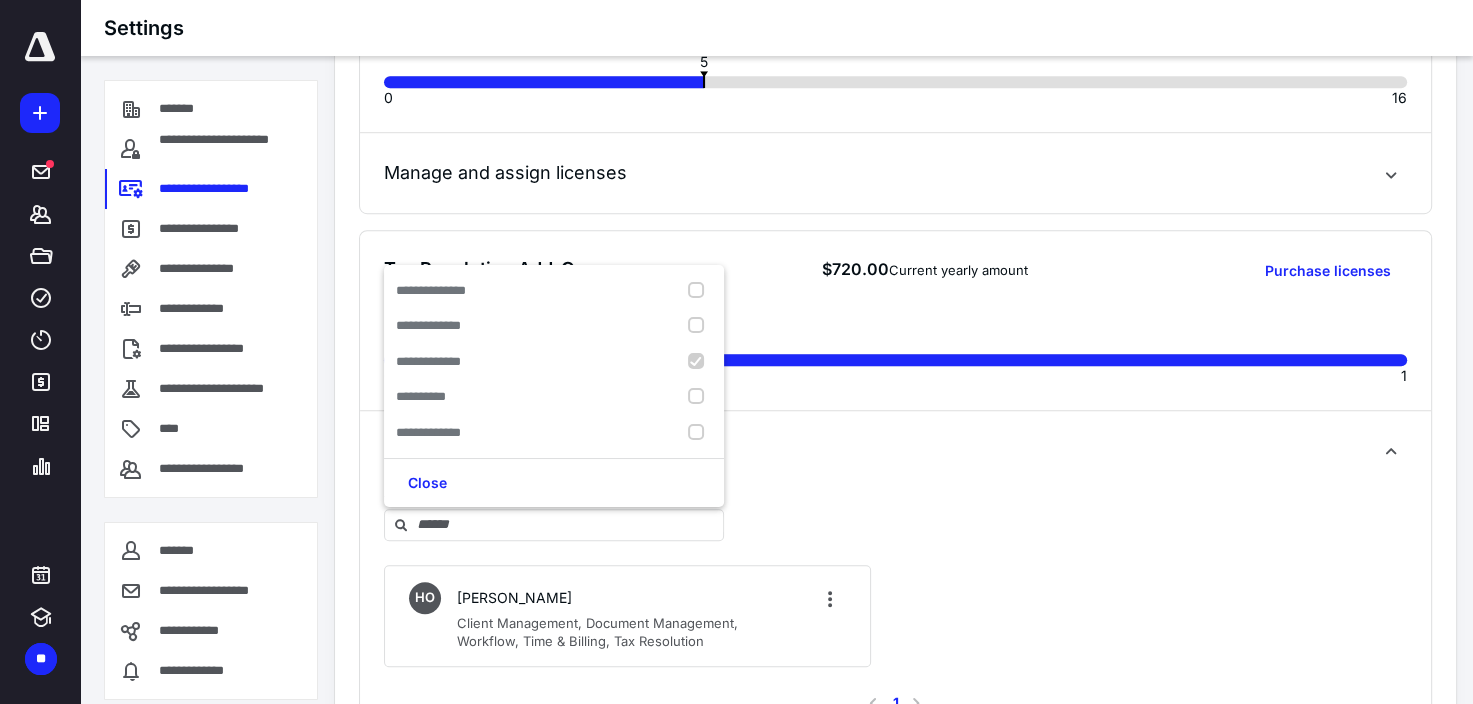 click on "Manage and assign licenses" at bounding box center (895, 451) 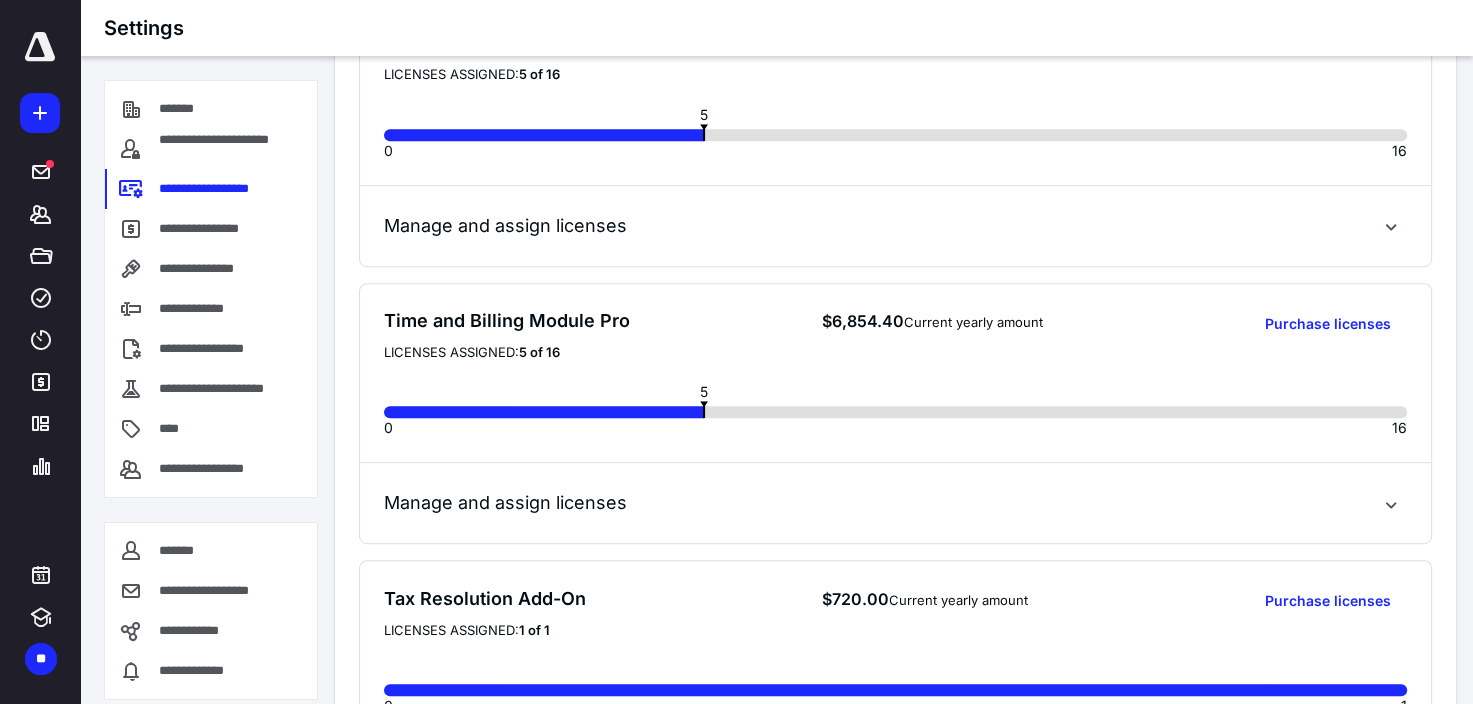 scroll, scrollTop: 1136, scrollLeft: 0, axis: vertical 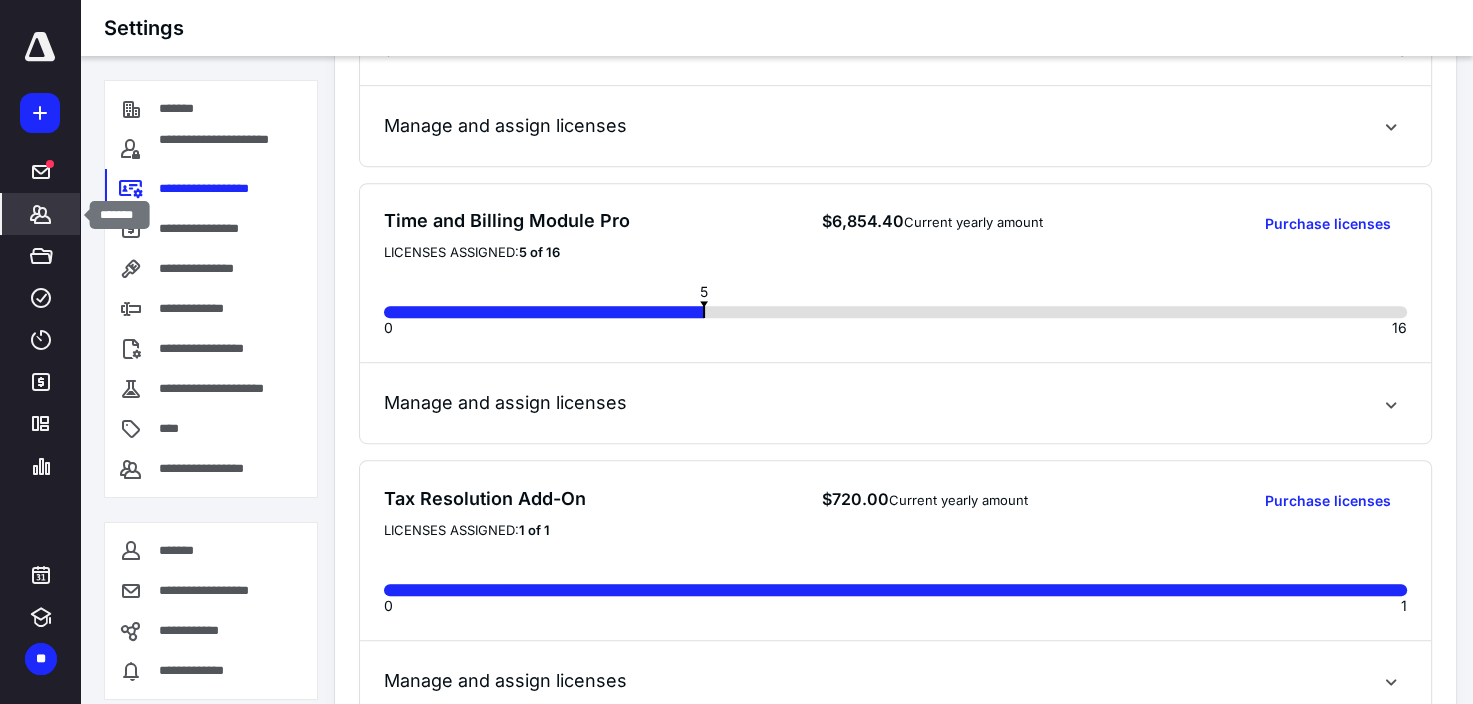 click on "*******" at bounding box center [41, 214] 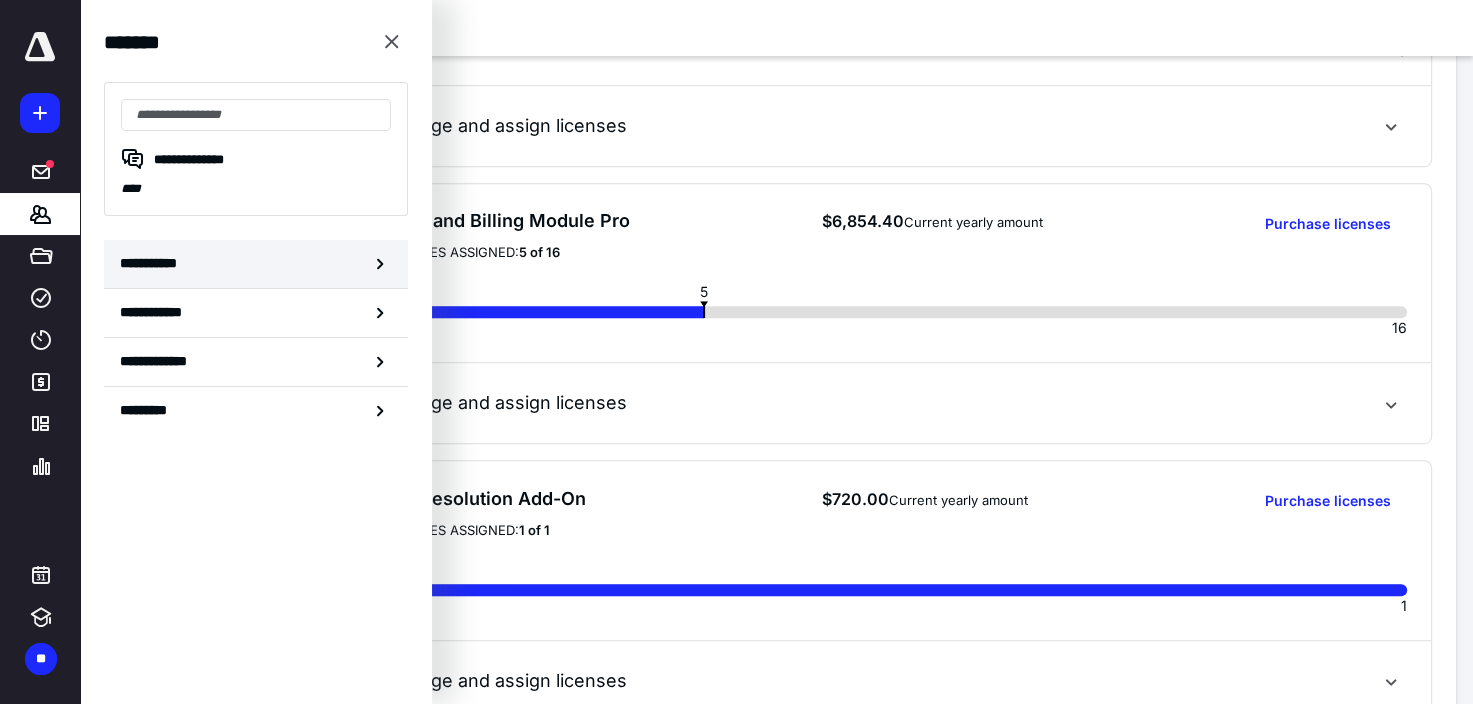 click on "**********" at bounding box center (153, 263) 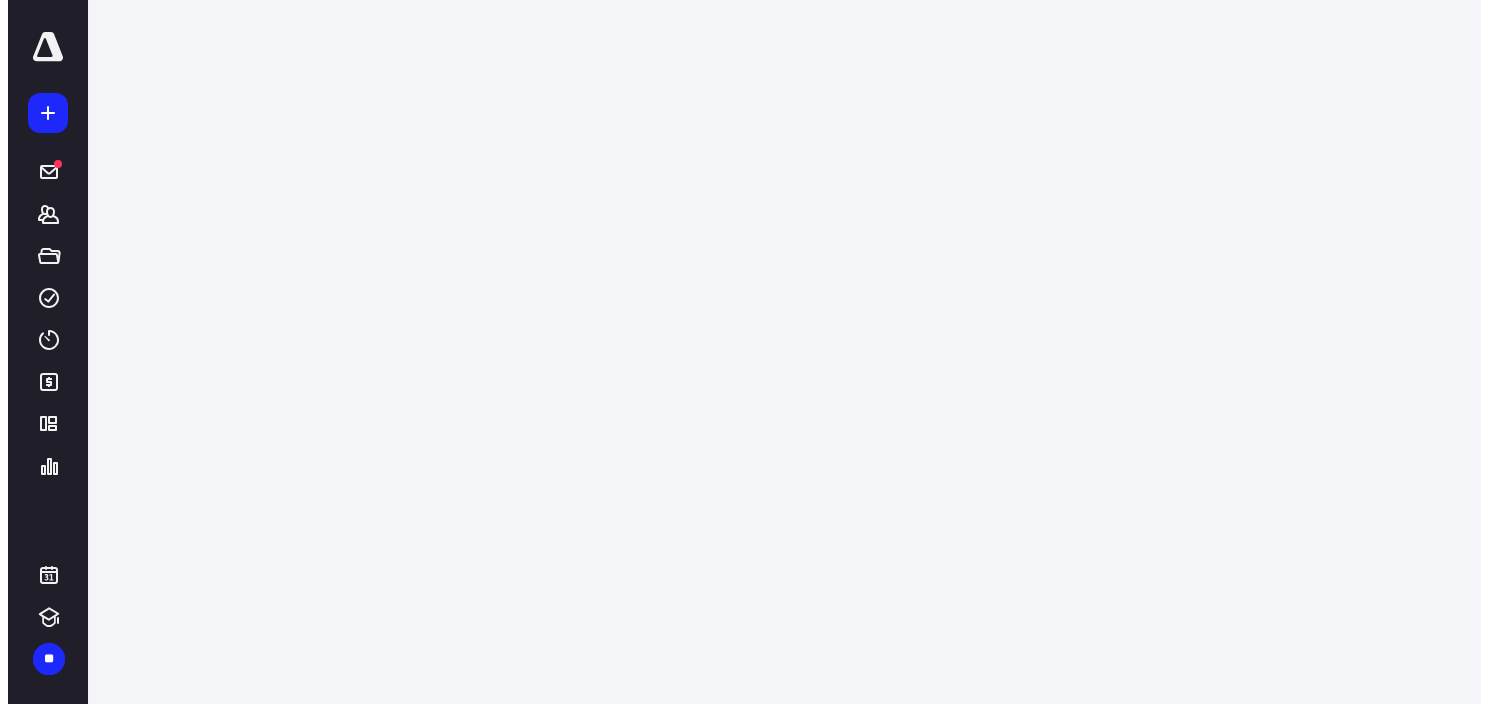 scroll, scrollTop: 0, scrollLeft: 0, axis: both 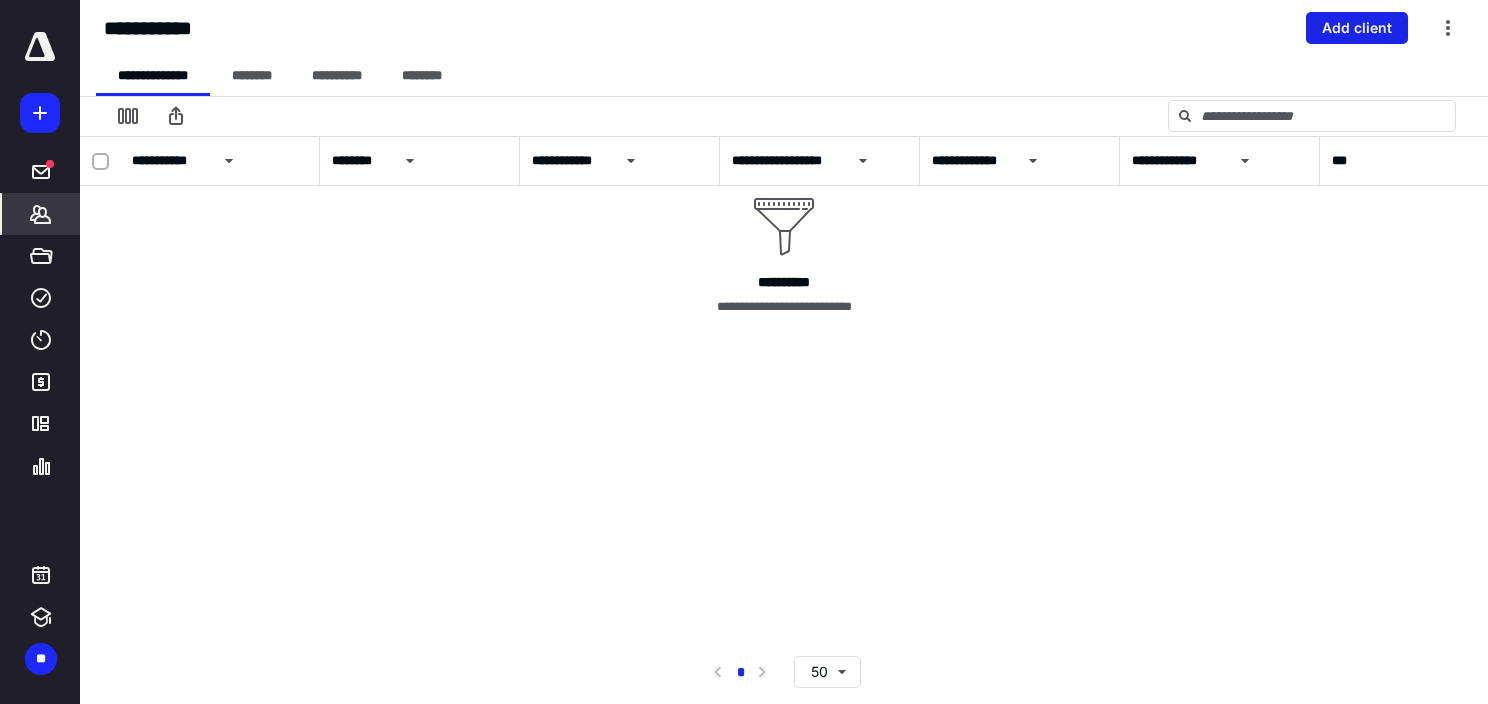 click on "Add client" at bounding box center (1357, 28) 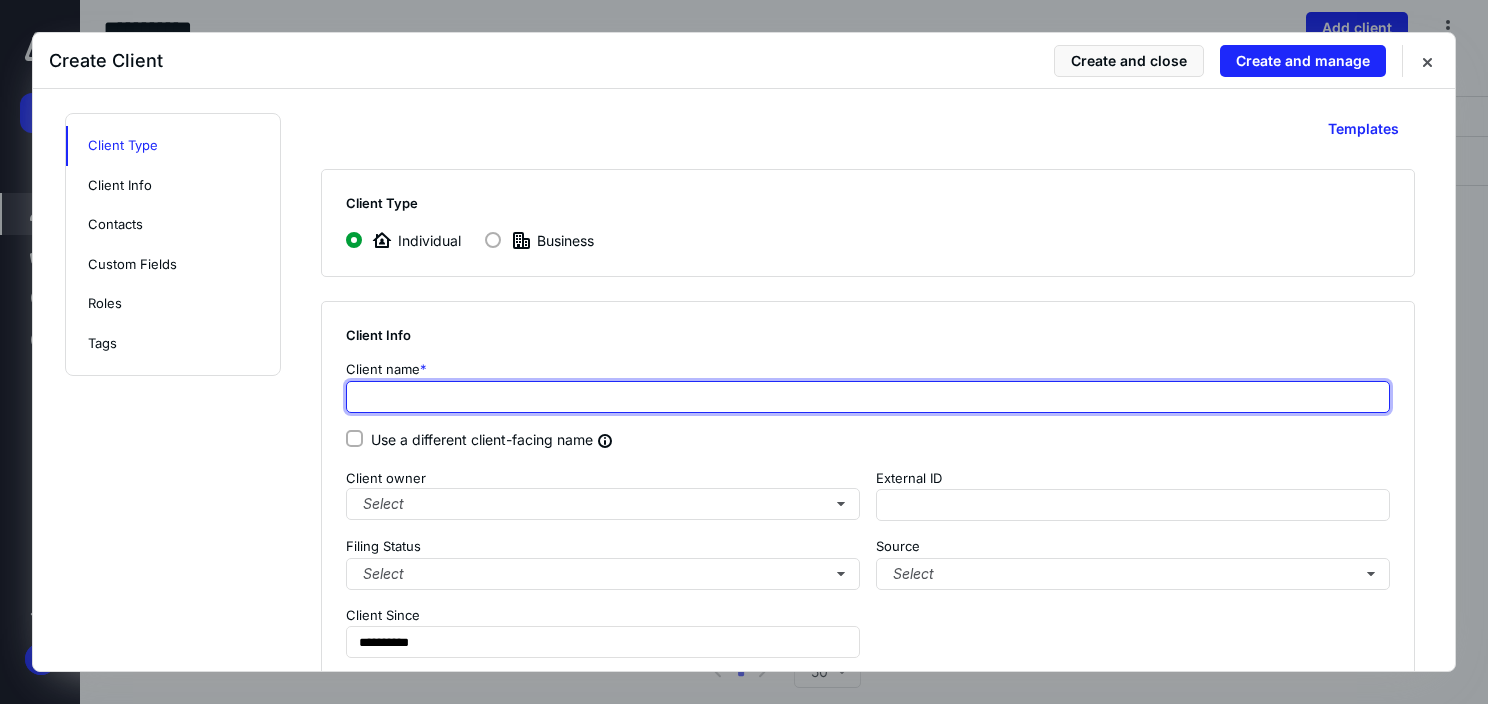 click at bounding box center (868, 397) 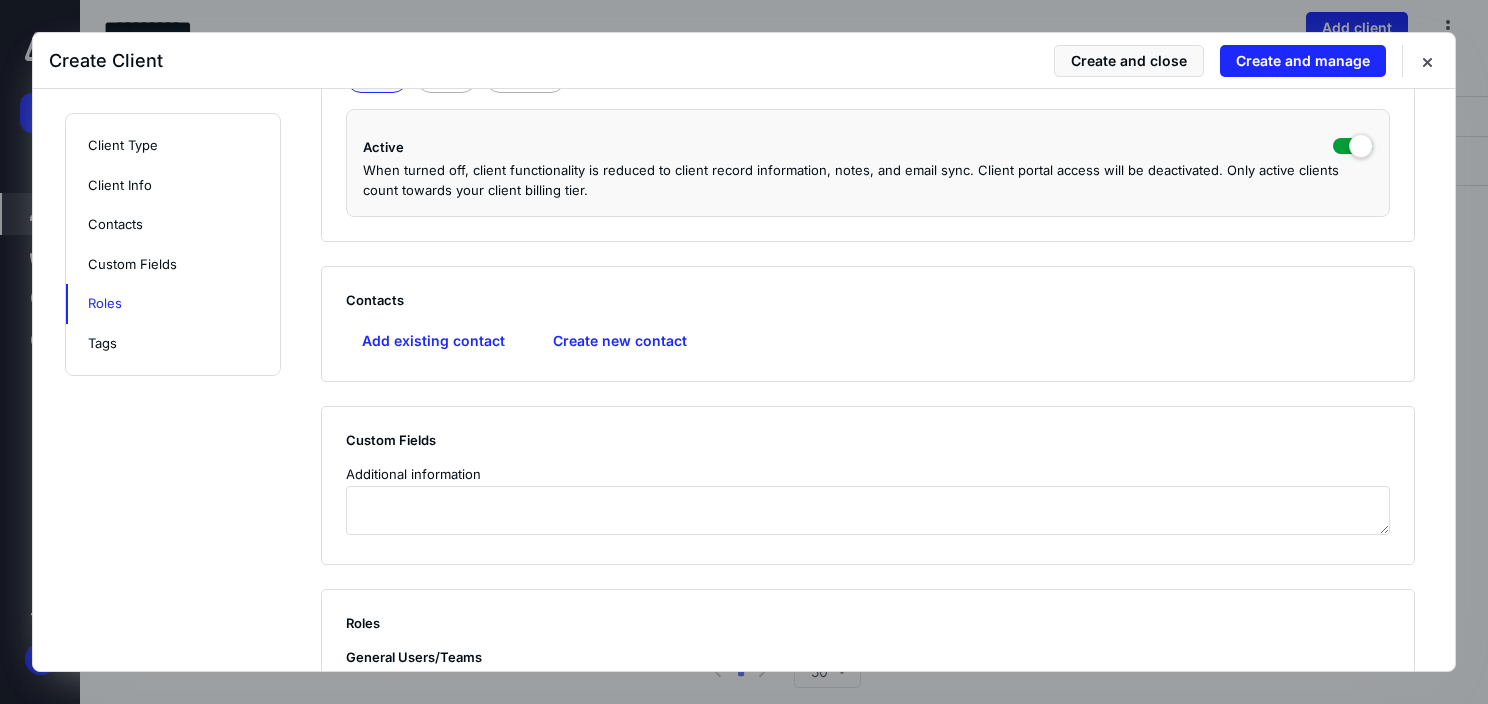 scroll, scrollTop: 700, scrollLeft: 0, axis: vertical 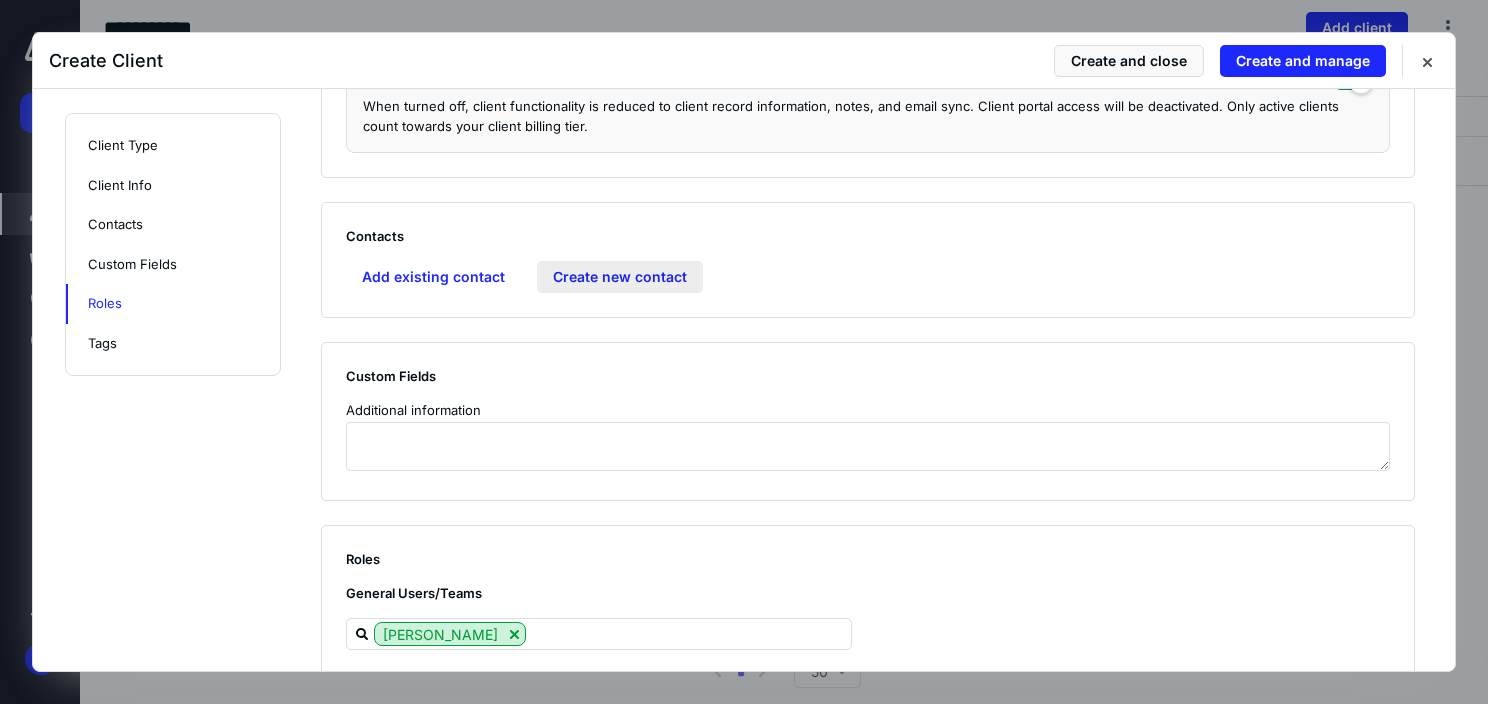 type on "**********" 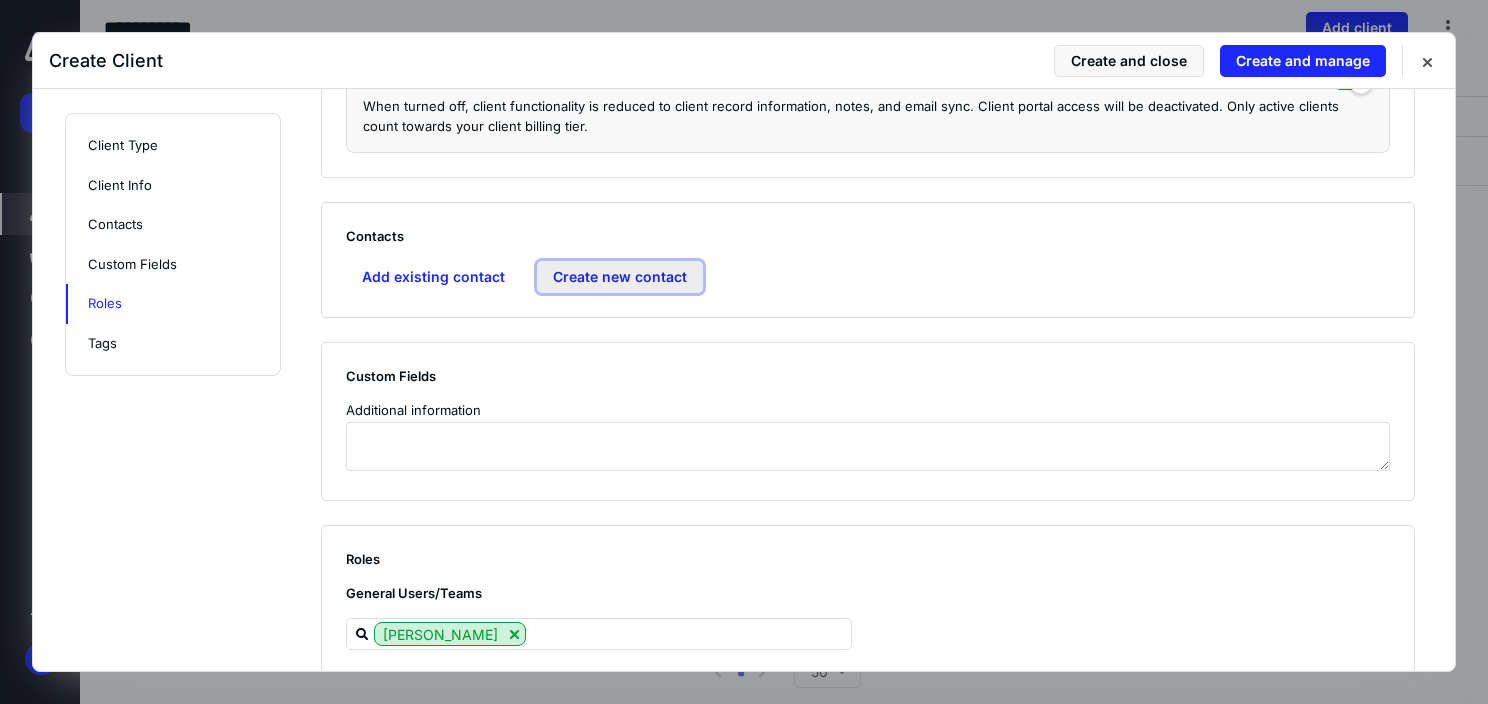 click on "Create new contact" at bounding box center [620, 277] 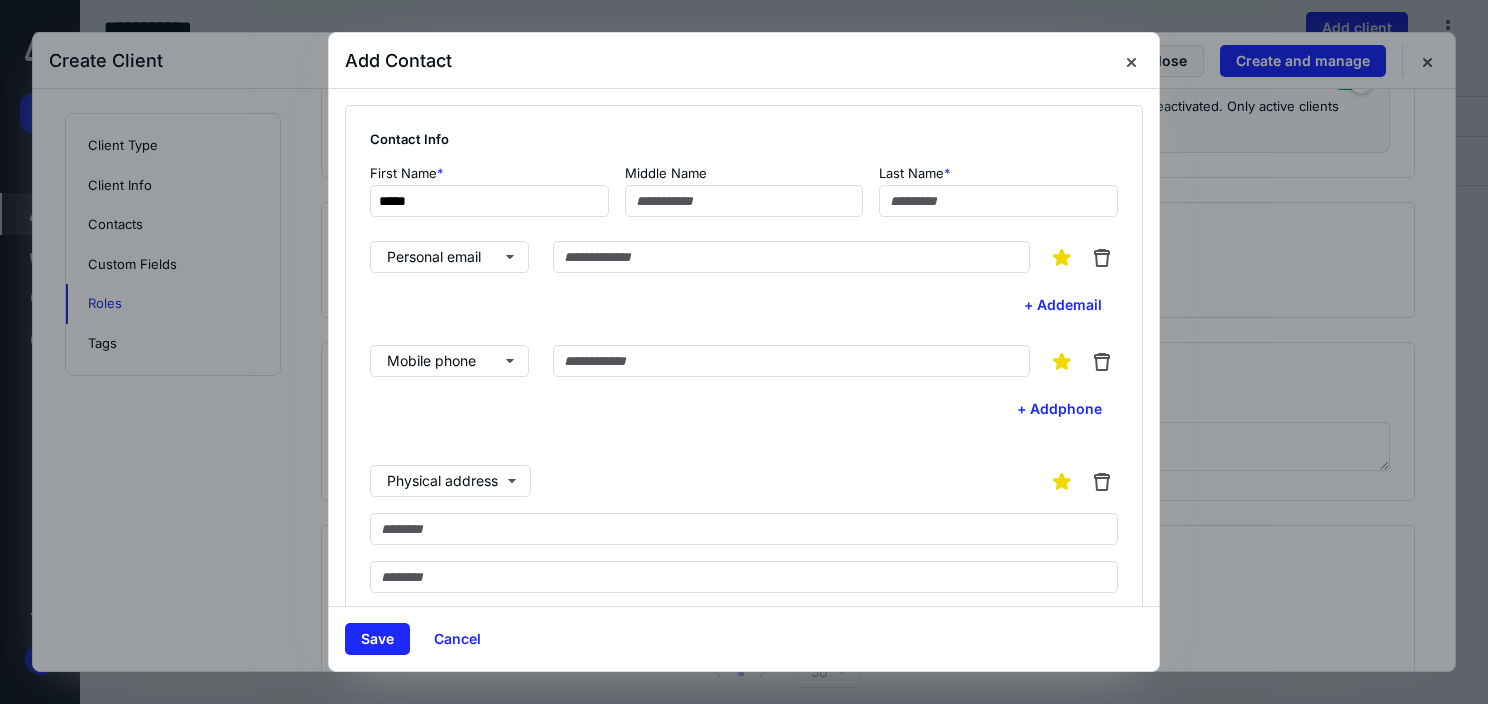 type on "*****" 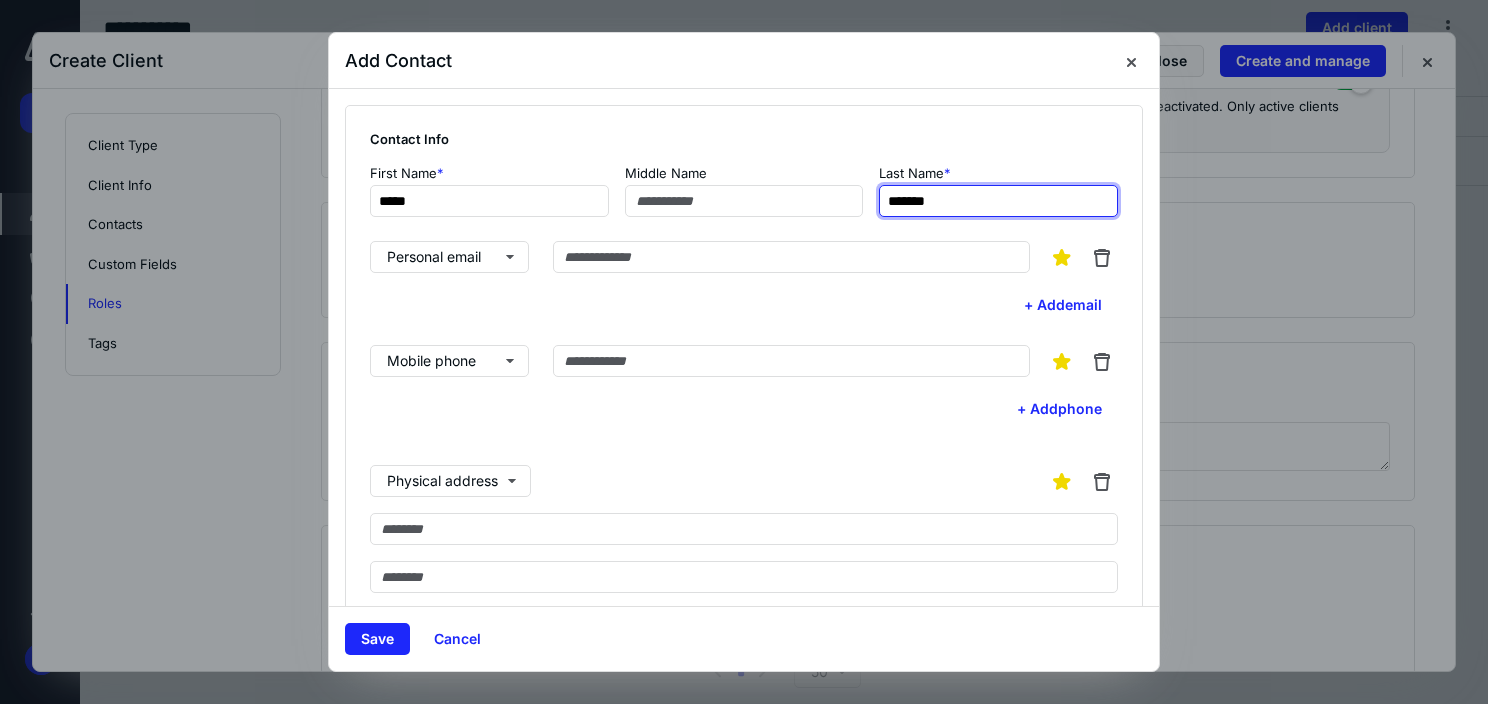 type on "*******" 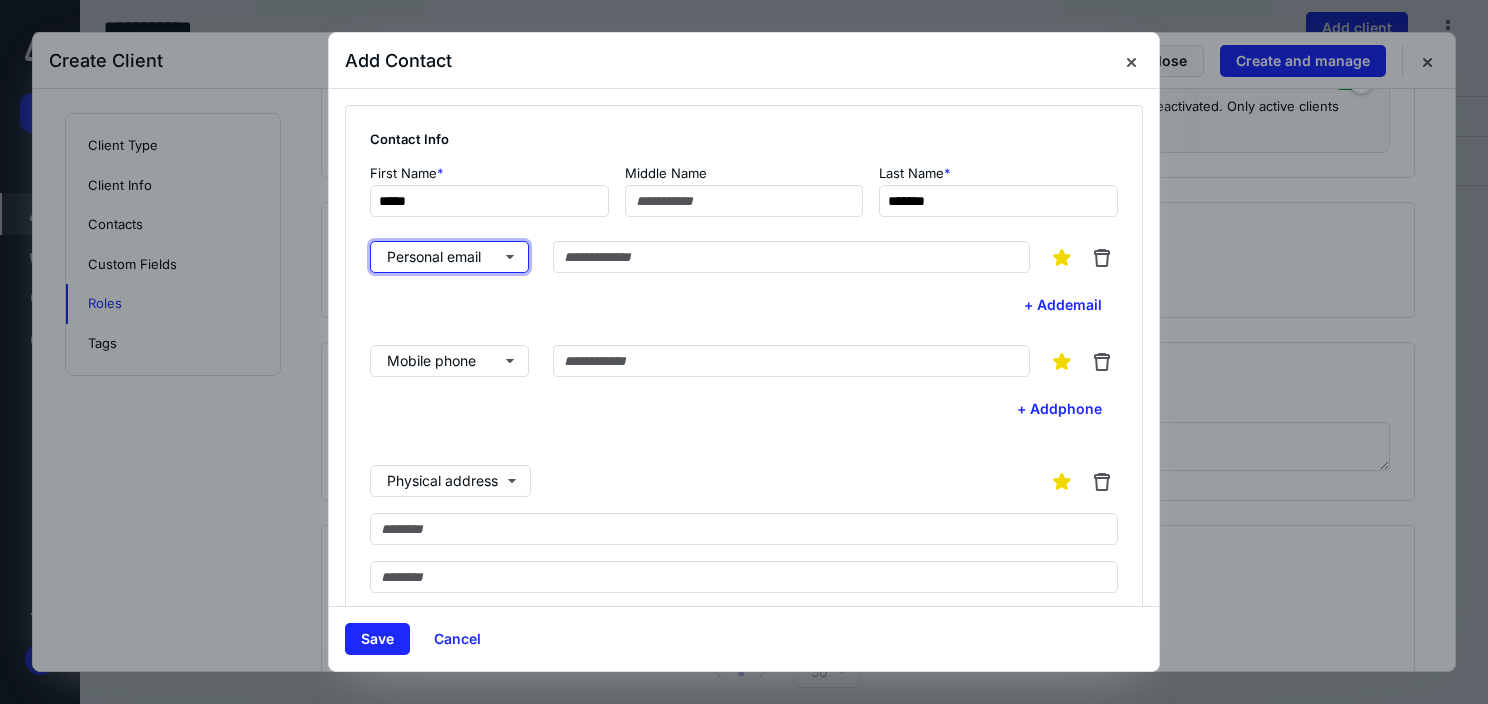 type 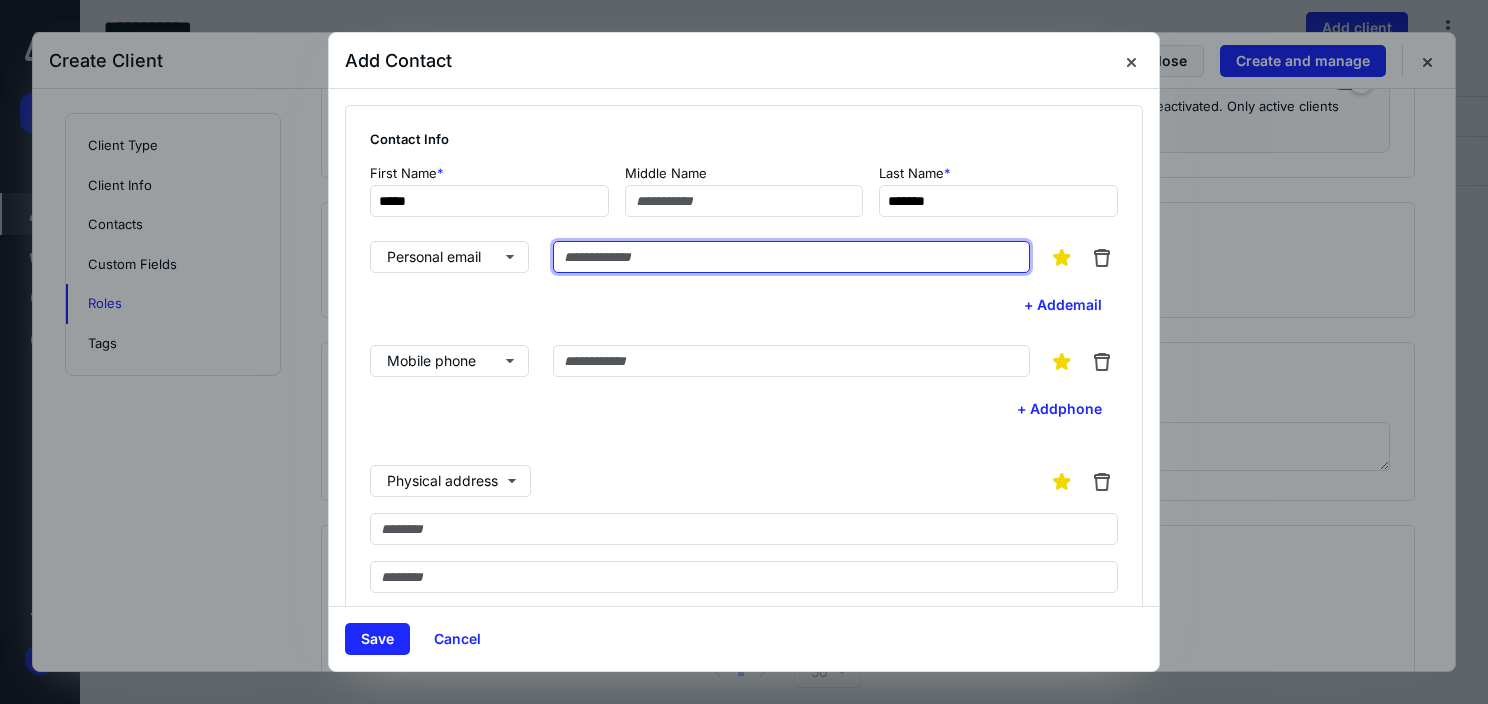 click at bounding box center (791, 257) 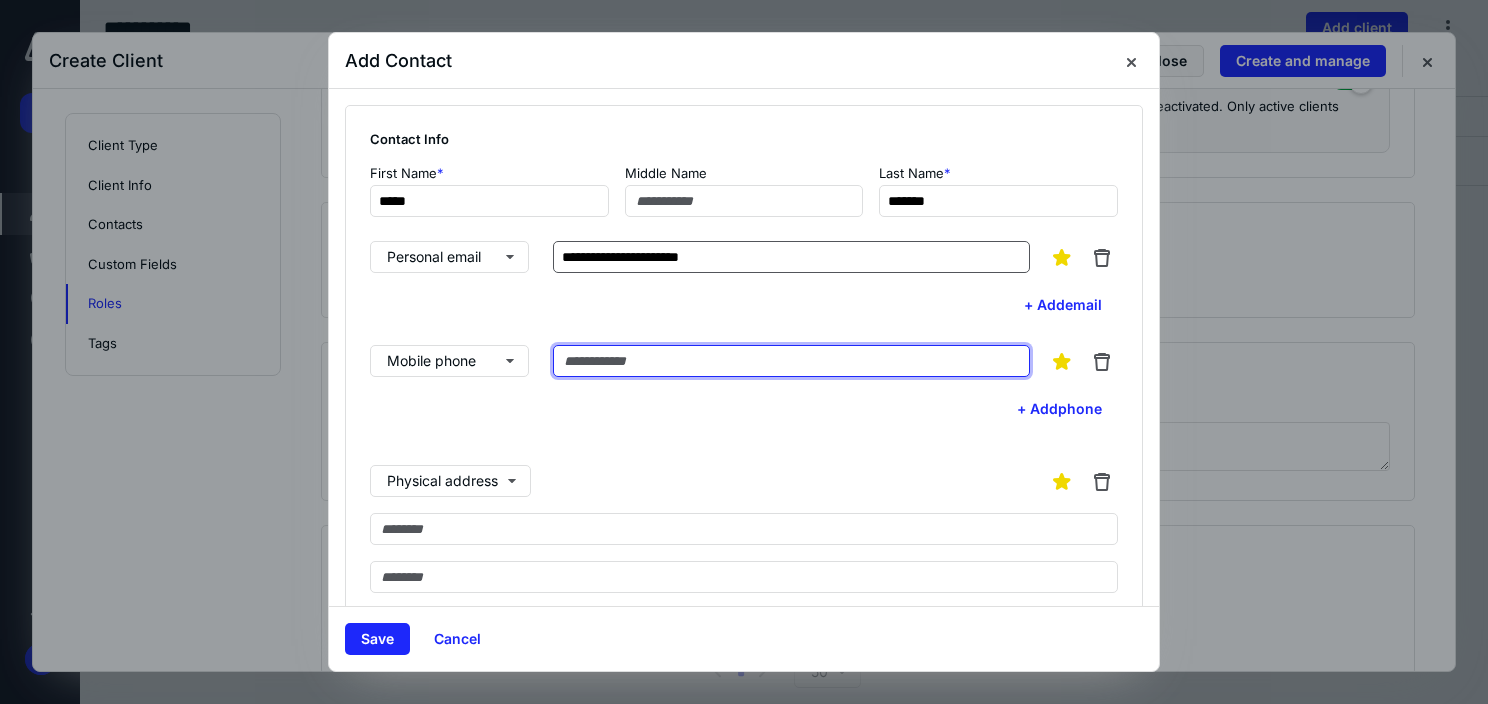 type on "**********" 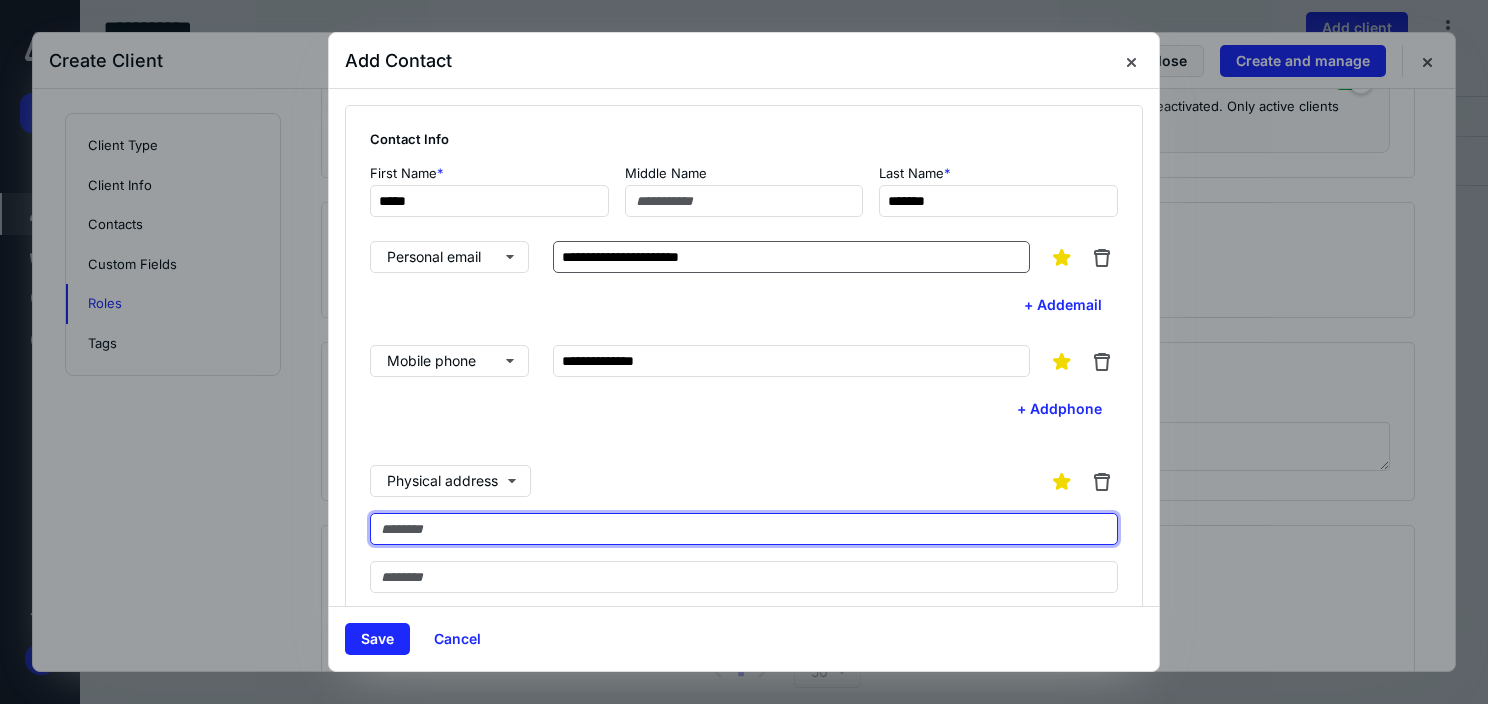 type on "**********" 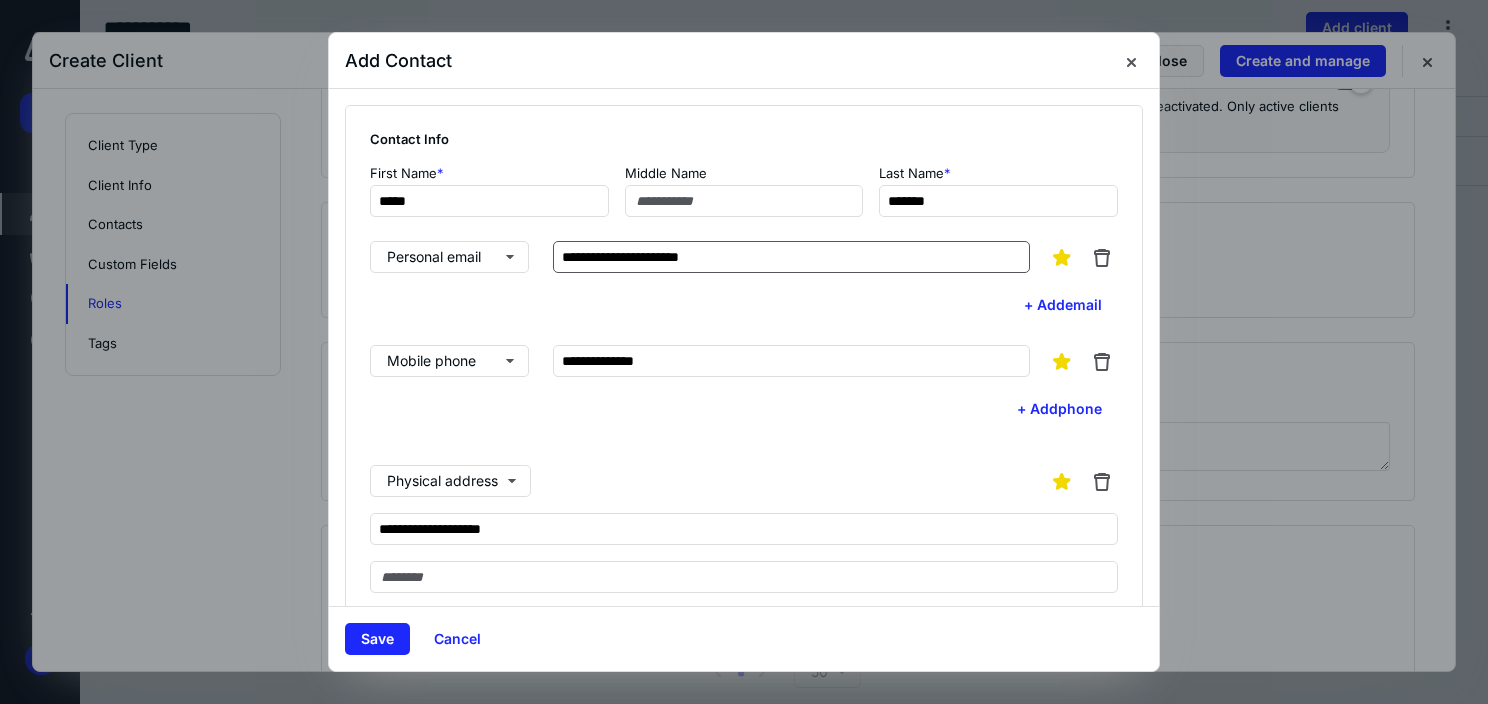 type on "*******" 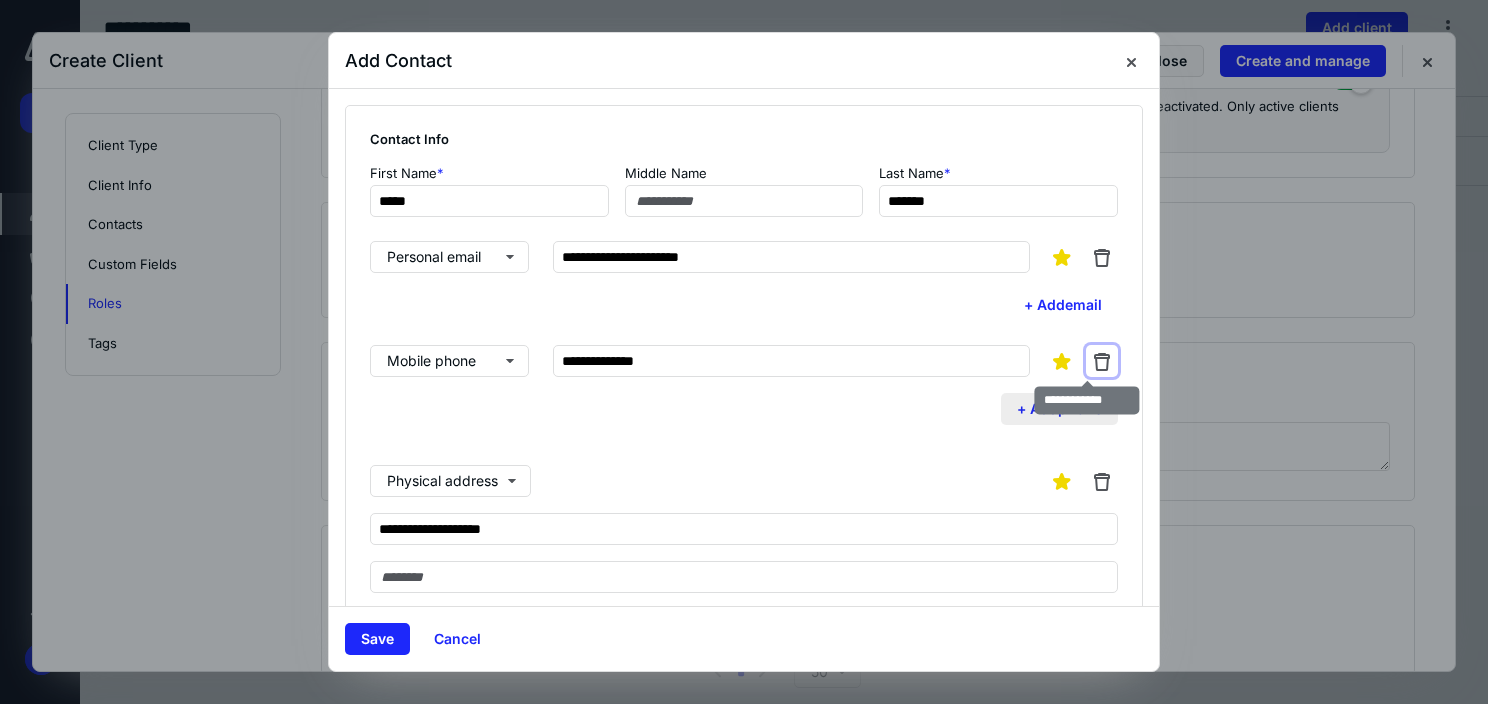 click at bounding box center [1102, 361] 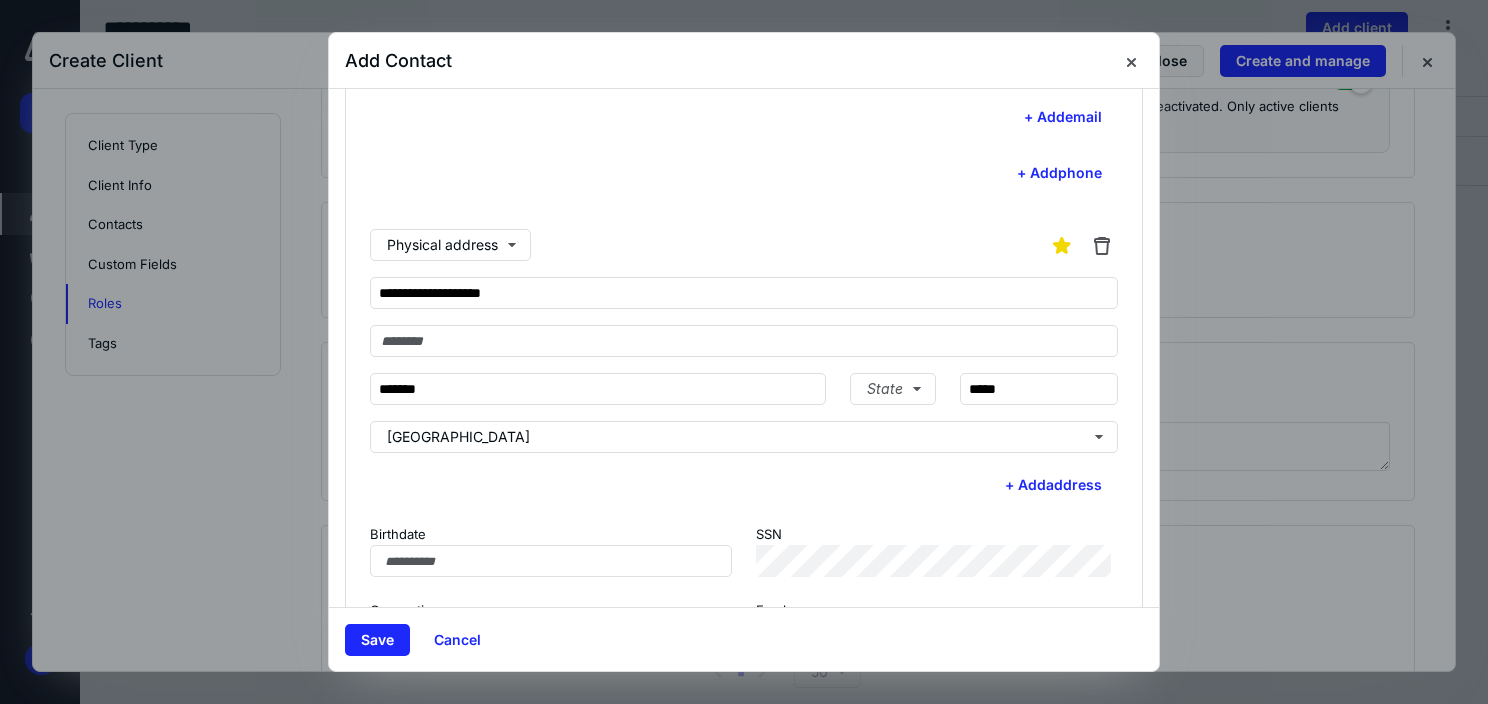 scroll, scrollTop: 200, scrollLeft: 0, axis: vertical 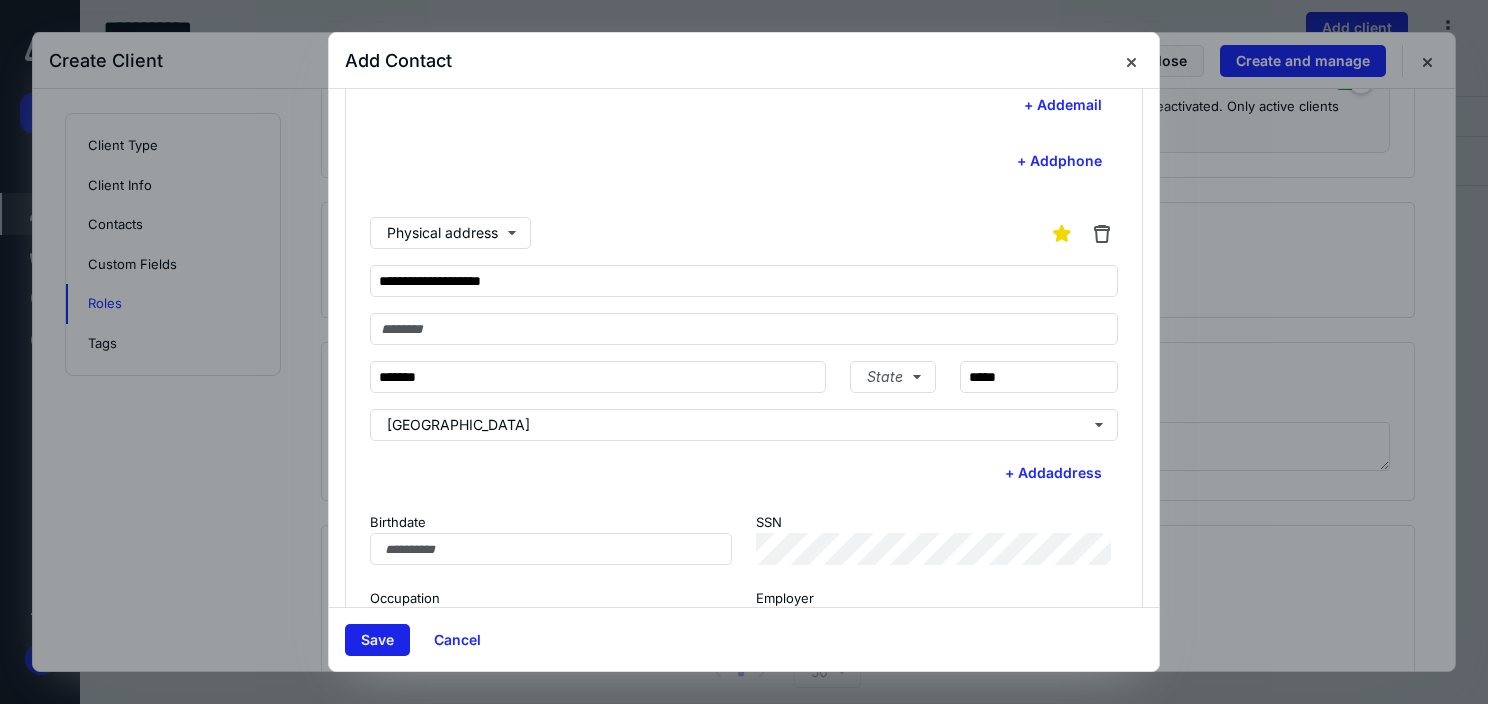 click on "Save" at bounding box center (377, 640) 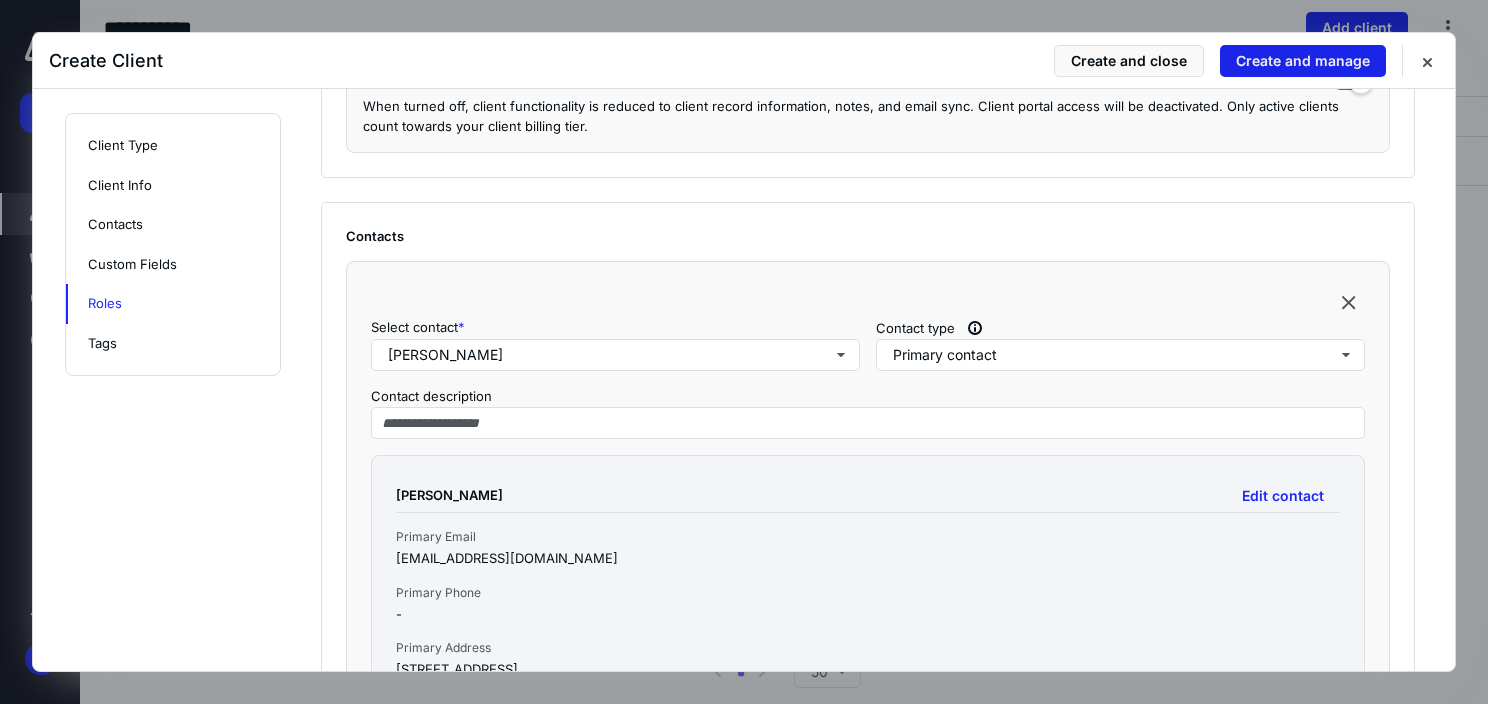 click on "Create and manage" at bounding box center (1303, 61) 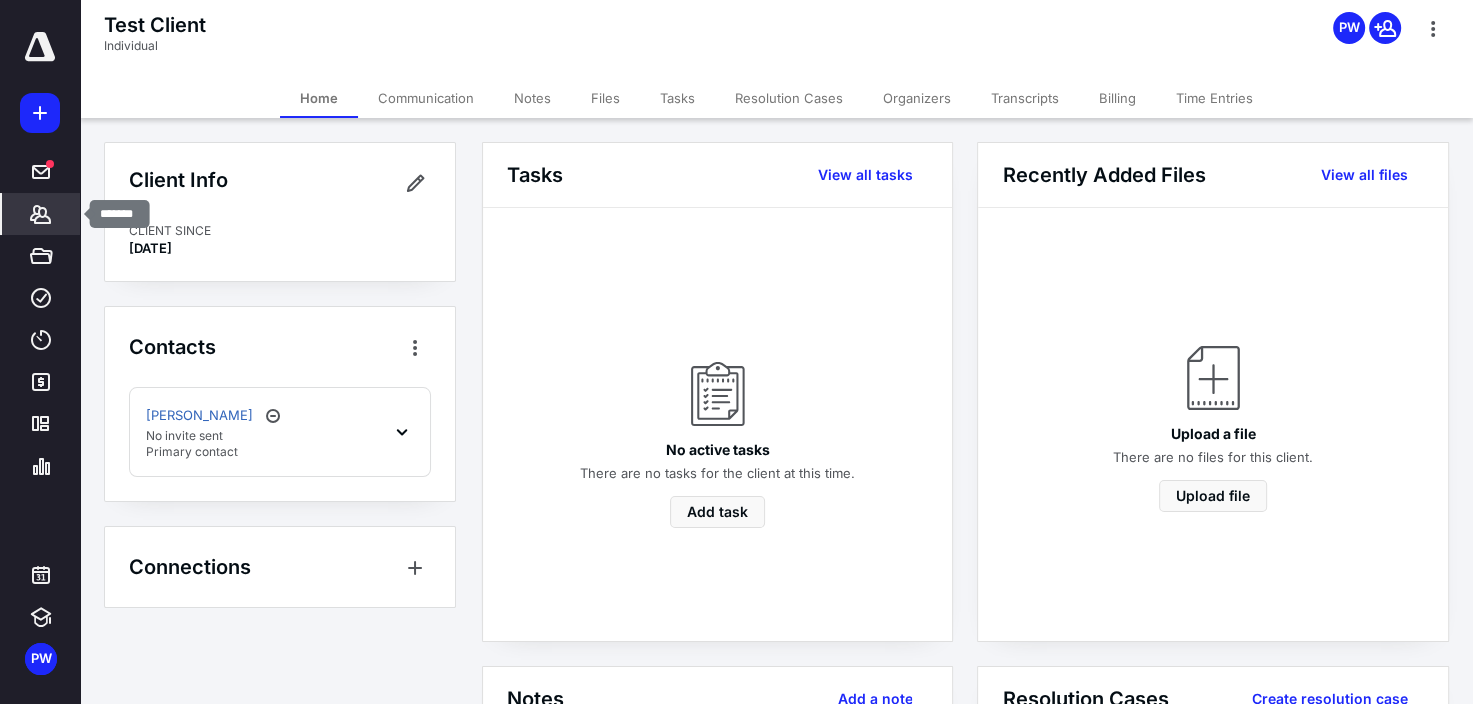 click 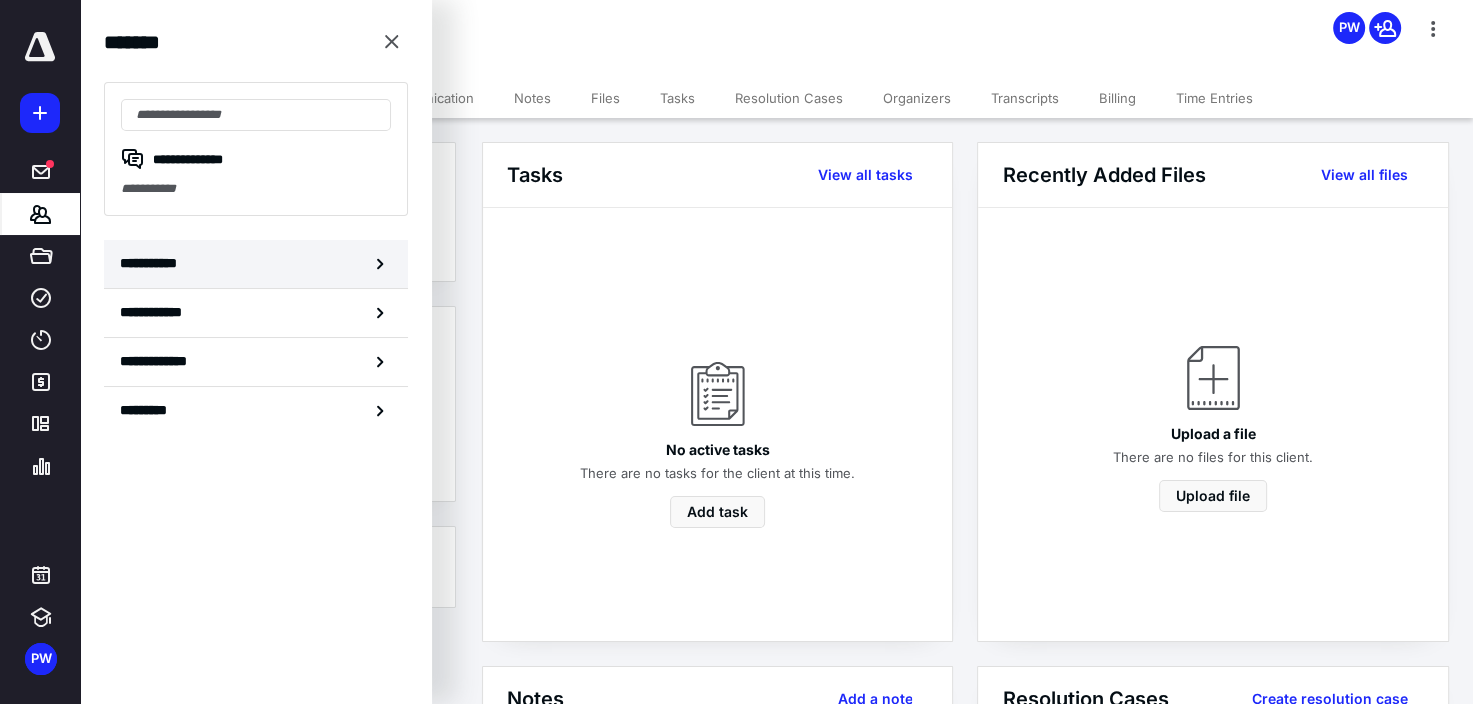click on "**********" at bounding box center (153, 263) 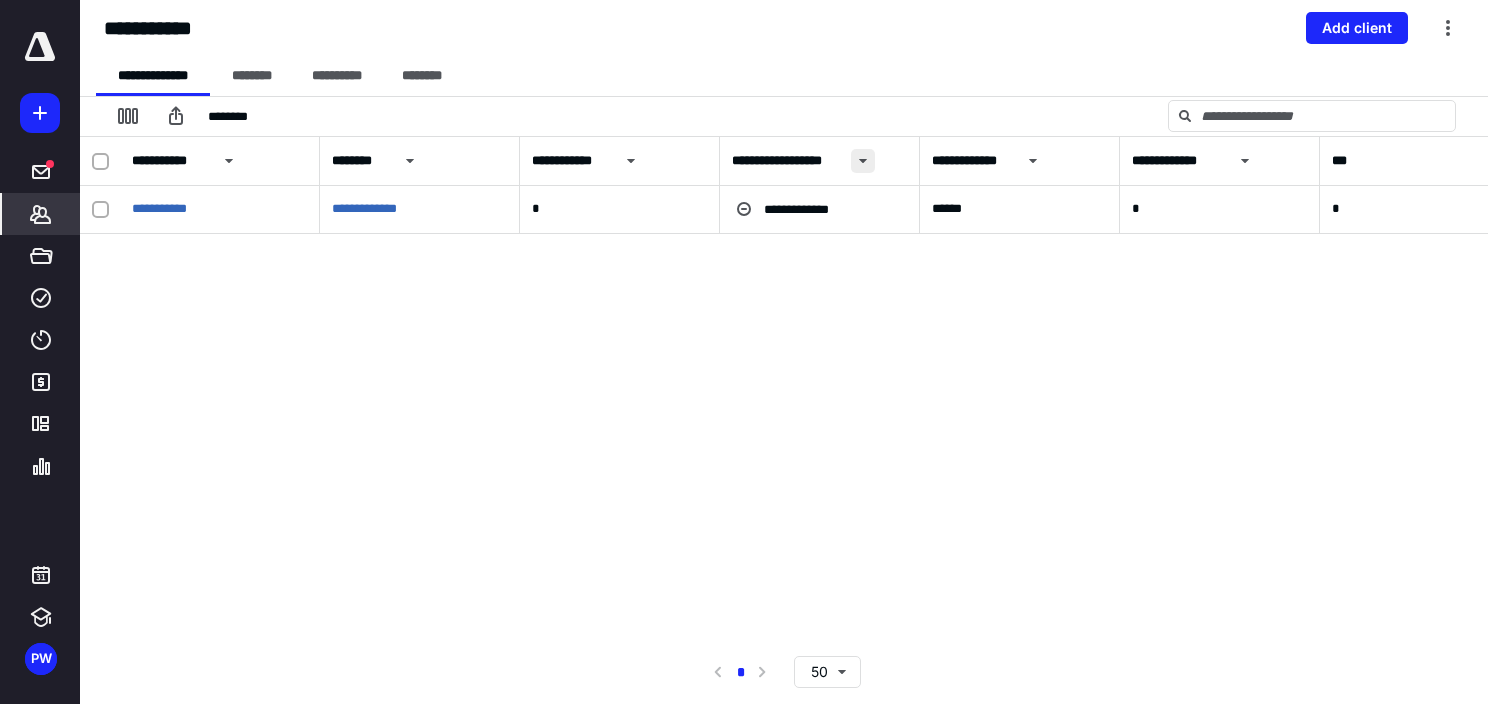 click at bounding box center (863, 161) 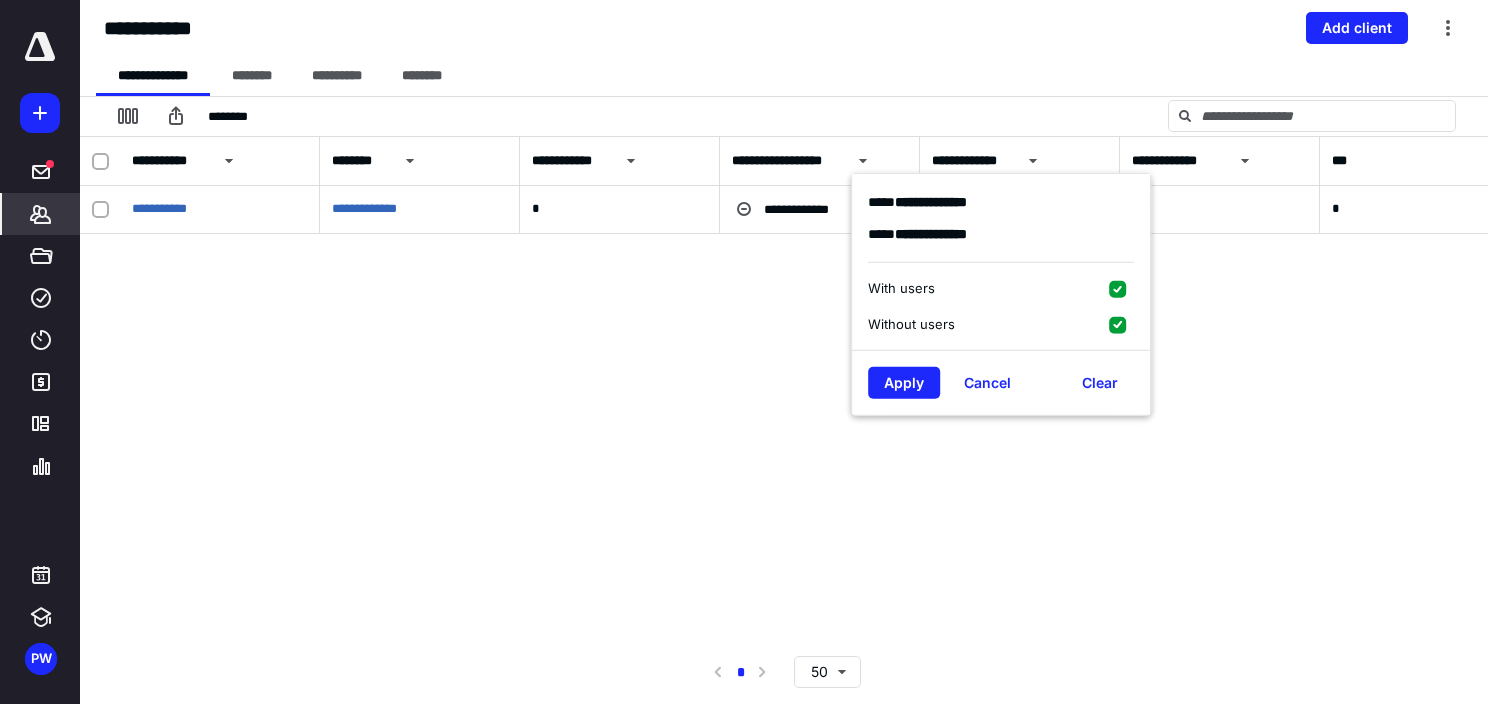 click 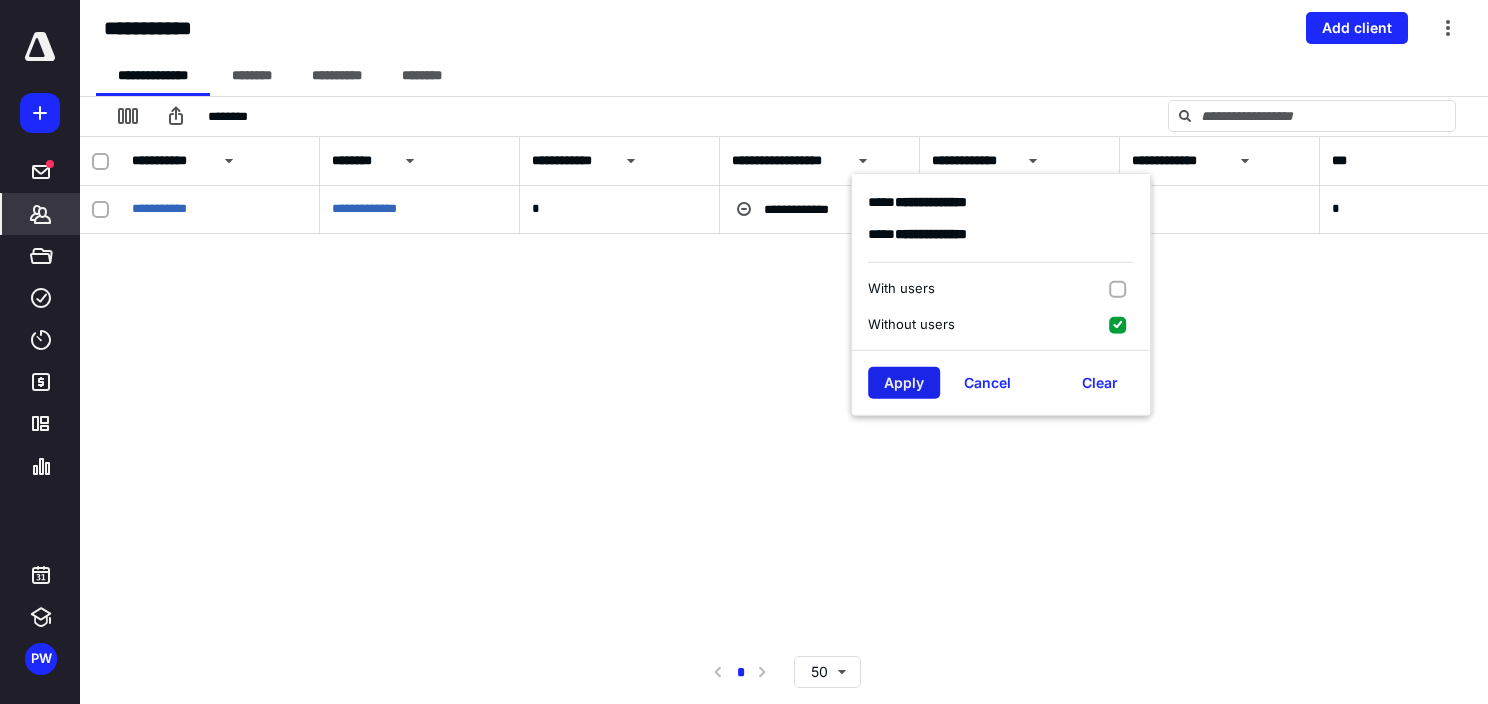 click on "Apply" at bounding box center [904, 383] 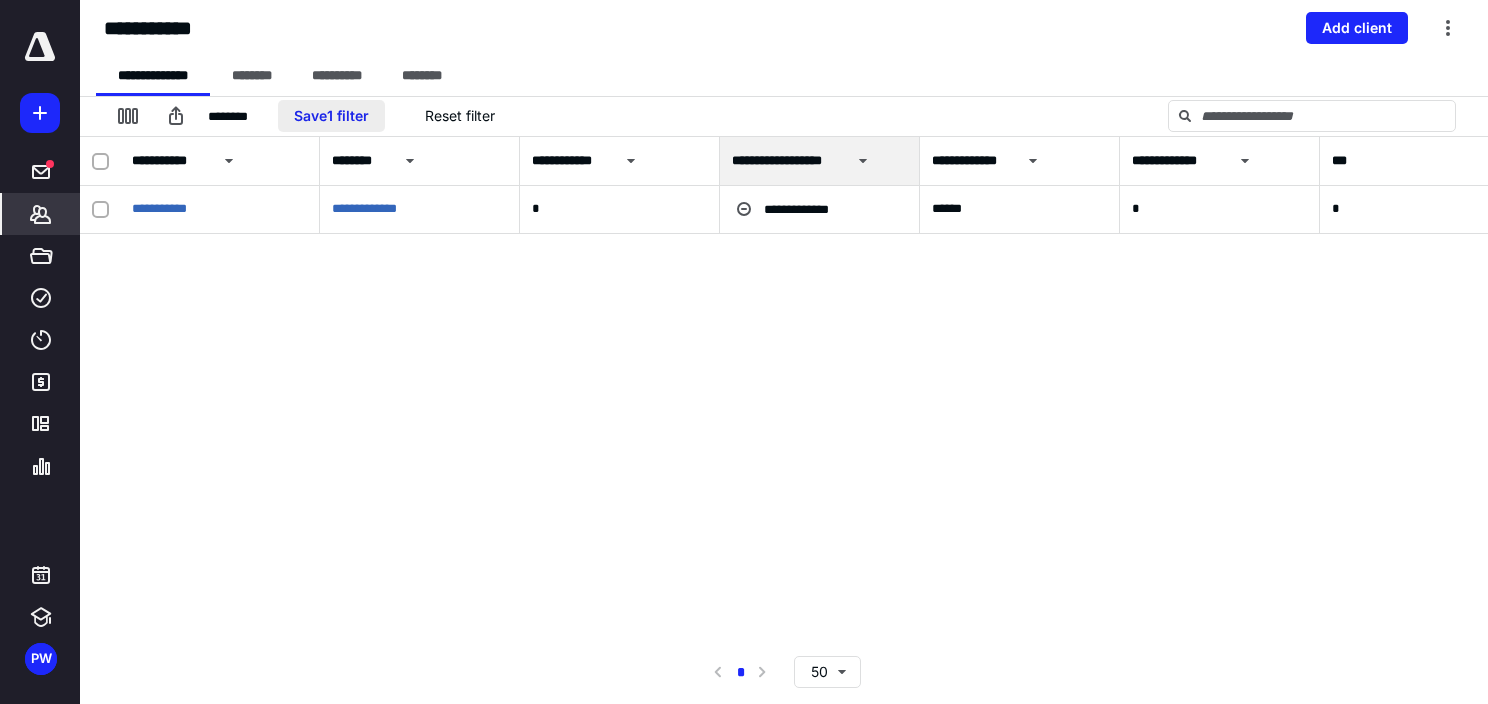 click on "Save  1   filter" at bounding box center [331, 116] 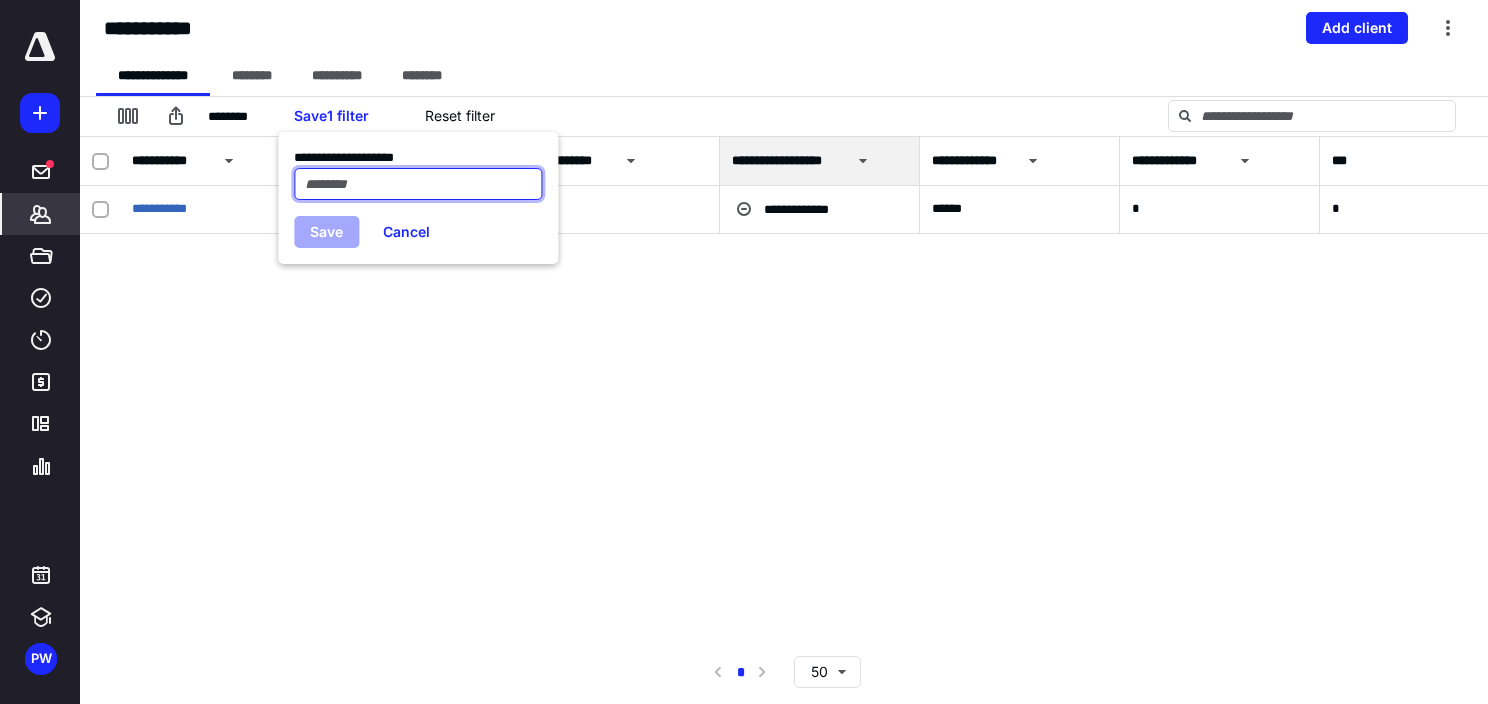 click at bounding box center [418, 184] 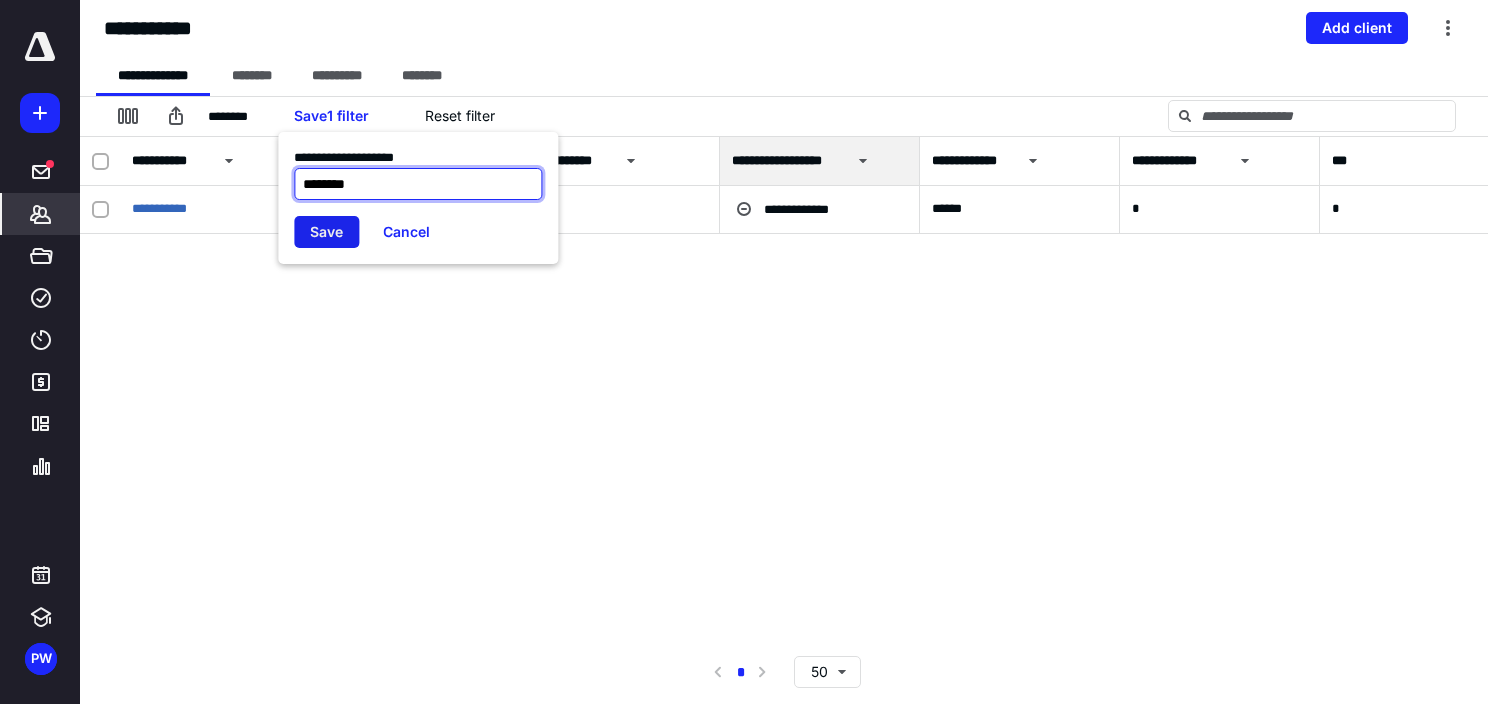 type on "********" 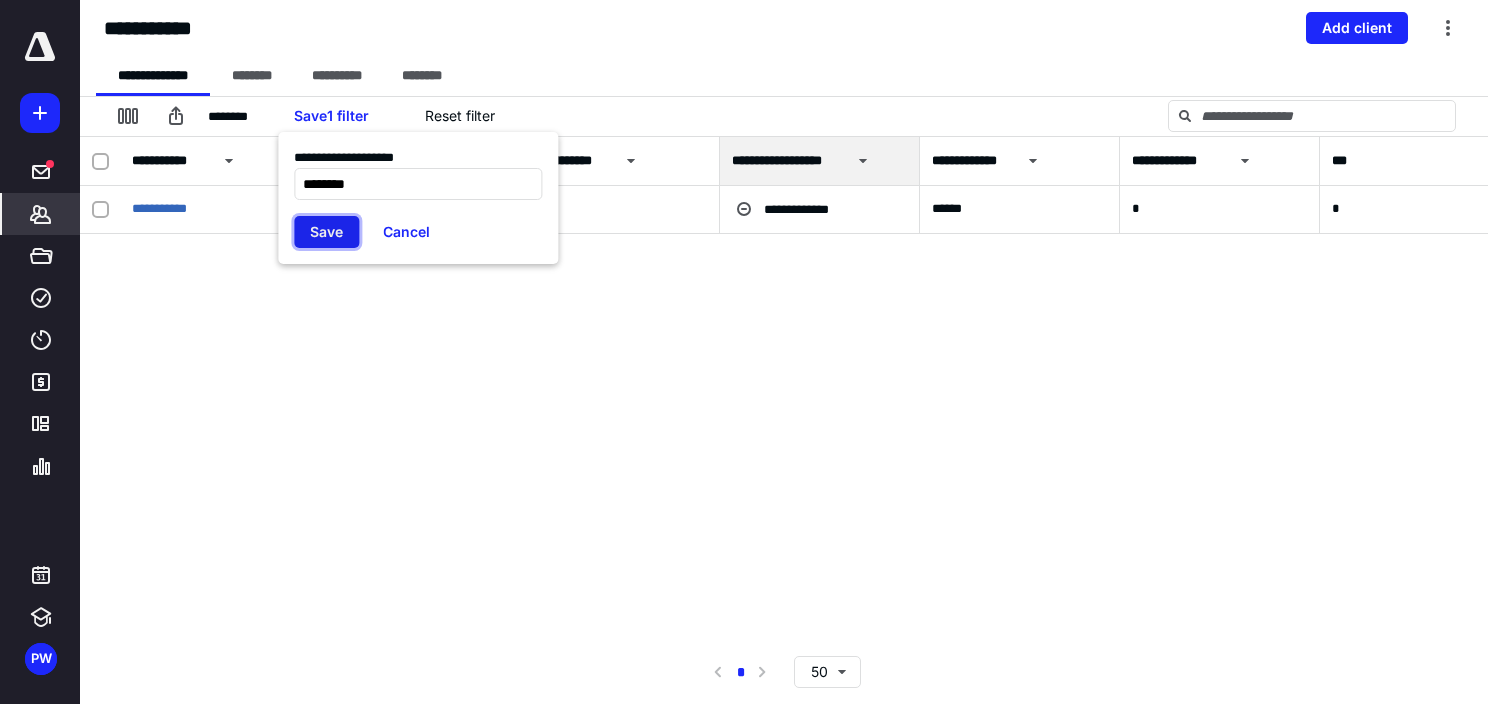 click on "Save" at bounding box center (326, 232) 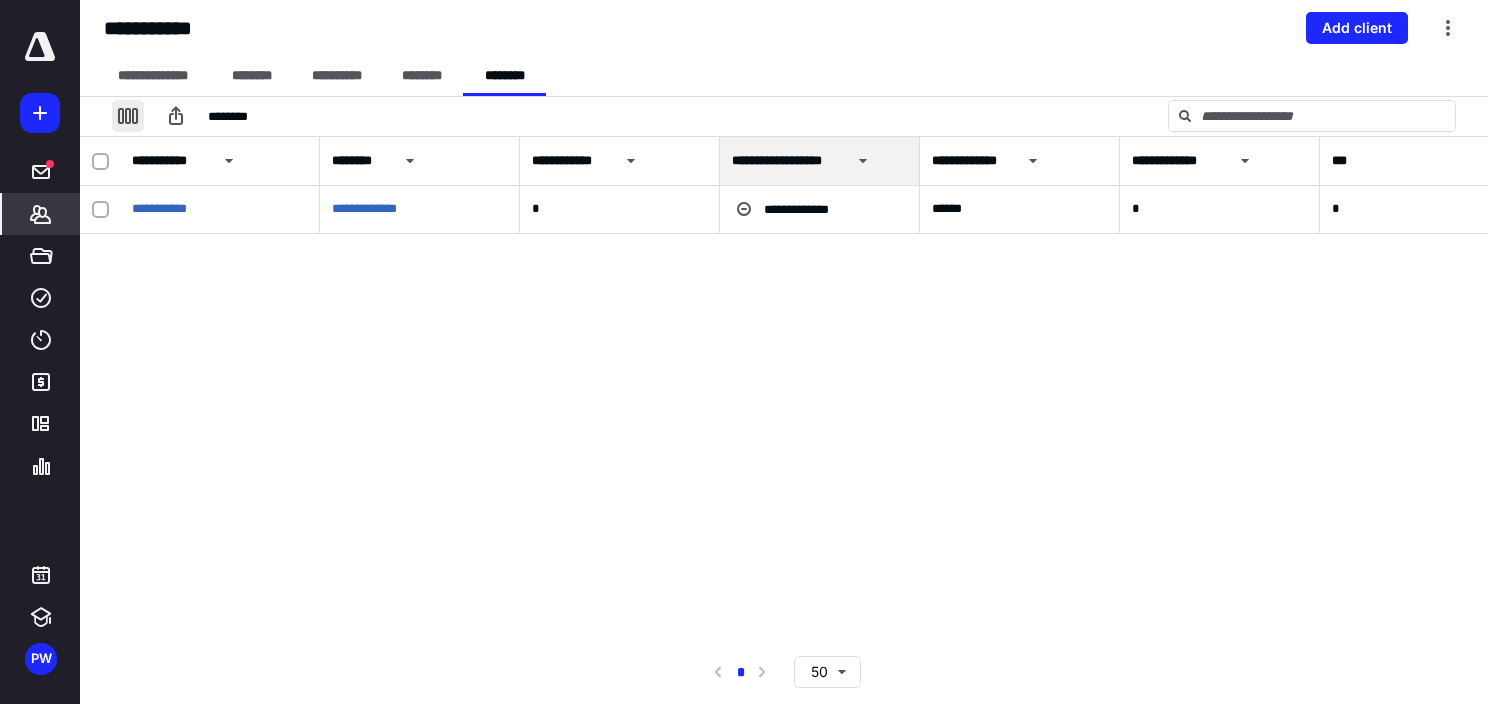 click at bounding box center (128, 116) 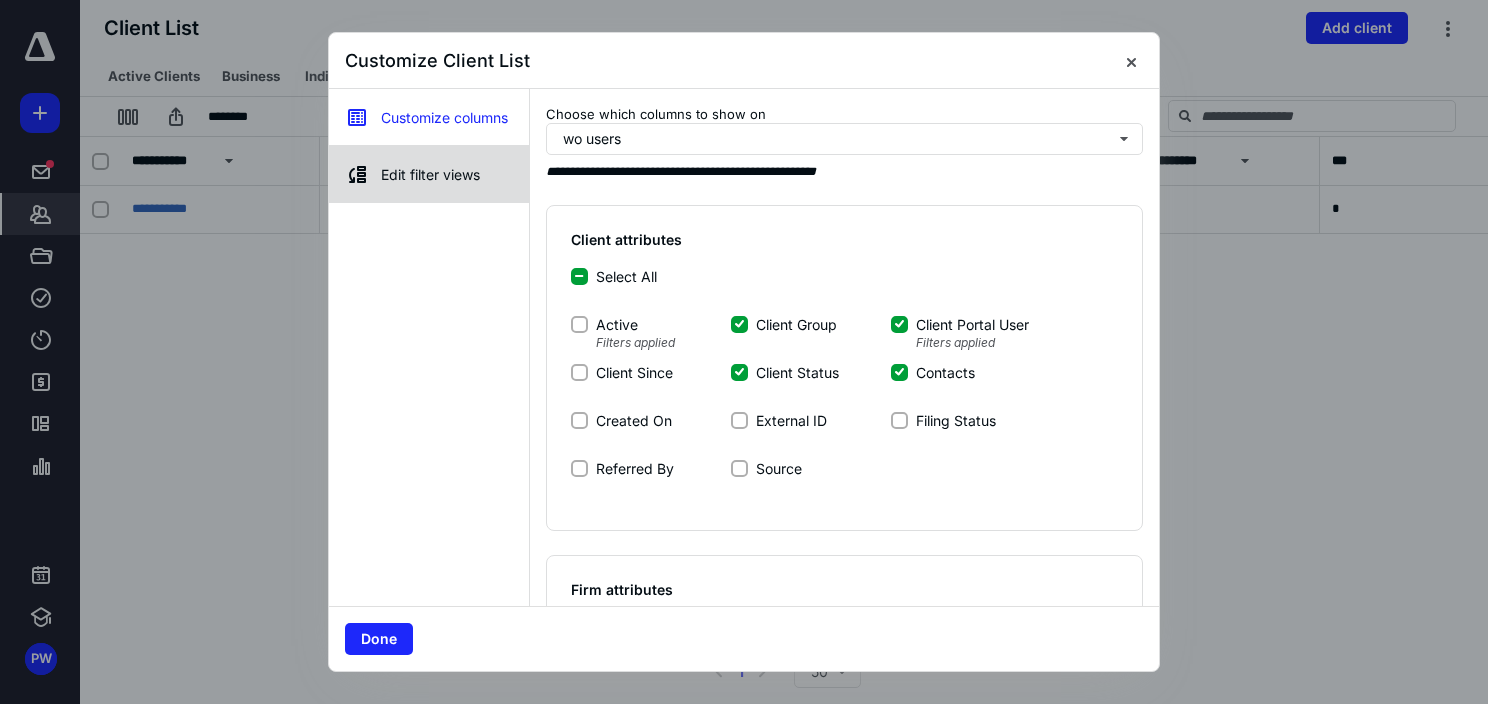 click on "Edit filter views" at bounding box center (429, 174) 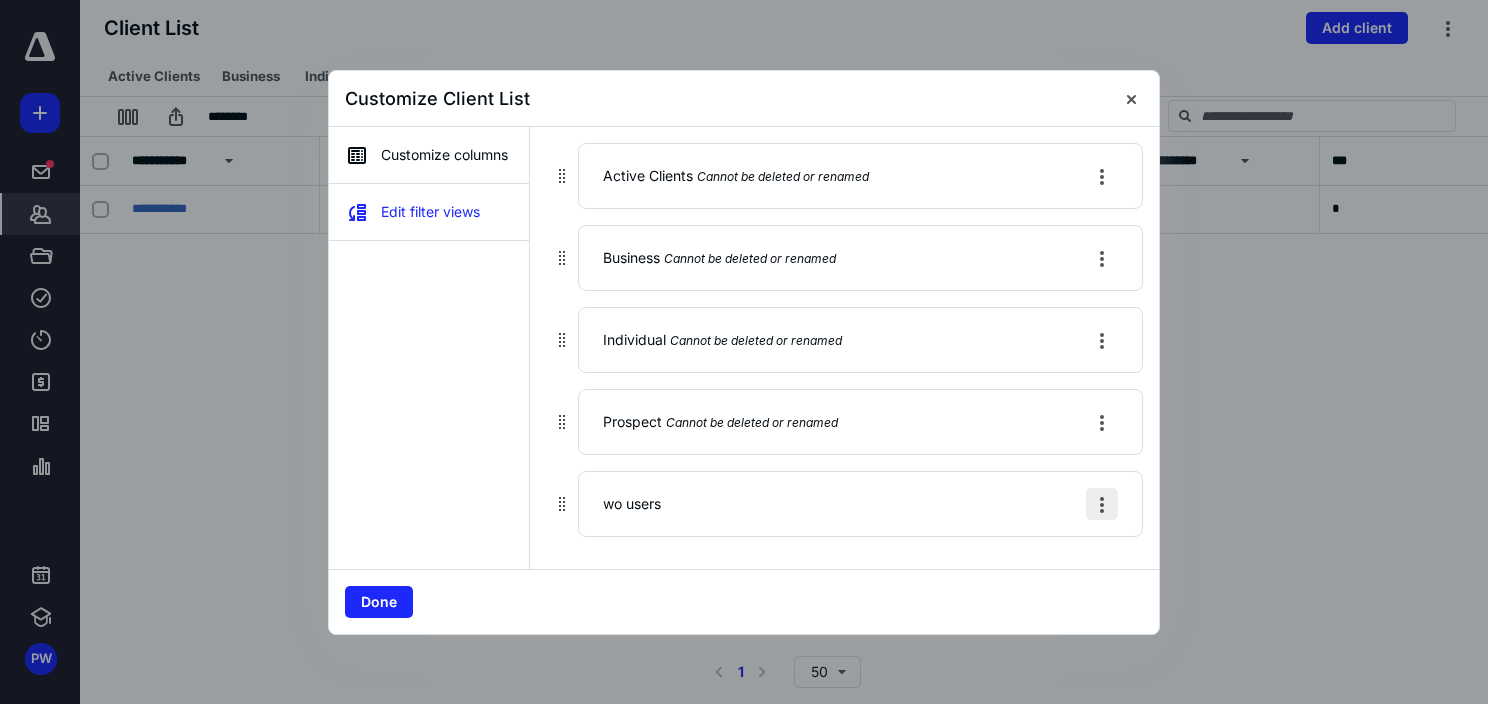 click at bounding box center (1102, 504) 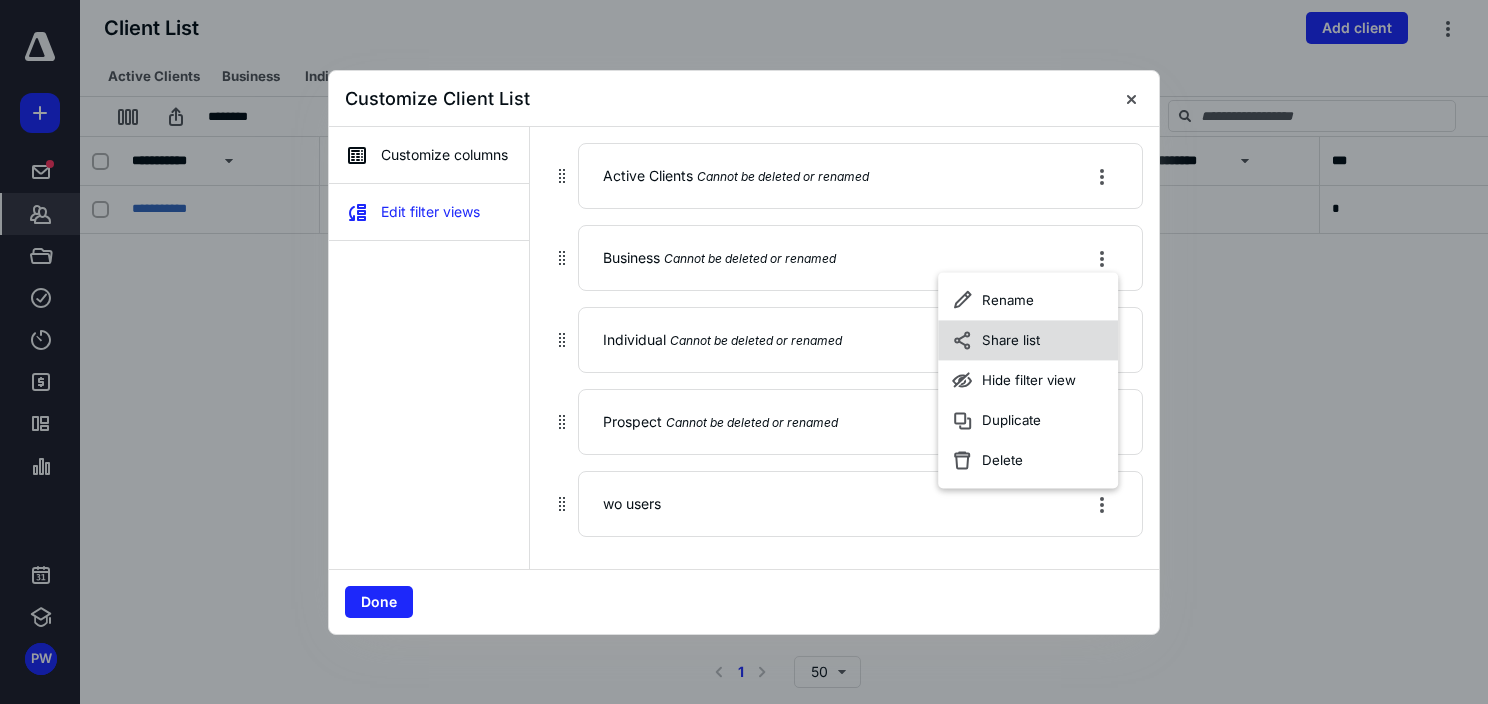 click on "Share list" at bounding box center (1028, 340) 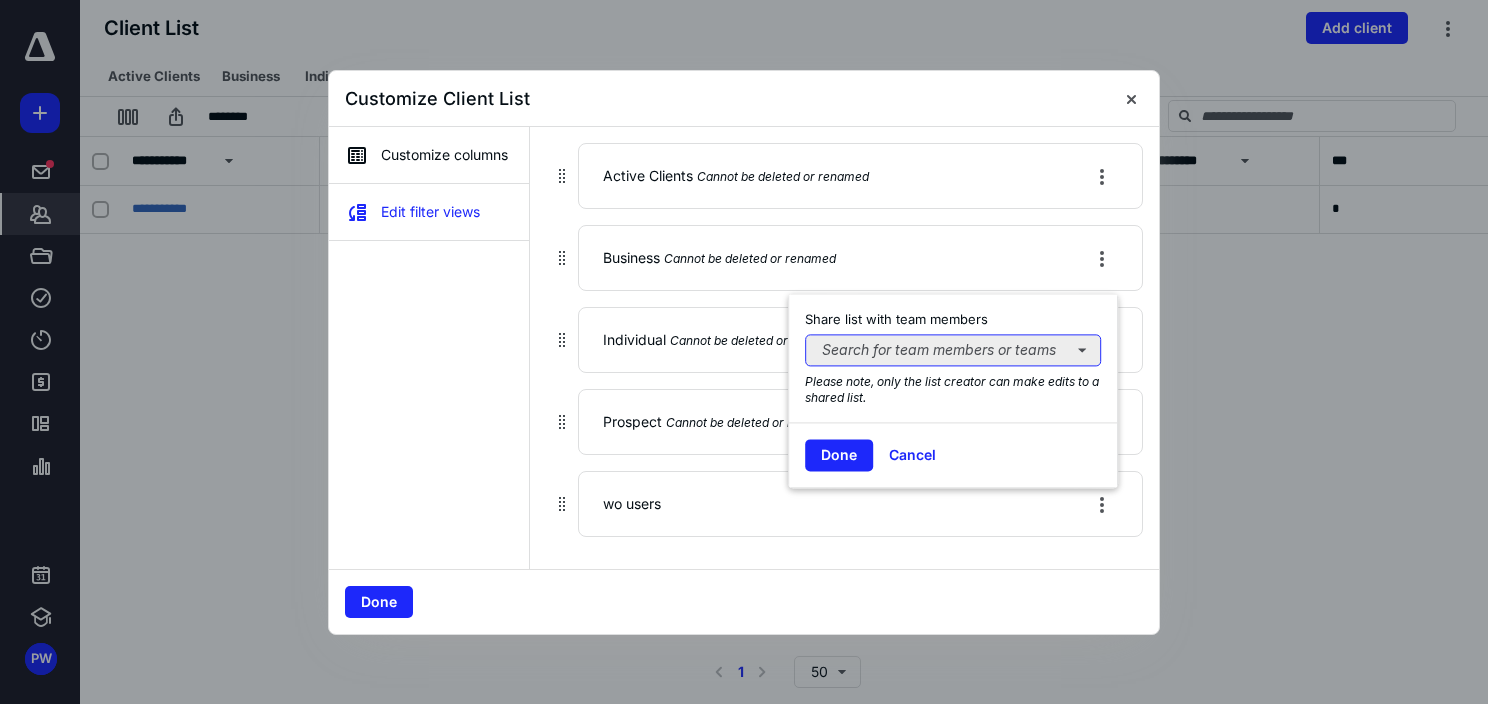 click on "Search for team members or teams" at bounding box center [953, 350] 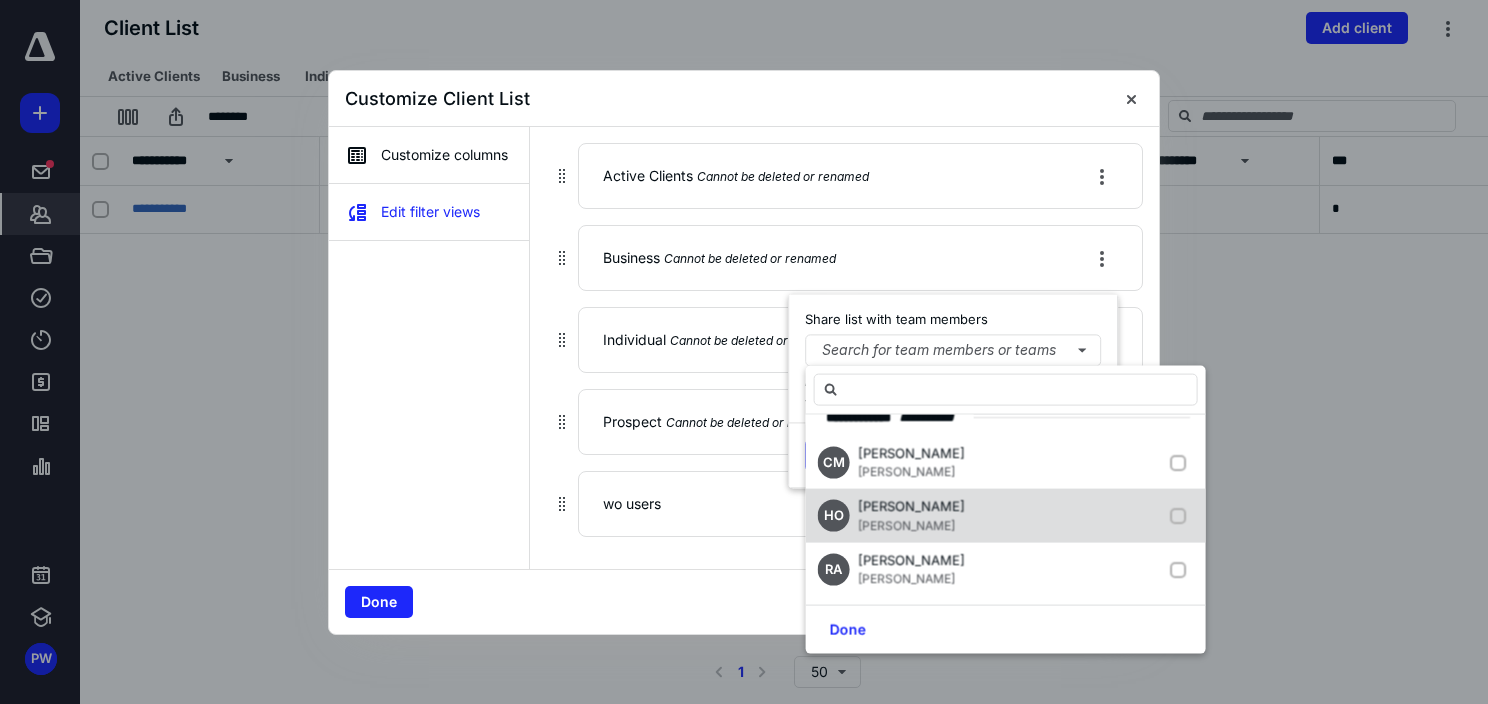 scroll, scrollTop: 0, scrollLeft: 0, axis: both 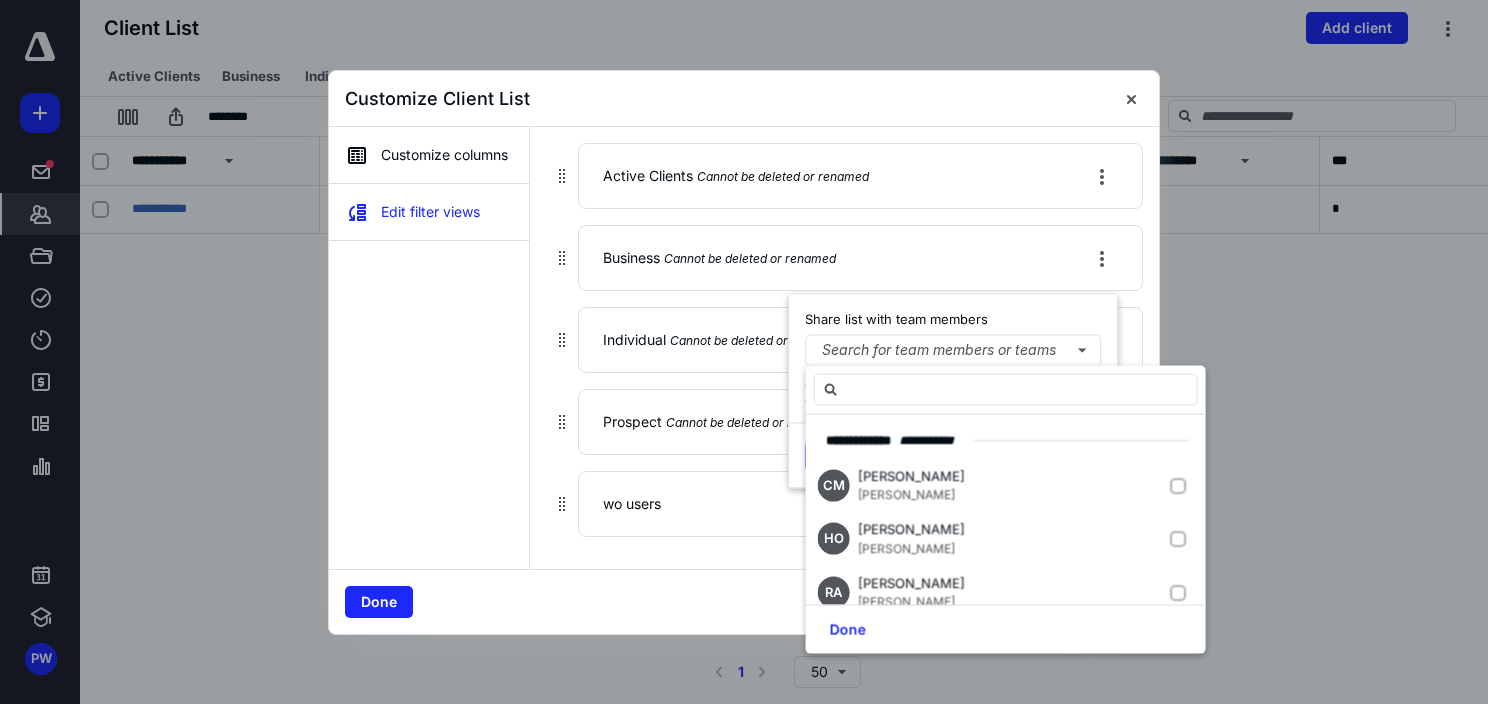 click on "Customize columns Edit filter views" at bounding box center (429, 348) 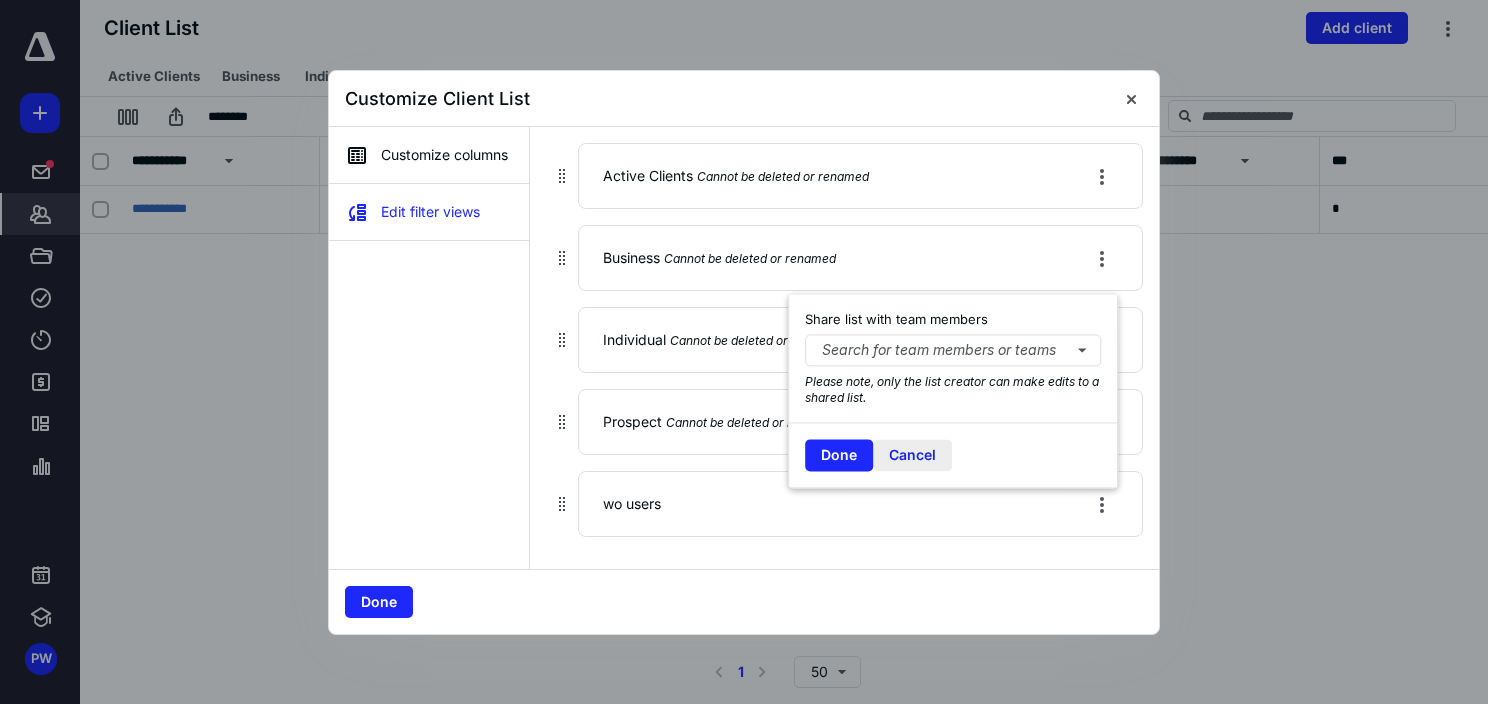 click on "Cancel" at bounding box center [912, 455] 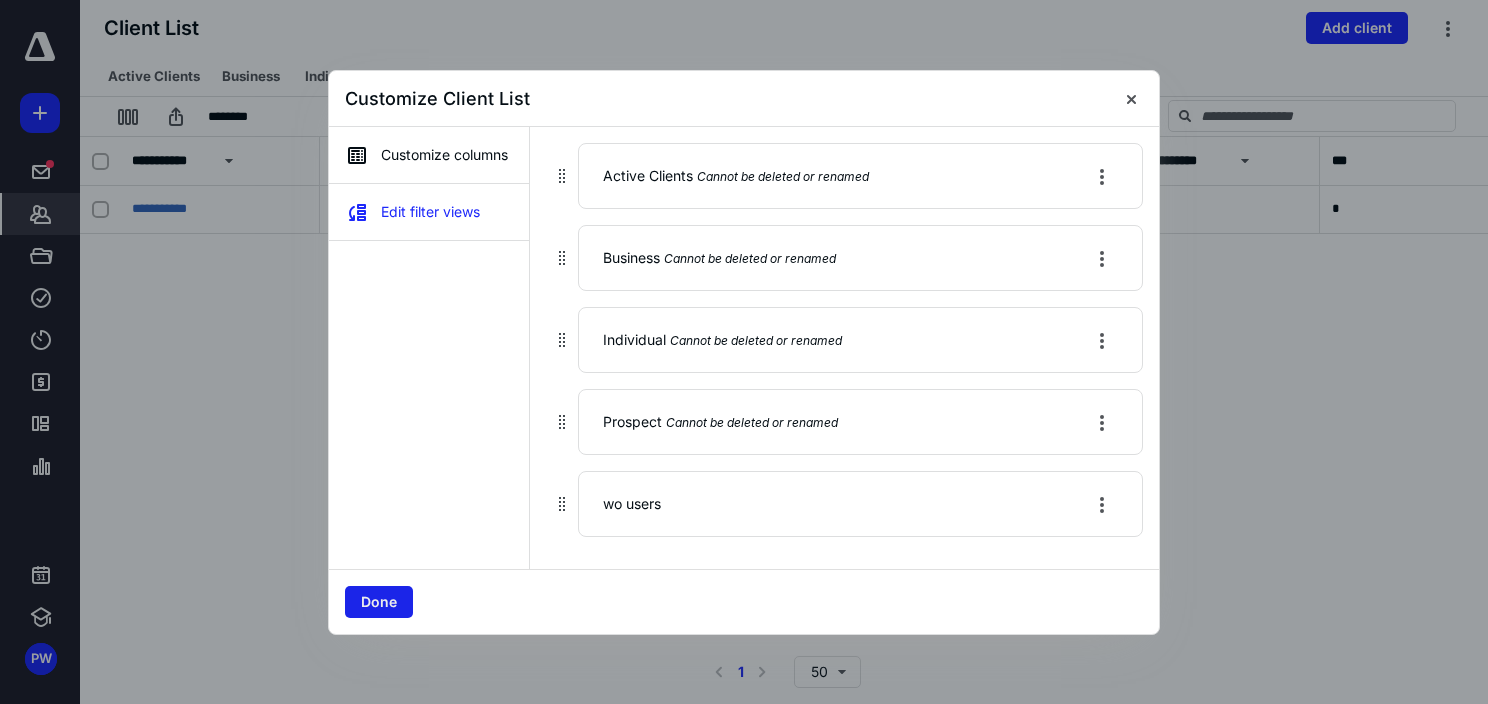 click on "Done" at bounding box center [379, 602] 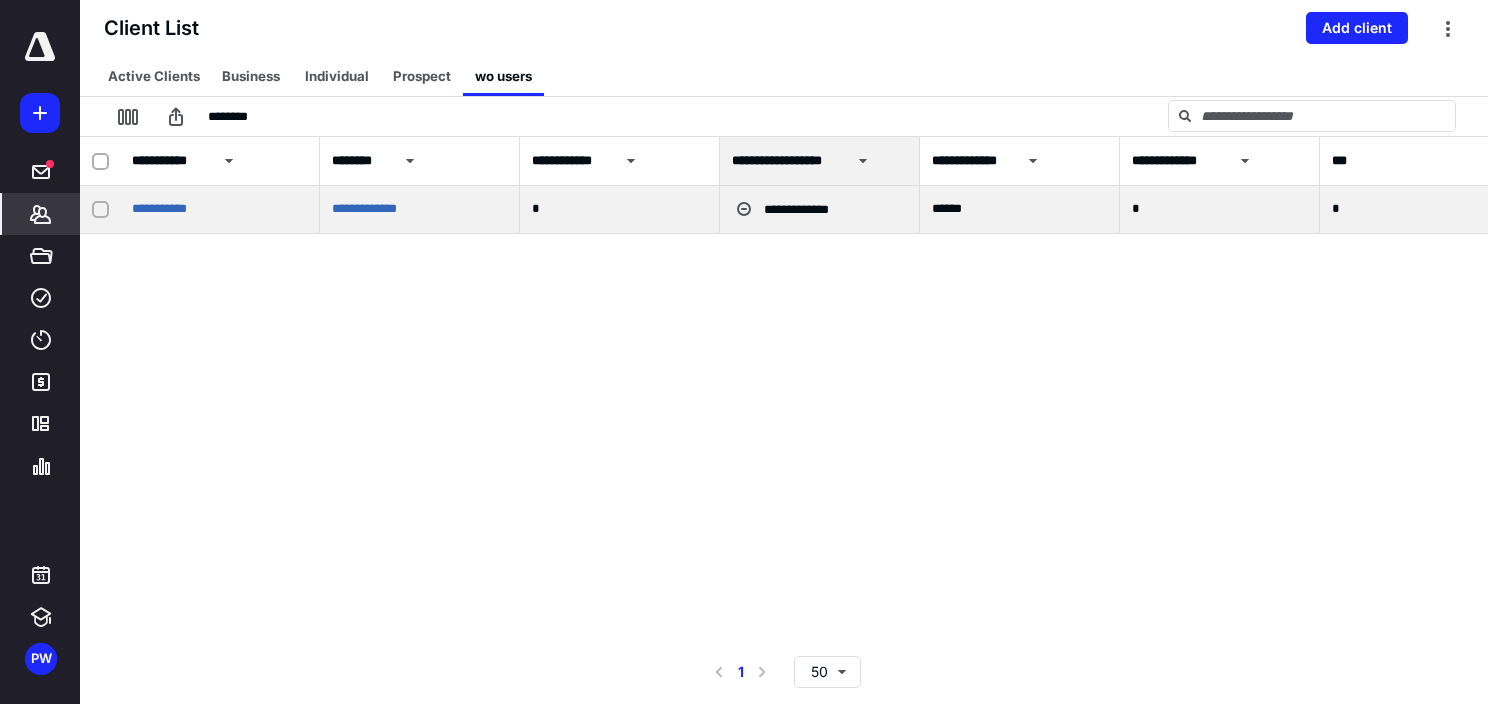 click at bounding box center [100, 210] 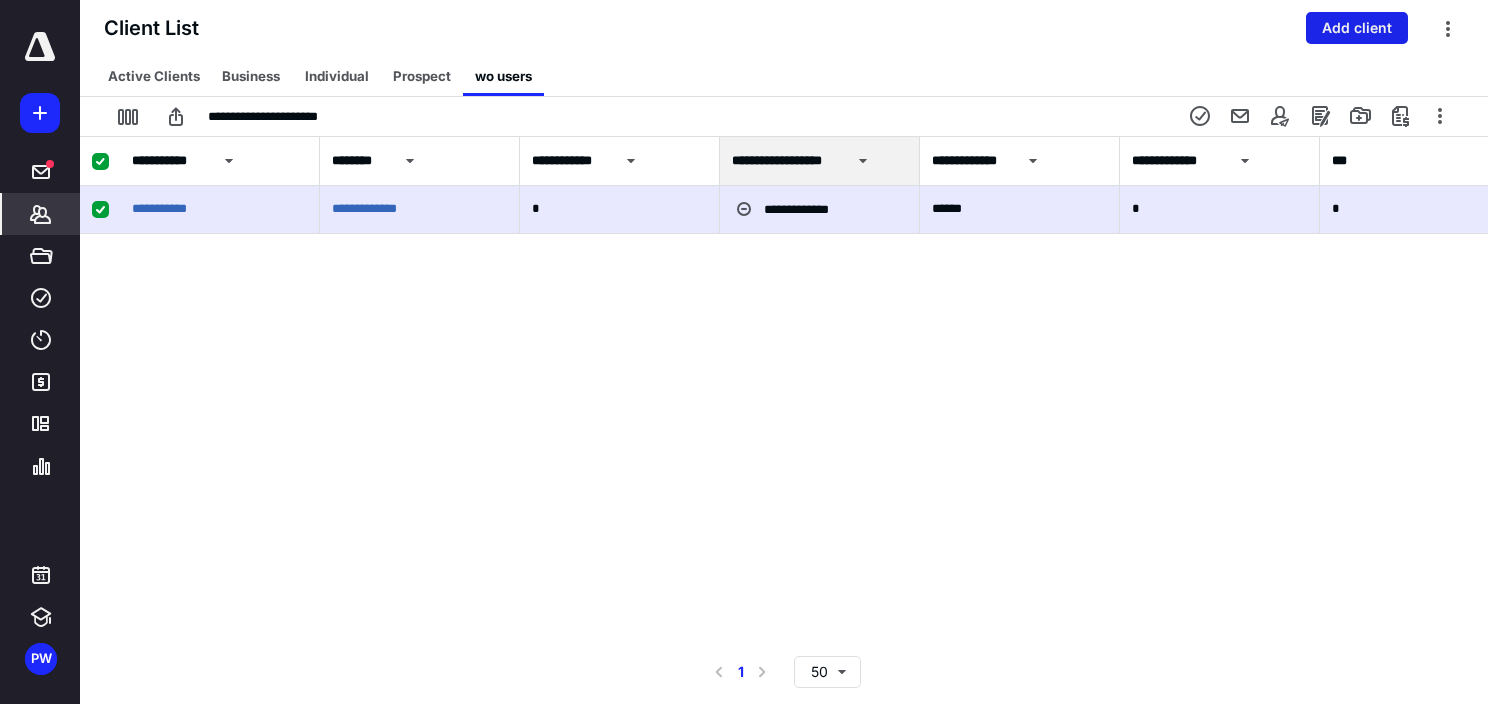 click on "Add client" at bounding box center [1357, 28] 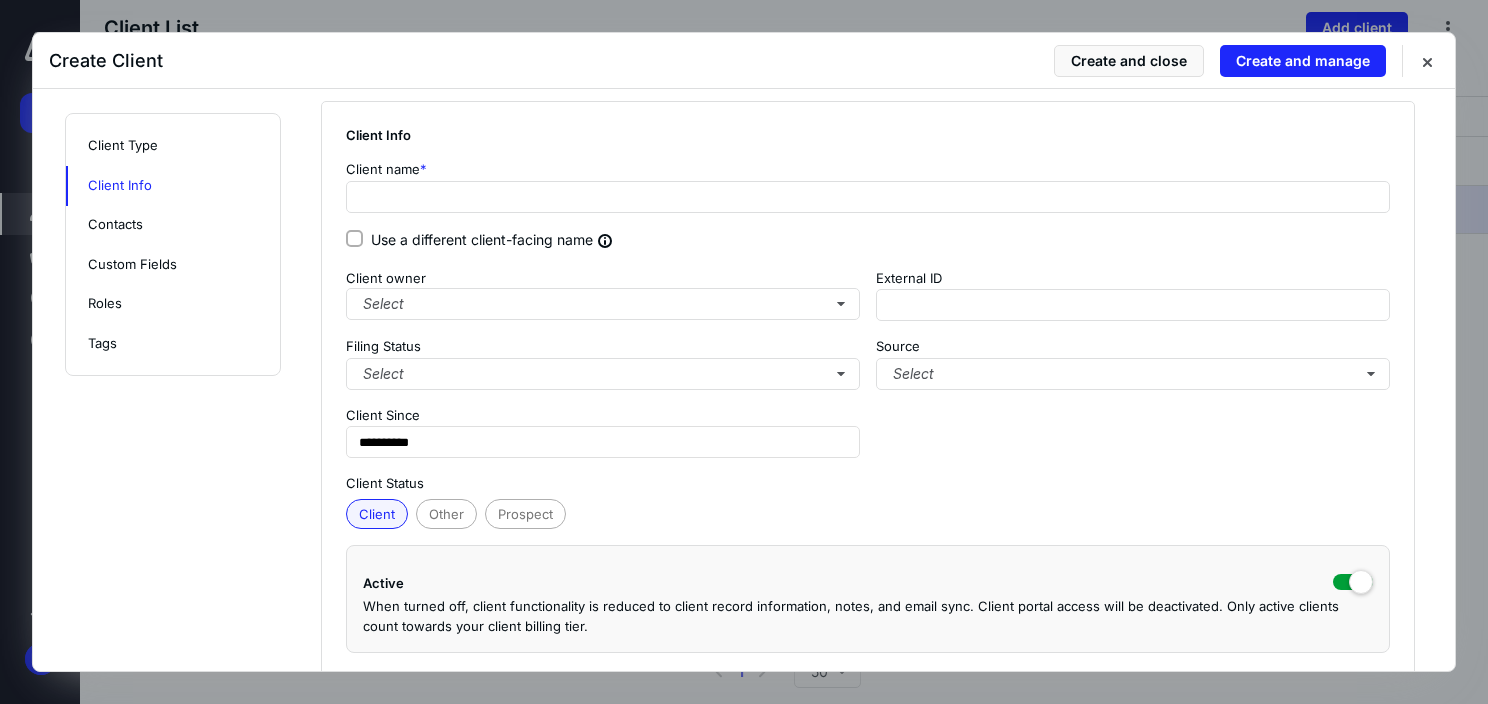 scroll, scrollTop: 100, scrollLeft: 0, axis: vertical 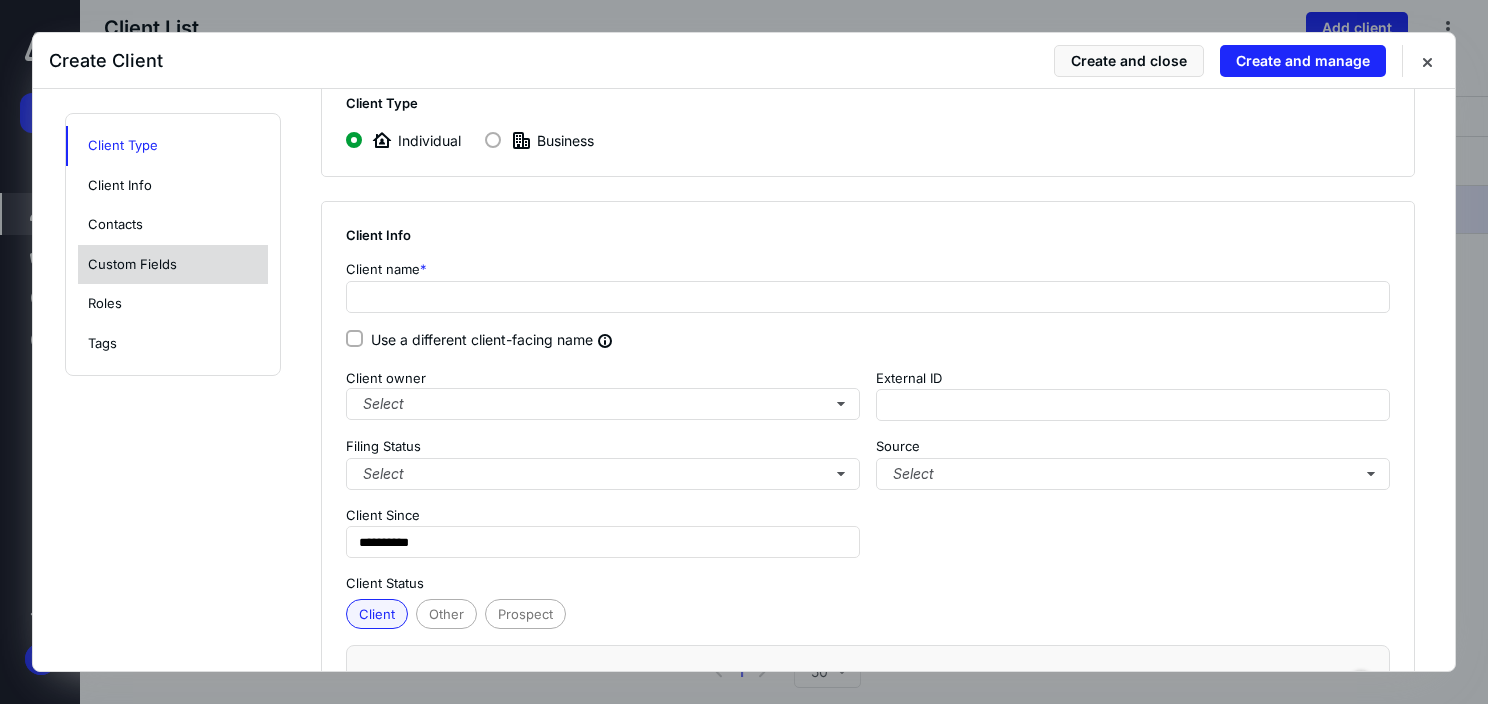 click on "Custom Fields" at bounding box center (173, 265) 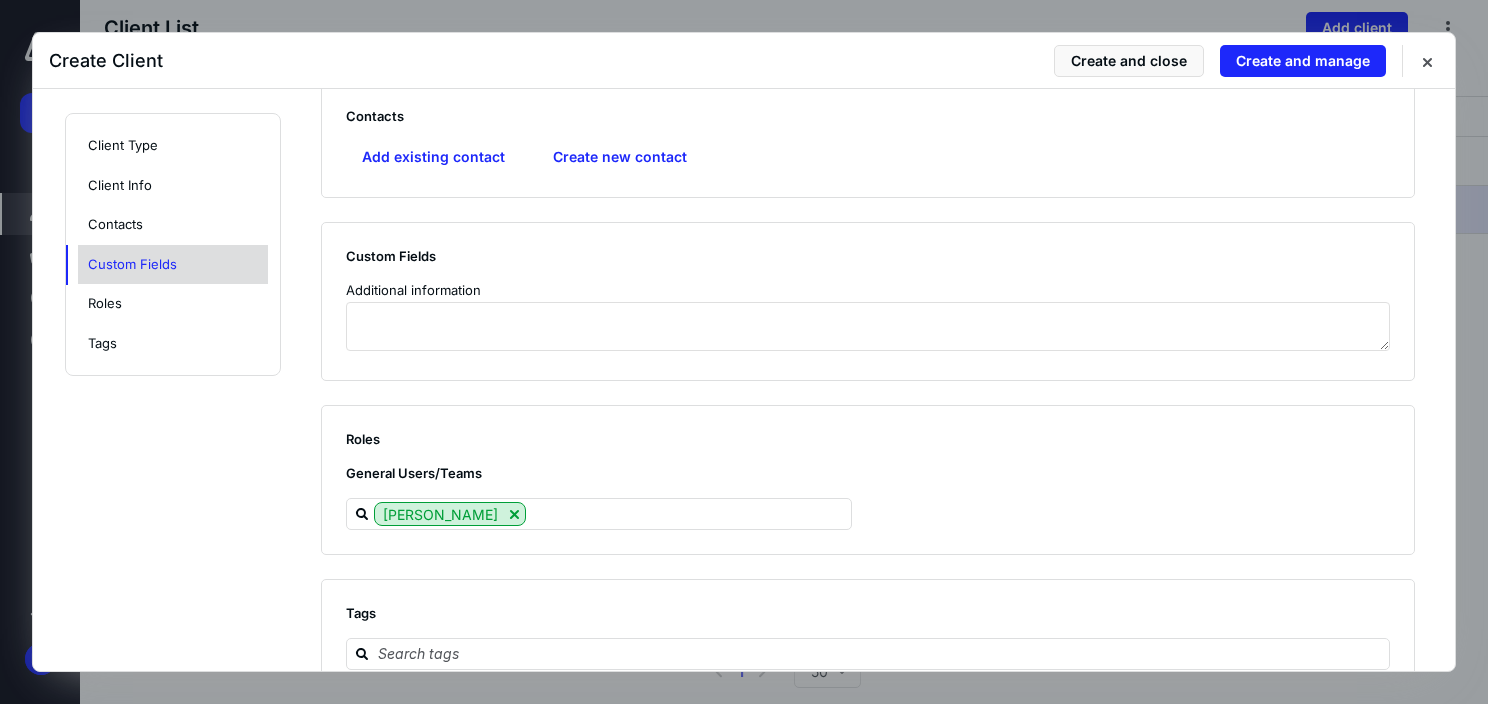 scroll, scrollTop: 856, scrollLeft: 0, axis: vertical 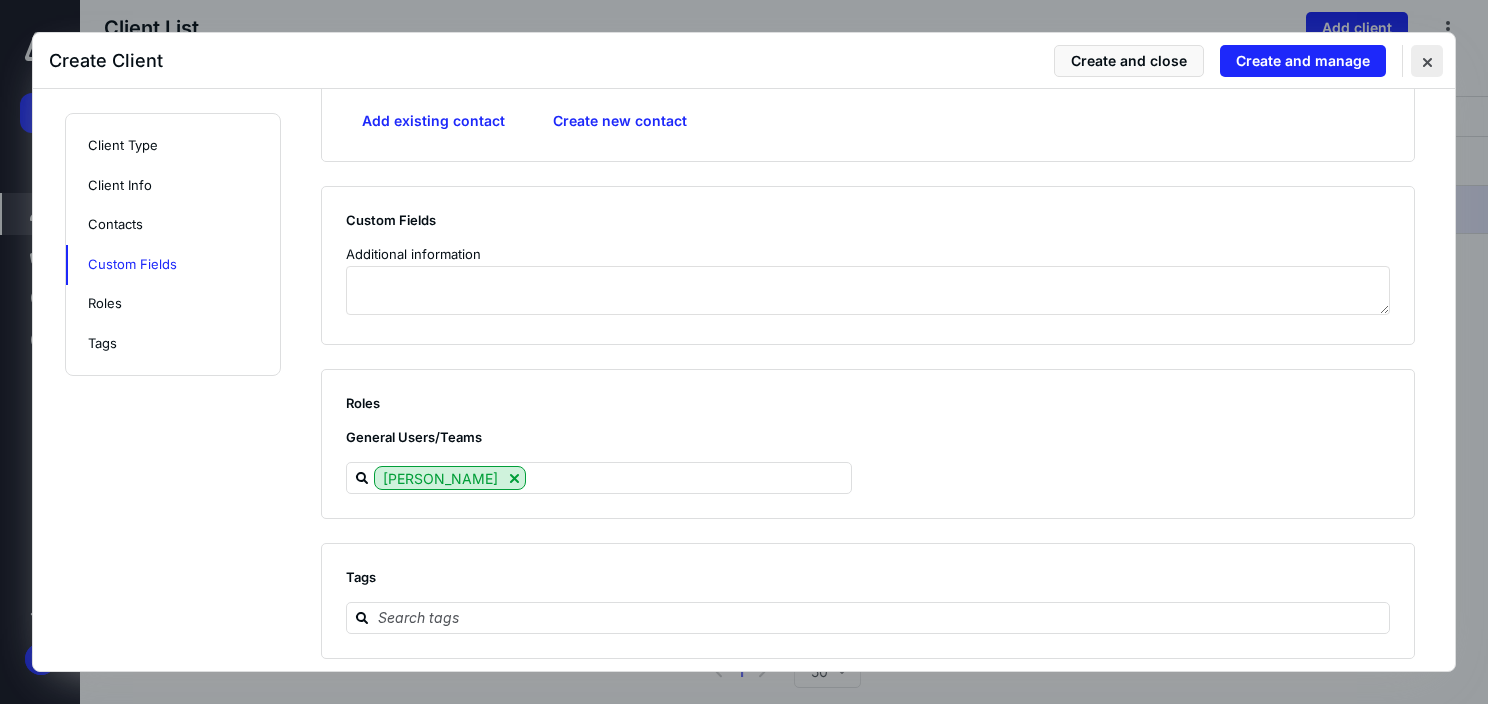 click at bounding box center [1427, 61] 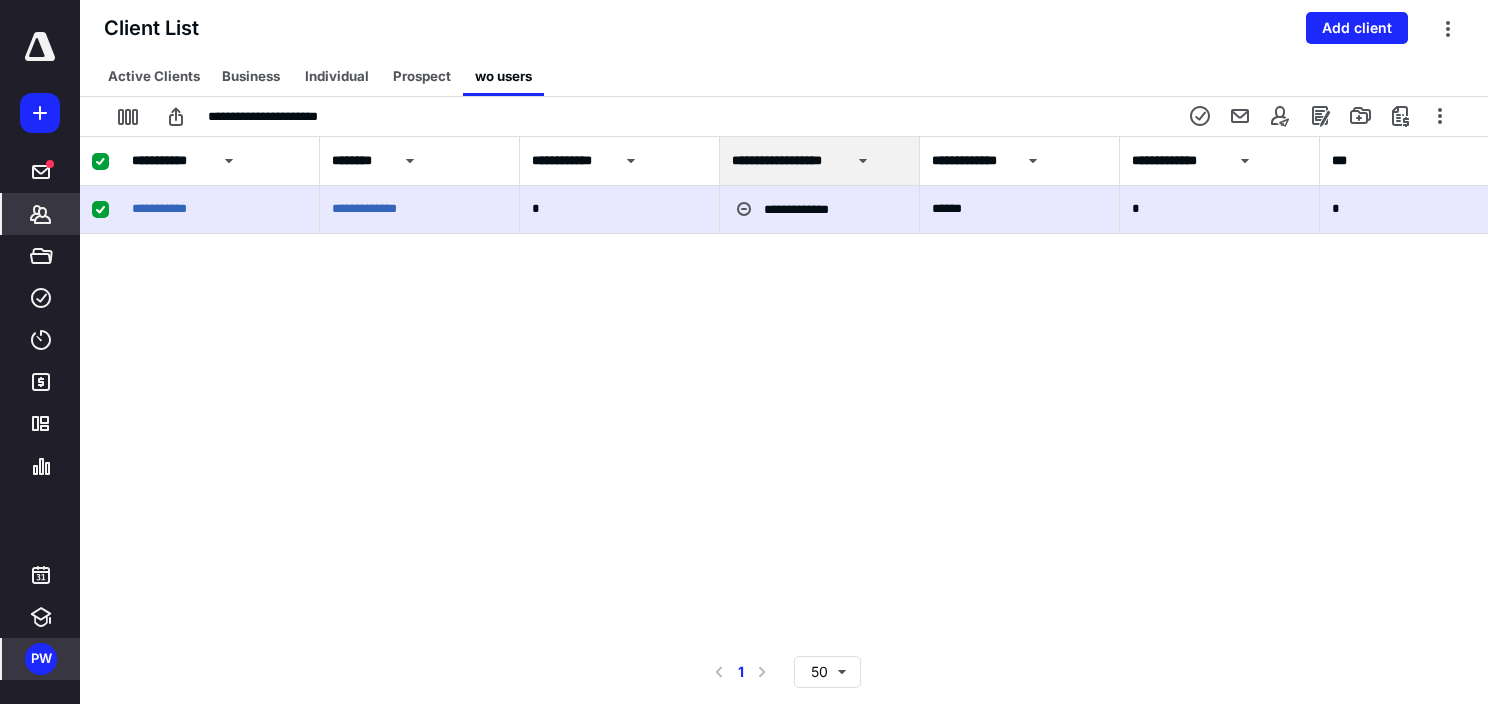 click on "PW" at bounding box center [41, 659] 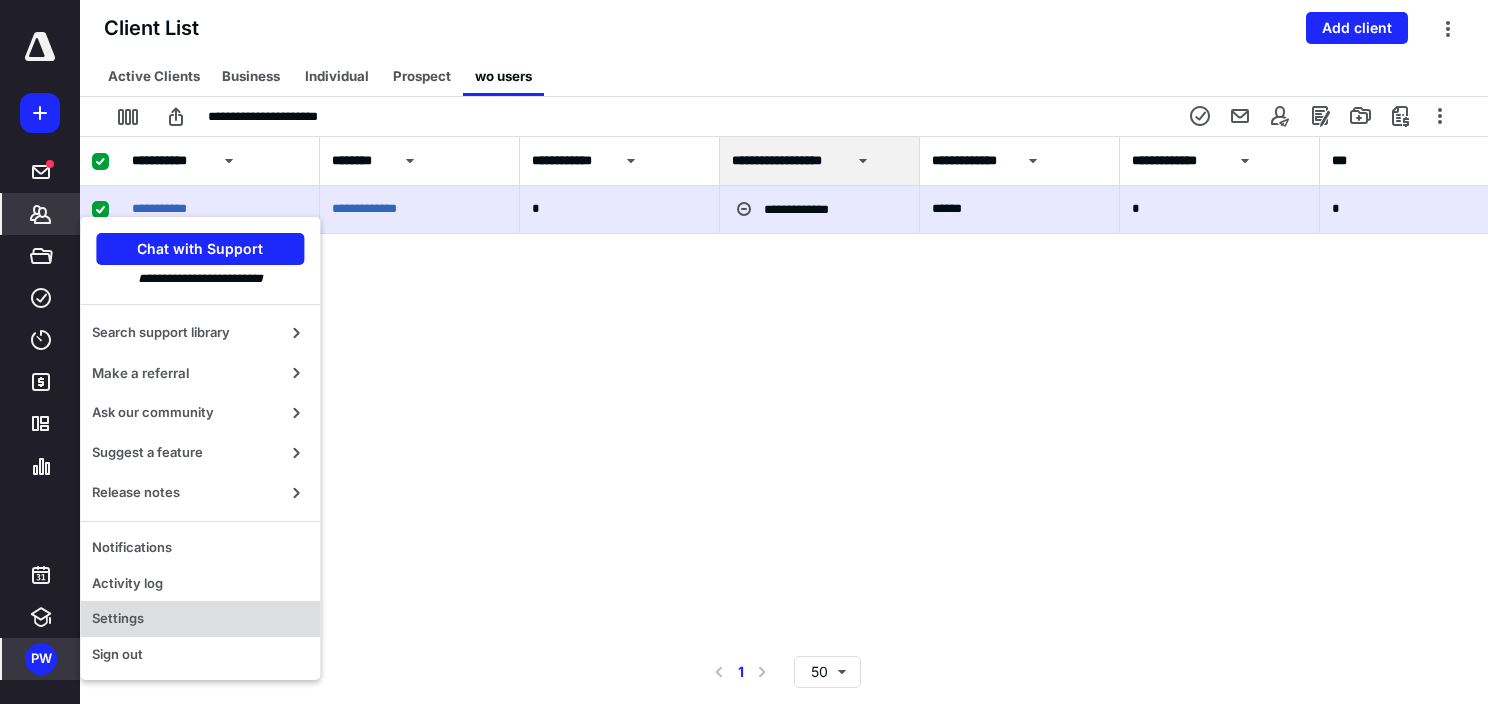 click on "Settings" at bounding box center [200, 619] 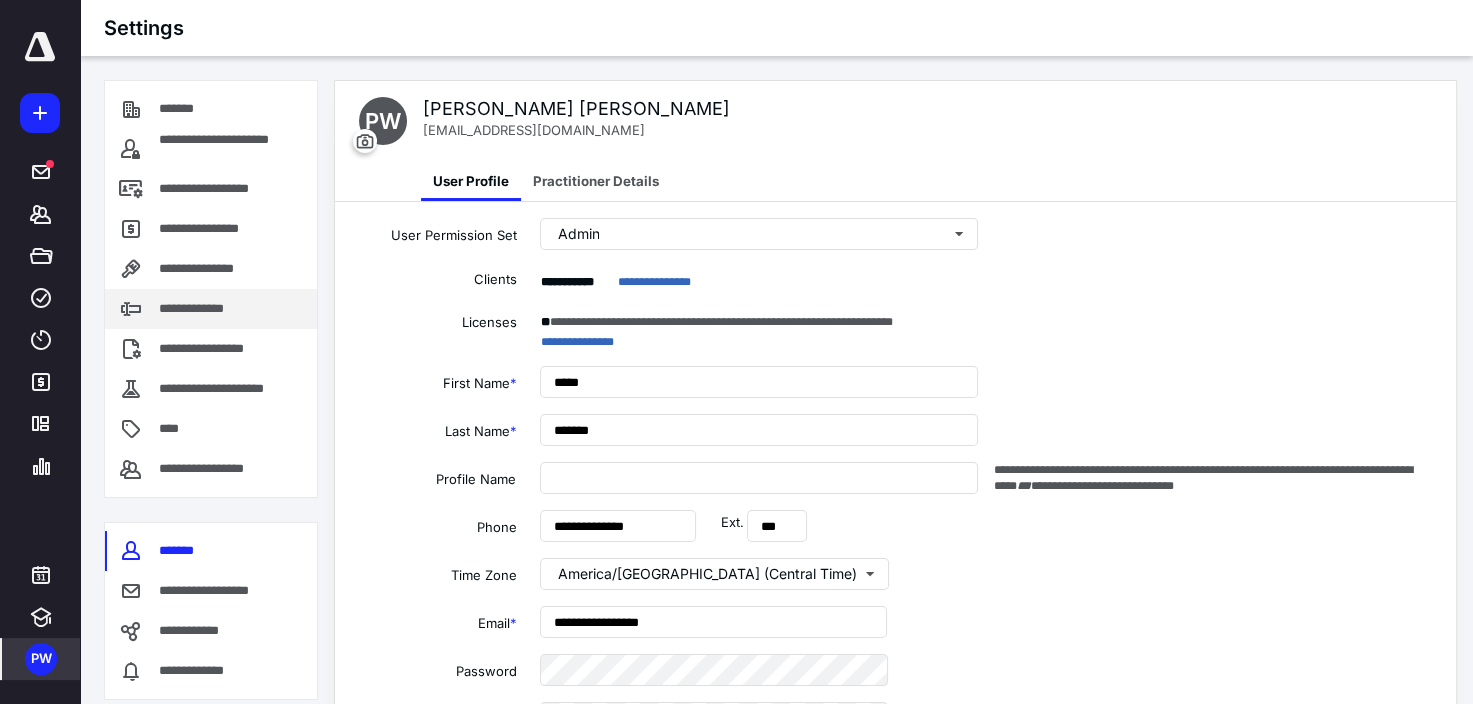 click on "**********" at bounding box center (211, 309) 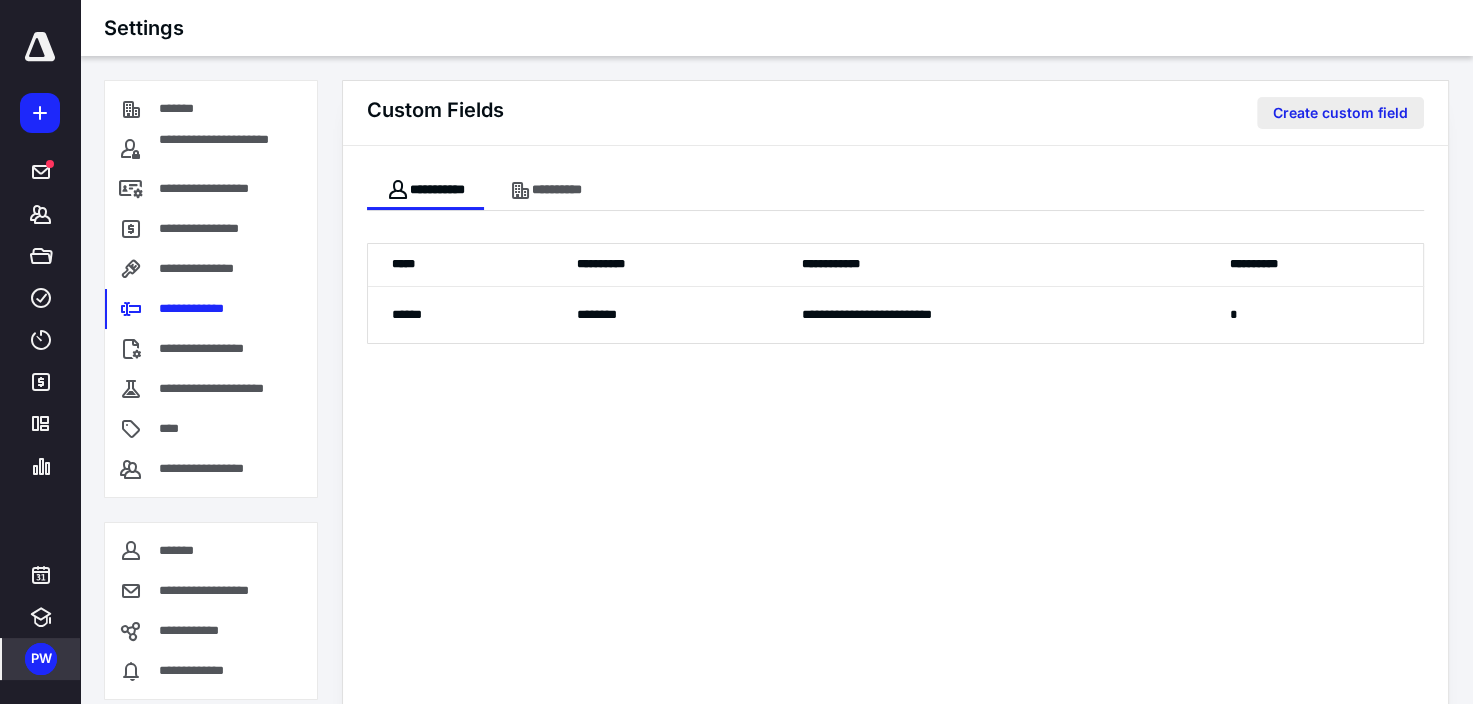 click on "Create custom field" at bounding box center (1340, 113) 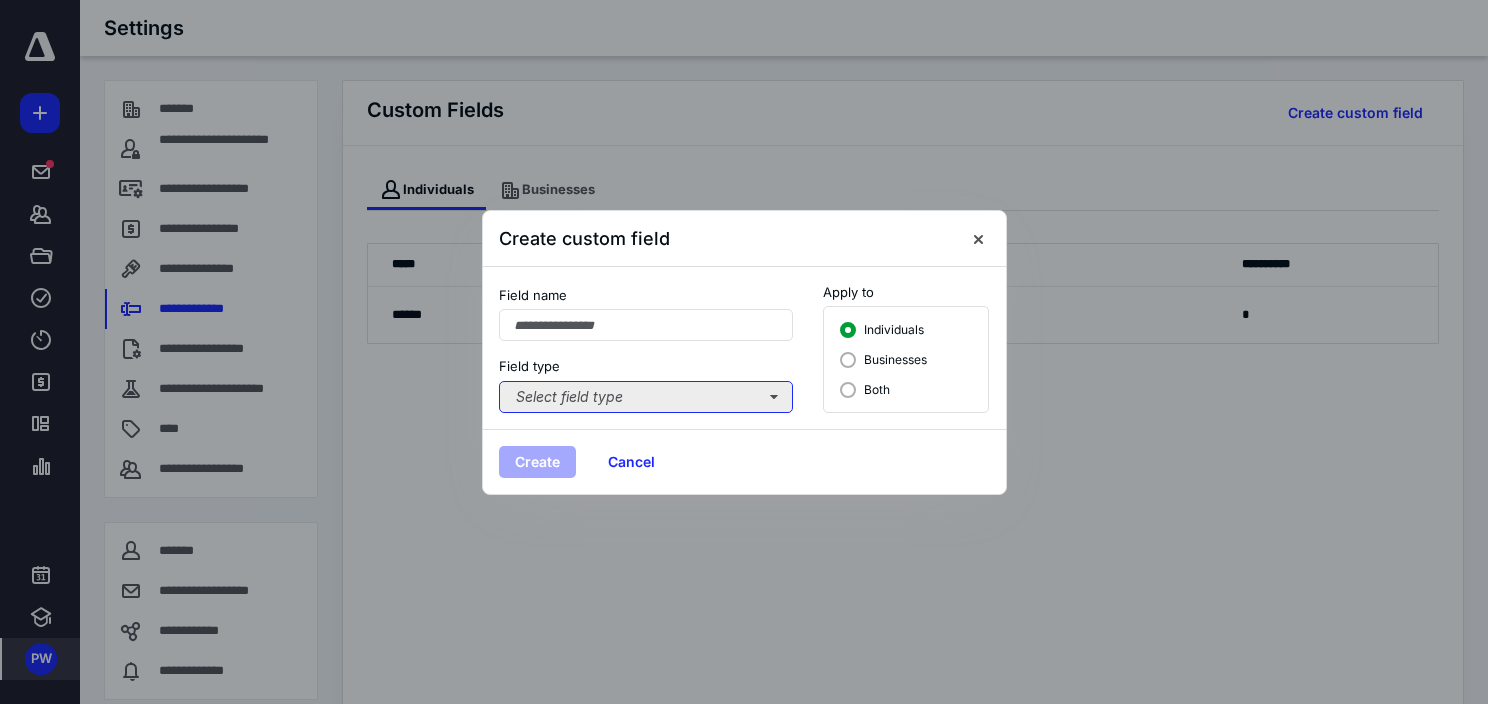 click on "Select field type" at bounding box center [646, 397] 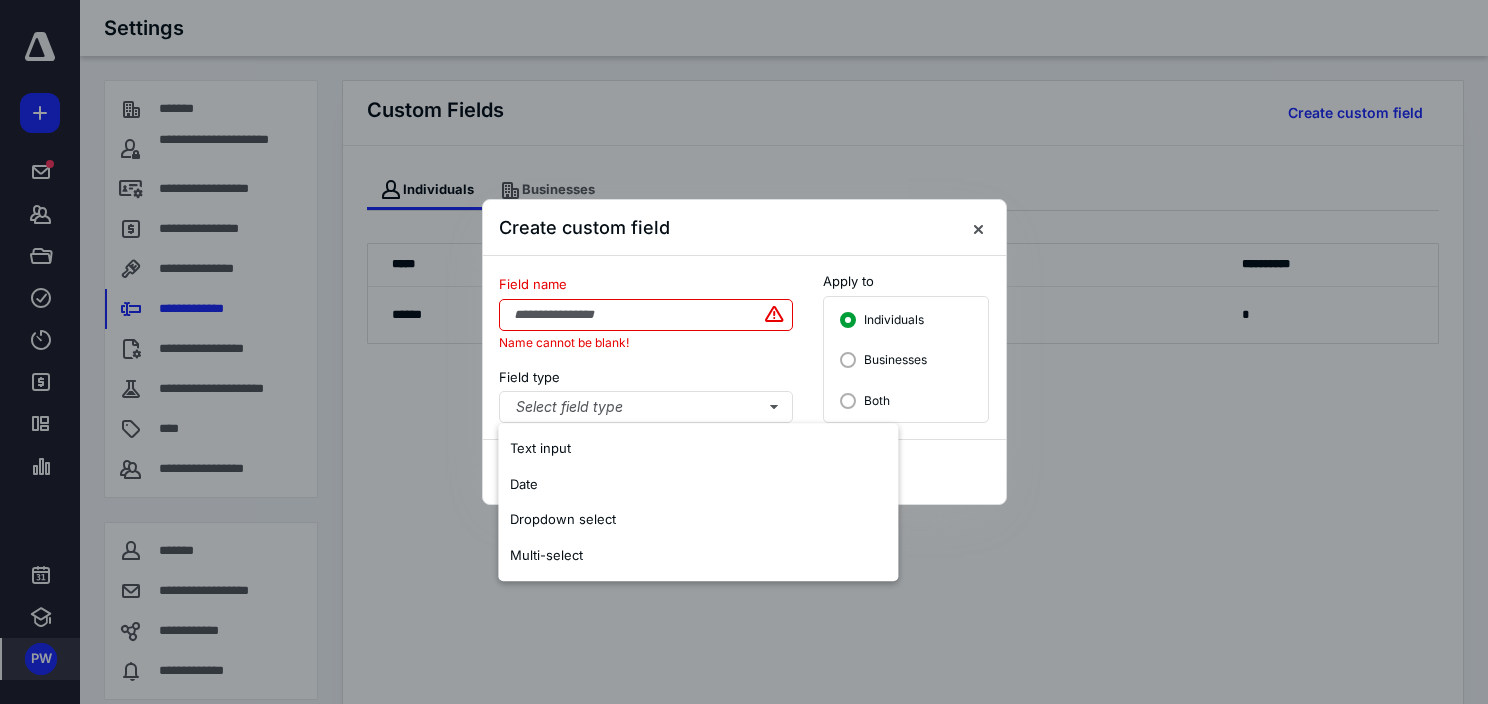 click on "Field name" at bounding box center (646, 315) 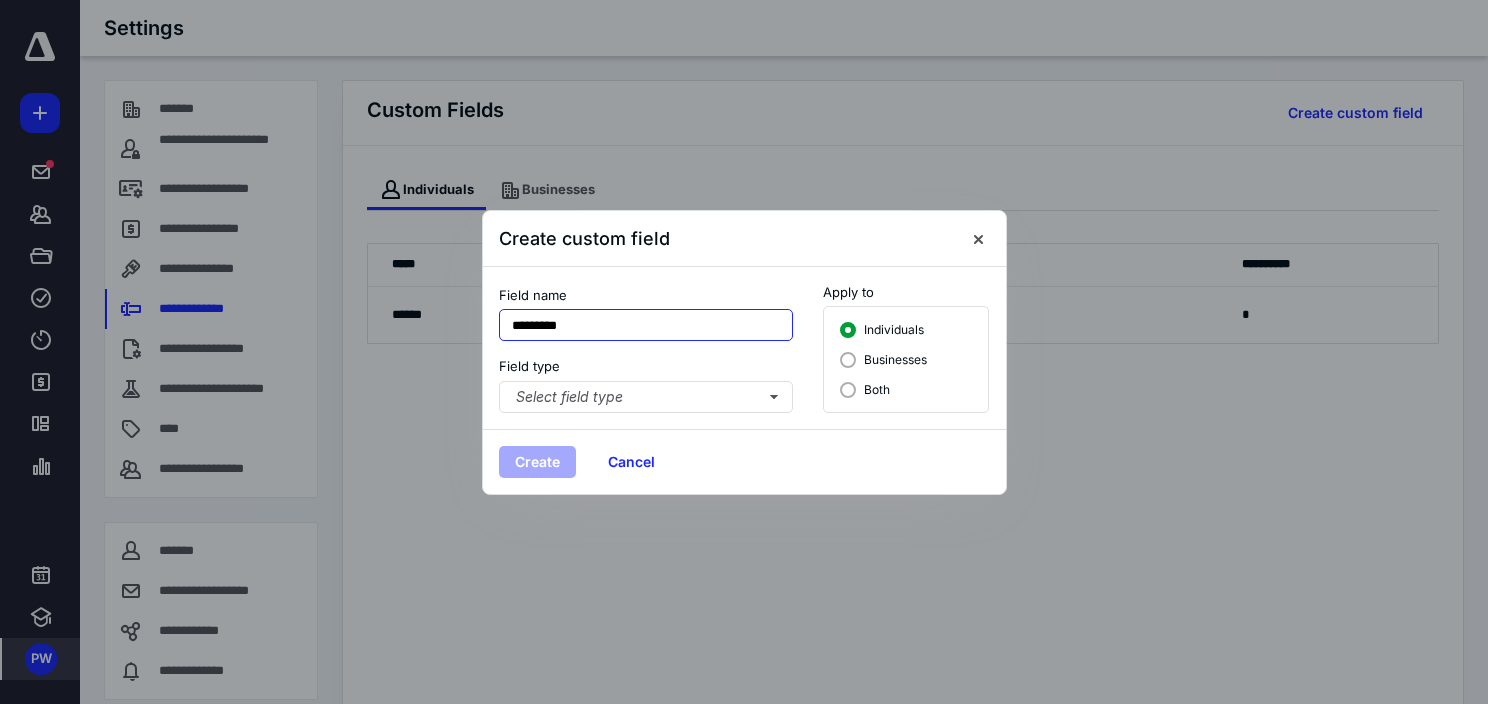 type on "*********" 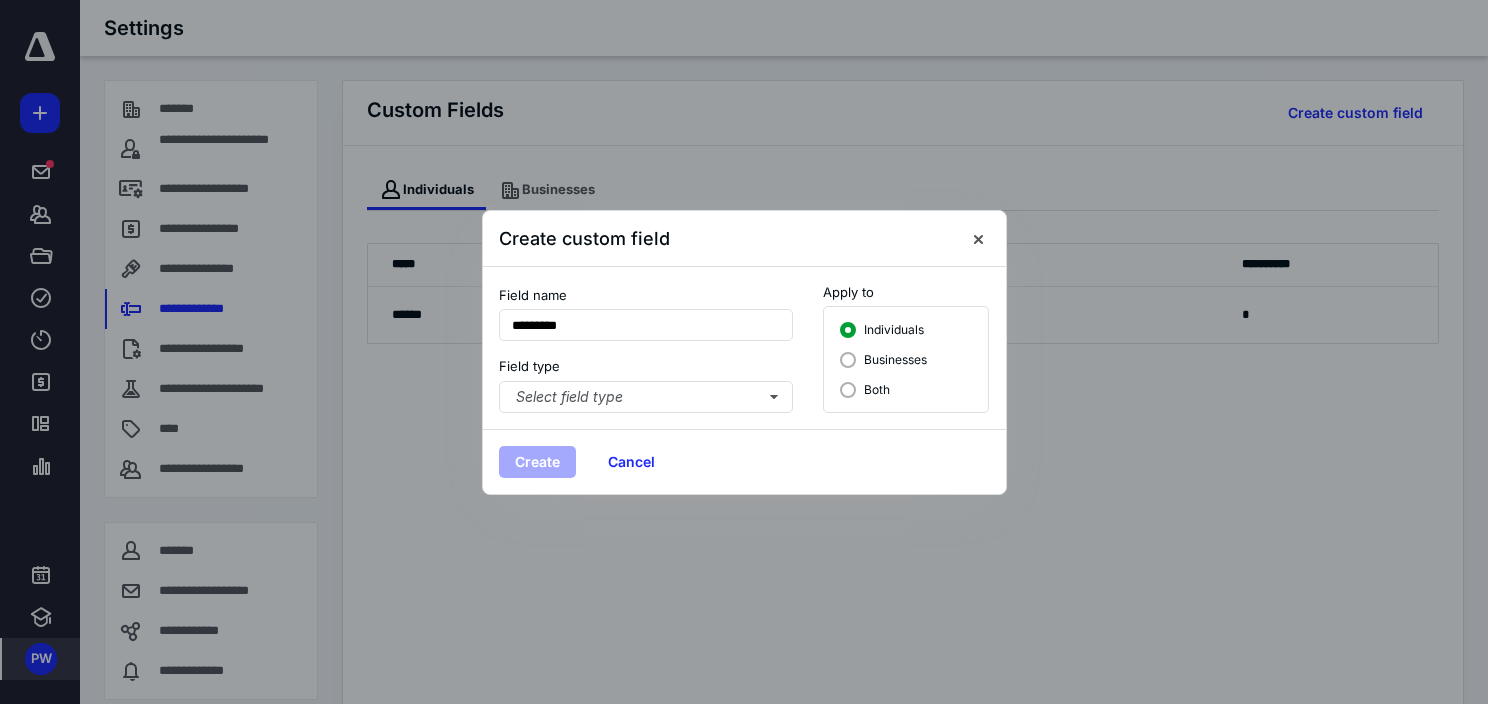 click on "Both" at bounding box center (865, 388) 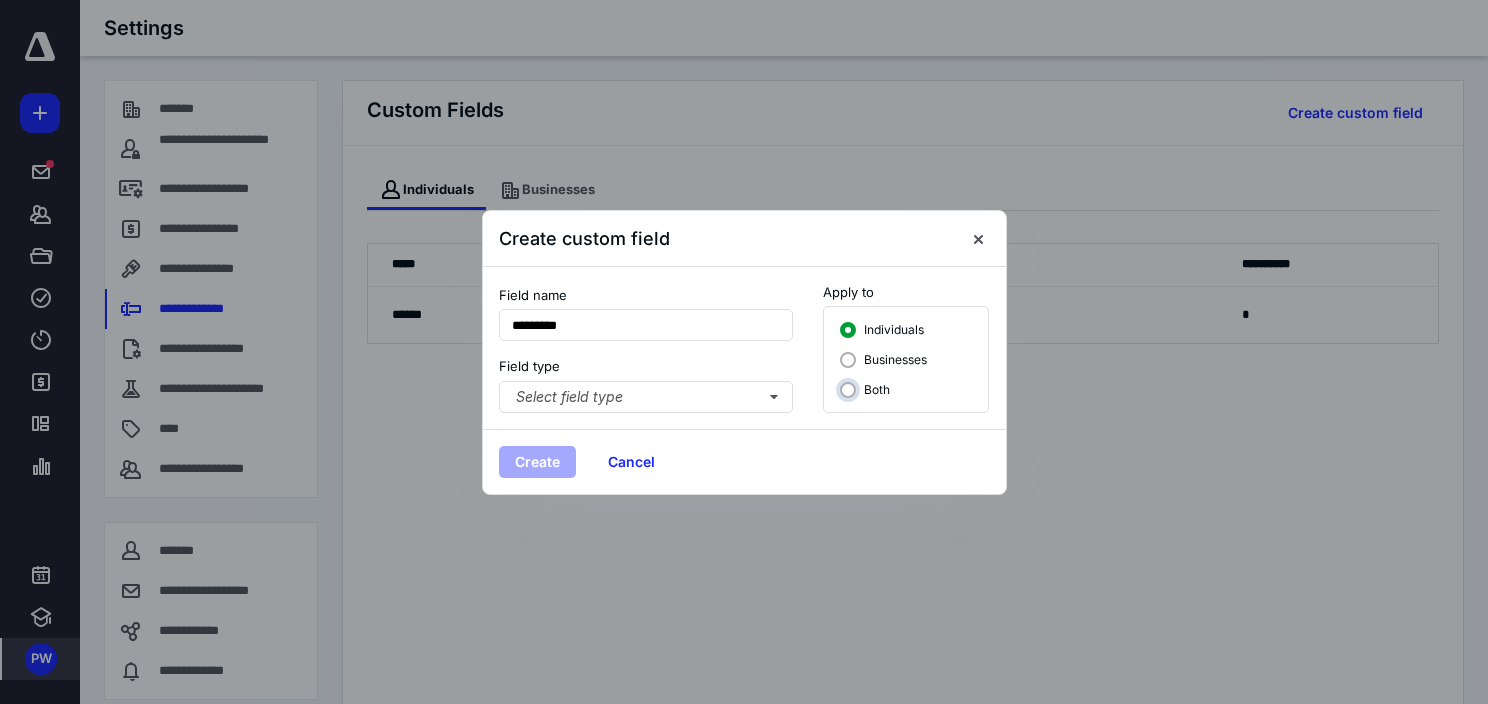 click on "Both" at bounding box center (851, 389) 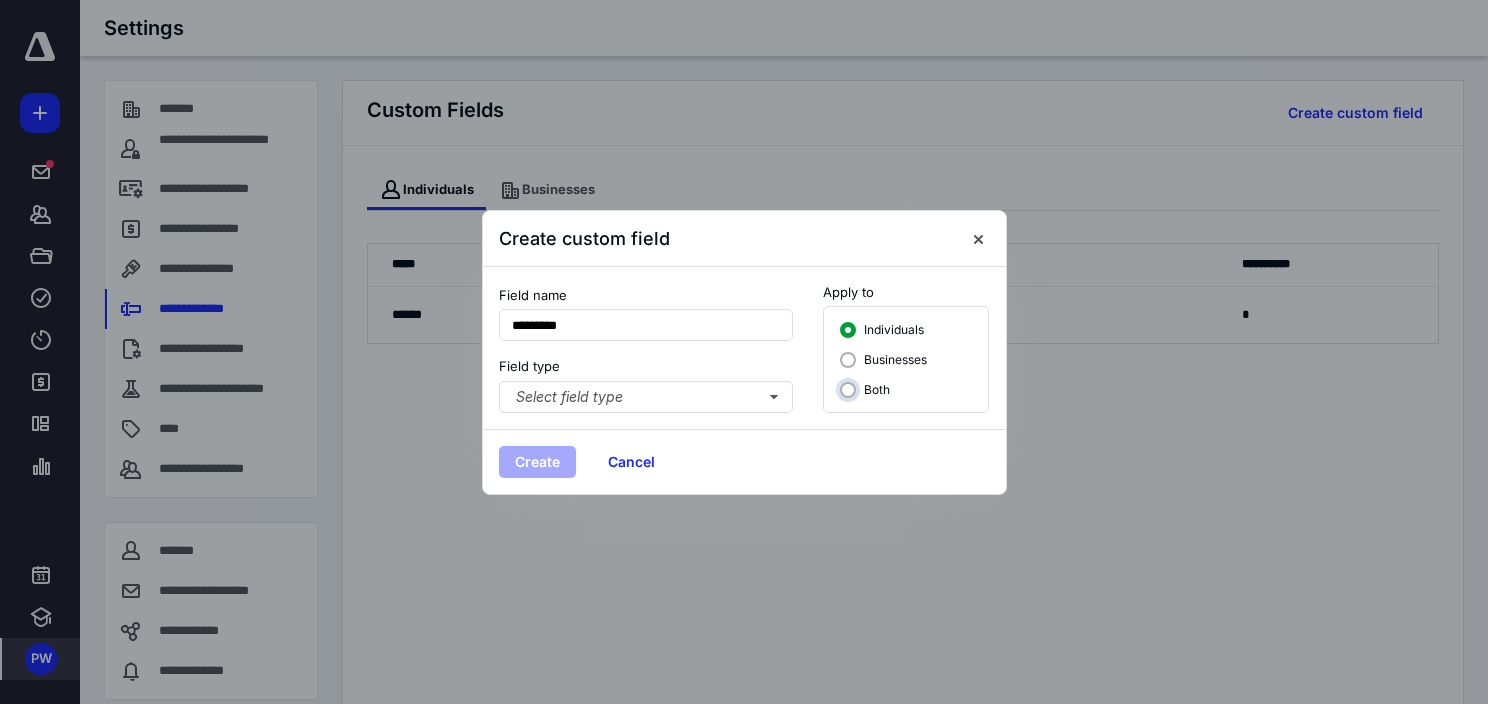 radio on "true" 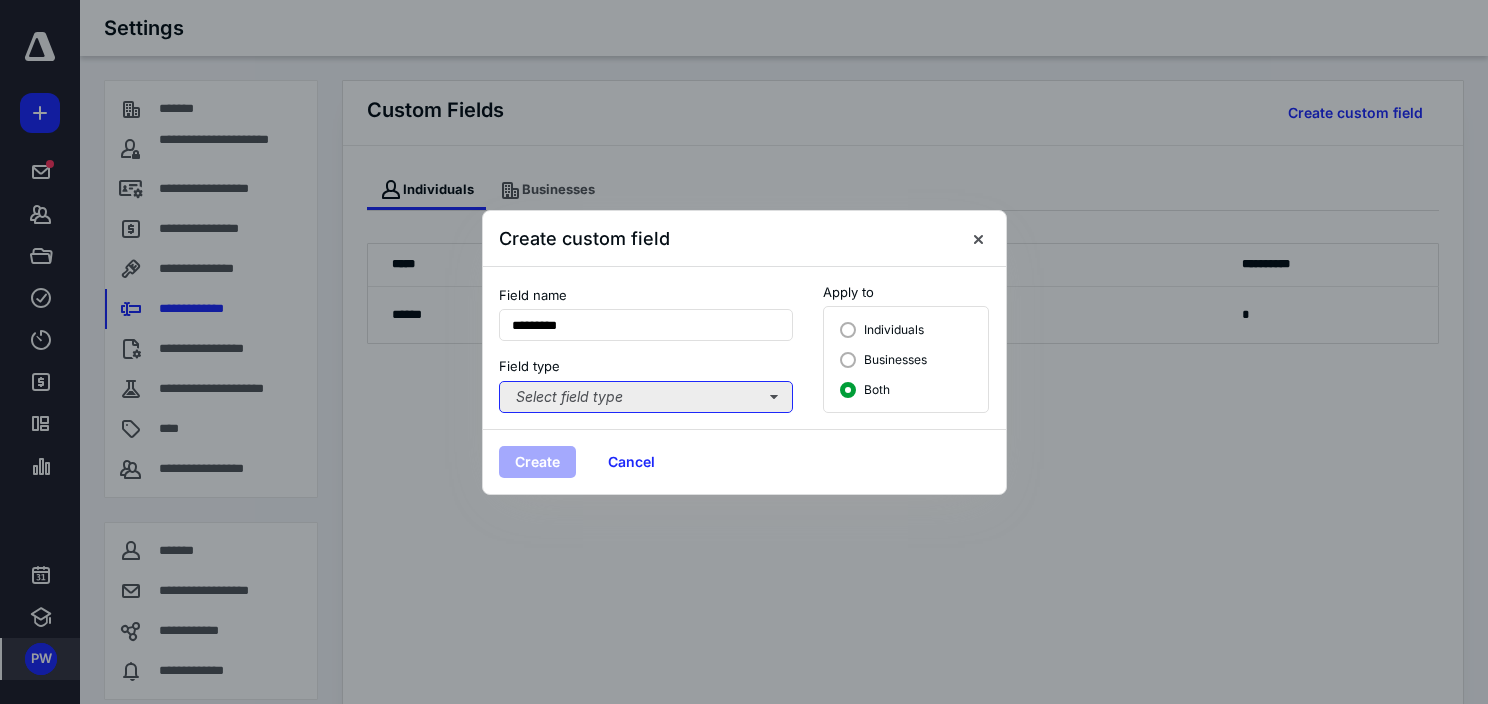 click on "Select field type" at bounding box center (646, 397) 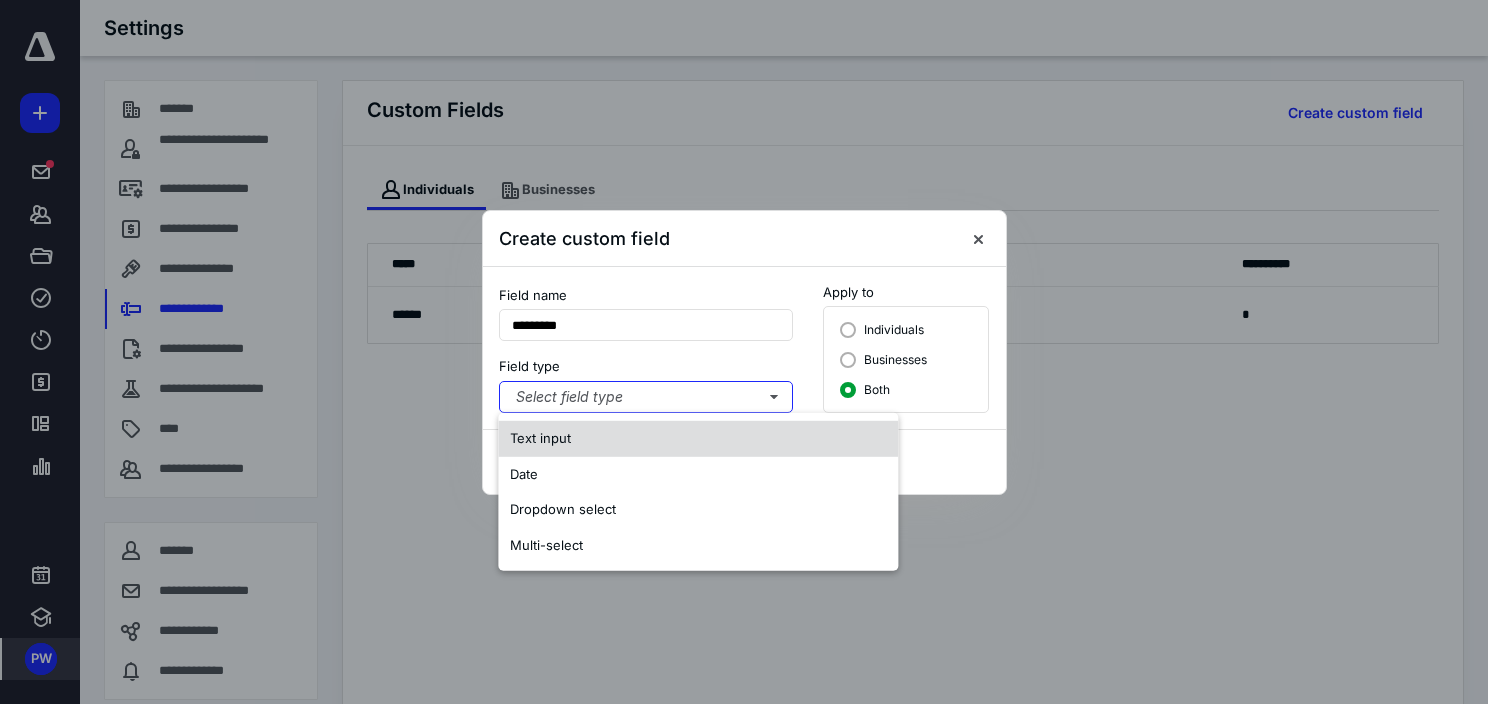 click on "Text input" at bounding box center [698, 439] 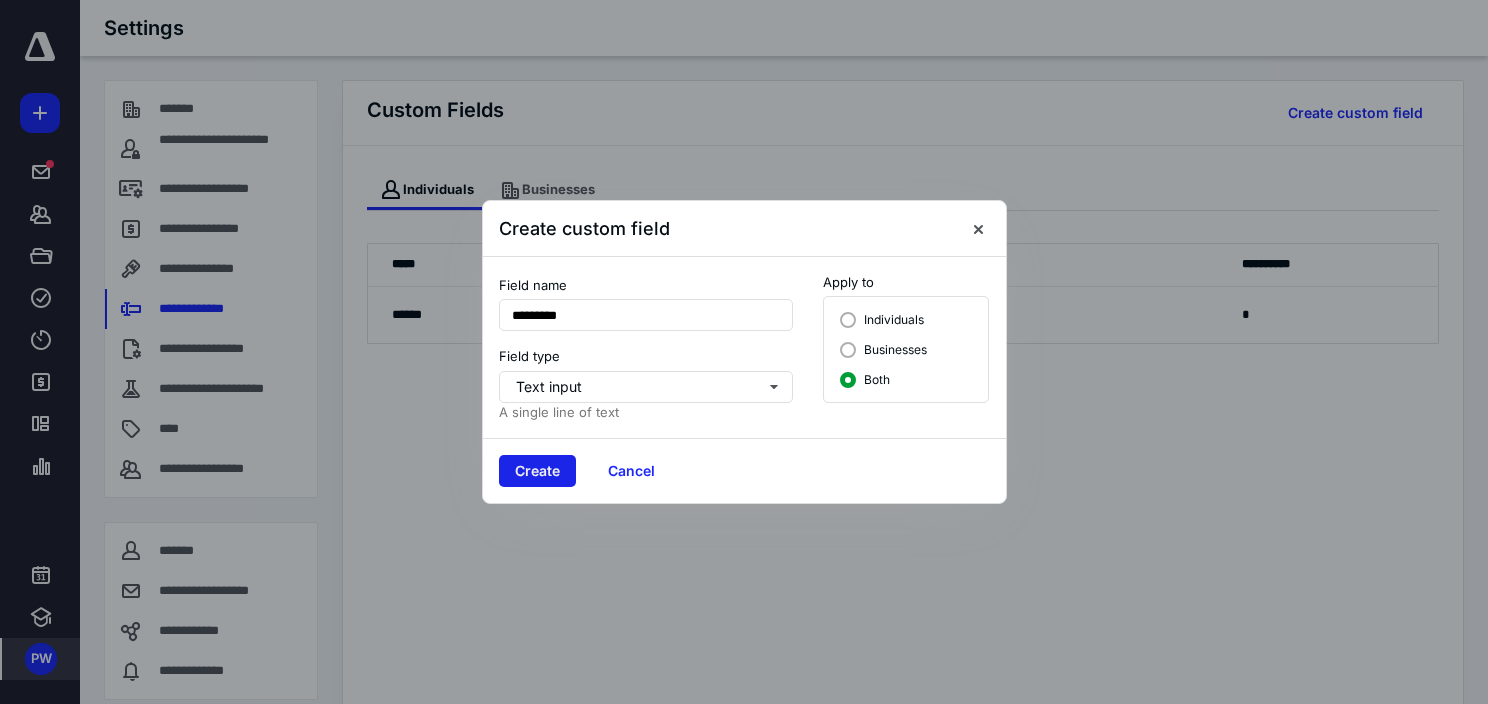 click on "Create" at bounding box center [537, 471] 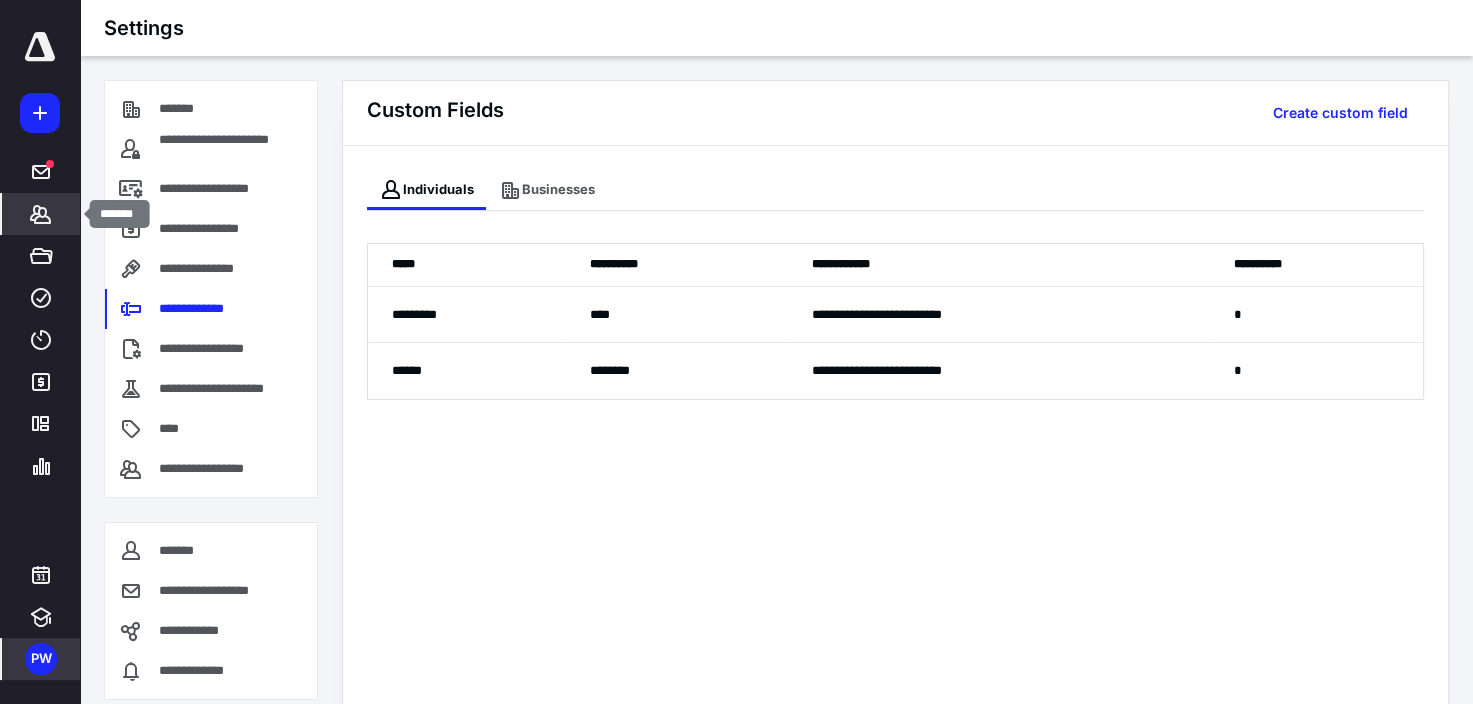click 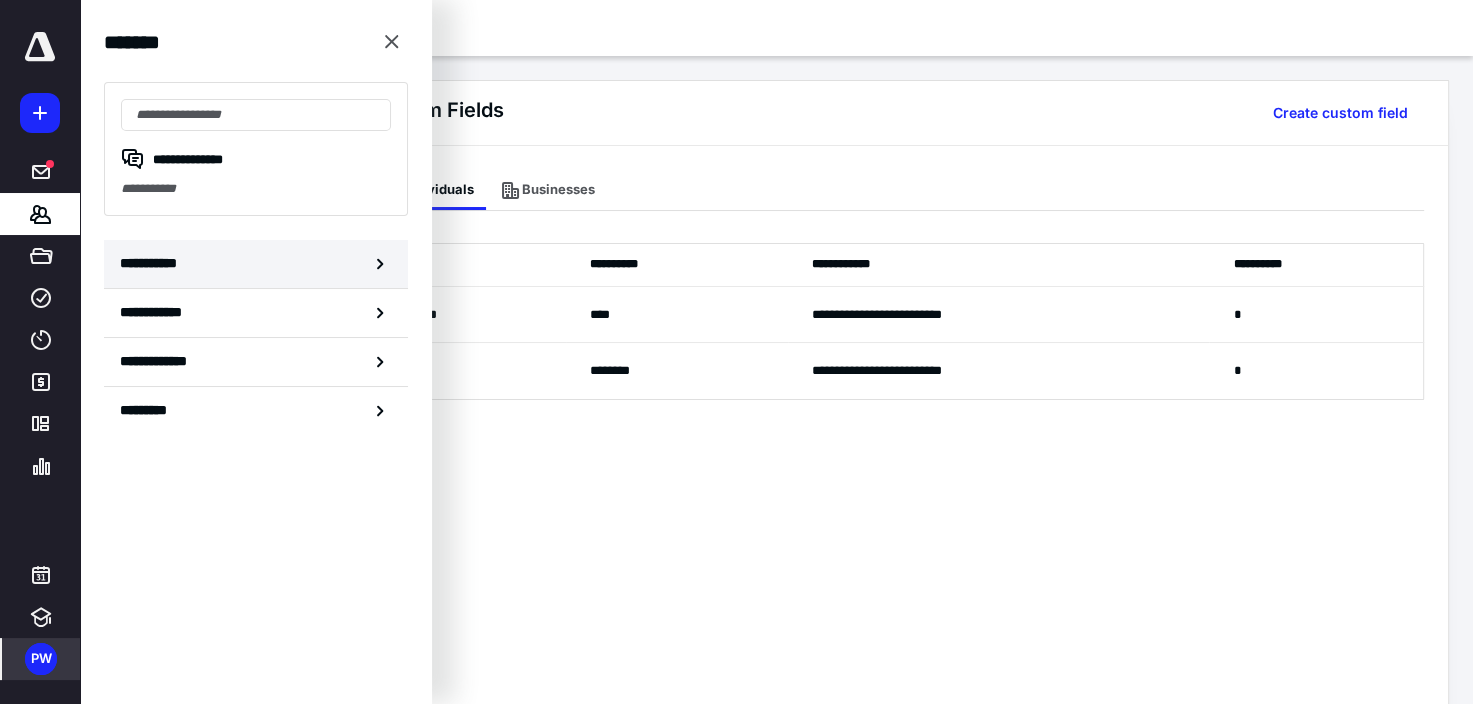 click on "**********" at bounding box center [153, 263] 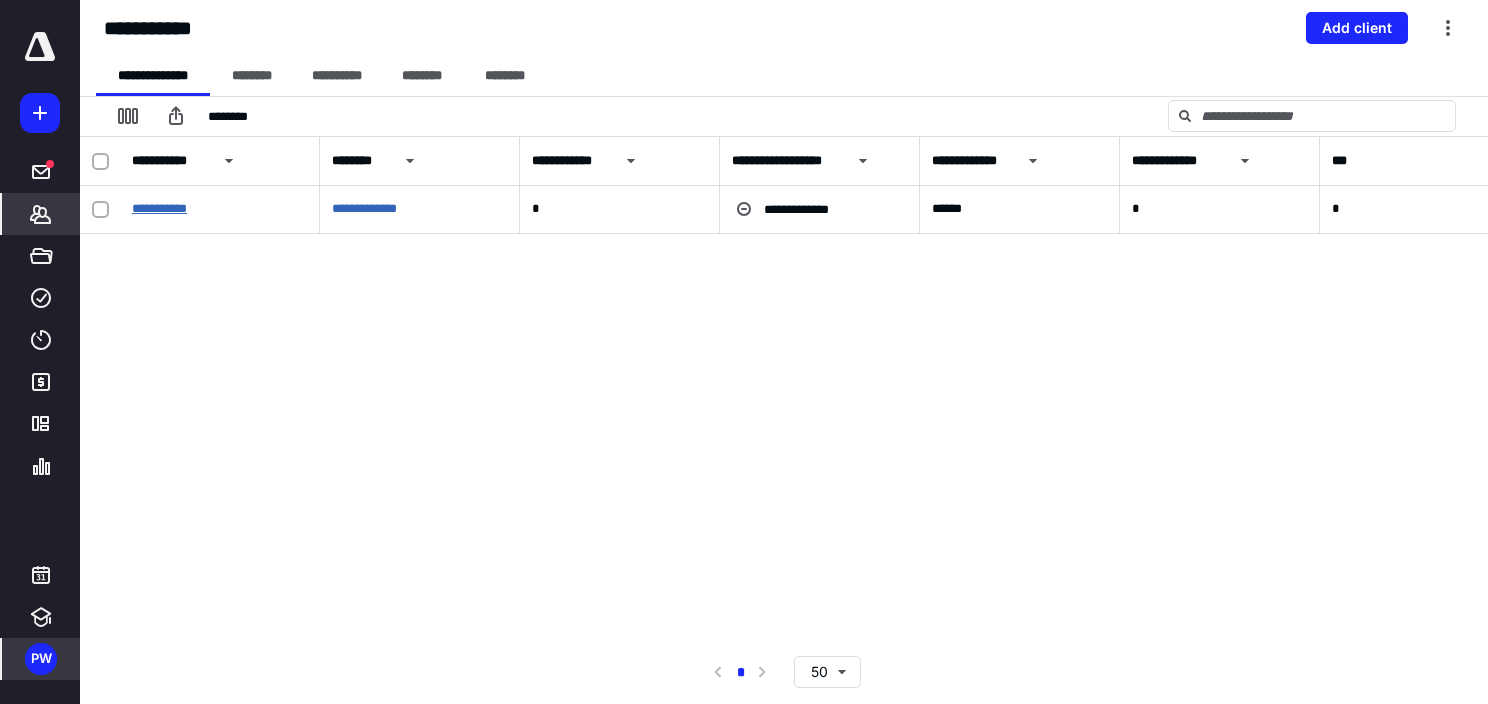 click on "**********" at bounding box center (159, 208) 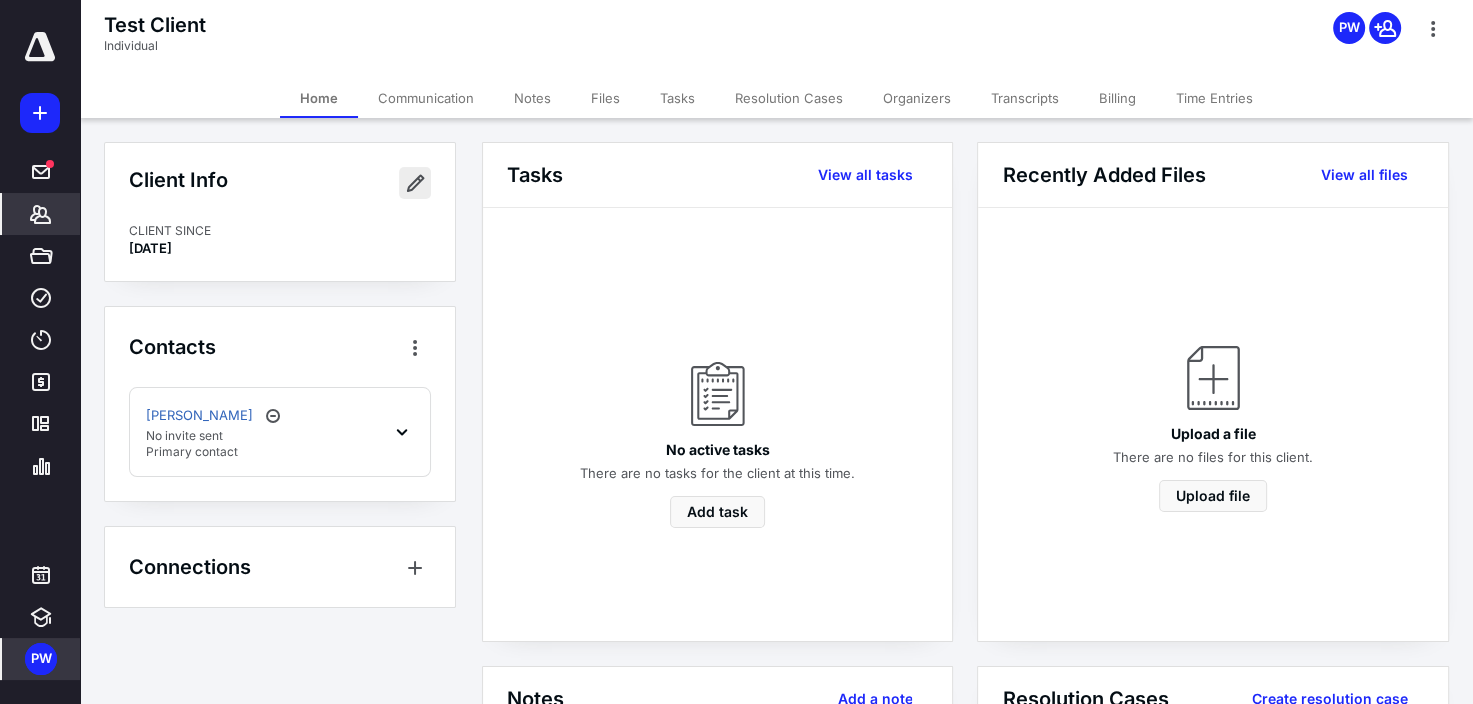 click at bounding box center (415, 183) 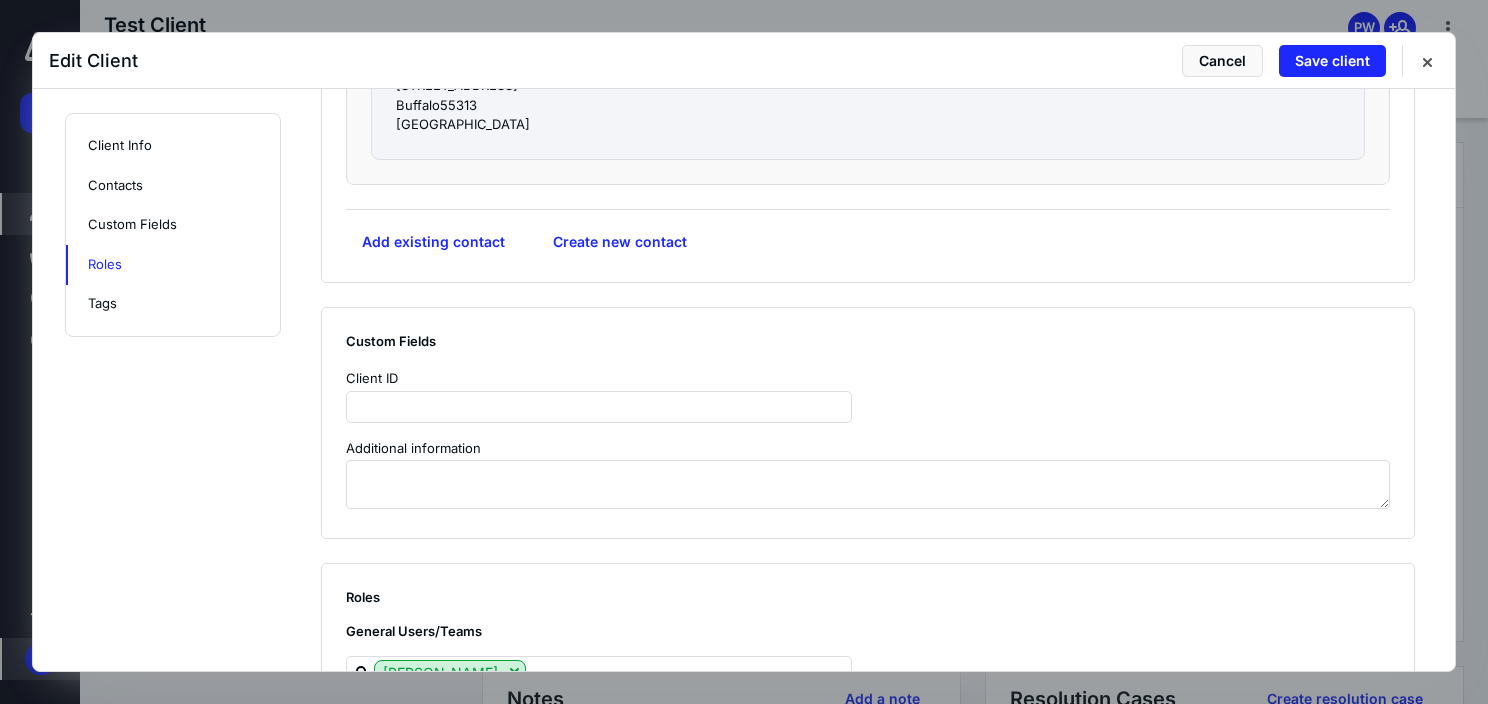 scroll, scrollTop: 1200, scrollLeft: 0, axis: vertical 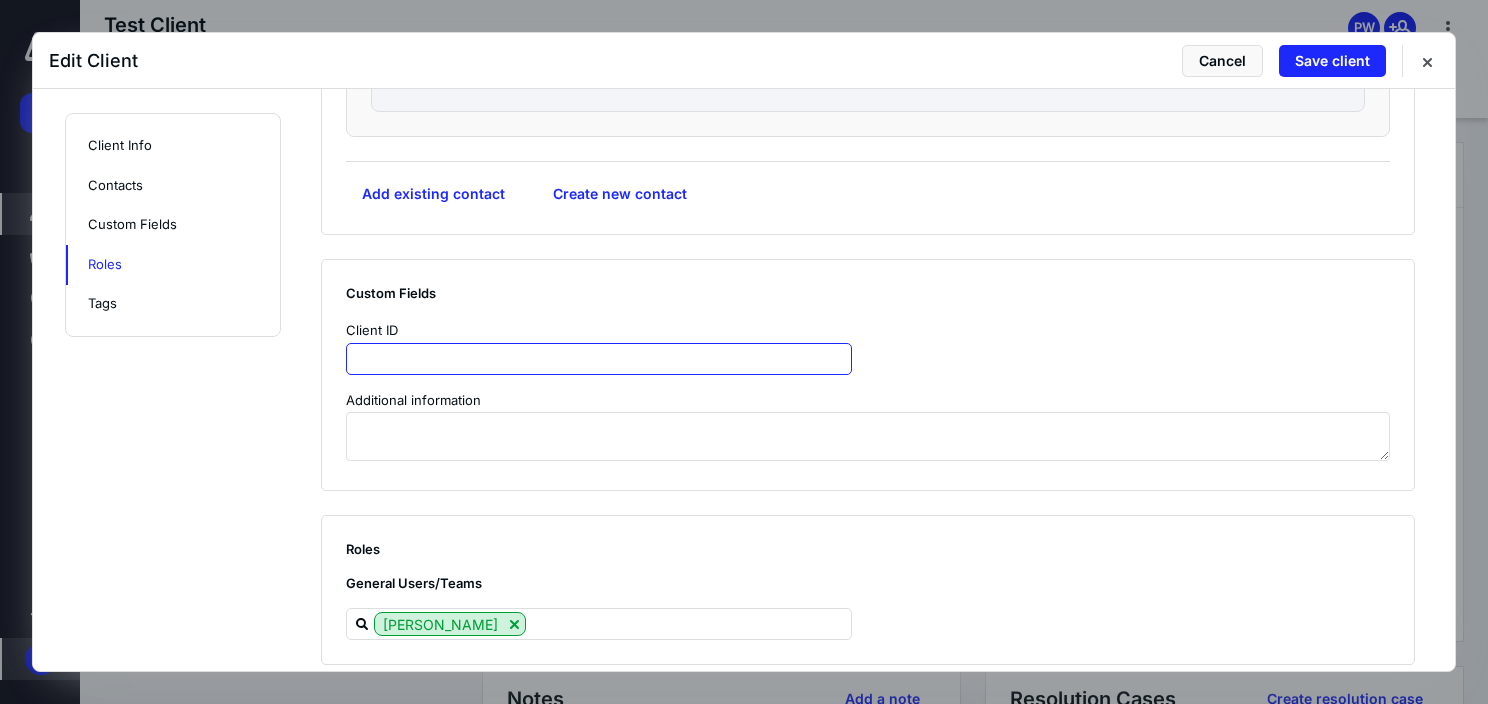 click at bounding box center (599, 359) 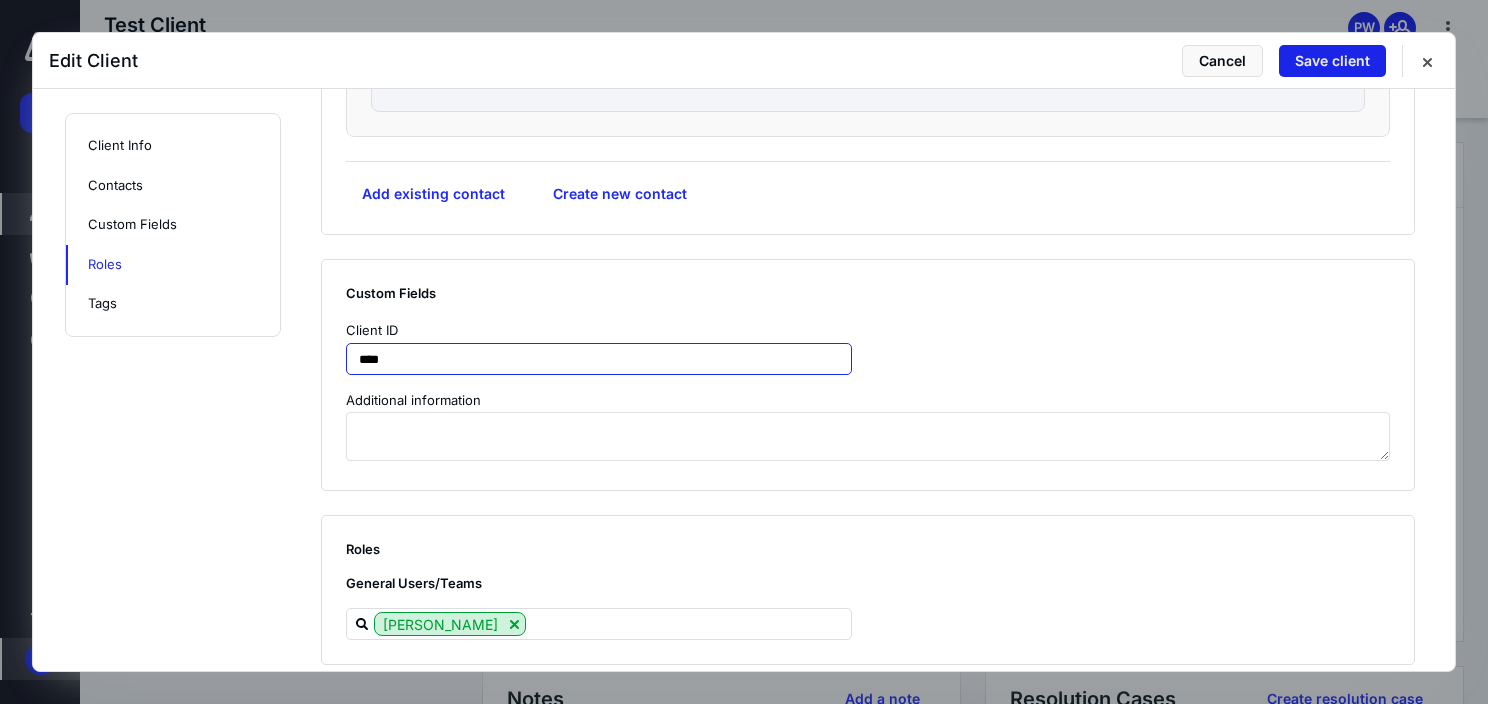 type on "****" 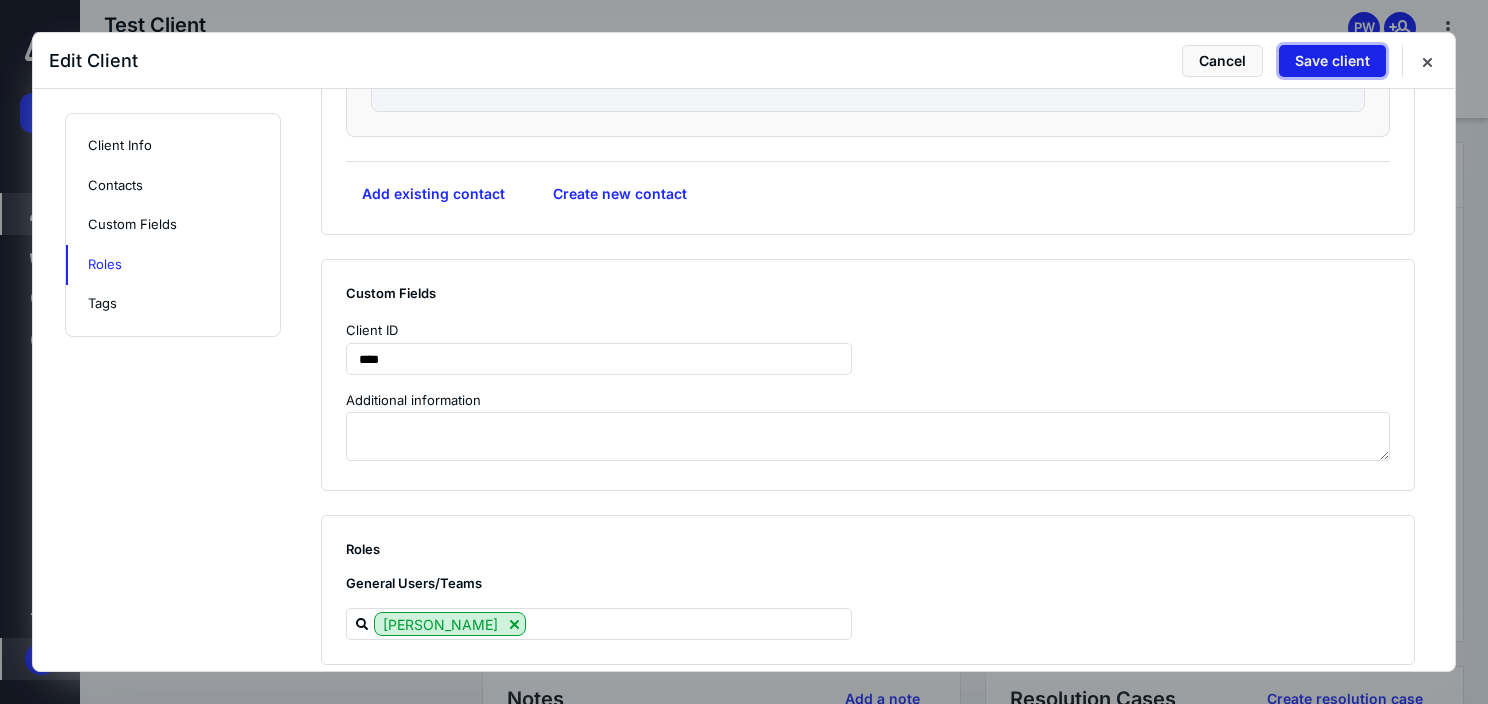 click on "Save client" at bounding box center [1332, 61] 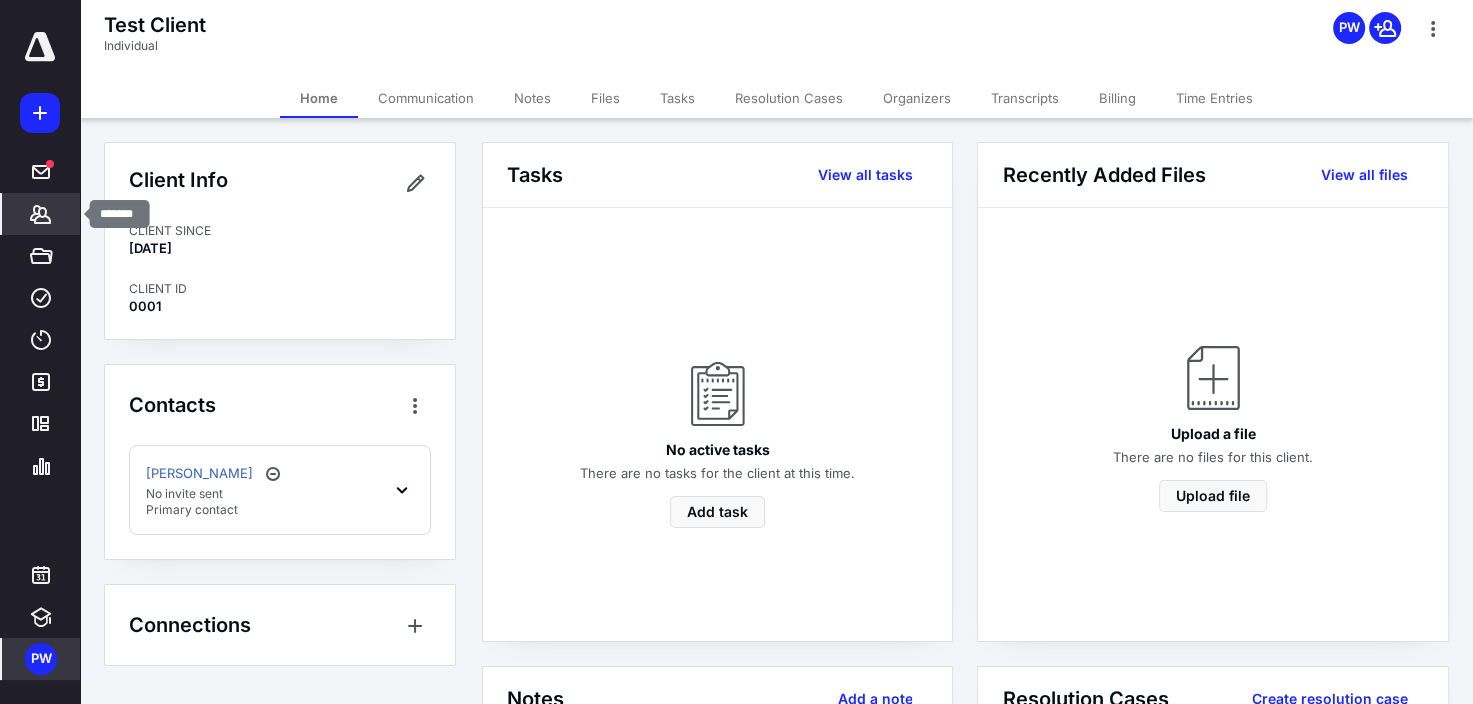 click on "*******" at bounding box center (41, 214) 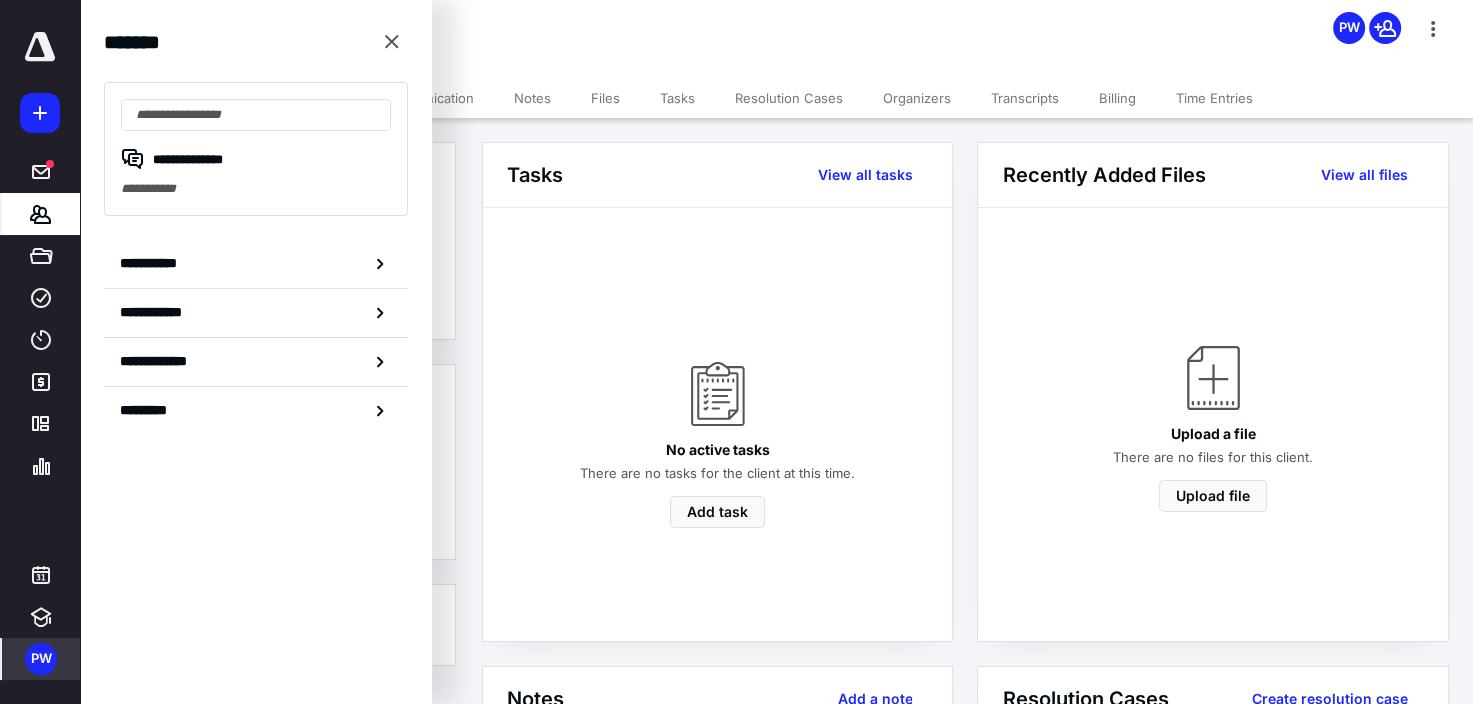 click on "**********" at bounding box center [153, 263] 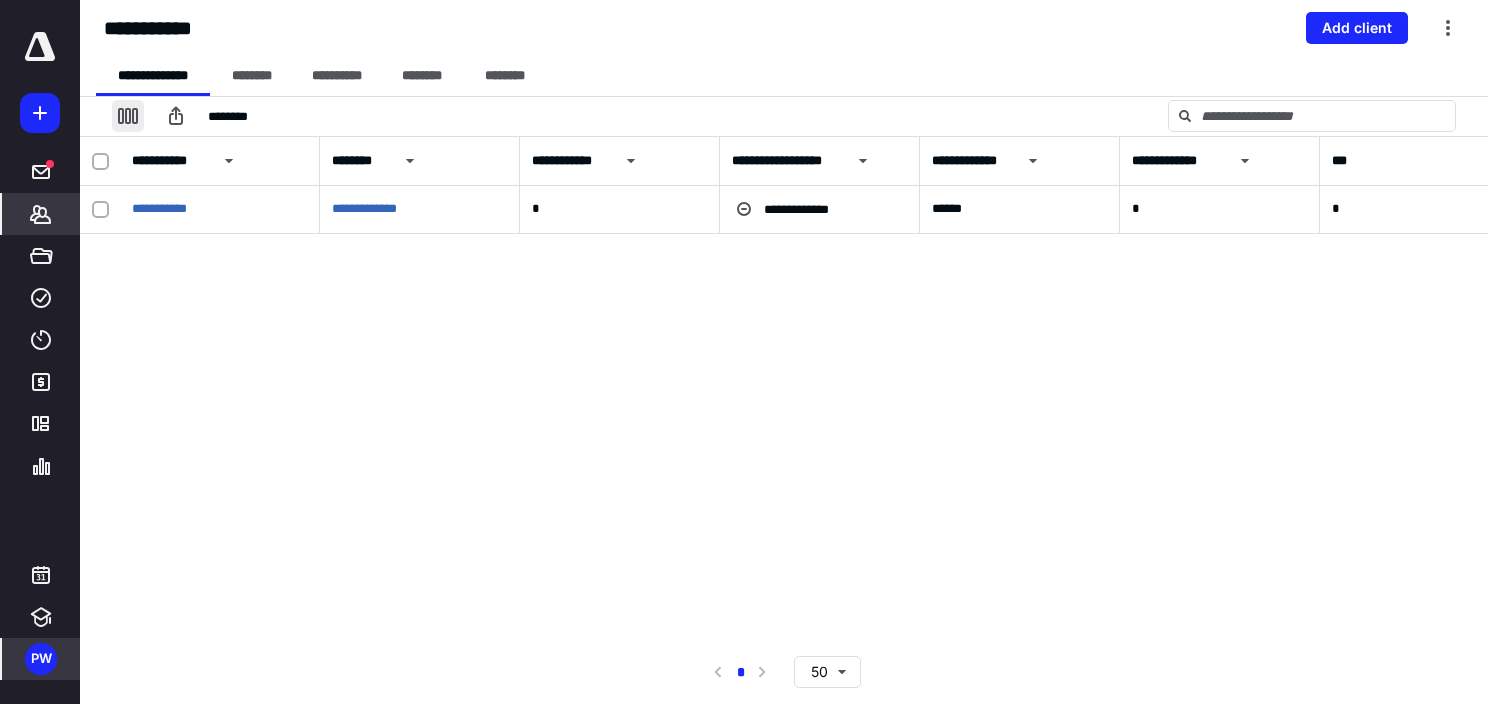 click at bounding box center (128, 116) 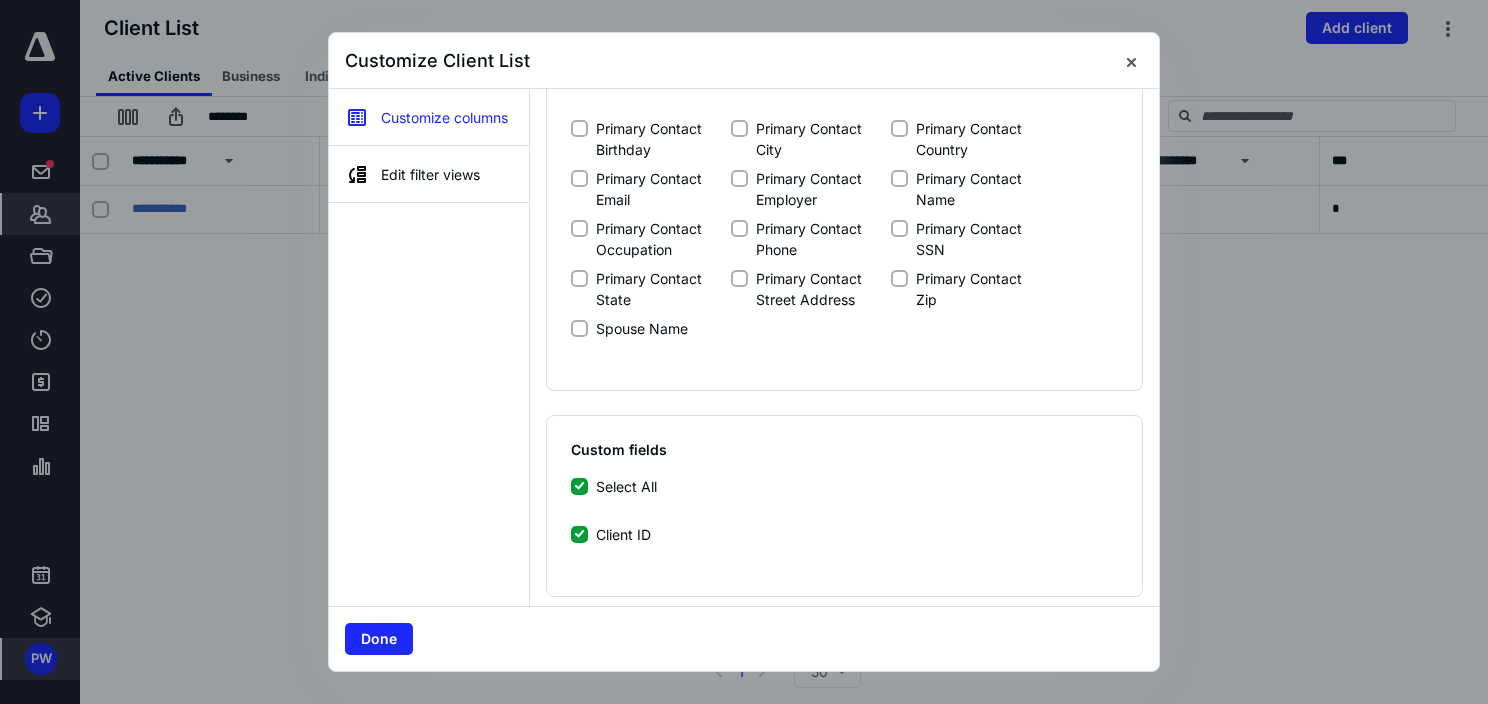 scroll, scrollTop: 1222, scrollLeft: 0, axis: vertical 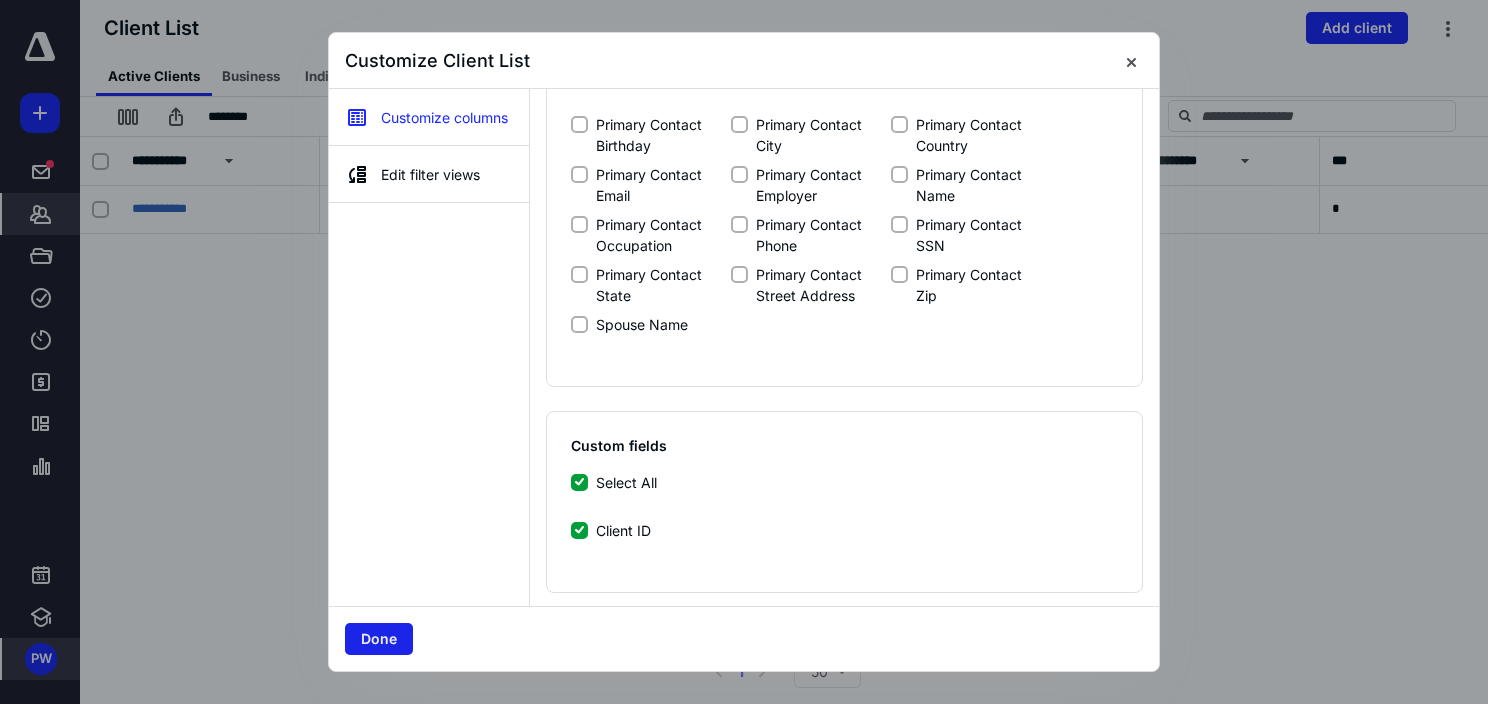 click on "Done" at bounding box center (379, 639) 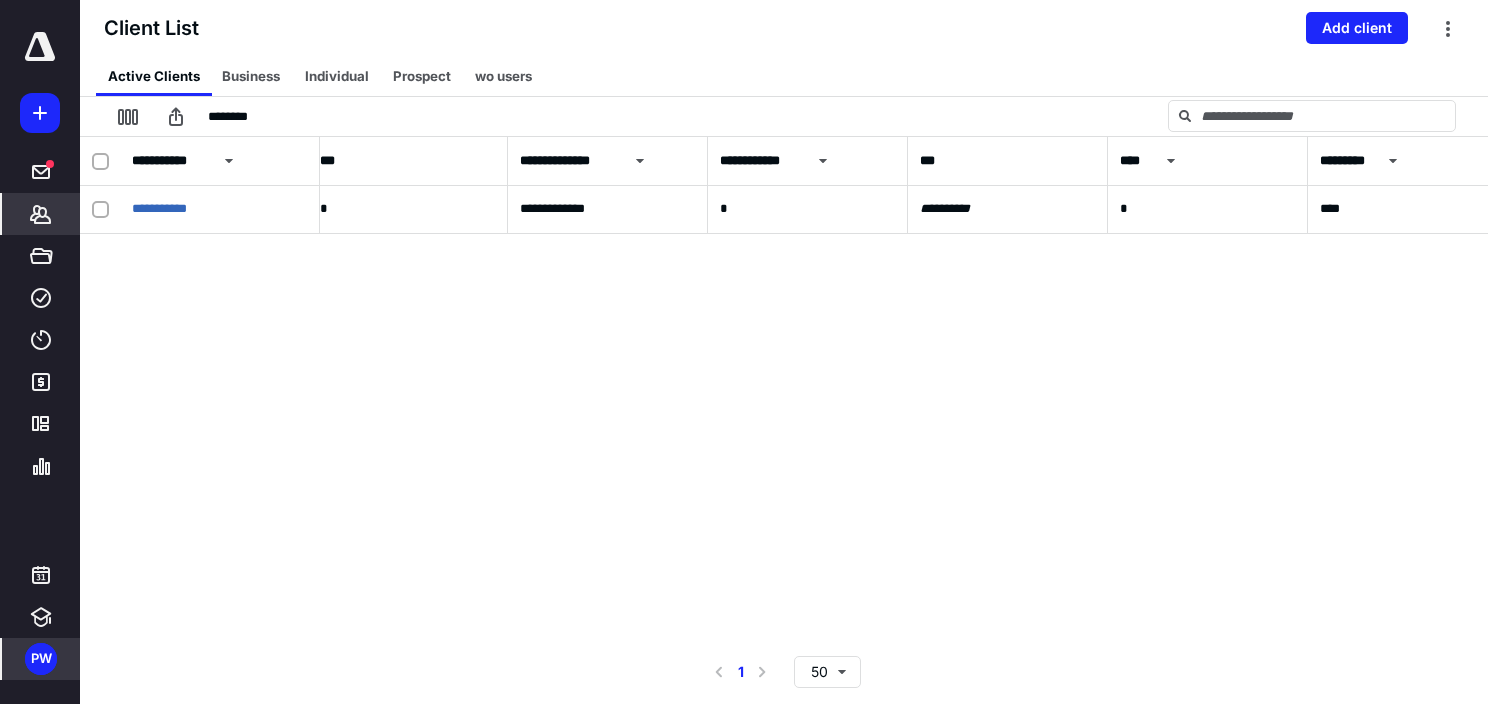 scroll, scrollTop: 0, scrollLeft: 1008, axis: horizontal 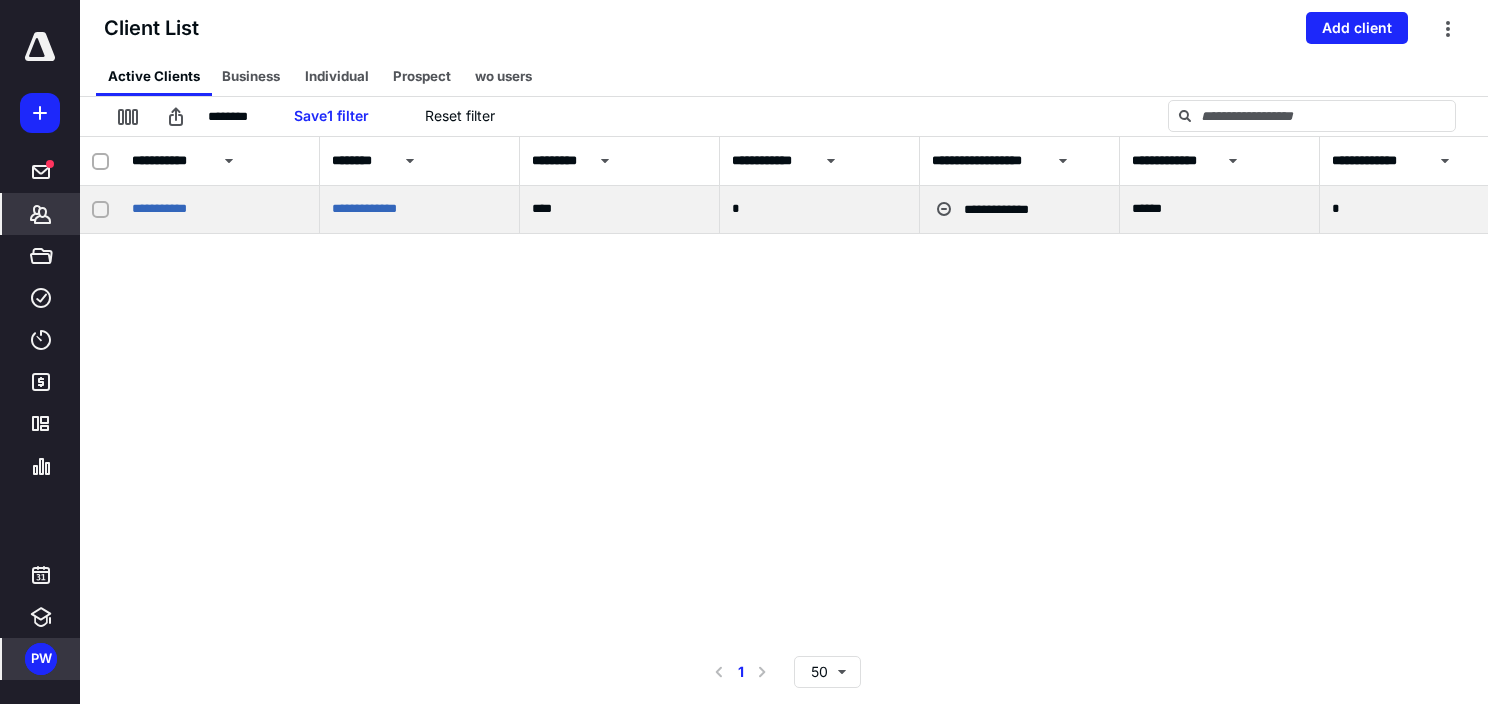 click at bounding box center [100, 210] 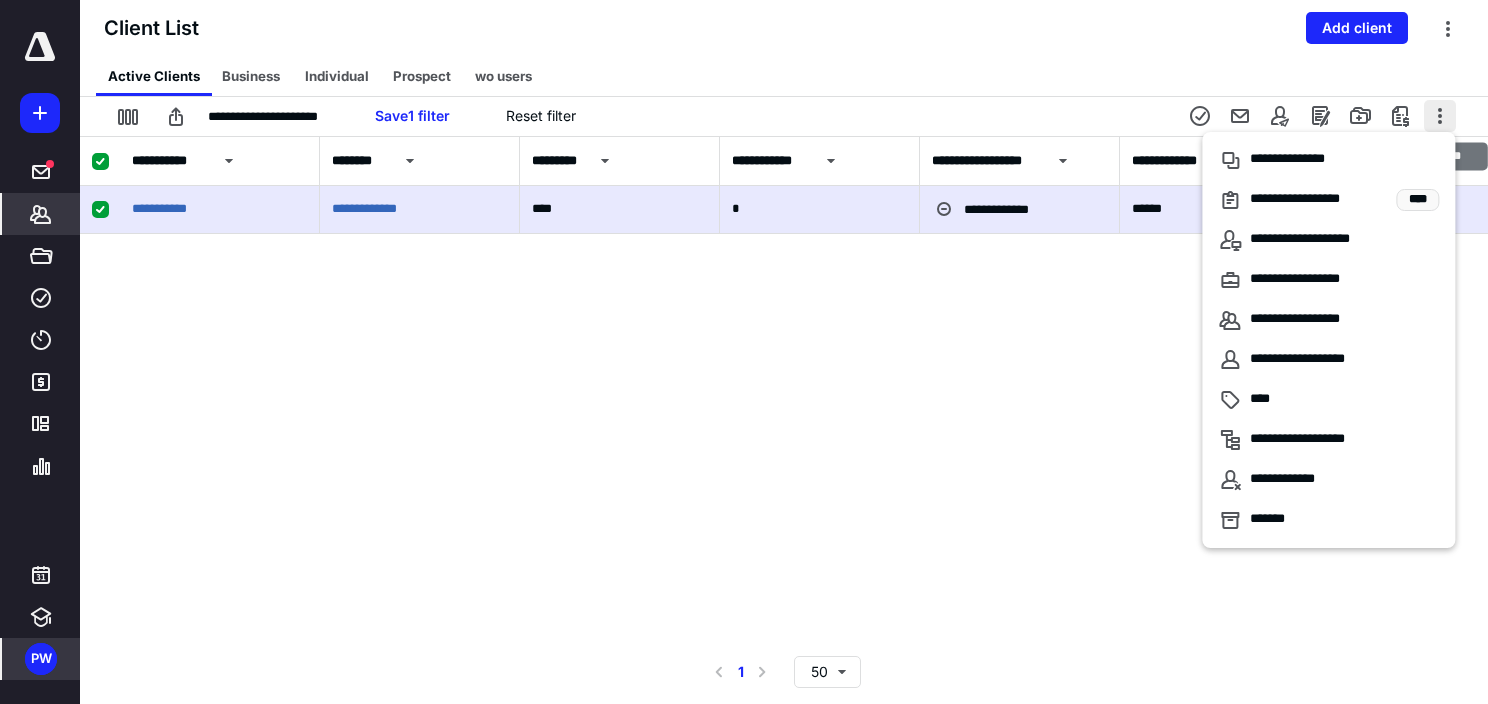 click at bounding box center [1440, 116] 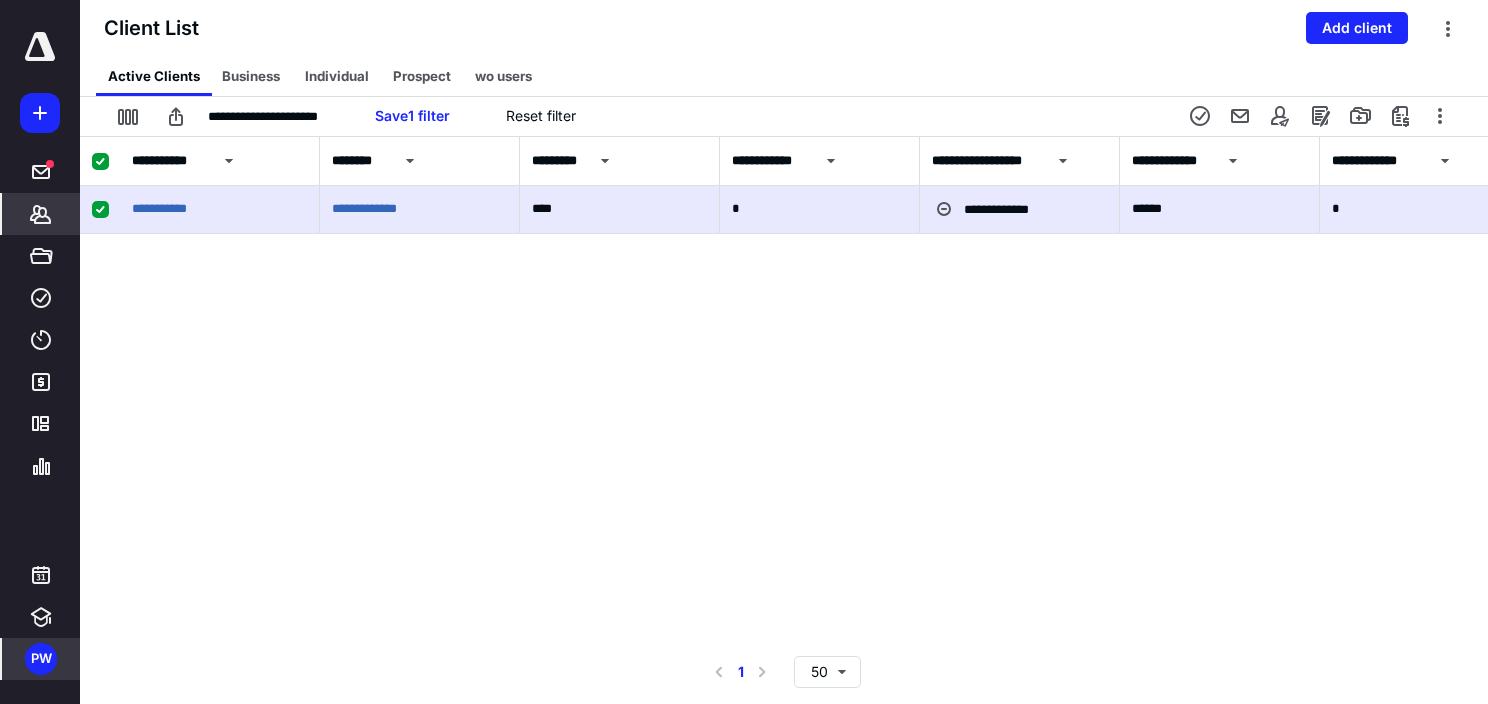 click on "**********" at bounding box center (784, 388) 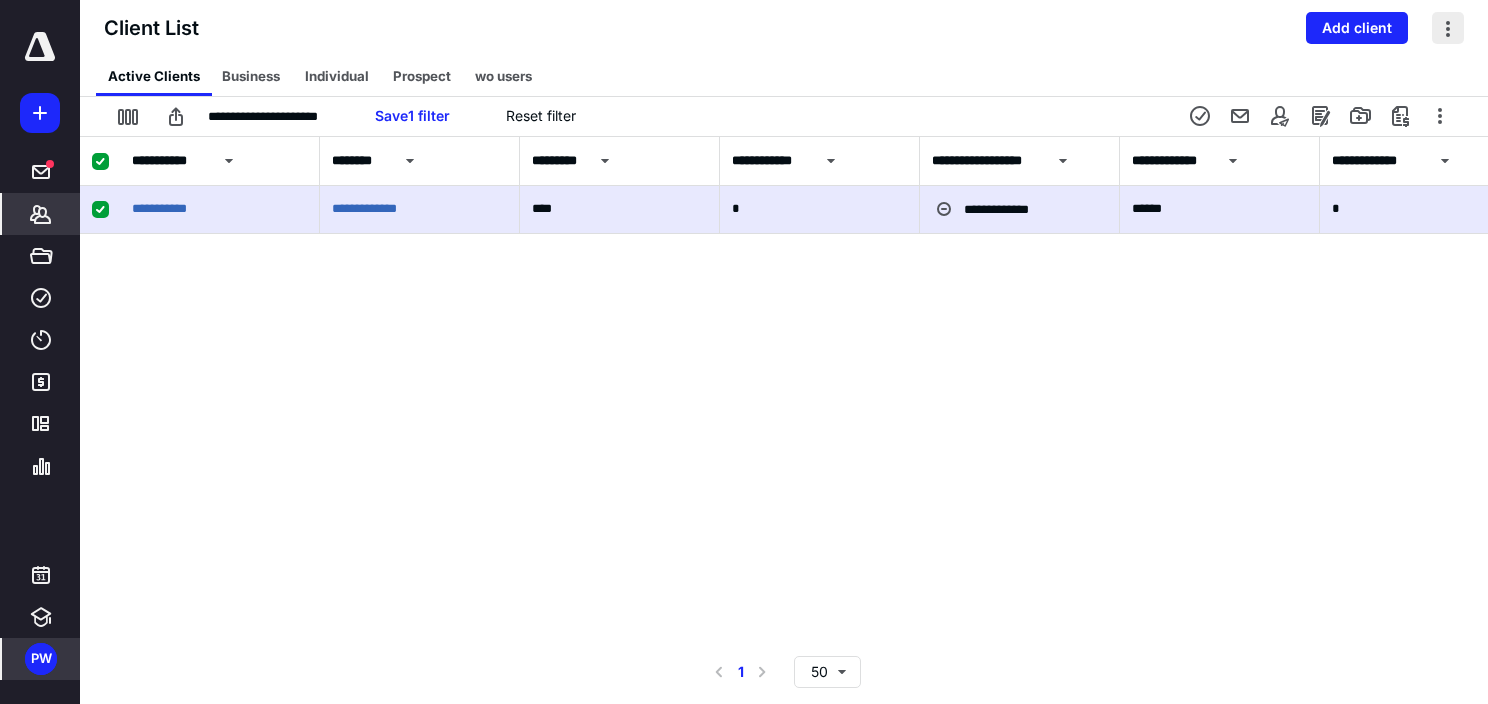click at bounding box center [1448, 28] 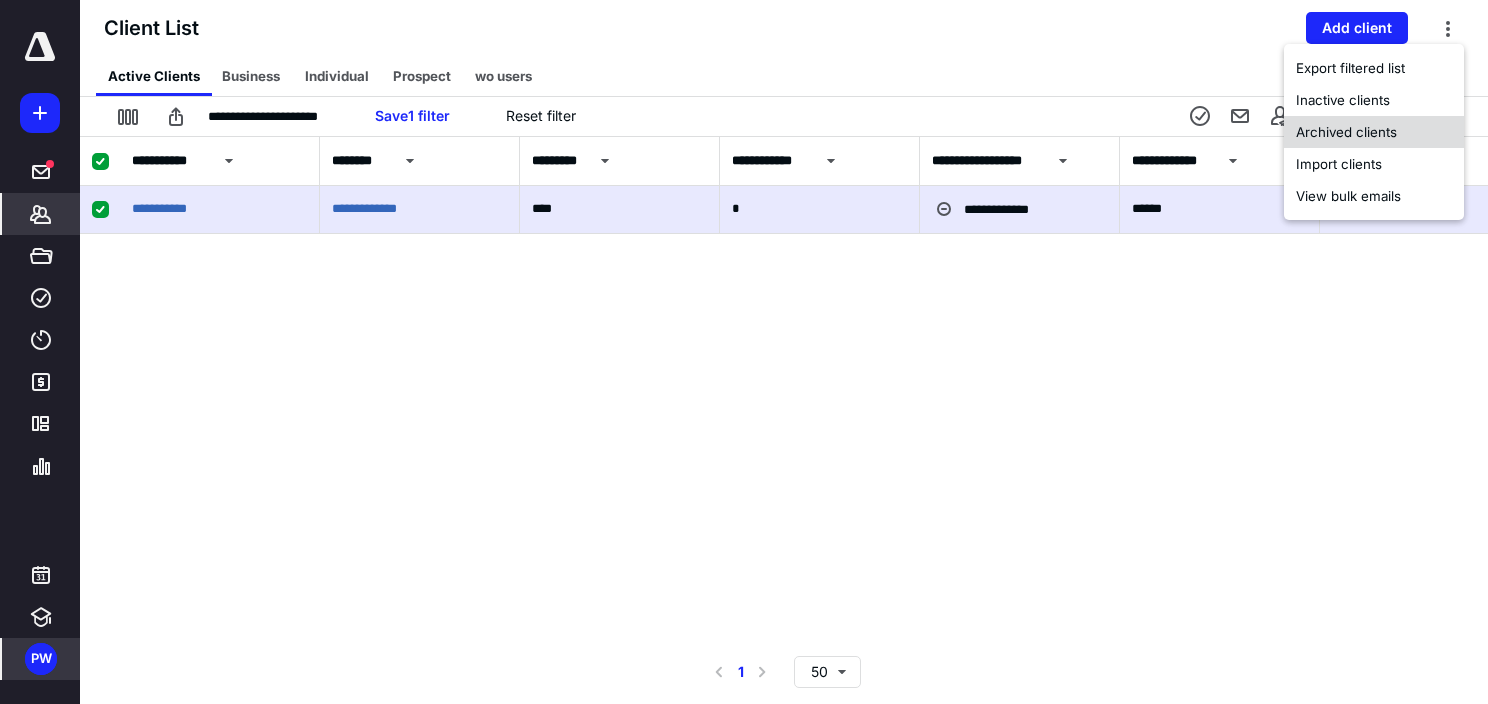 click on "Archived clients" at bounding box center (1374, 132) 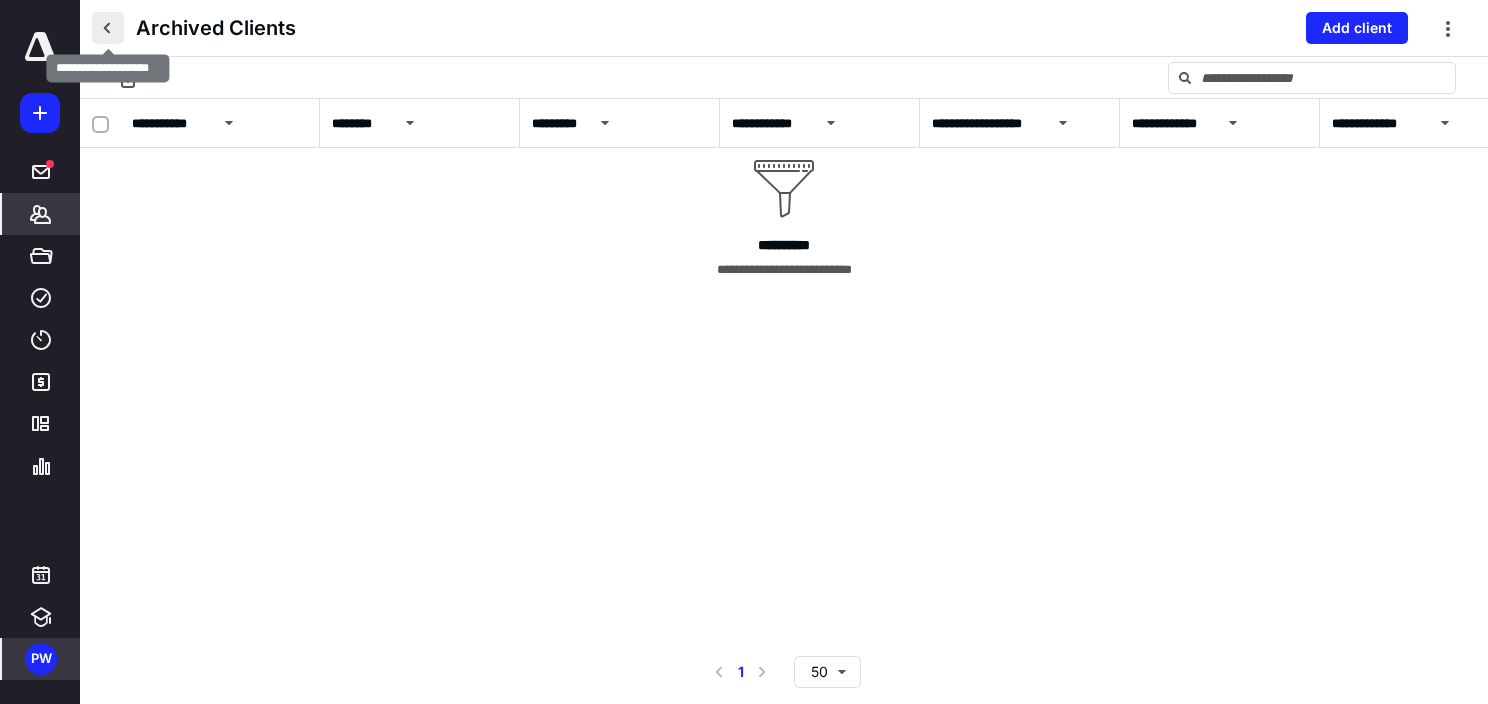 click at bounding box center (108, 28) 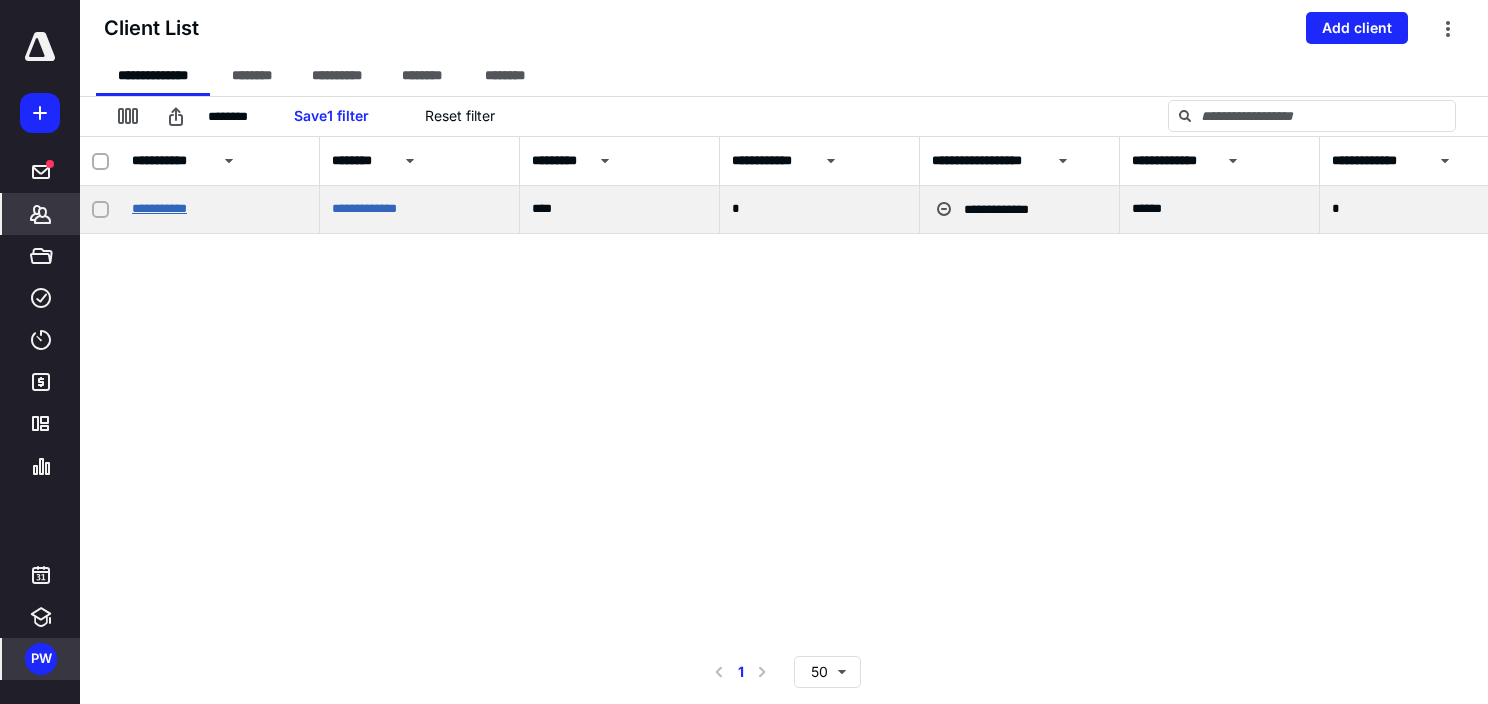 click on "**********" at bounding box center [159, 208] 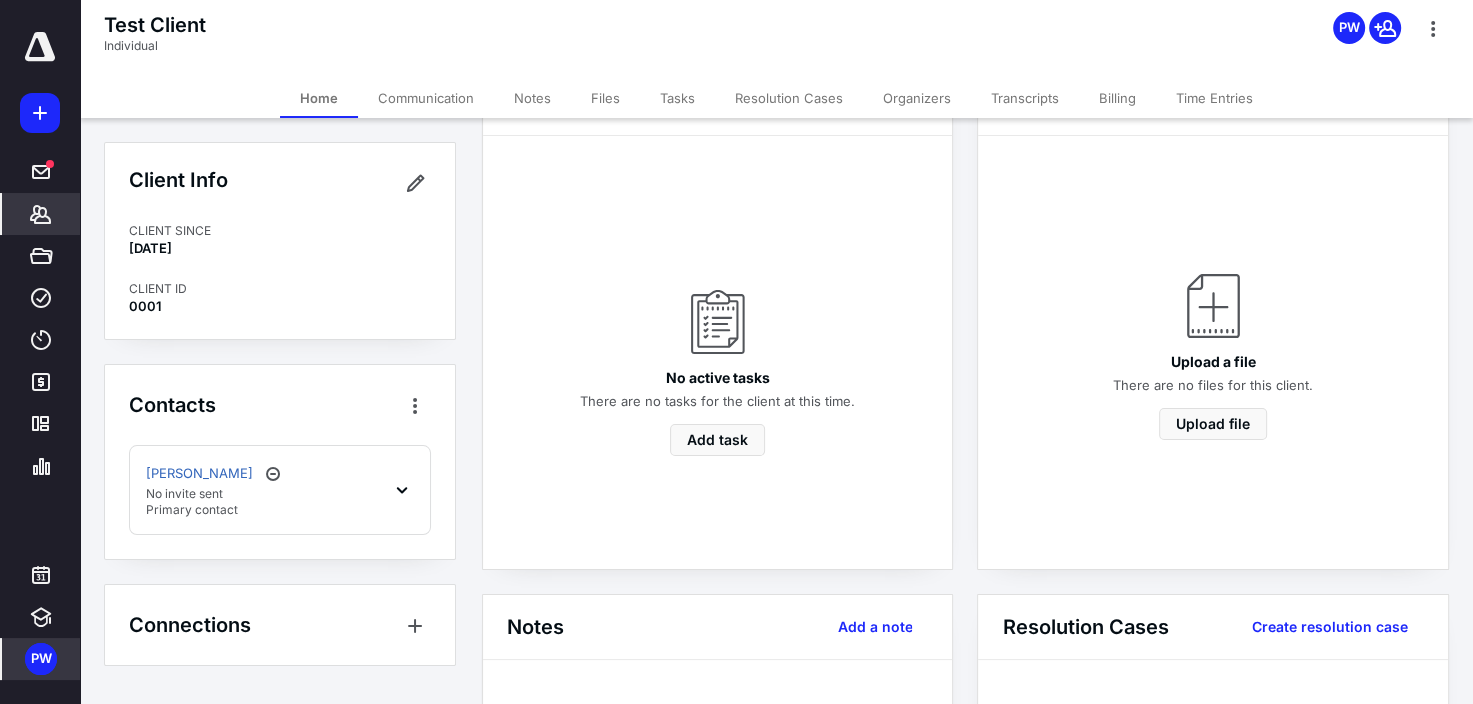 scroll, scrollTop: 100, scrollLeft: 0, axis: vertical 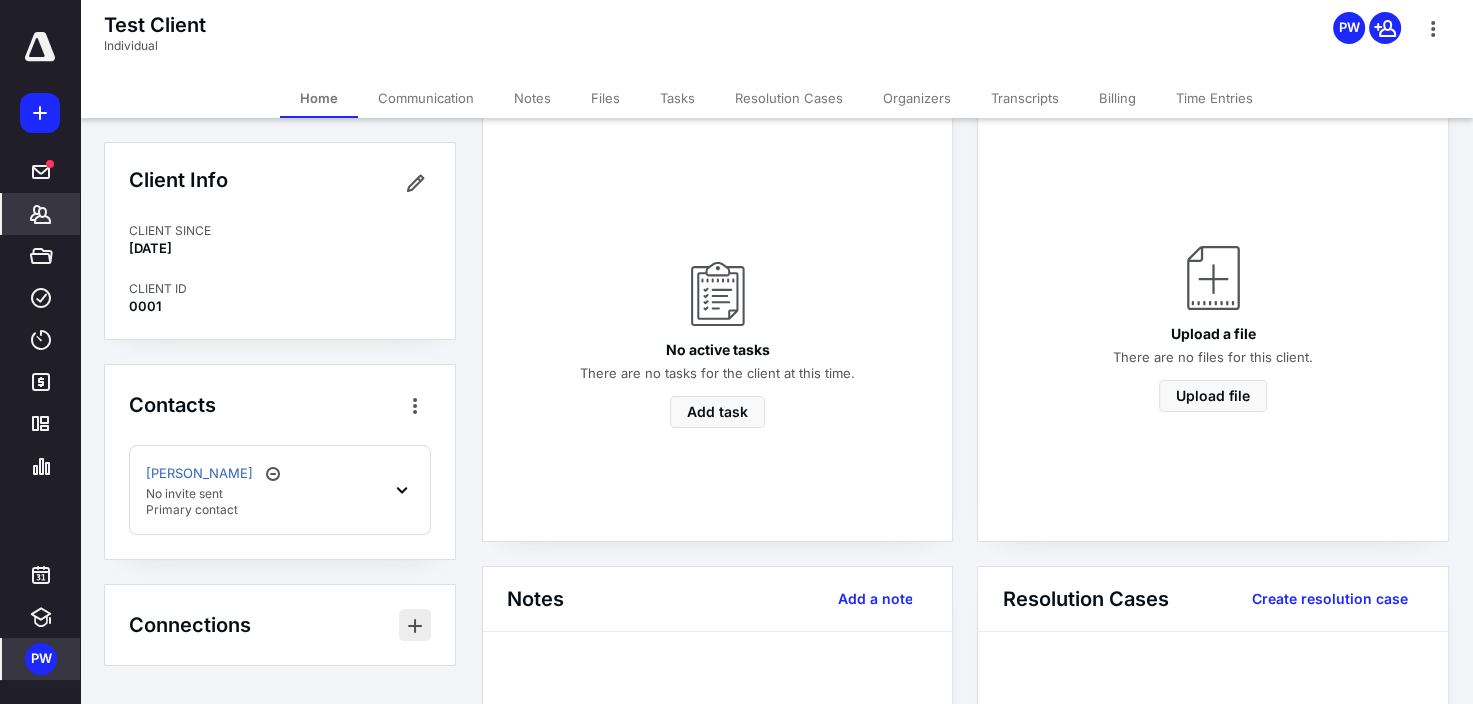 click at bounding box center [415, 625] 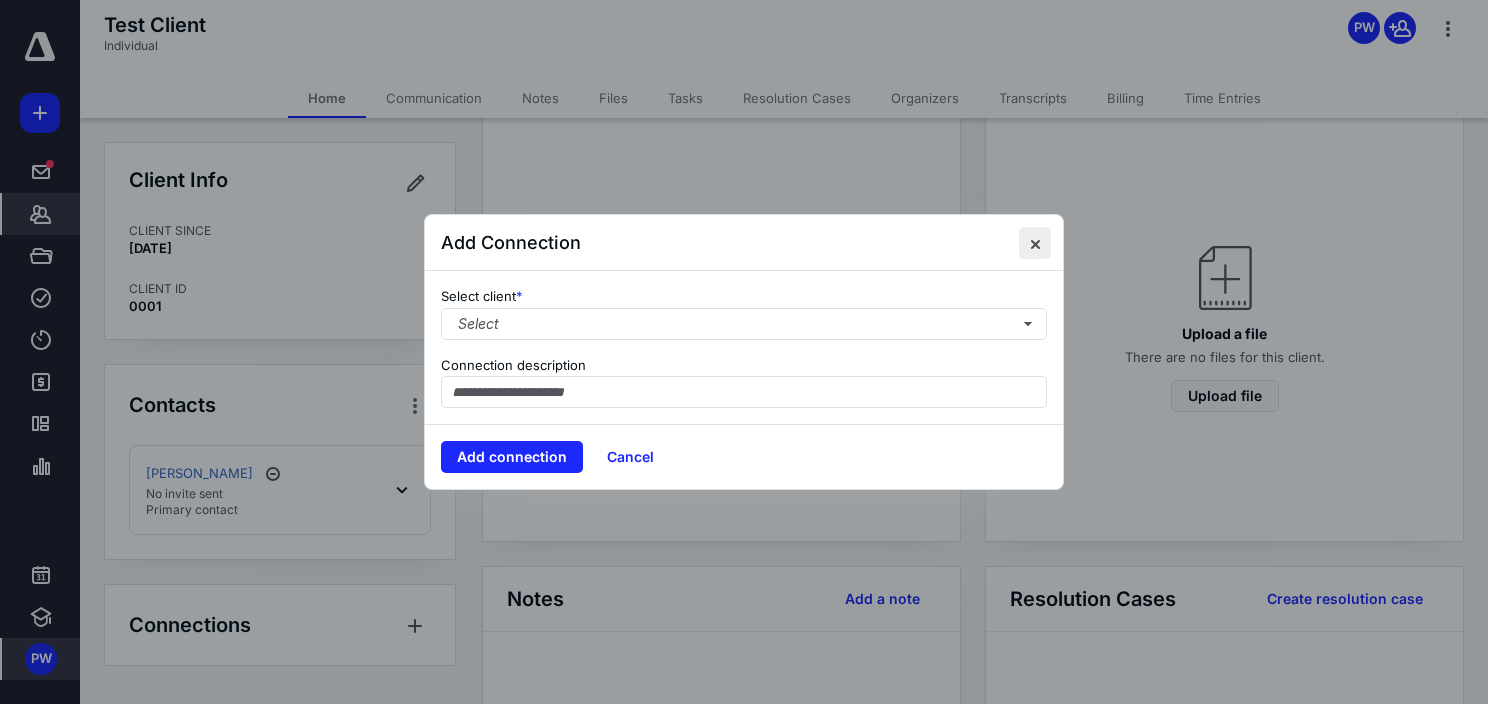 click at bounding box center (1035, 243) 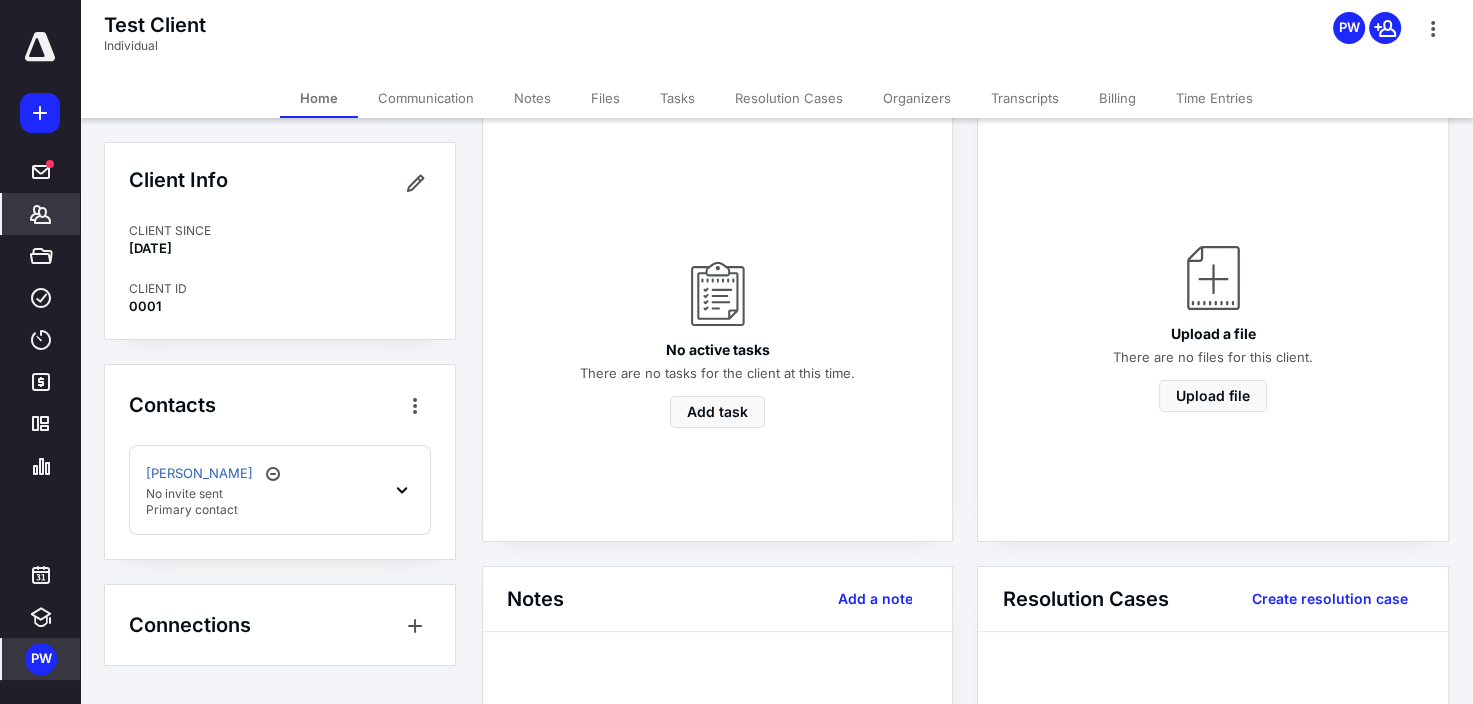 click on "Communication" at bounding box center (426, 98) 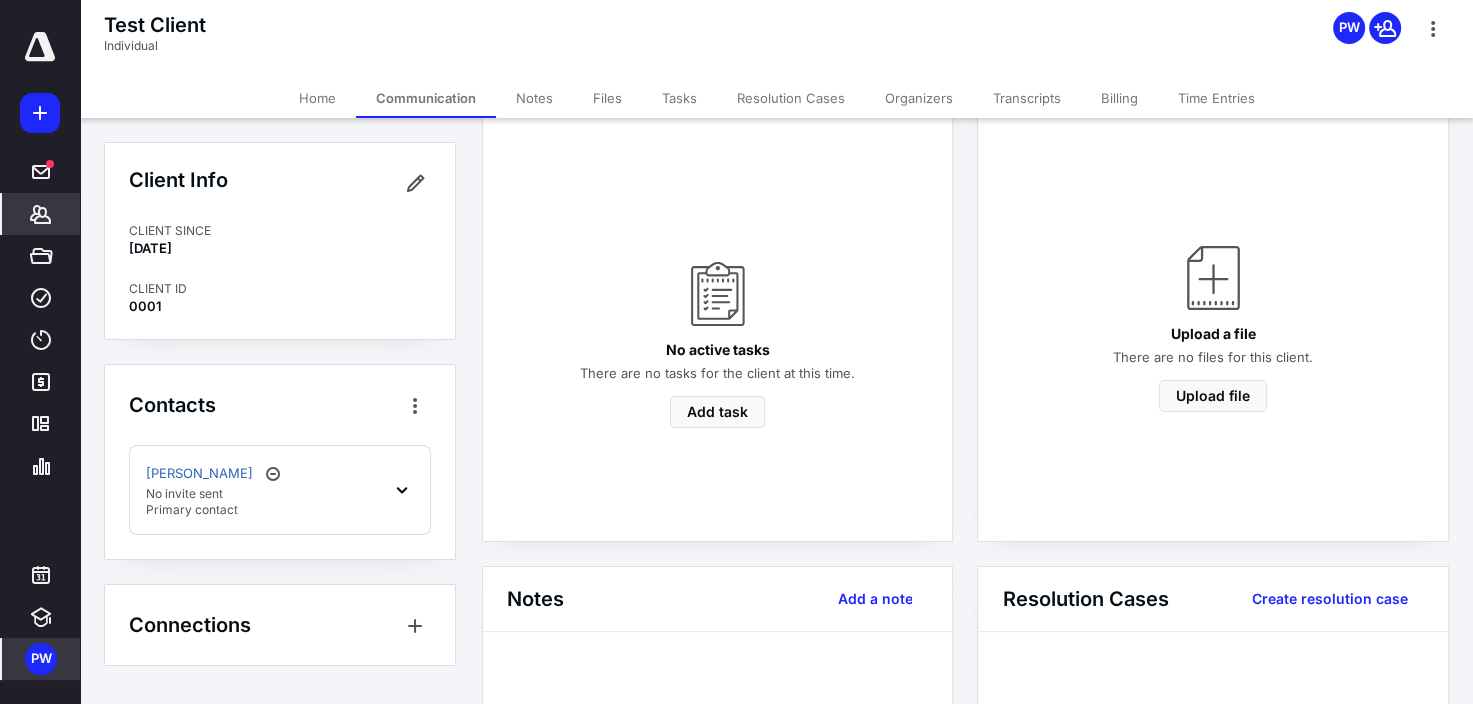 scroll, scrollTop: 0, scrollLeft: 0, axis: both 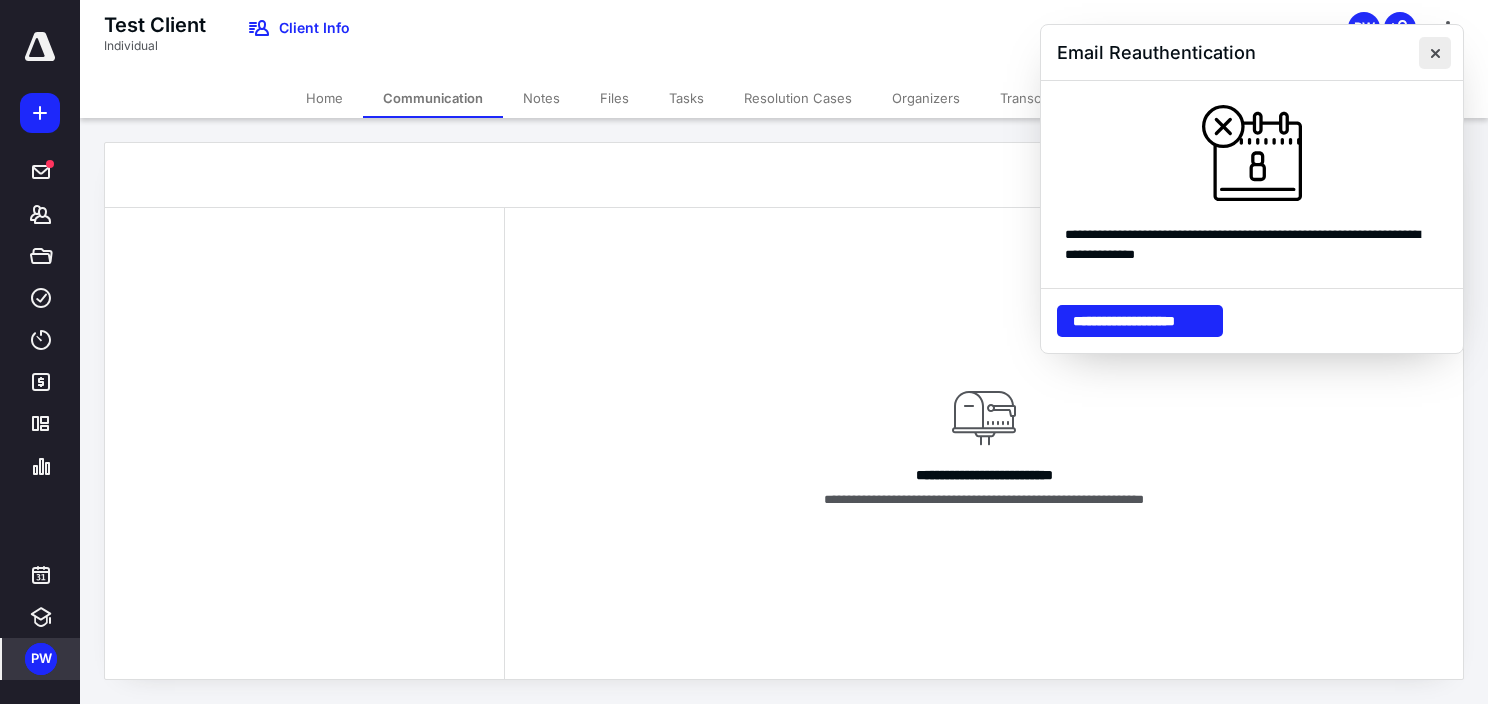 click at bounding box center (1435, 53) 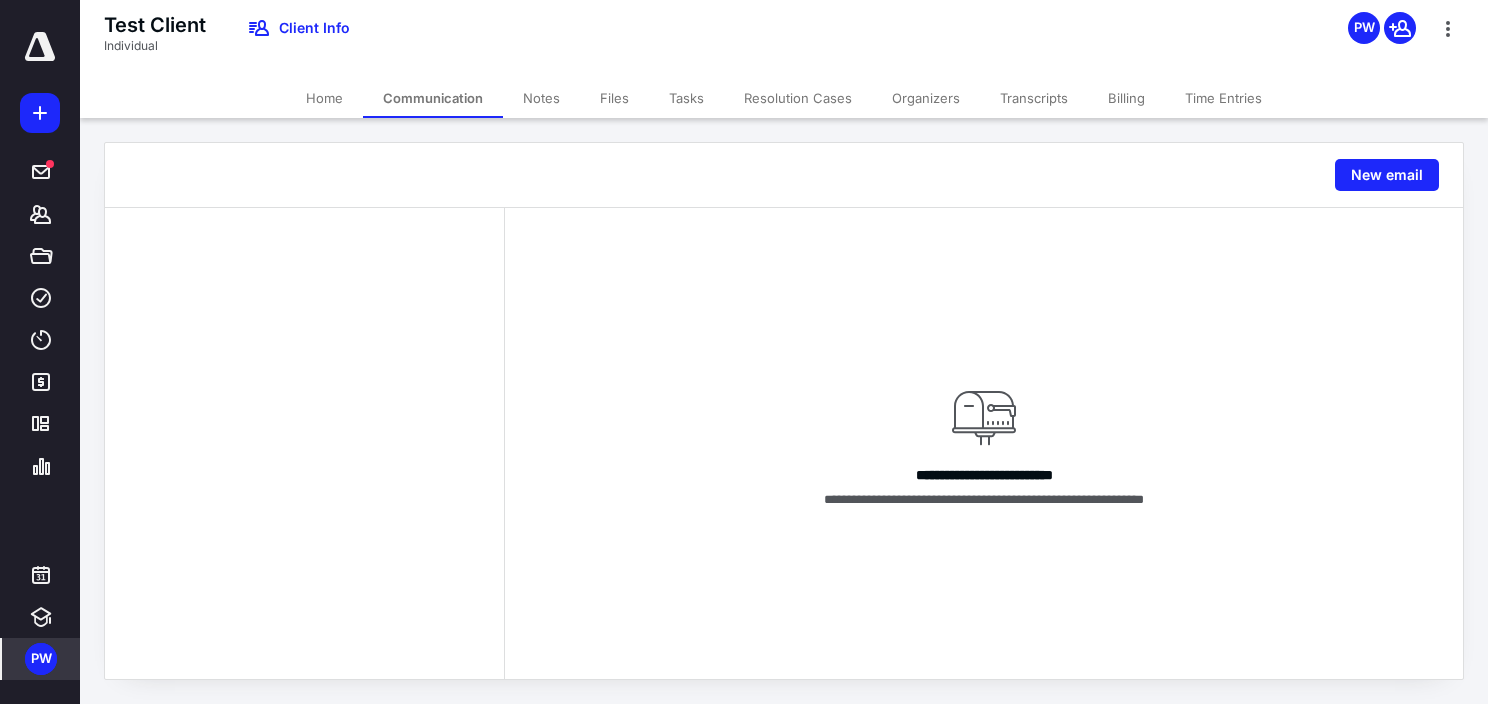 click on "Notes" at bounding box center [541, 98] 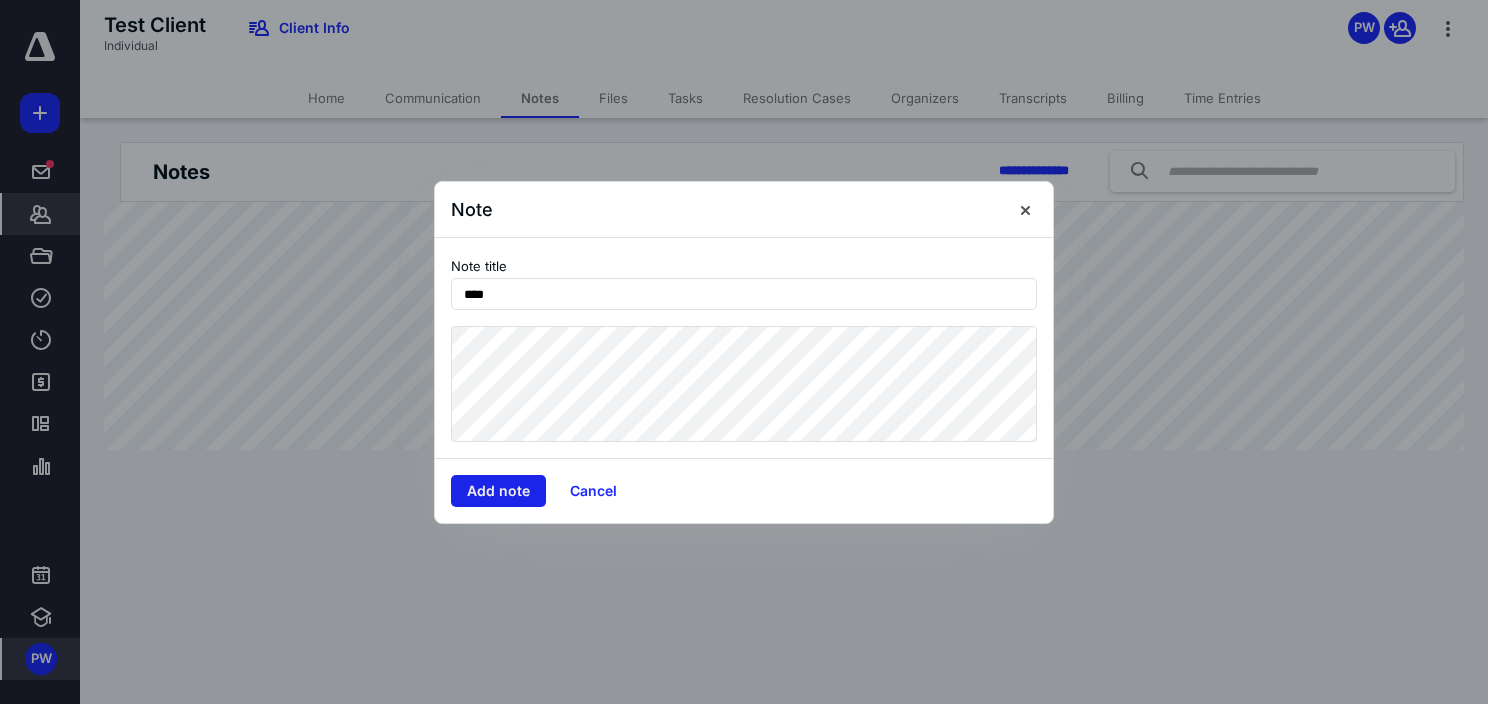 type on "****" 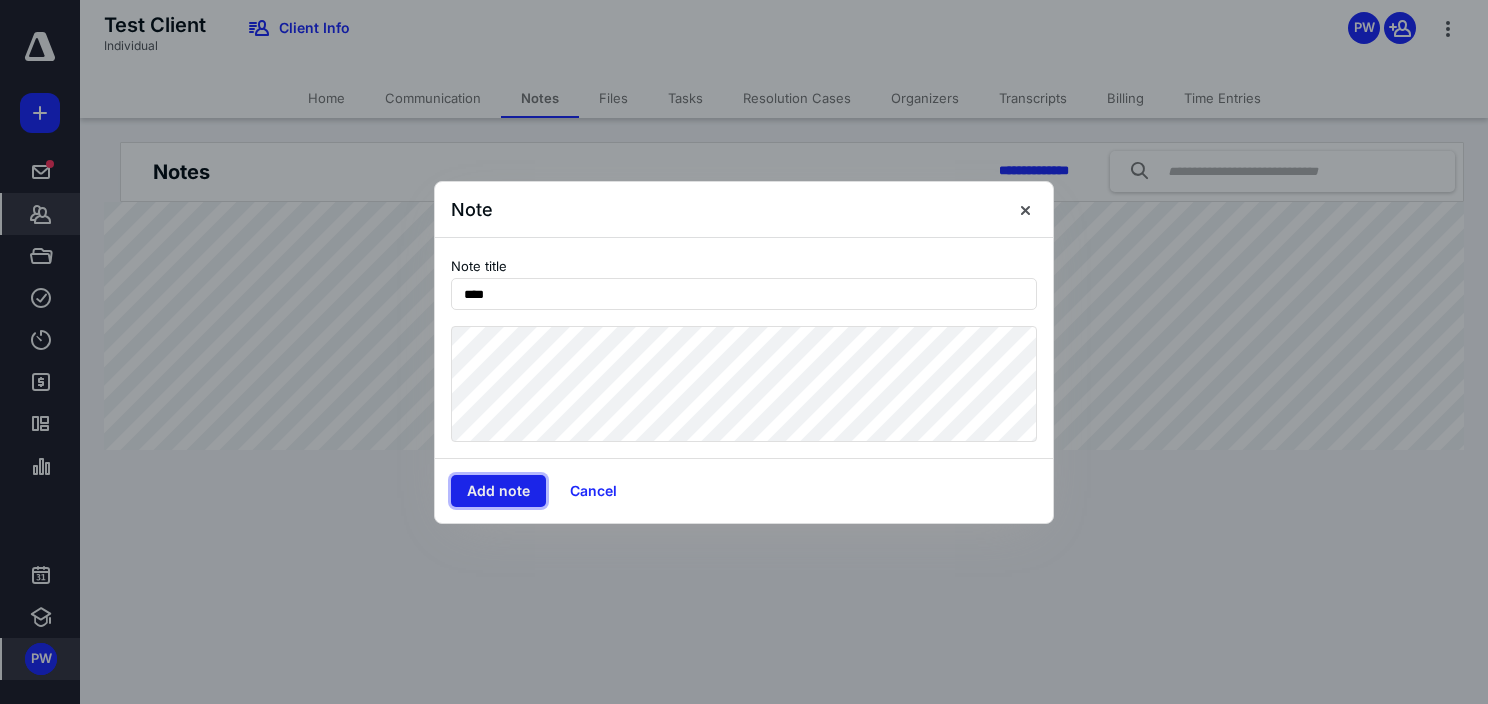 click on "Add note" at bounding box center [498, 491] 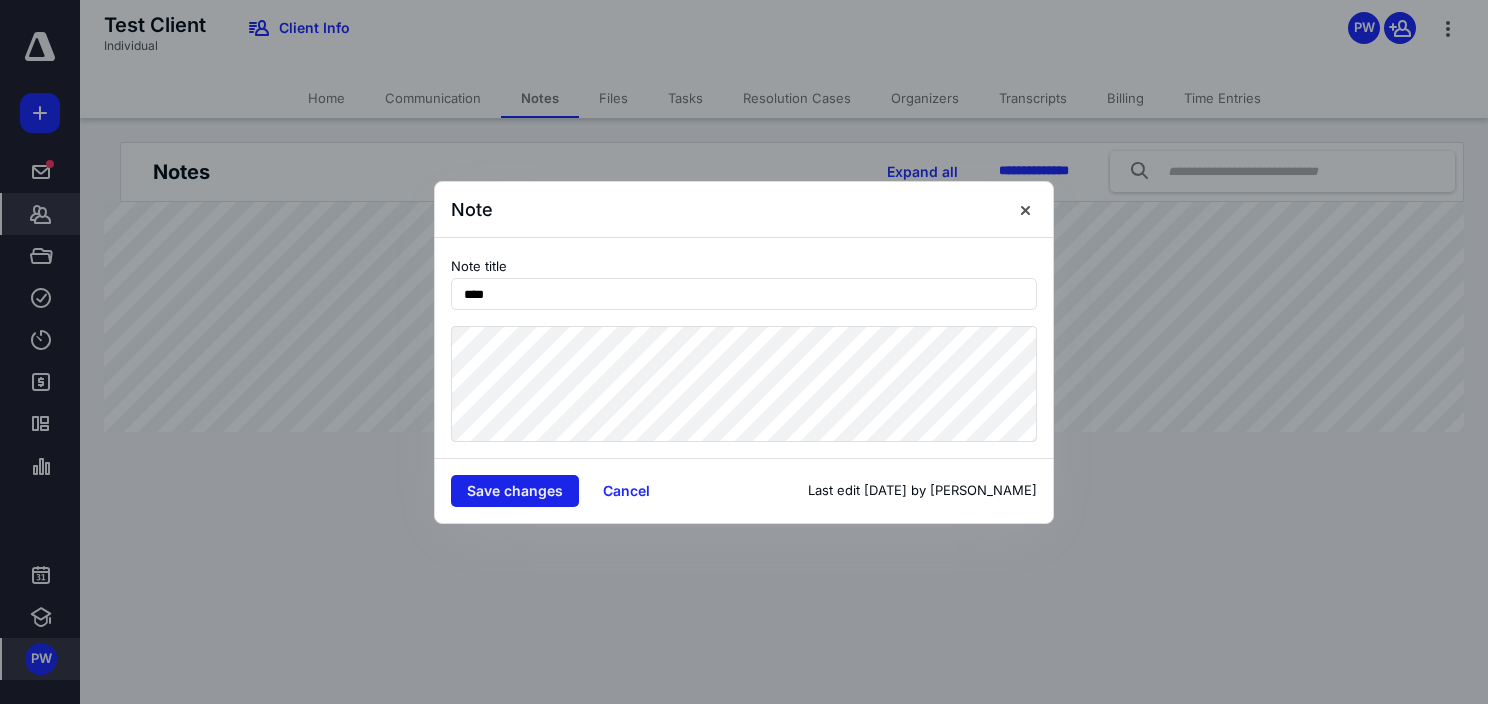 click on "Save changes" at bounding box center (515, 491) 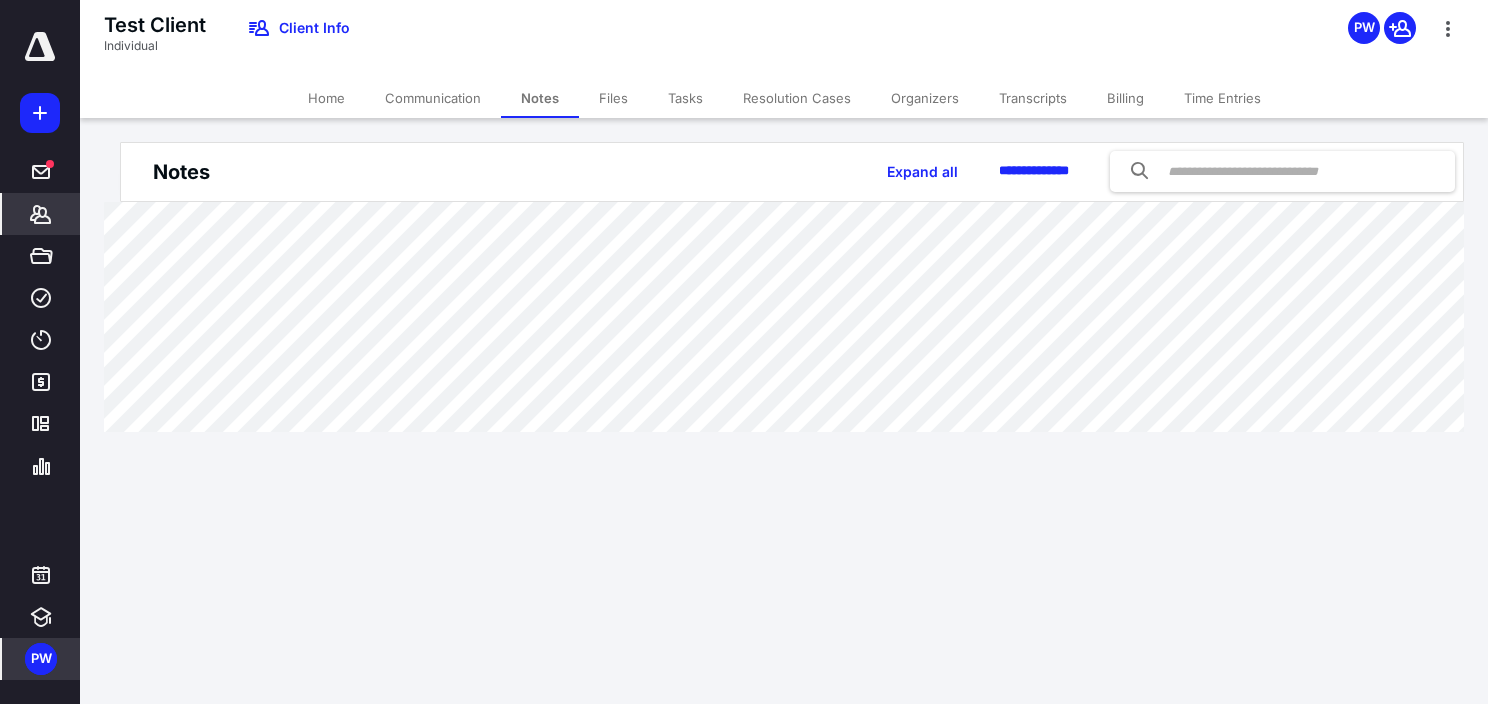 click on "**********" at bounding box center [784, 287] 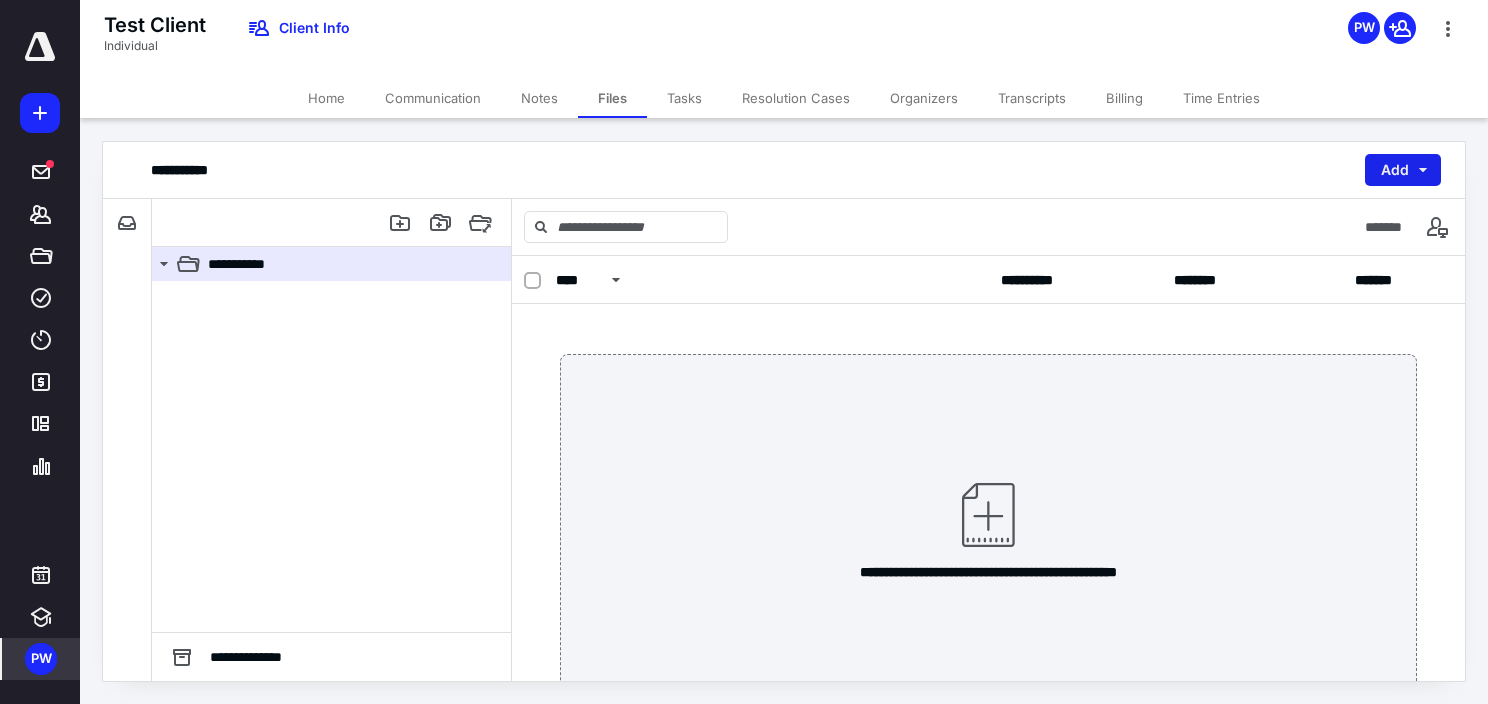 click on "Add" at bounding box center (1403, 170) 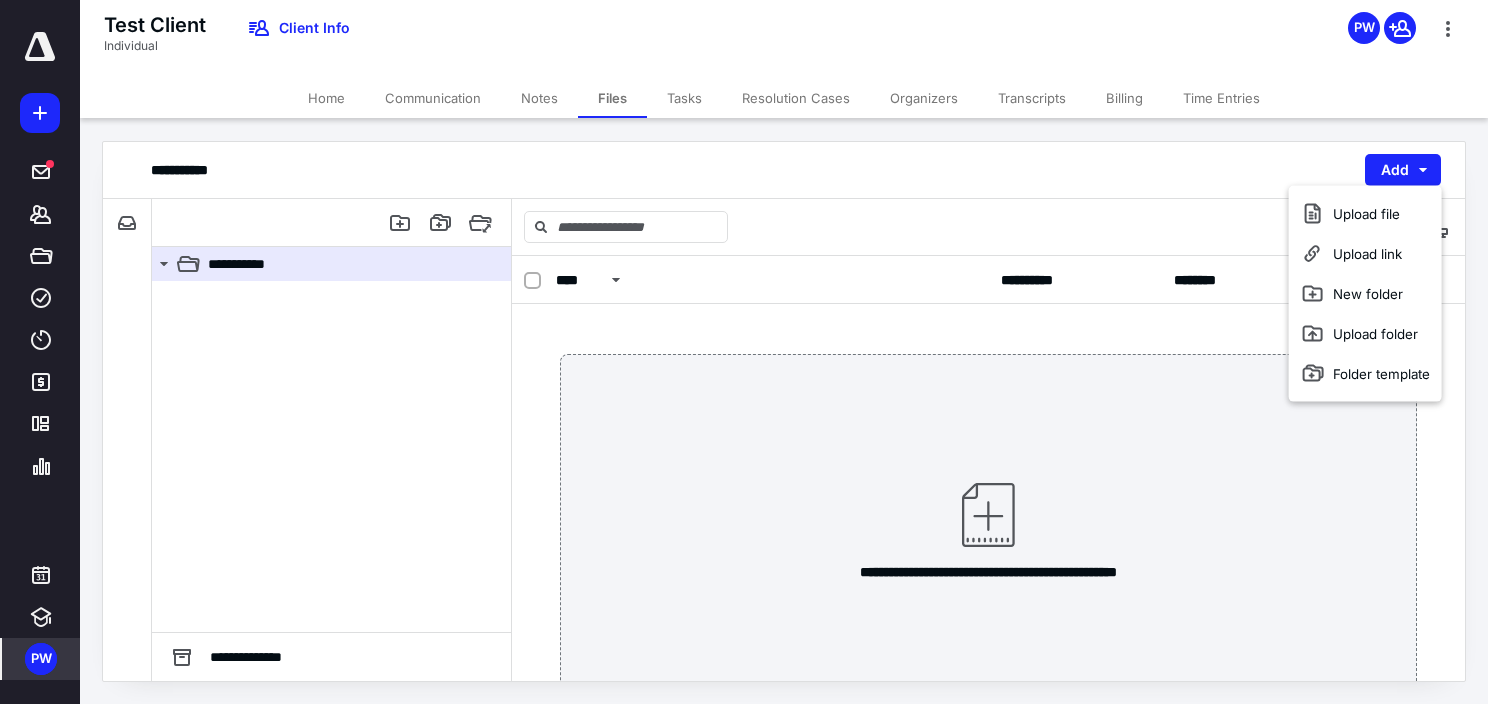 click on "*******" at bounding box center (988, 227) 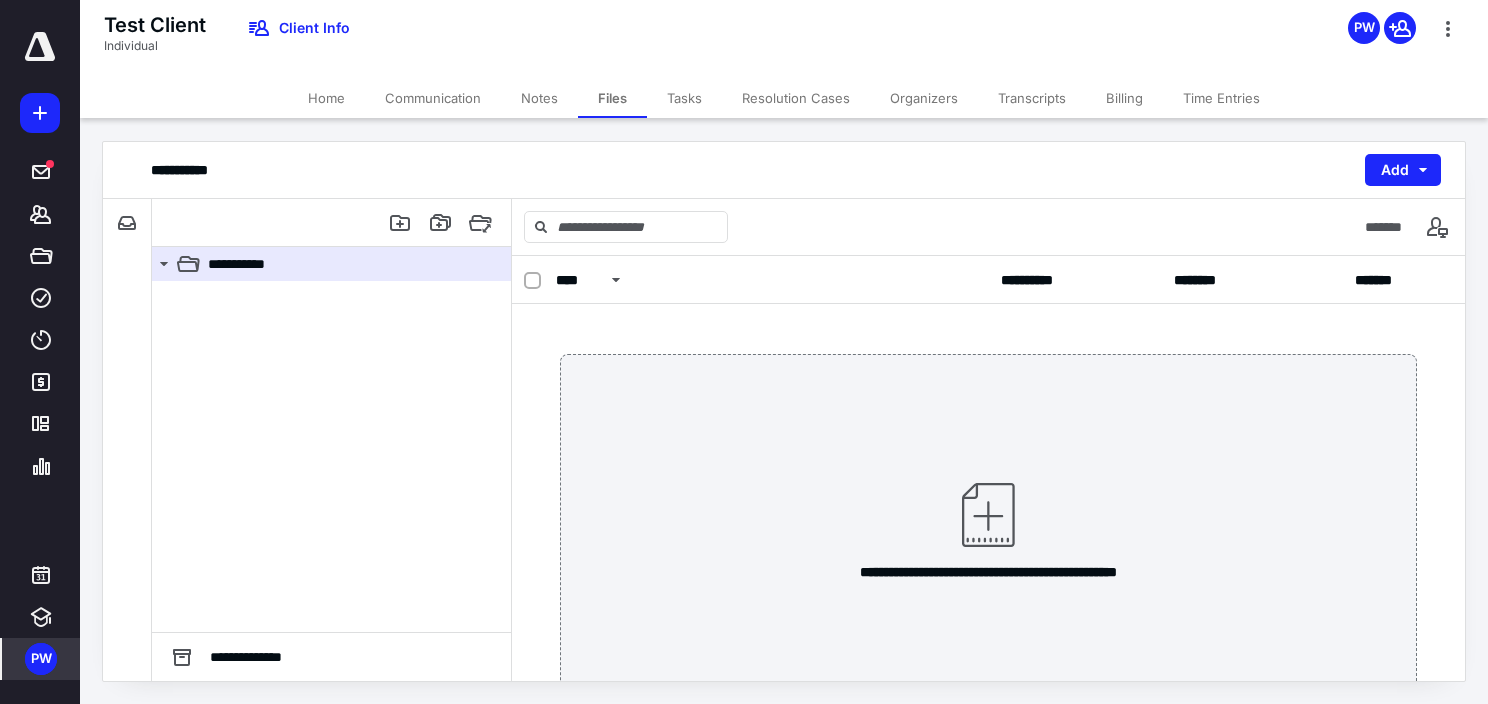 click on "Tasks" at bounding box center [684, 98] 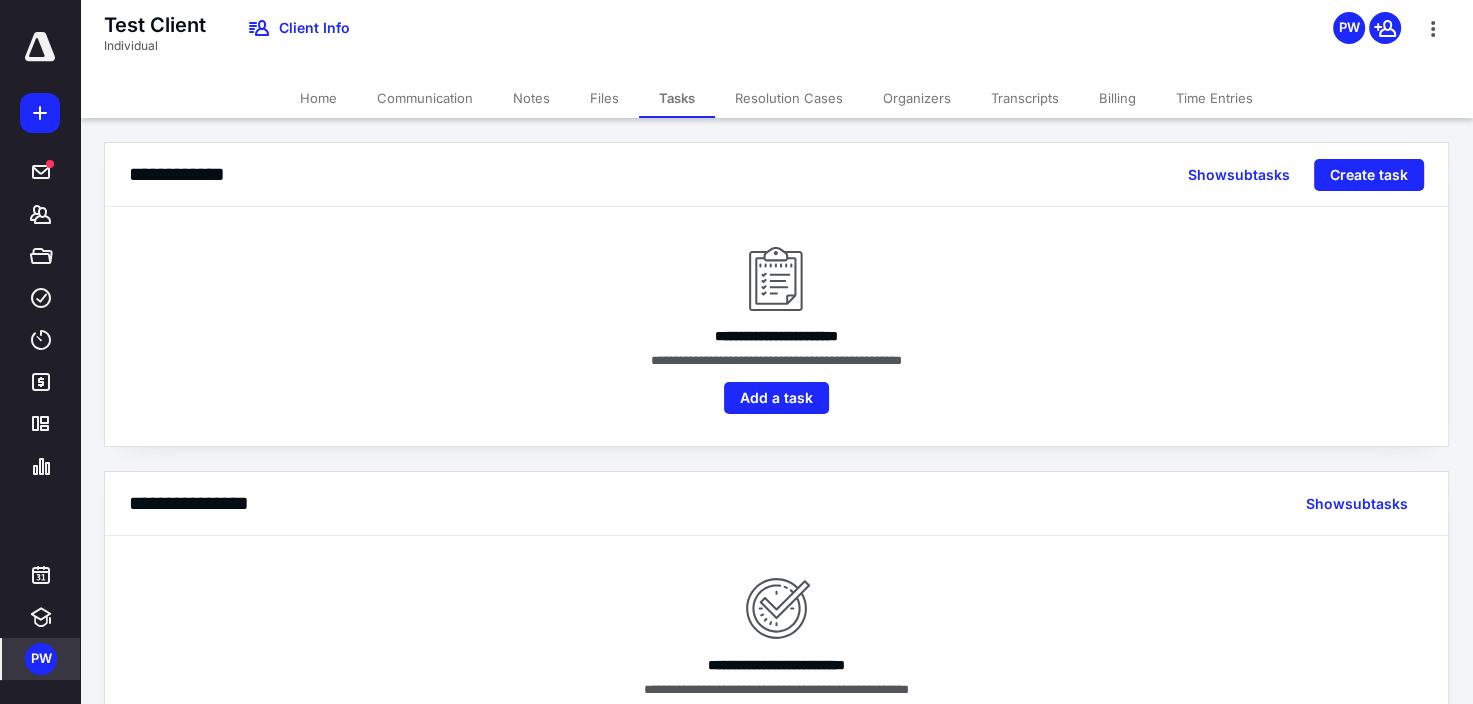 click on "Resolution Cases" at bounding box center (789, 98) 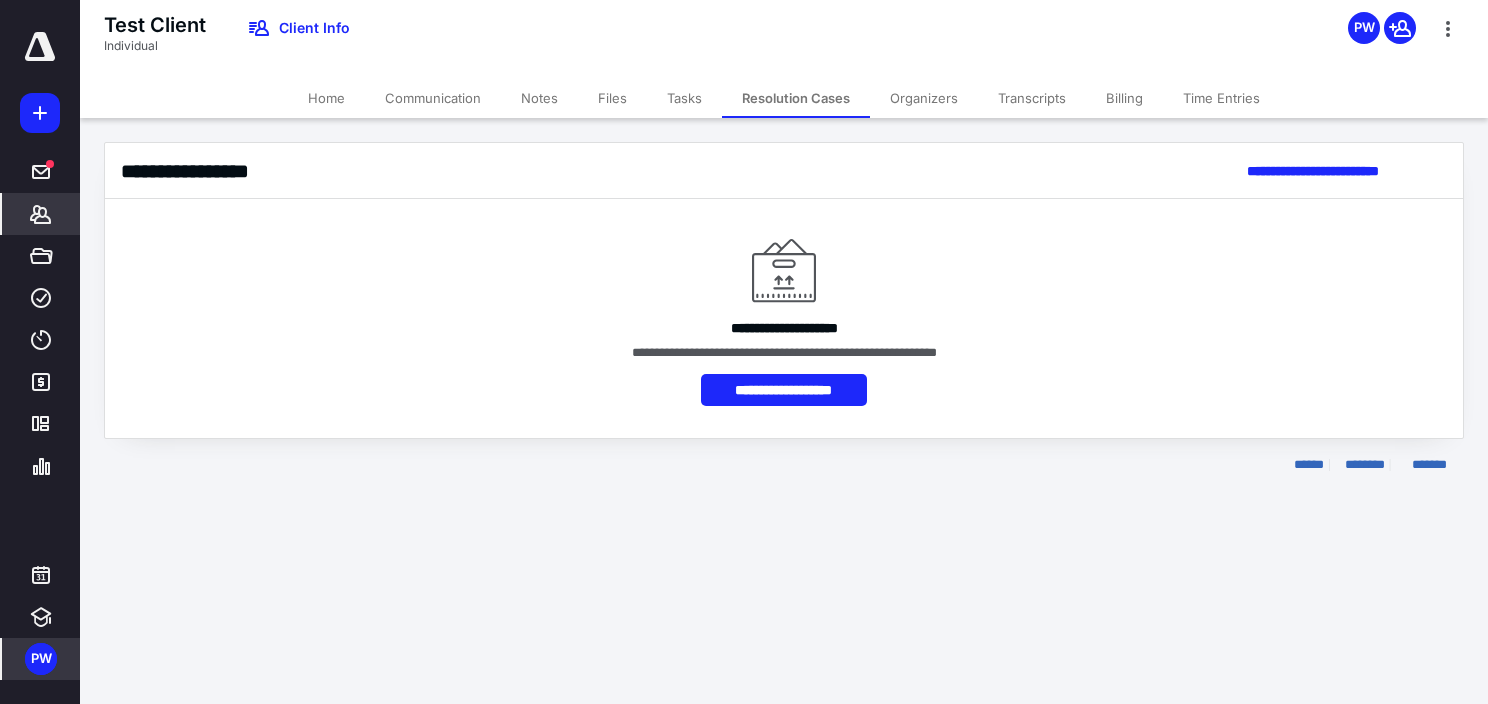 click on "Organizers" at bounding box center [924, 98] 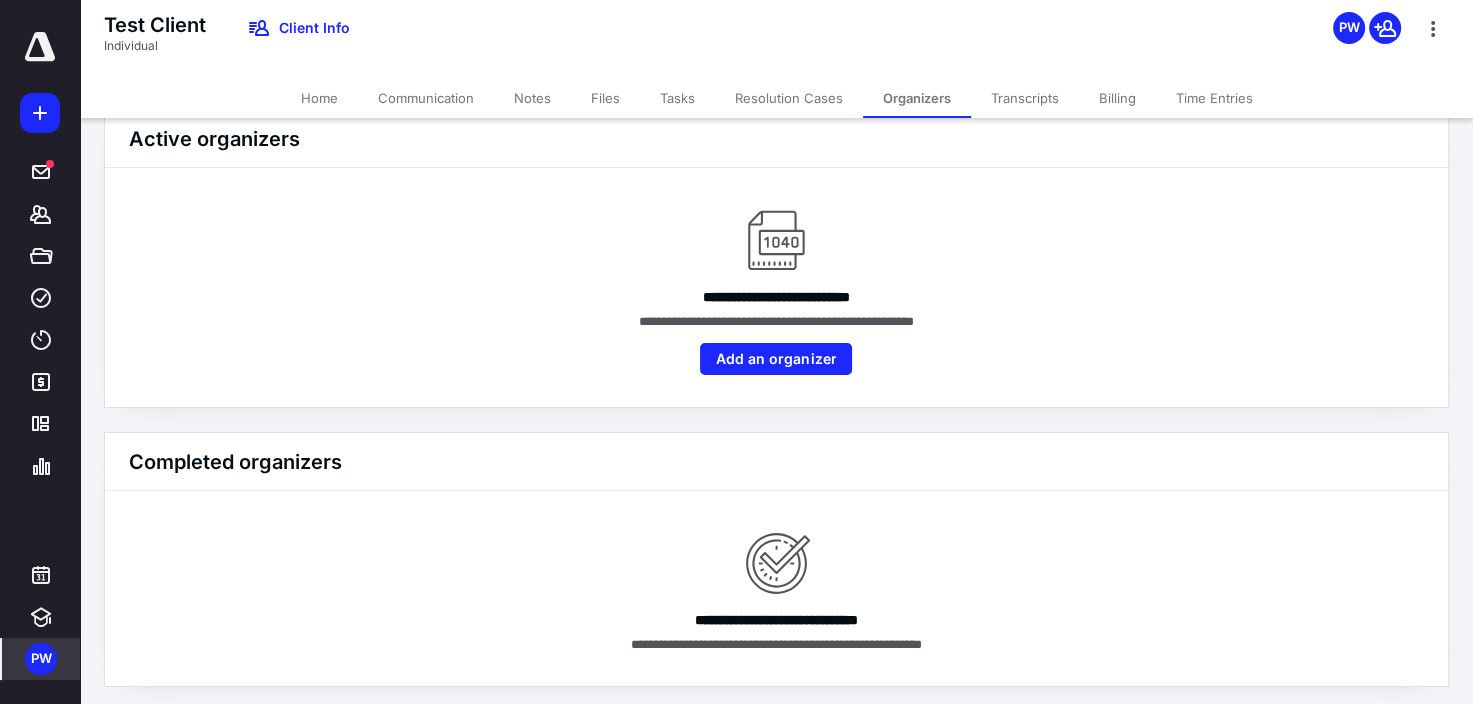 scroll, scrollTop: 0, scrollLeft: 0, axis: both 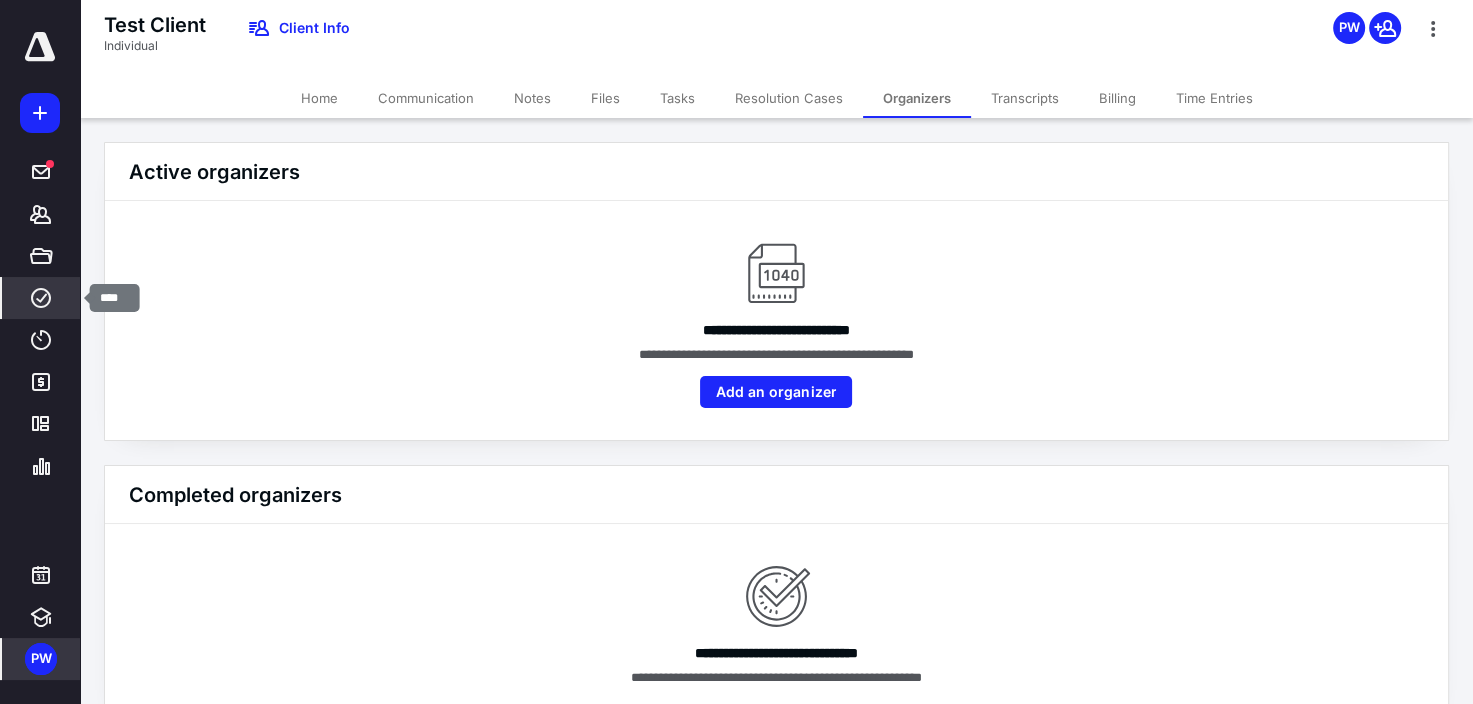 click 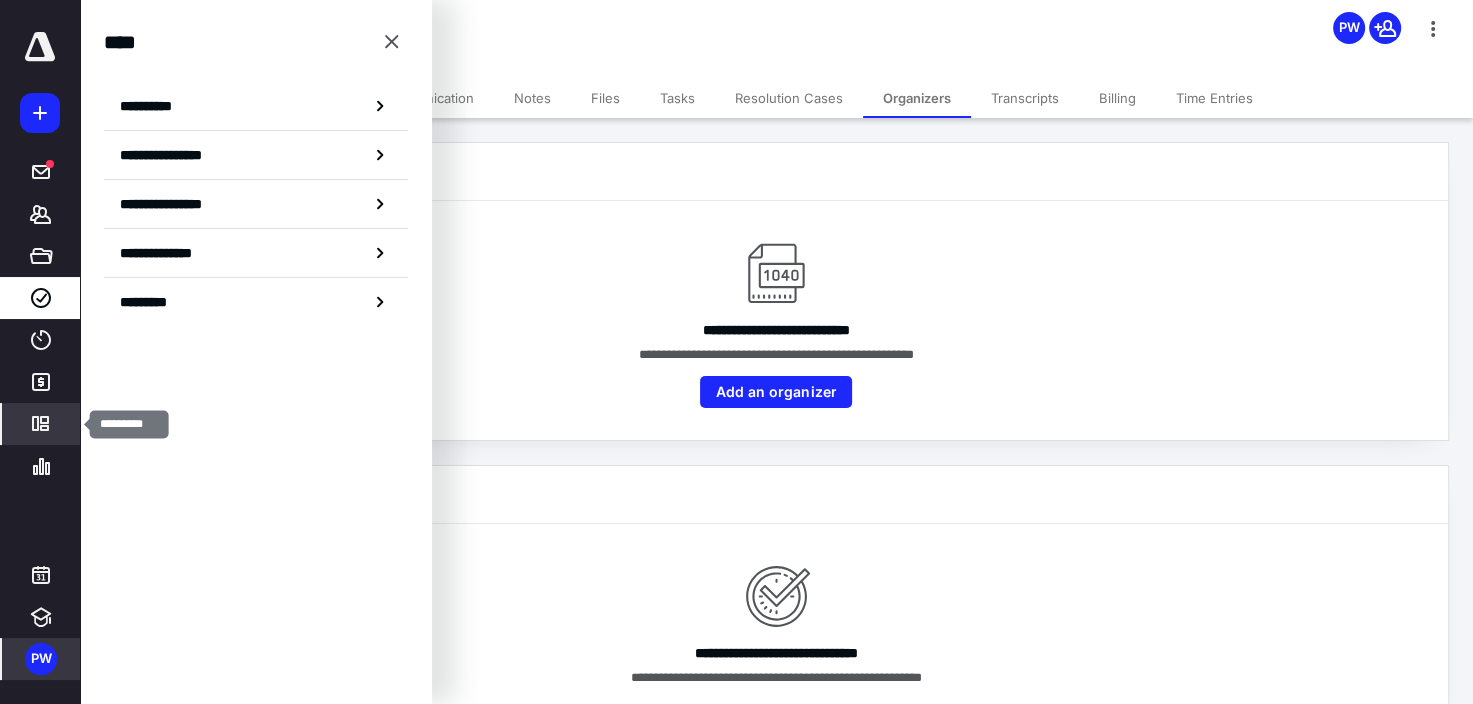 click 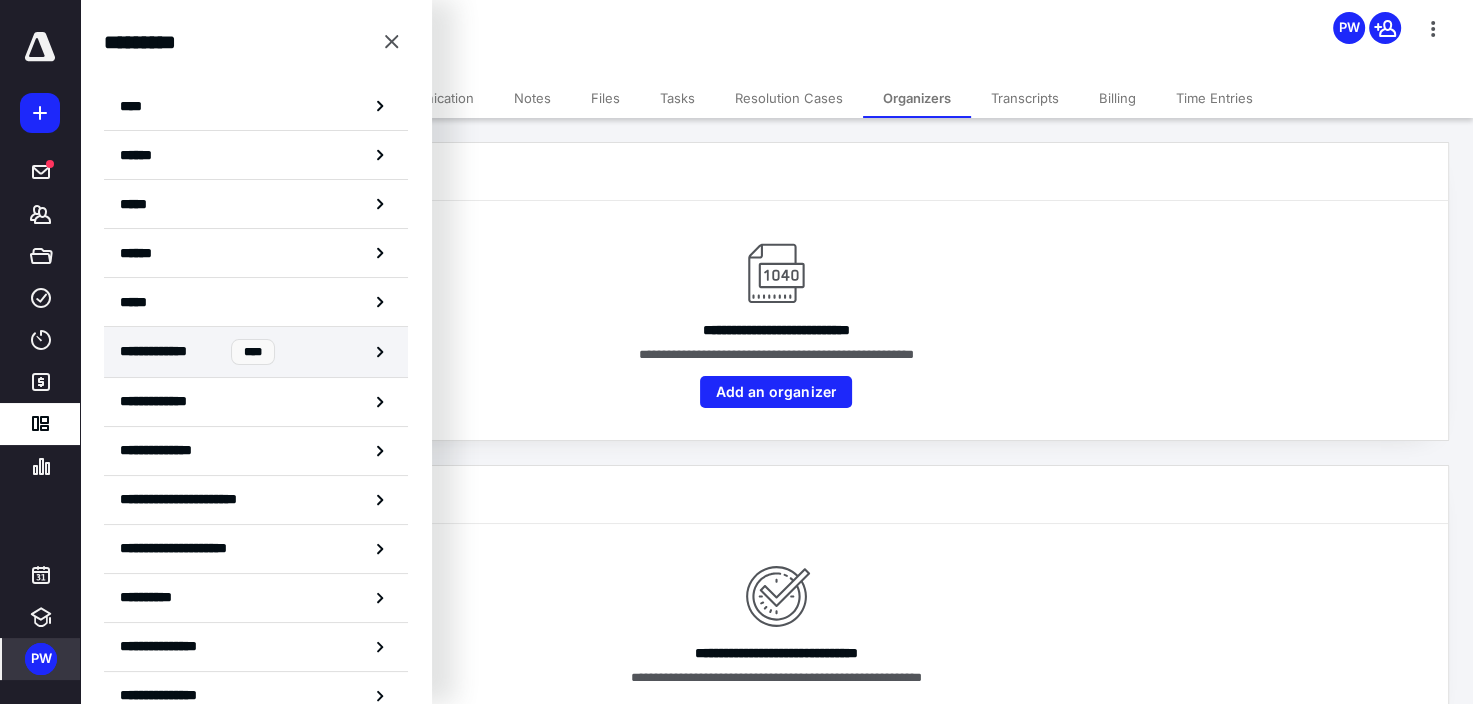 click on "**********" at bounding box center (167, 351) 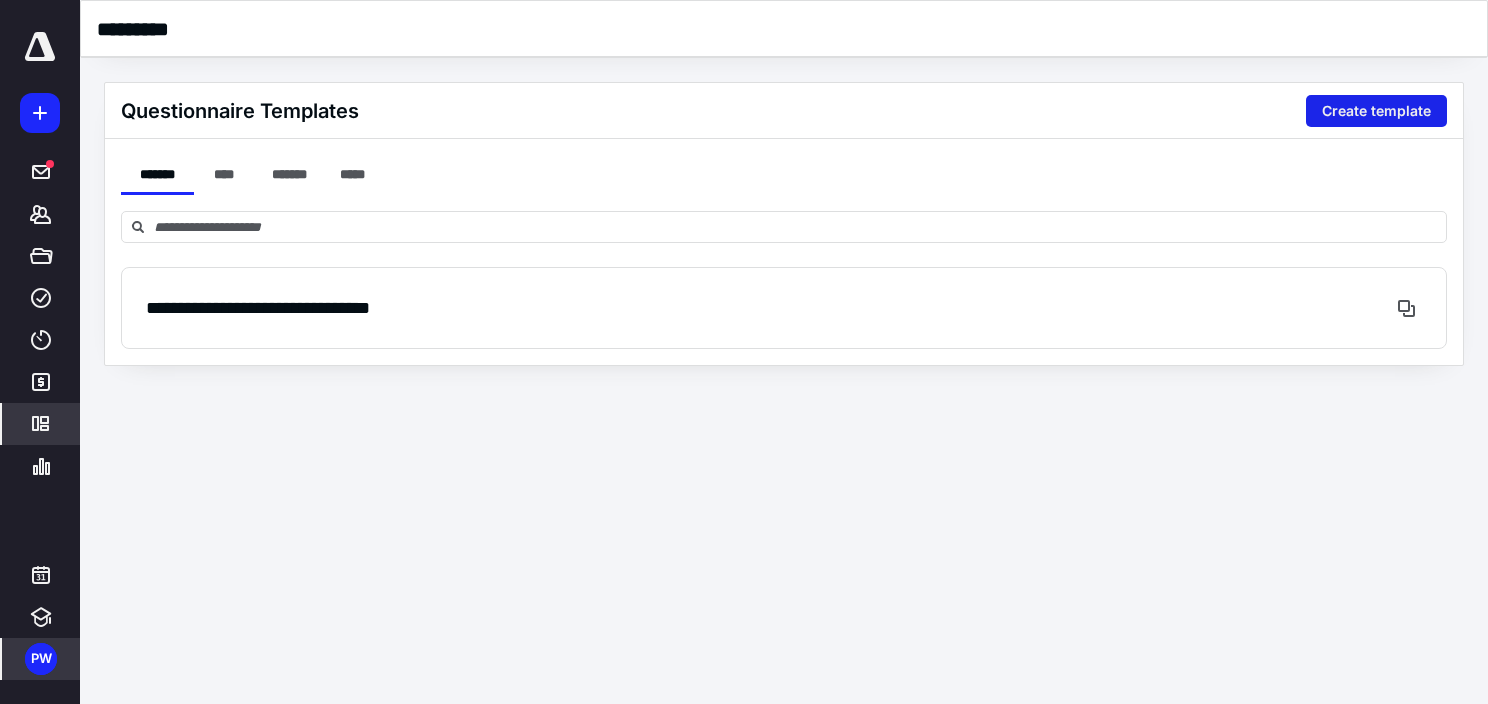click on "Create template" at bounding box center [1376, 111] 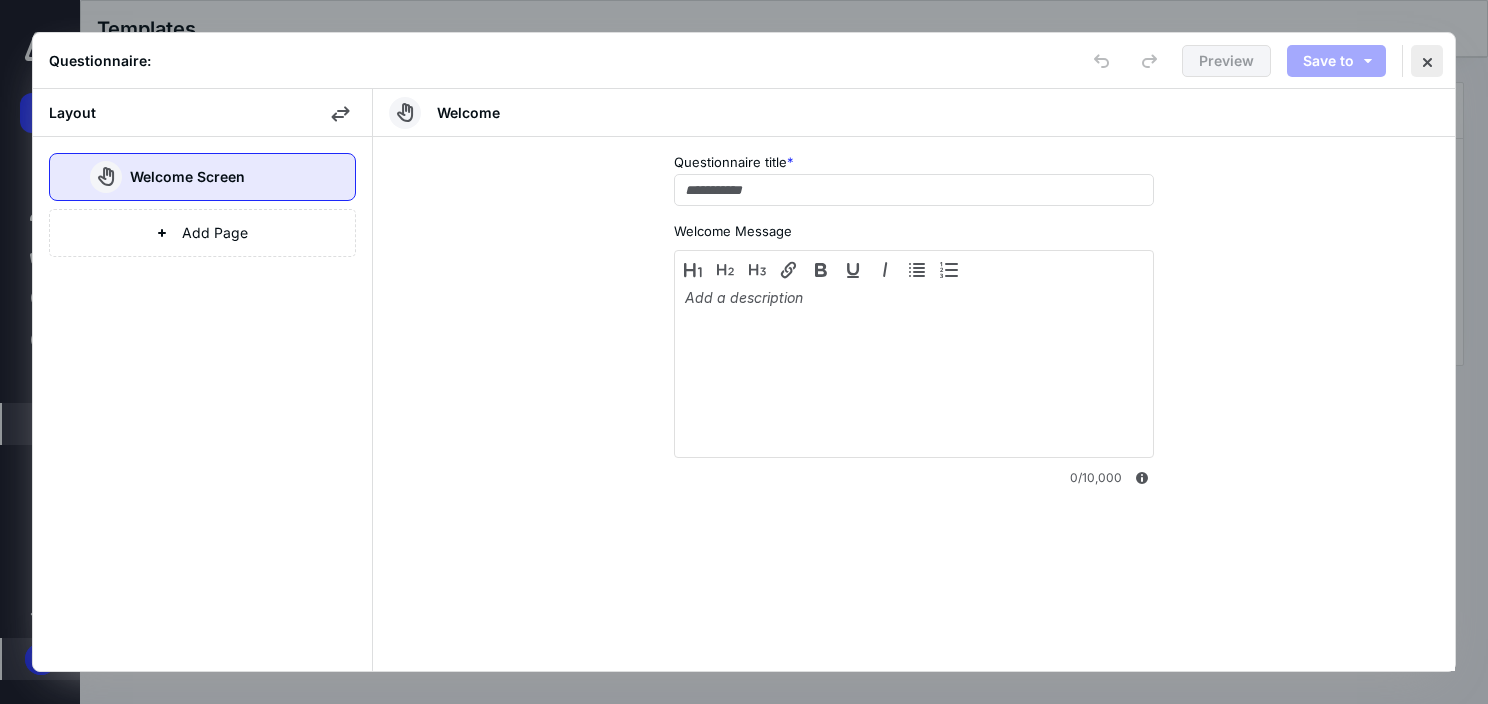 click at bounding box center (1427, 61) 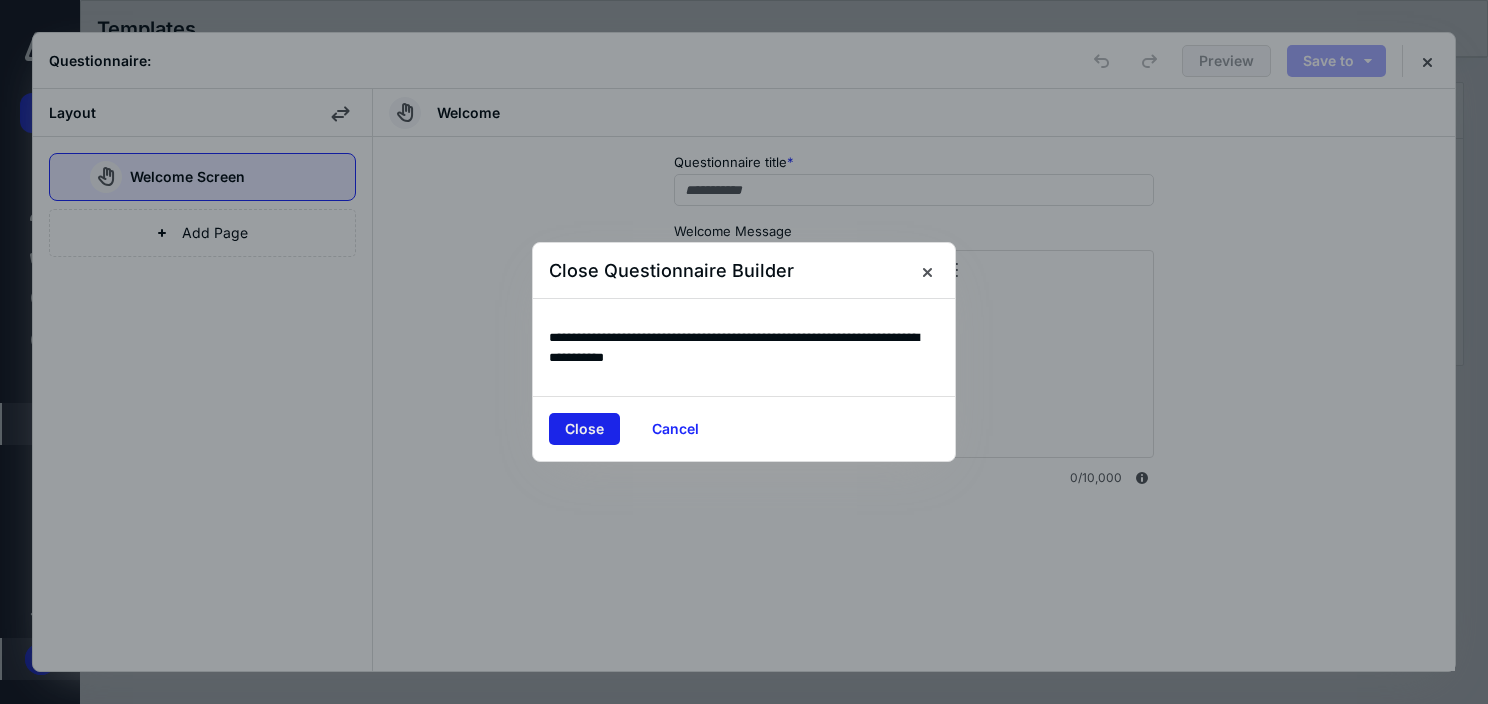 click on "Close" at bounding box center (584, 429) 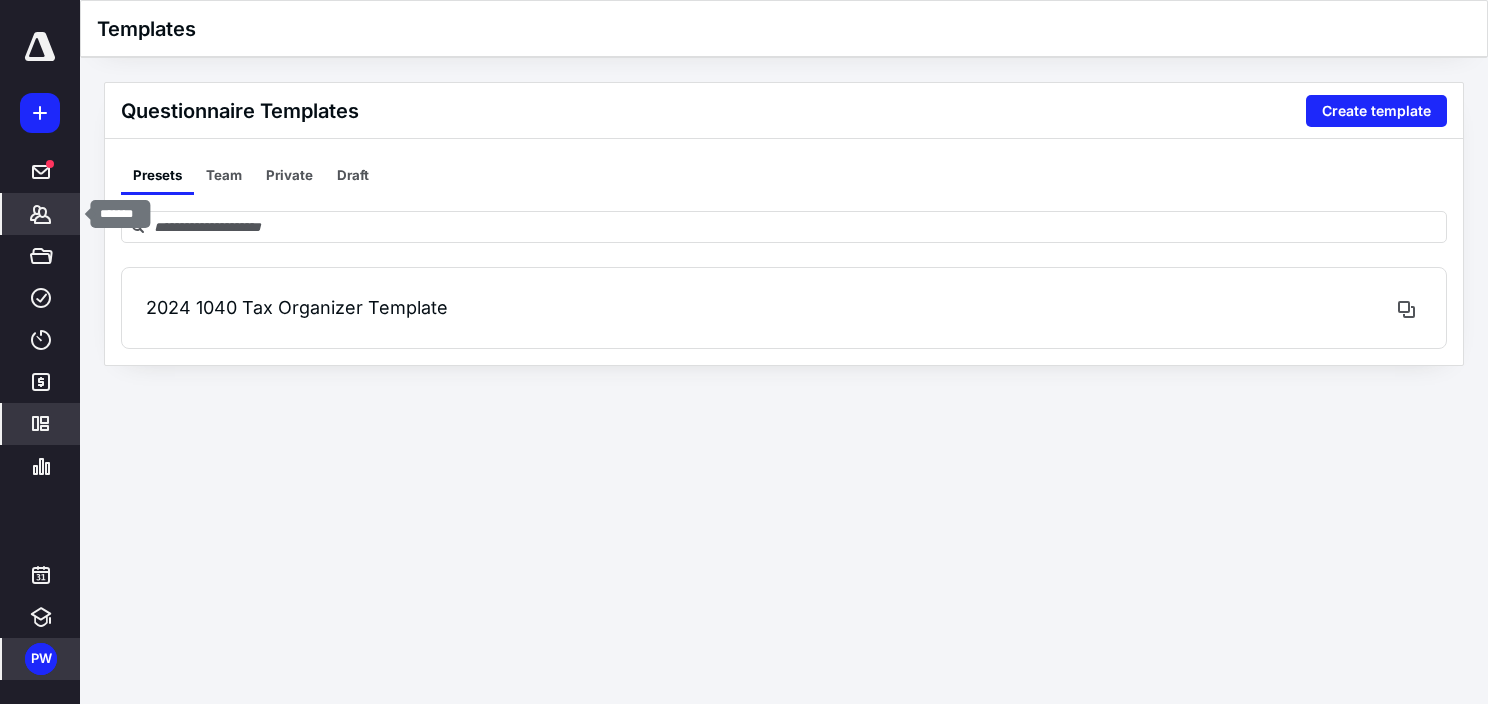 click 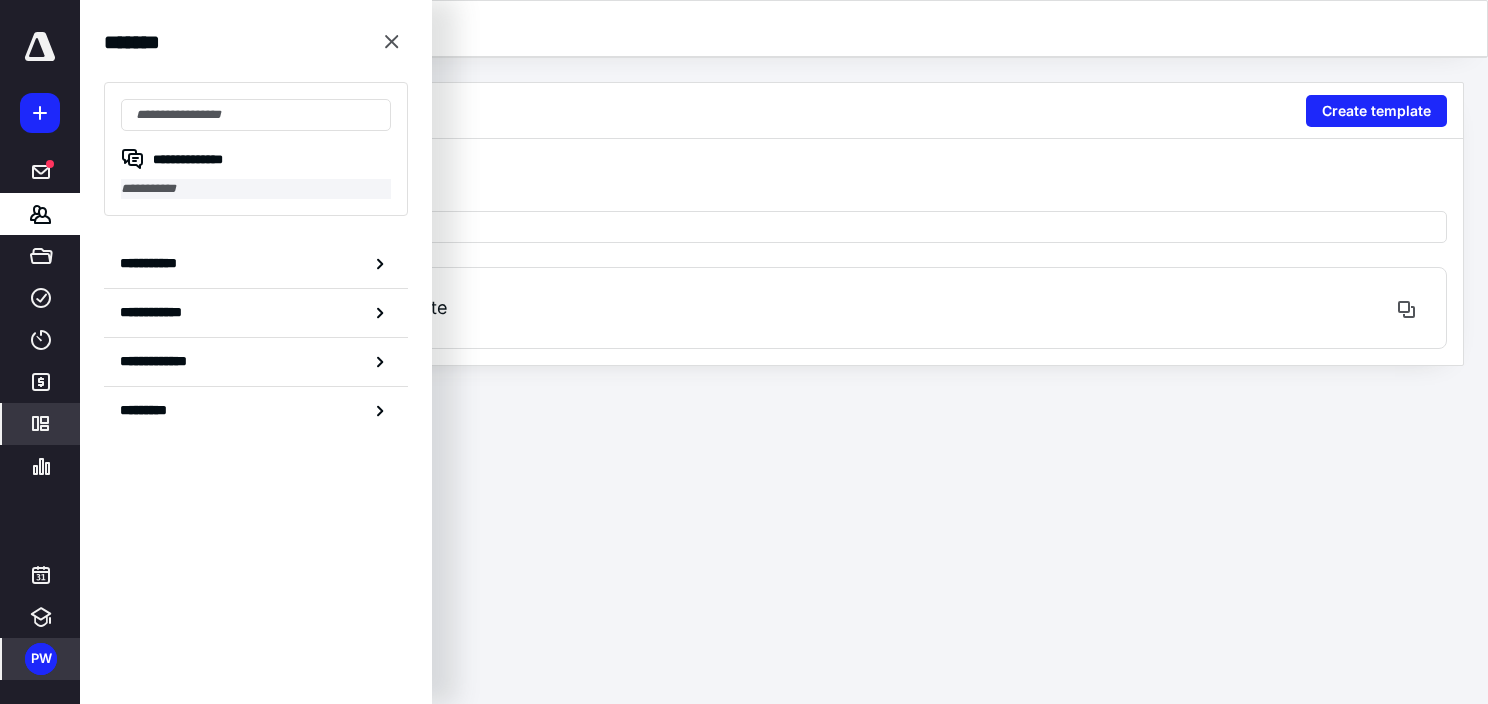click on "**********" at bounding box center (256, 189) 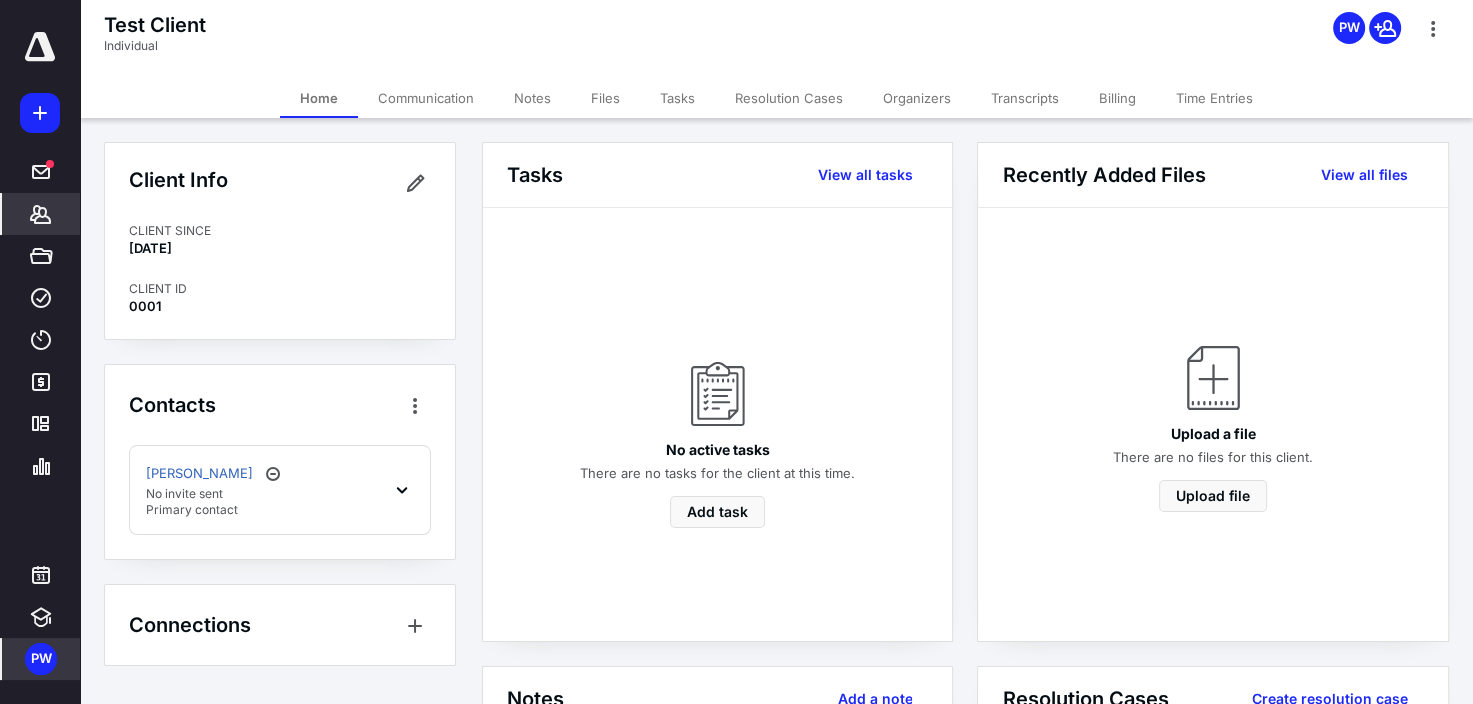 click on "Transcripts" at bounding box center (1025, 98) 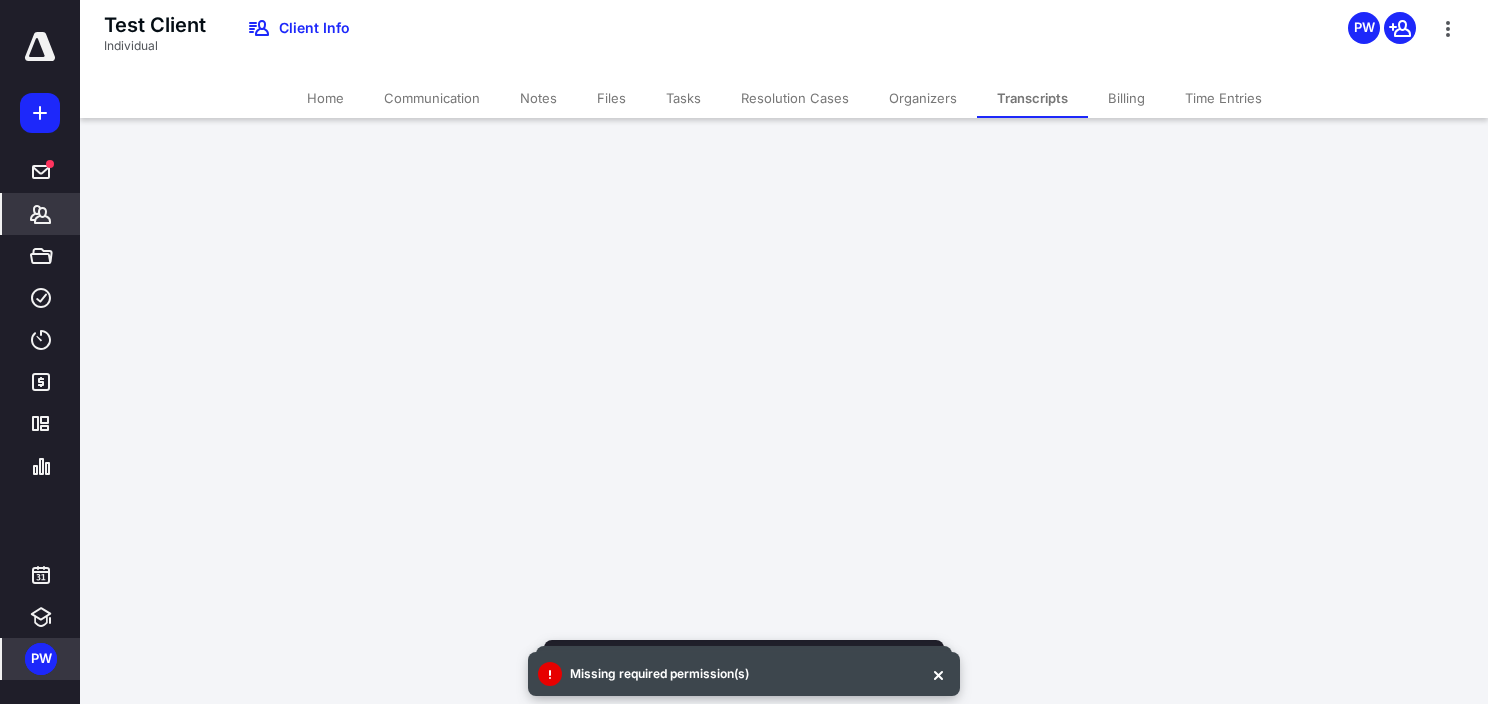 click on "Billing" at bounding box center (1126, 98) 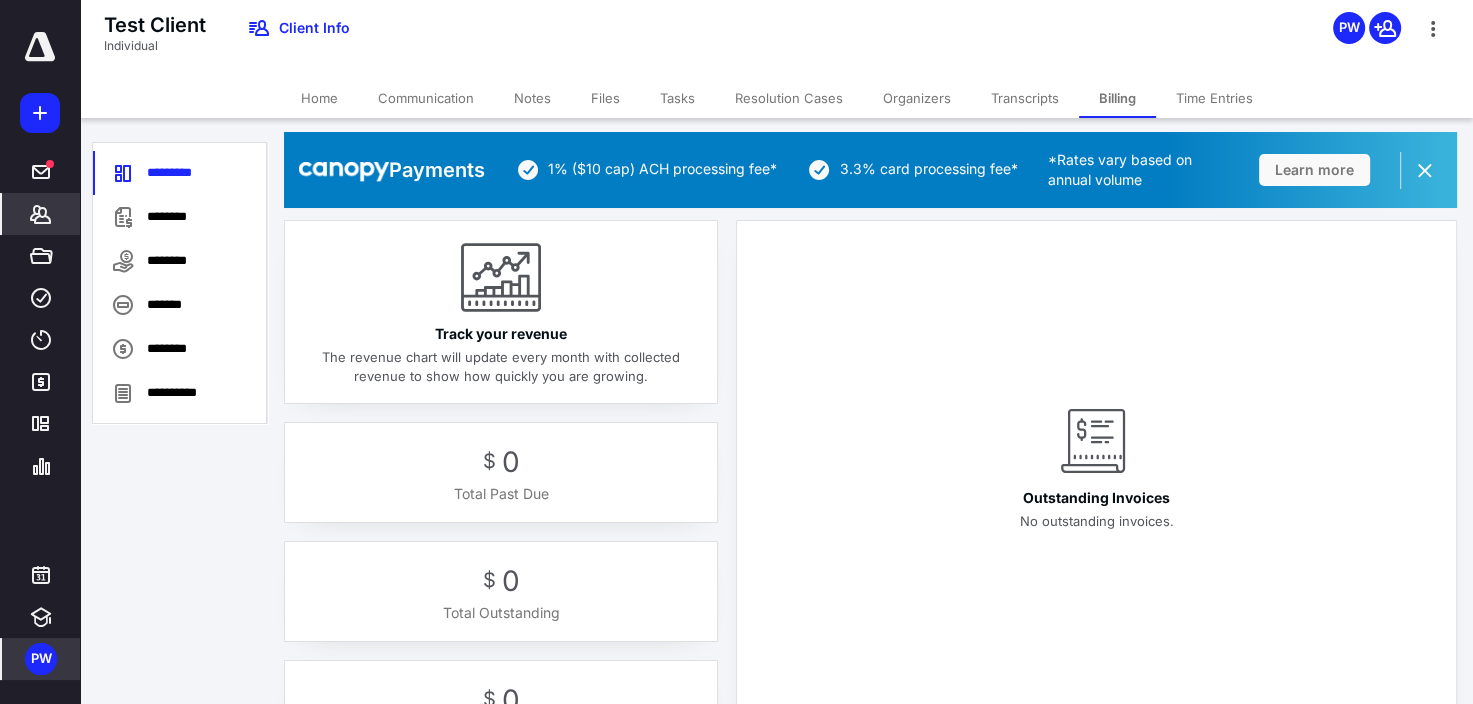 scroll, scrollTop: 0, scrollLeft: 0, axis: both 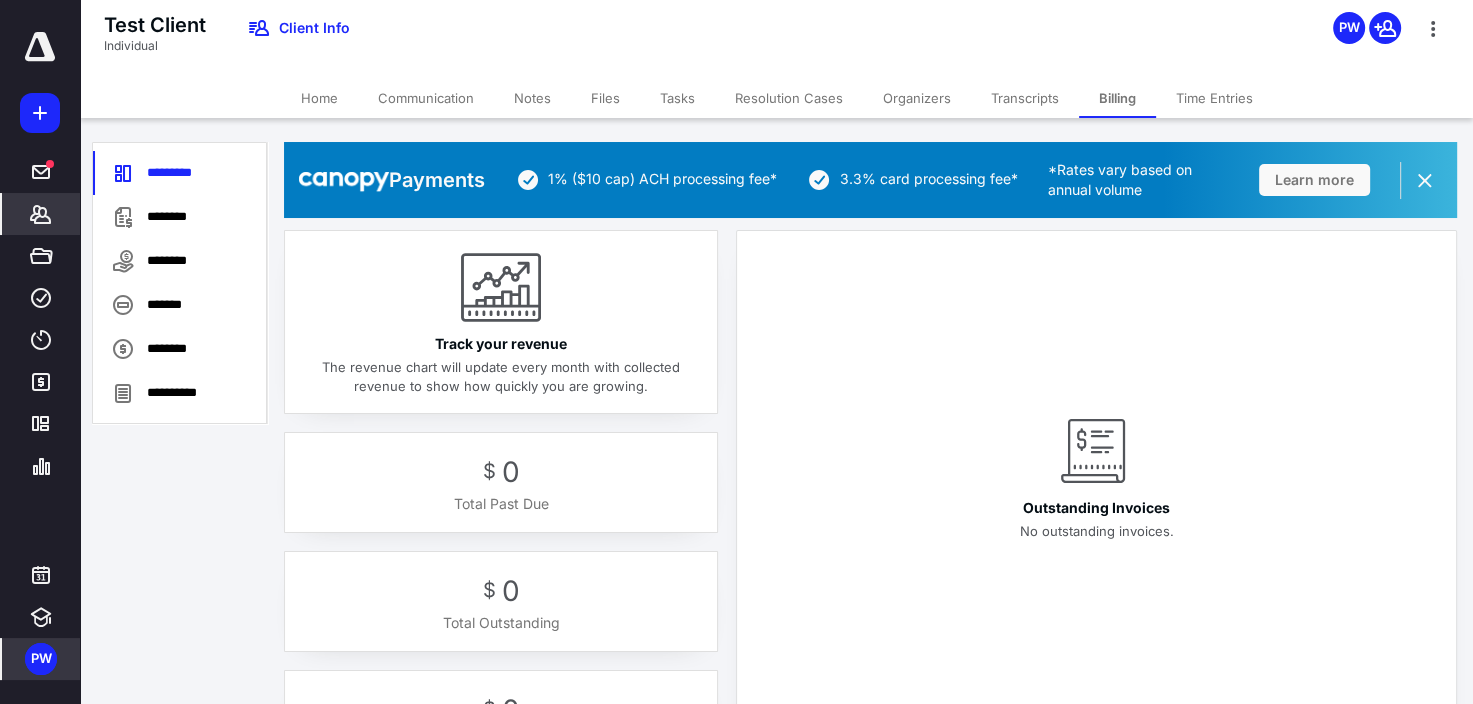 click on "Time Entries" at bounding box center (1214, 98) 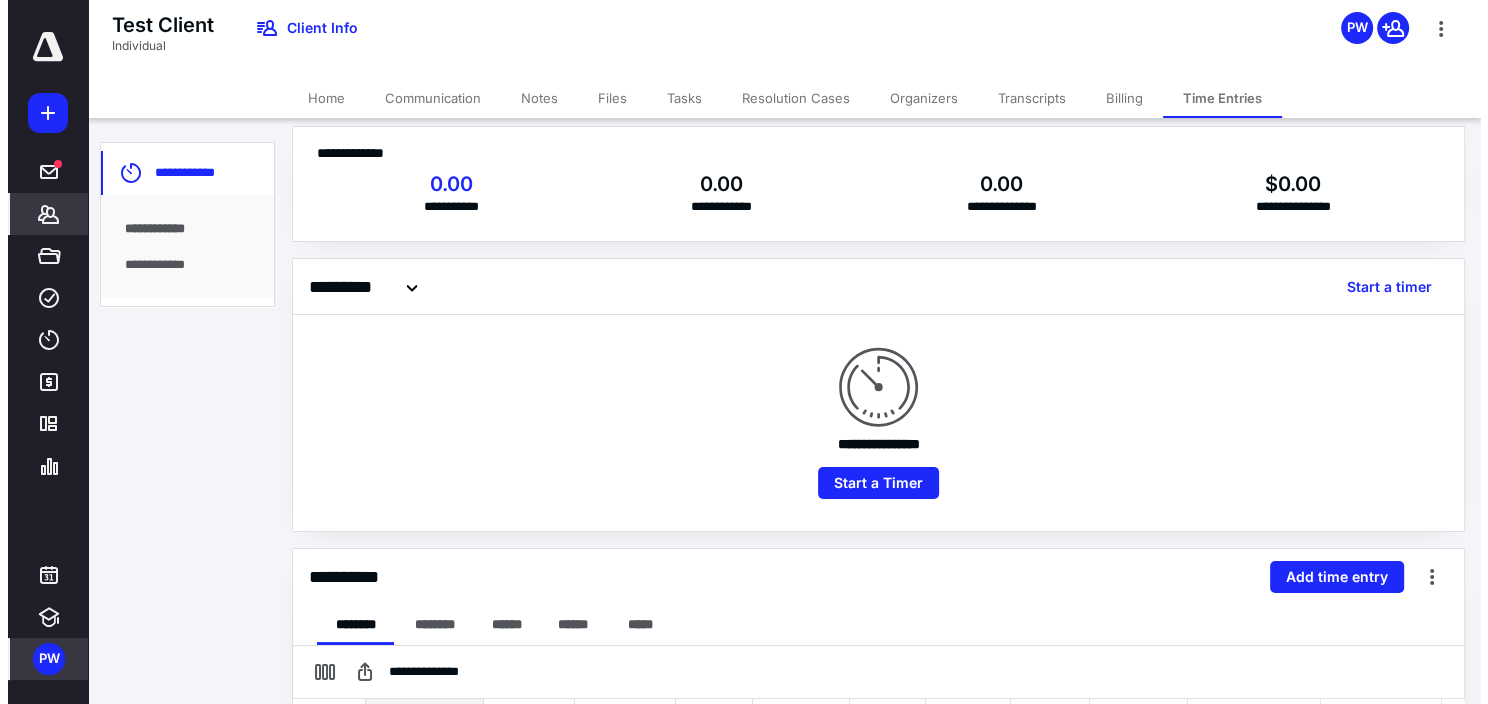 scroll, scrollTop: 0, scrollLeft: 0, axis: both 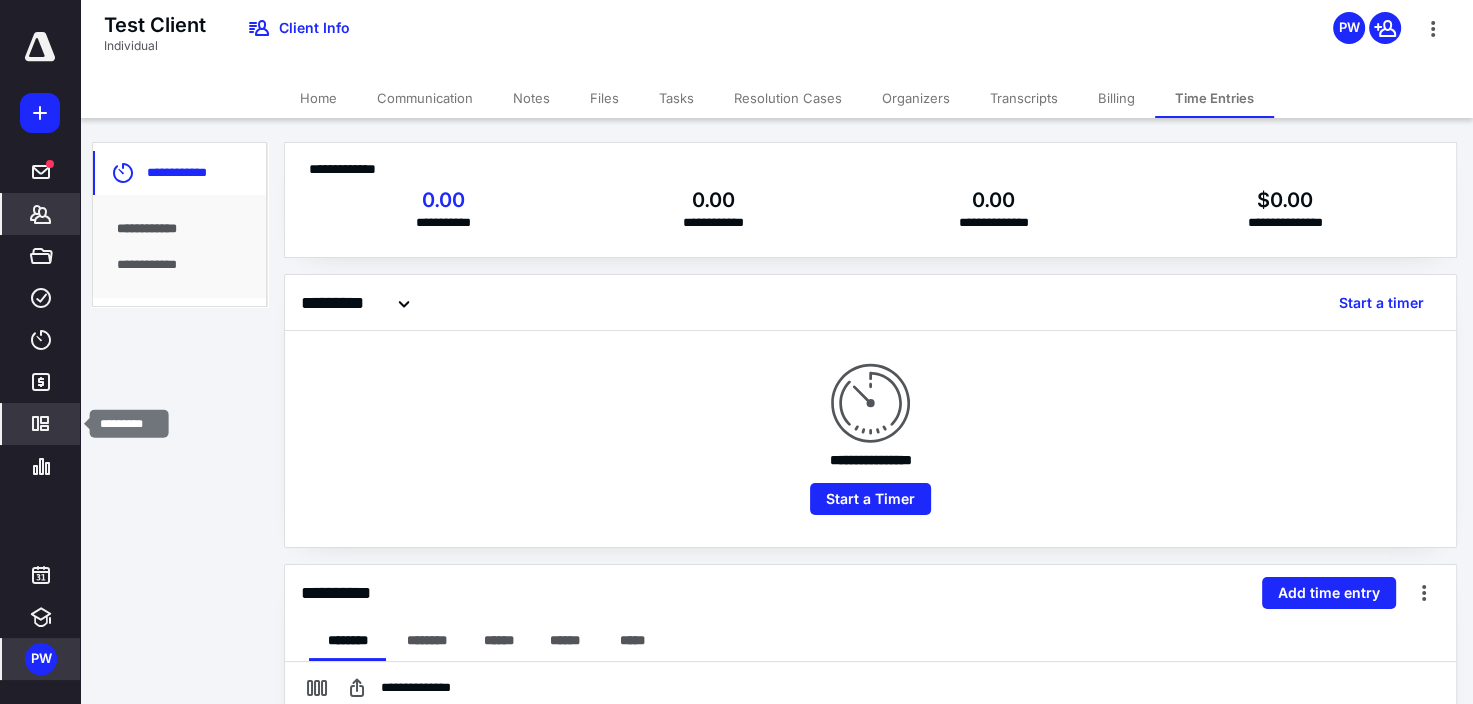 click on "*********" at bounding box center [41, 424] 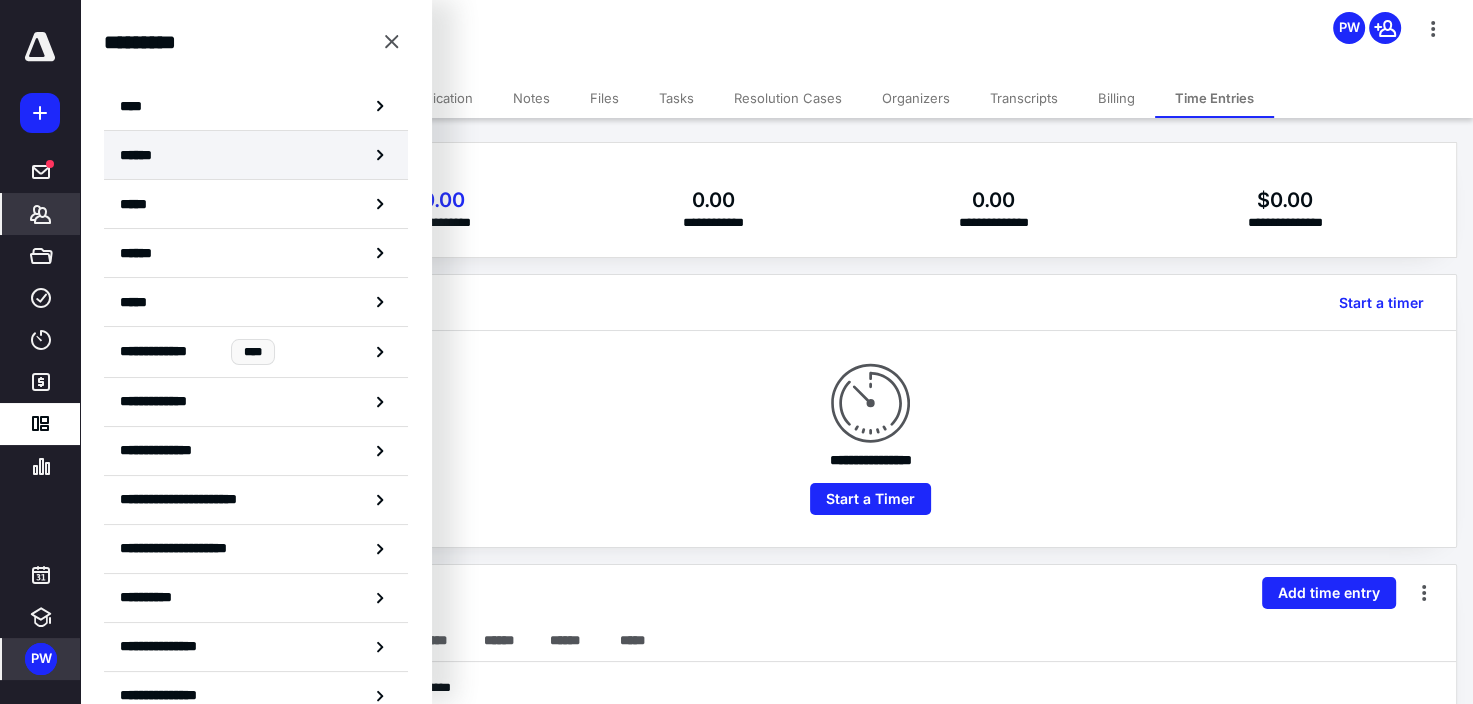 click on "******" at bounding box center [256, 155] 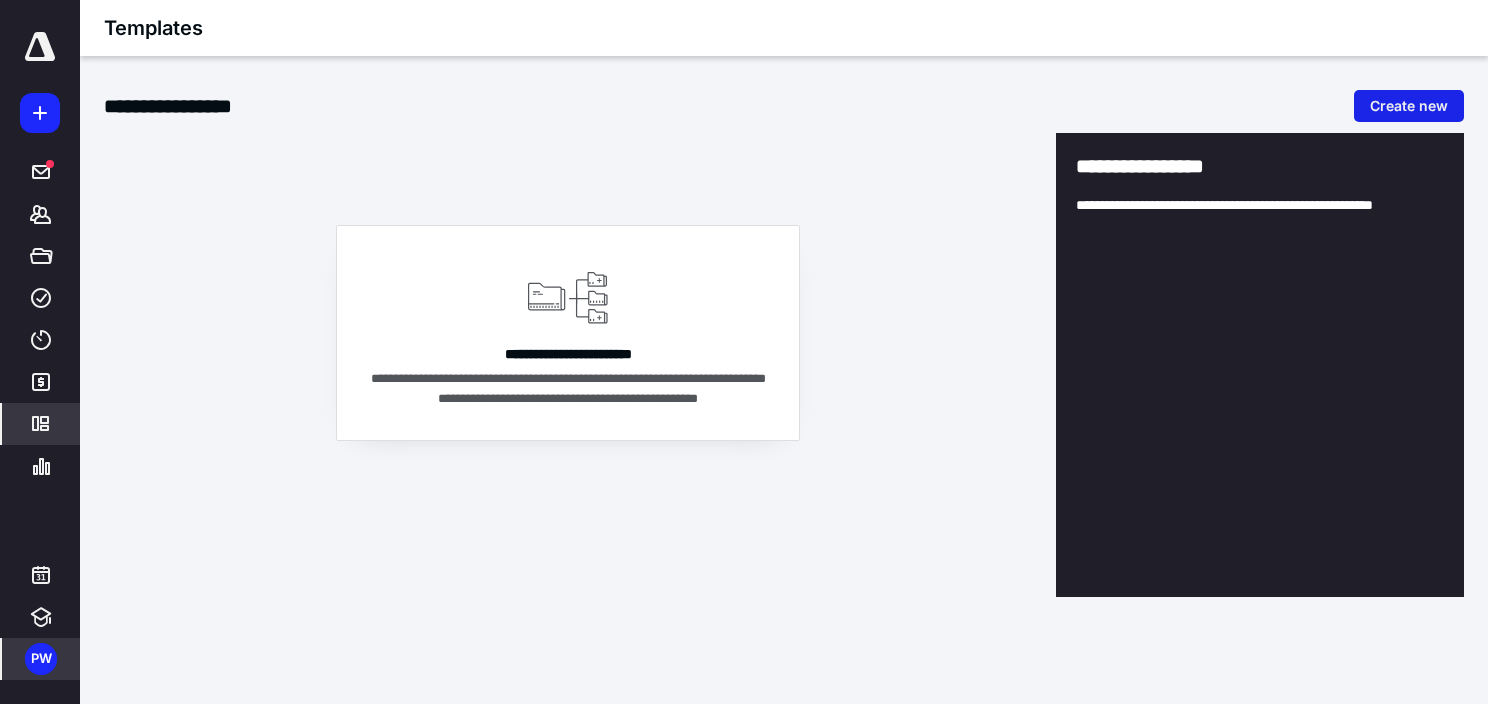 click on "Create new" at bounding box center (1409, 106) 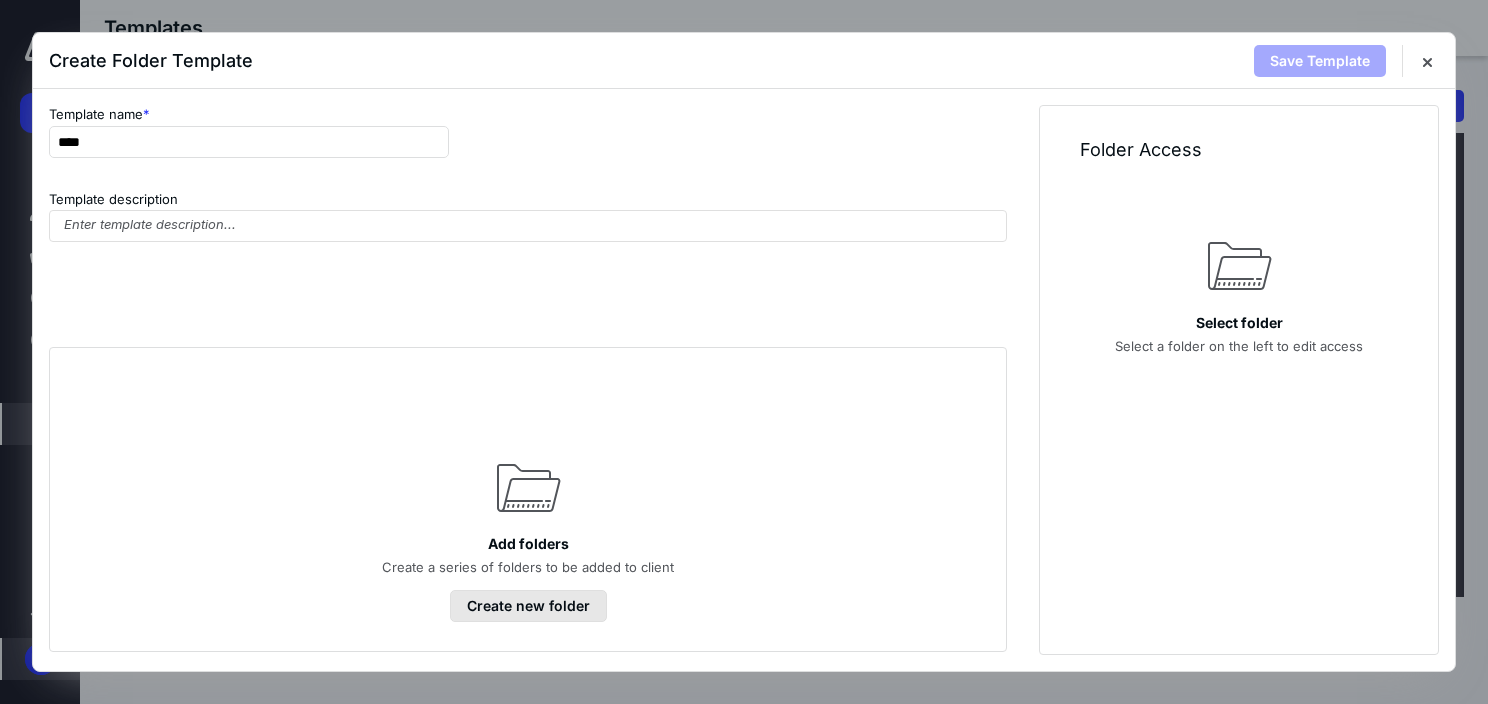 type on "****" 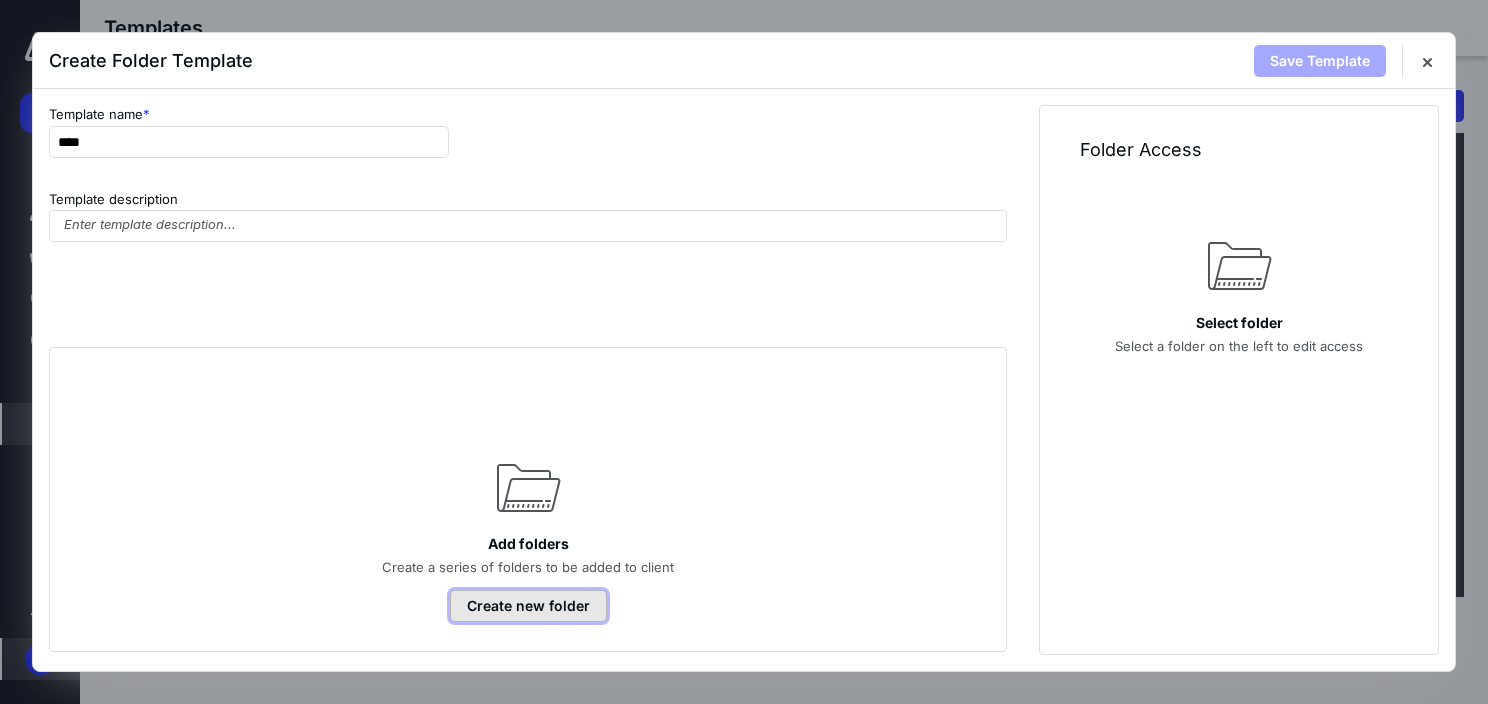 click on "Create new folder" at bounding box center (528, 606) 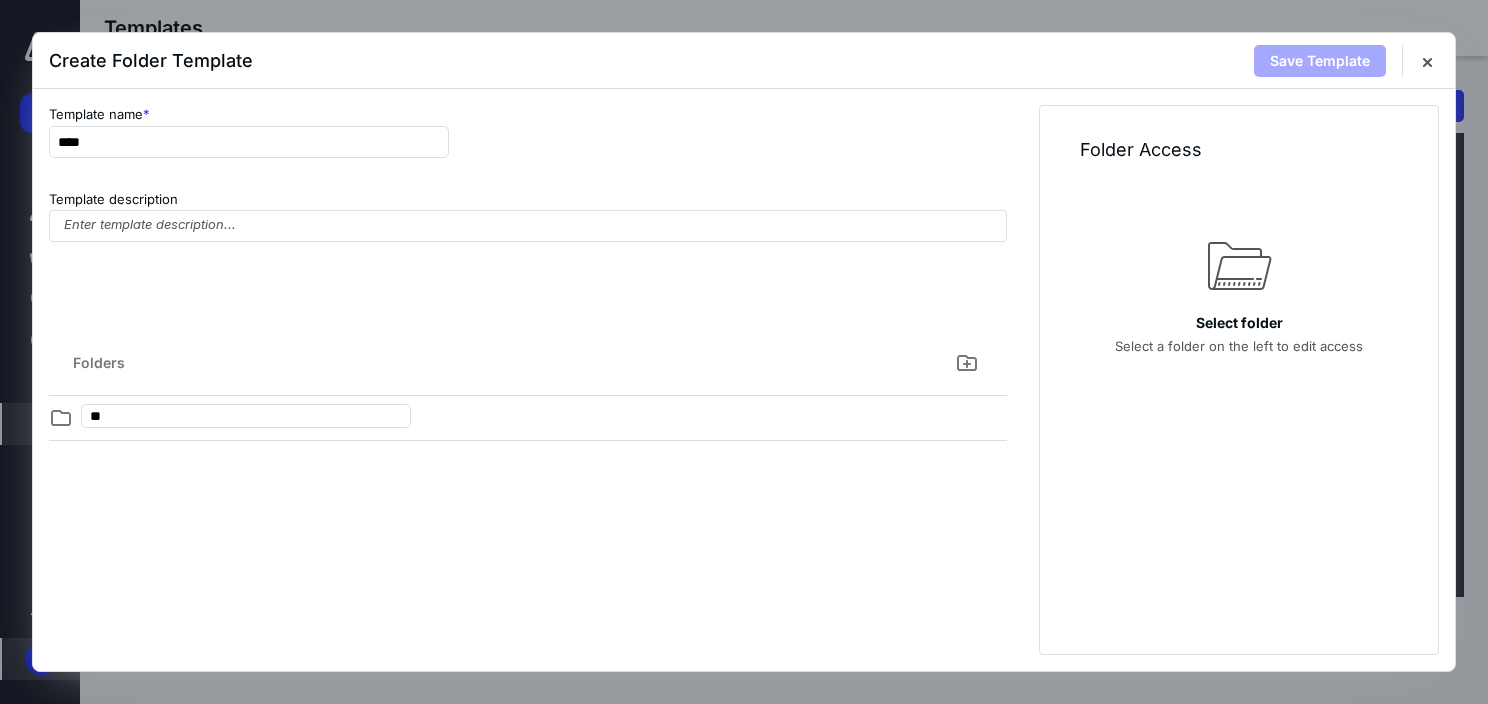 type on "***" 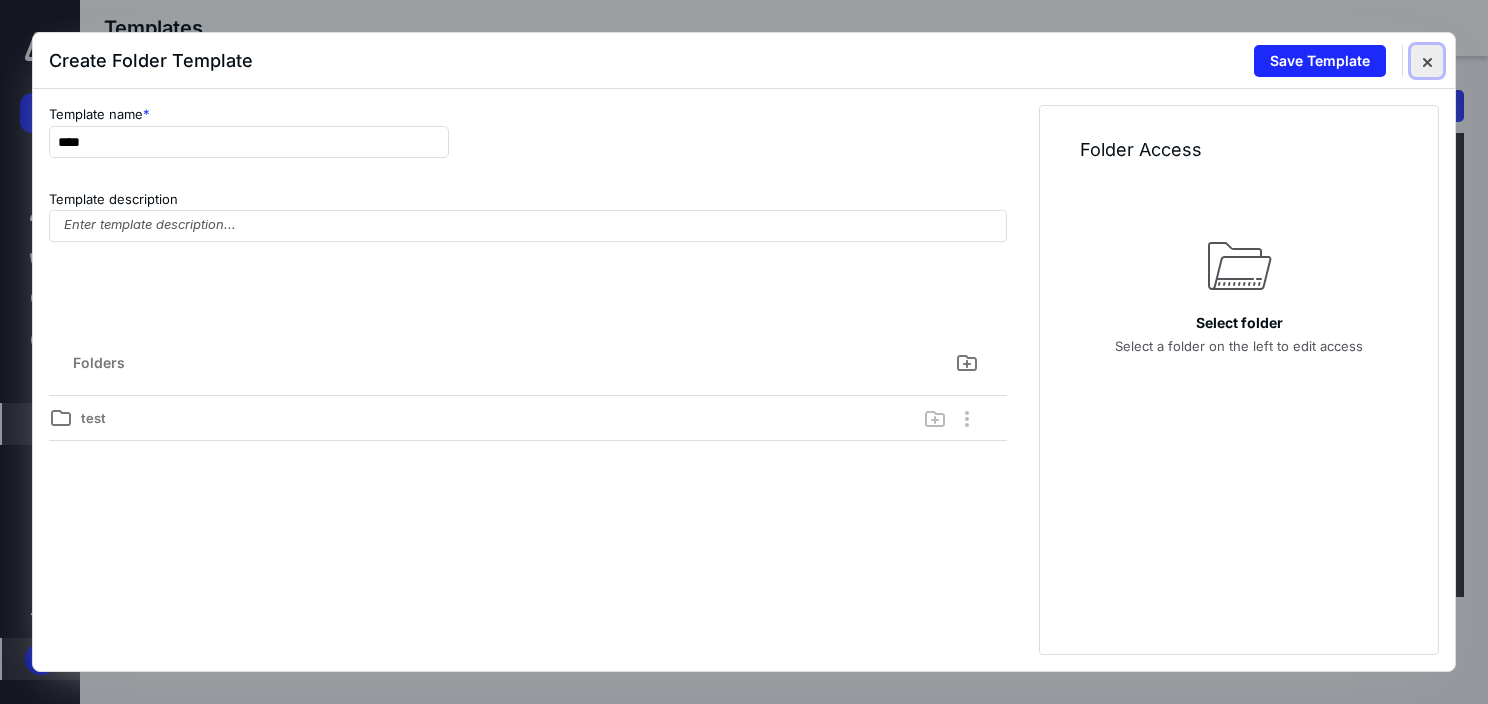 click at bounding box center [1427, 61] 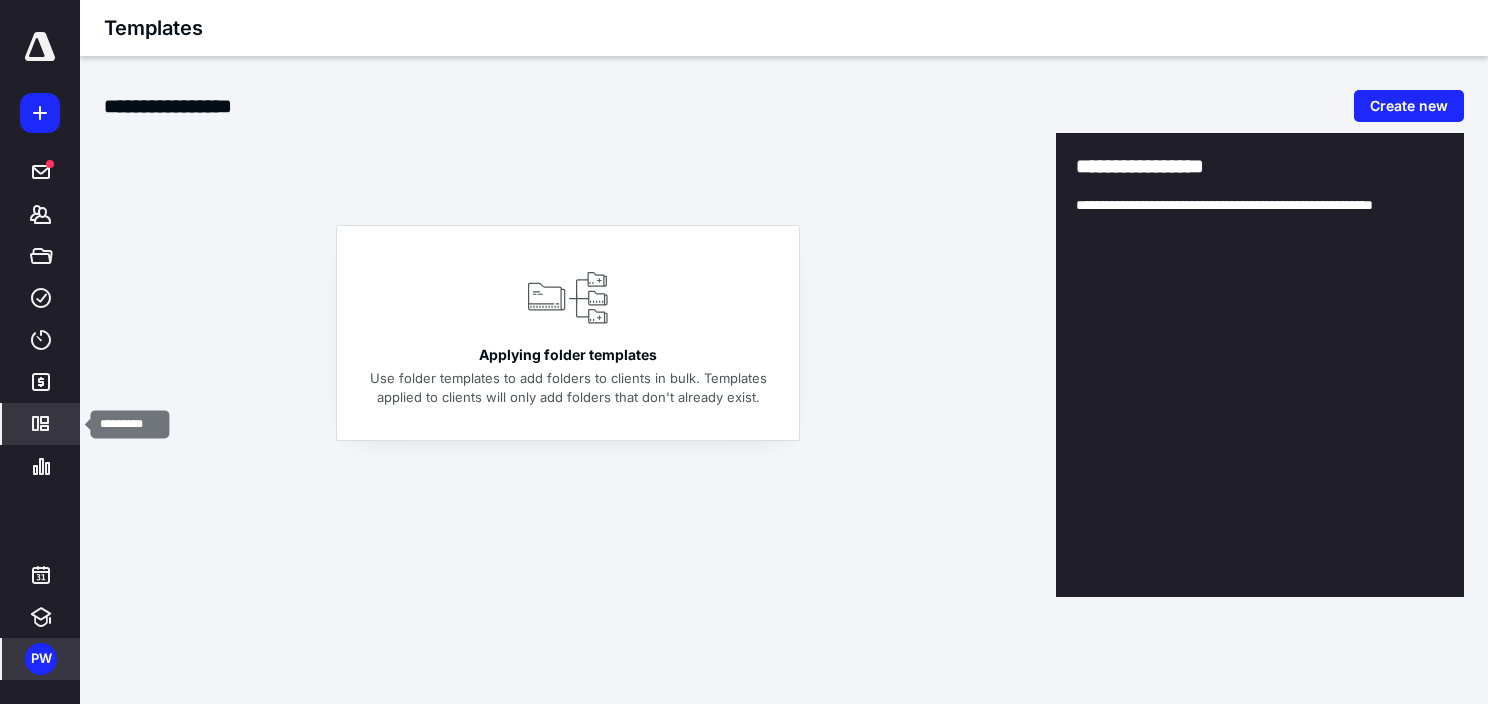 click on "*********" at bounding box center (41, 424) 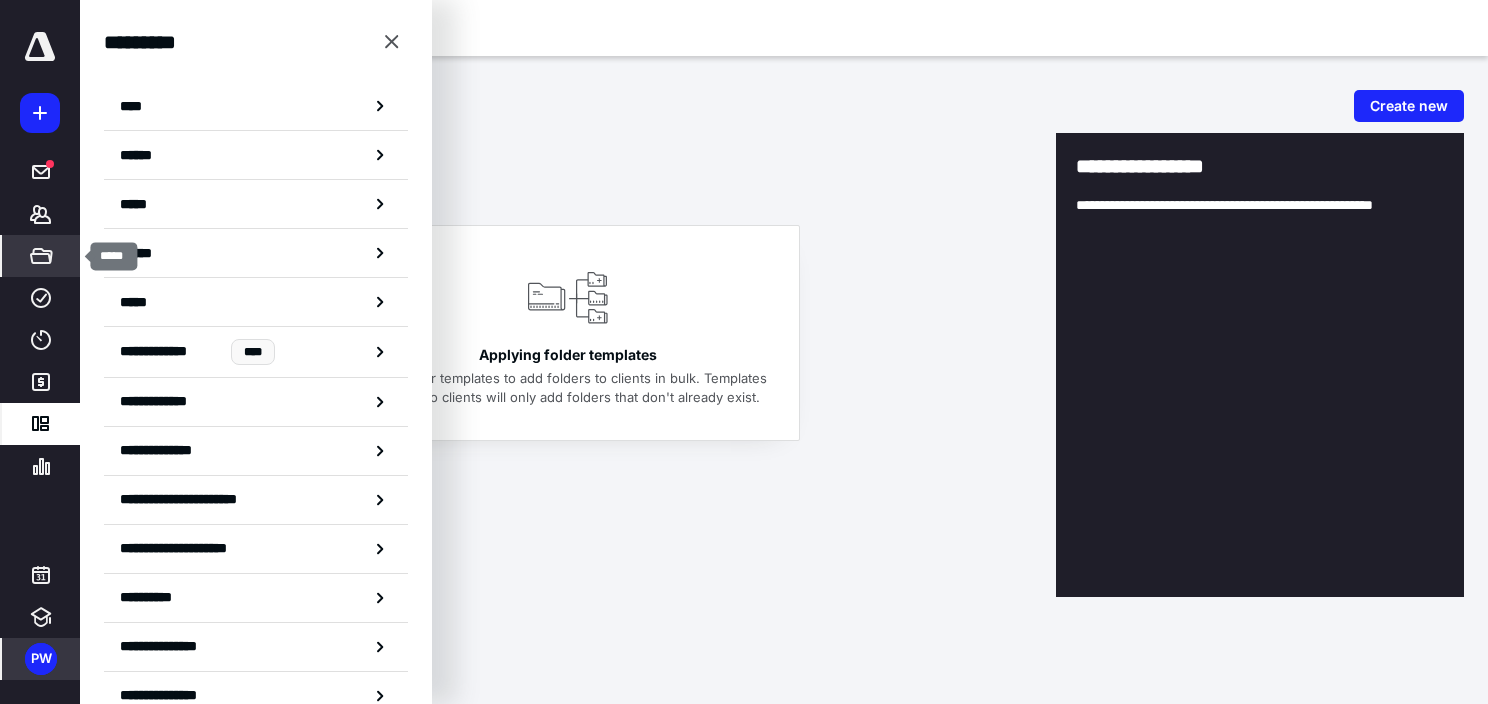 click 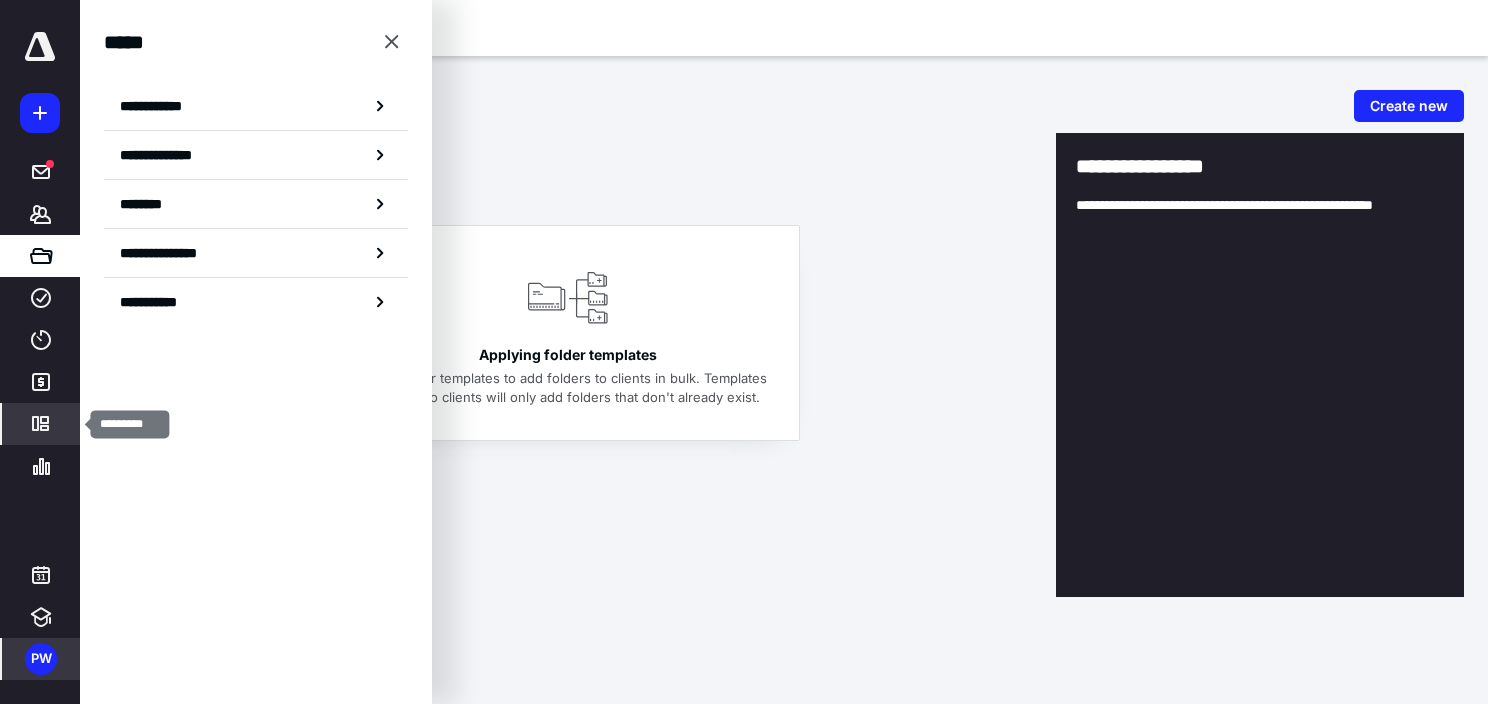 click on "*********" at bounding box center (41, 424) 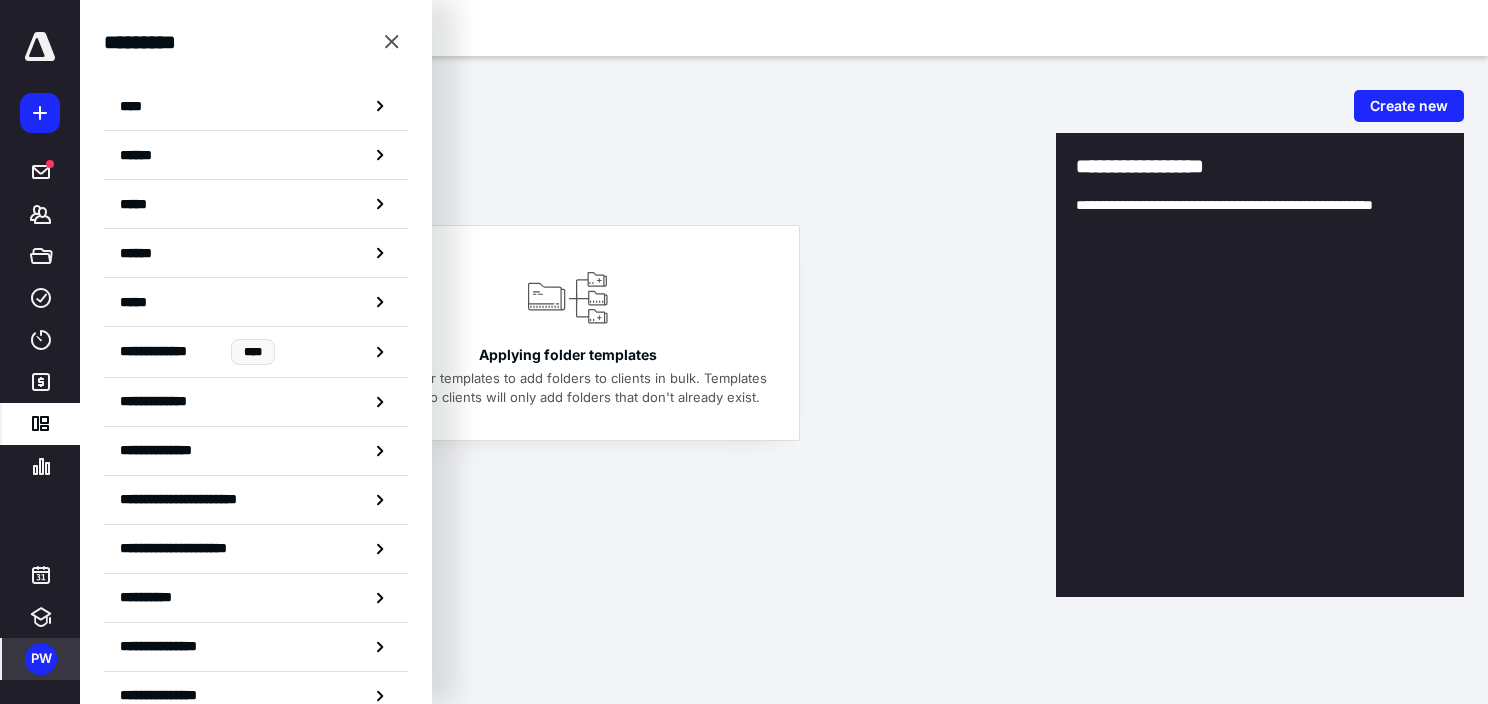 click on "******" at bounding box center (256, 155) 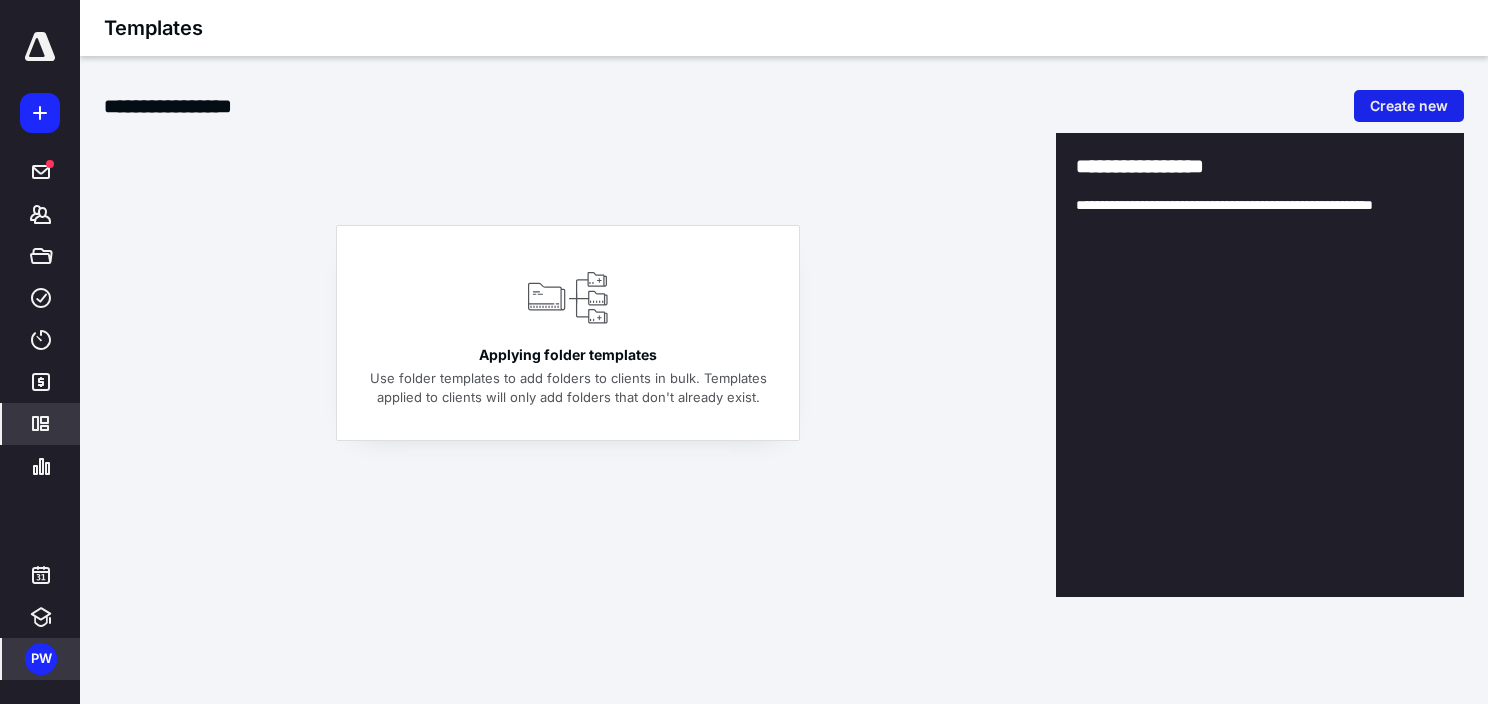 click on "Create new" at bounding box center [1409, 106] 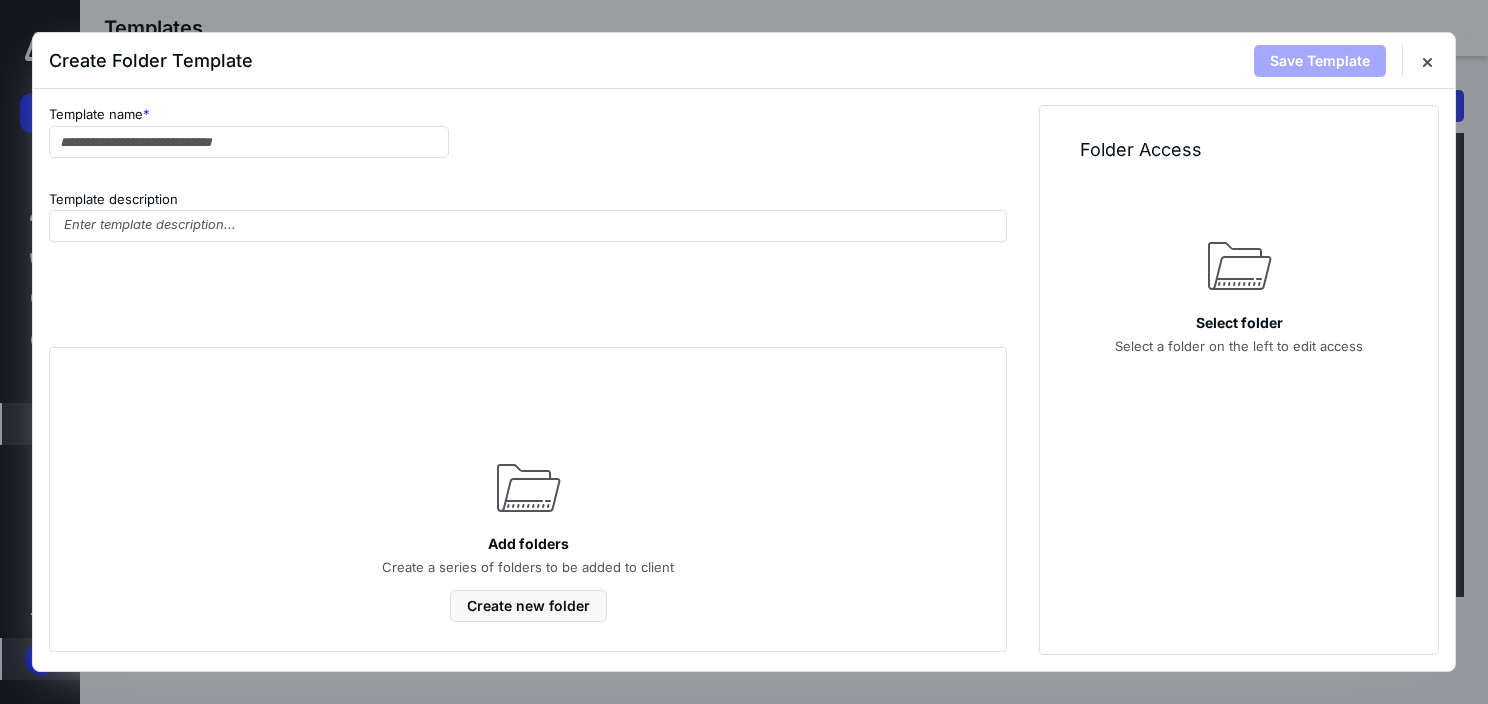 type on "*" 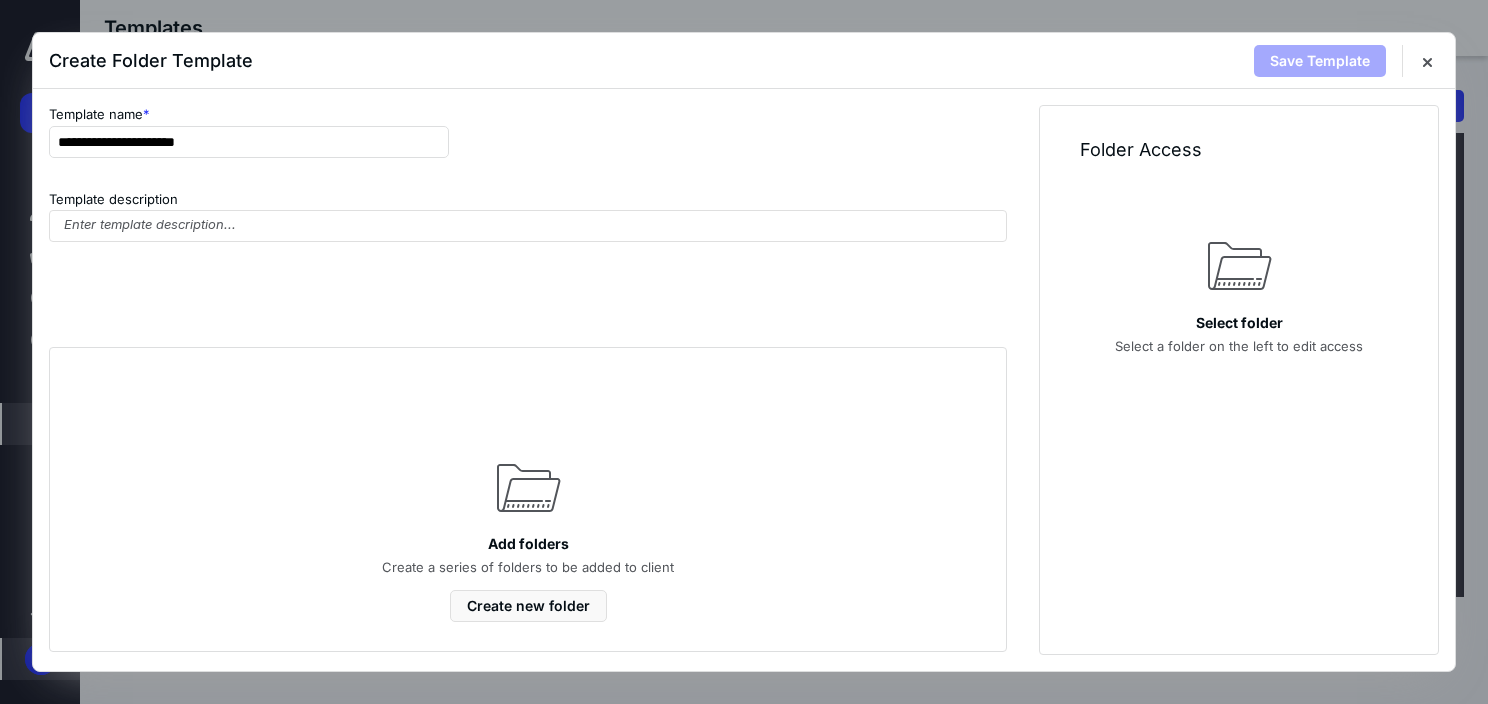 type on "**********" 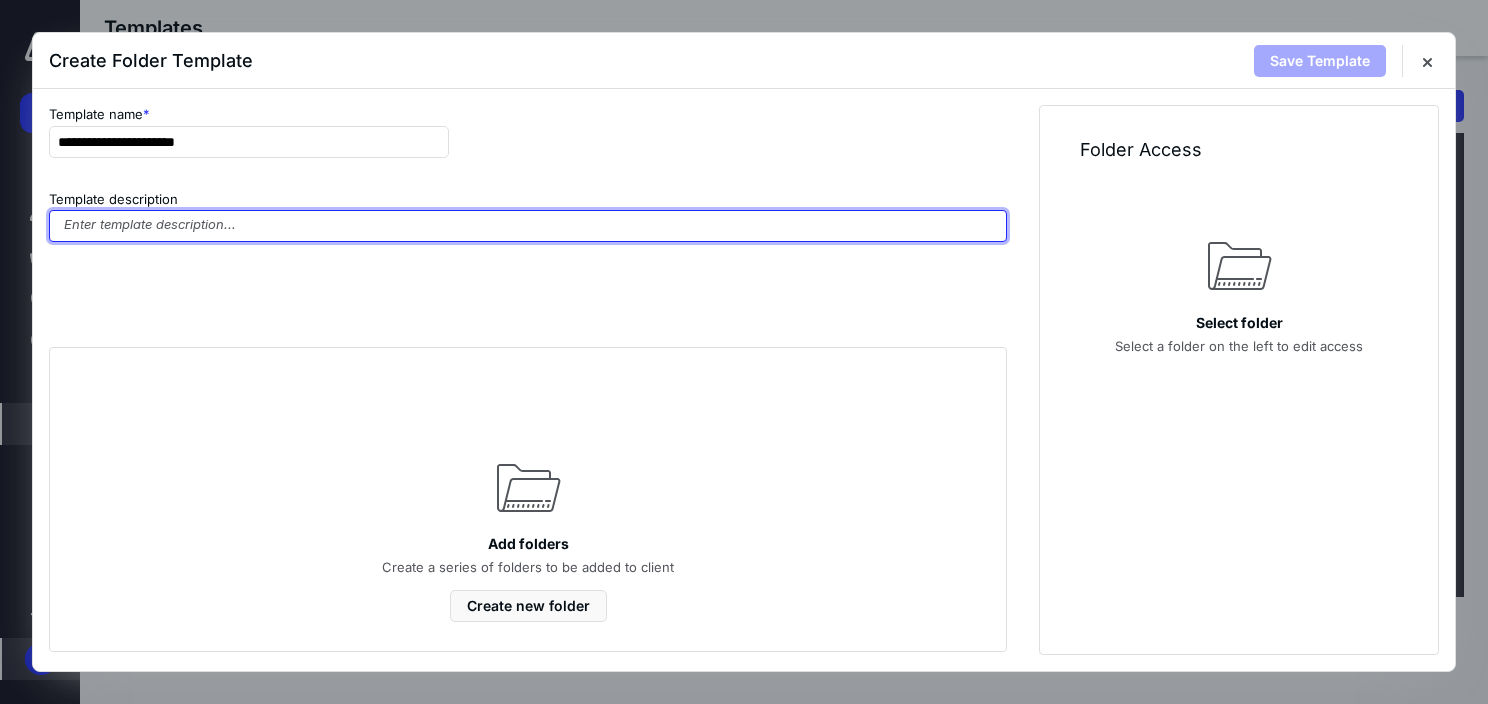 click at bounding box center (528, 226) 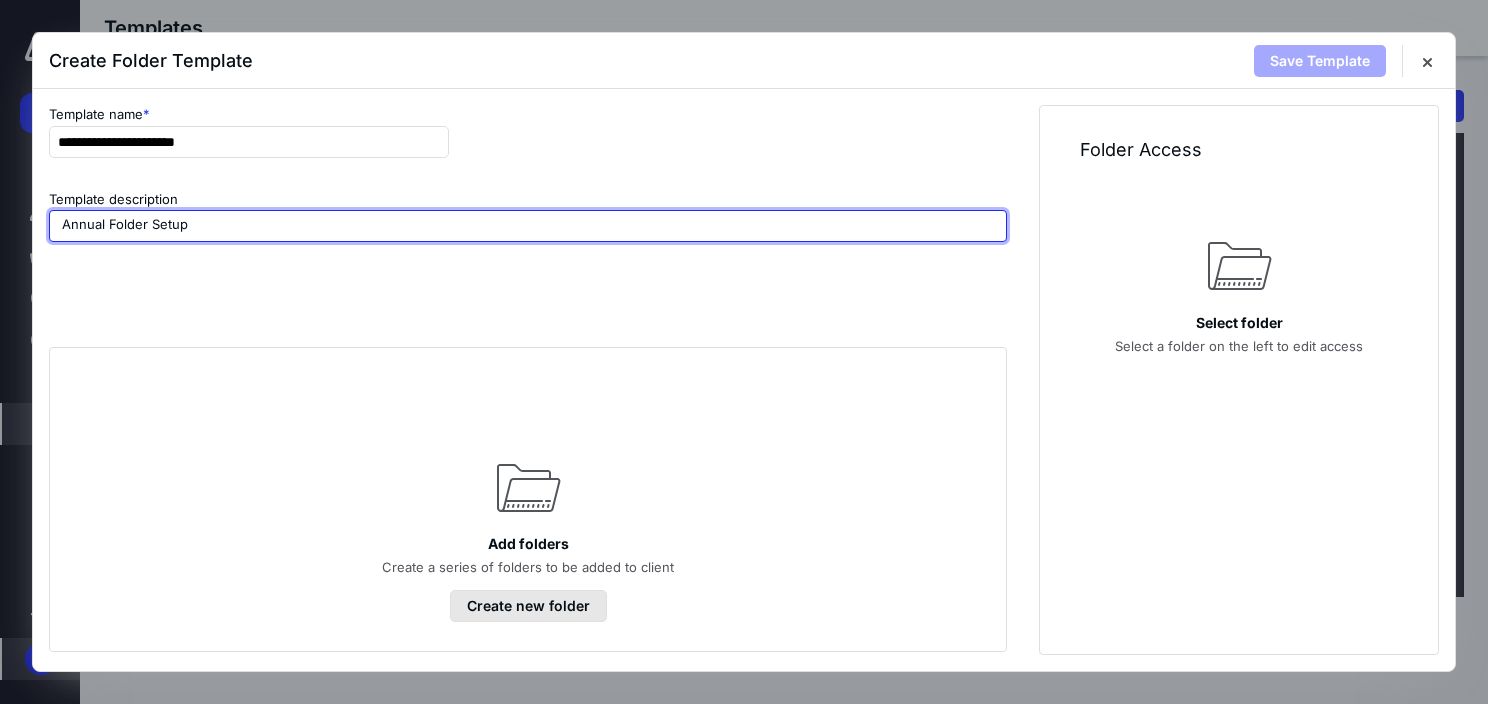 type on "Annual Folder Setup" 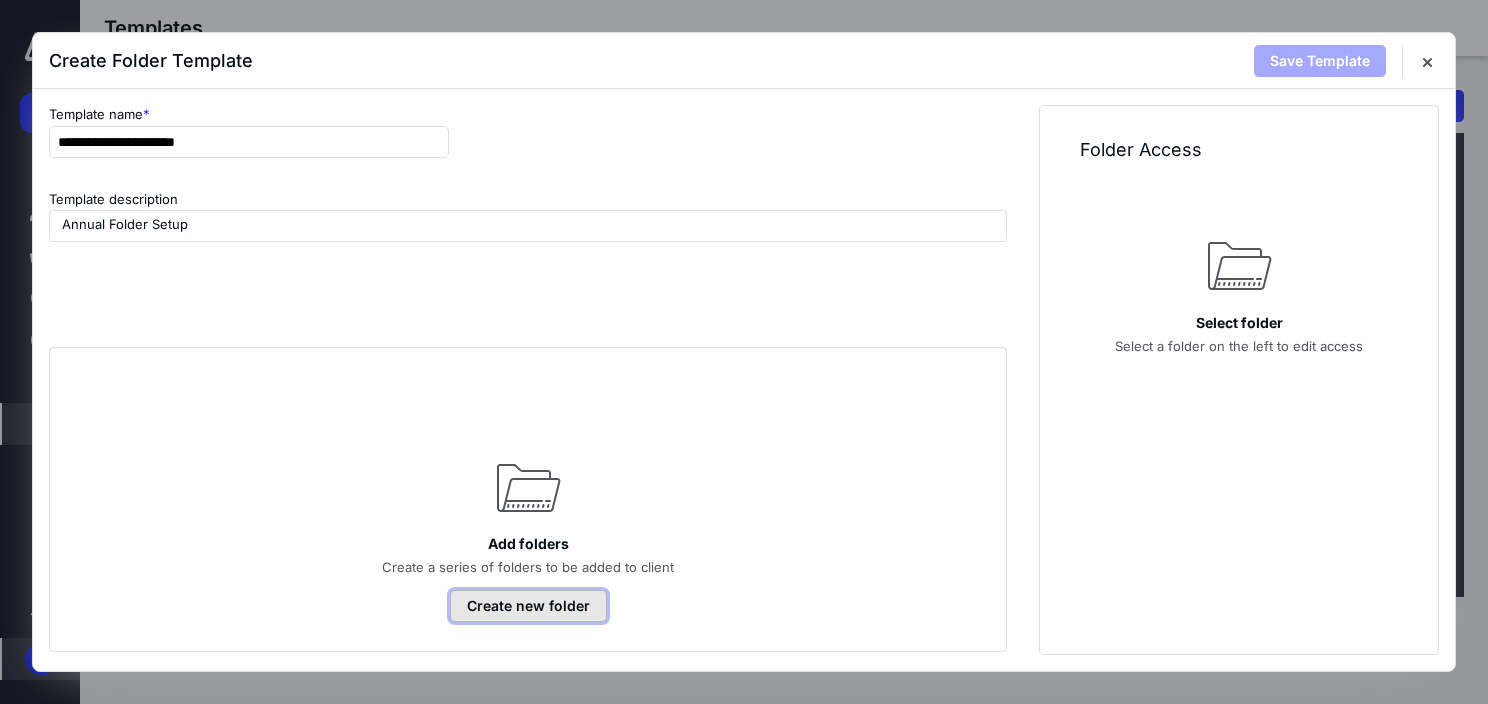 click on "Create new folder" at bounding box center [528, 606] 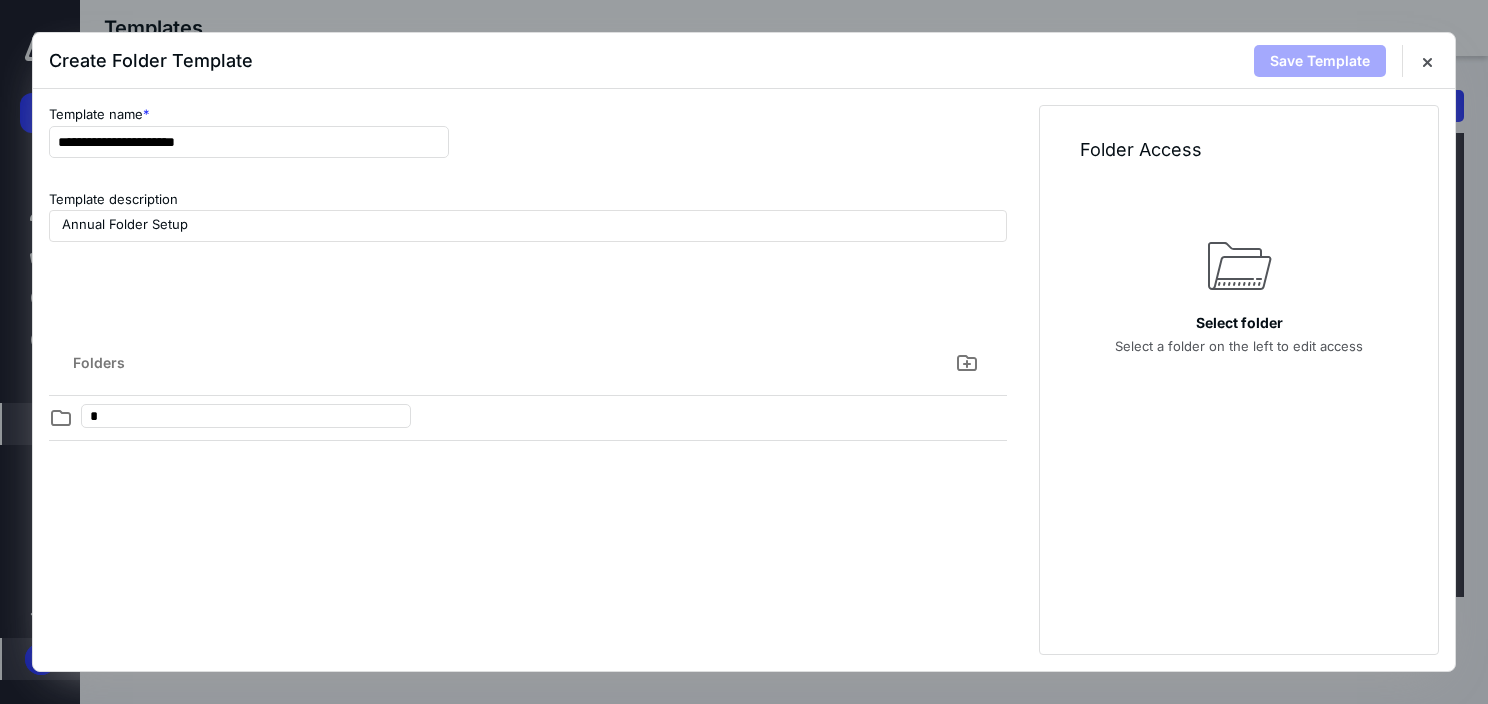 type on "**" 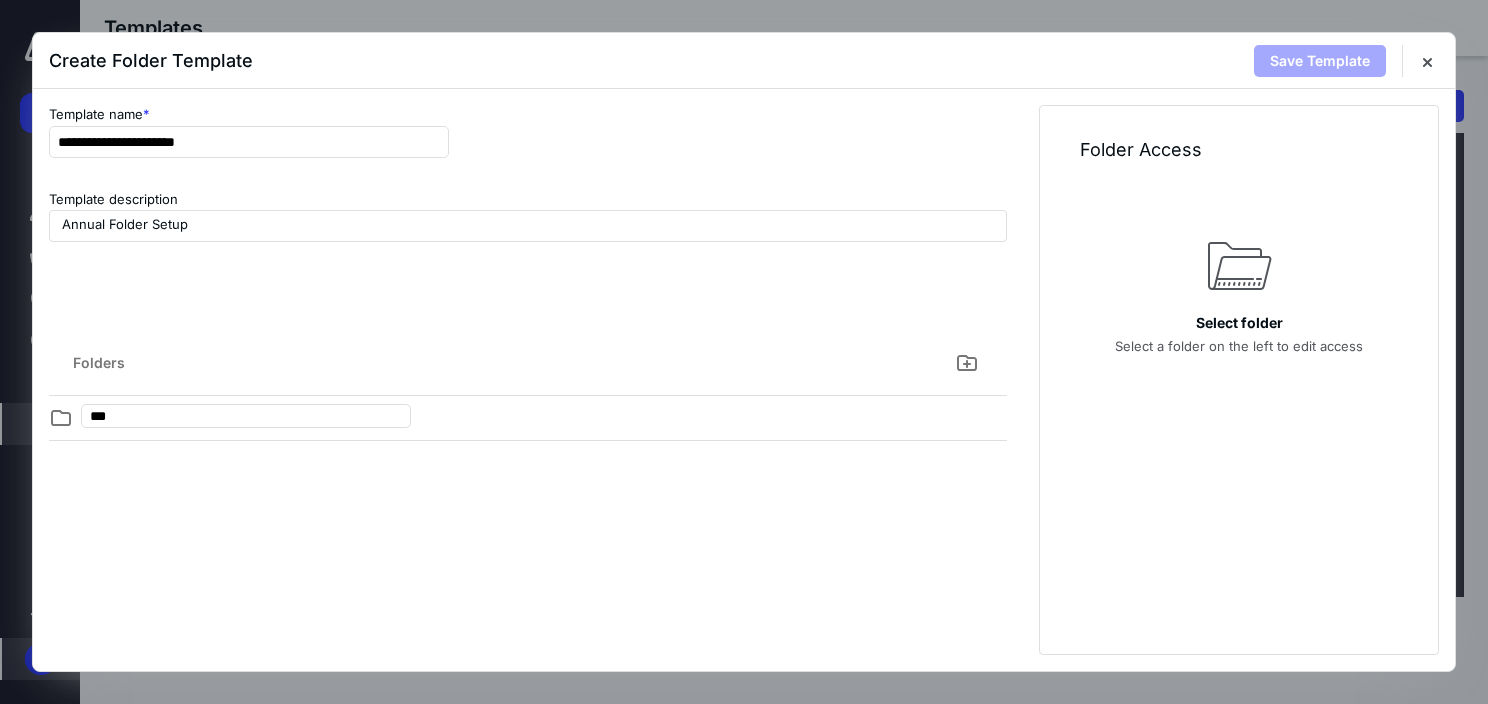 type on "****" 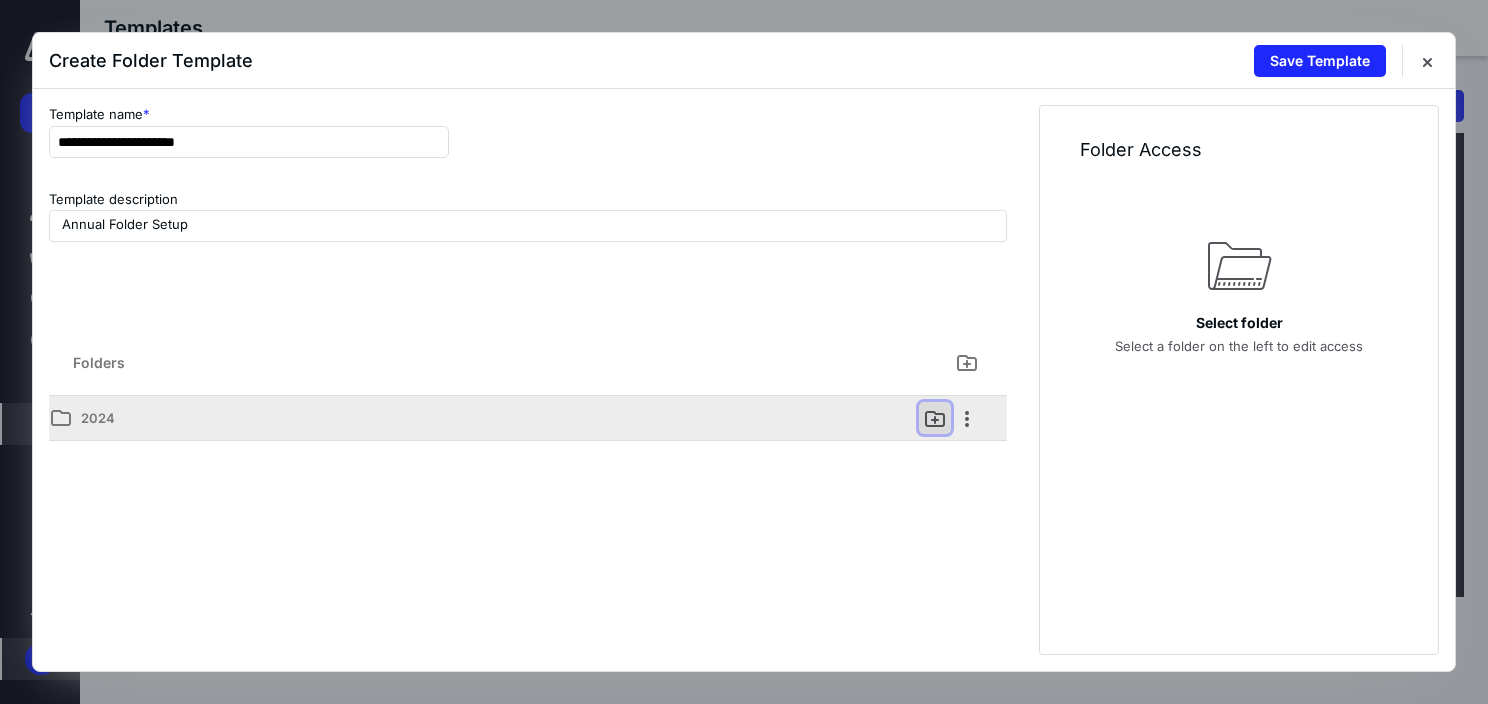click at bounding box center [935, 418] 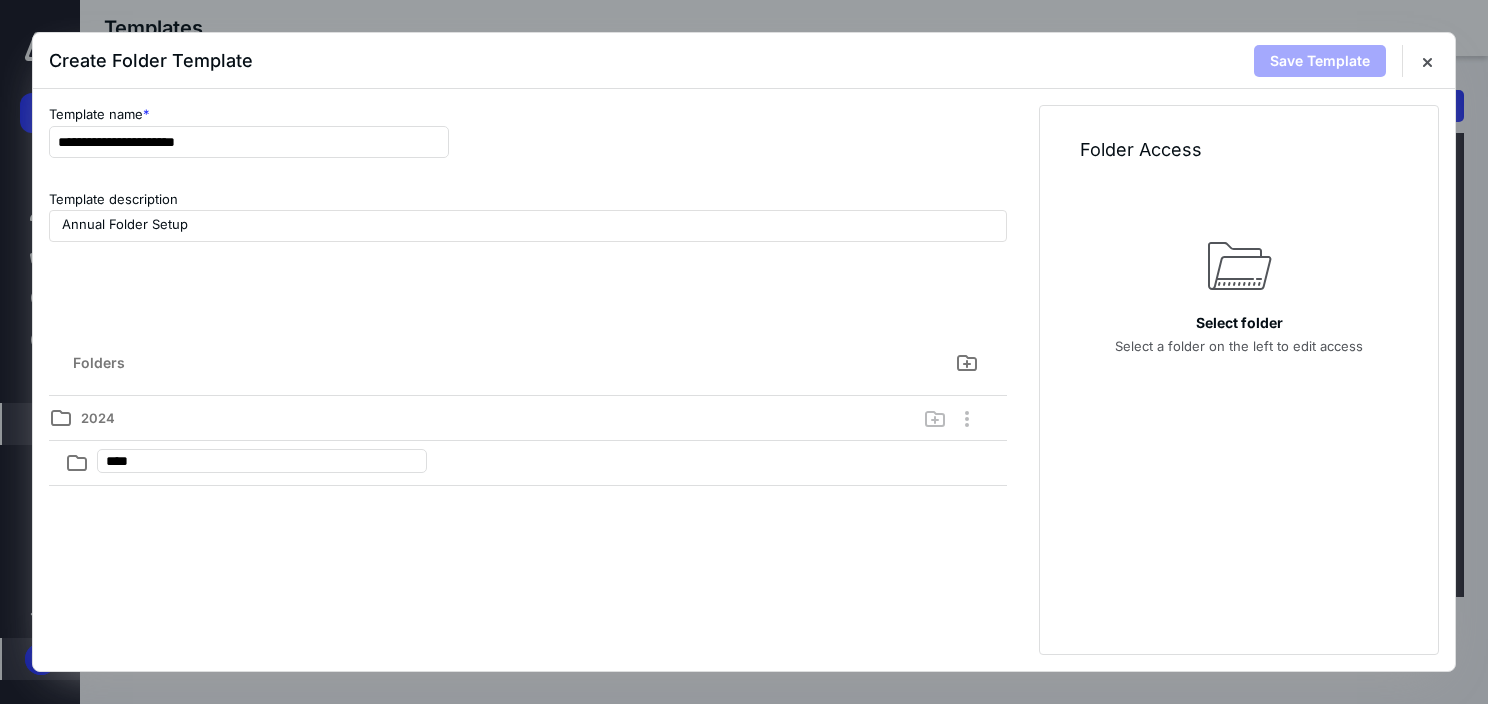 type on "*****" 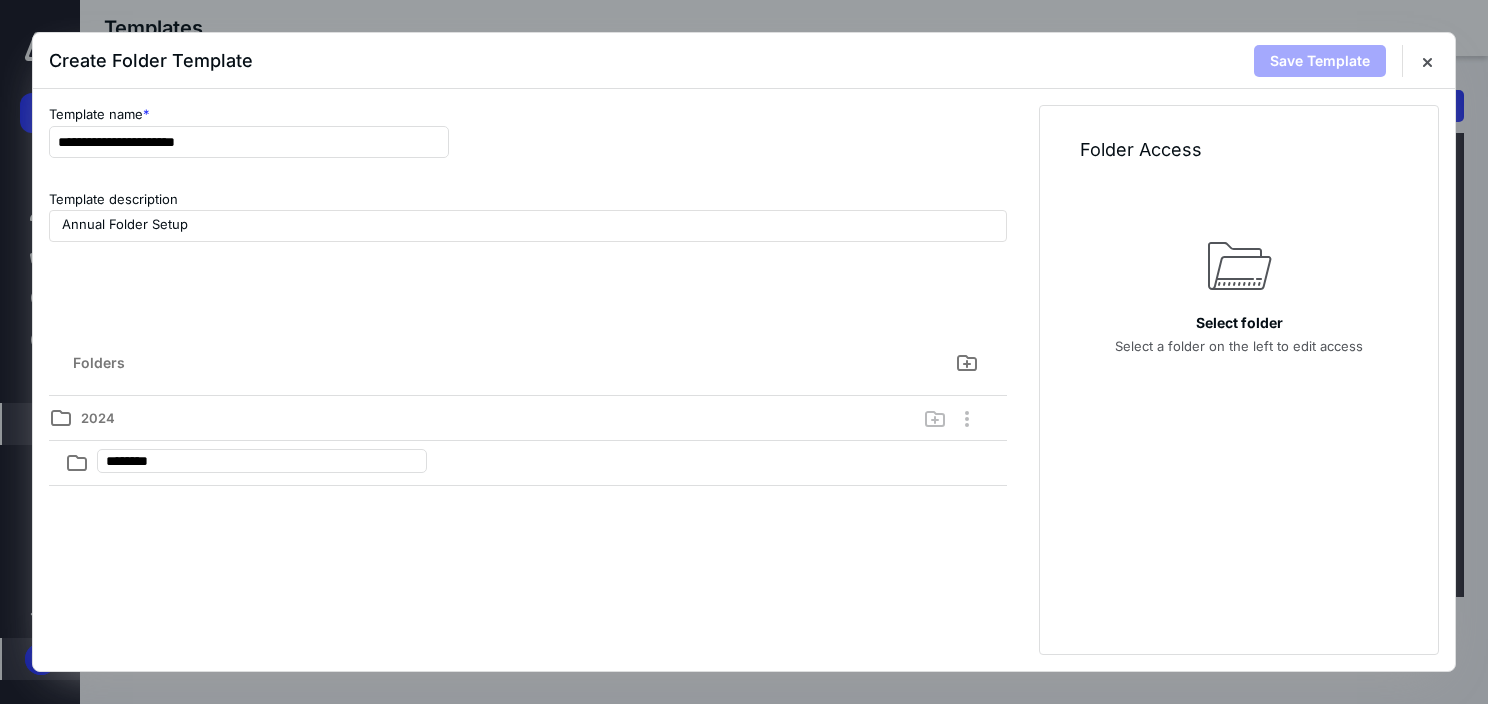 type on "*********" 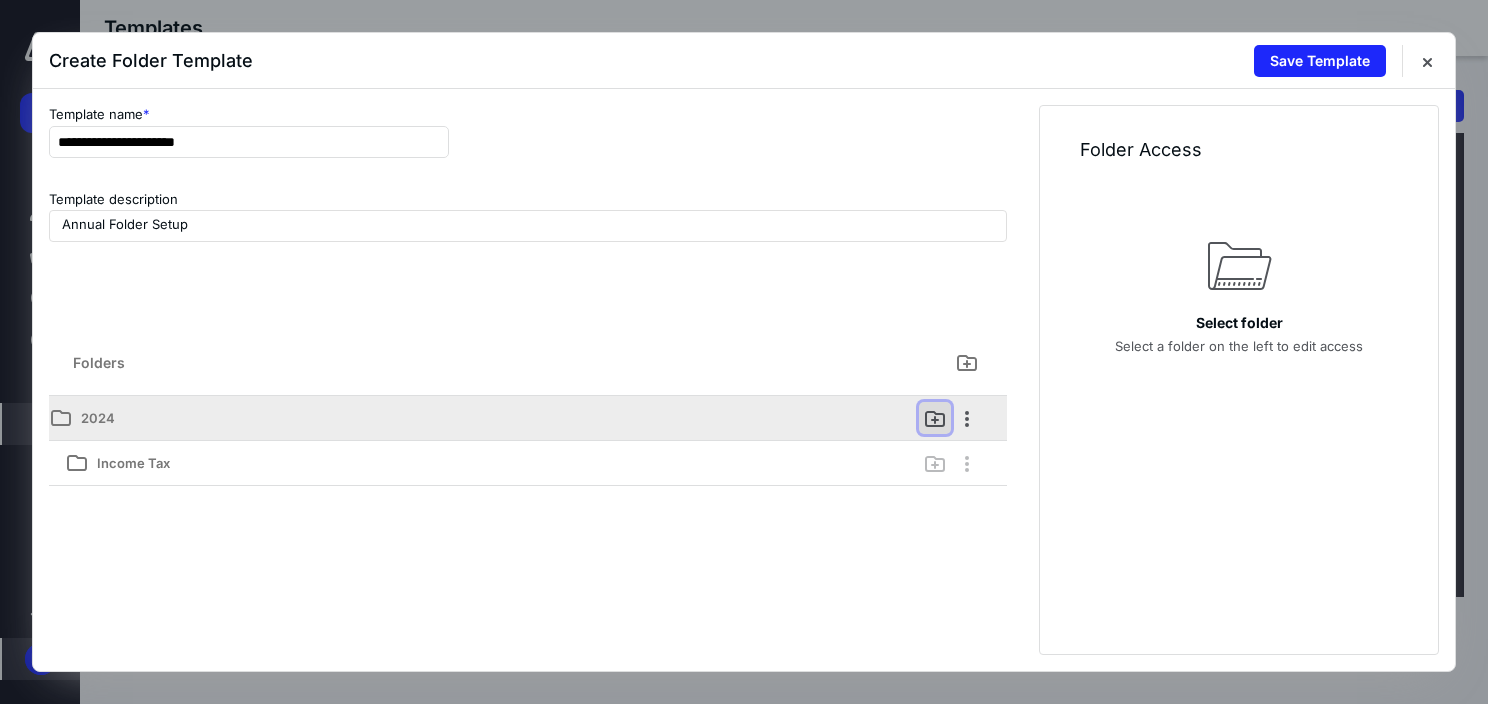 click at bounding box center (935, 418) 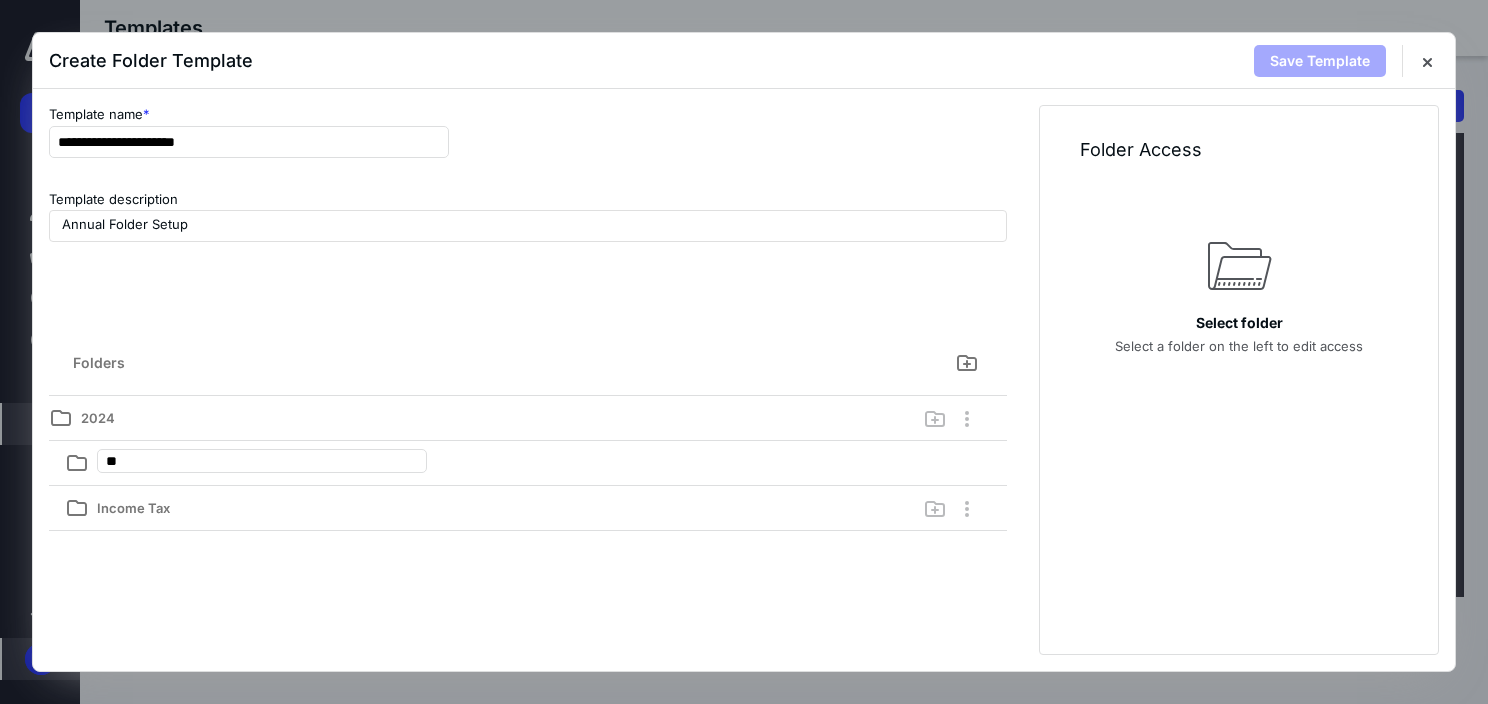 type on "***" 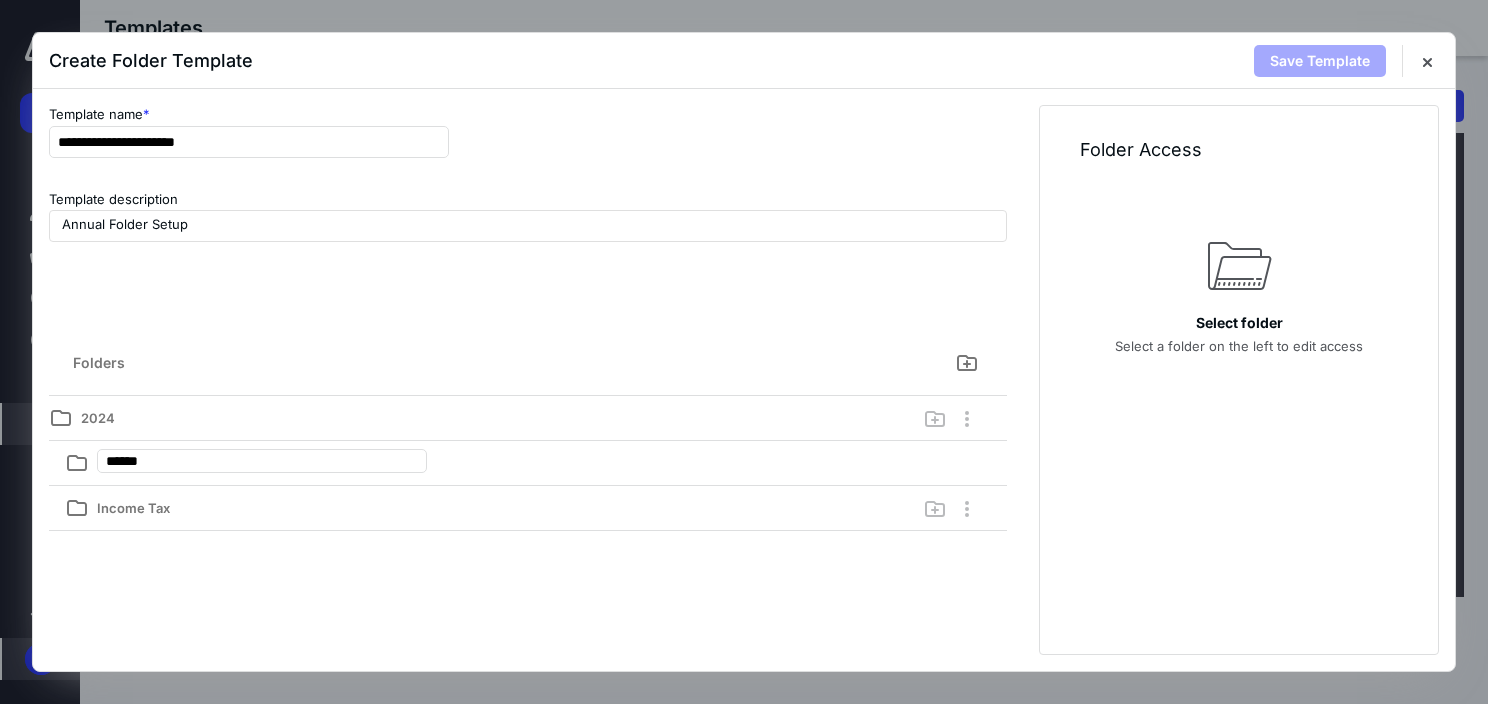 type on "*******" 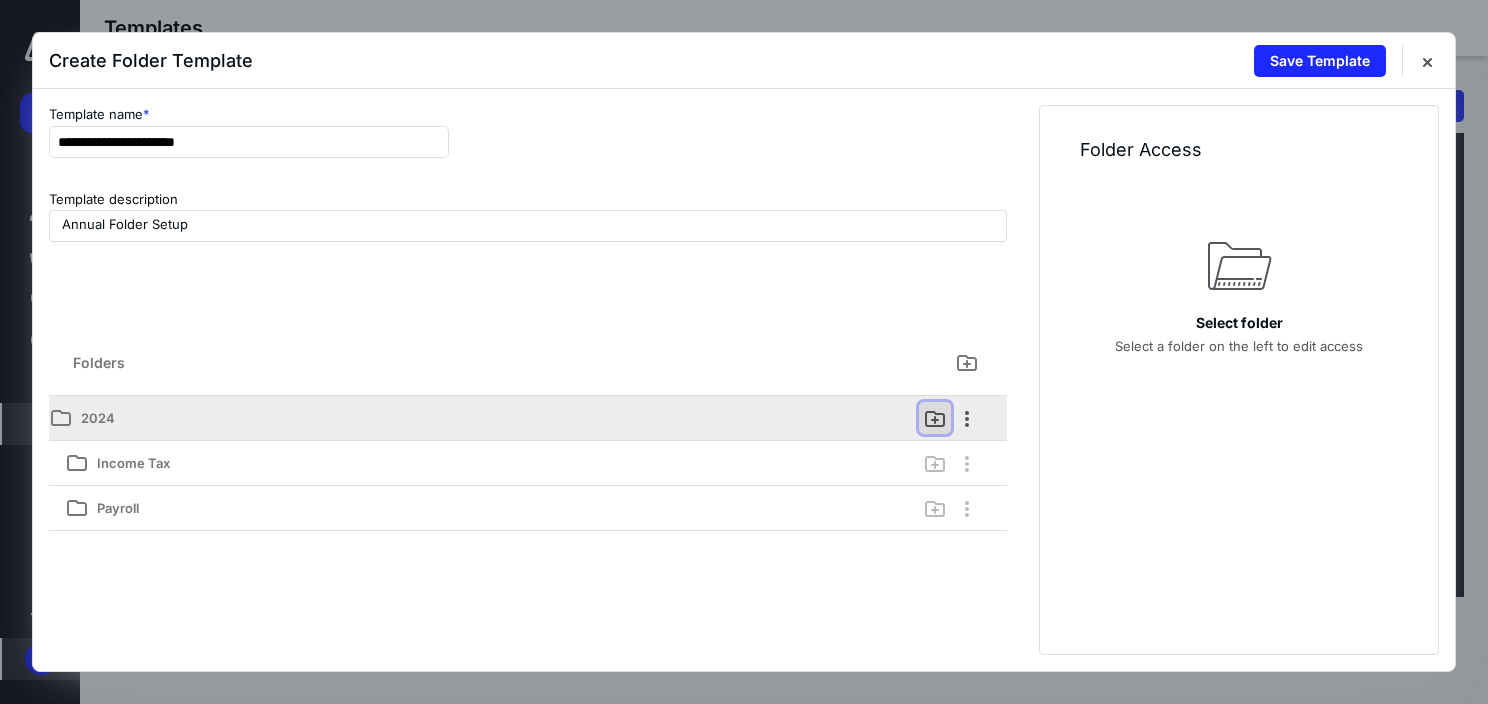 click at bounding box center (935, 418) 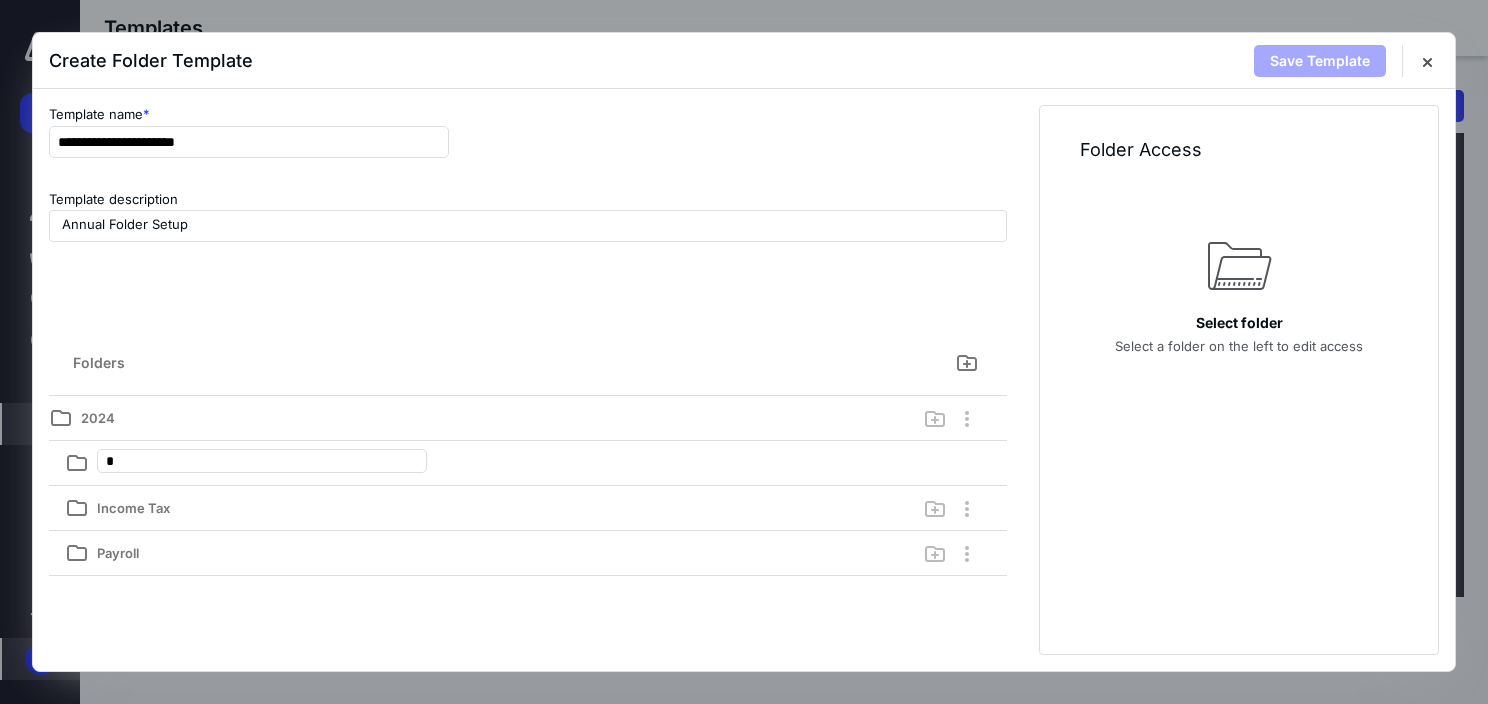 type on "**" 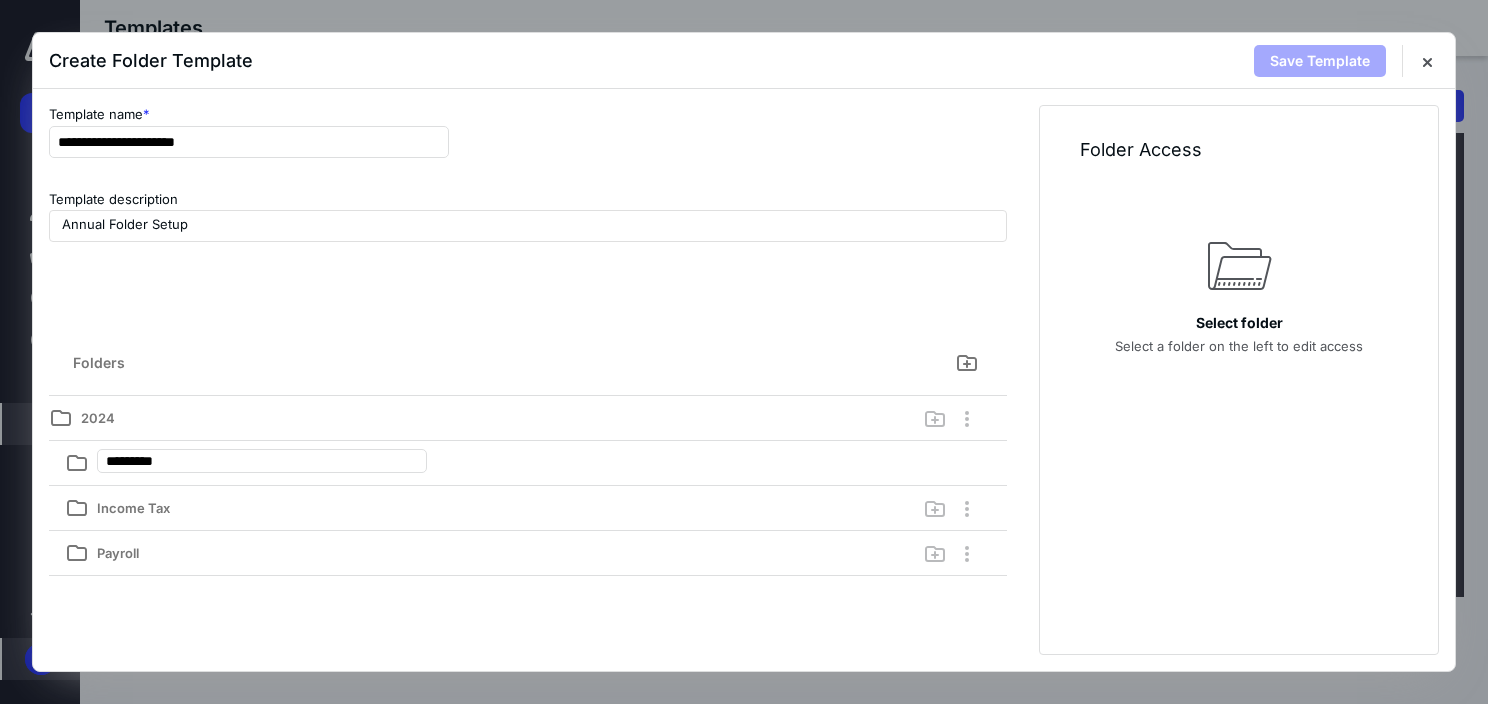 type on "**********" 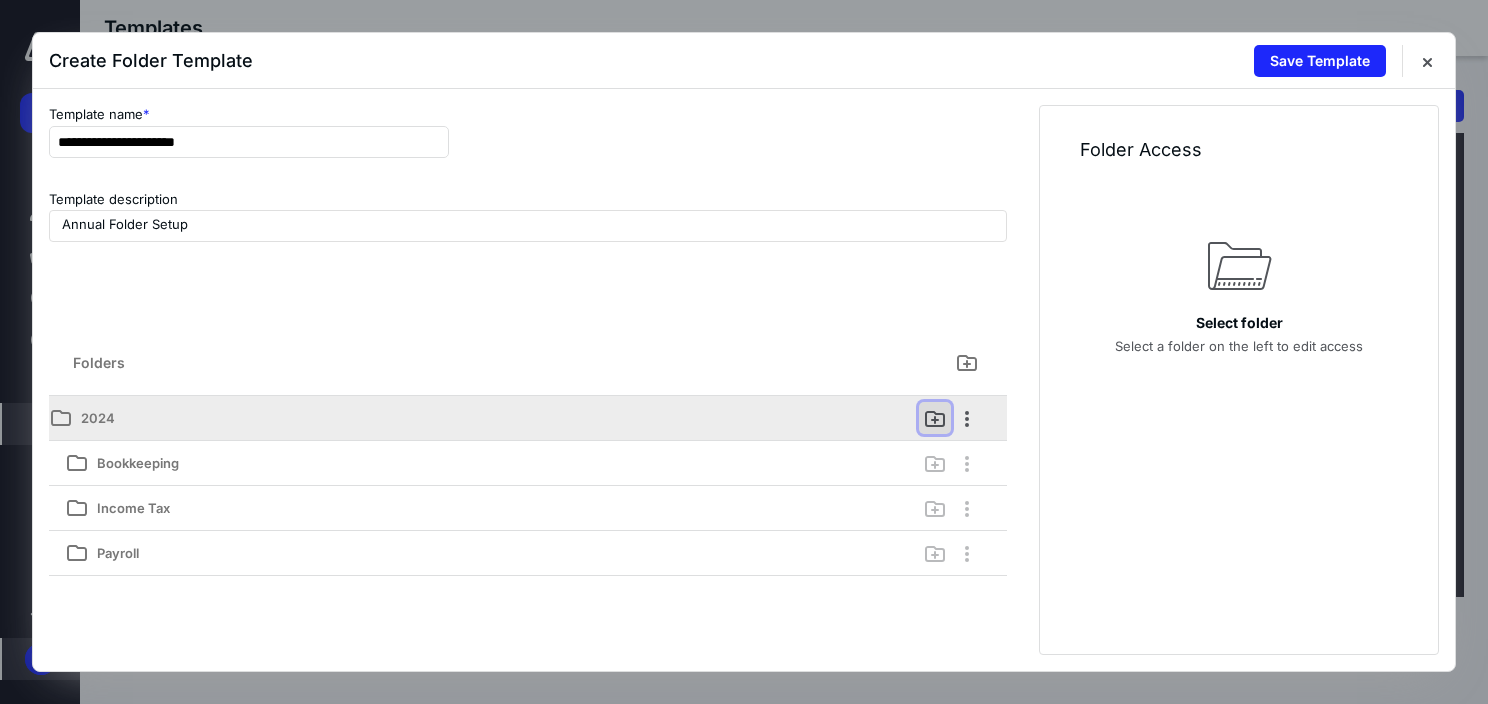 drag, startPoint x: 942, startPoint y: 416, endPoint x: 933, endPoint y: 424, distance: 12.0415945 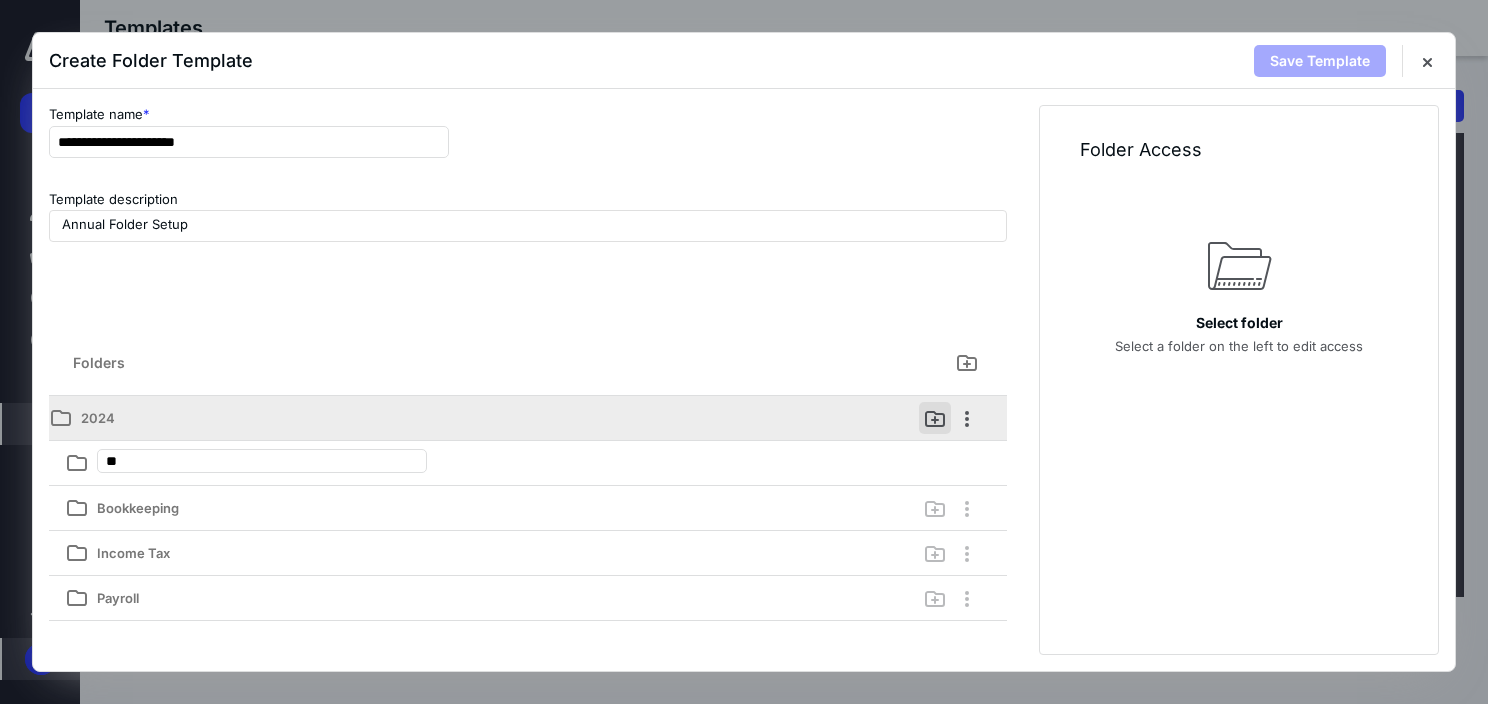 type on "***" 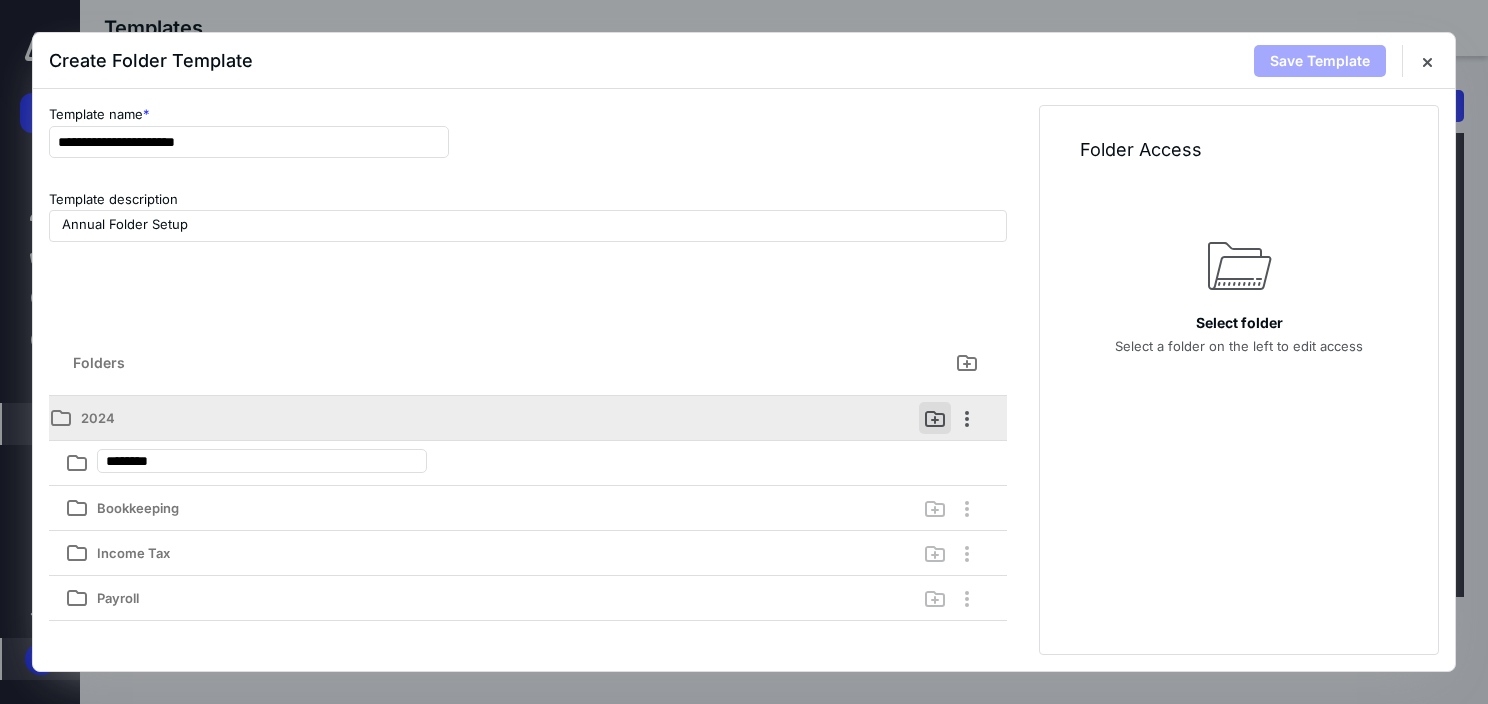type on "*********" 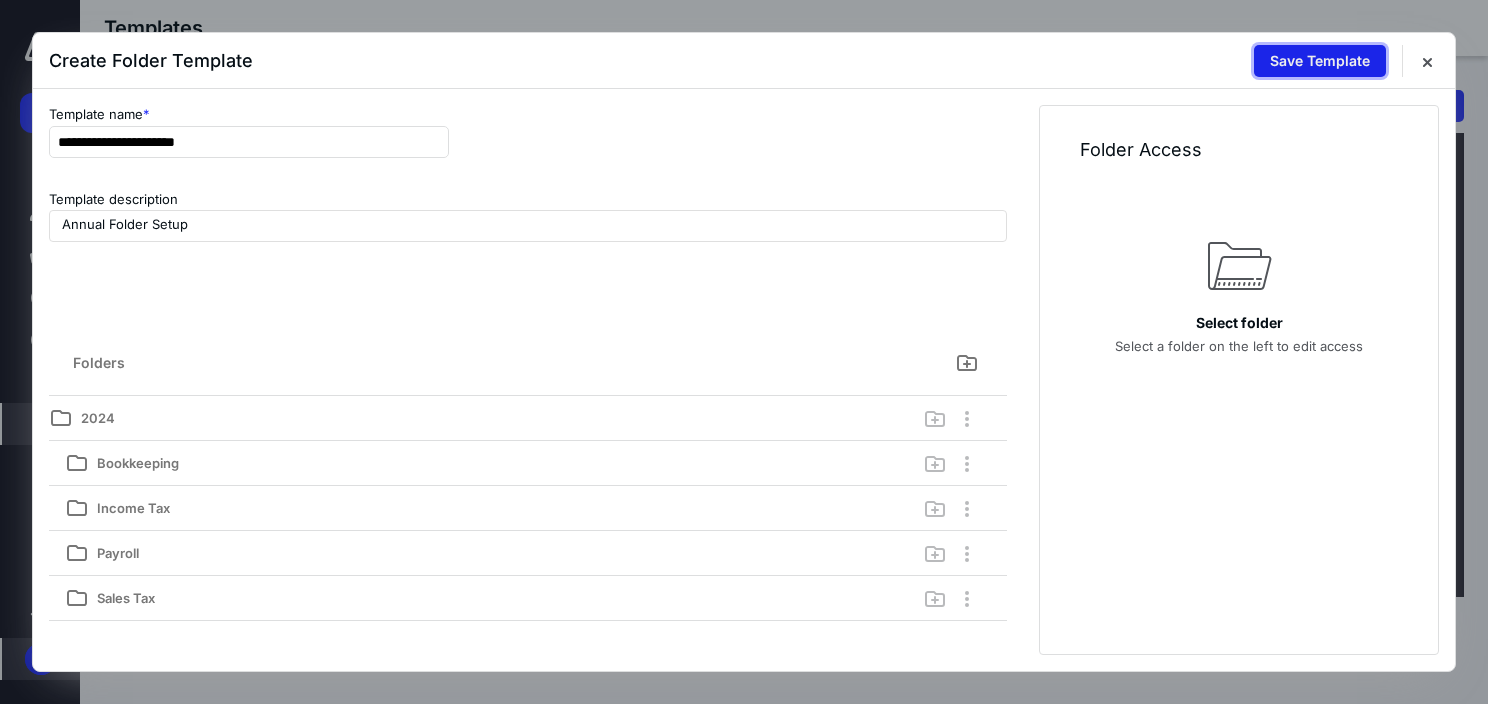 click on "Save Template" at bounding box center [1320, 61] 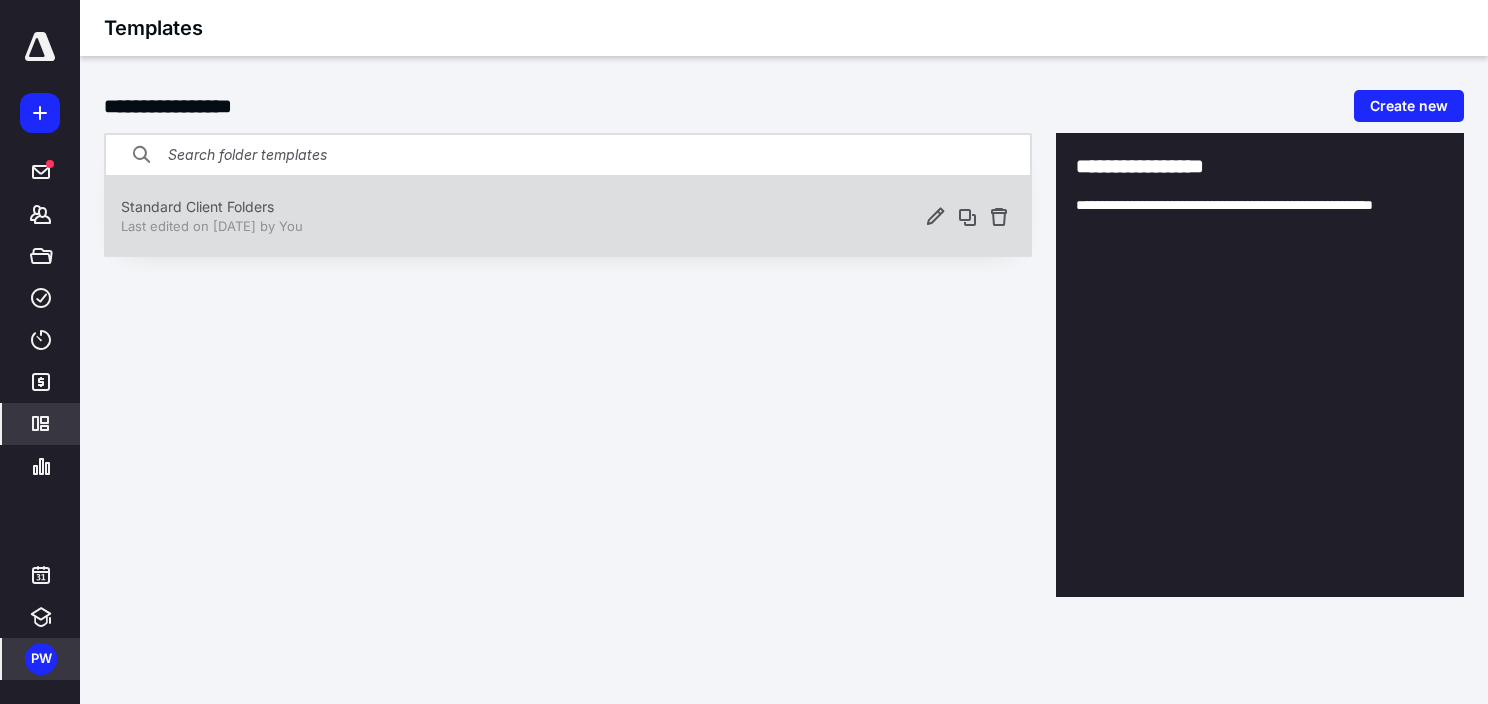 click on "Standard Client Folders" at bounding box center [518, 207] 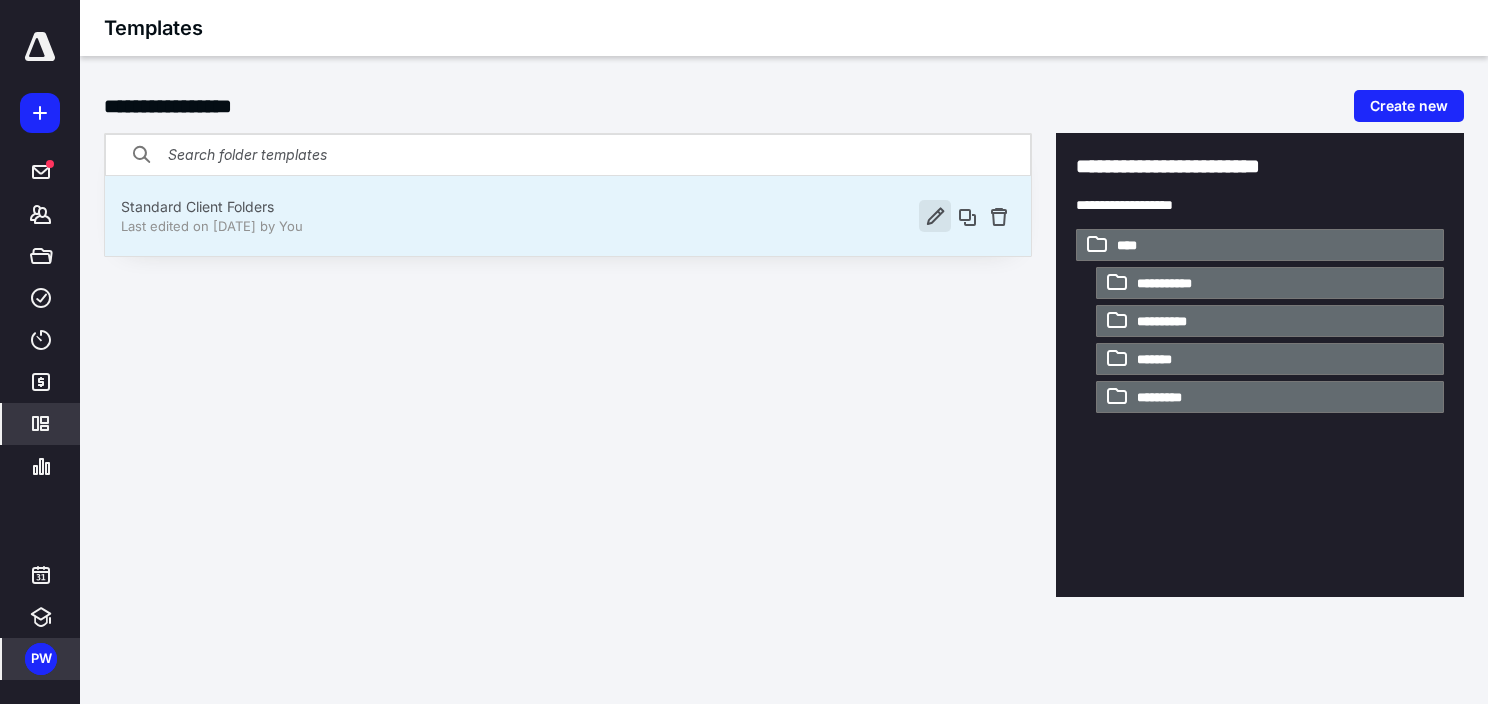 click at bounding box center (935, 216) 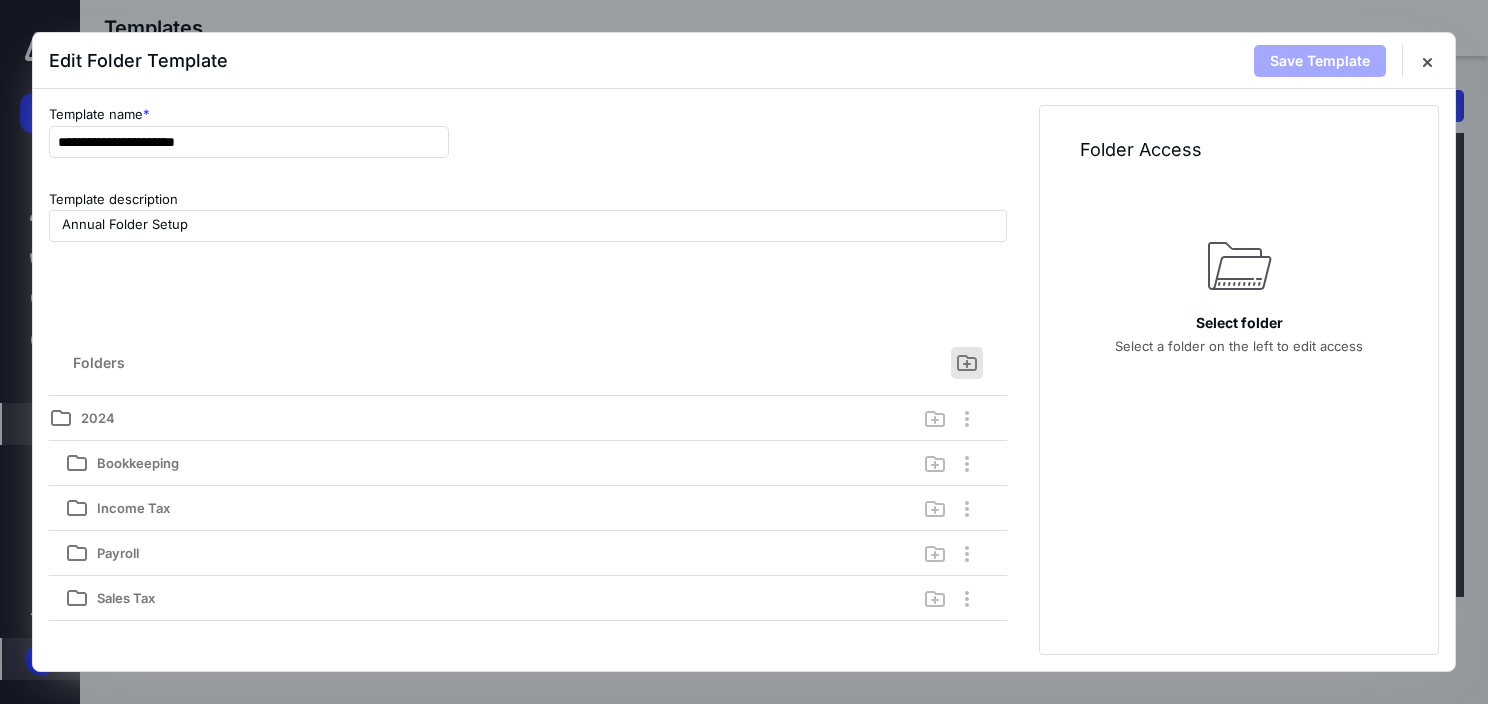 click at bounding box center [967, 363] 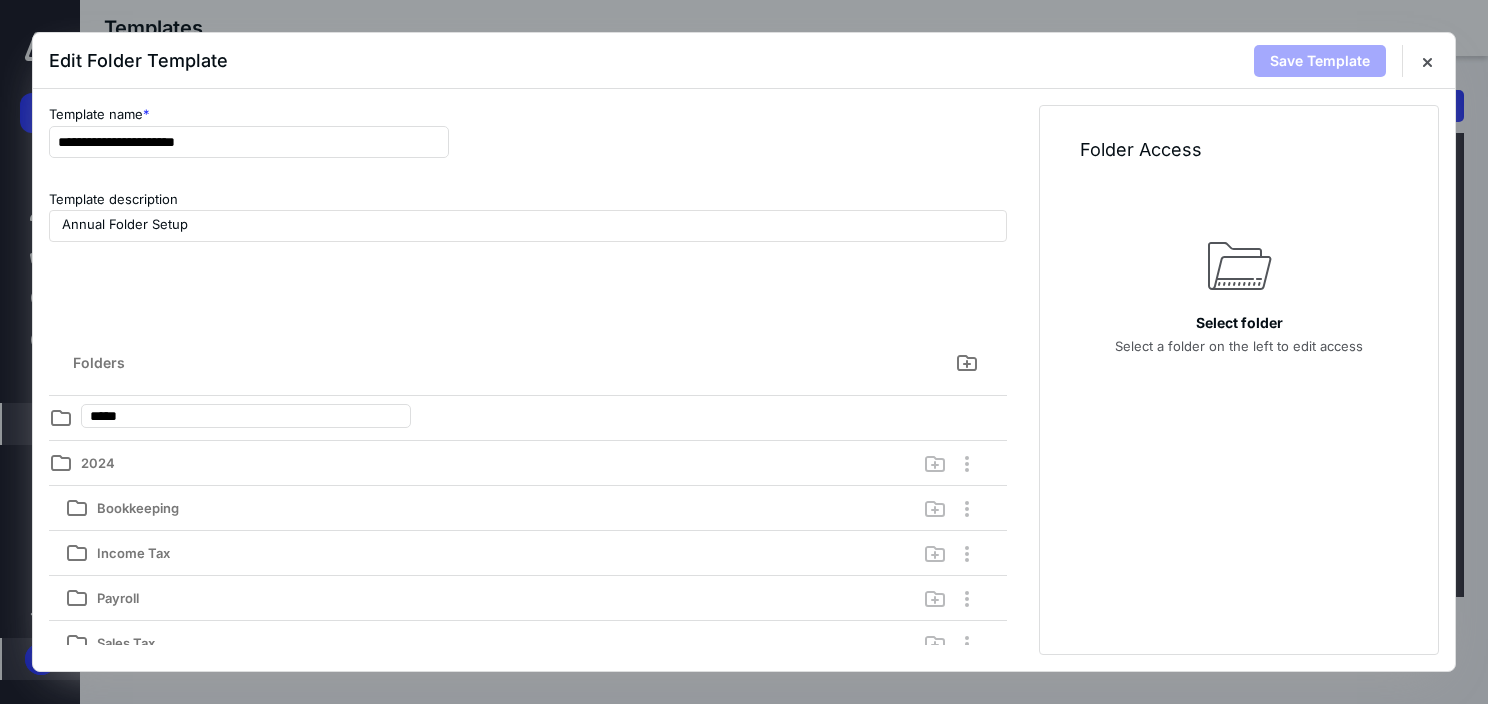 type on "******" 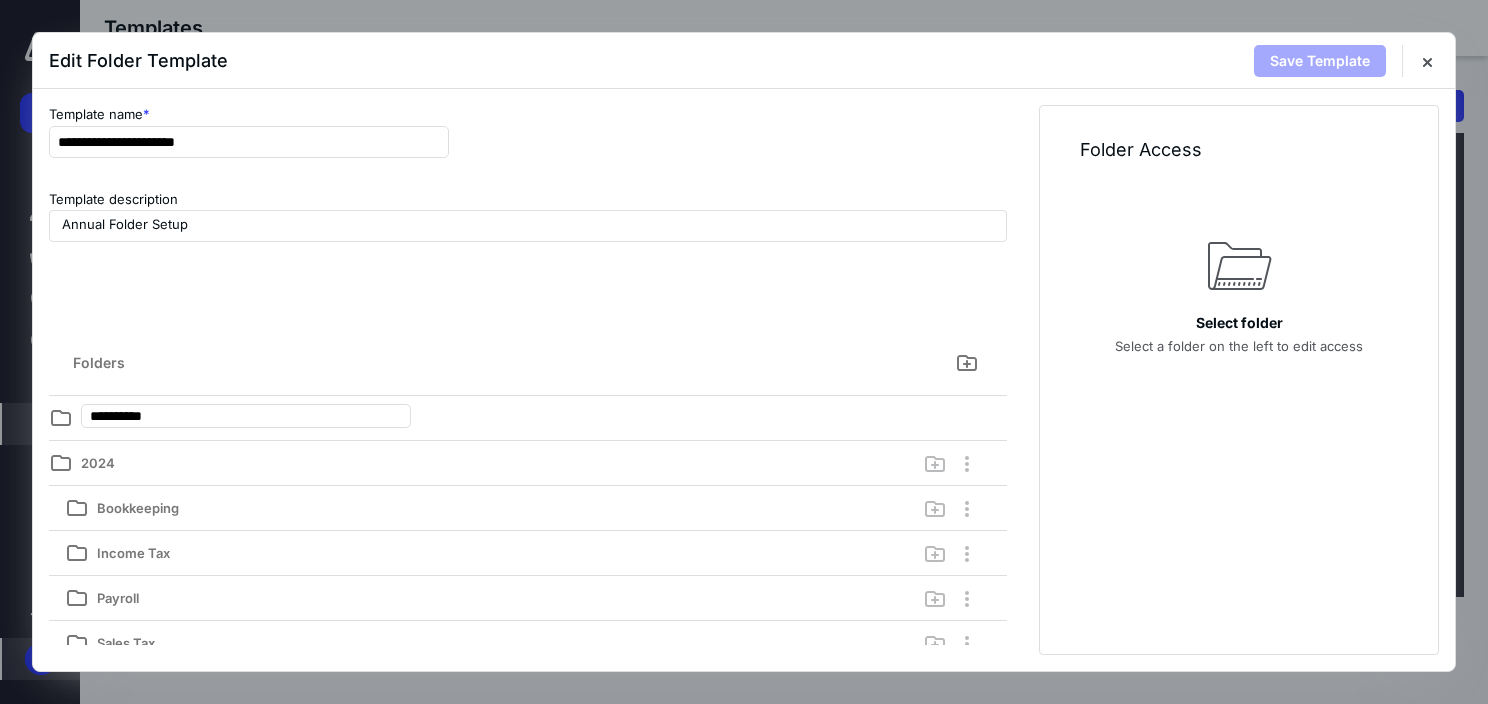 type on "**********" 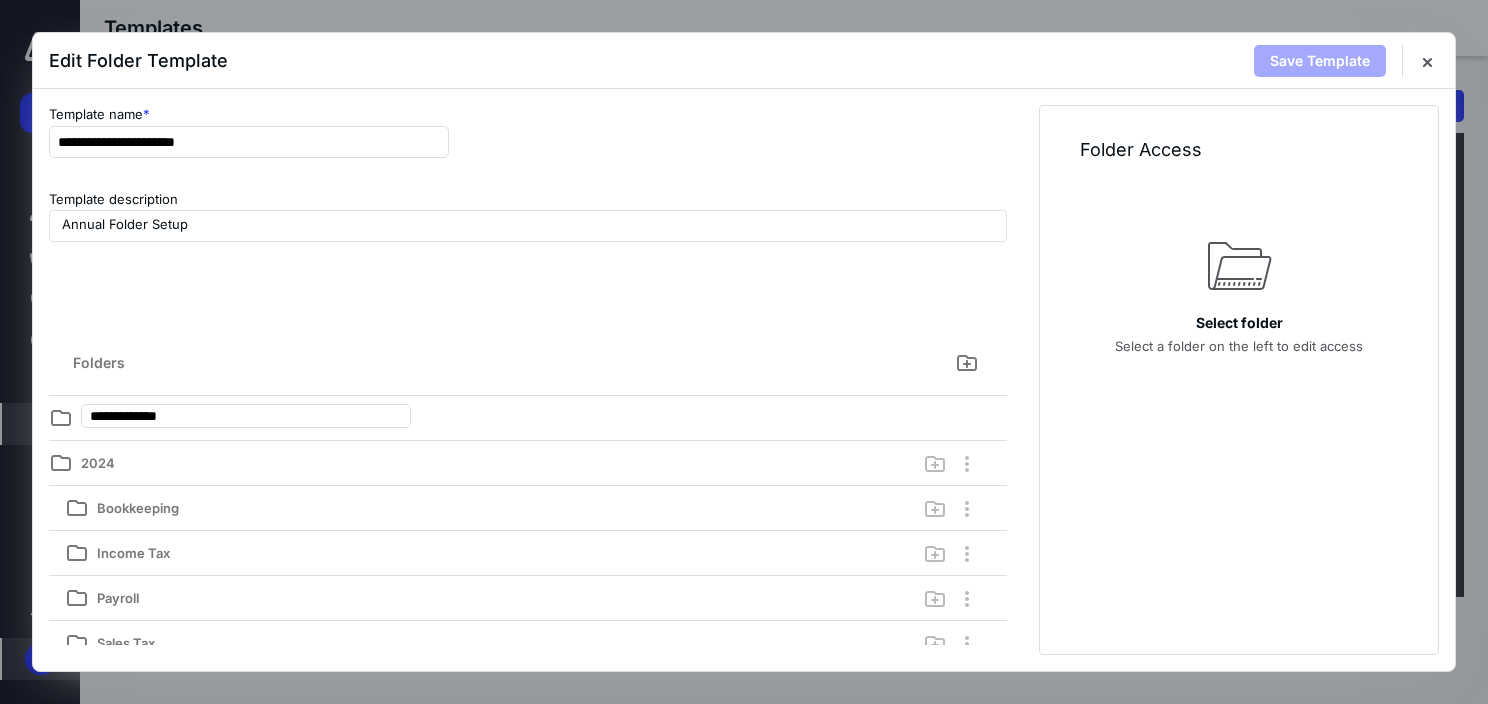 type on "**********" 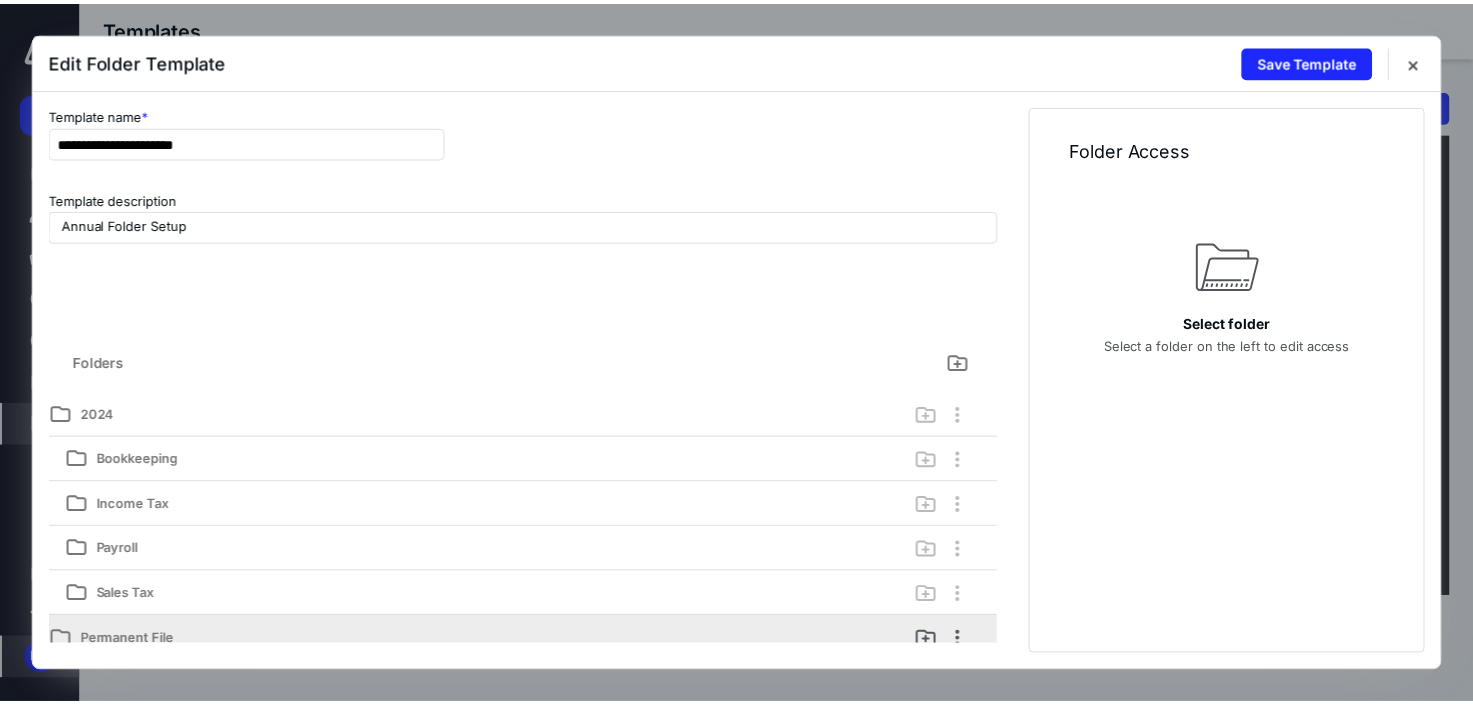 scroll, scrollTop: 0, scrollLeft: 0, axis: both 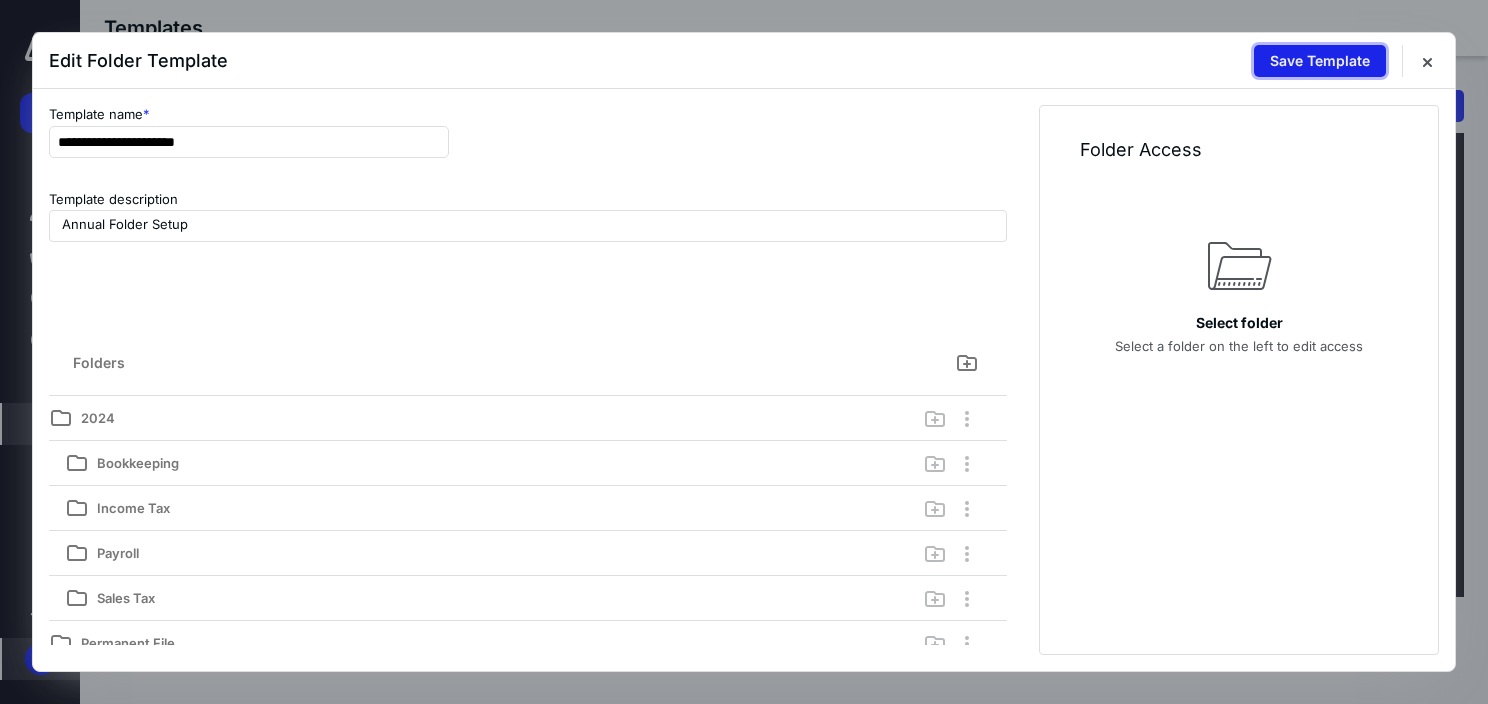 click on "Save Template" at bounding box center (1320, 61) 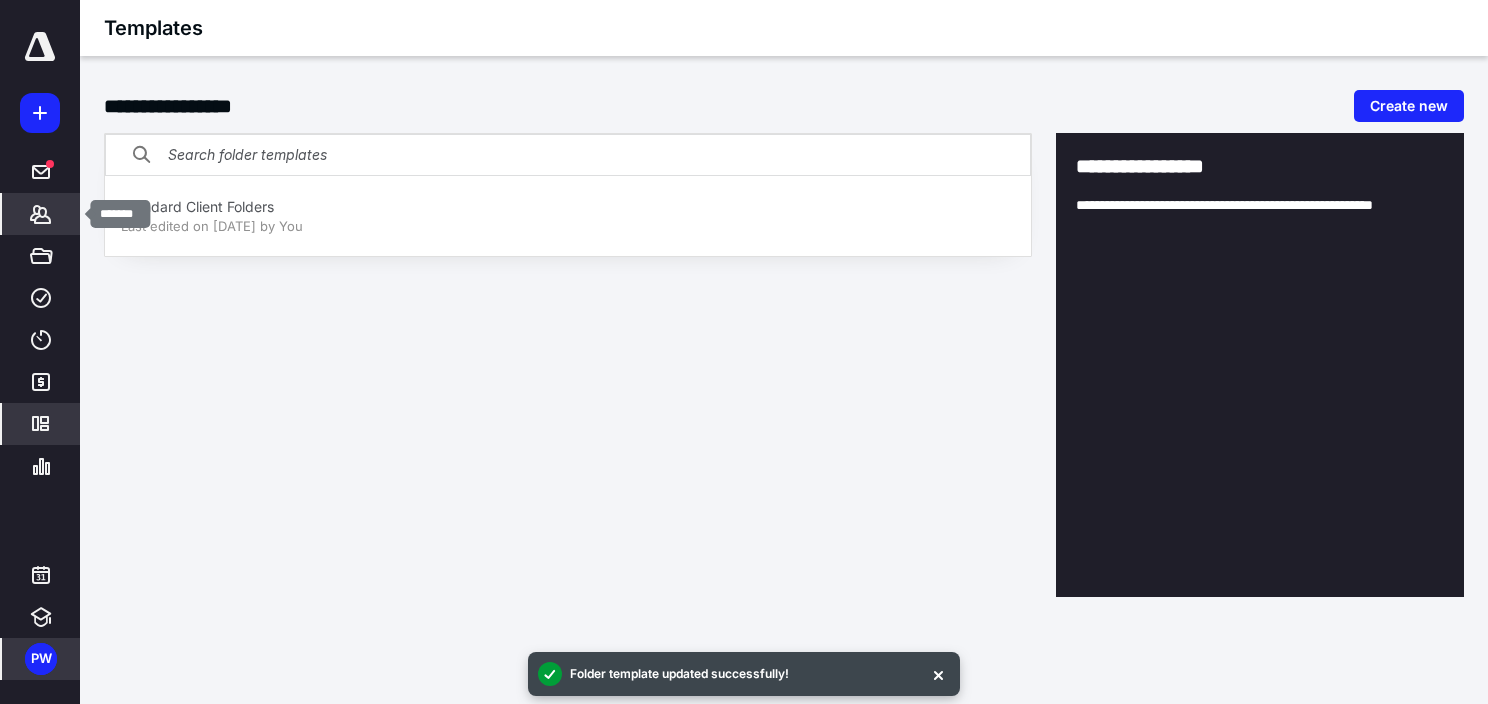 click on "*******" at bounding box center (41, 214) 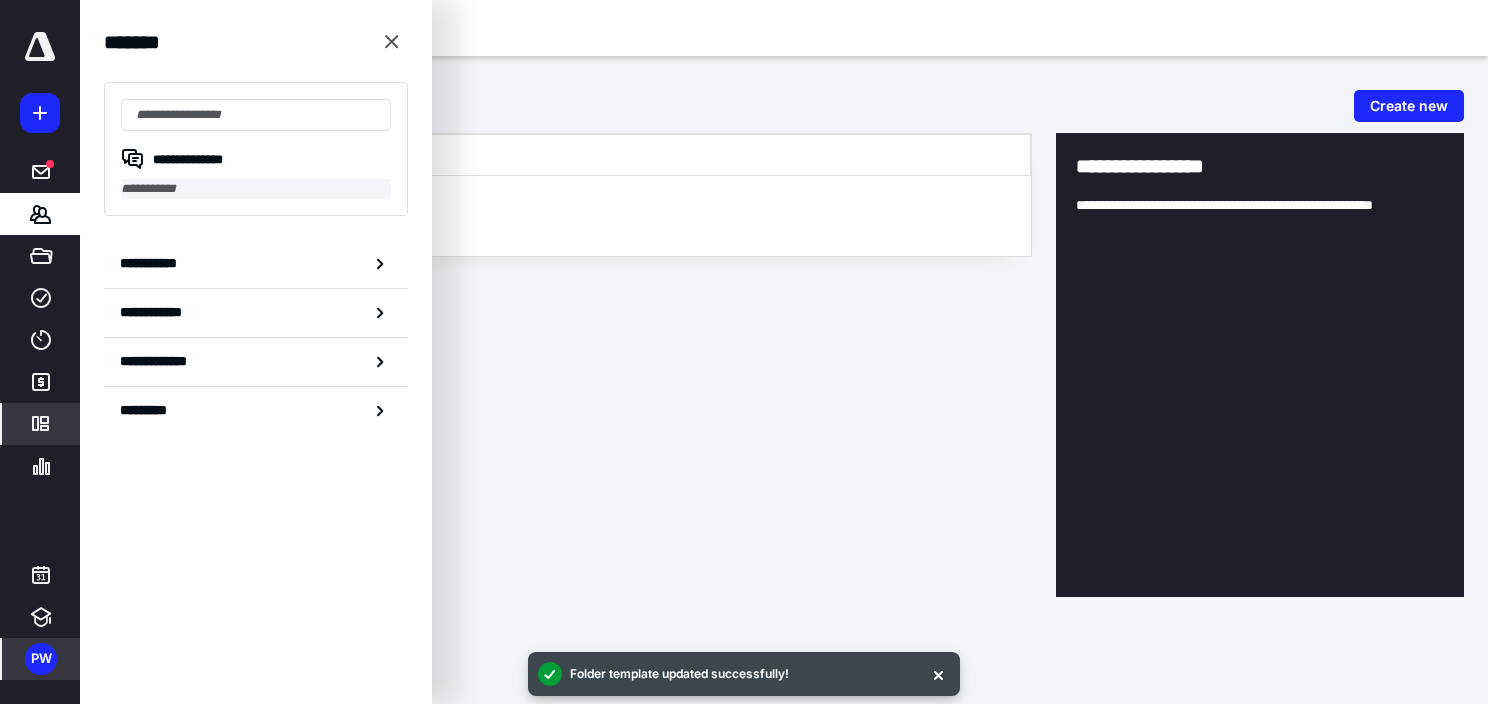 click on "**********" at bounding box center (256, 189) 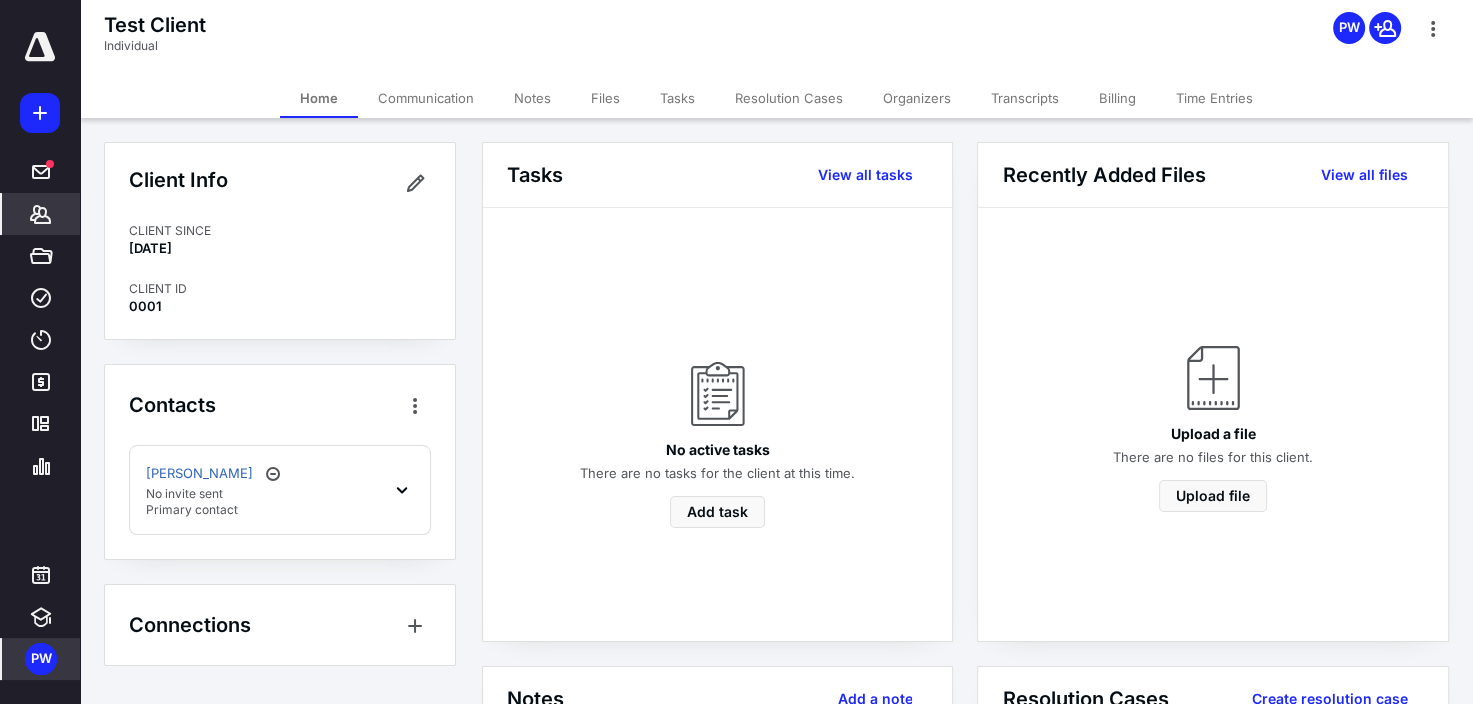 click on "Files" at bounding box center (605, 98) 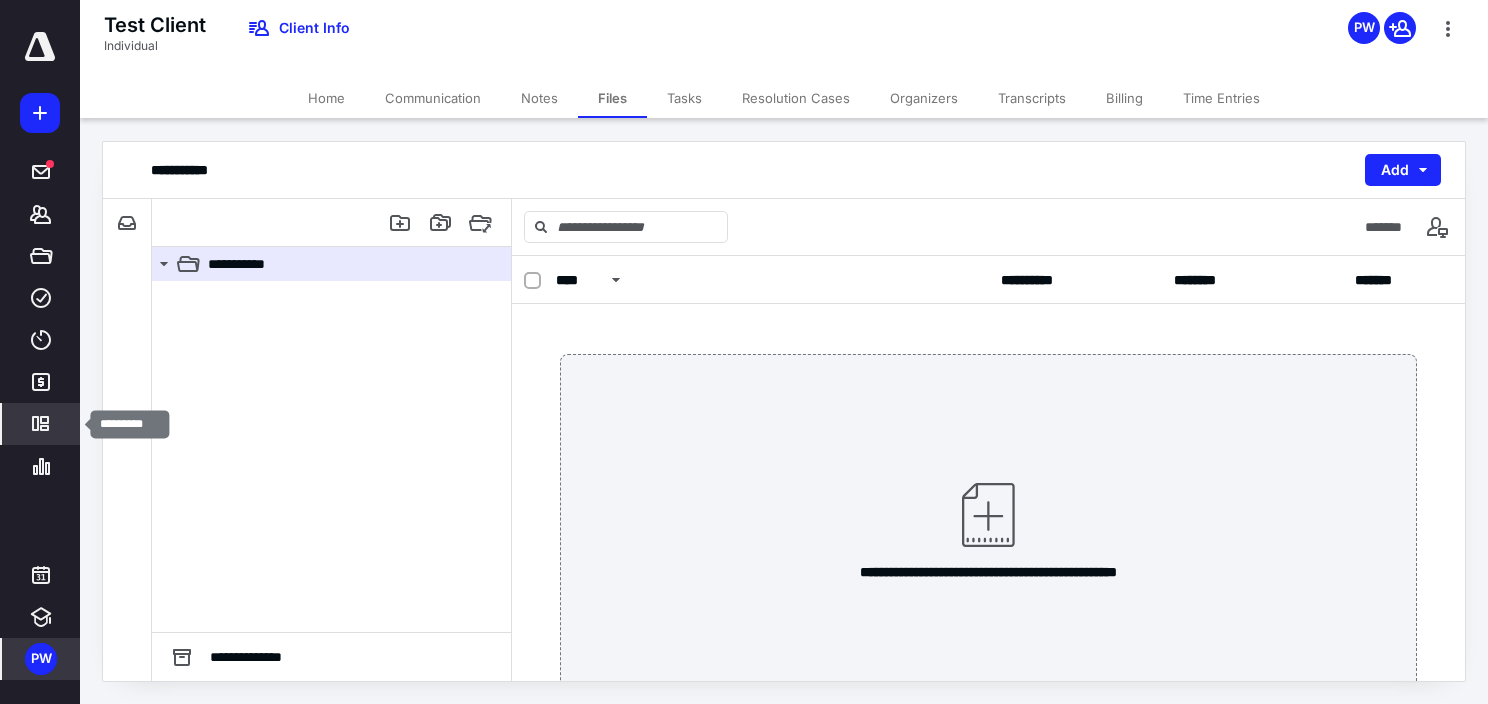 click 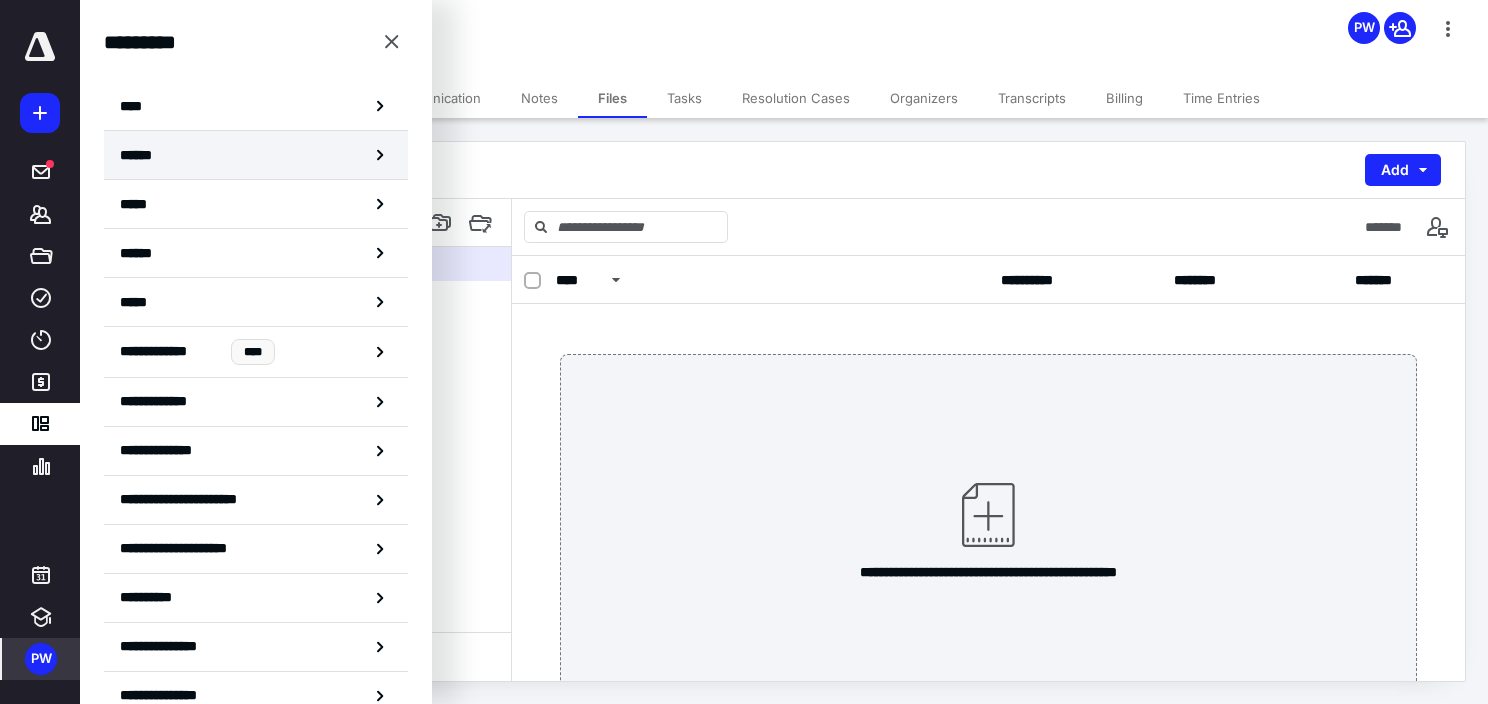 click on "******" at bounding box center (256, 155) 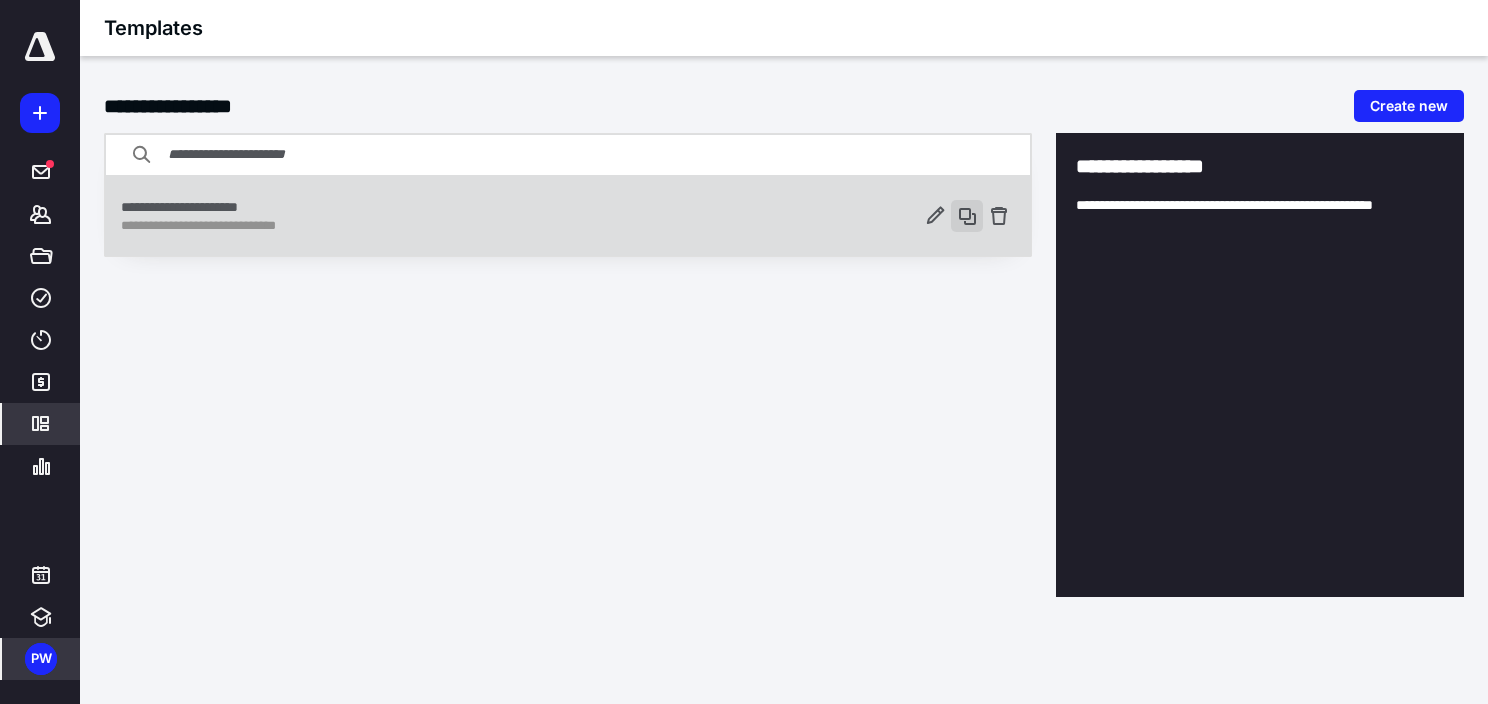 click at bounding box center (967, 216) 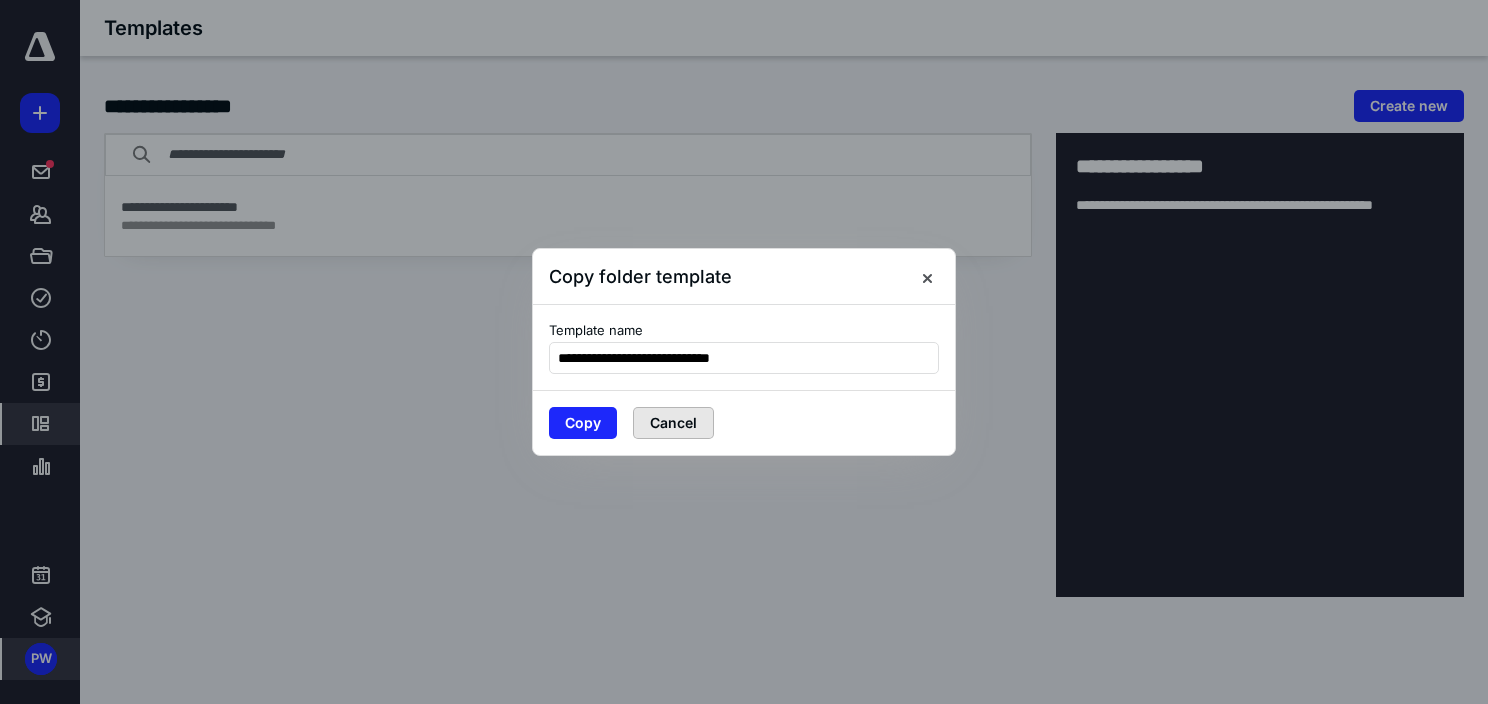 click on "Cancel" at bounding box center [673, 423] 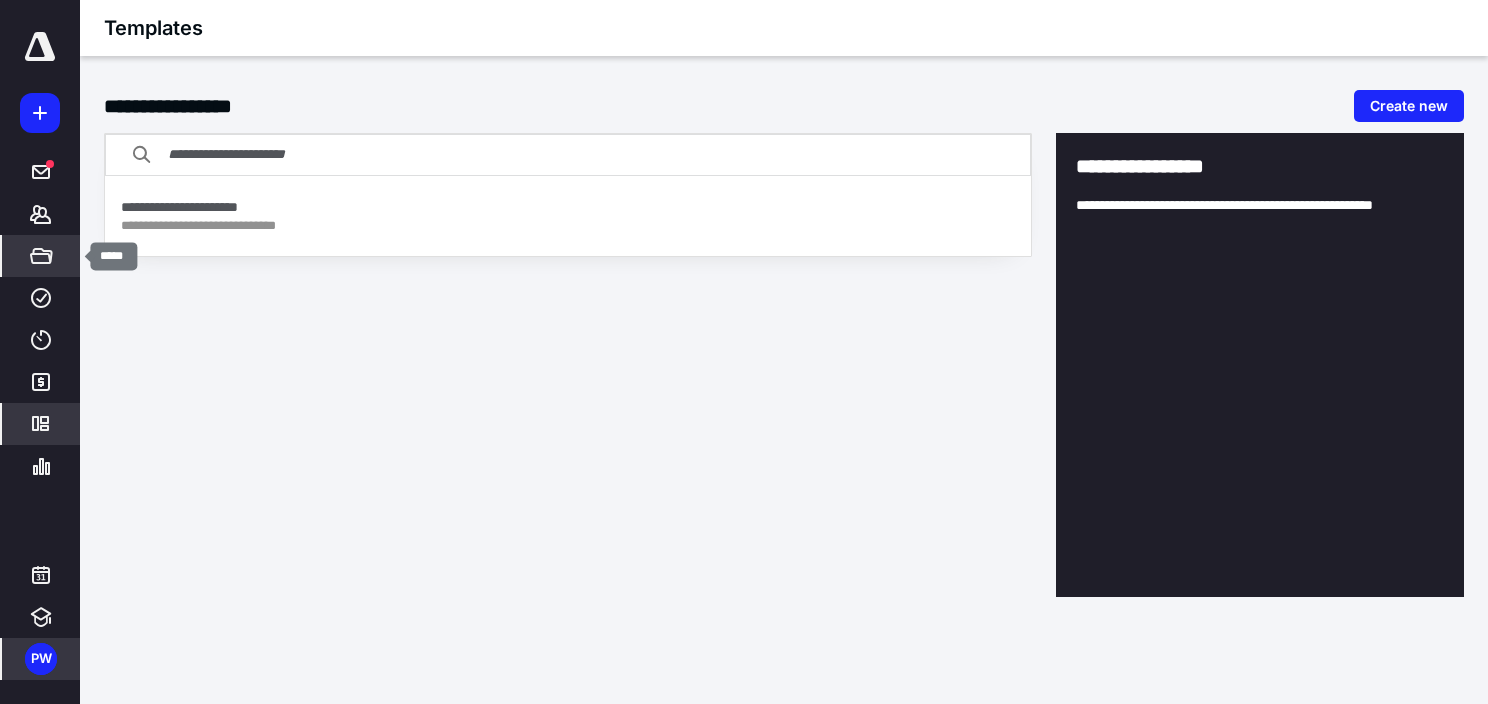 click 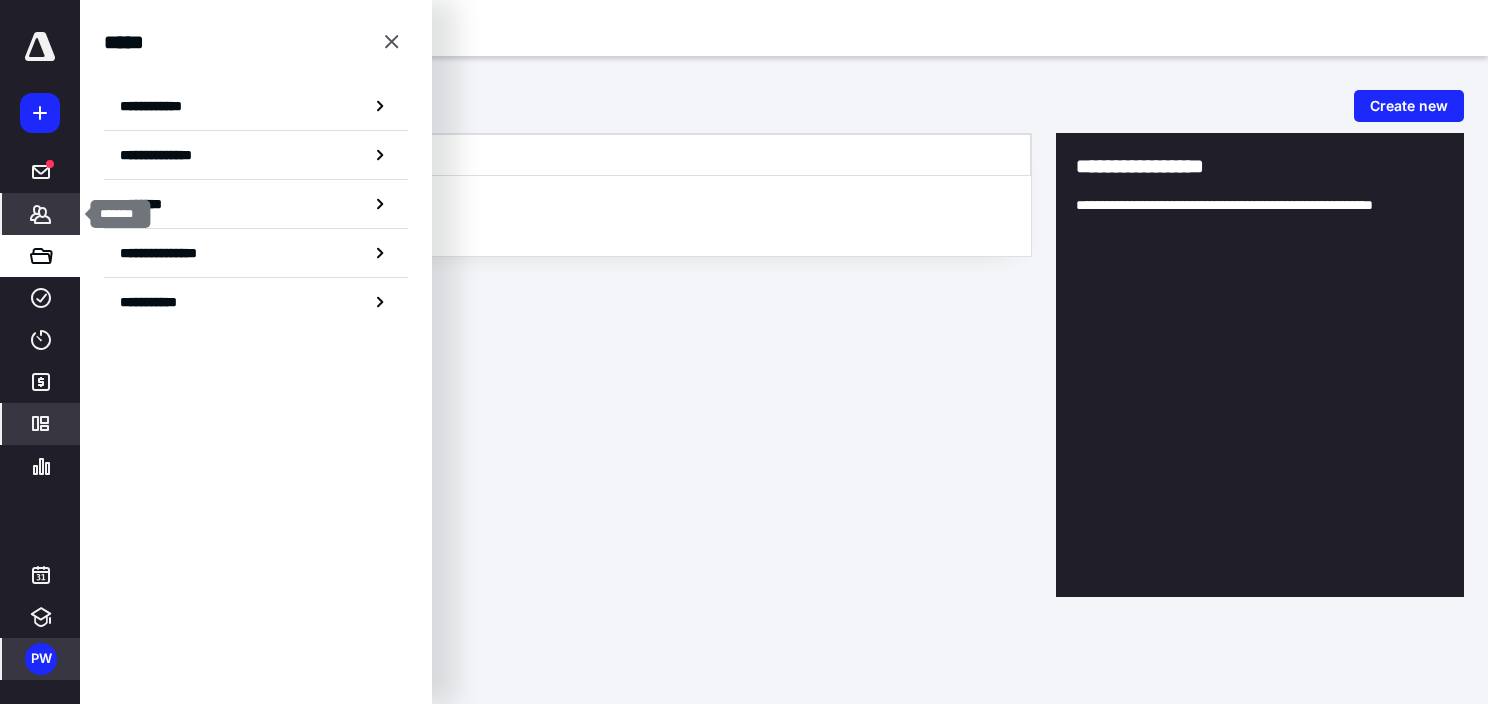 click 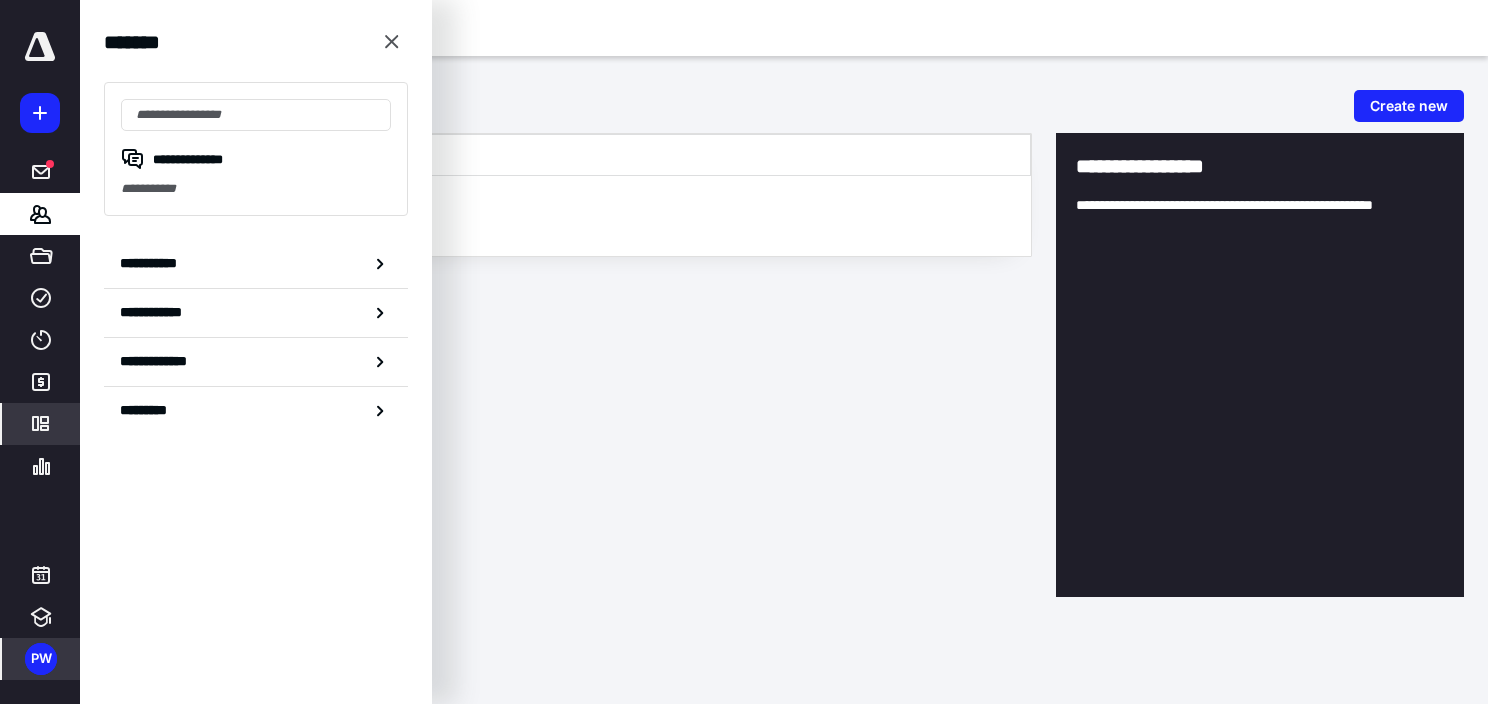 click on "**********" at bounding box center (256, 264) 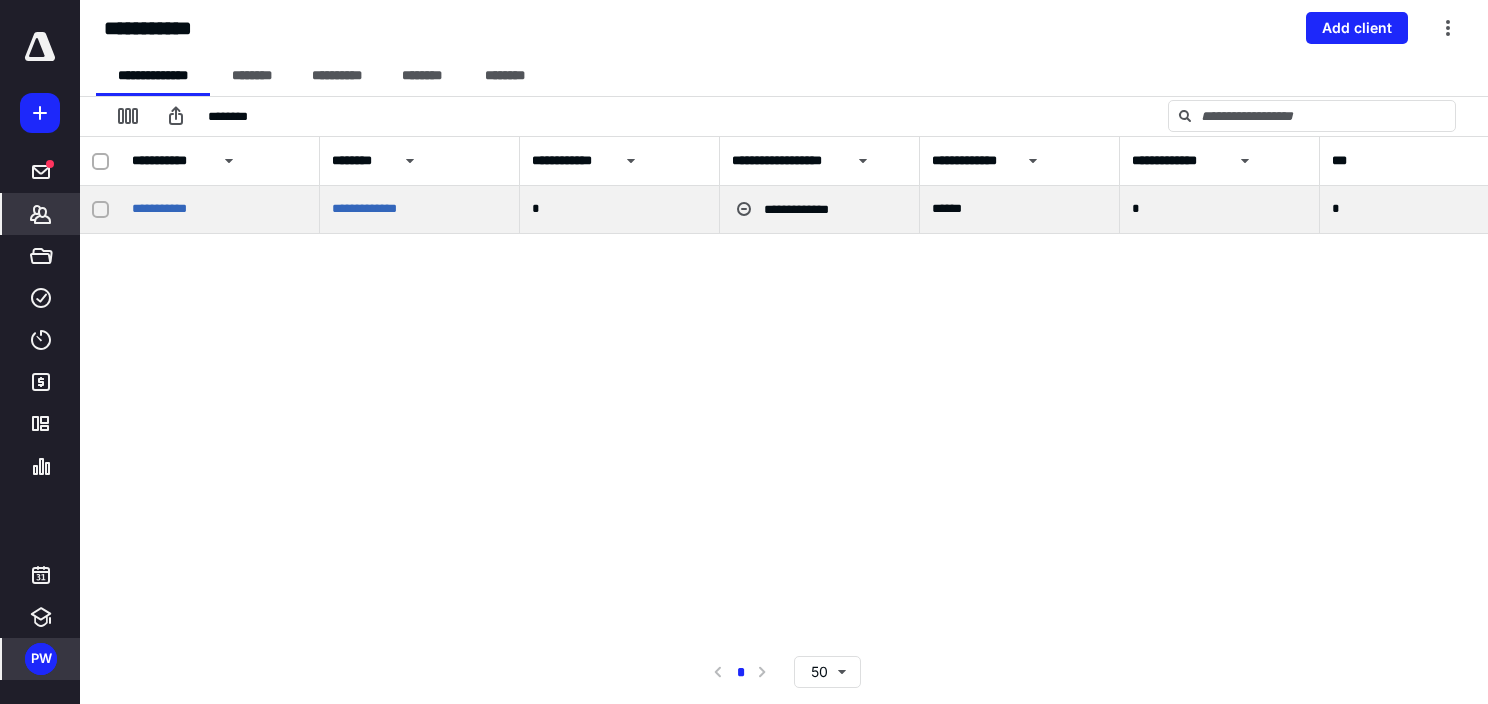 click 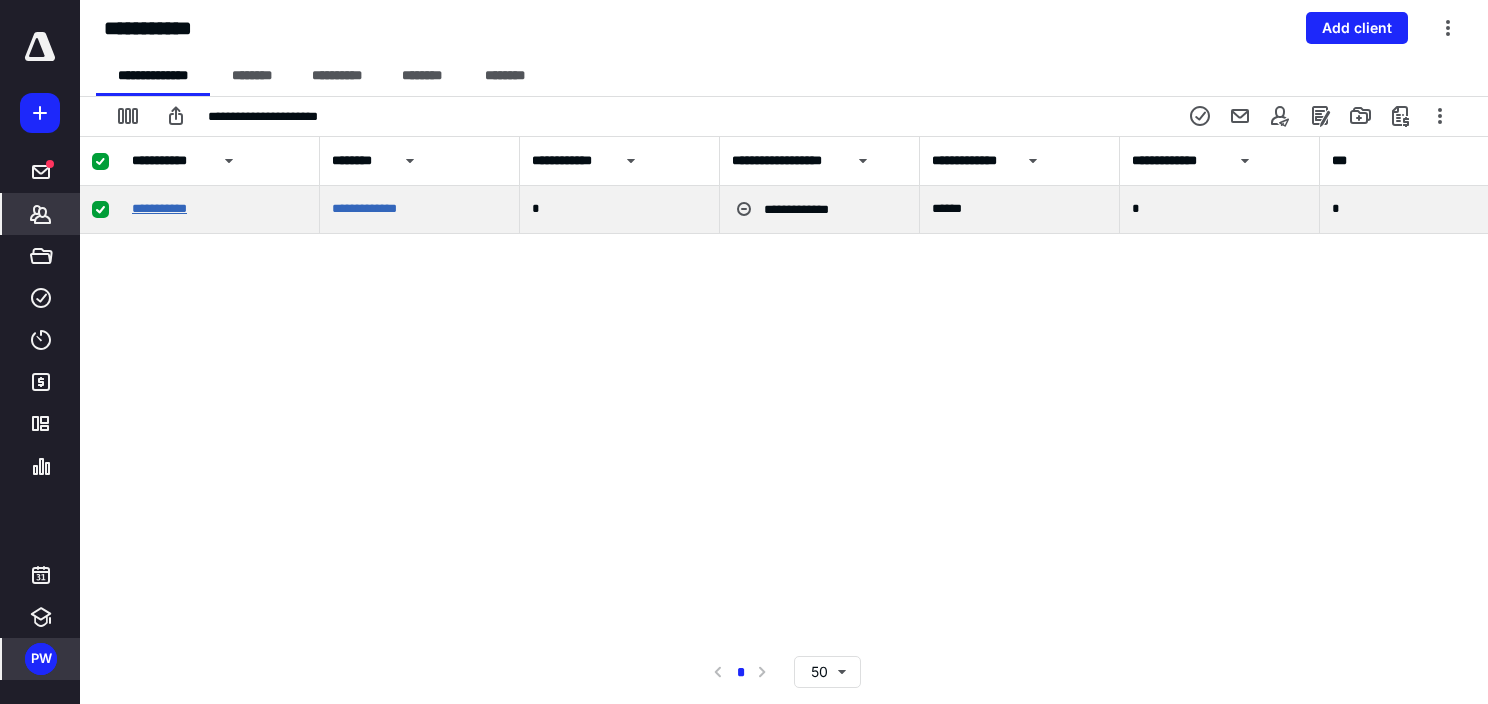 click on "**********" at bounding box center (159, 208) 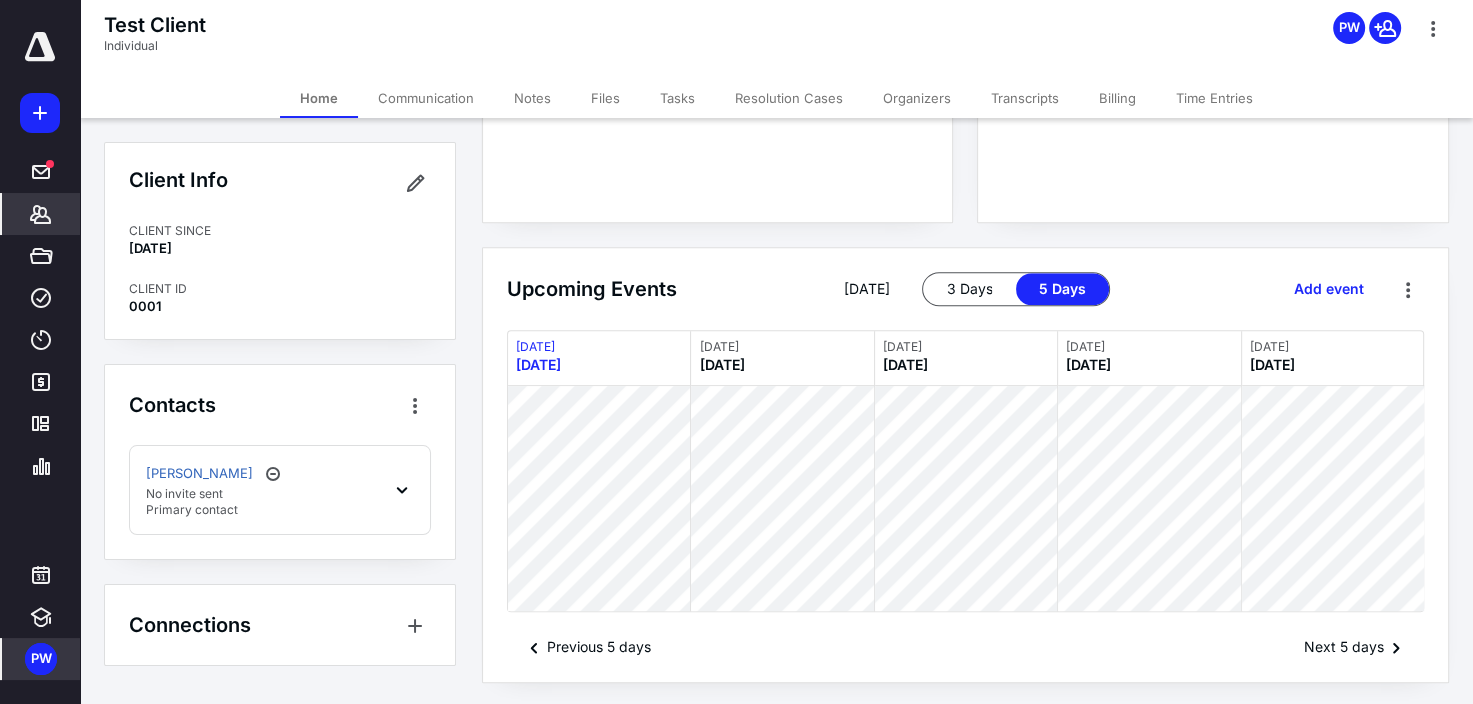 scroll, scrollTop: 944, scrollLeft: 0, axis: vertical 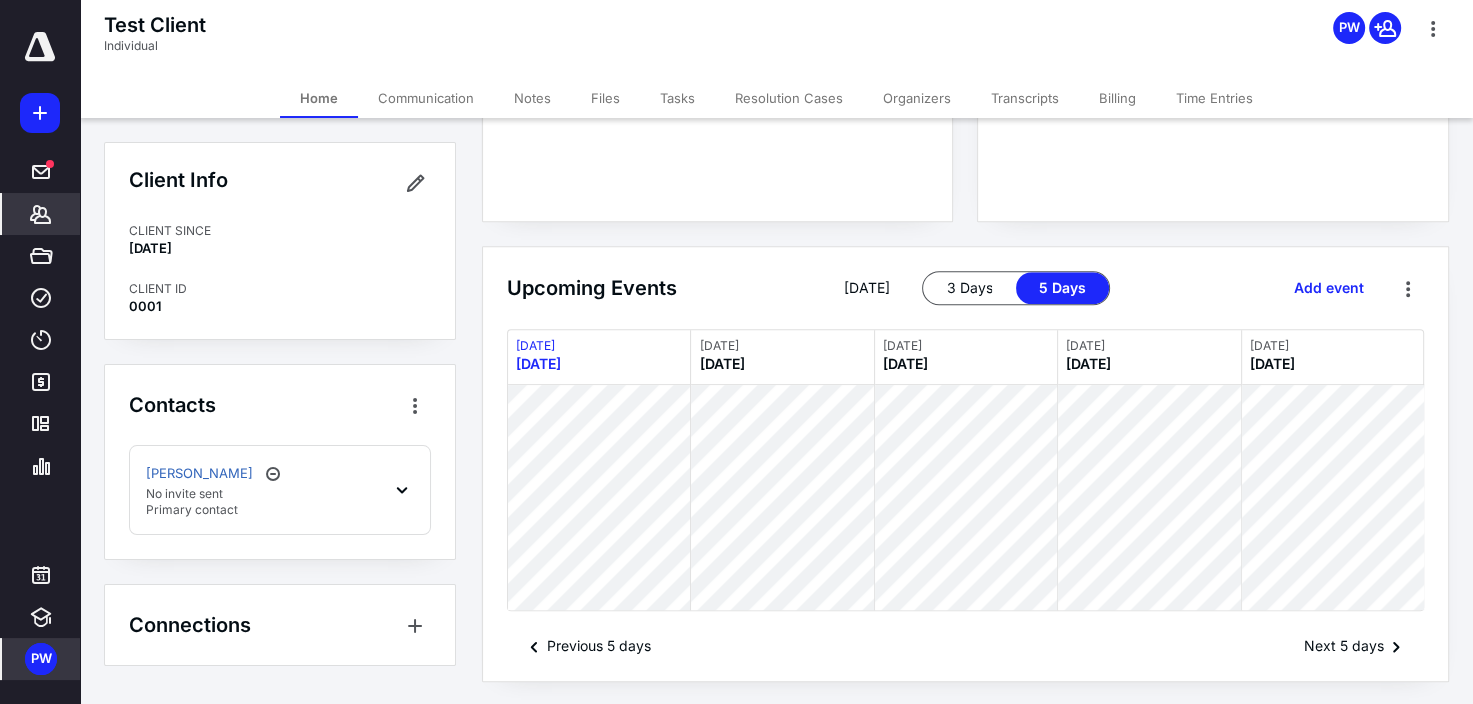 click on "Files" at bounding box center [605, 98] 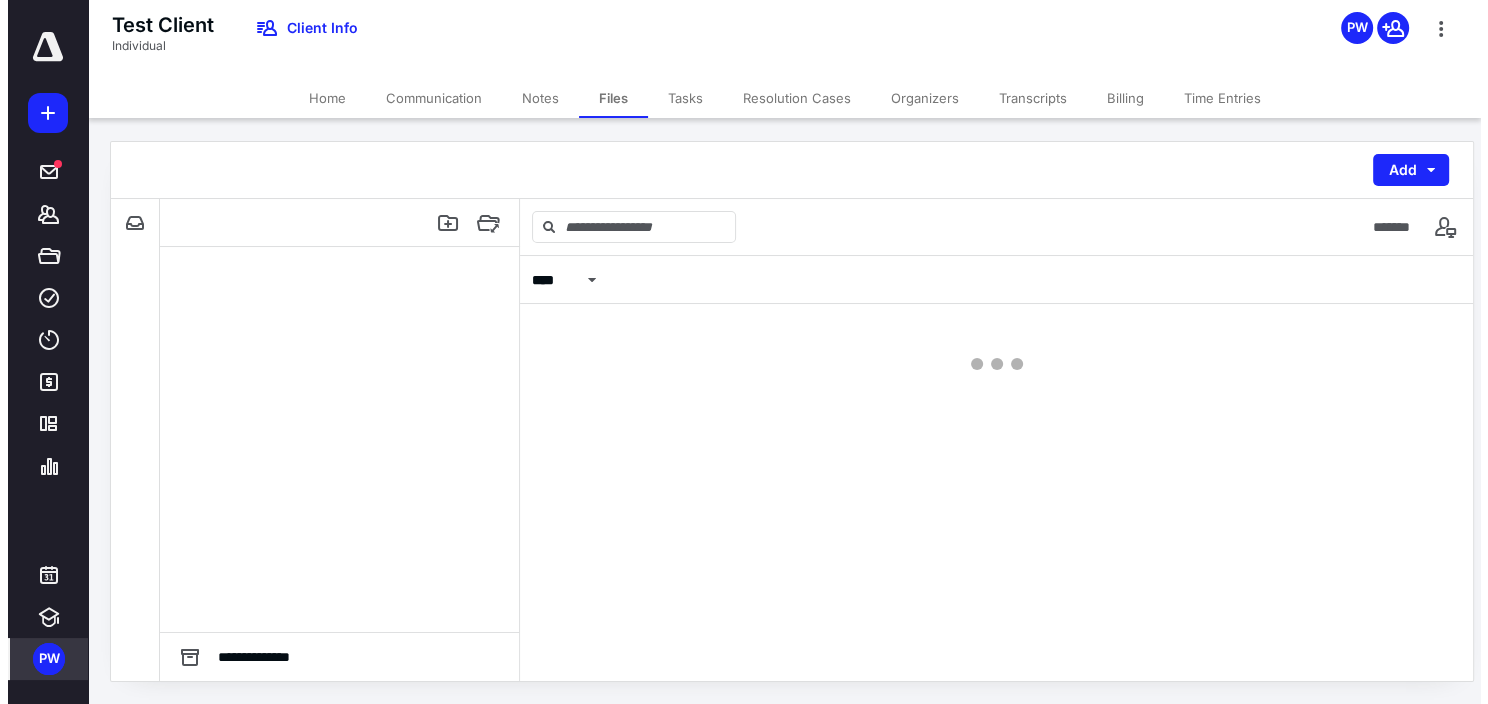 scroll, scrollTop: 0, scrollLeft: 0, axis: both 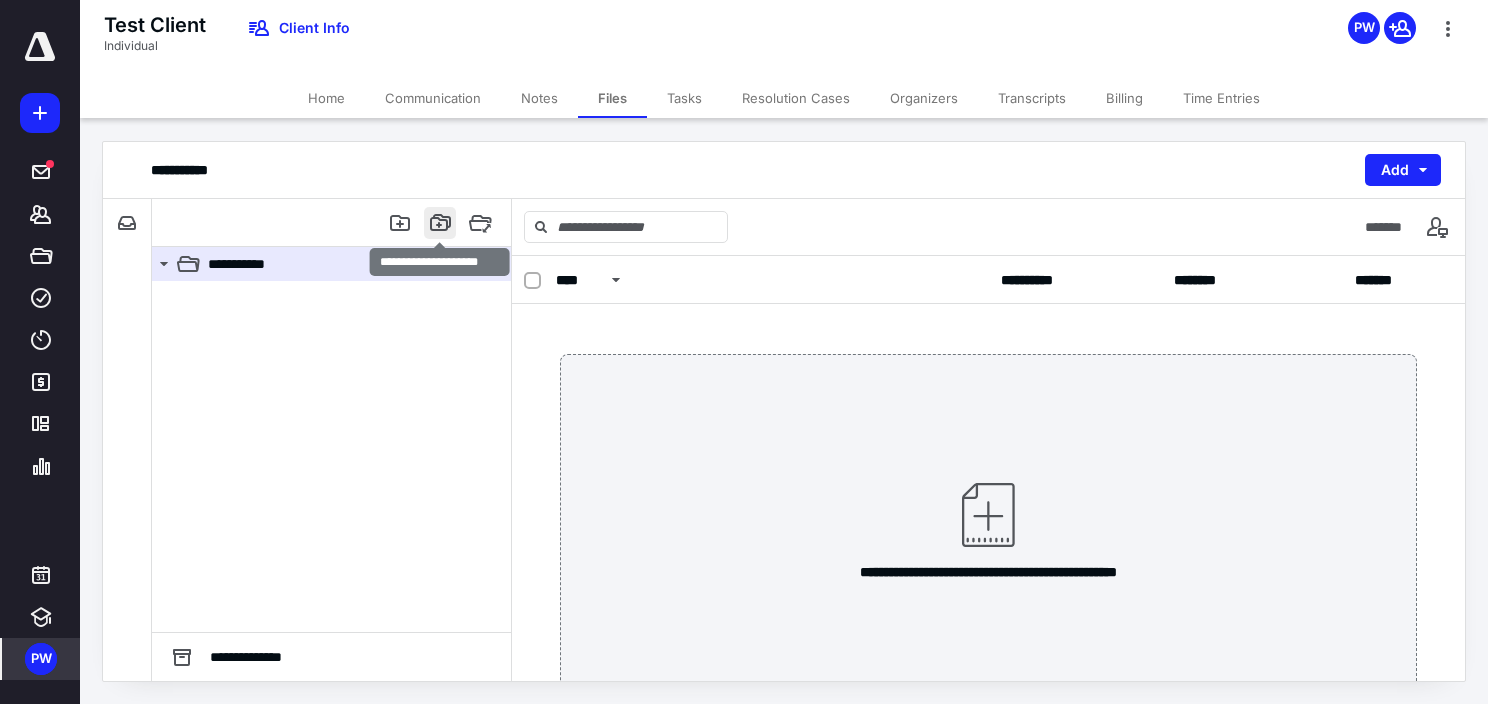 click at bounding box center [440, 223] 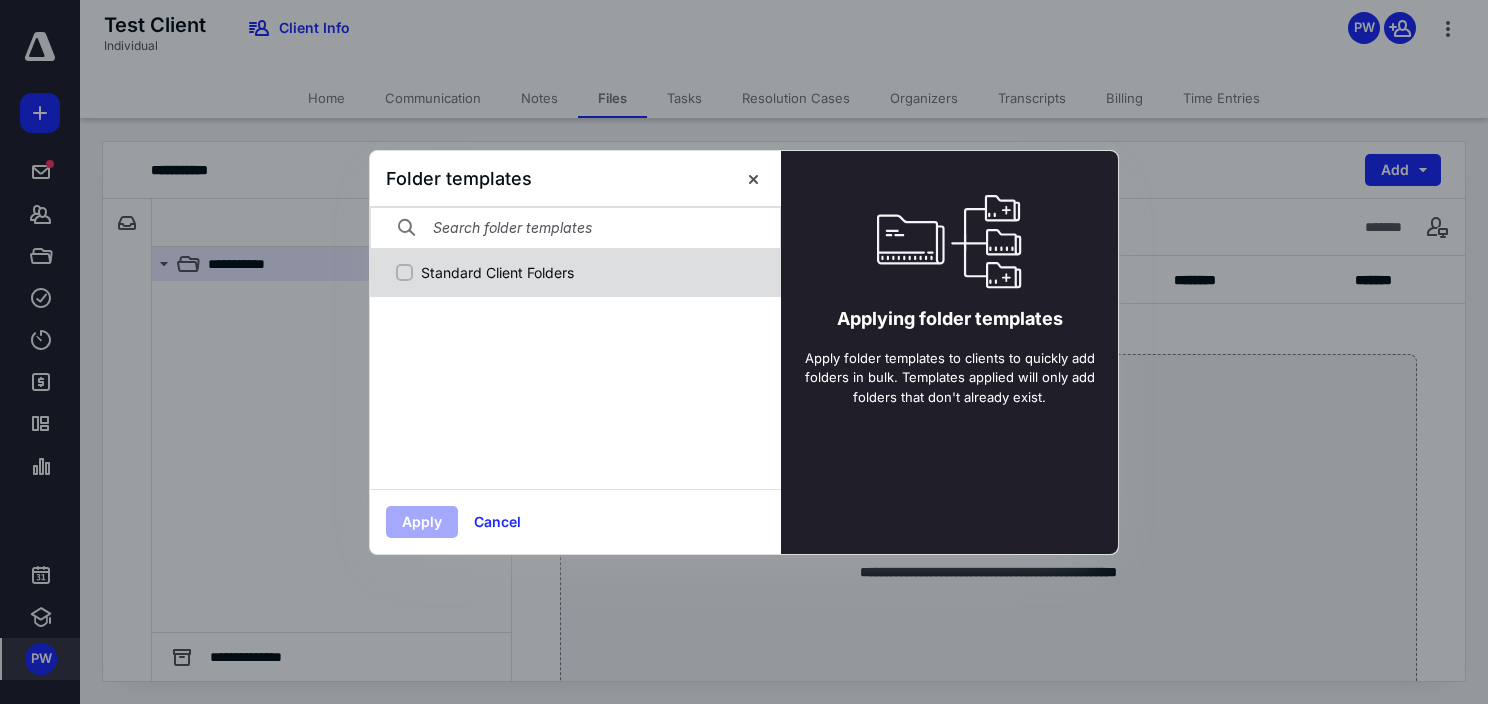 click 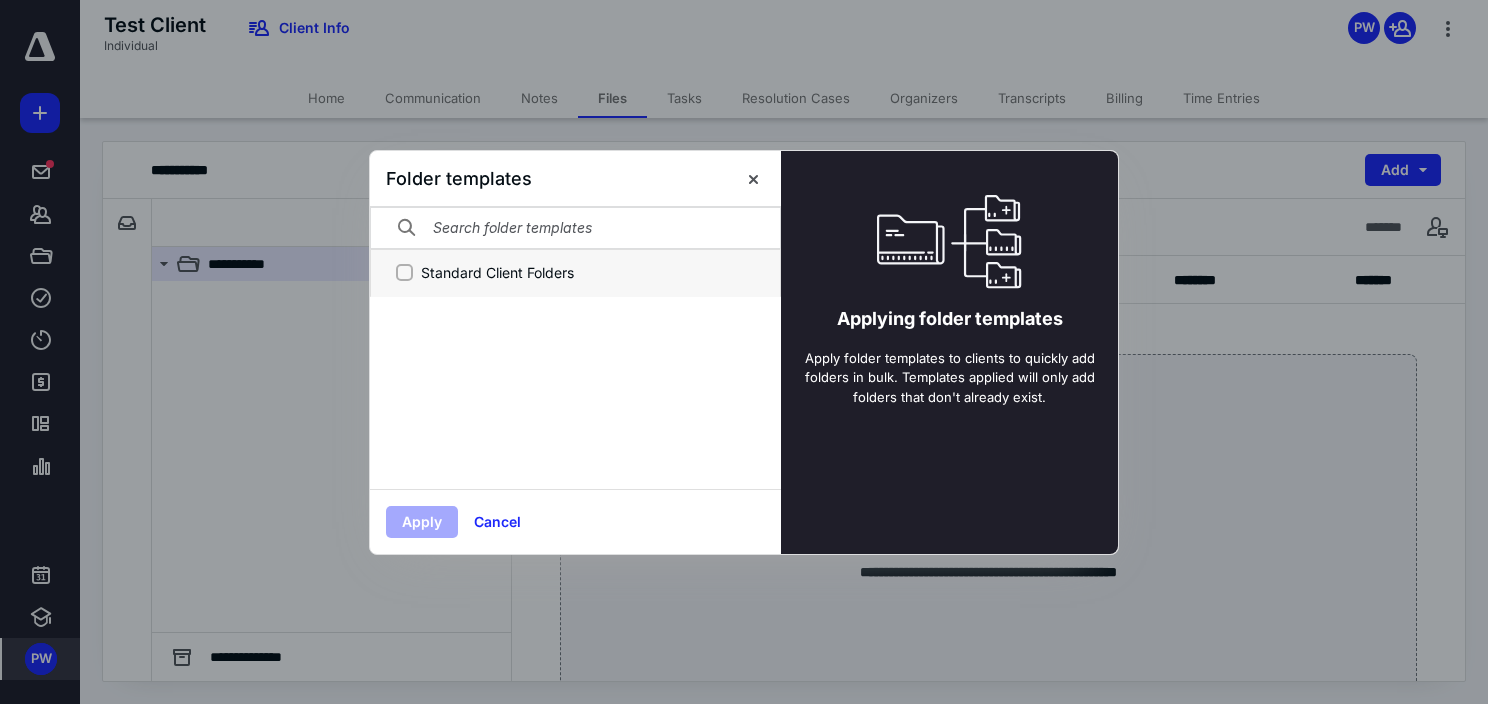 click on "Standard Client Folders" at bounding box center (404, 272) 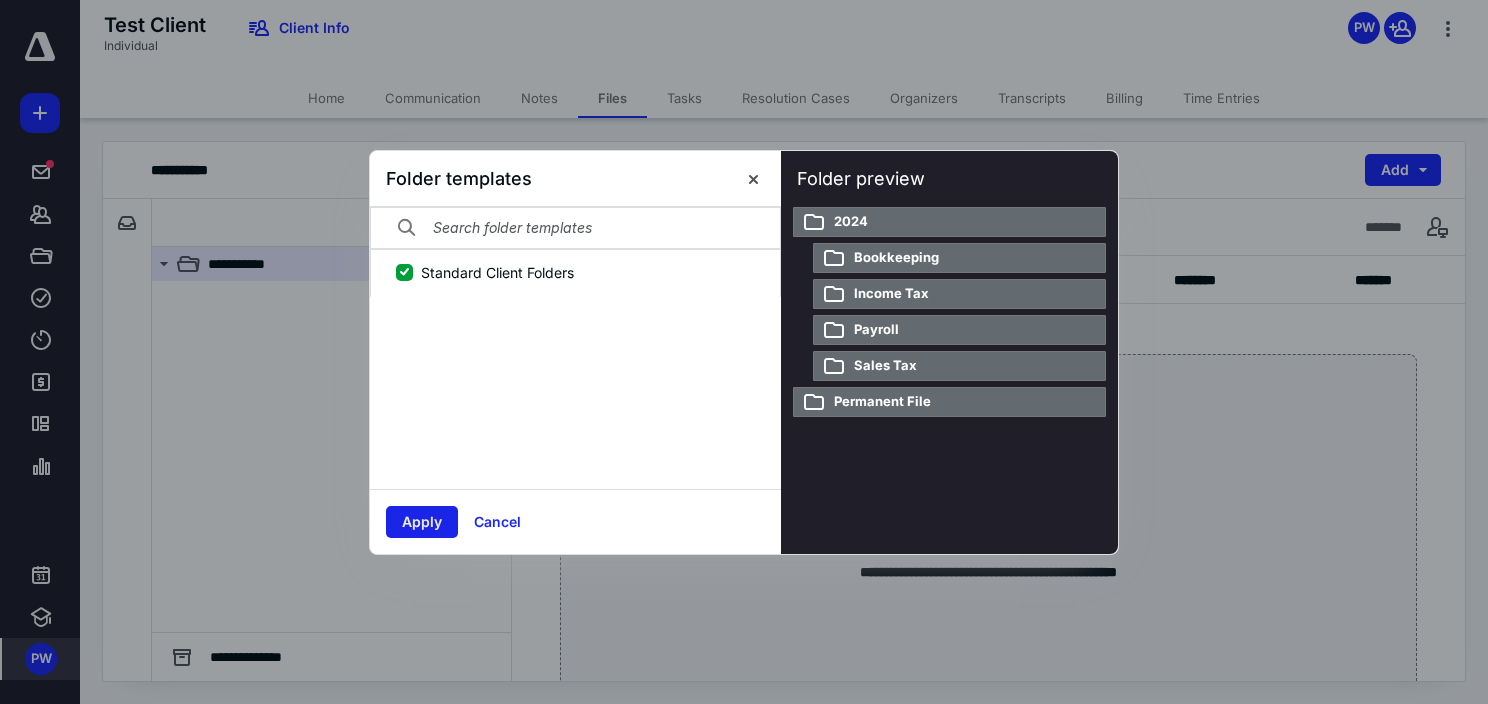 click on "Apply" at bounding box center [422, 522] 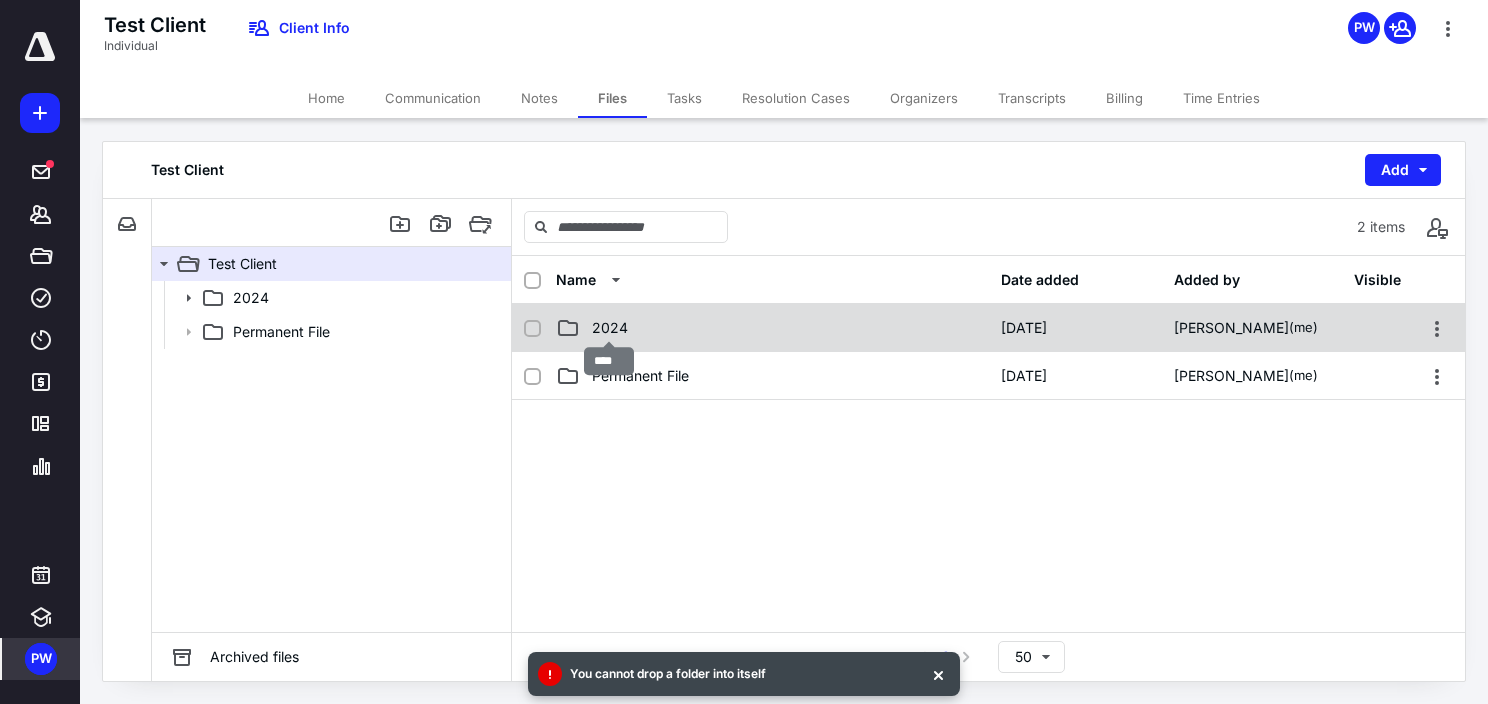 click on "2024" at bounding box center [610, 328] 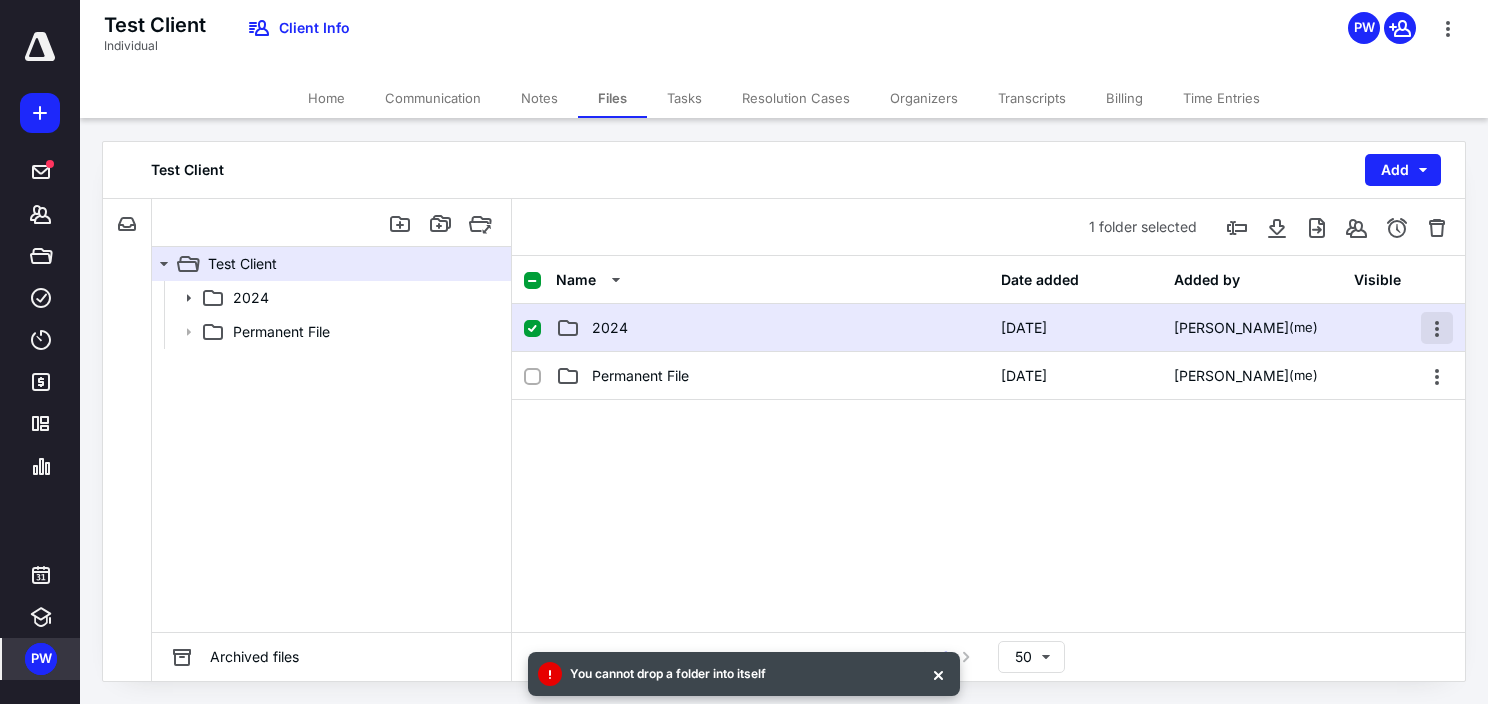 click at bounding box center (1437, 328) 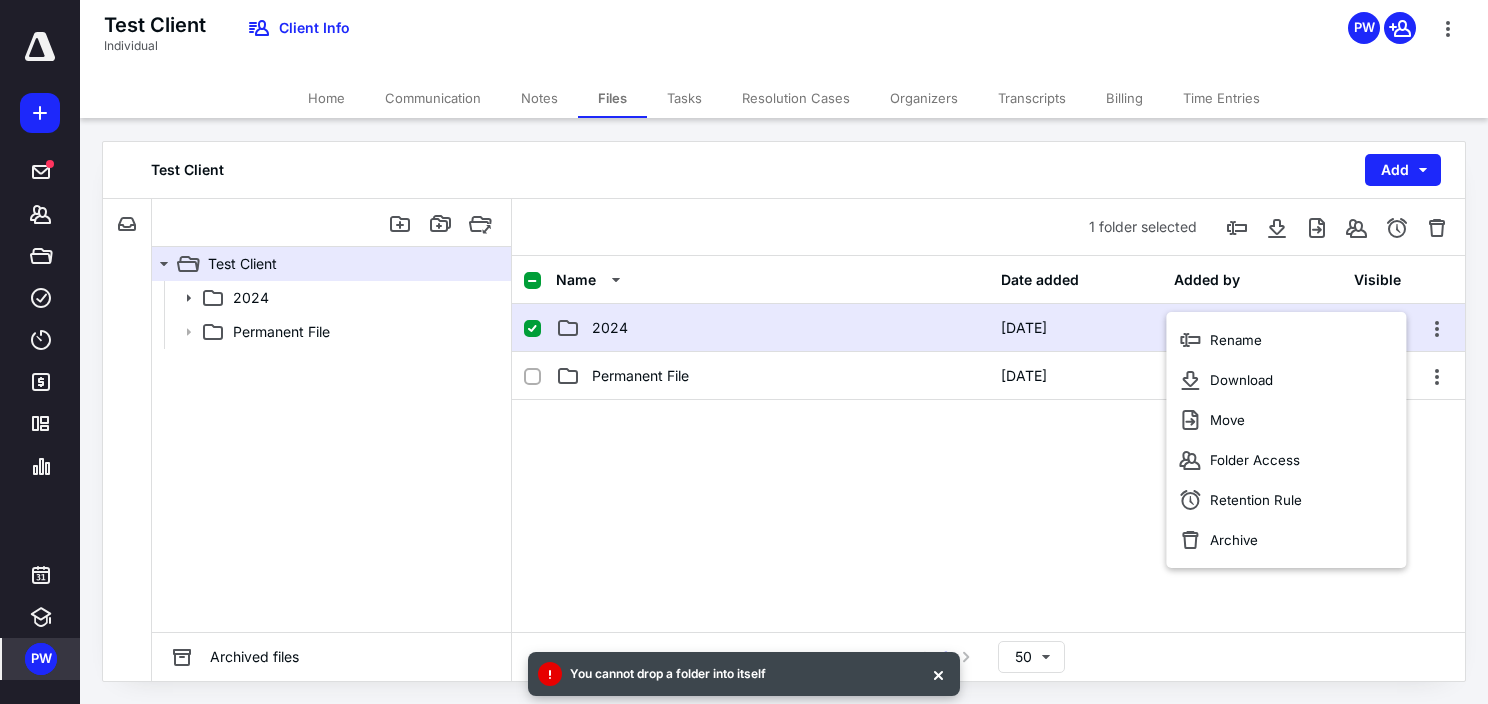 click at bounding box center [988, 550] 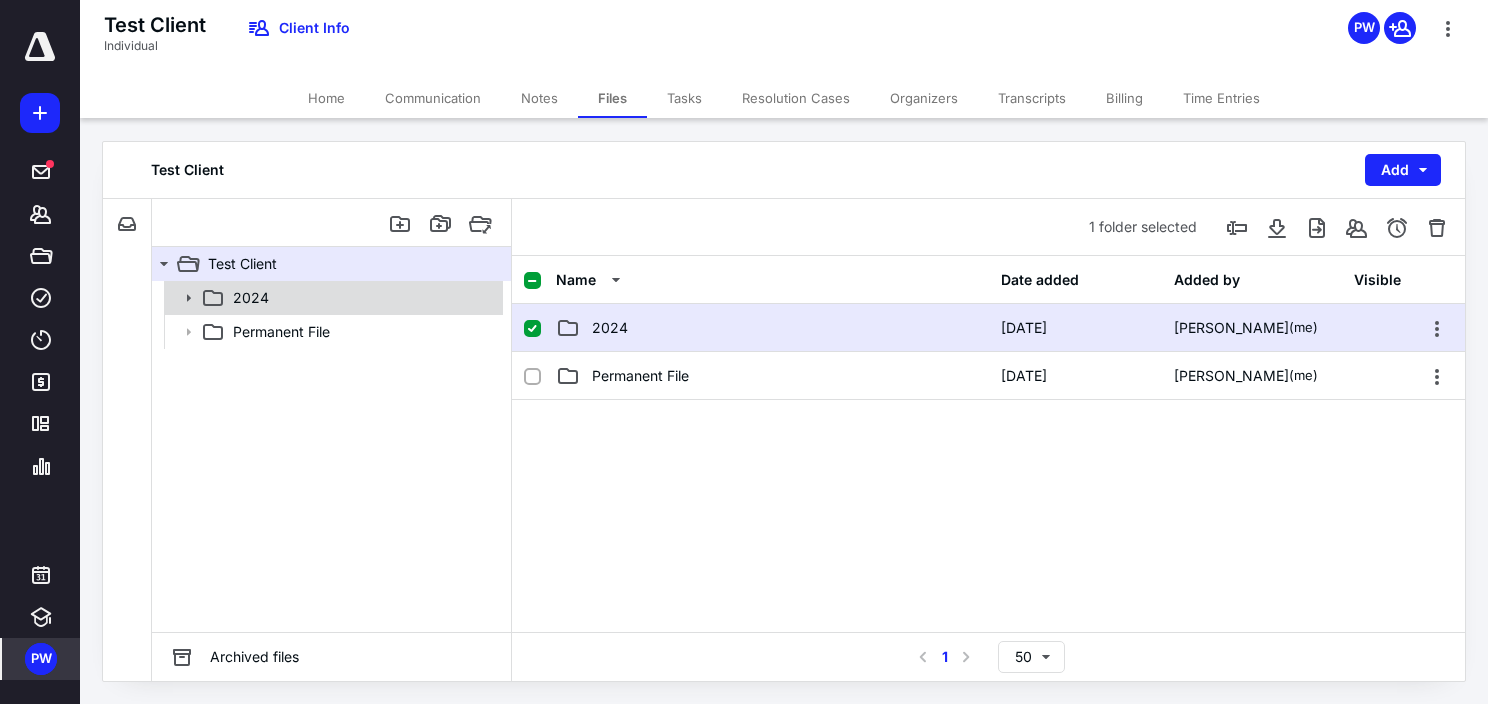 click 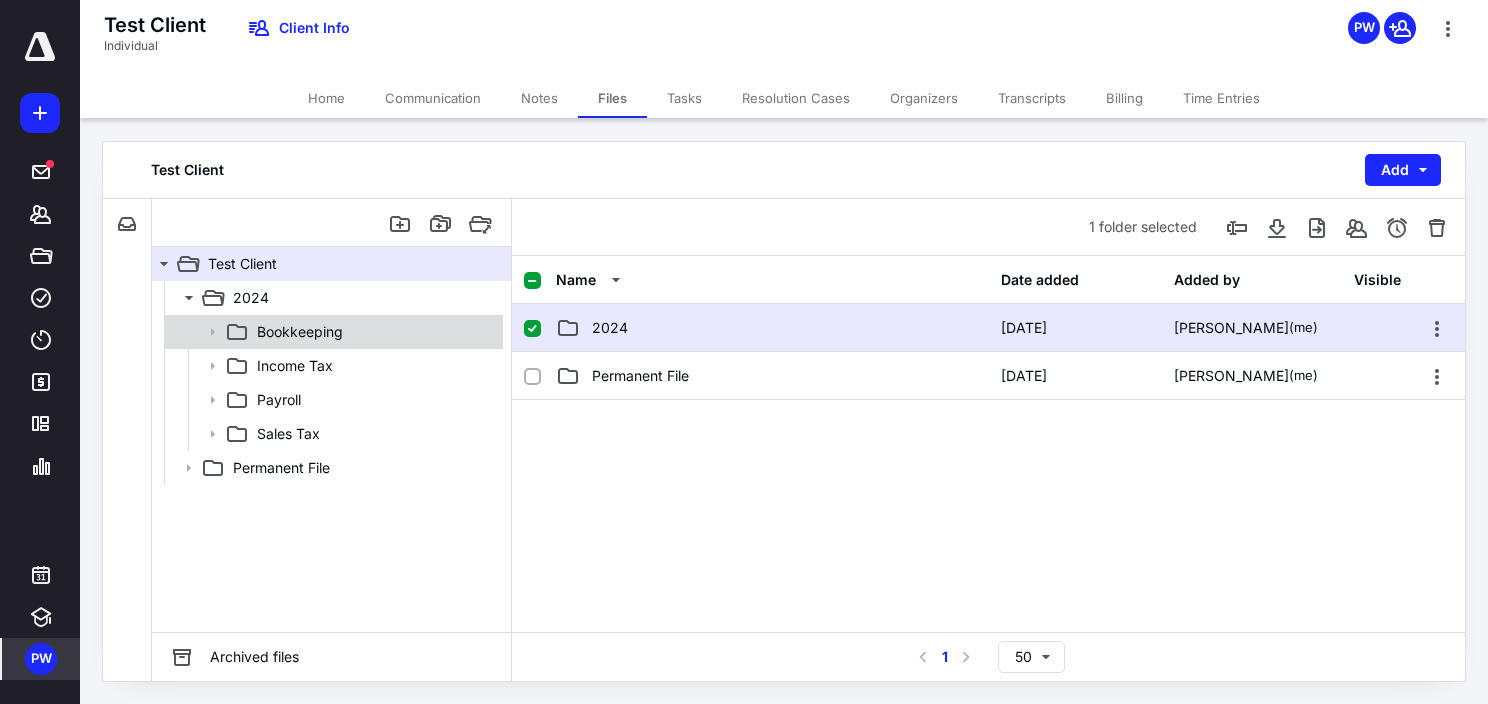 click on "Bookkeeping" at bounding box center (300, 332) 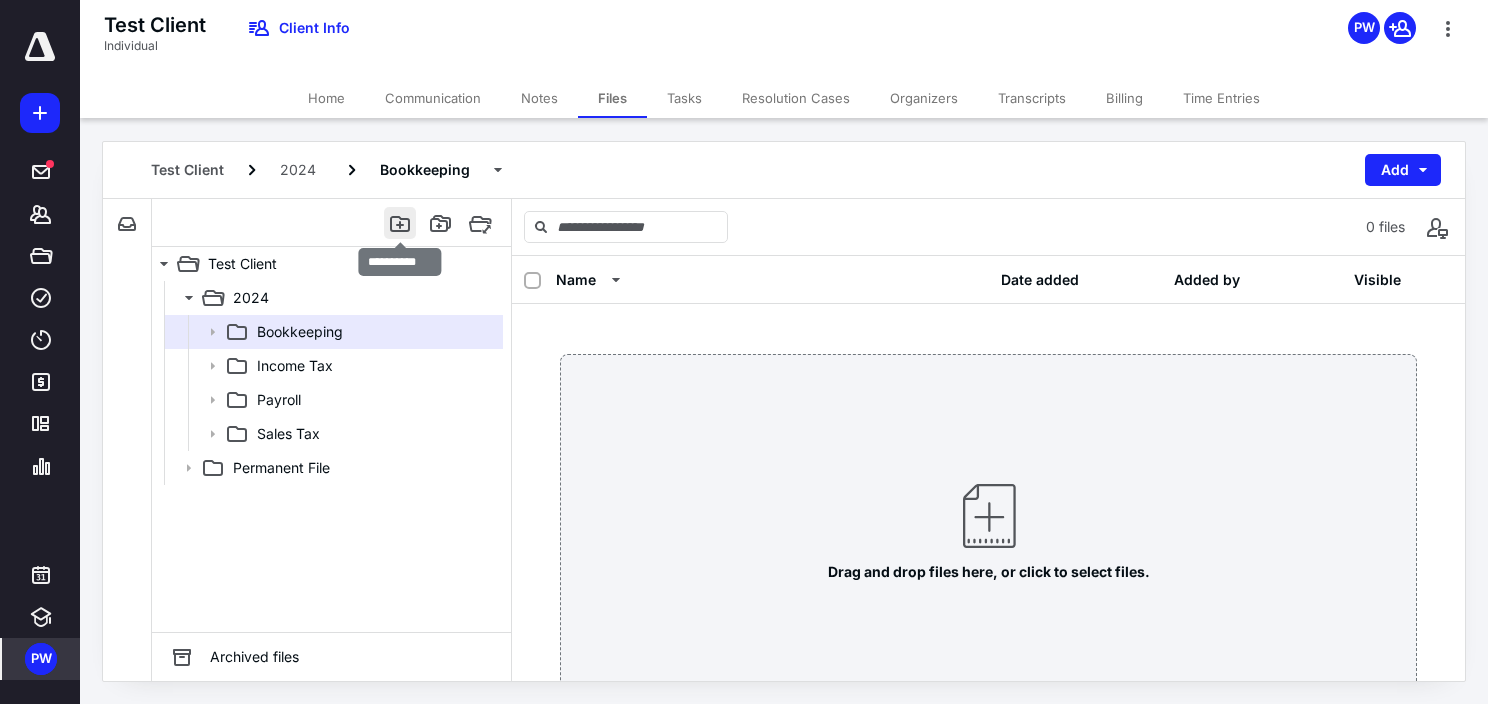 click at bounding box center [400, 223] 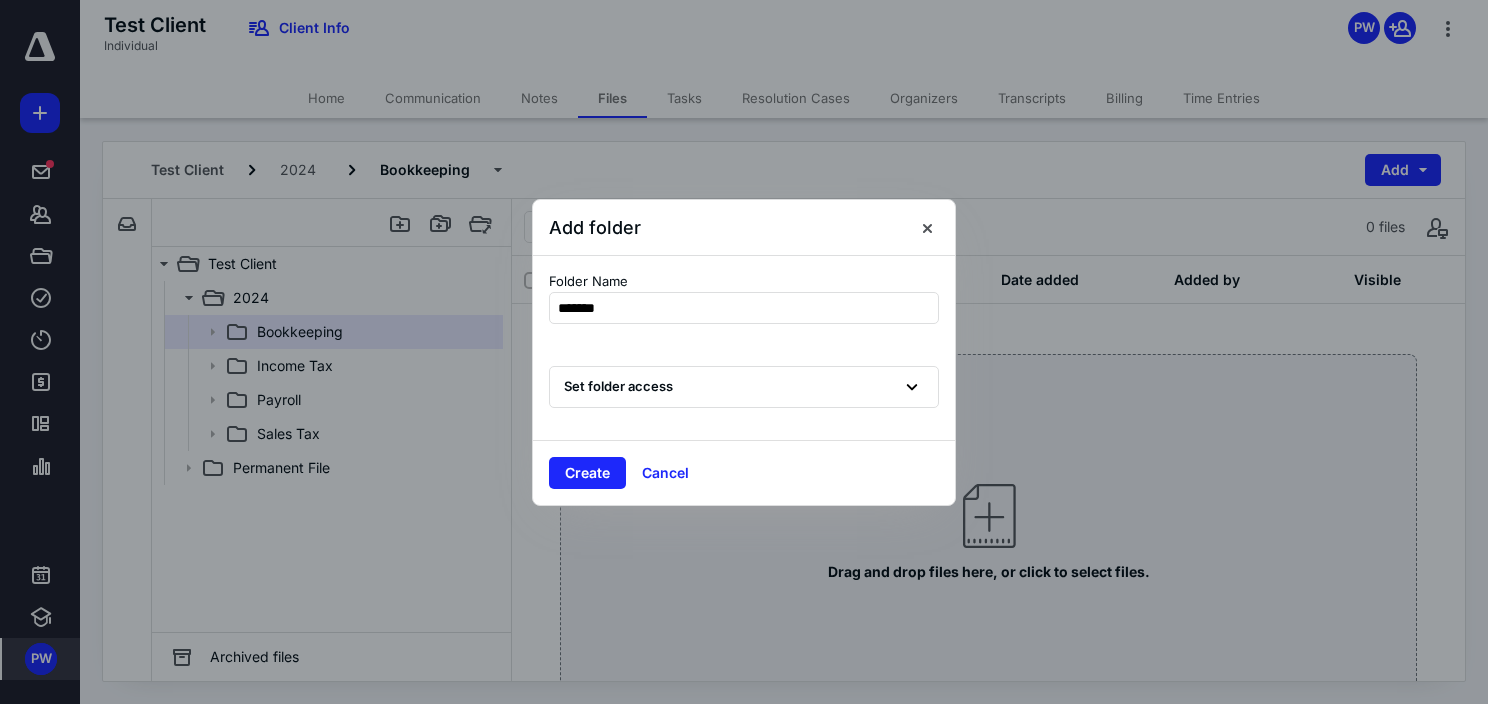 type on "*******" 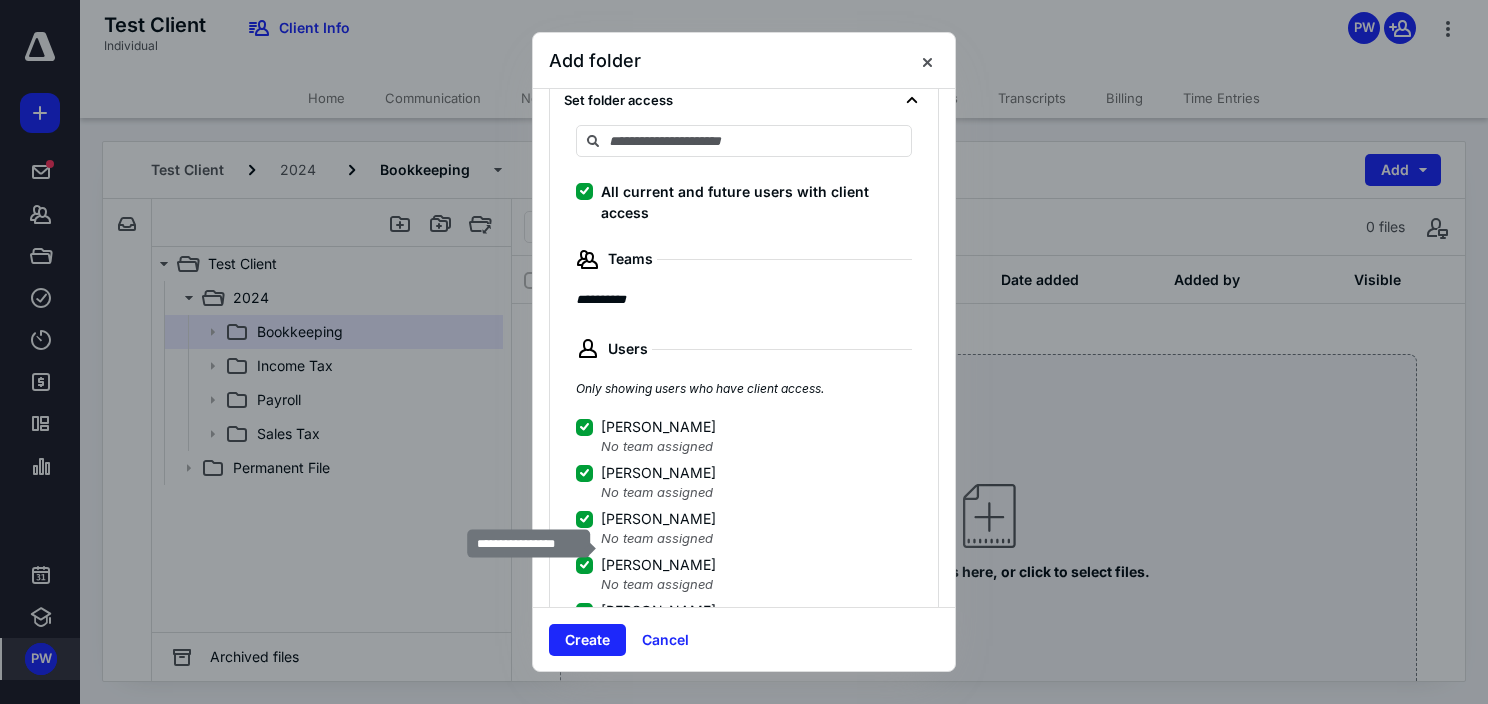 scroll, scrollTop: 0, scrollLeft: 0, axis: both 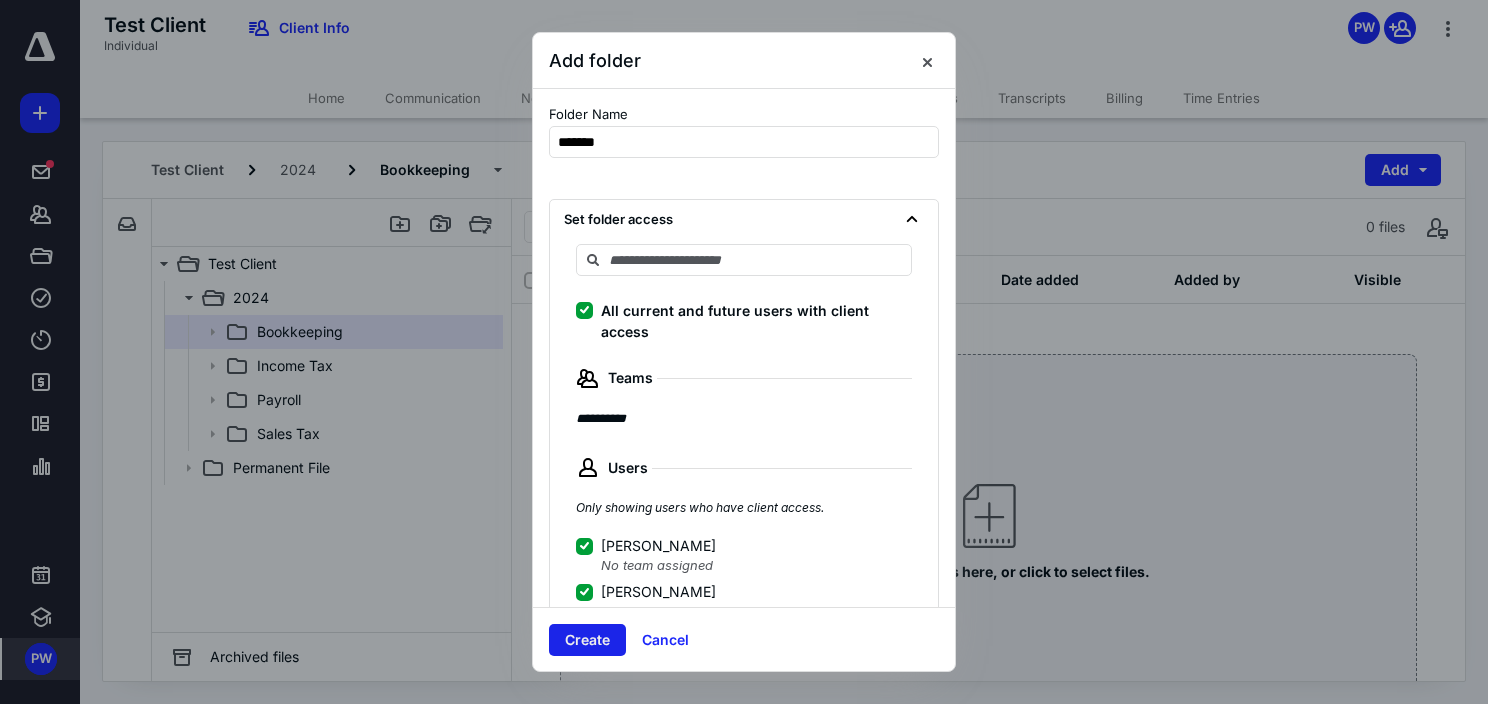 click on "Create" at bounding box center (587, 640) 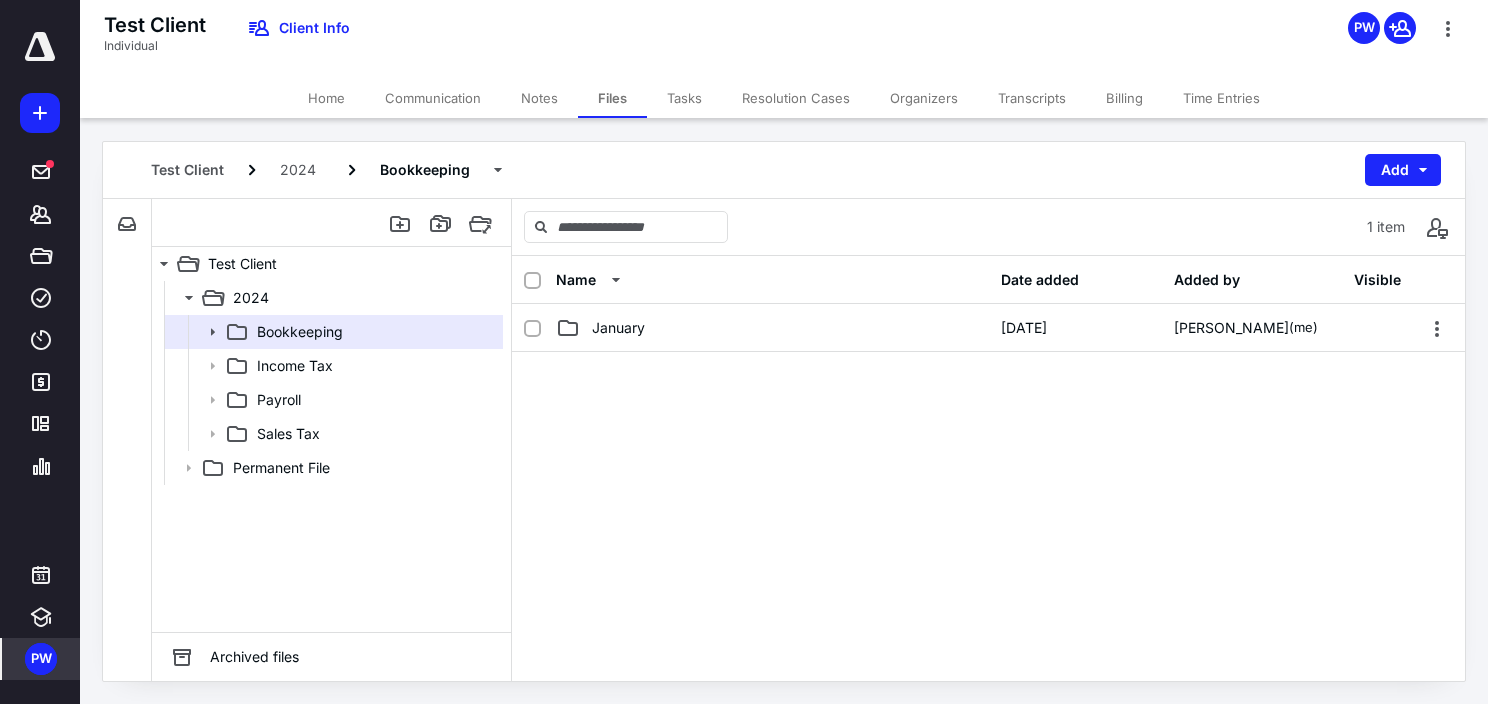 click at bounding box center (988, 502) 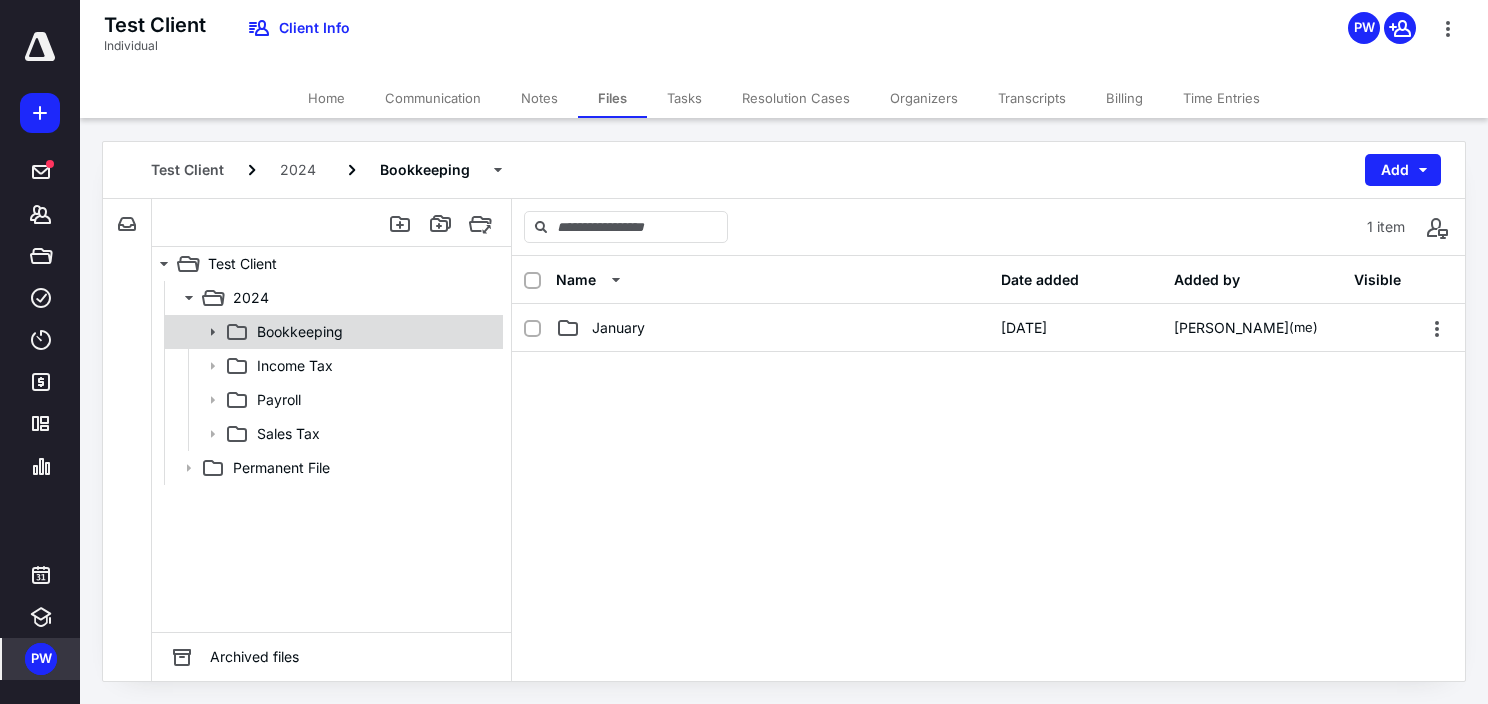 click 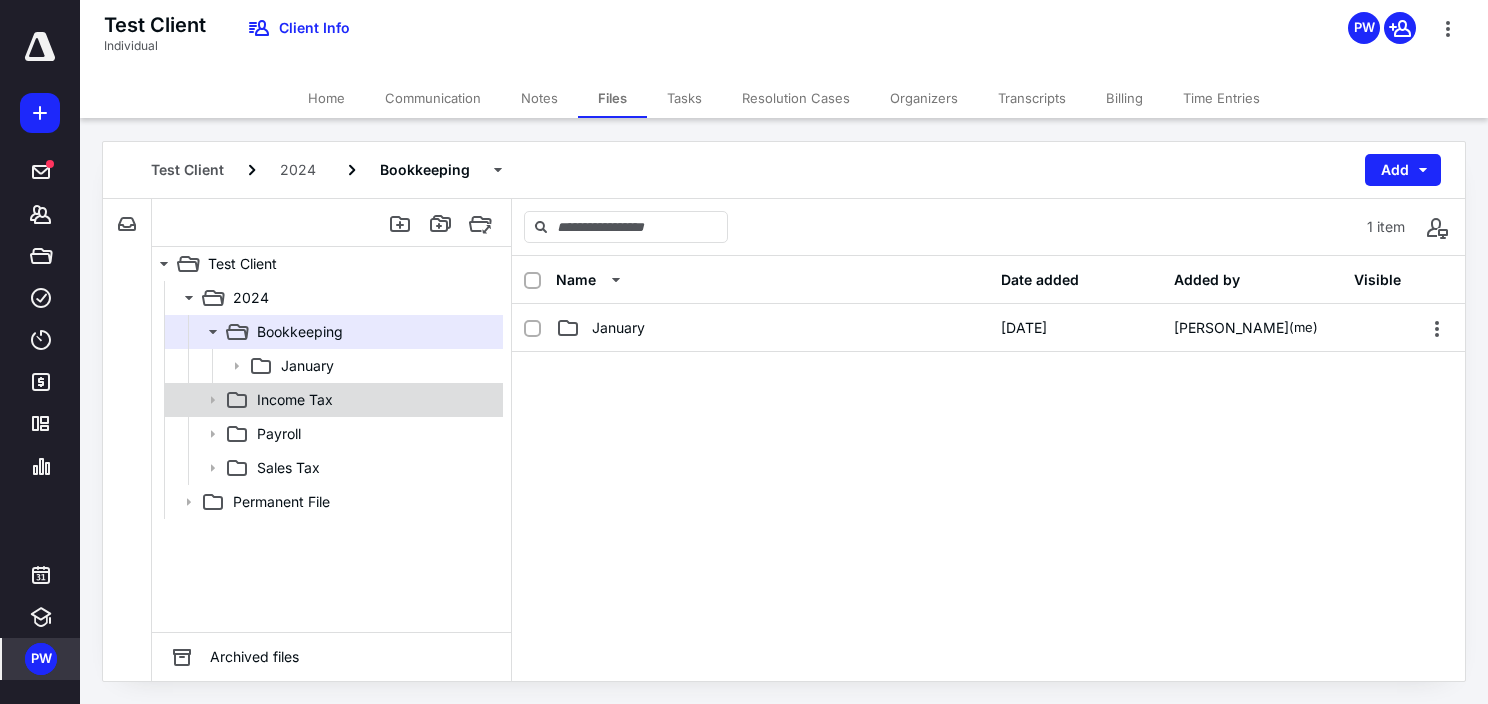 click 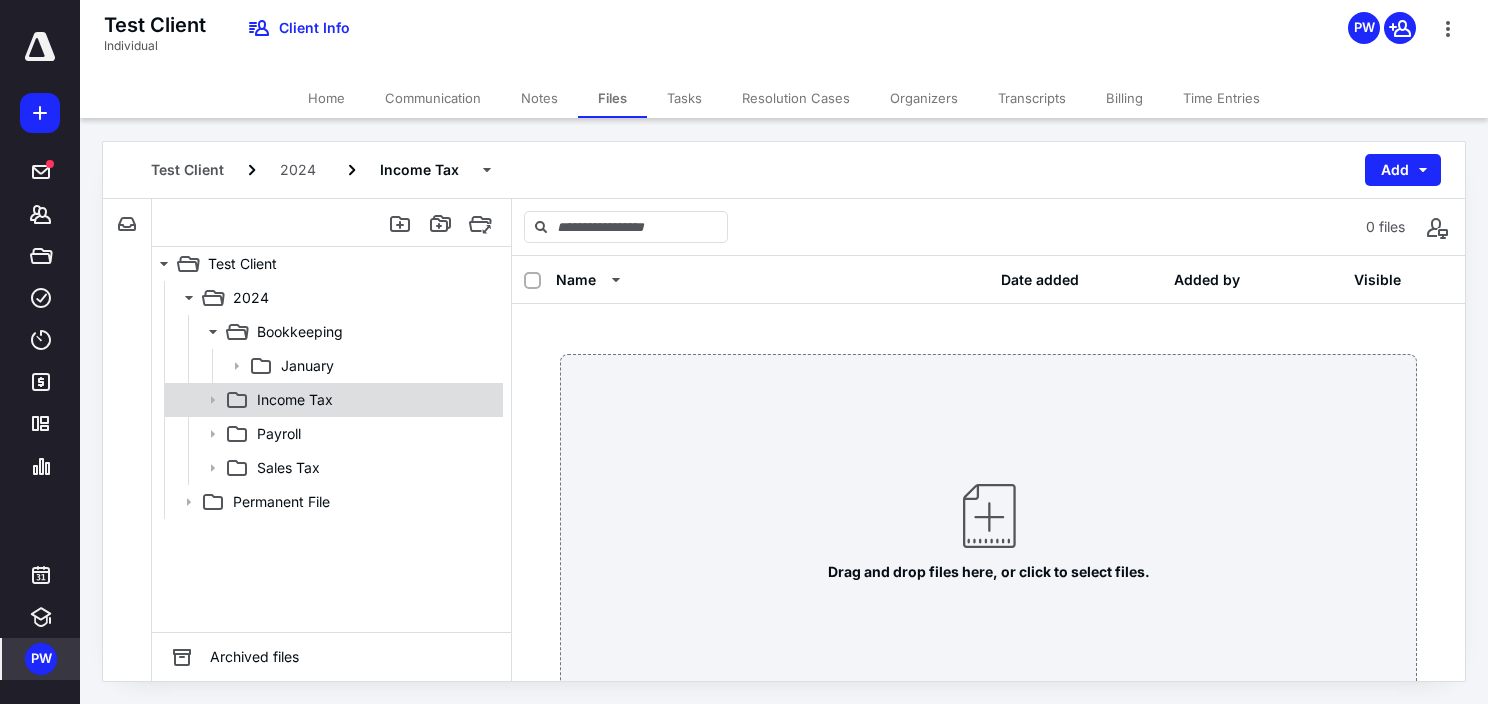 click 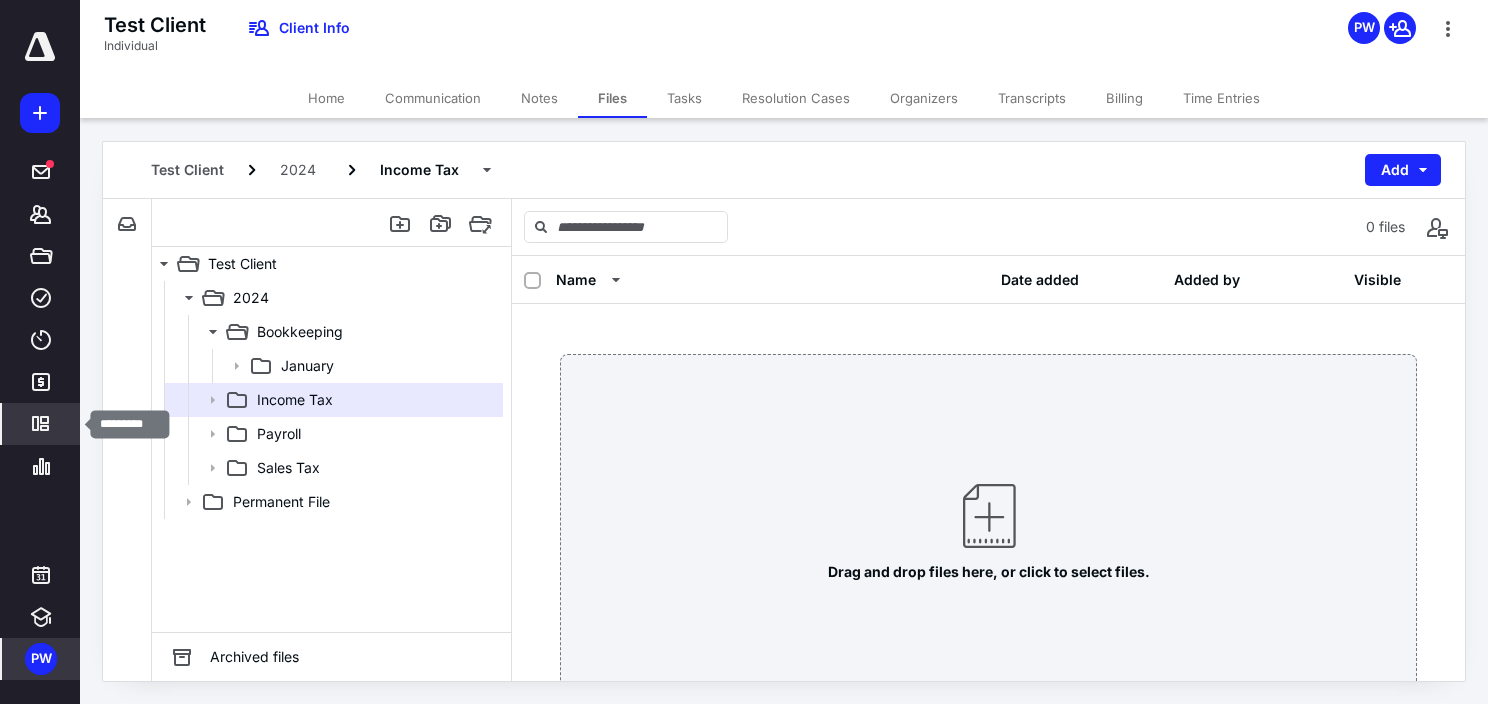 click 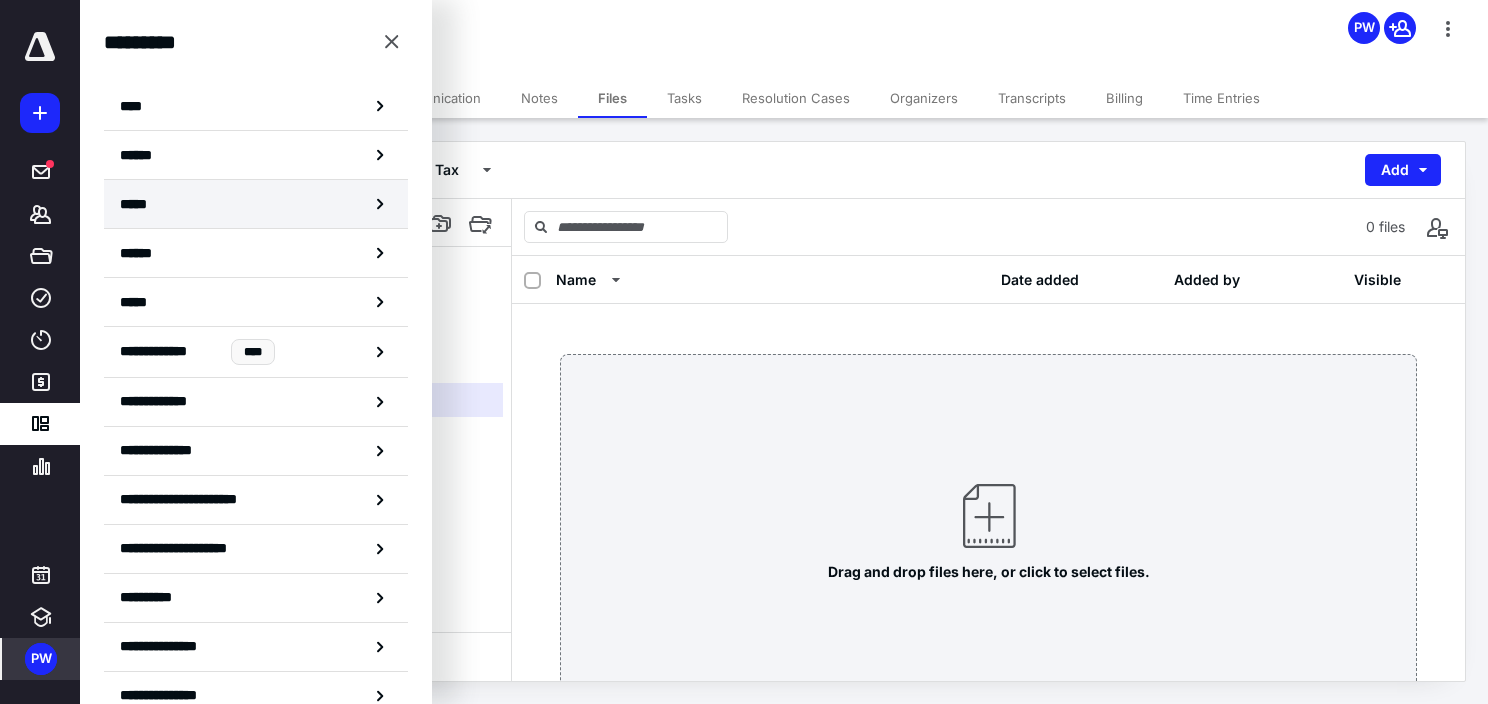 click on "*****" at bounding box center [256, 204] 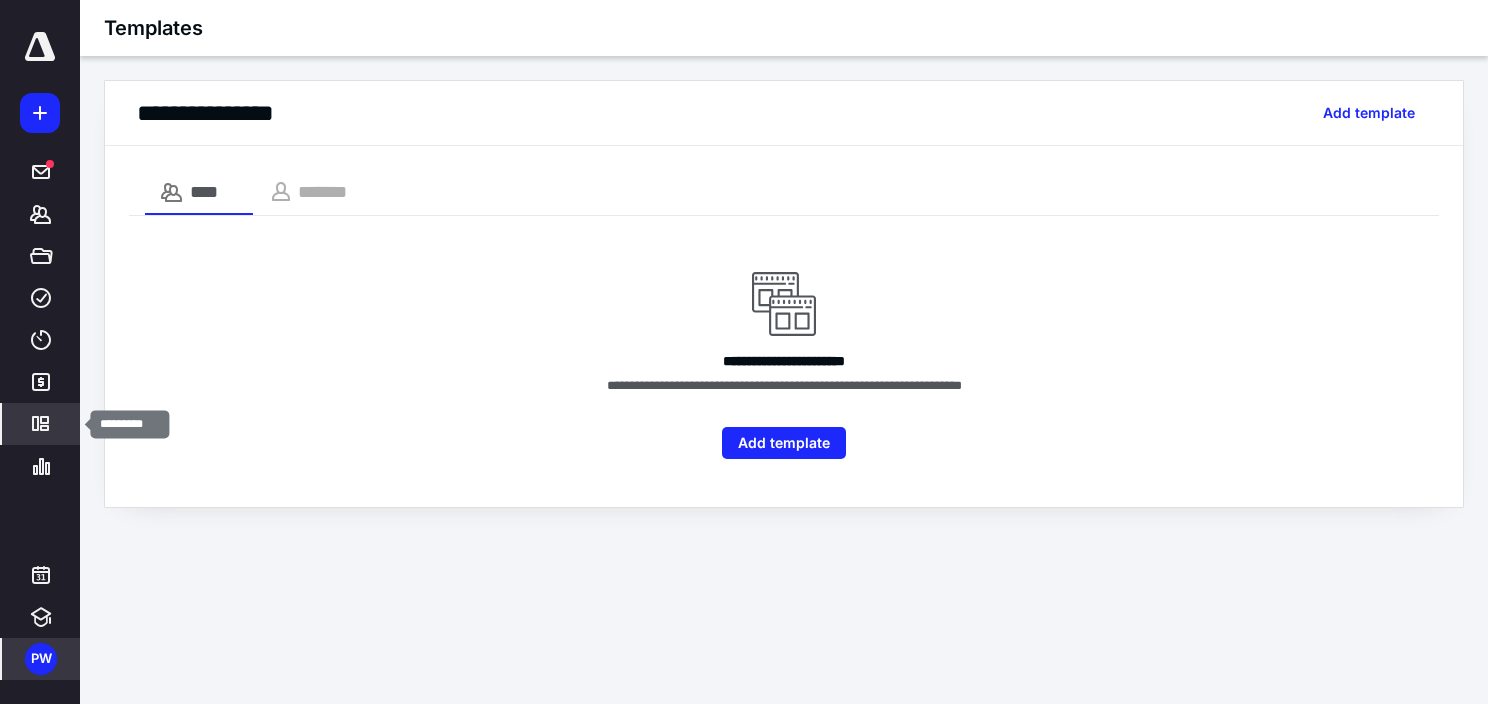 drag, startPoint x: 44, startPoint y: 428, endPoint x: 60, endPoint y: 420, distance: 17.888544 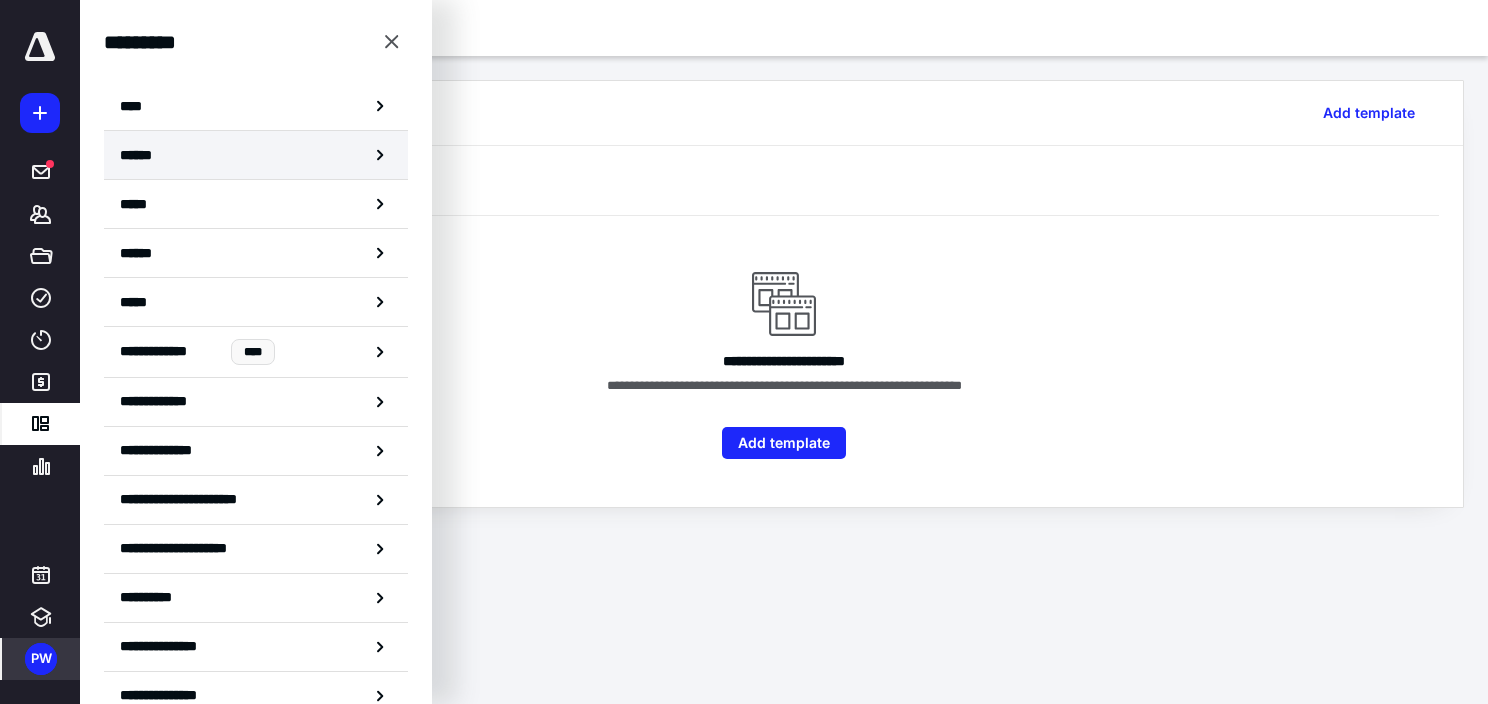 click on "******" at bounding box center (256, 155) 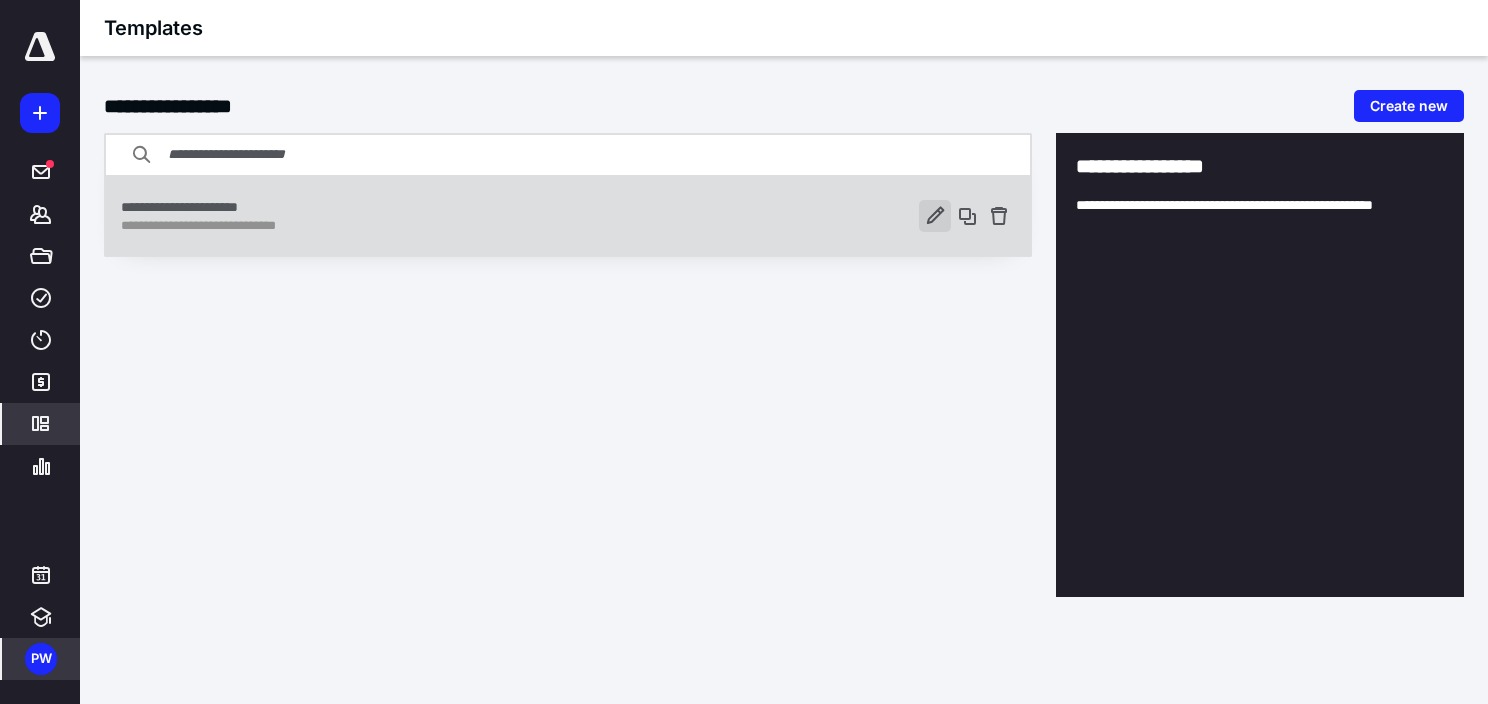 click at bounding box center (935, 216) 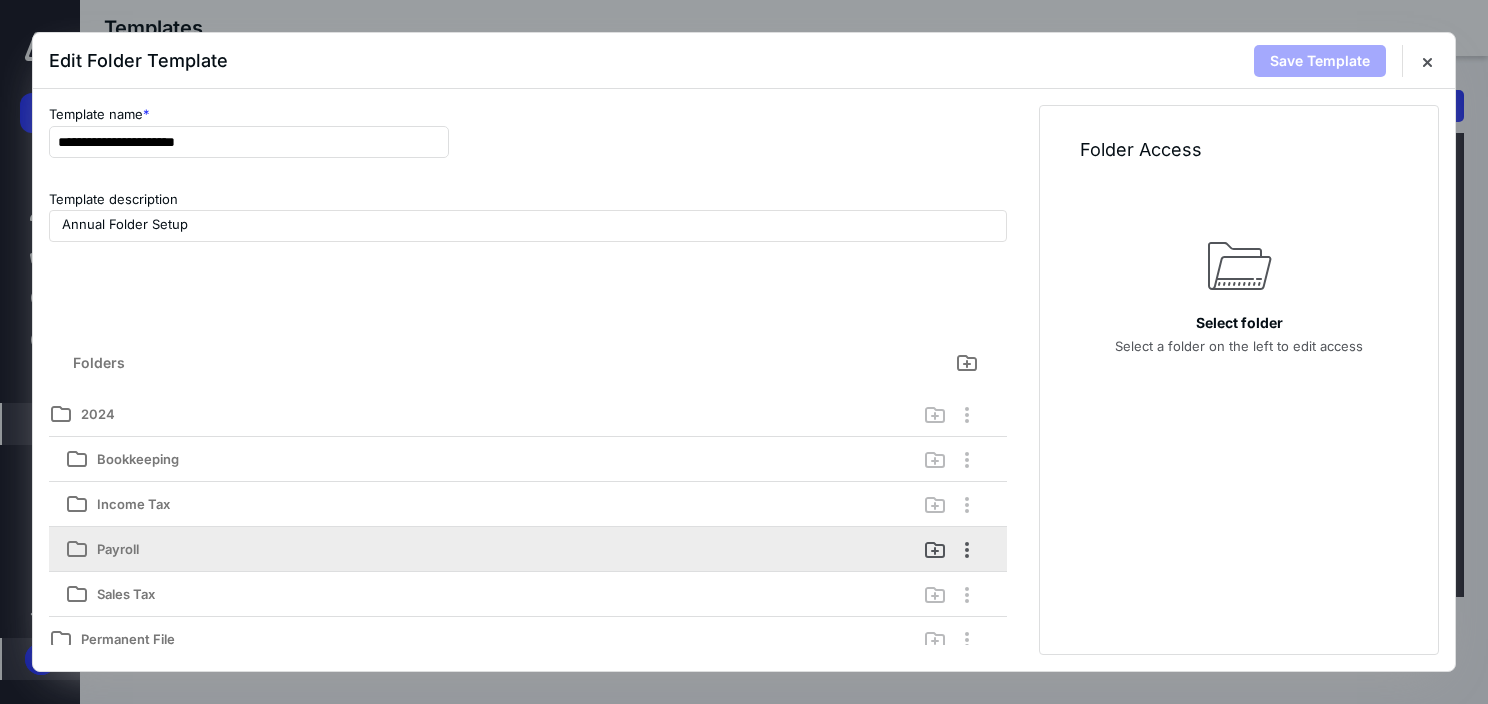 scroll, scrollTop: 0, scrollLeft: 0, axis: both 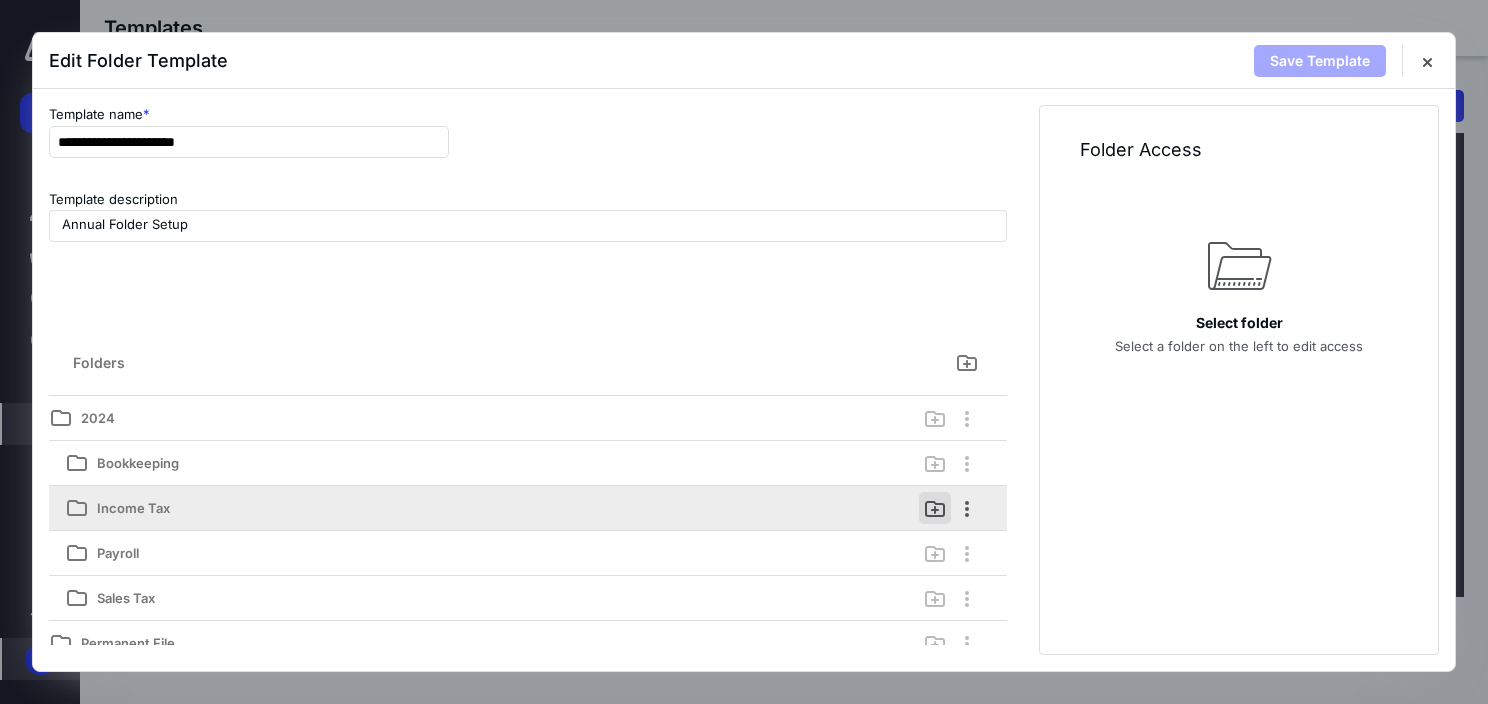 click at bounding box center (935, 508) 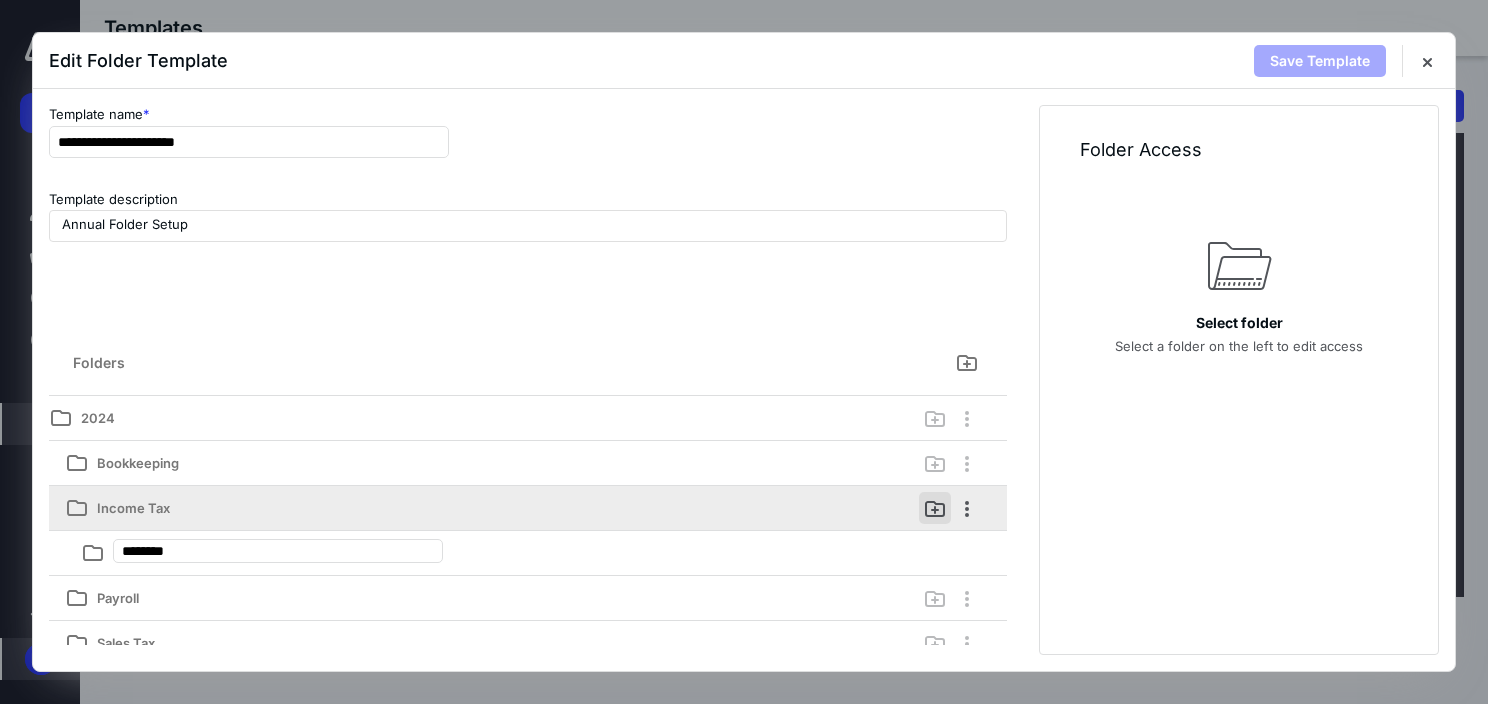 type on "*********" 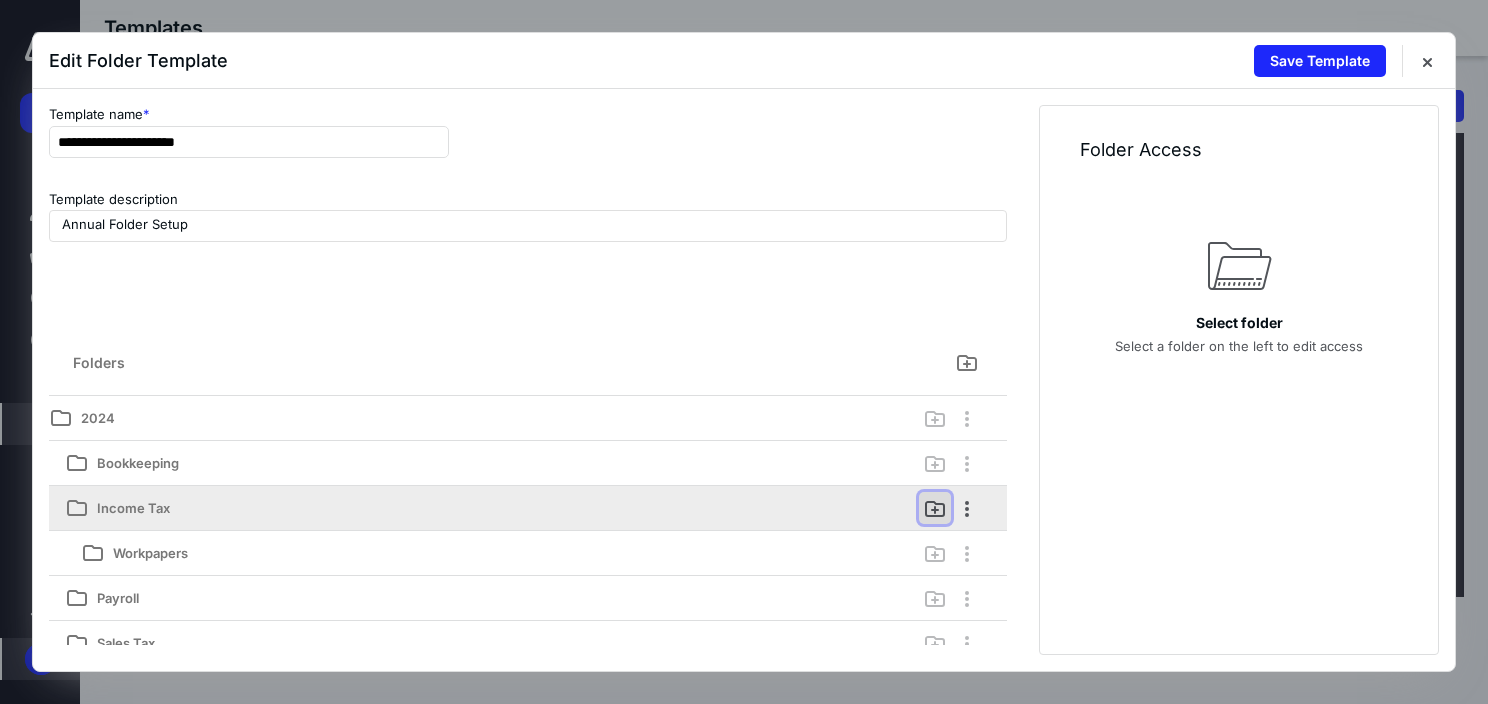 click at bounding box center [935, 508] 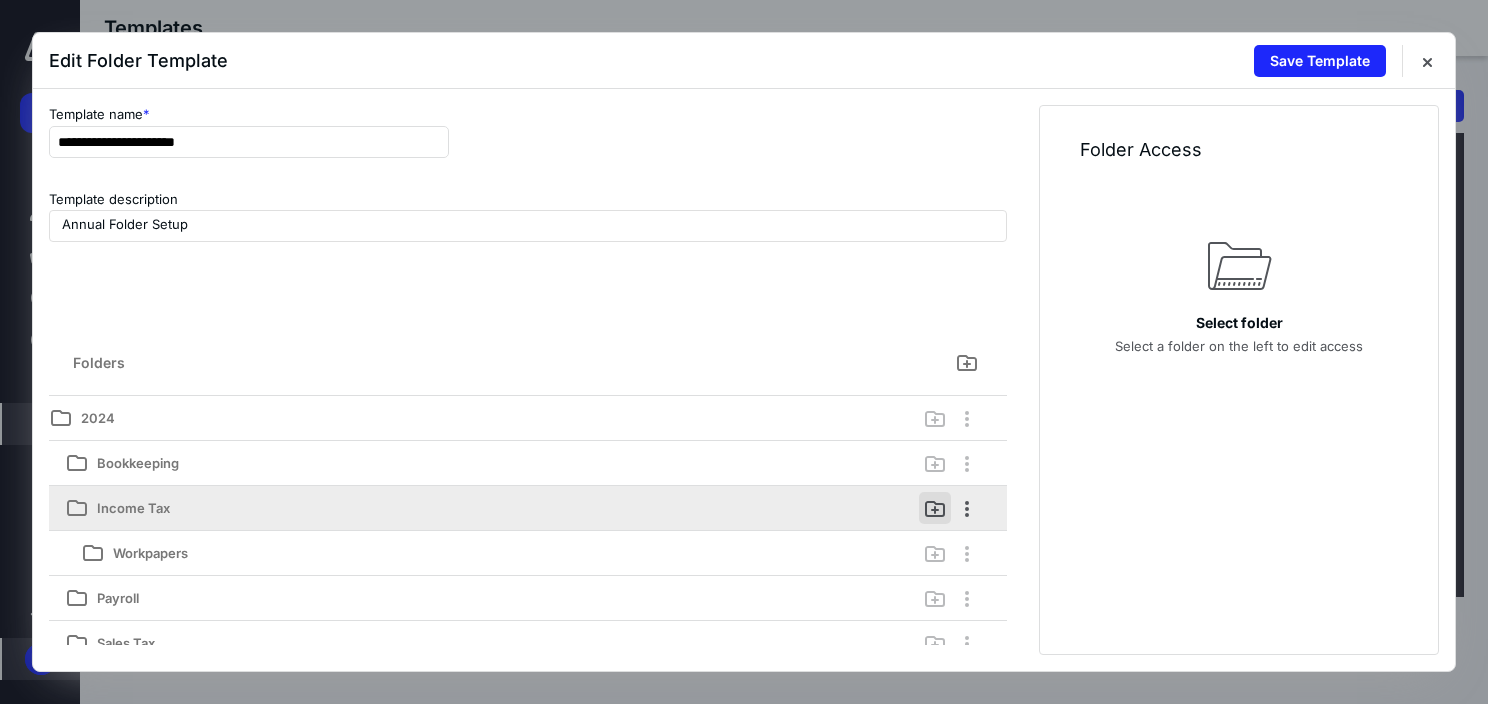 click at bounding box center [935, 508] 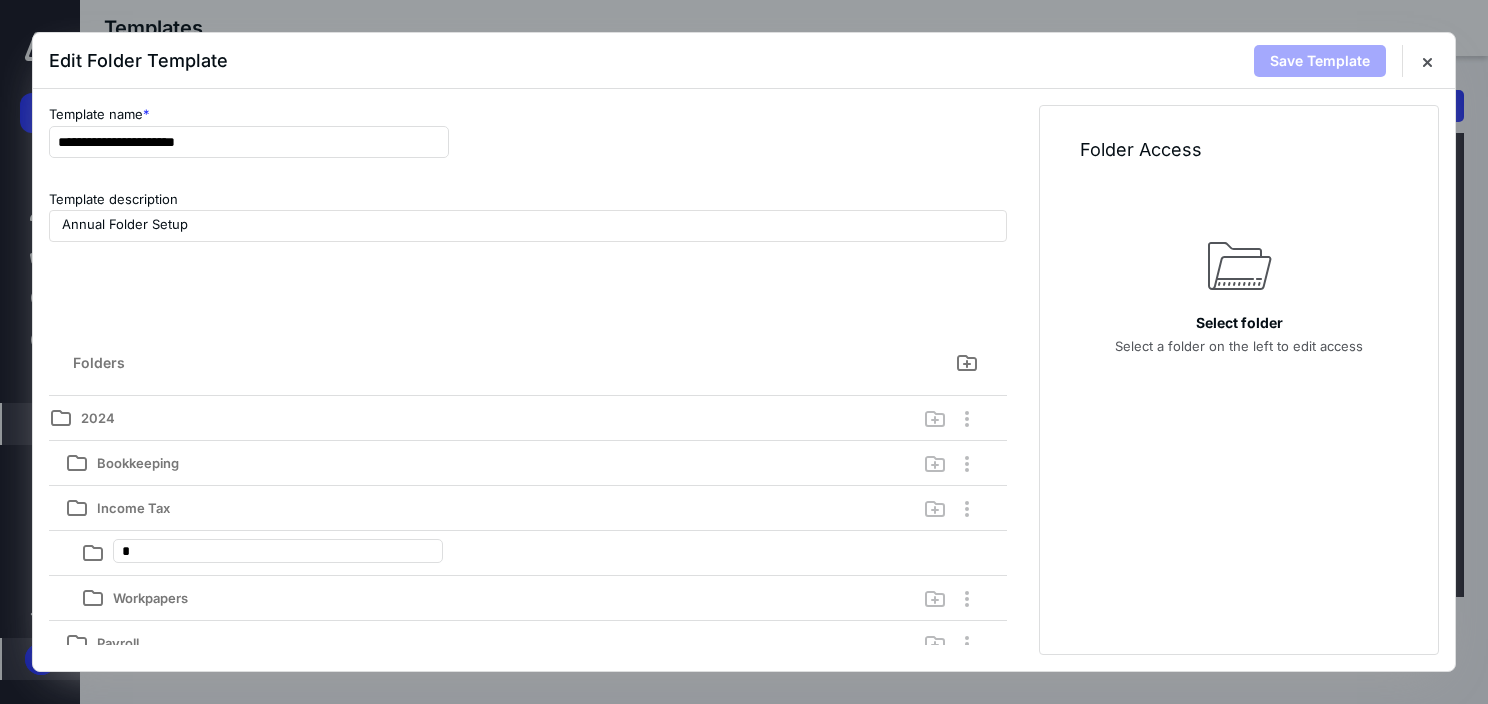 type on "**" 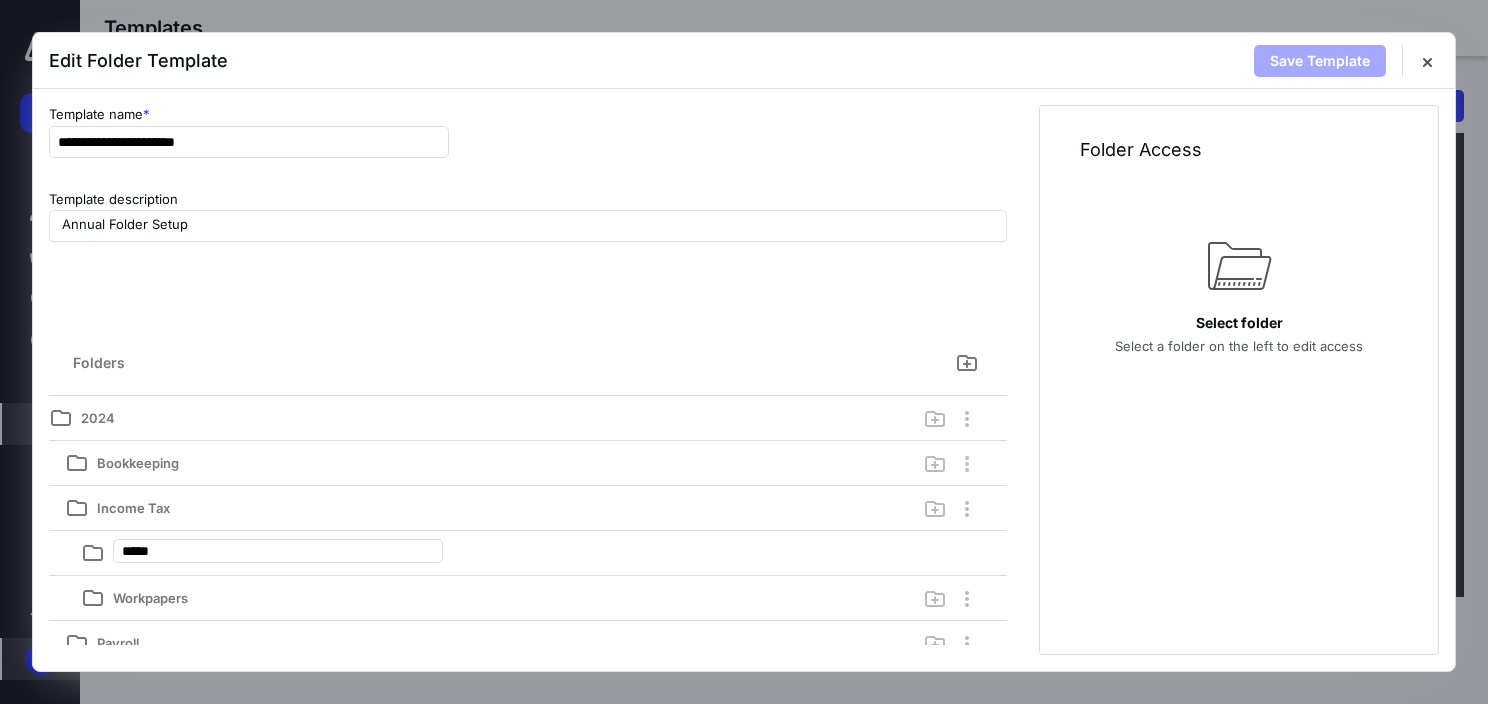 type on "******" 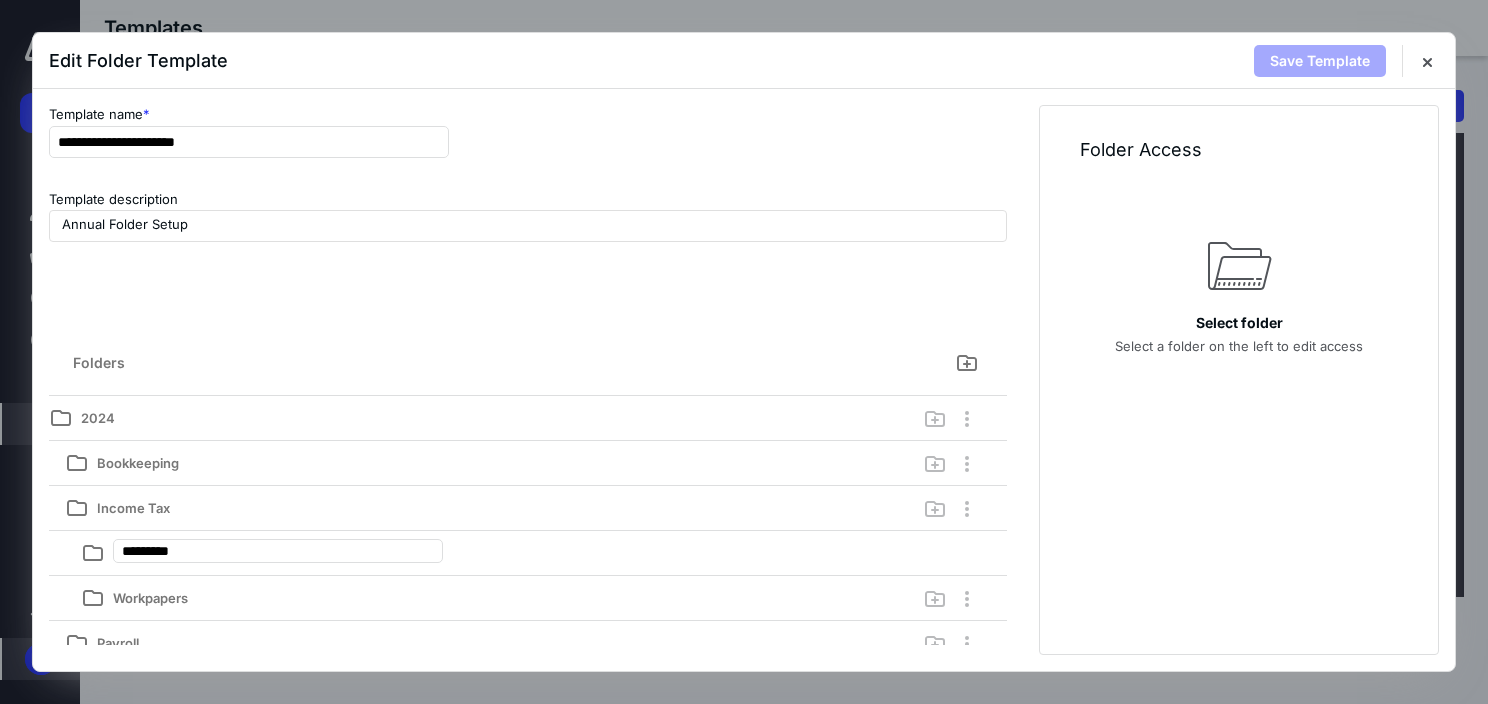 type on "**********" 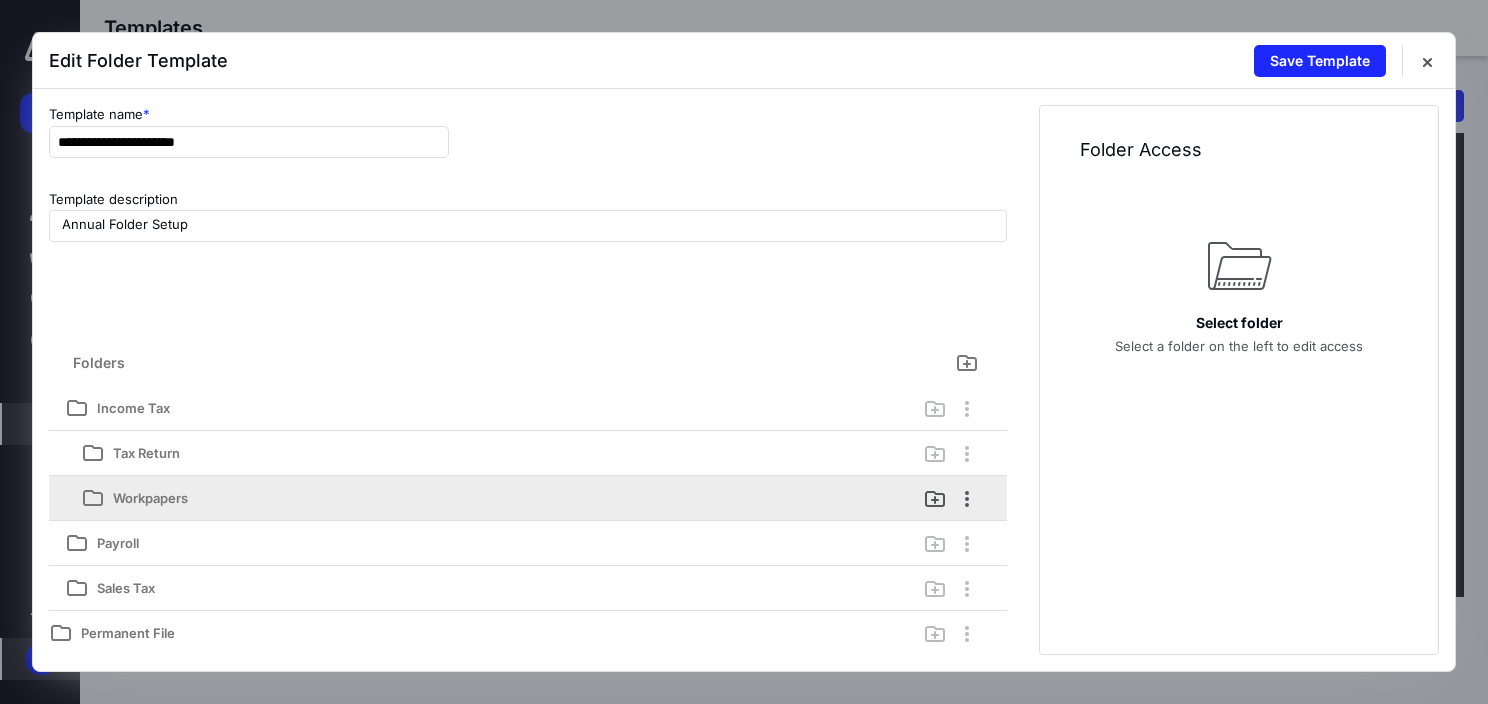 scroll, scrollTop: 0, scrollLeft: 0, axis: both 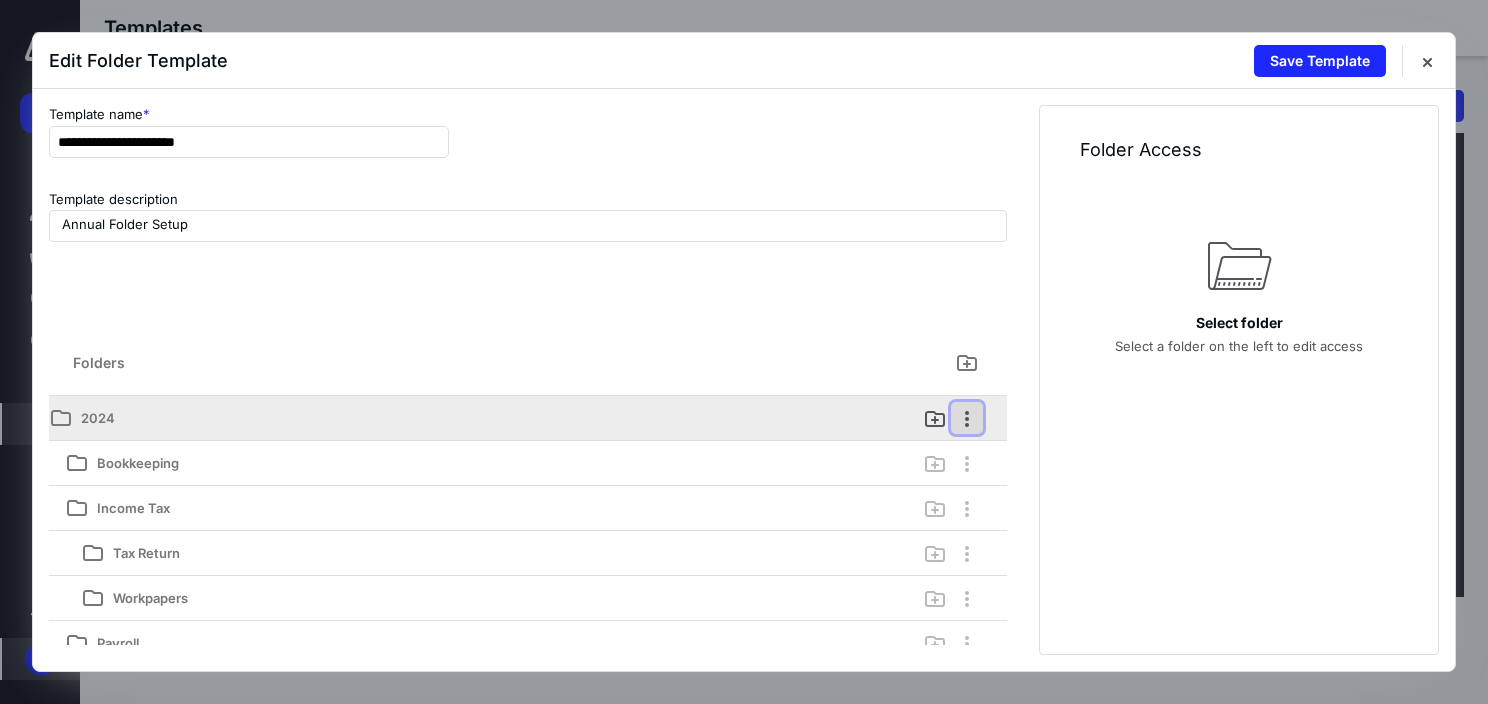 click at bounding box center (967, 418) 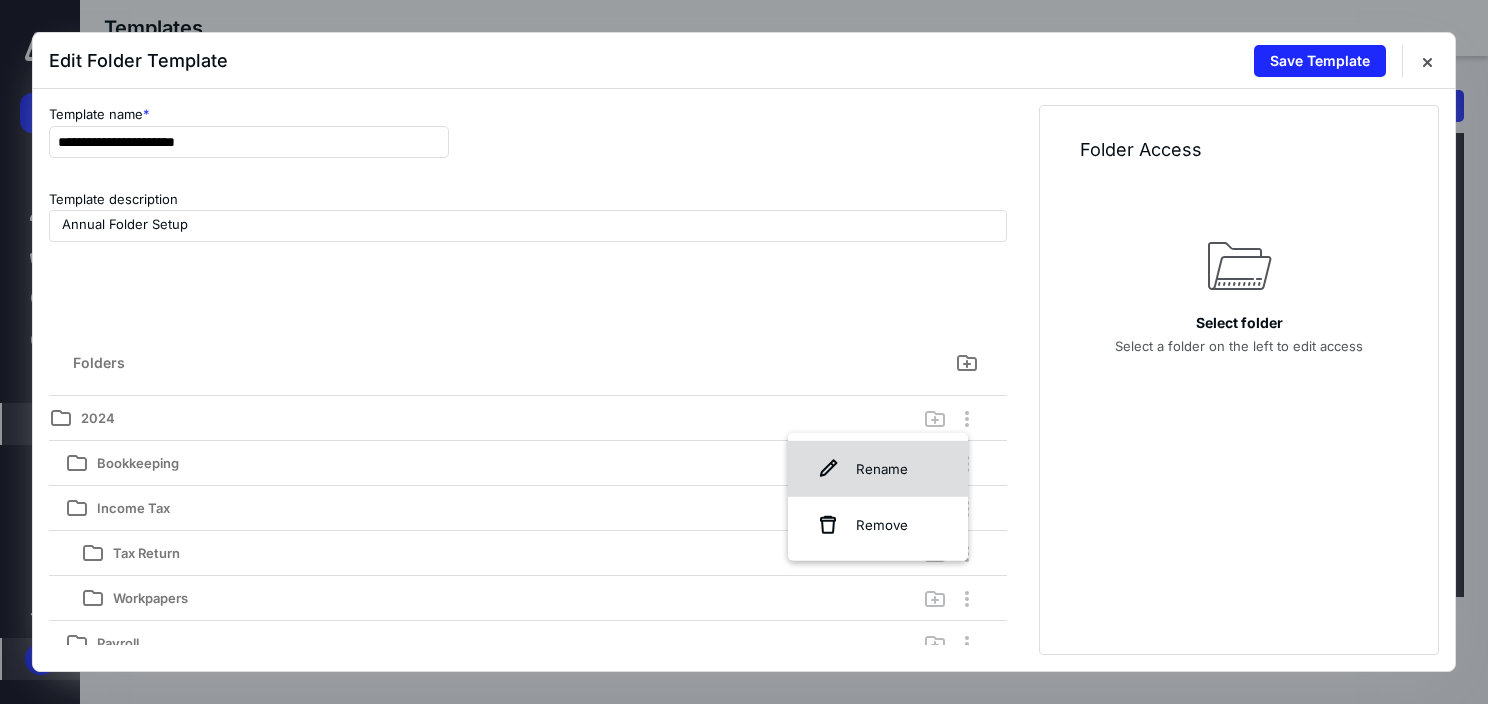 click on "Rename" at bounding box center [878, 469] 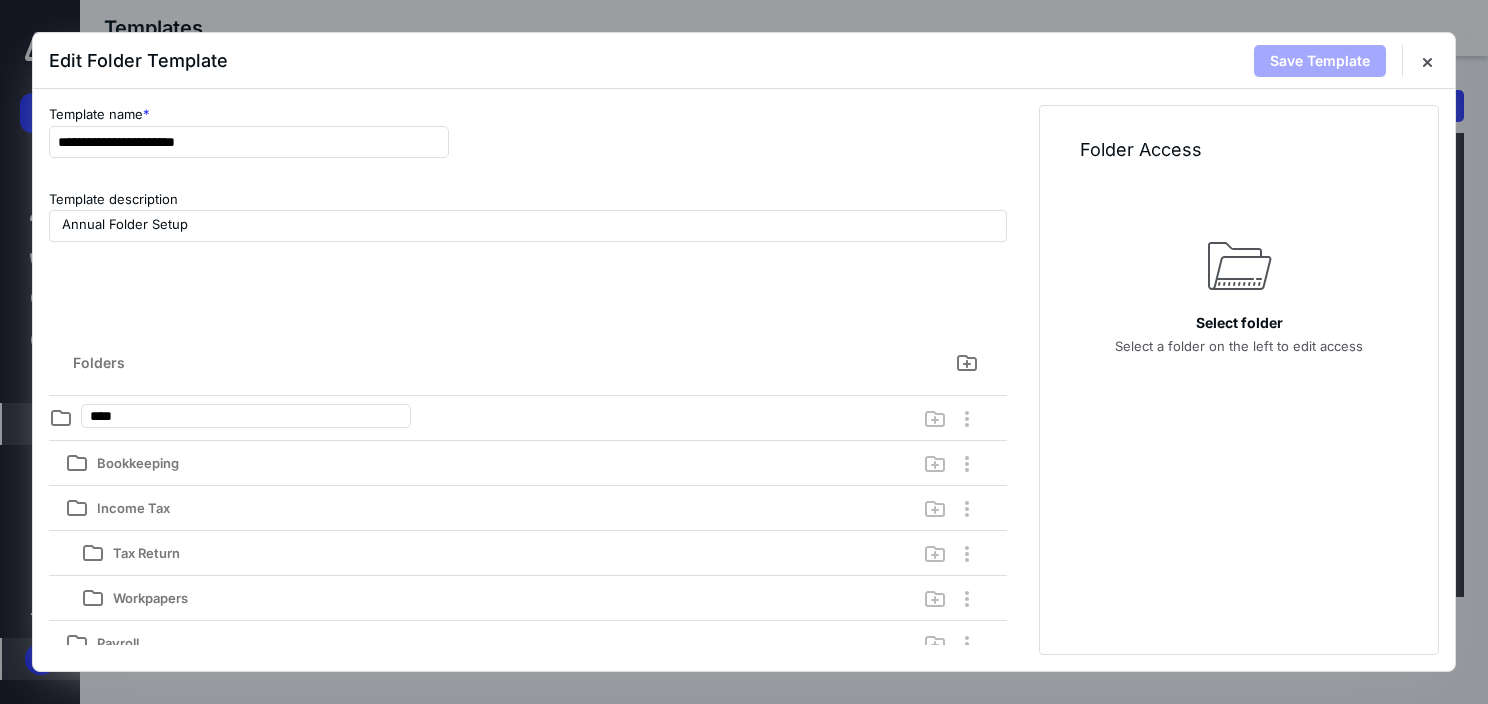 click on "**********" at bounding box center [528, 380] 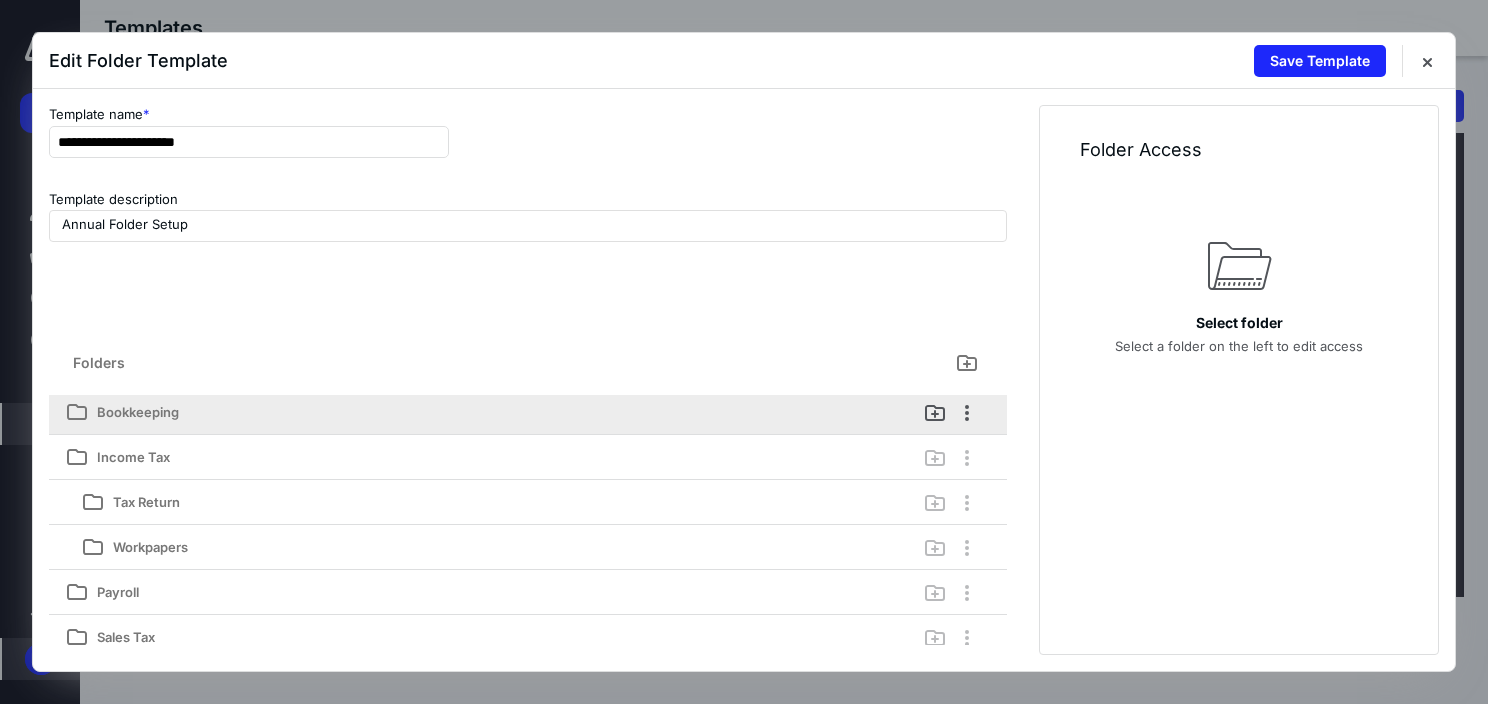 scroll, scrollTop: 0, scrollLeft: 0, axis: both 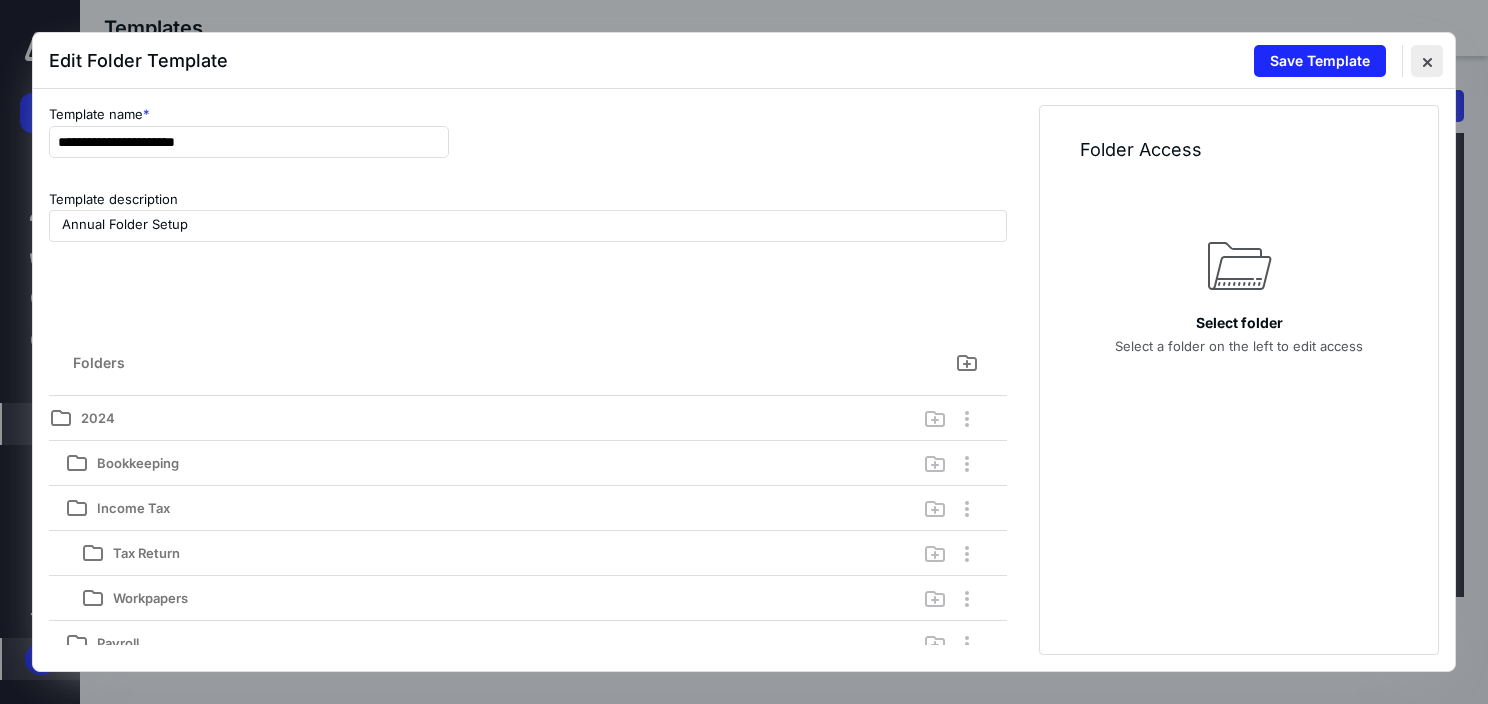 click at bounding box center [1427, 61] 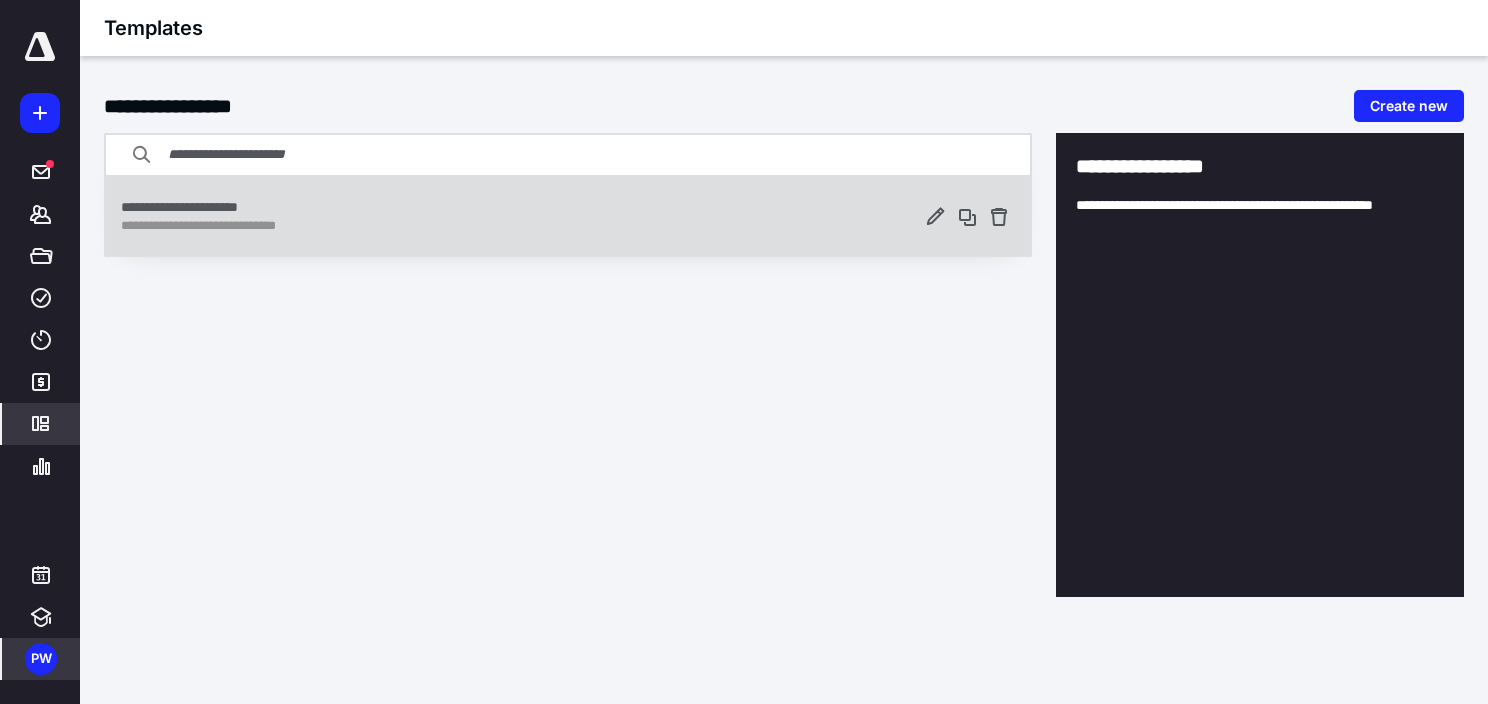 click on "**********" at bounding box center [518, 226] 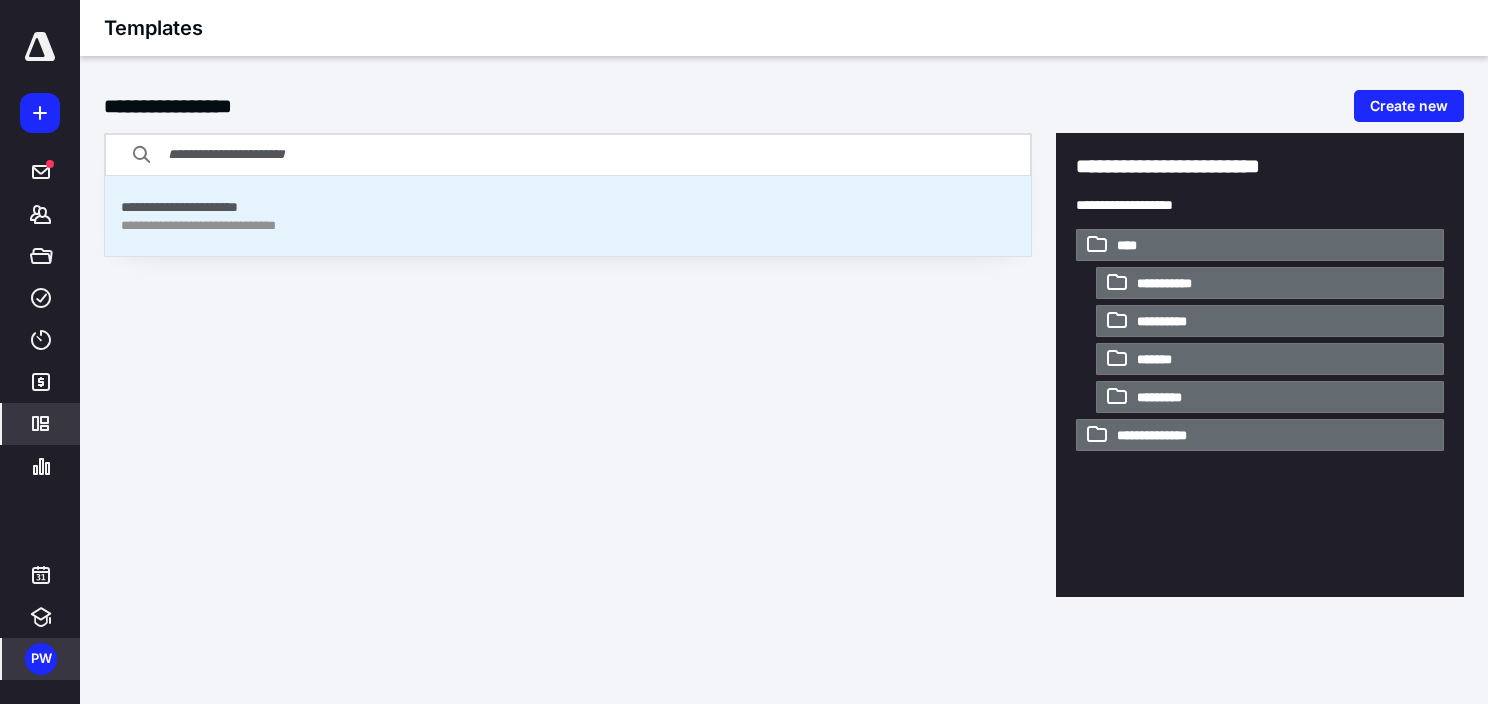 click on "**********" at bounding box center (1173, 322) 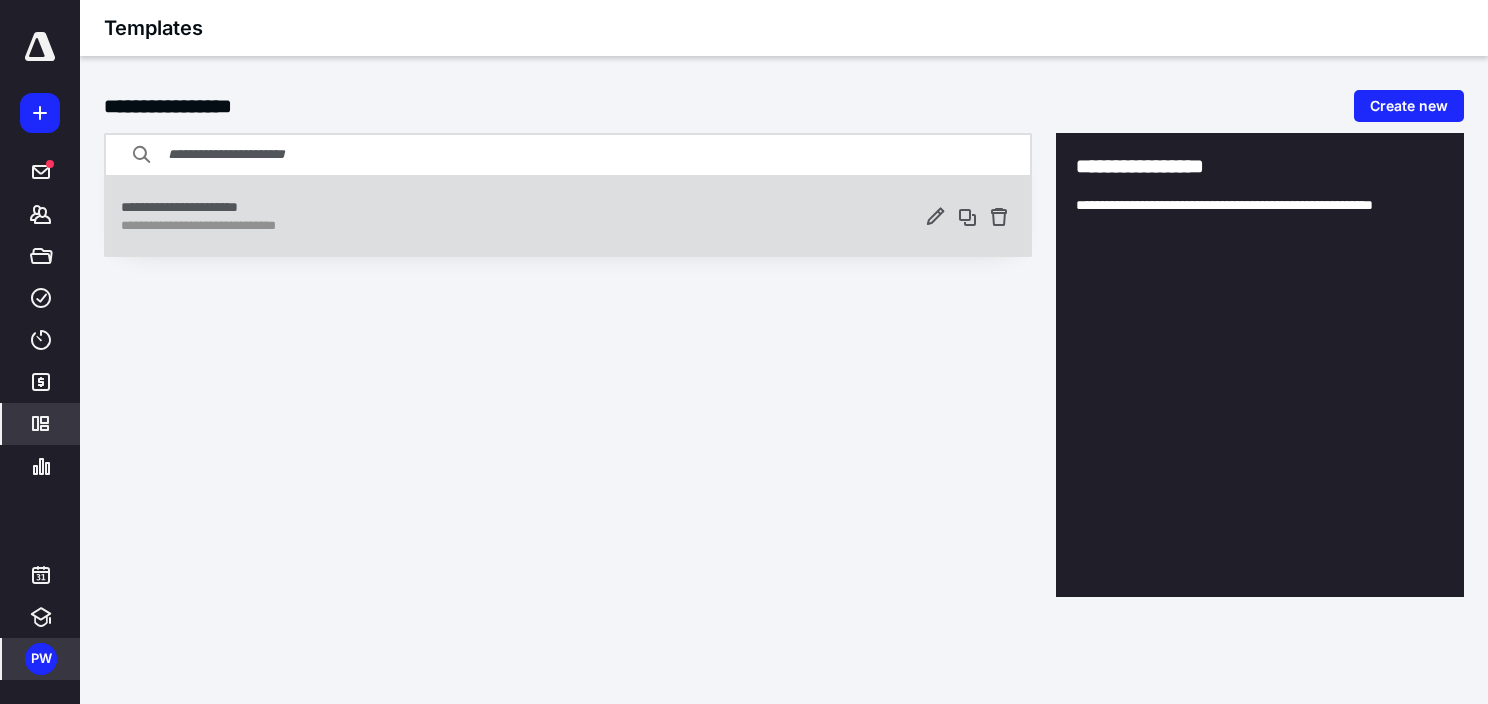 click on "**********" at bounding box center [518, 216] 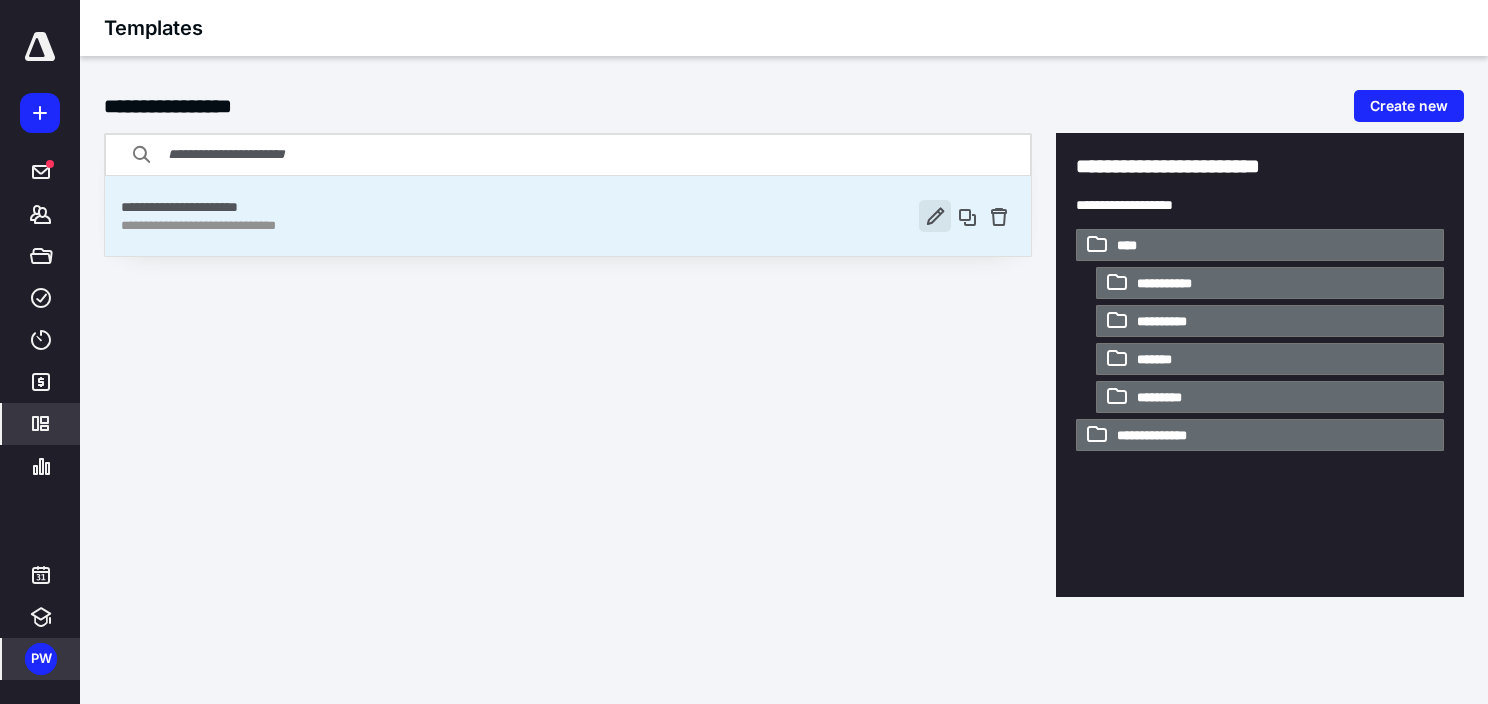 click at bounding box center [935, 216] 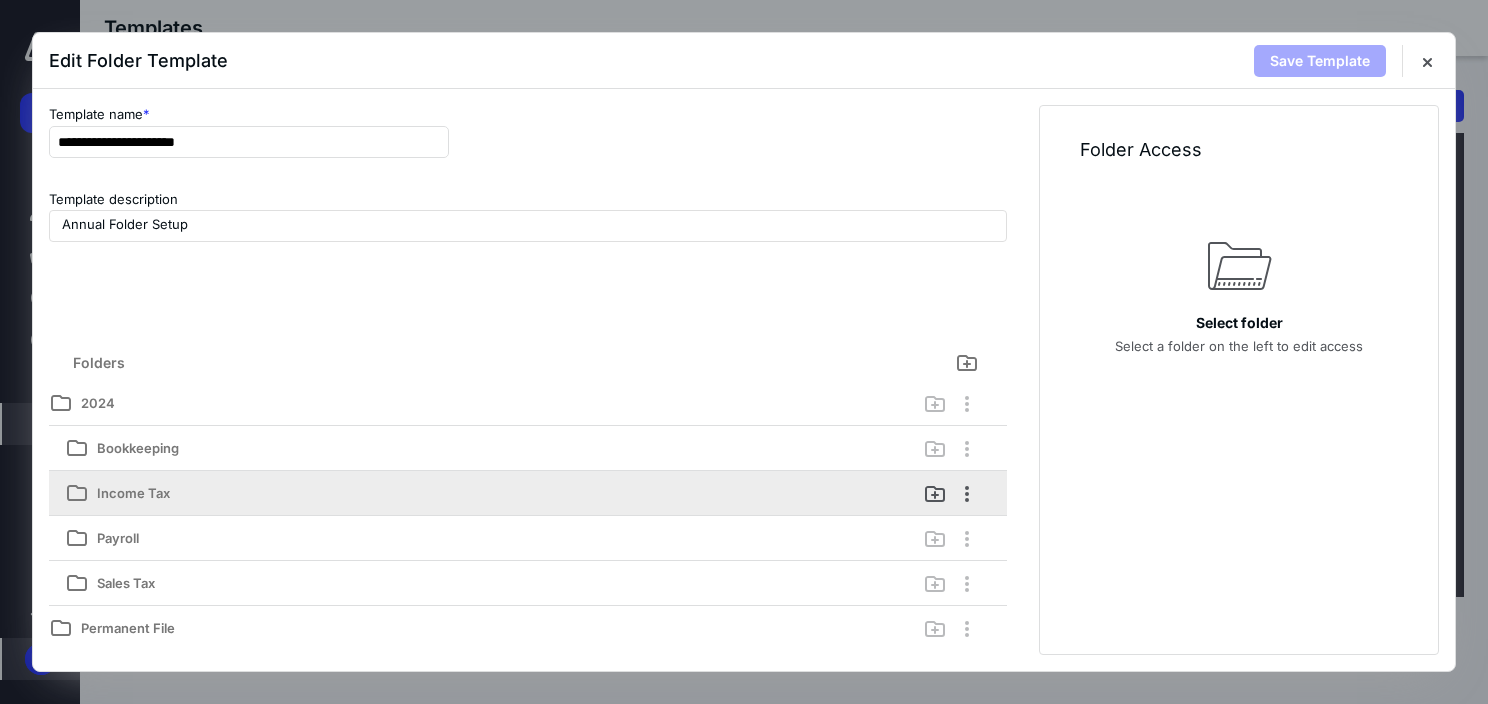 scroll, scrollTop: 19, scrollLeft: 0, axis: vertical 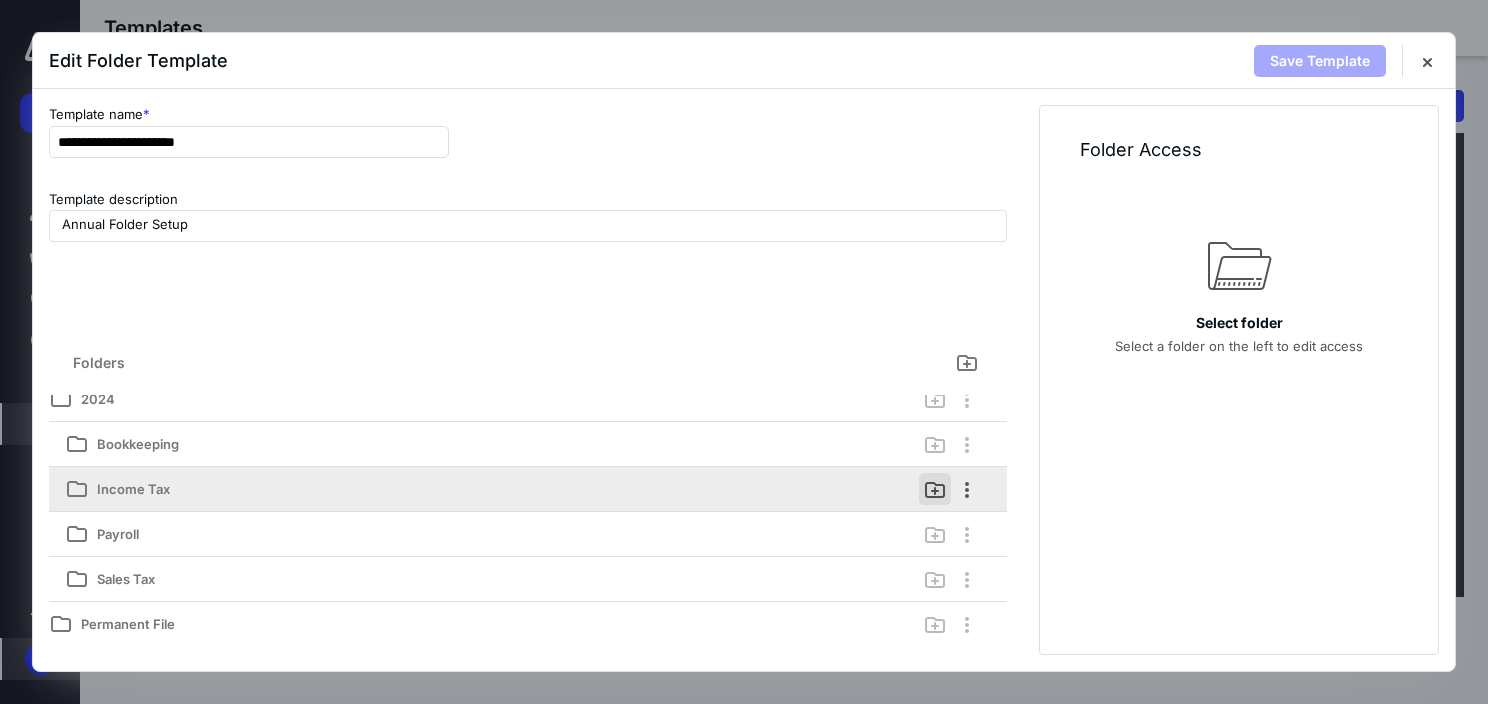 click at bounding box center [935, 489] 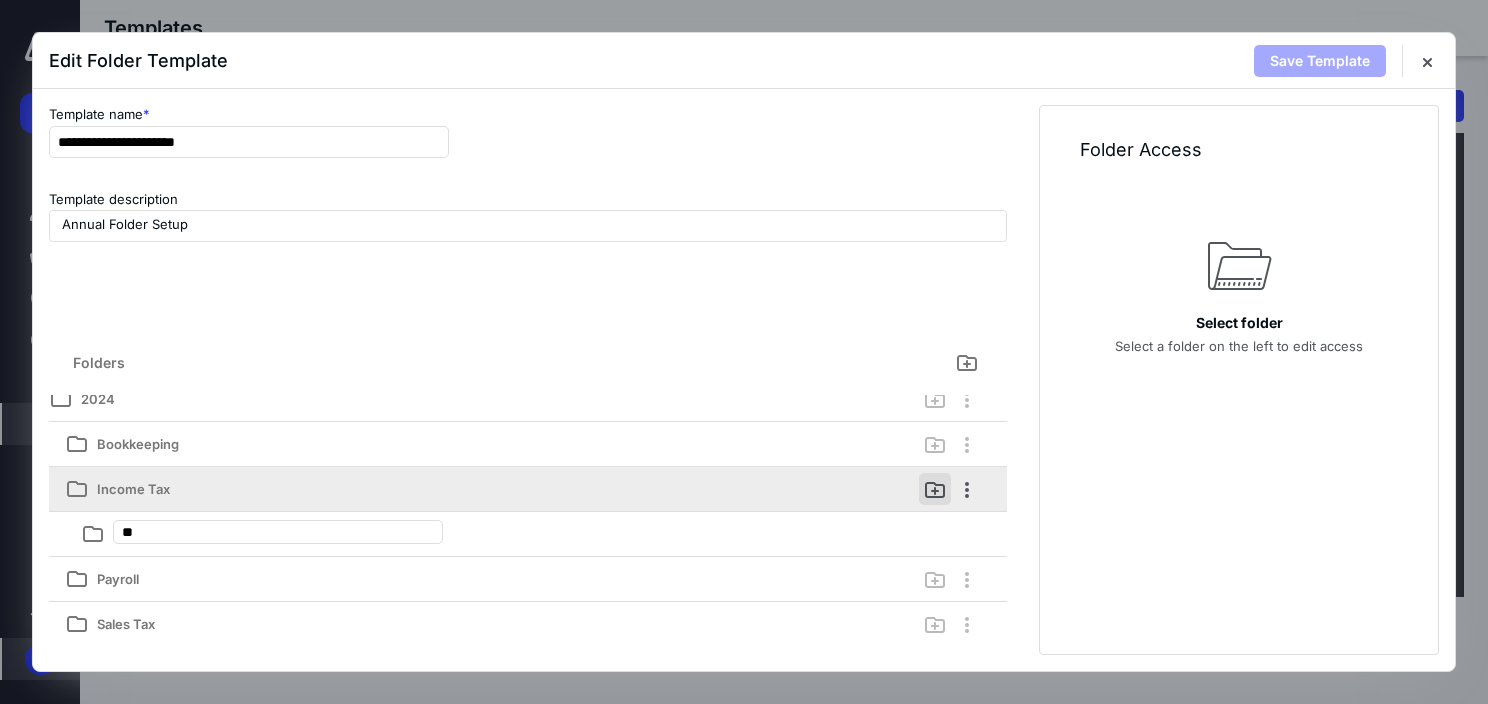 type on "***" 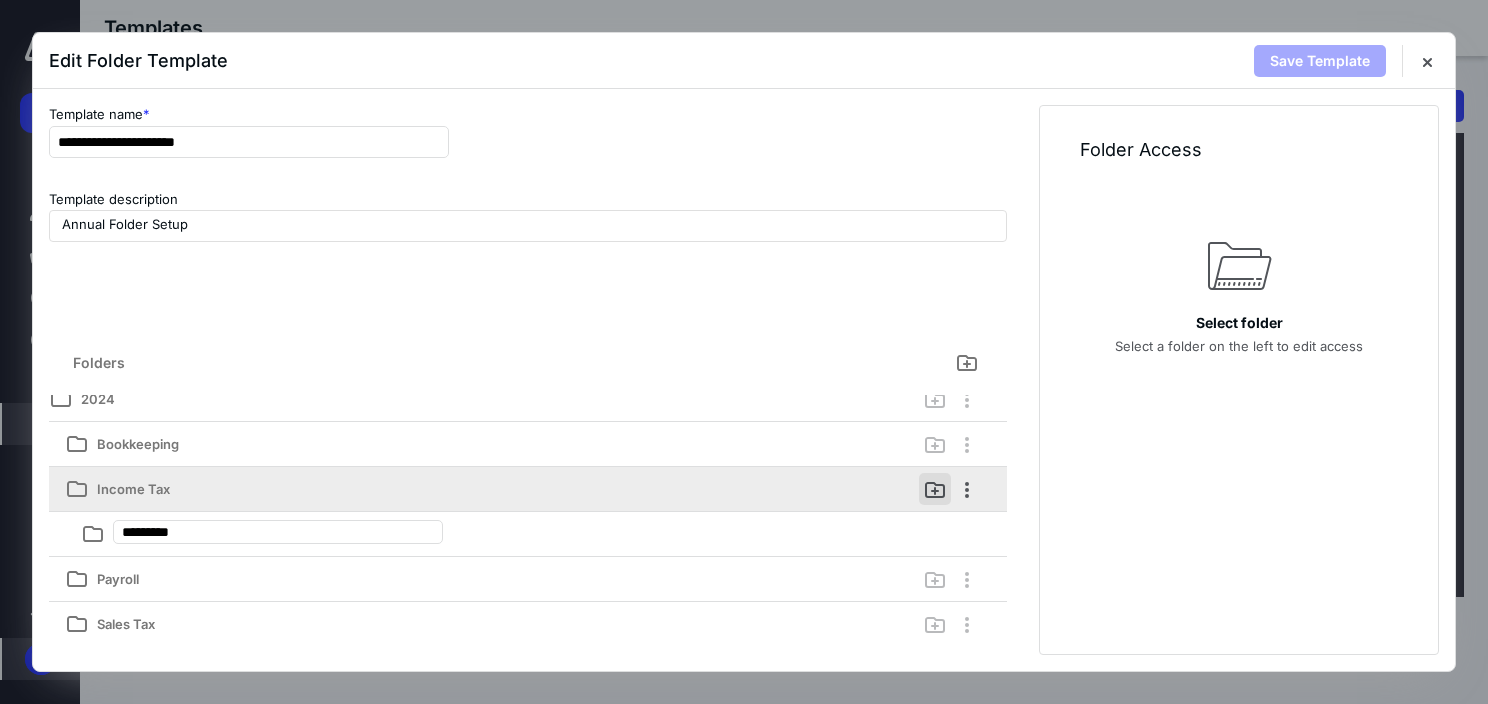type on "**********" 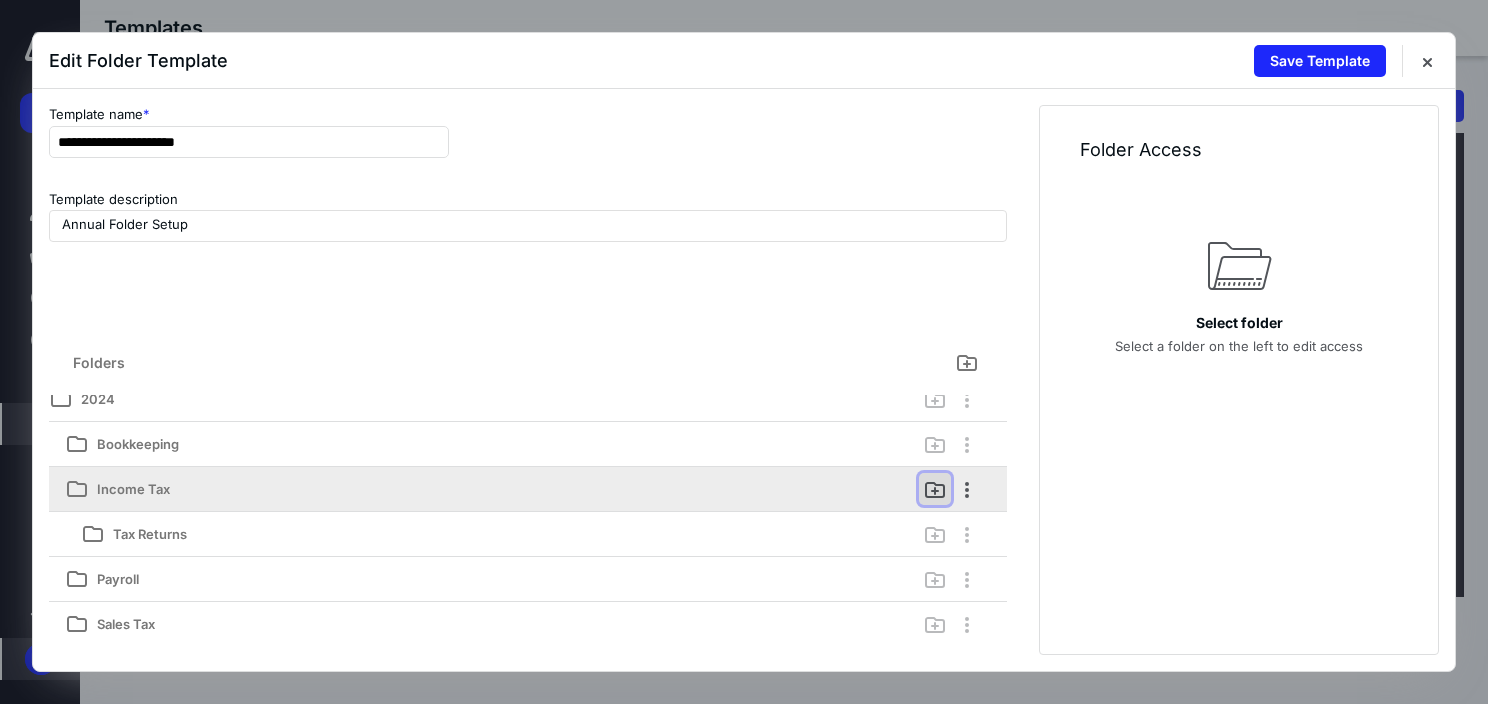 click at bounding box center (935, 489) 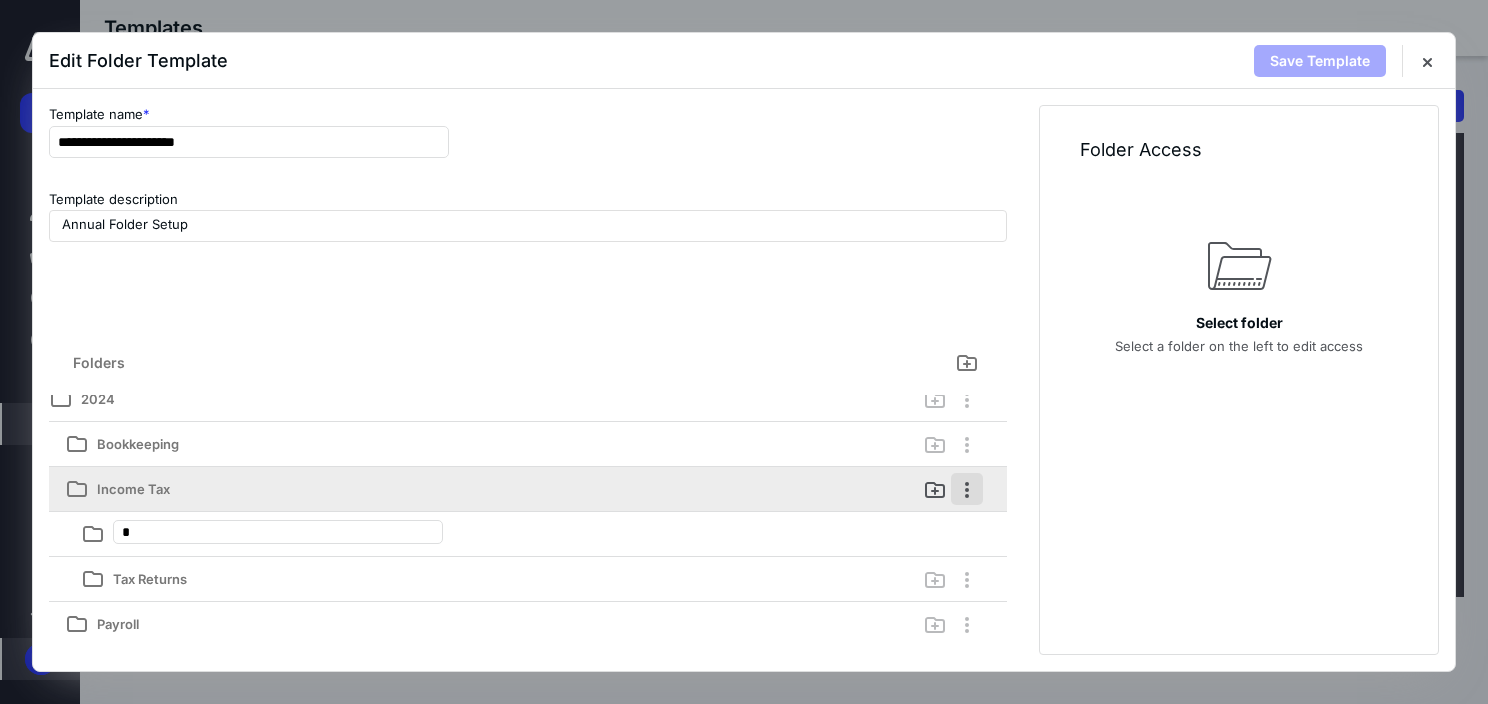 type on "**" 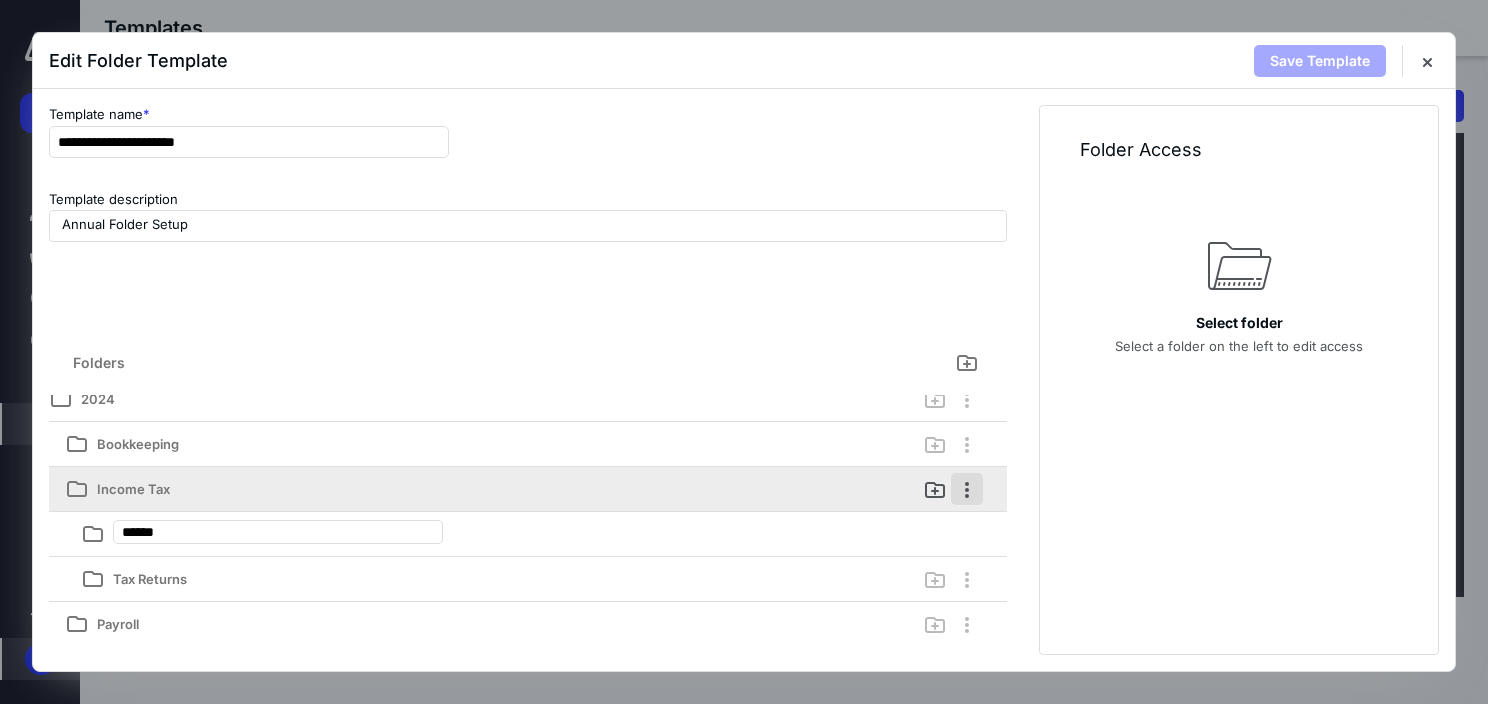 type on "*******" 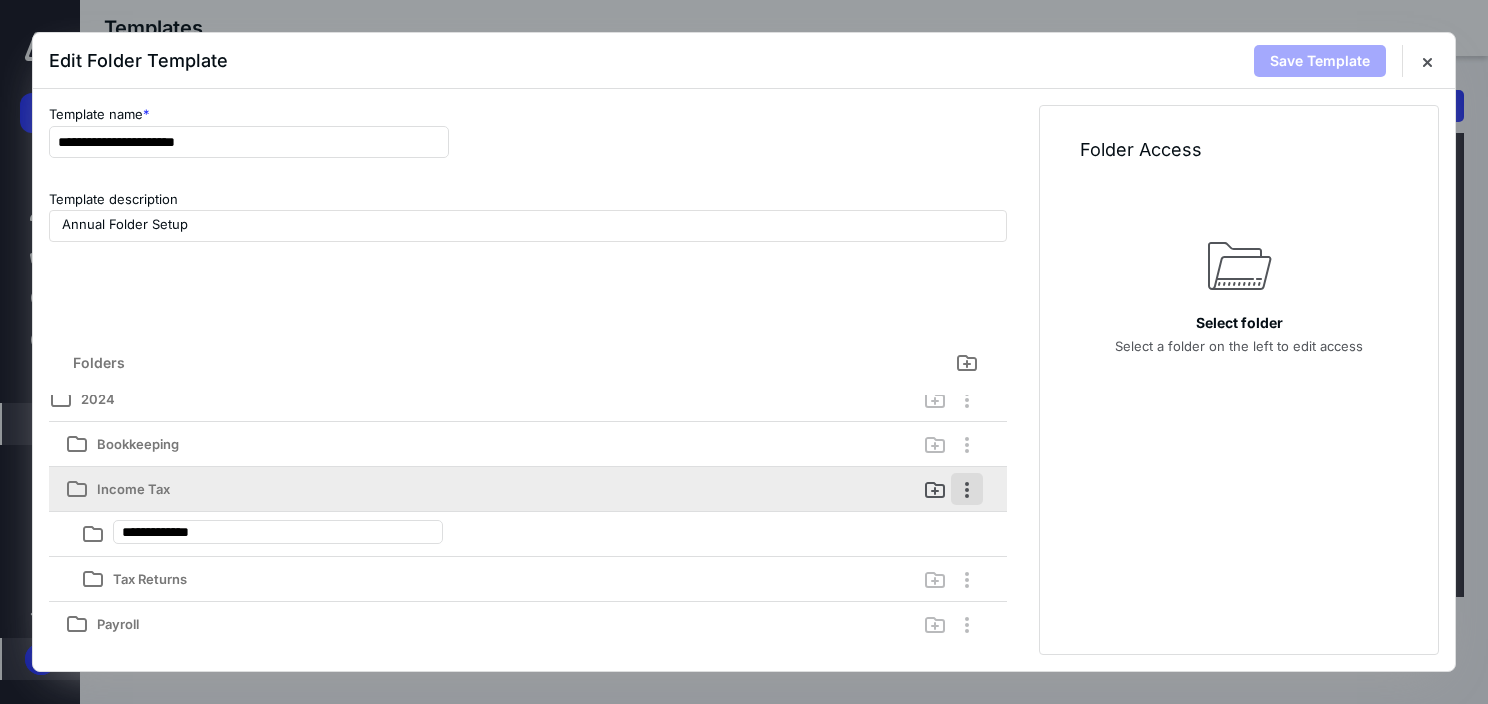 type on "**********" 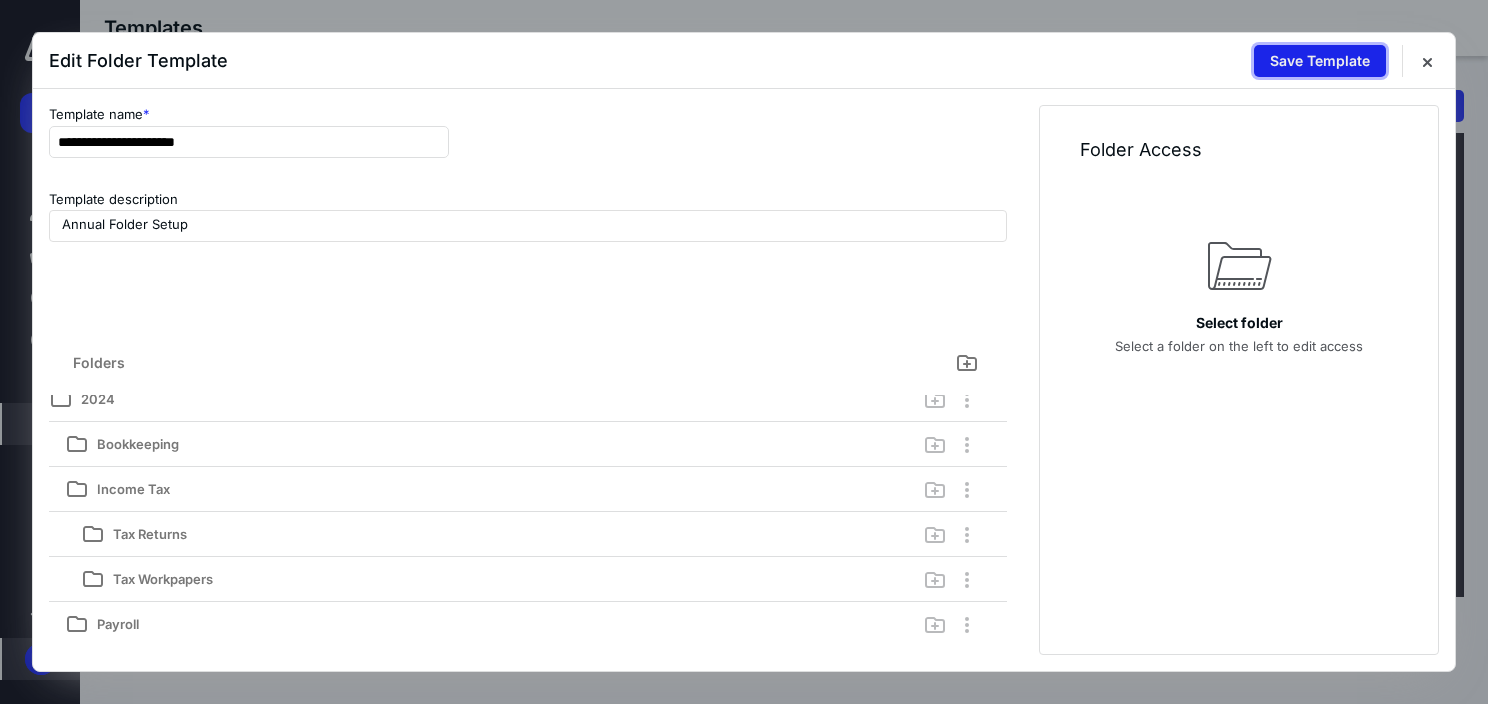 click on "Save Template" at bounding box center (1320, 61) 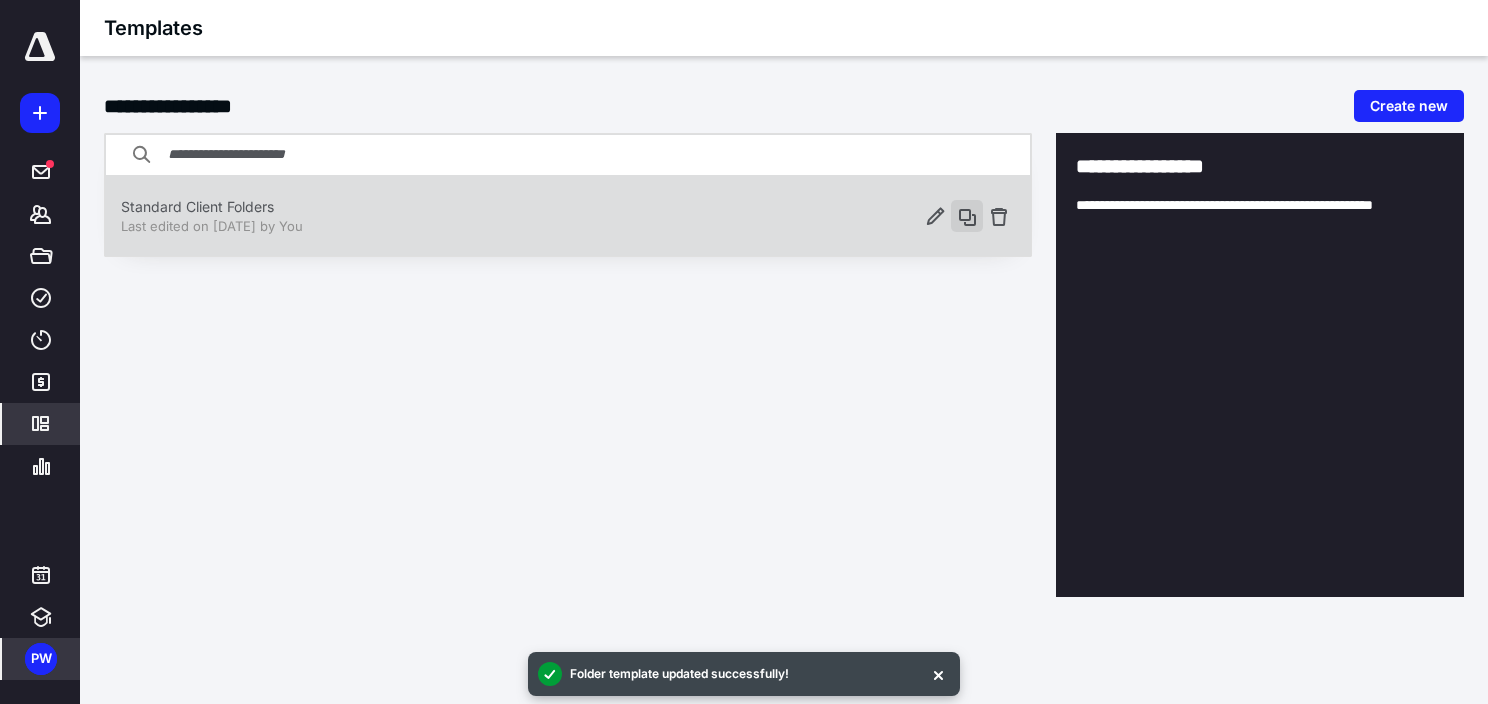 click at bounding box center [967, 216] 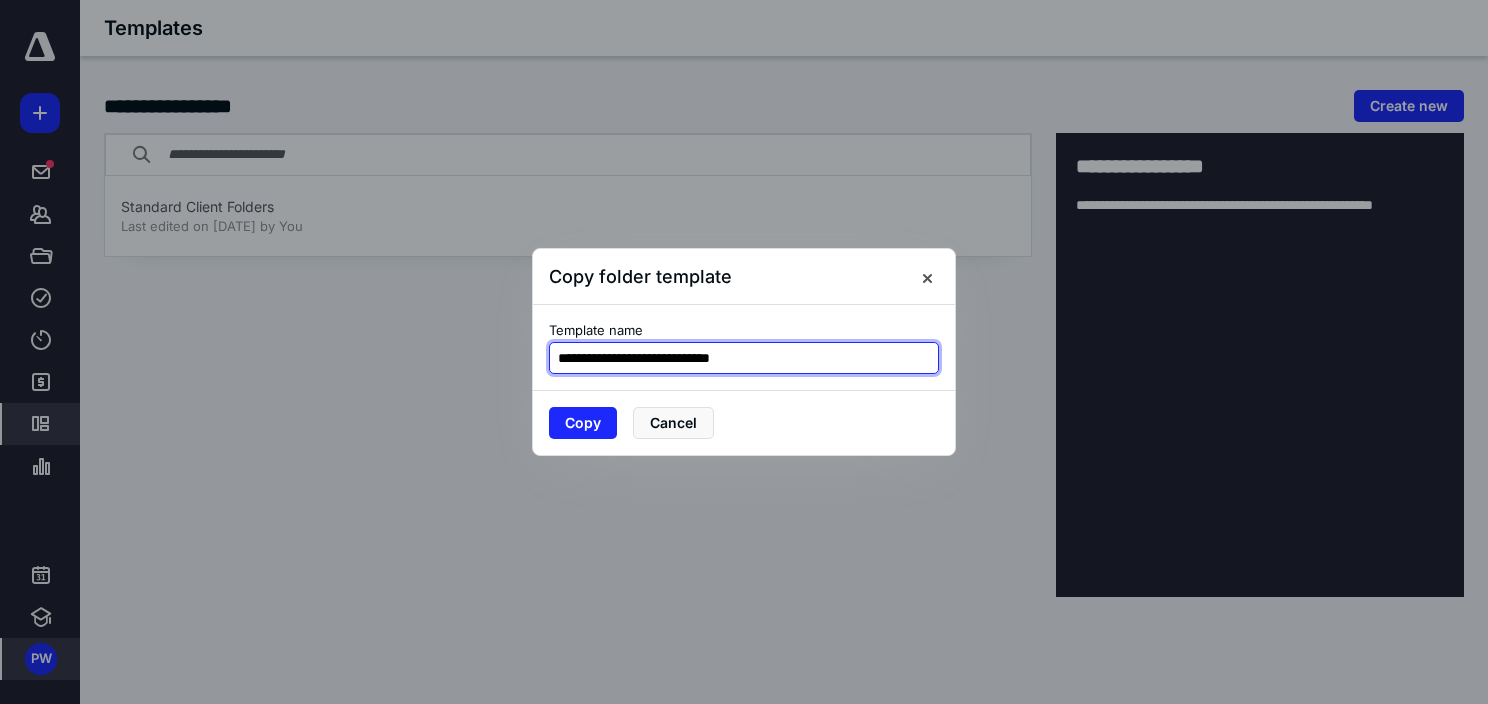 drag, startPoint x: 796, startPoint y: 360, endPoint x: 720, endPoint y: 360, distance: 76 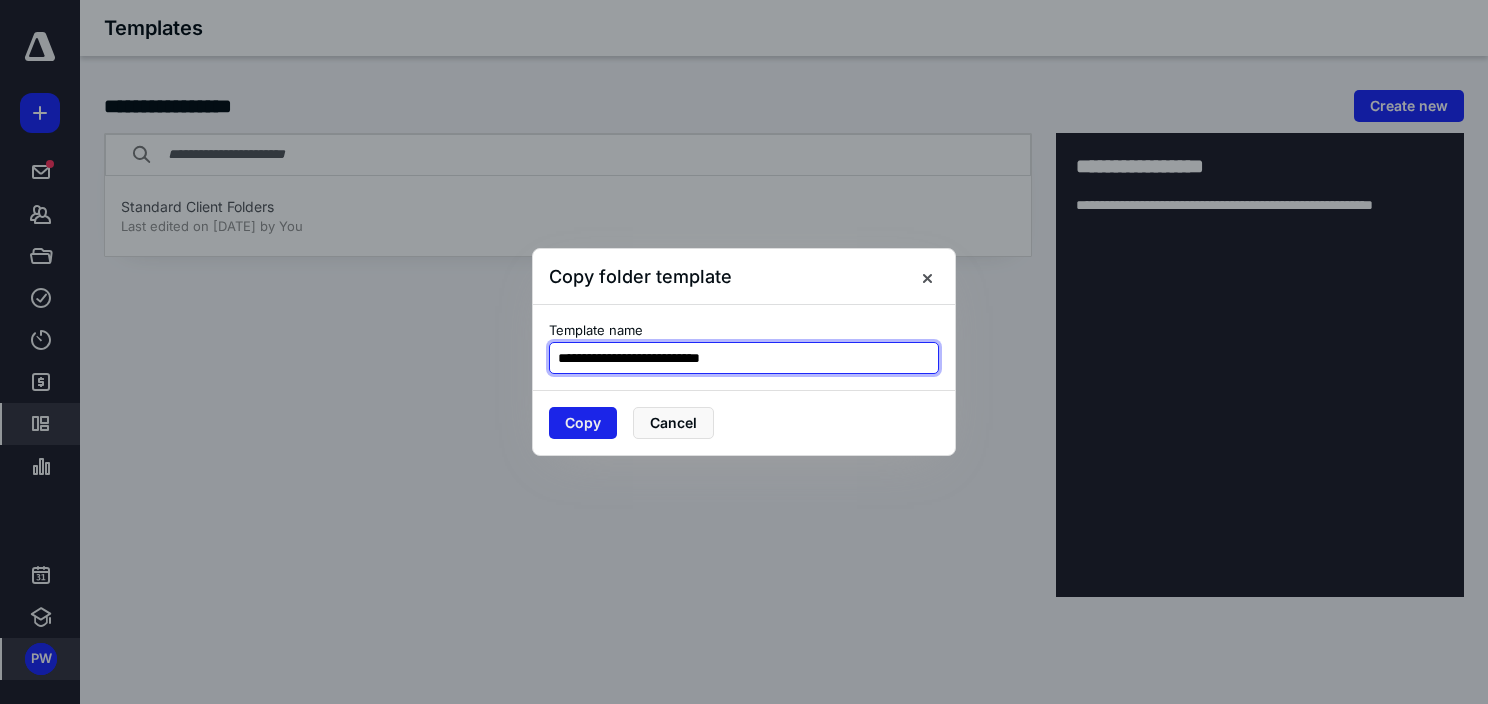 type on "**********" 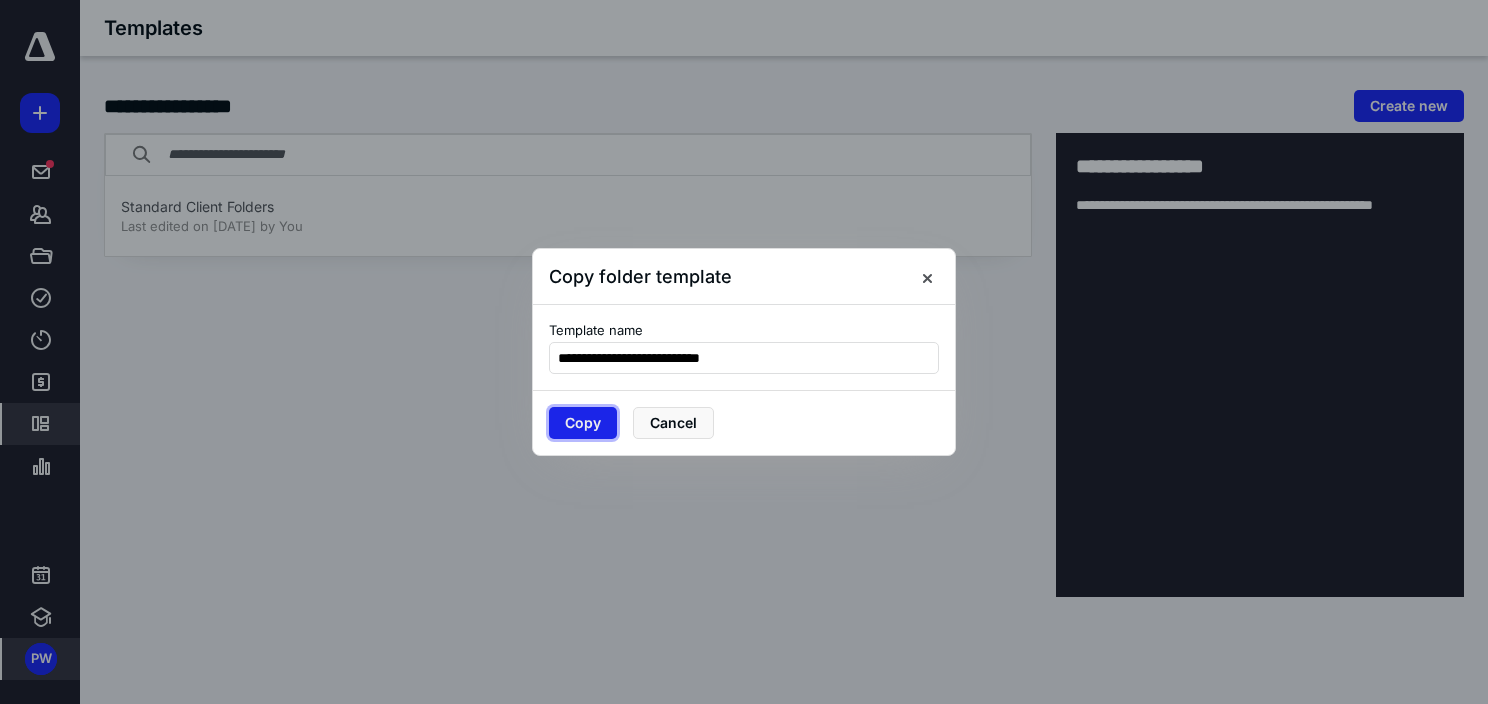 click on "Copy" at bounding box center (583, 423) 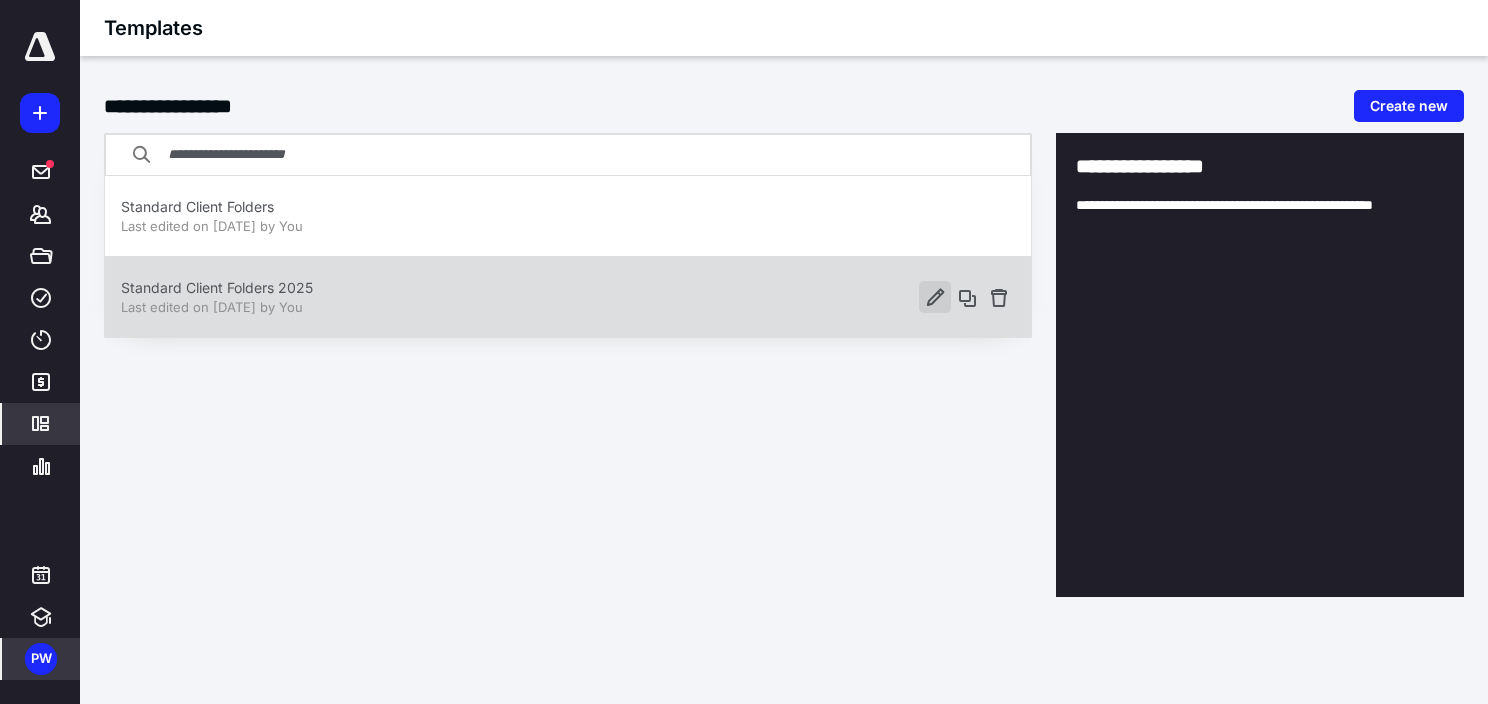 click at bounding box center [935, 297] 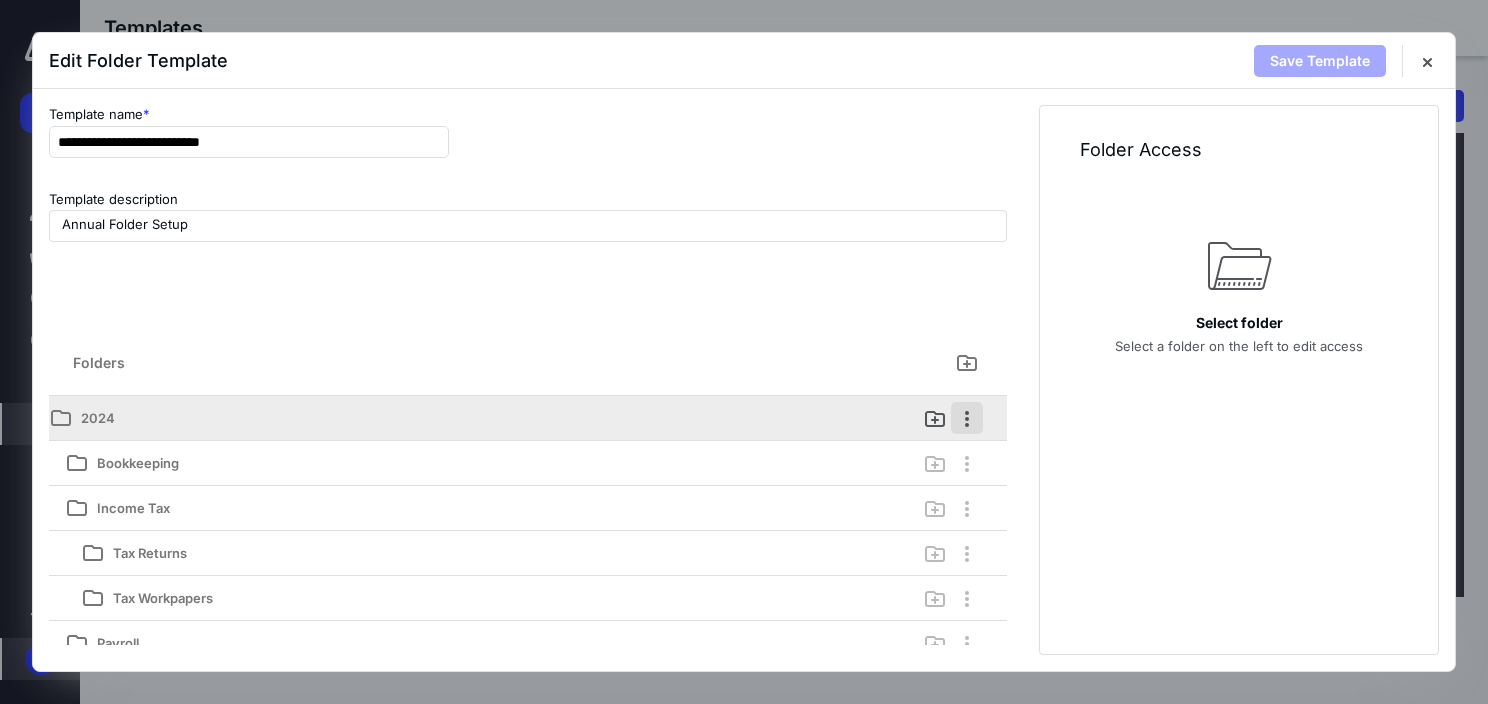 click at bounding box center (967, 418) 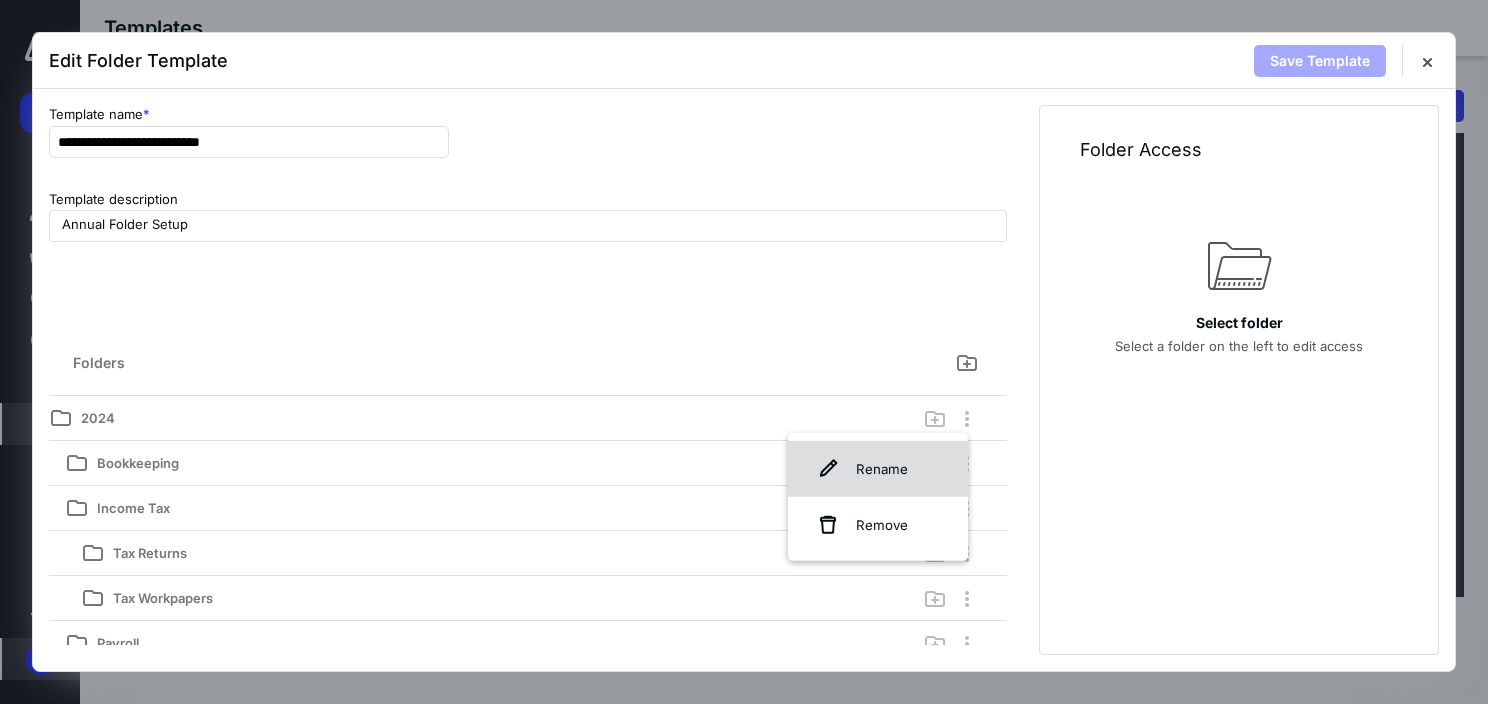 click on "Rename" at bounding box center [878, 469] 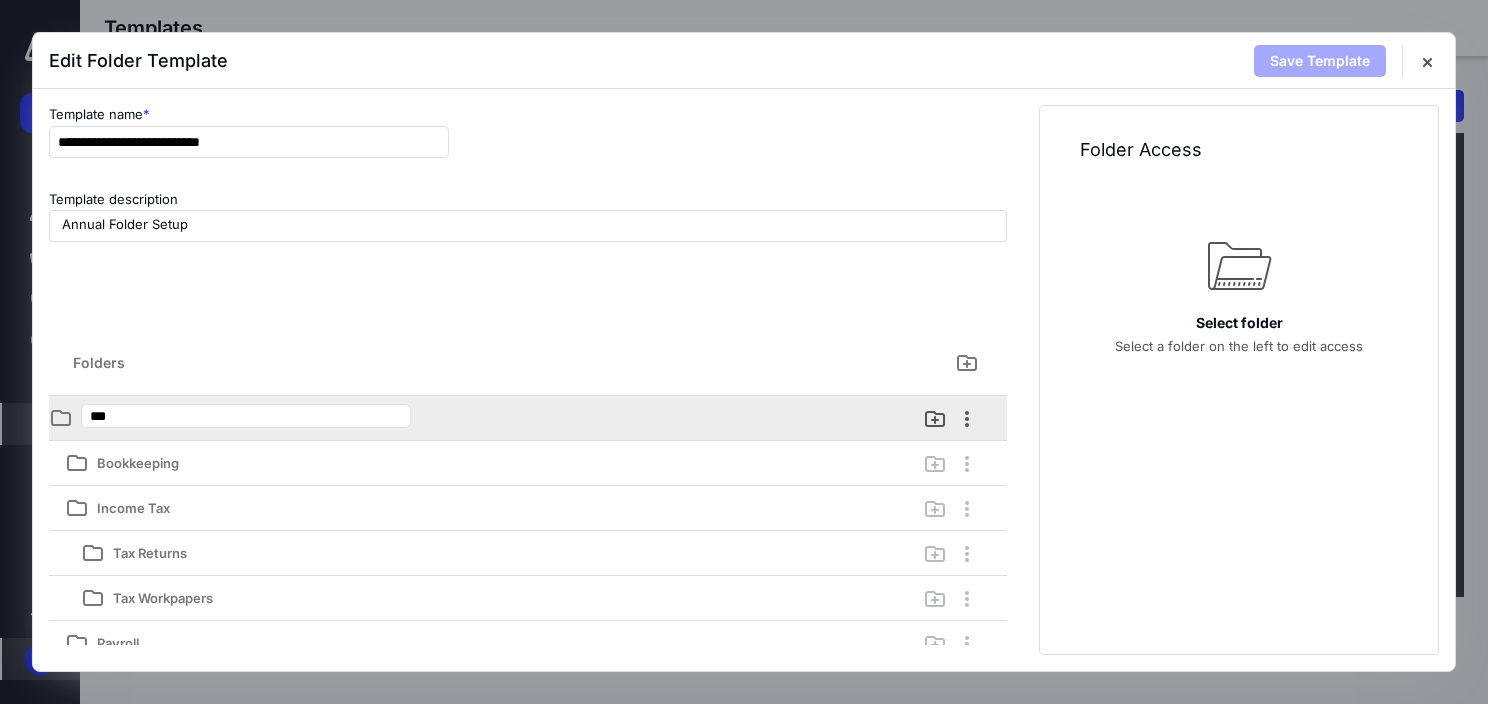 type on "****" 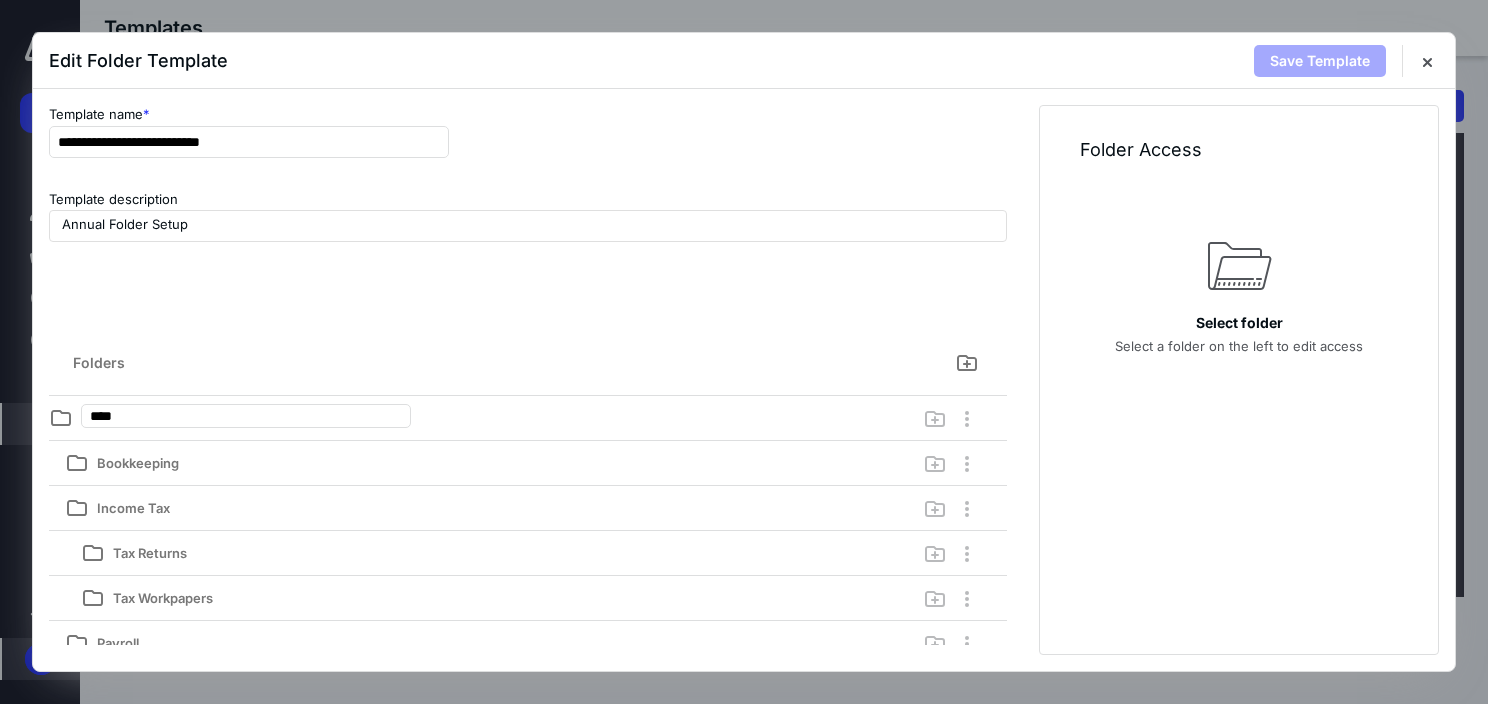 click on "**********" at bounding box center (528, 380) 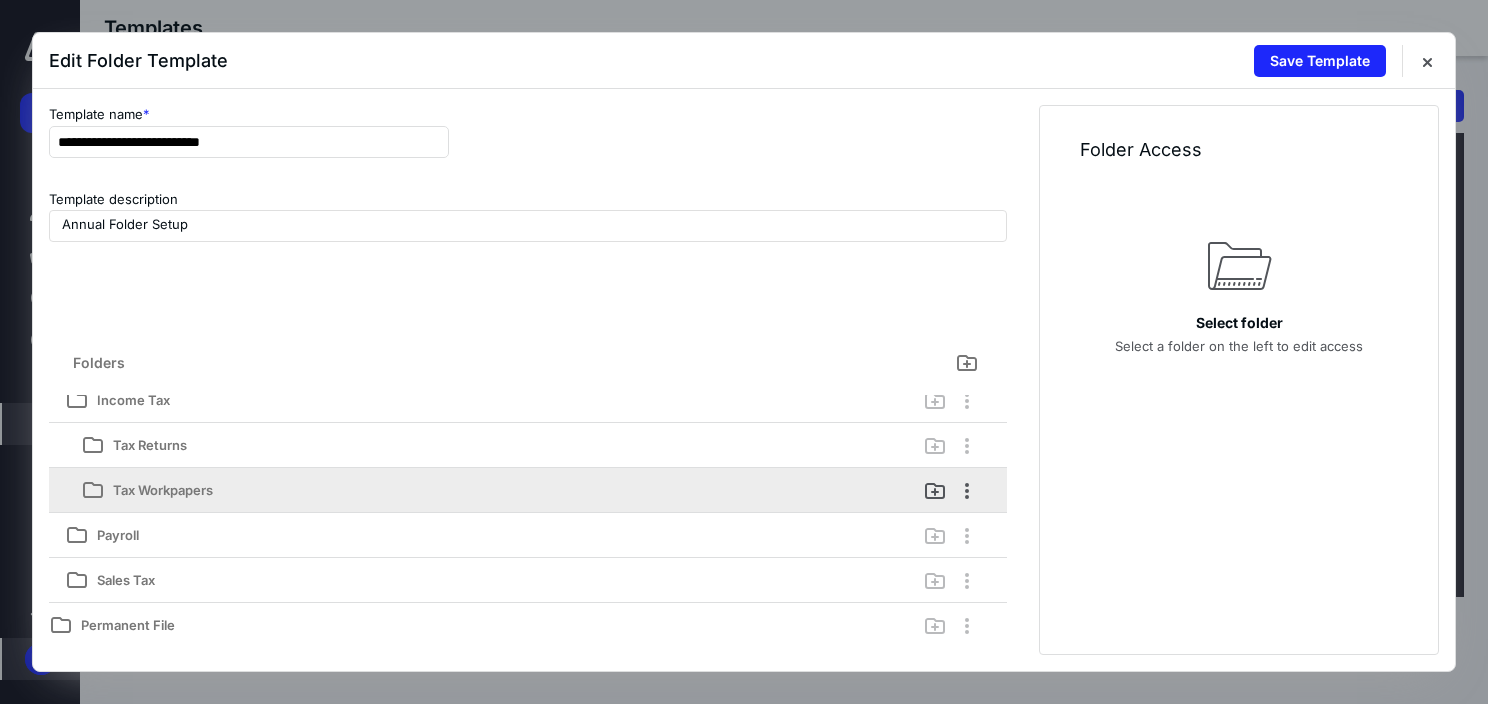 scroll, scrollTop: 0, scrollLeft: 0, axis: both 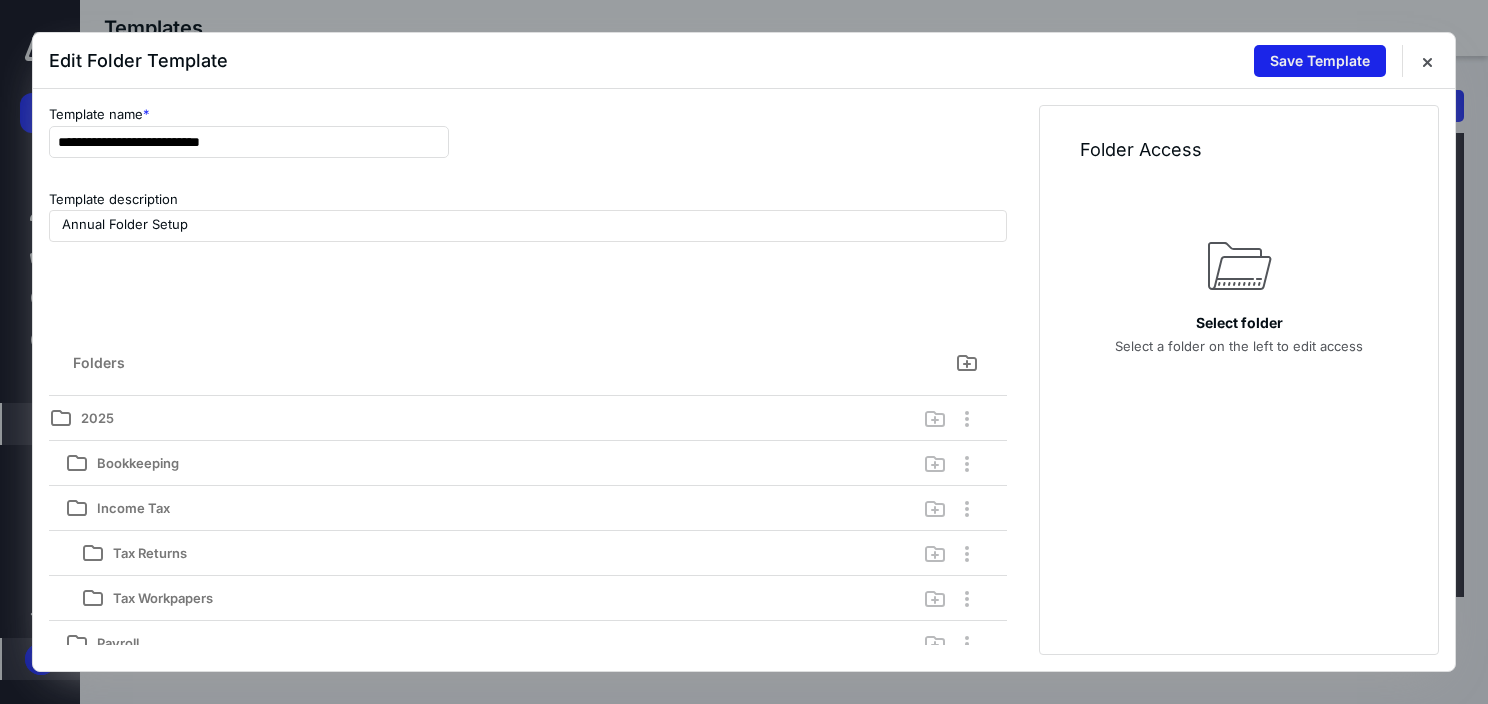 click on "Save Template" at bounding box center [1320, 61] 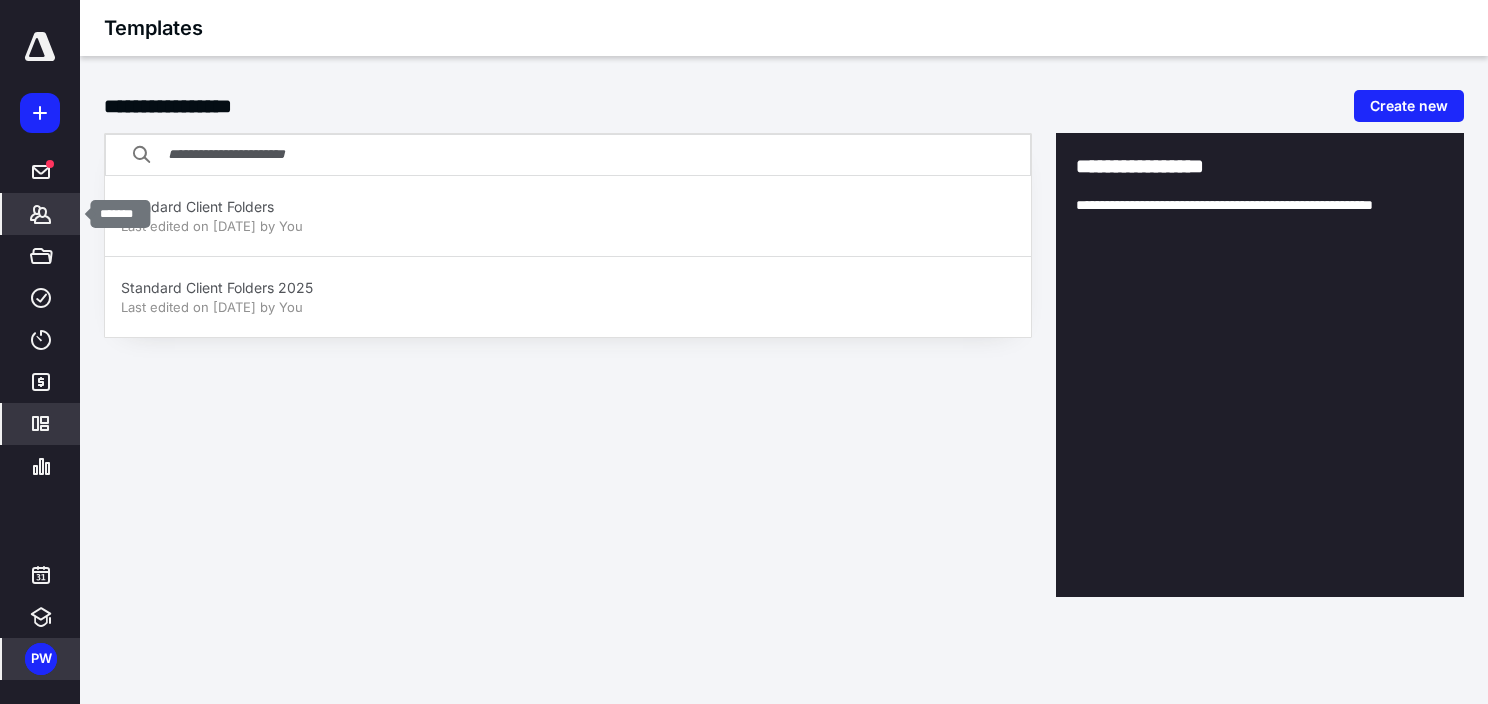 click 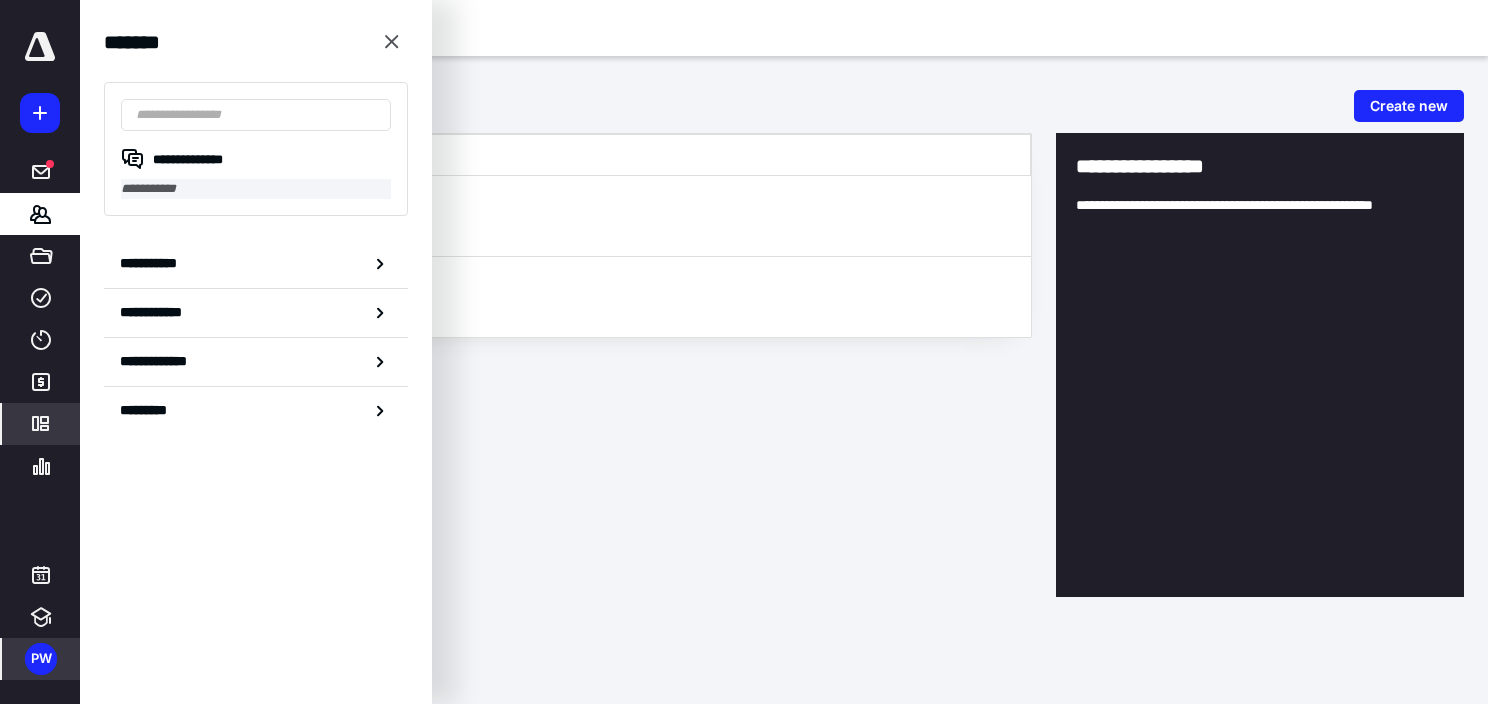 click on "**********" at bounding box center [256, 189] 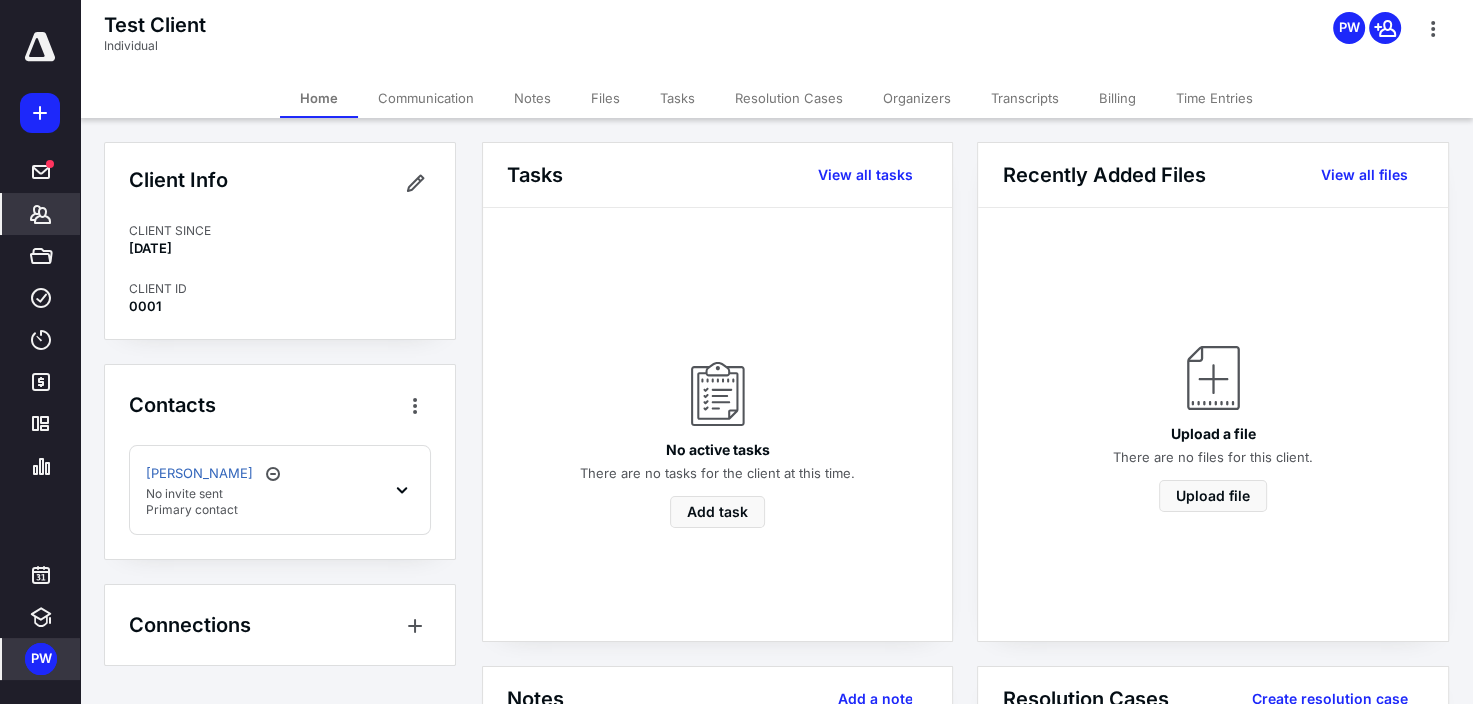 click on "Files" at bounding box center (605, 98) 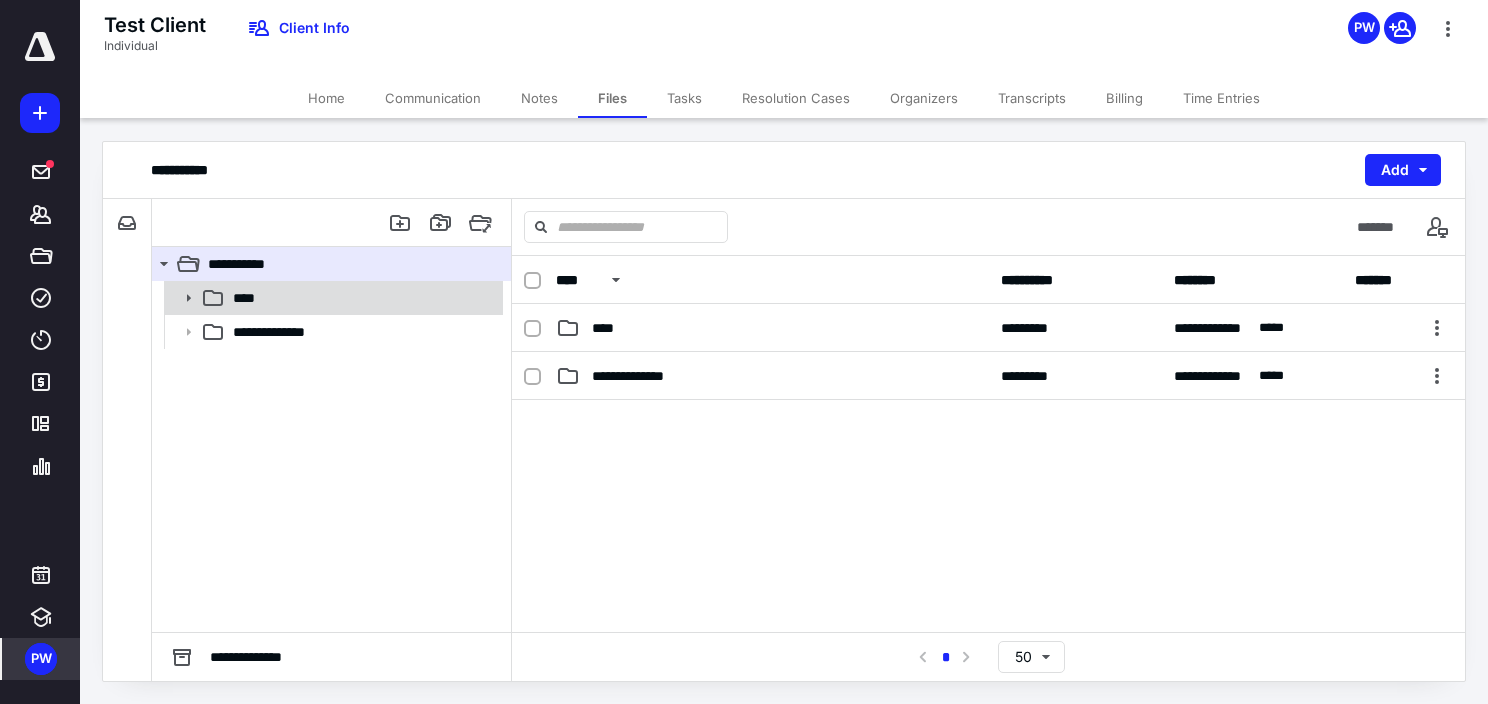 click 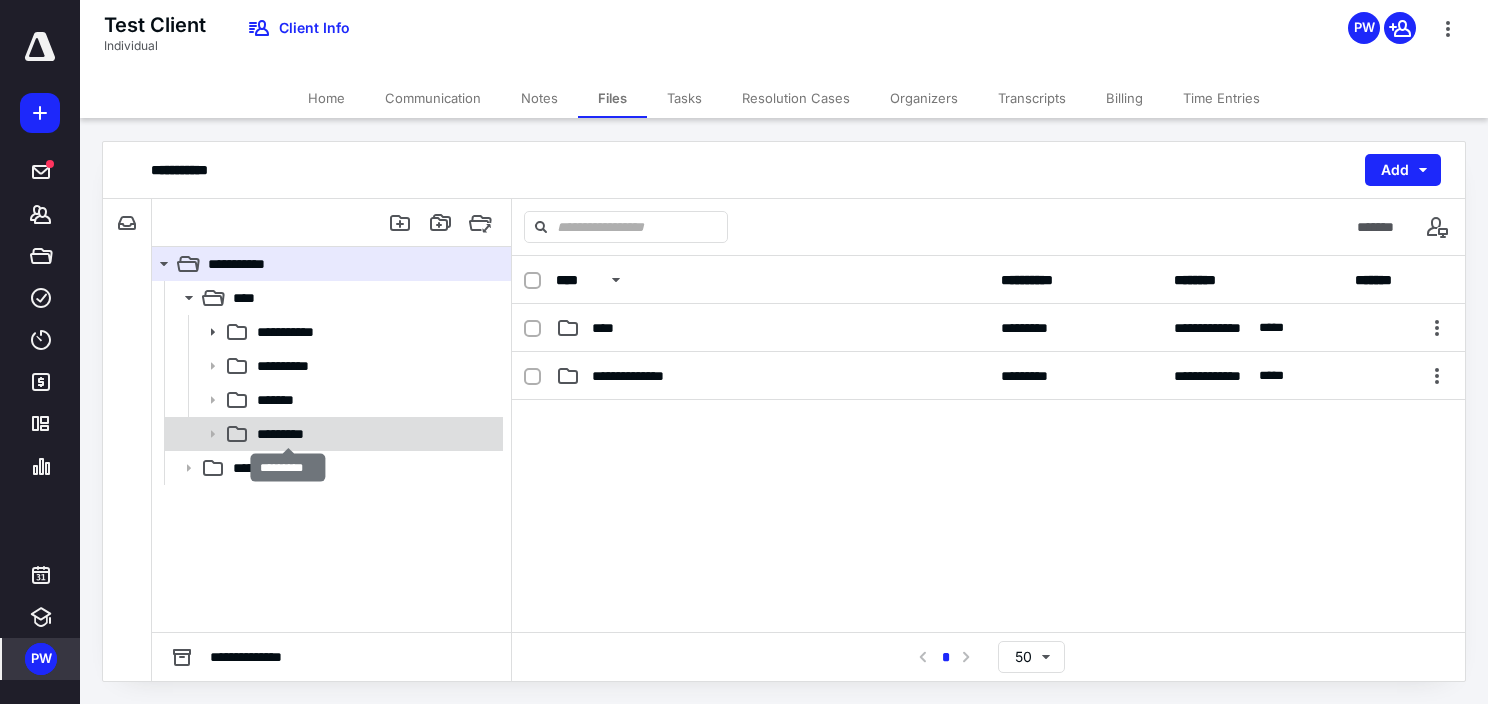 click on "*********" at bounding box center (288, 434) 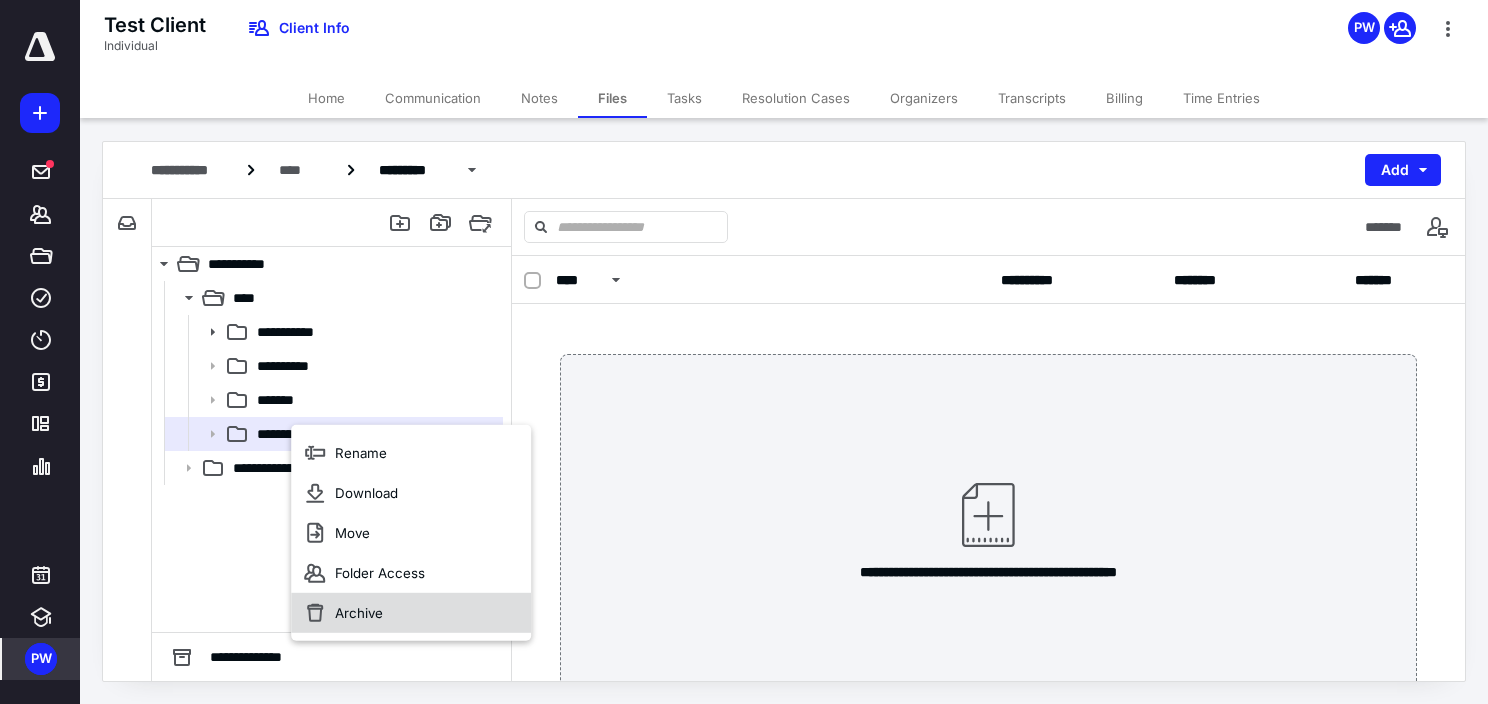 click on "Archive" at bounding box center (359, 613) 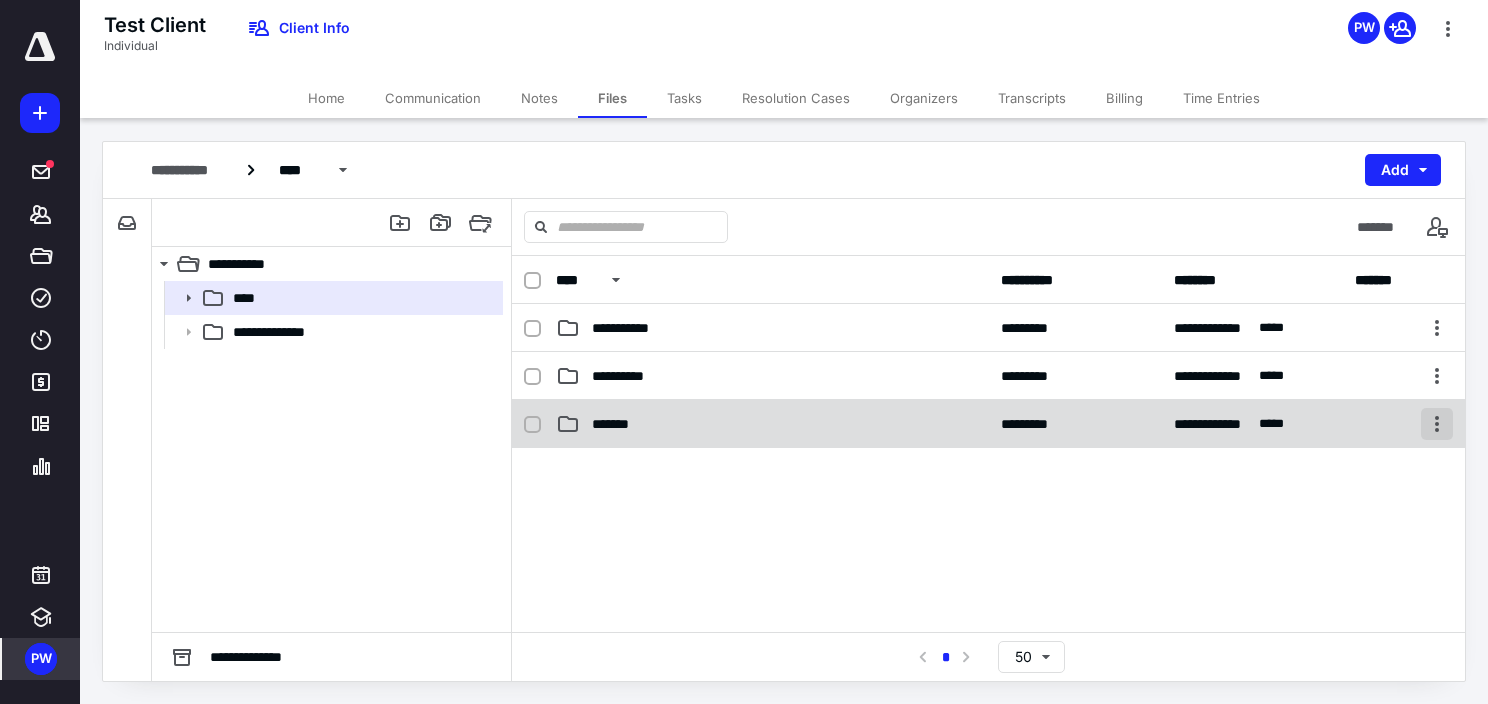click at bounding box center (1437, 424) 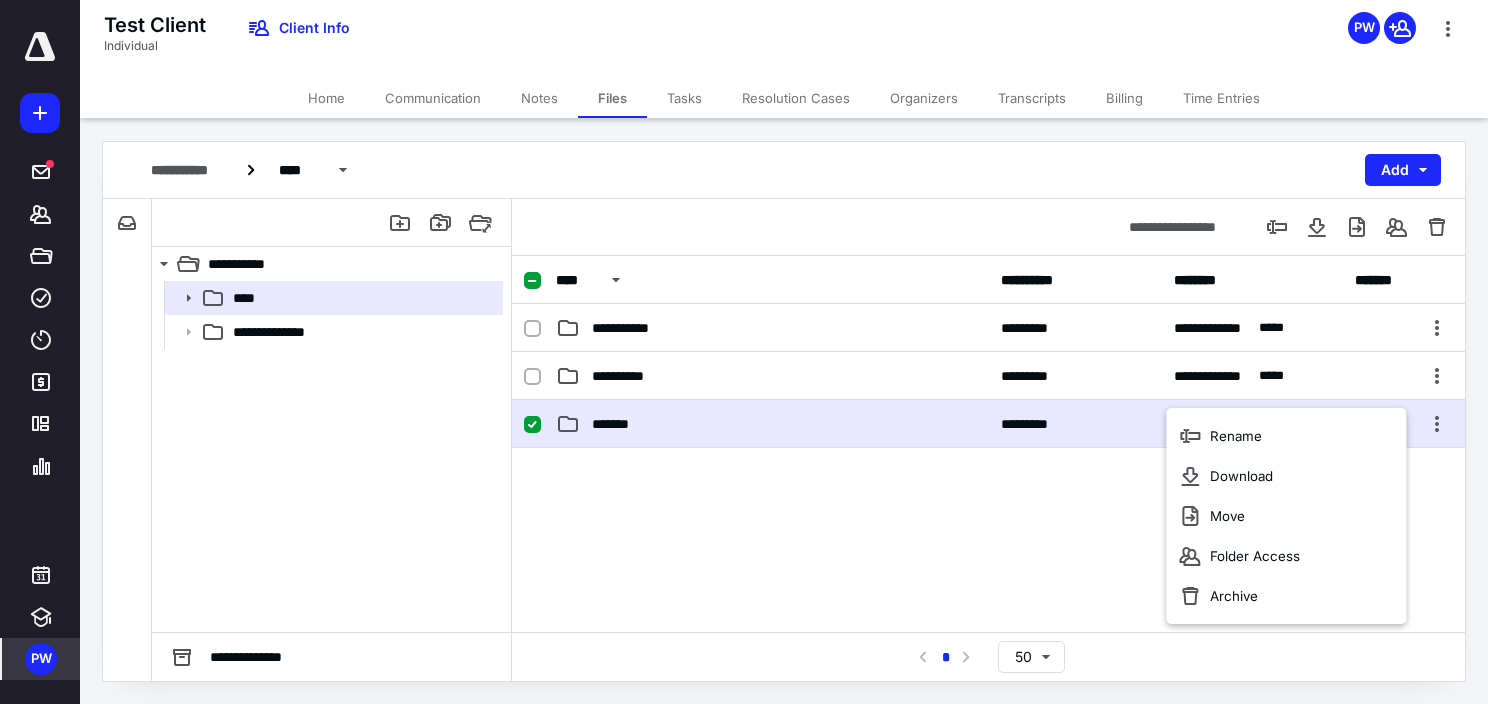 click at bounding box center [988, 598] 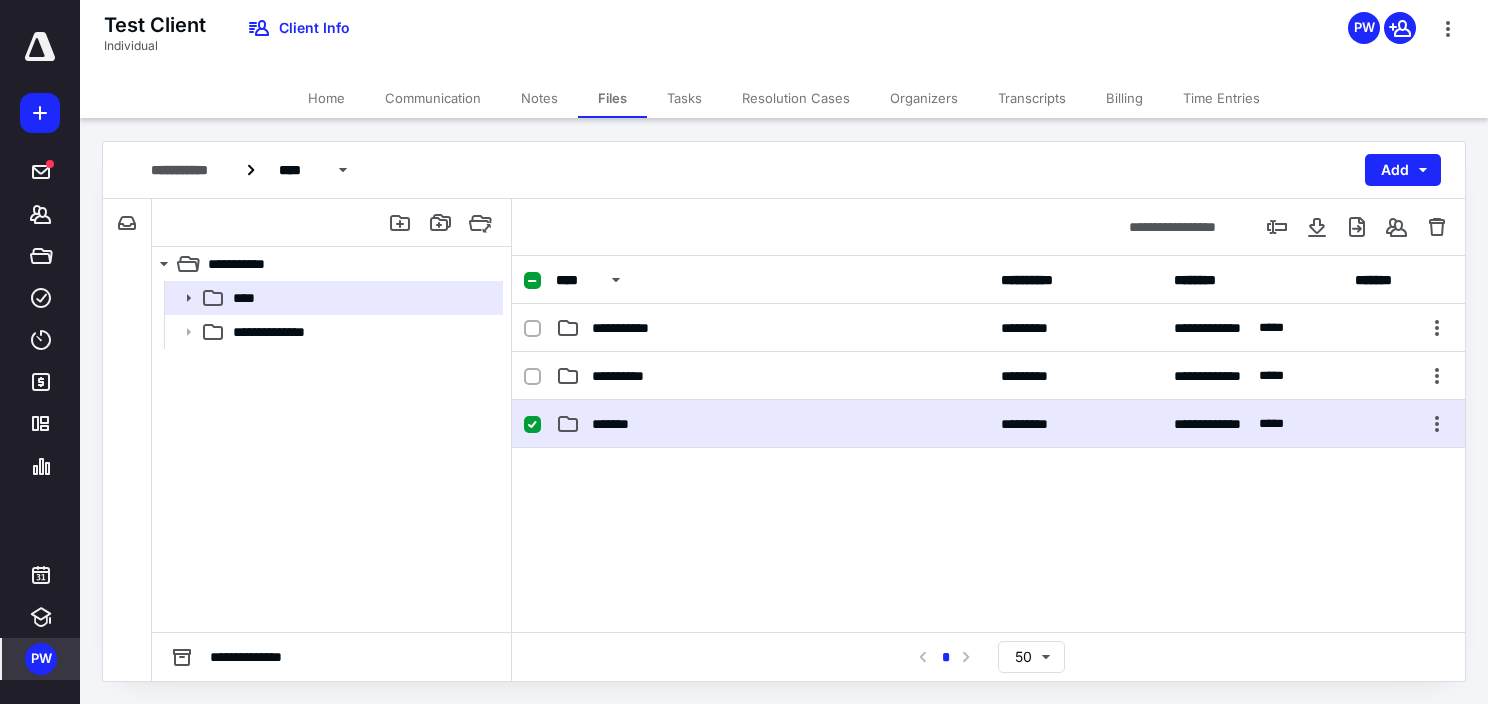 click at bounding box center [532, 425] 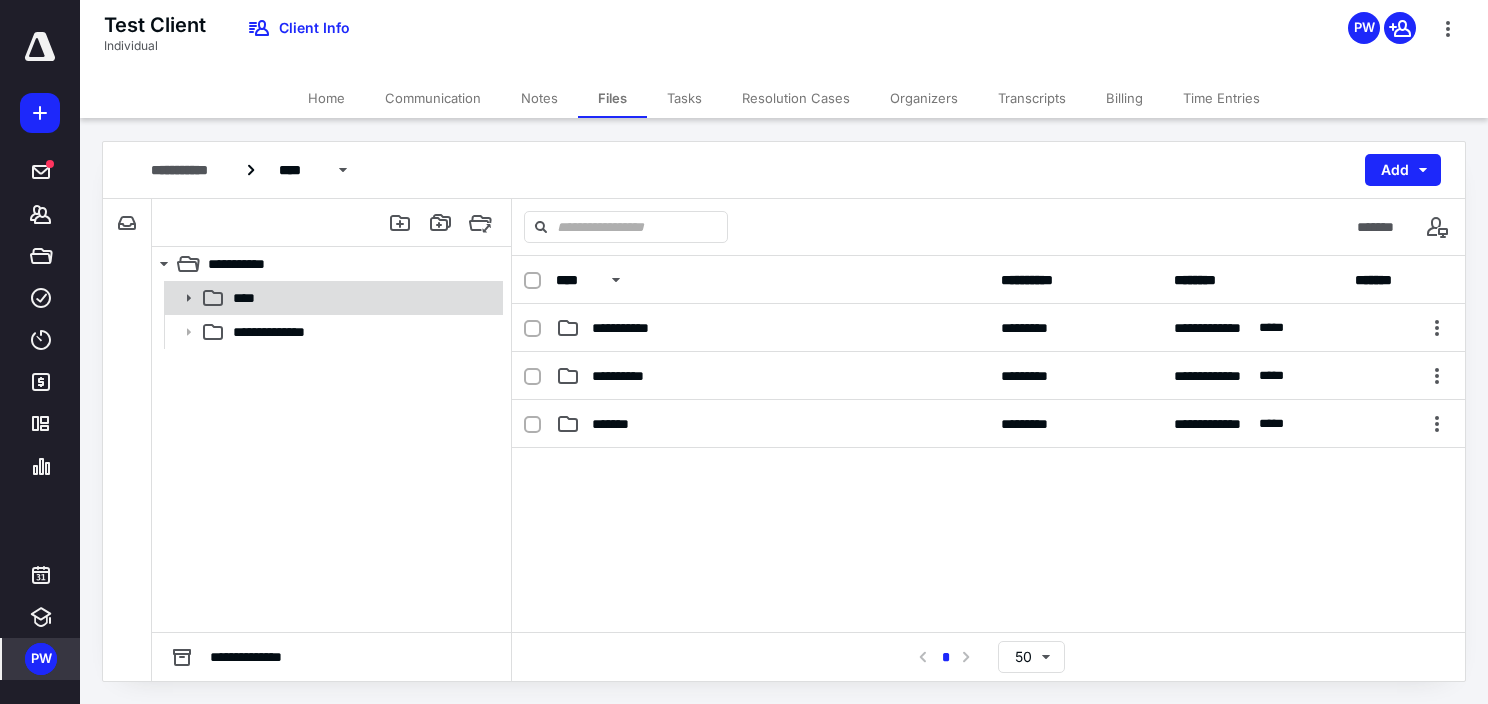 click 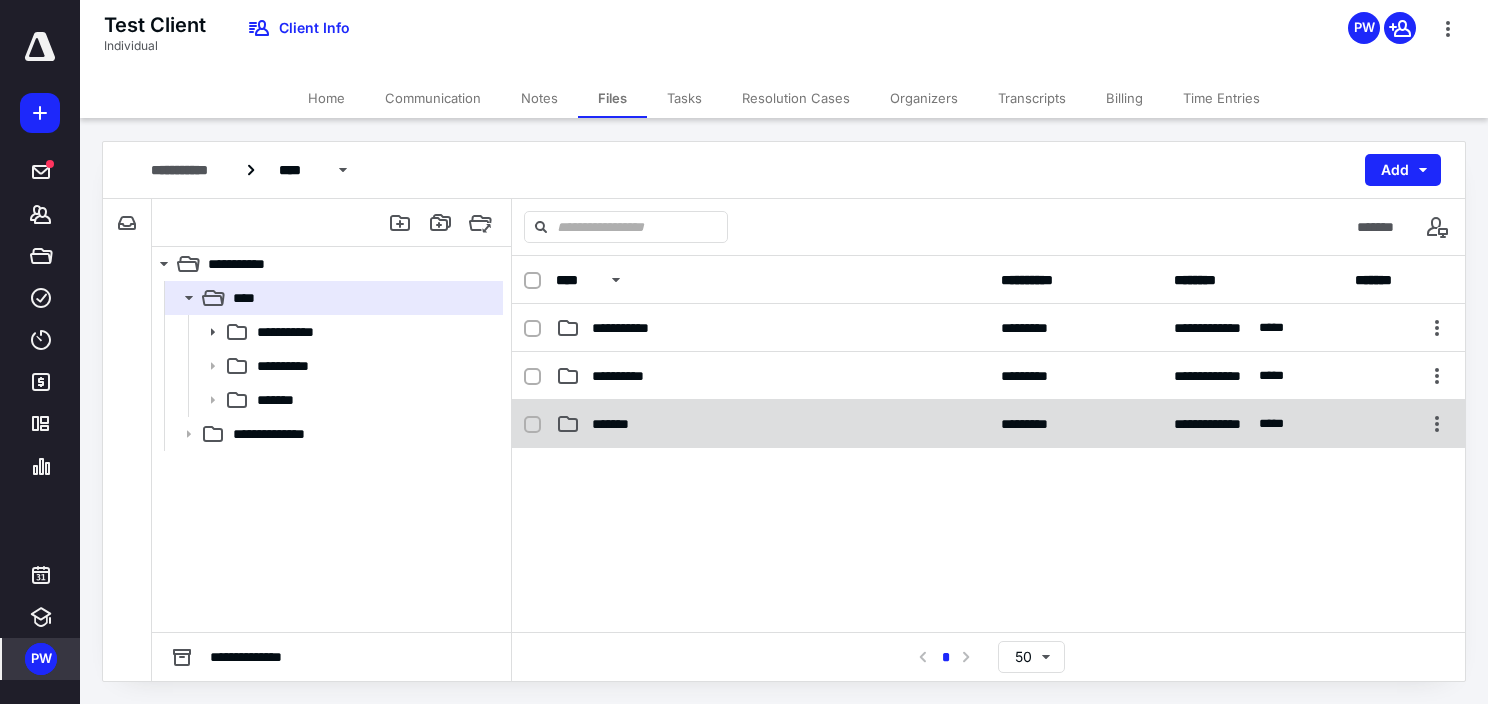 click 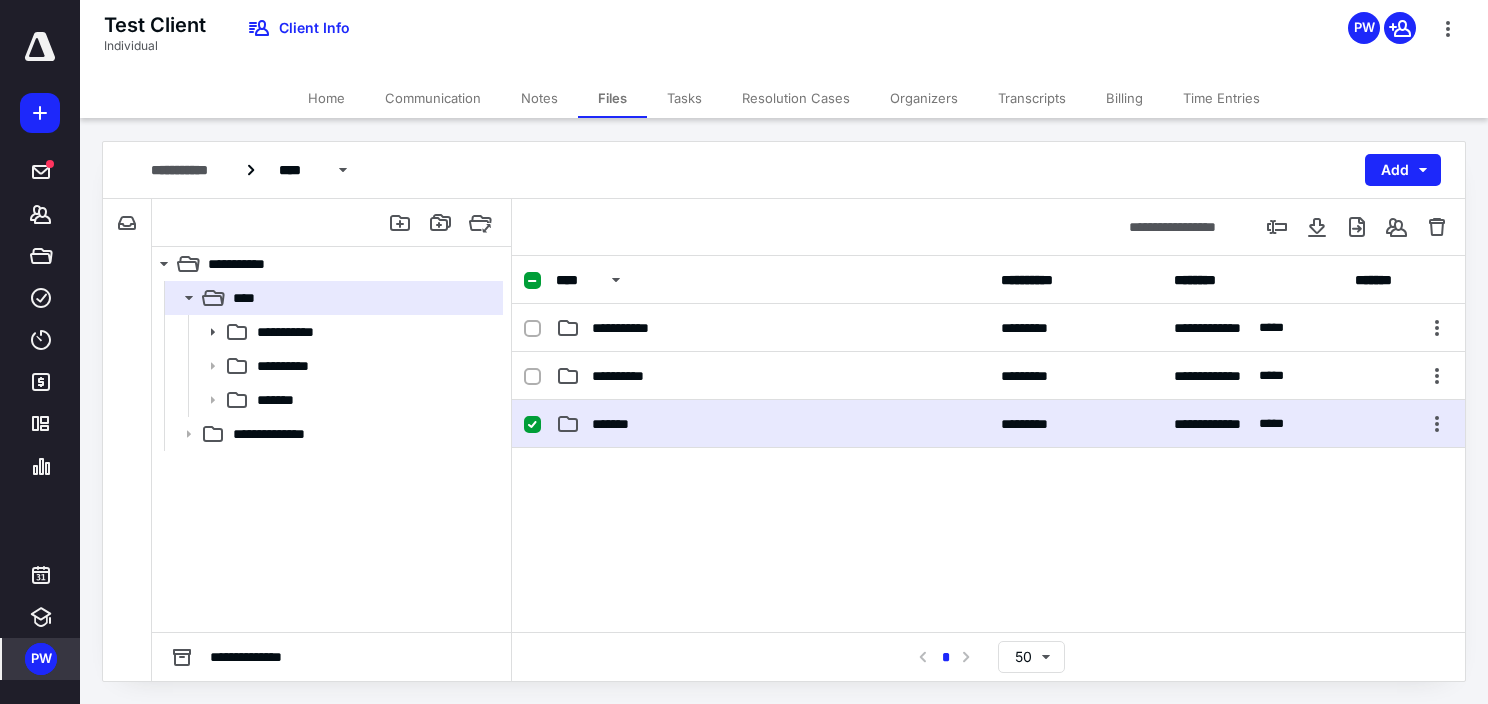 click 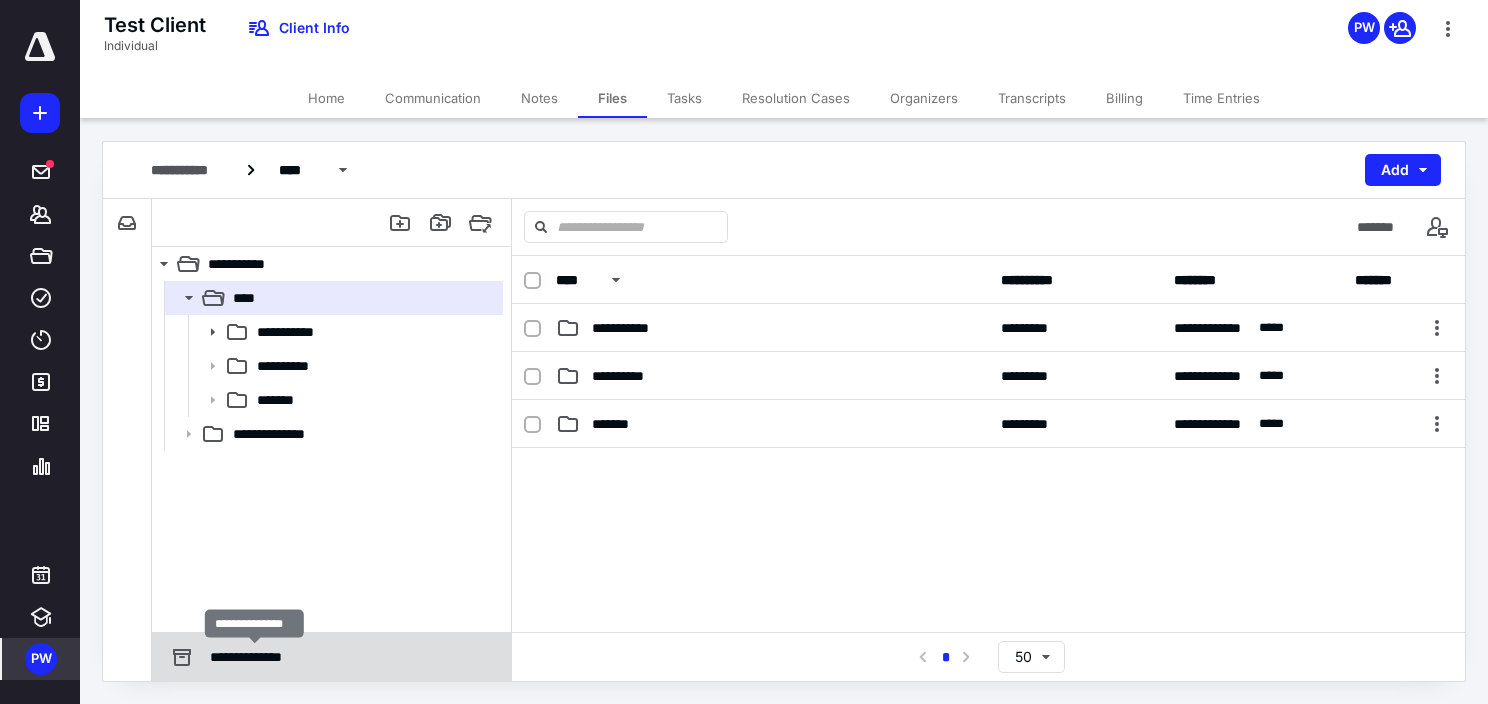 click on "**********" at bounding box center [255, 657] 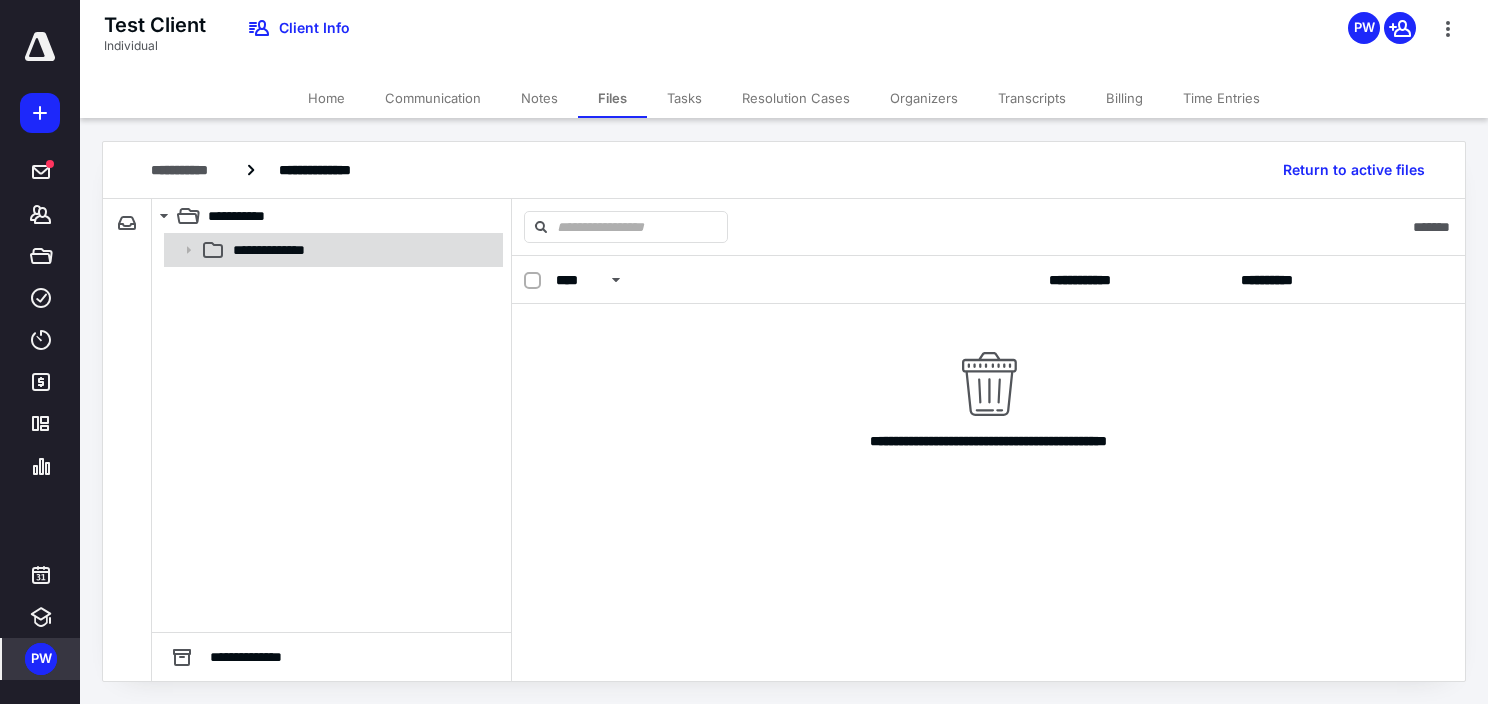 click 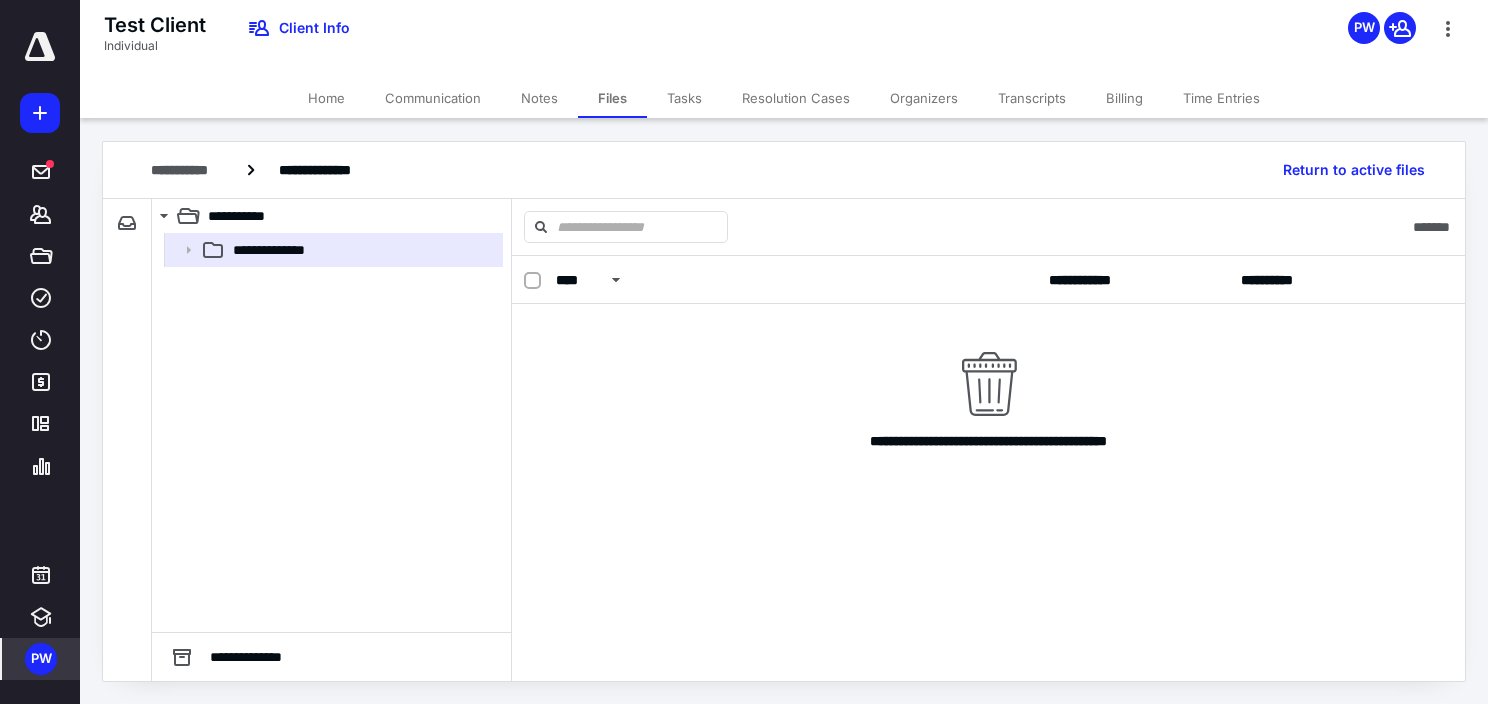 click on "**********" at bounding box center (988, 398) 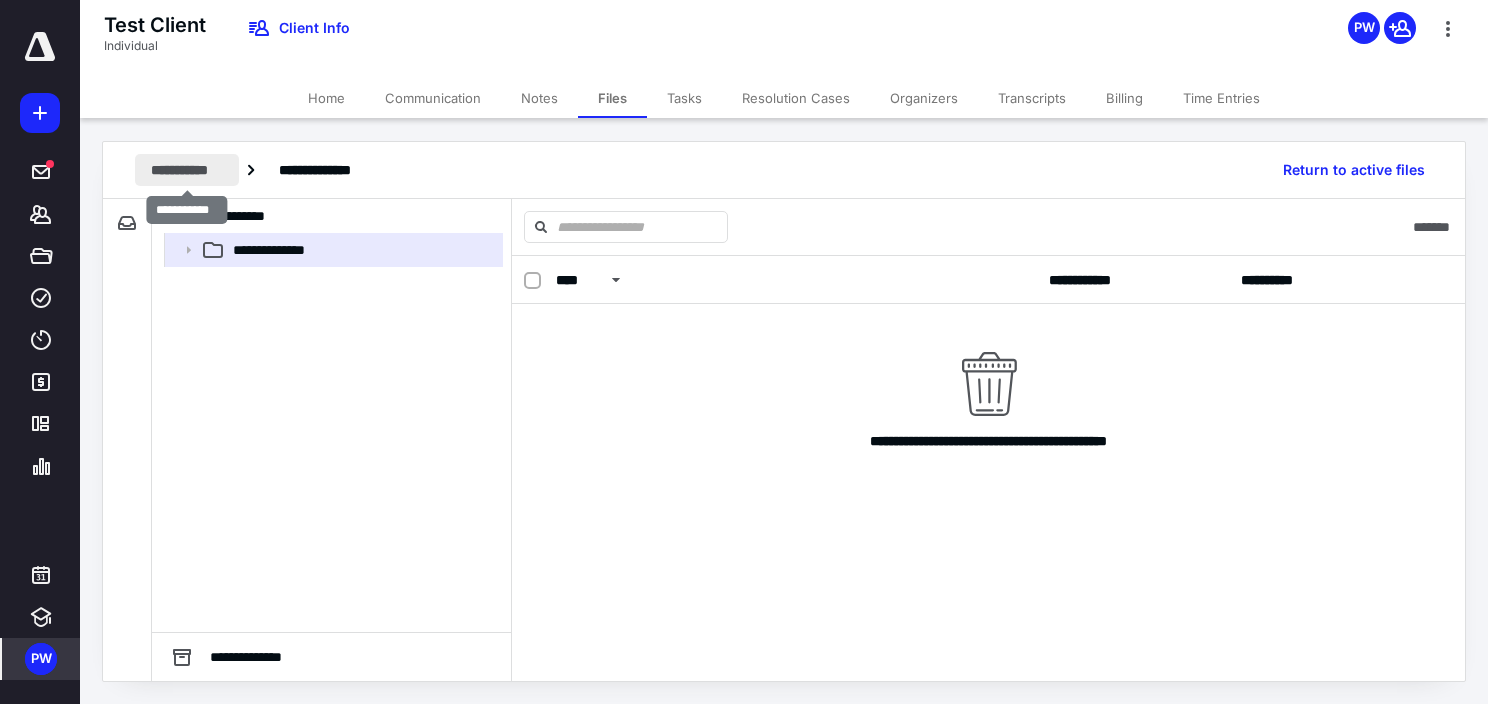 click on "**********" at bounding box center [187, 170] 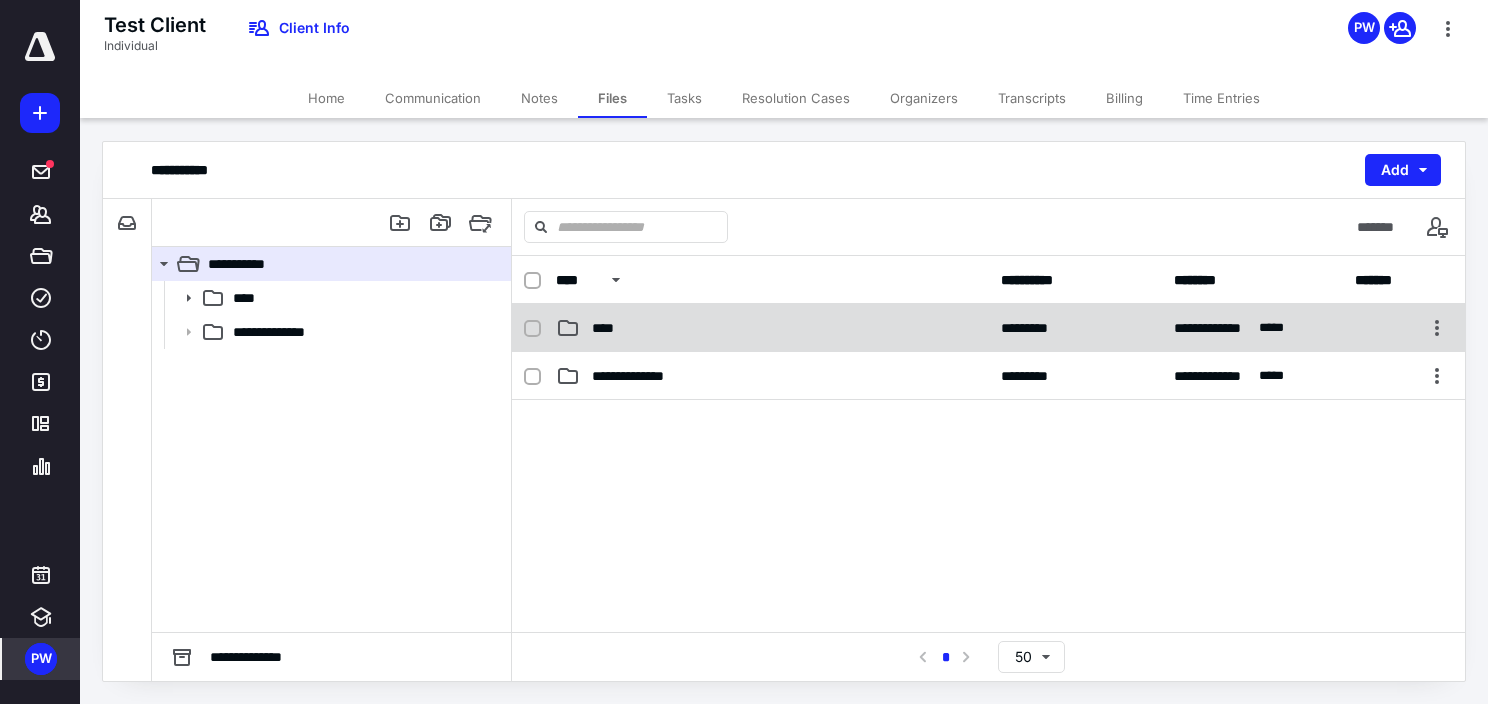 click on "**********" at bounding box center (988, 328) 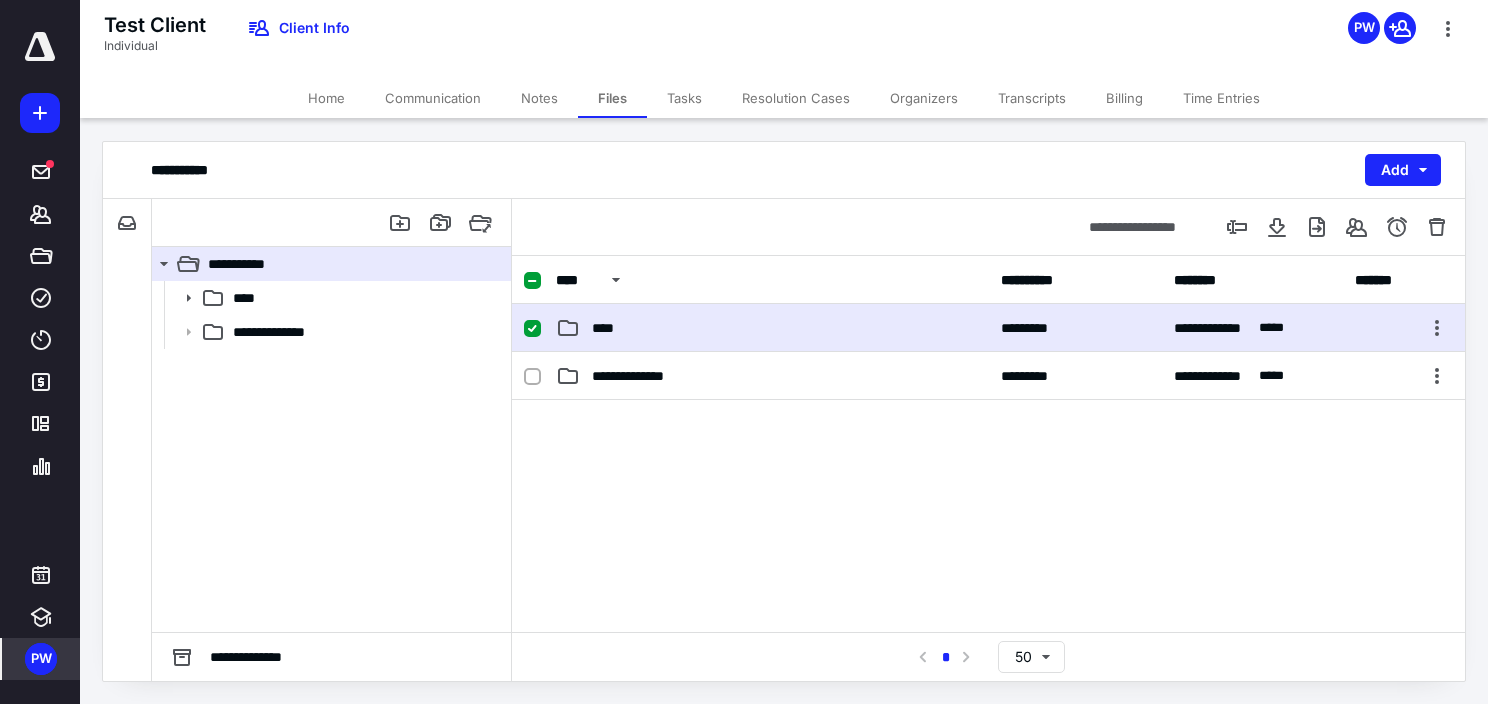 checkbox on "false" 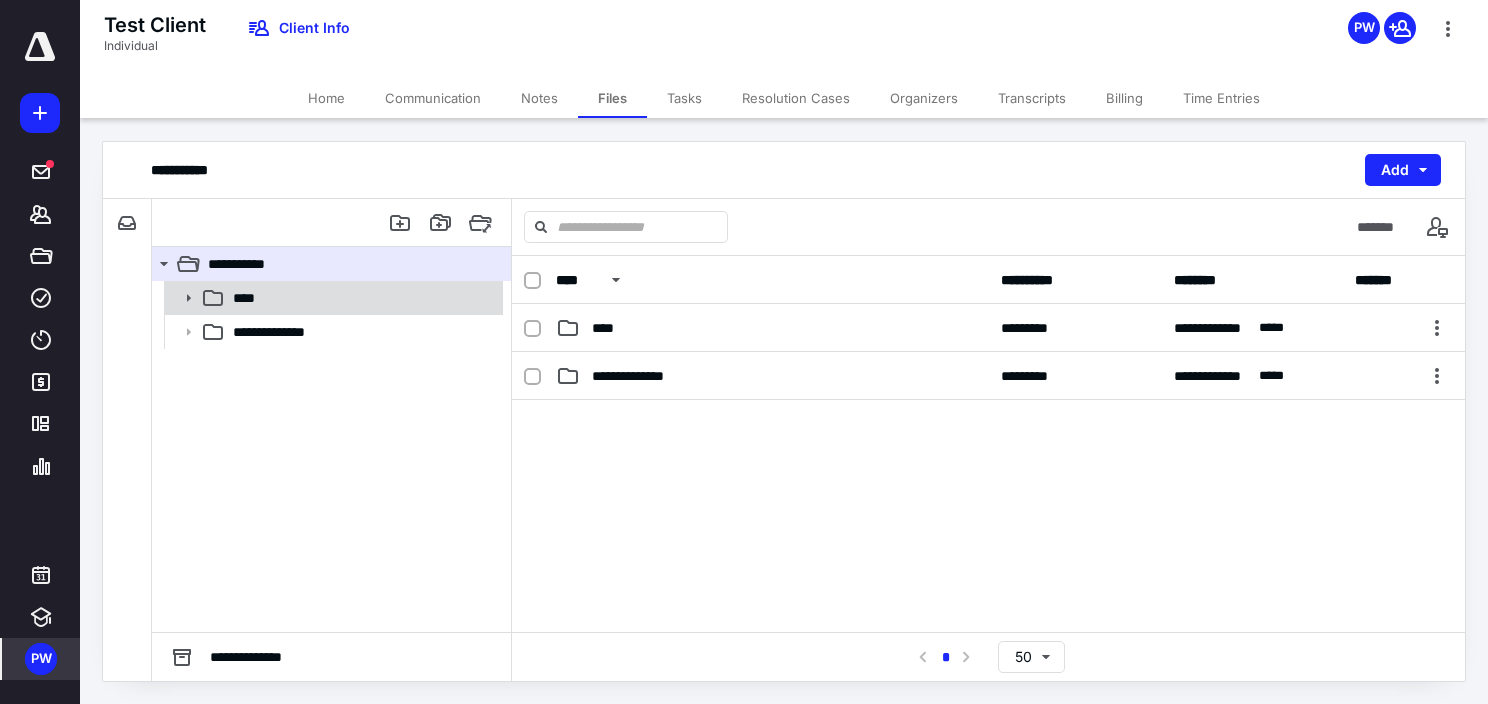 click 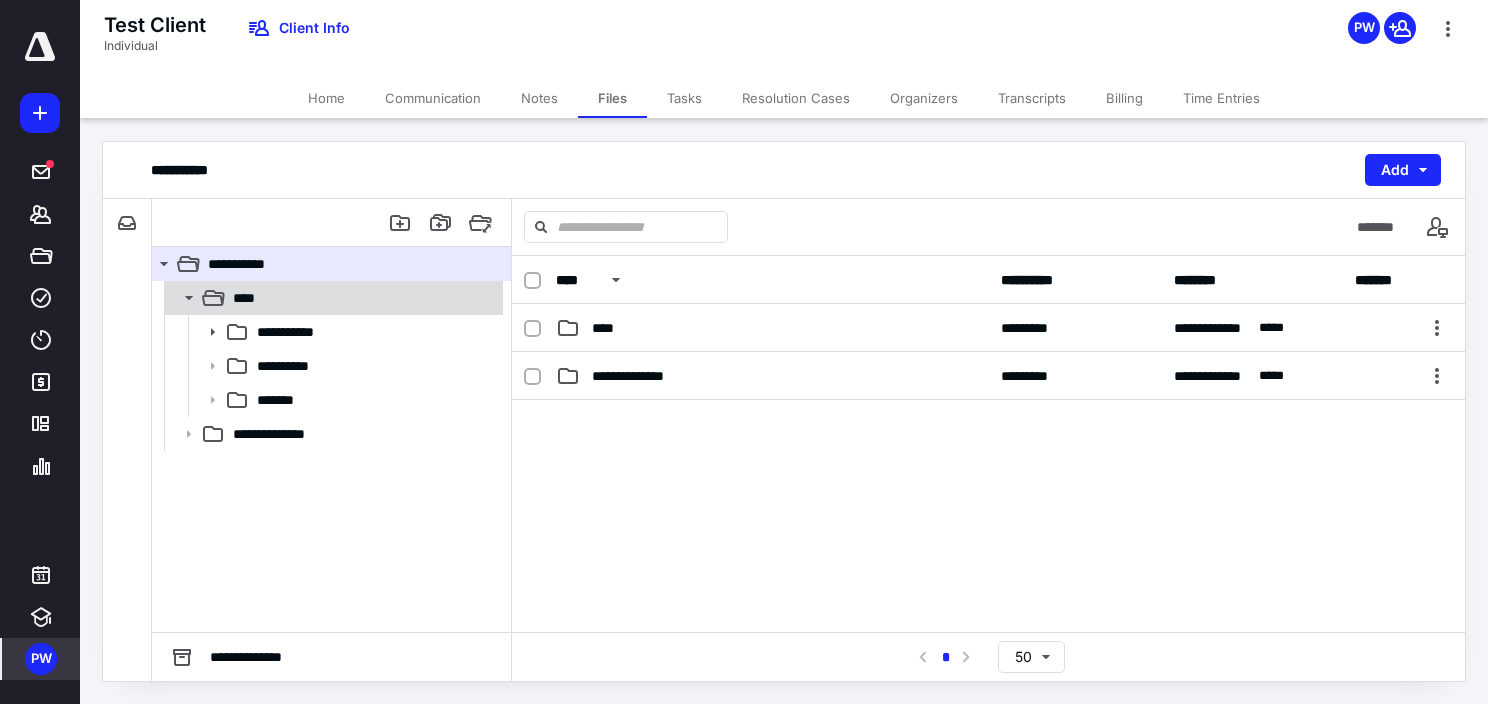 click on "****" at bounding box center (250, 298) 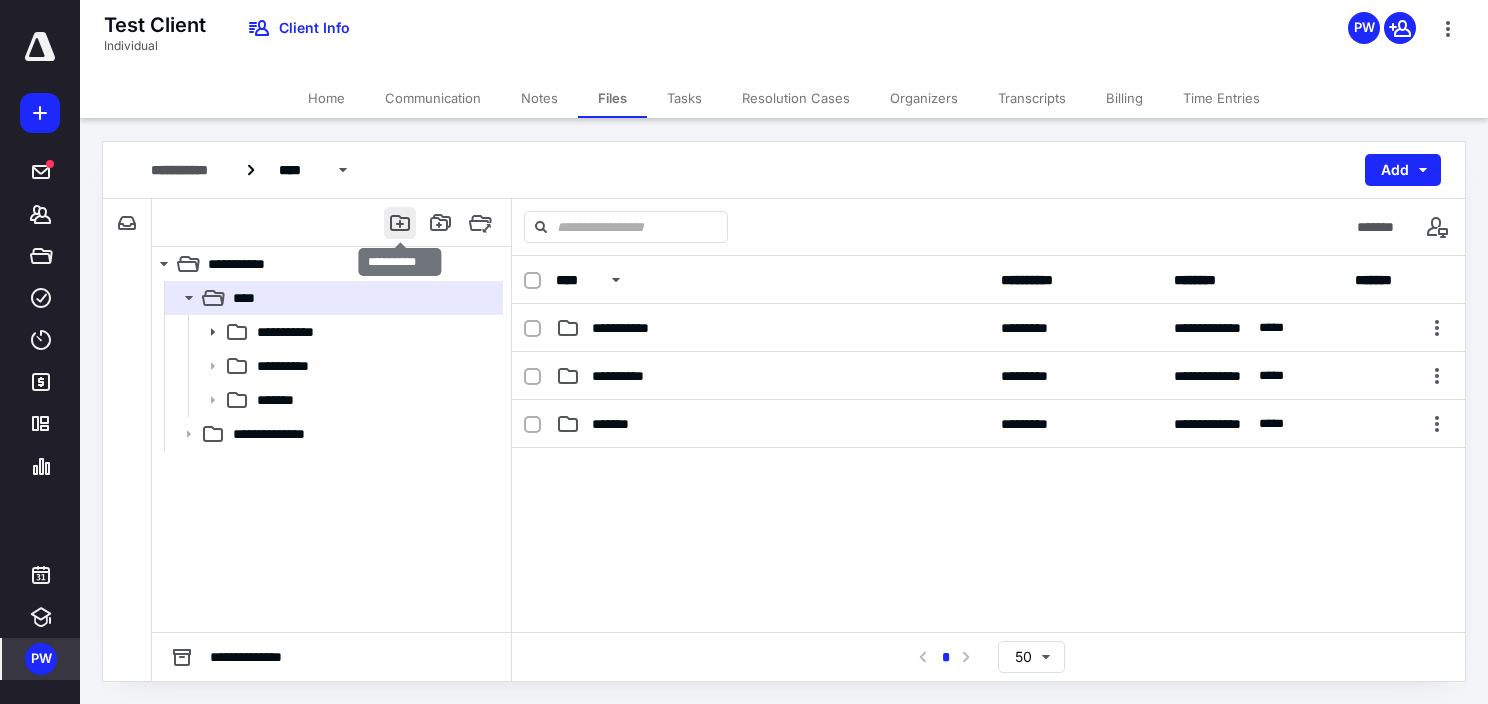 click at bounding box center (400, 223) 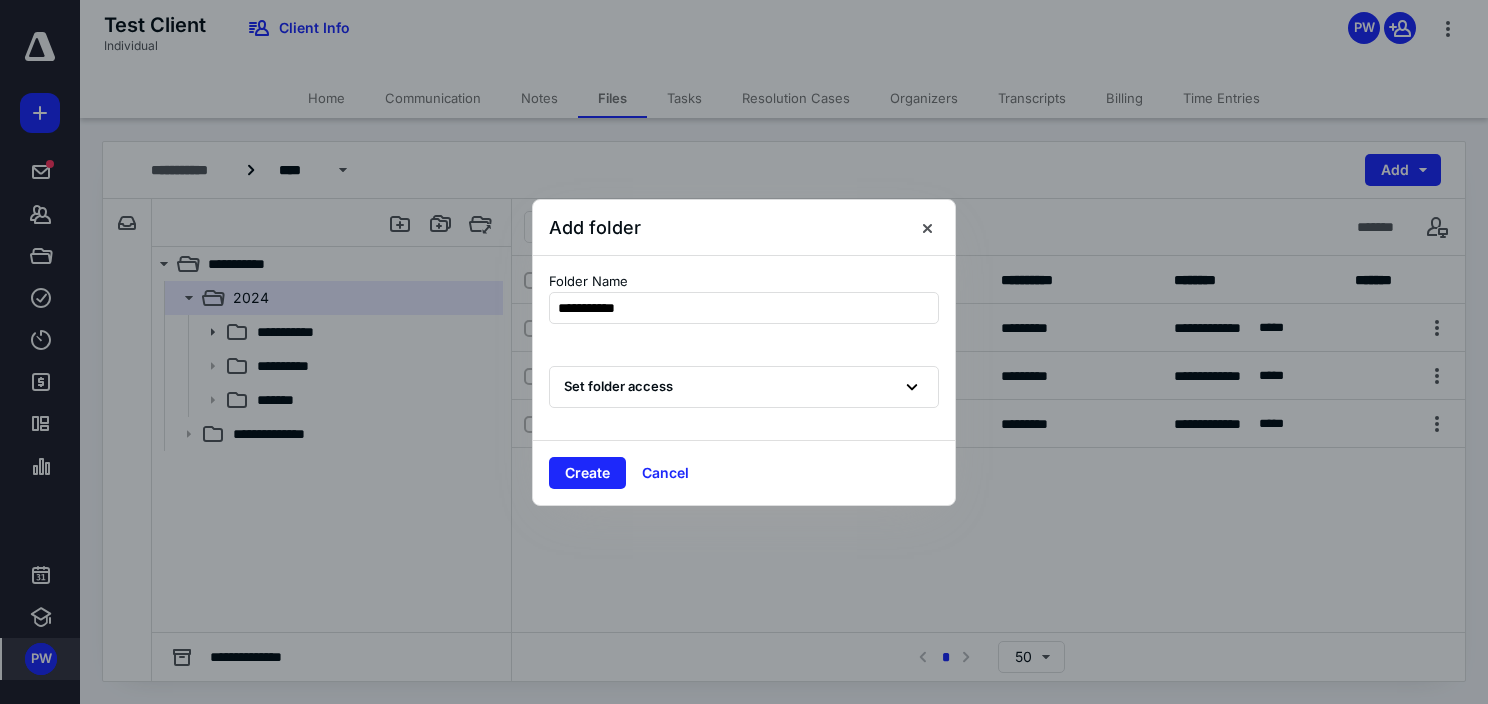 type on "**********" 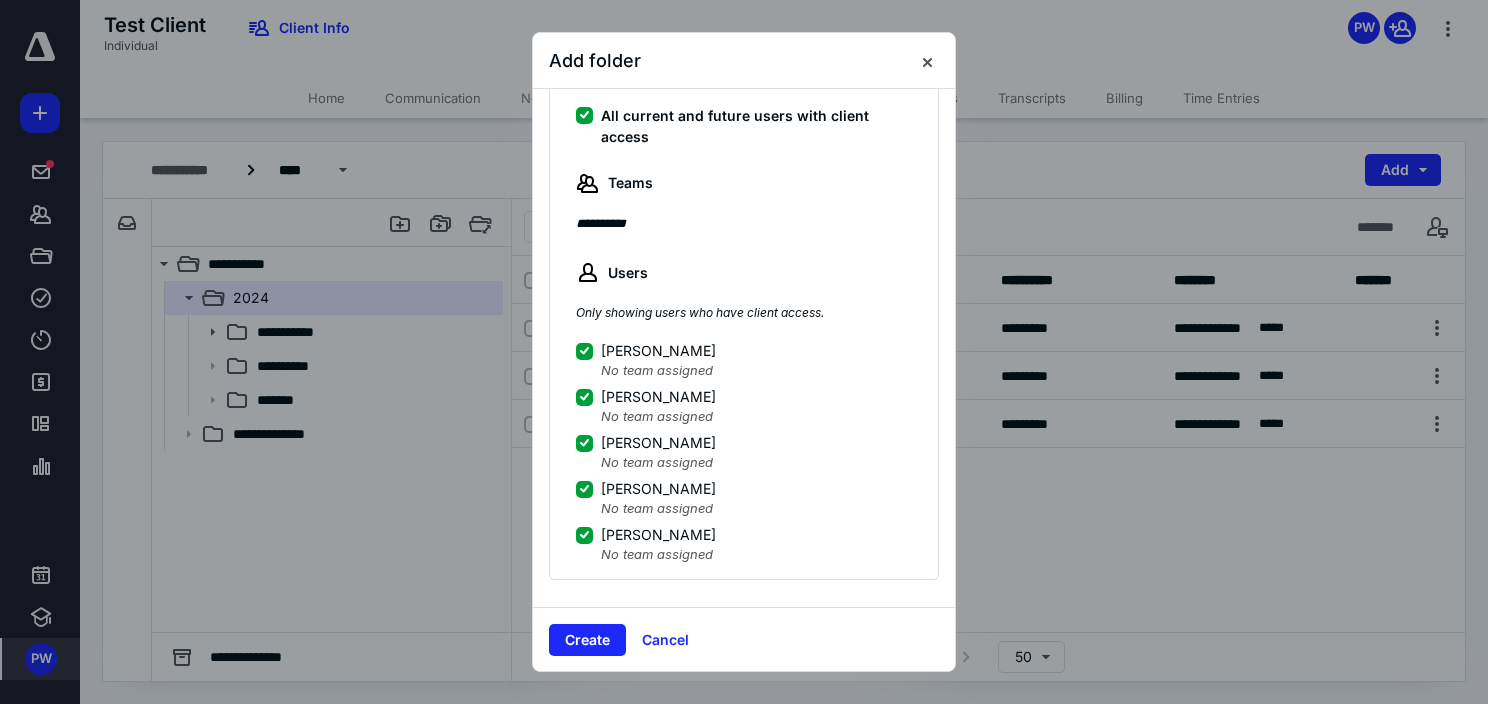 scroll, scrollTop: 200, scrollLeft: 0, axis: vertical 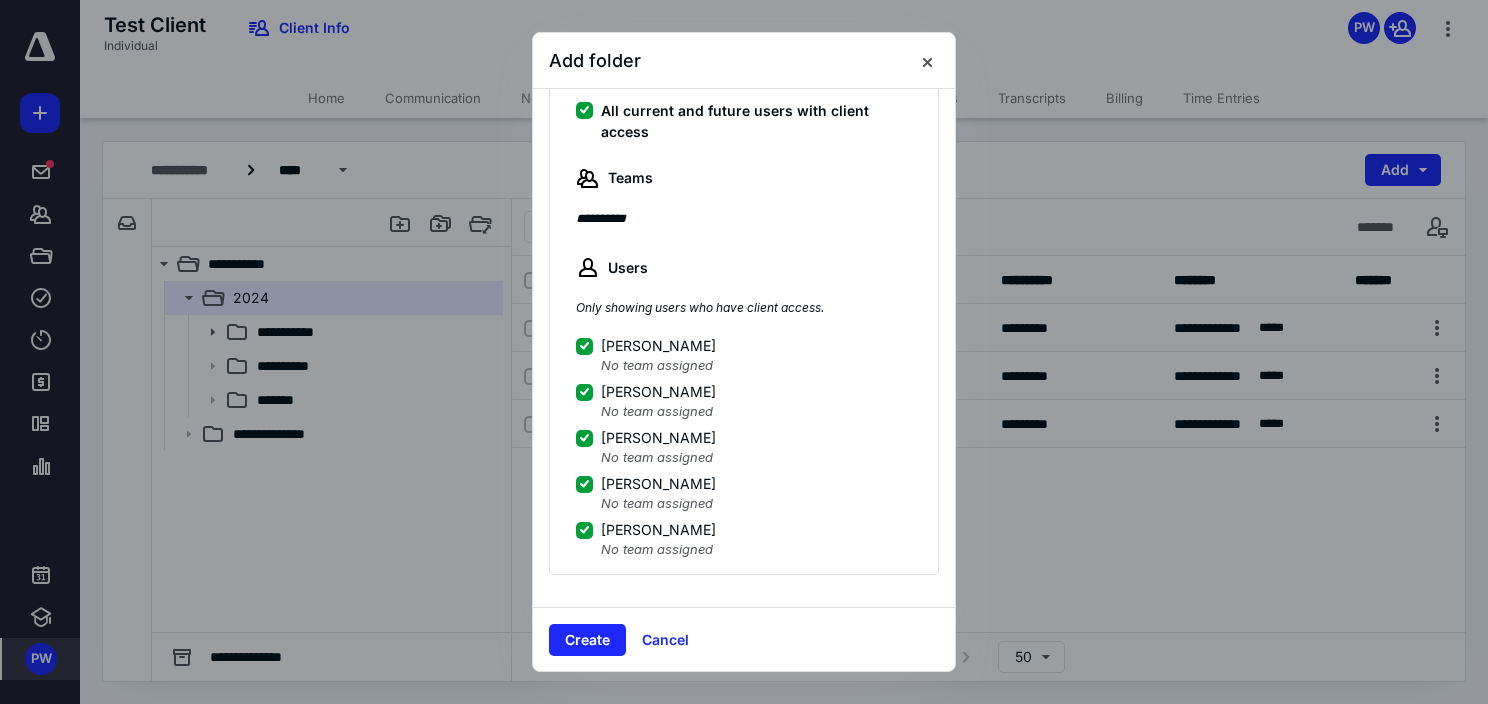 click on "[PERSON_NAME]" at bounding box center [584, 346] 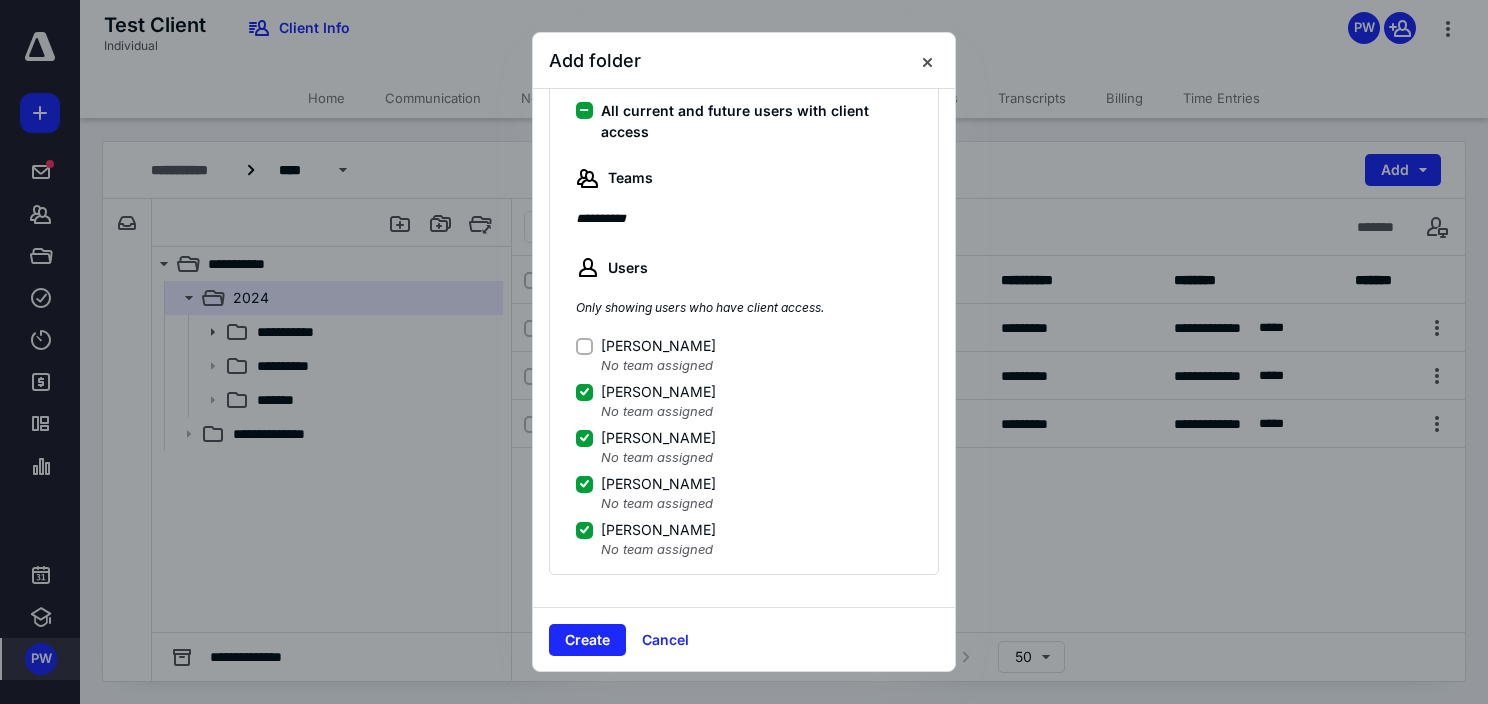 drag, startPoint x: 585, startPoint y: 435, endPoint x: 586, endPoint y: 450, distance: 15.033297 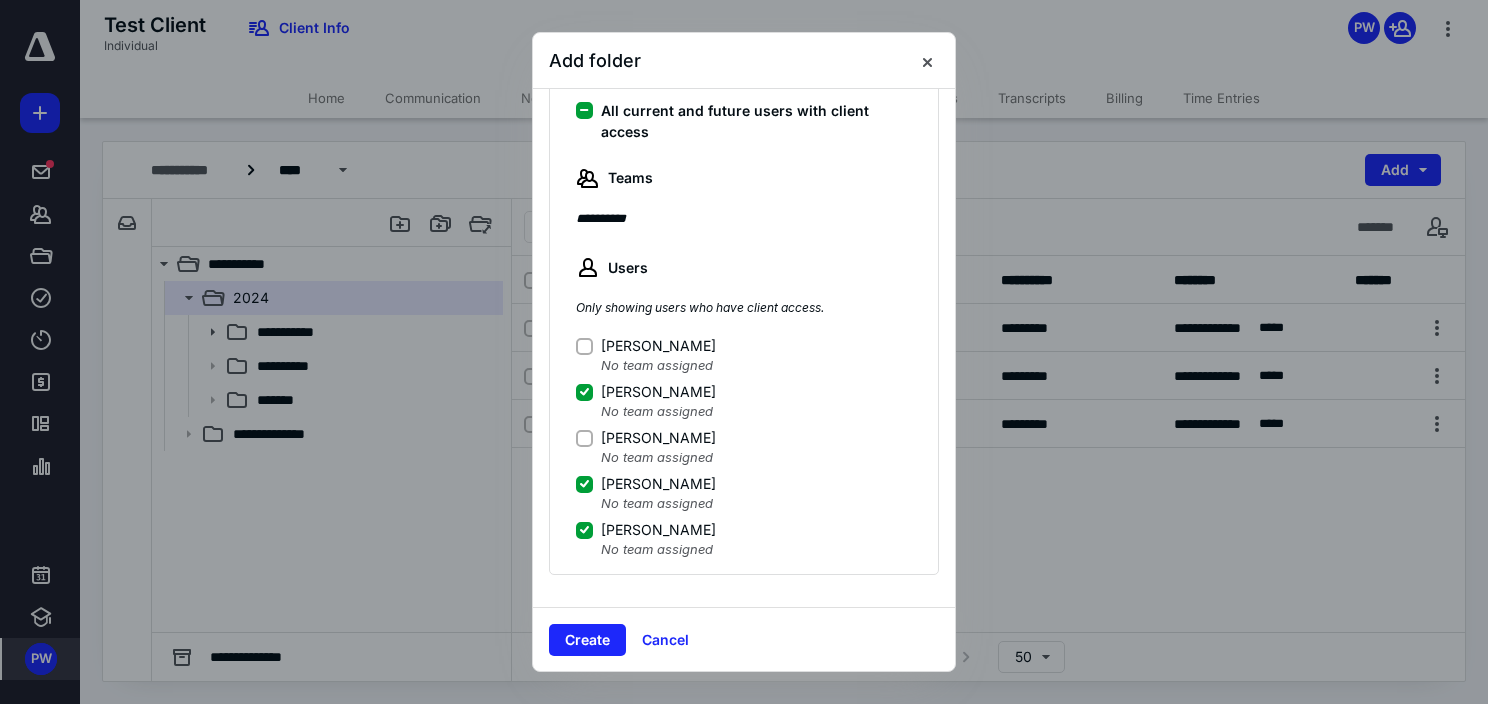 click on "[PERSON_NAME]" at bounding box center (584, 484) 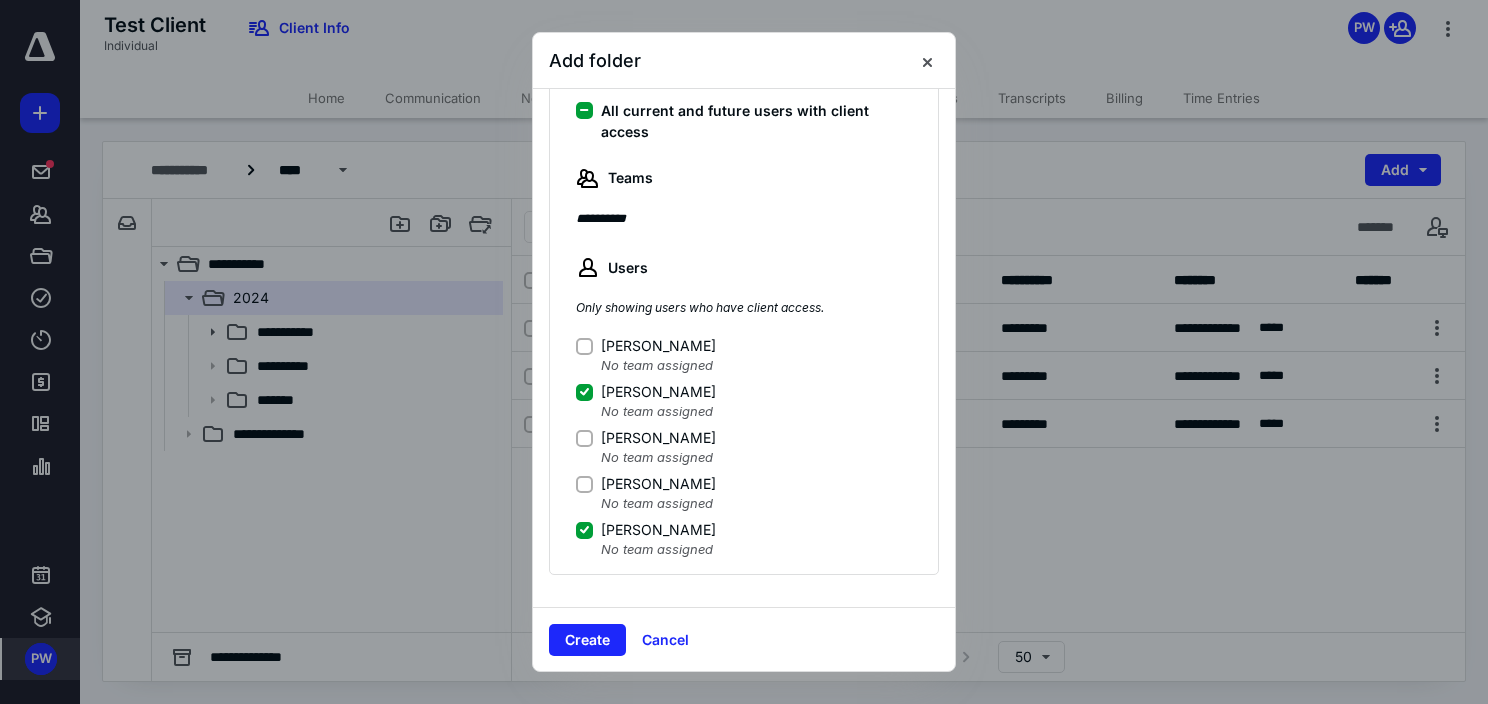 click on "[PERSON_NAME]" at bounding box center (584, 530) 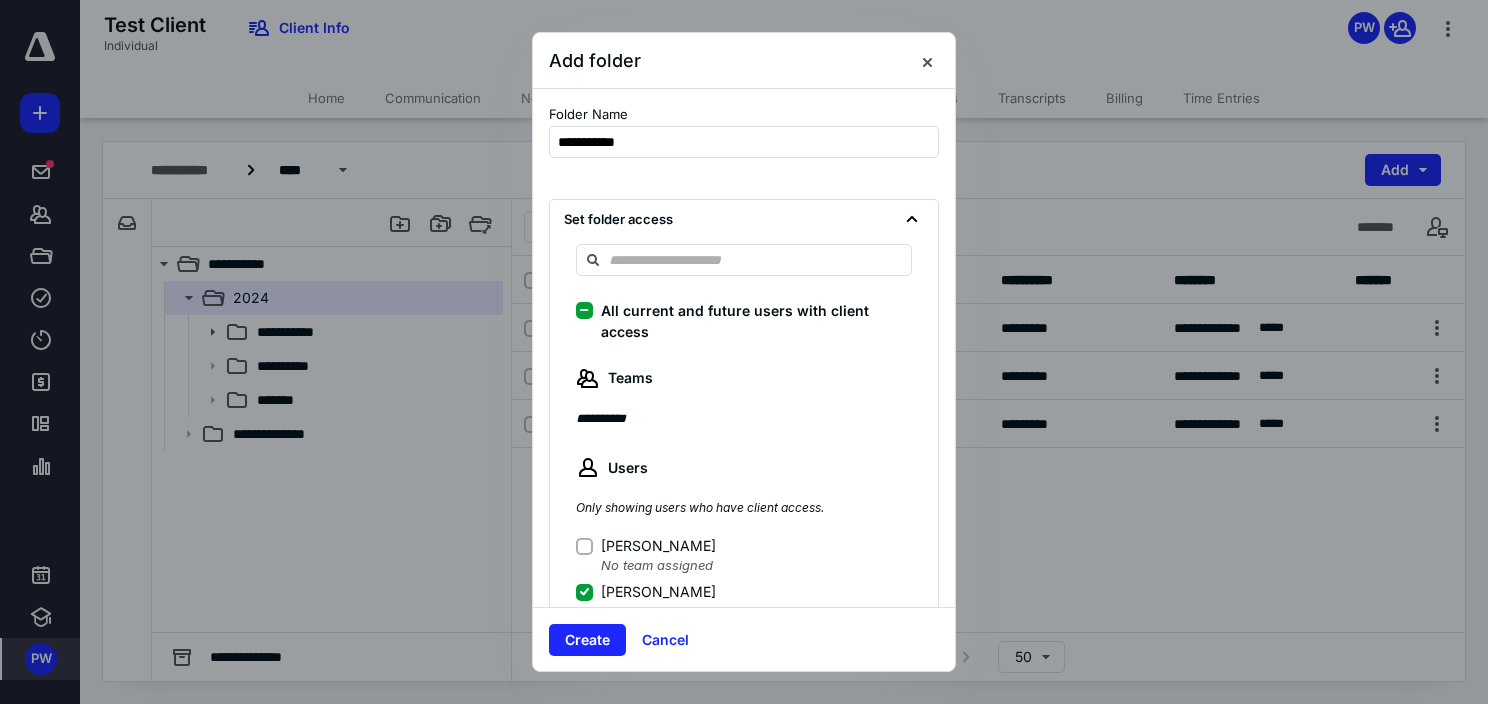 scroll, scrollTop: 200, scrollLeft: 0, axis: vertical 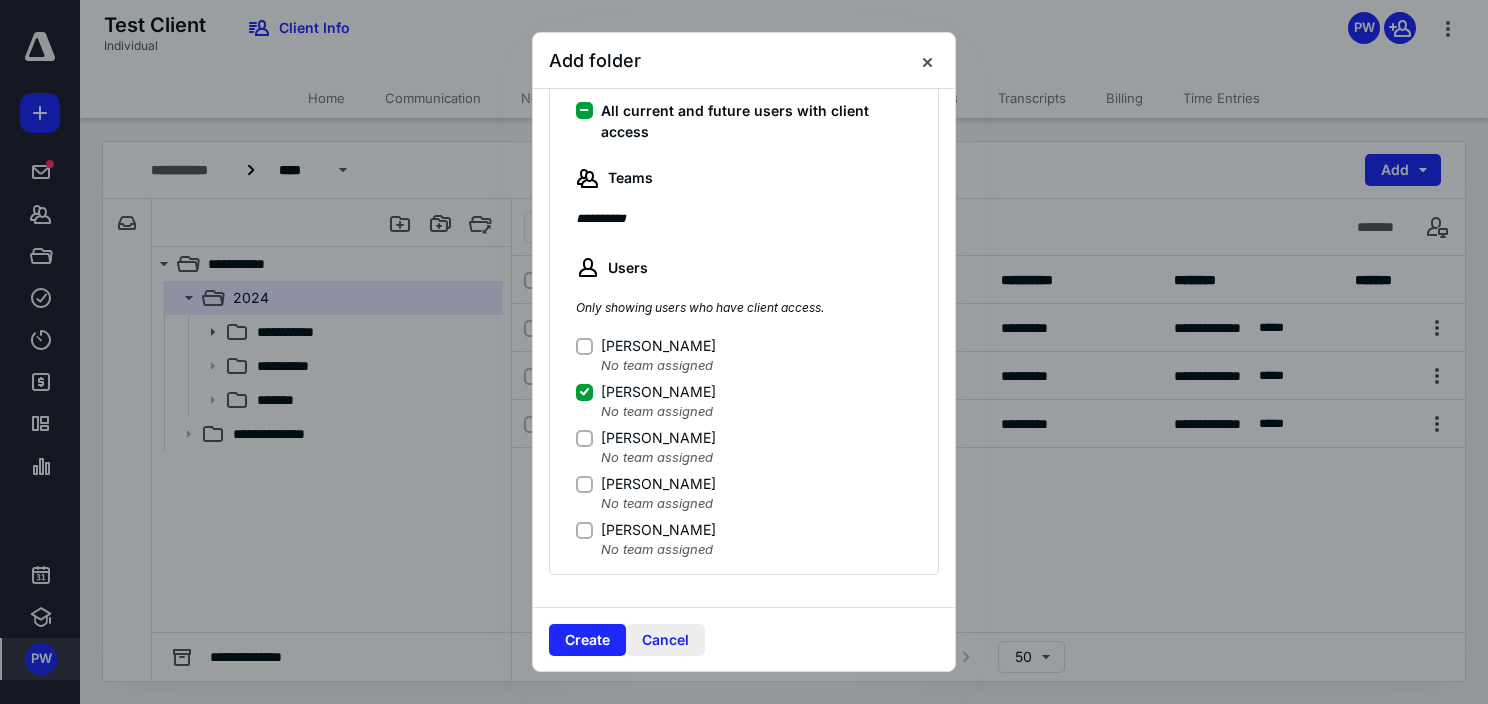 click on "Cancel" at bounding box center [665, 640] 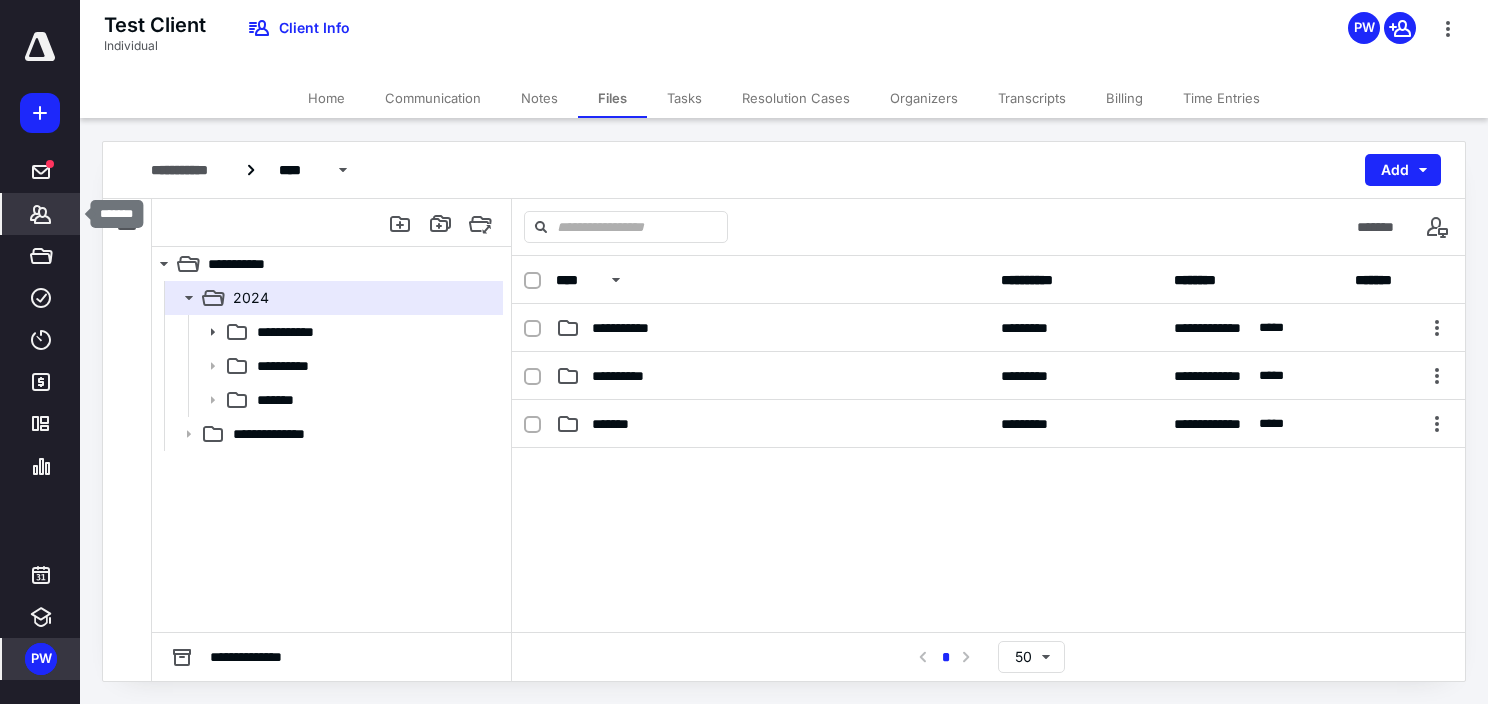 click 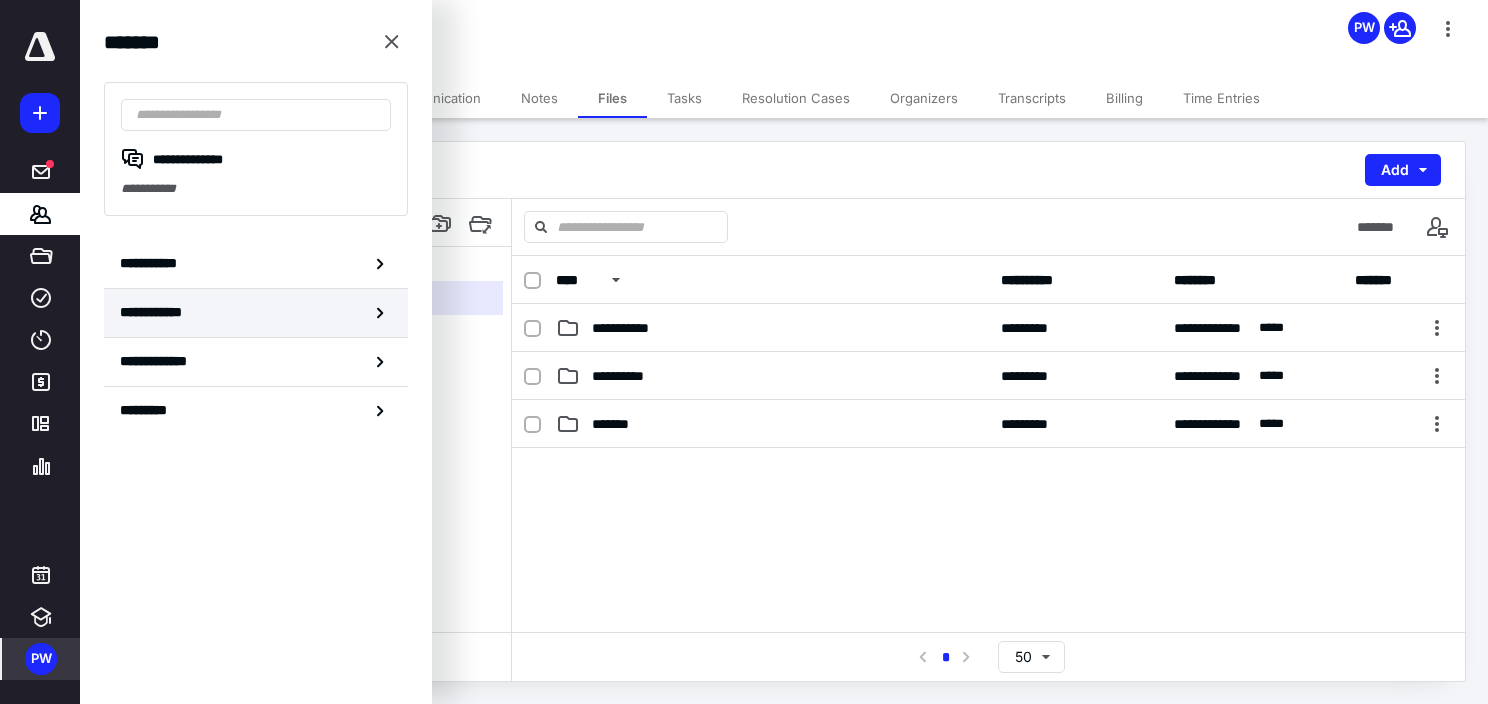 click on "**********" at bounding box center (160, 312) 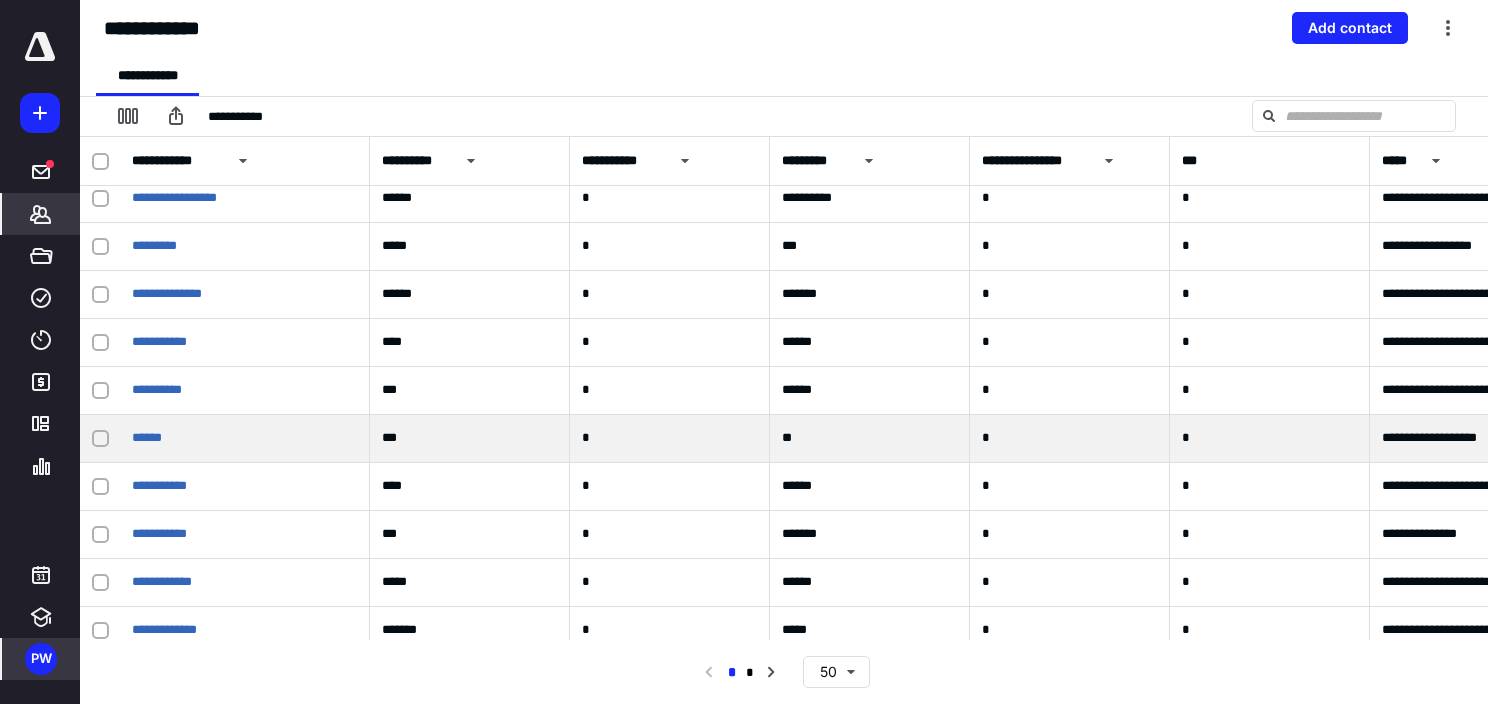 scroll, scrollTop: 0, scrollLeft: 0, axis: both 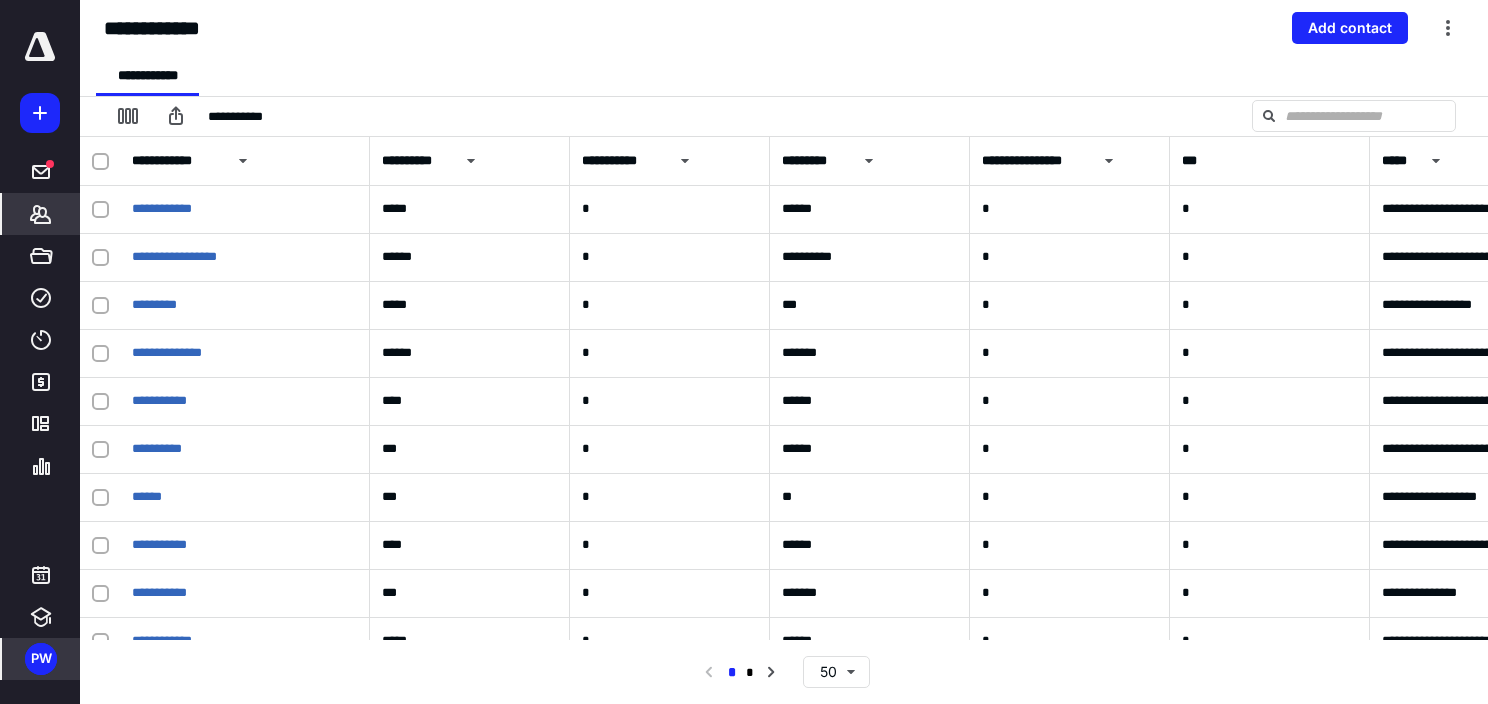 click at bounding box center (100, 161) 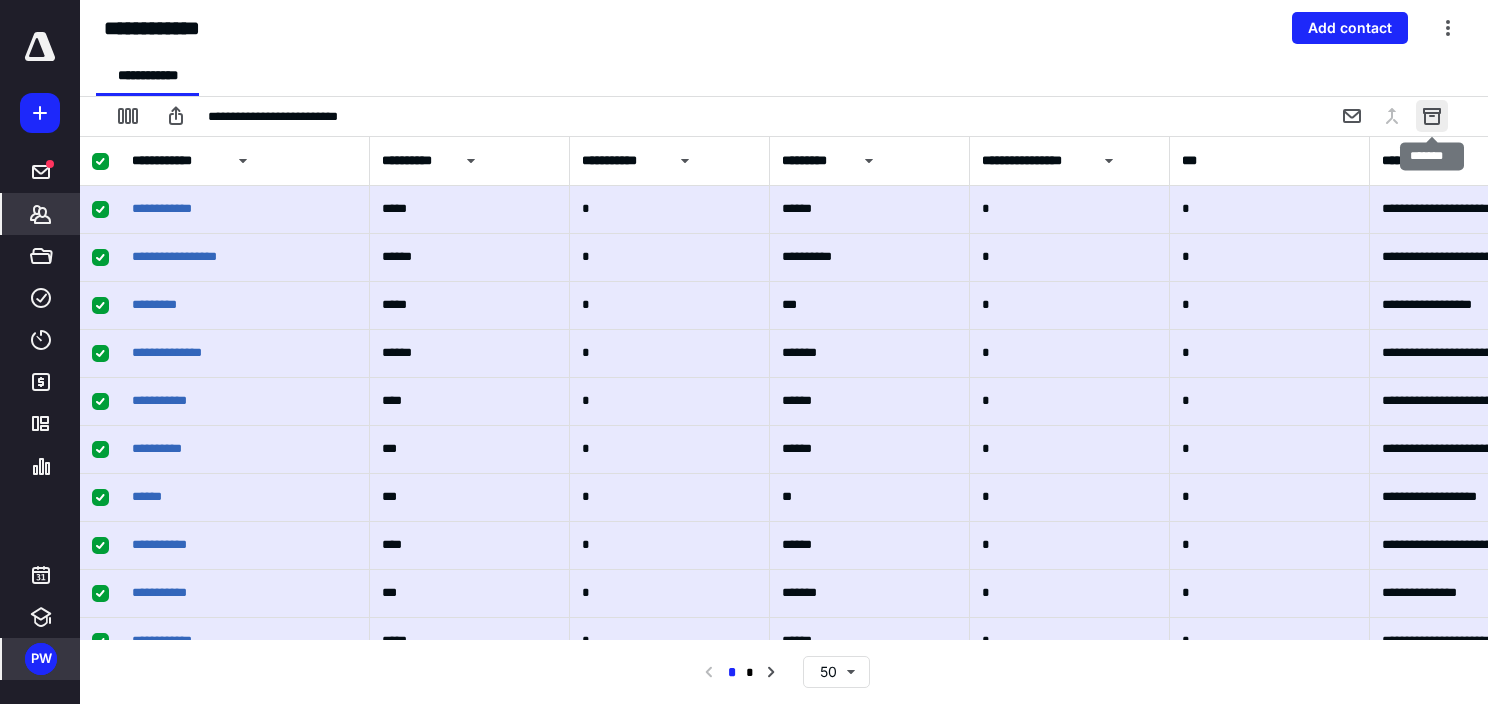 click at bounding box center [1432, 116] 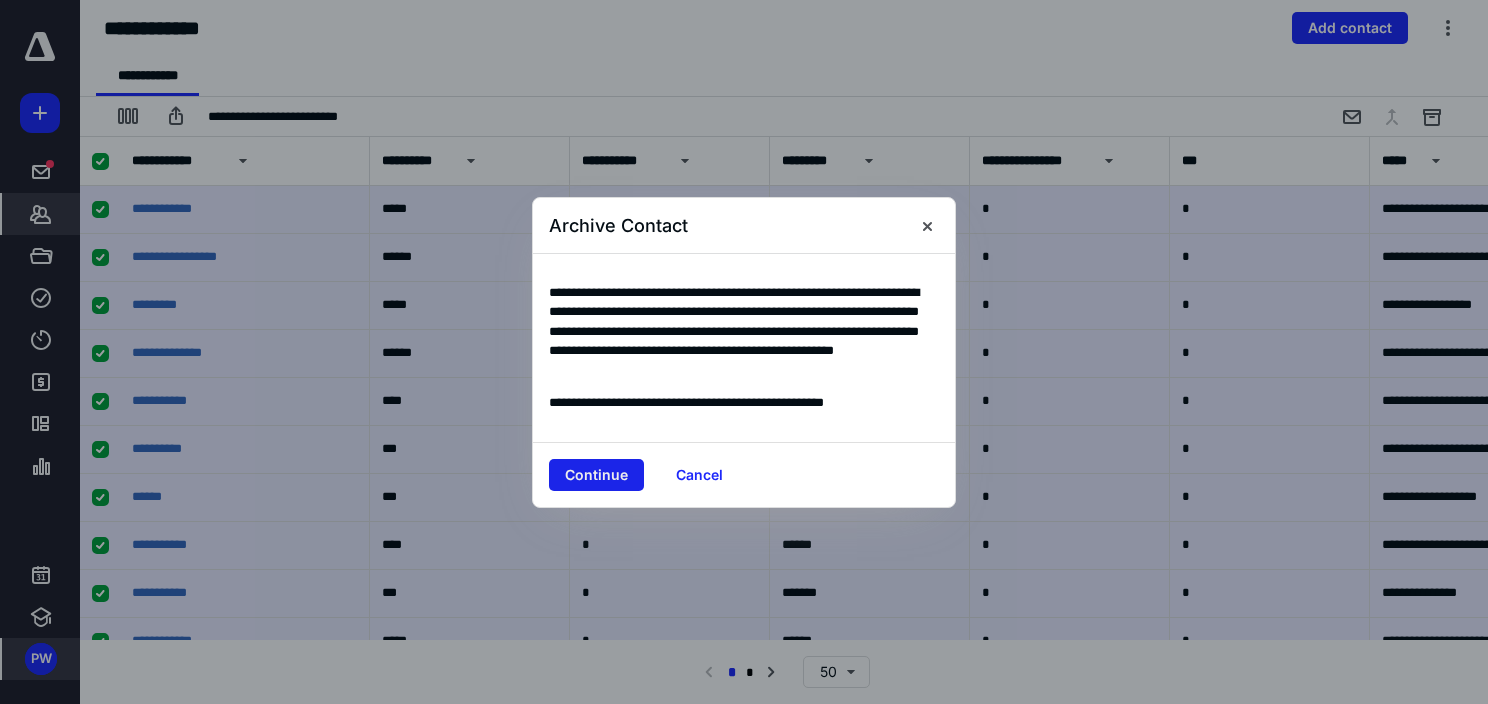 click on "Continue" at bounding box center (596, 475) 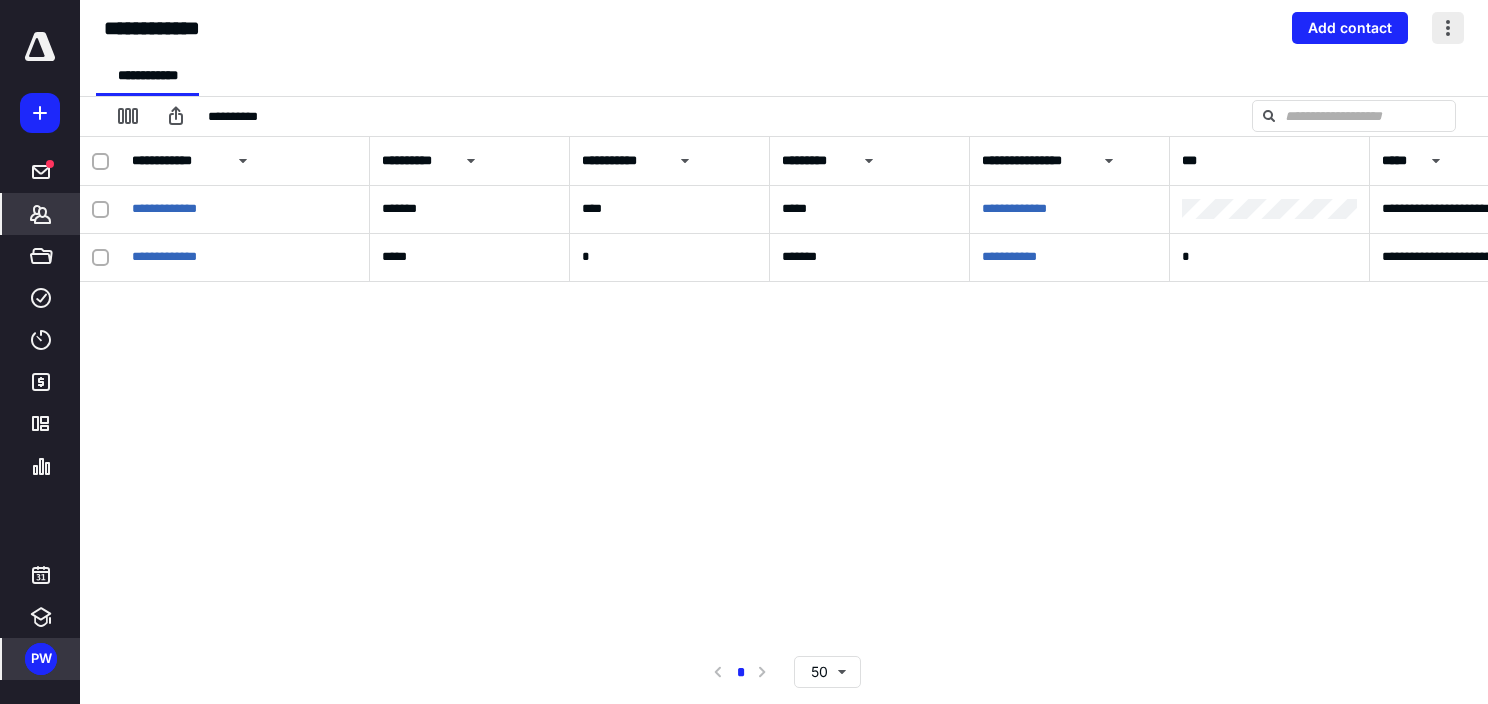 click at bounding box center (1448, 28) 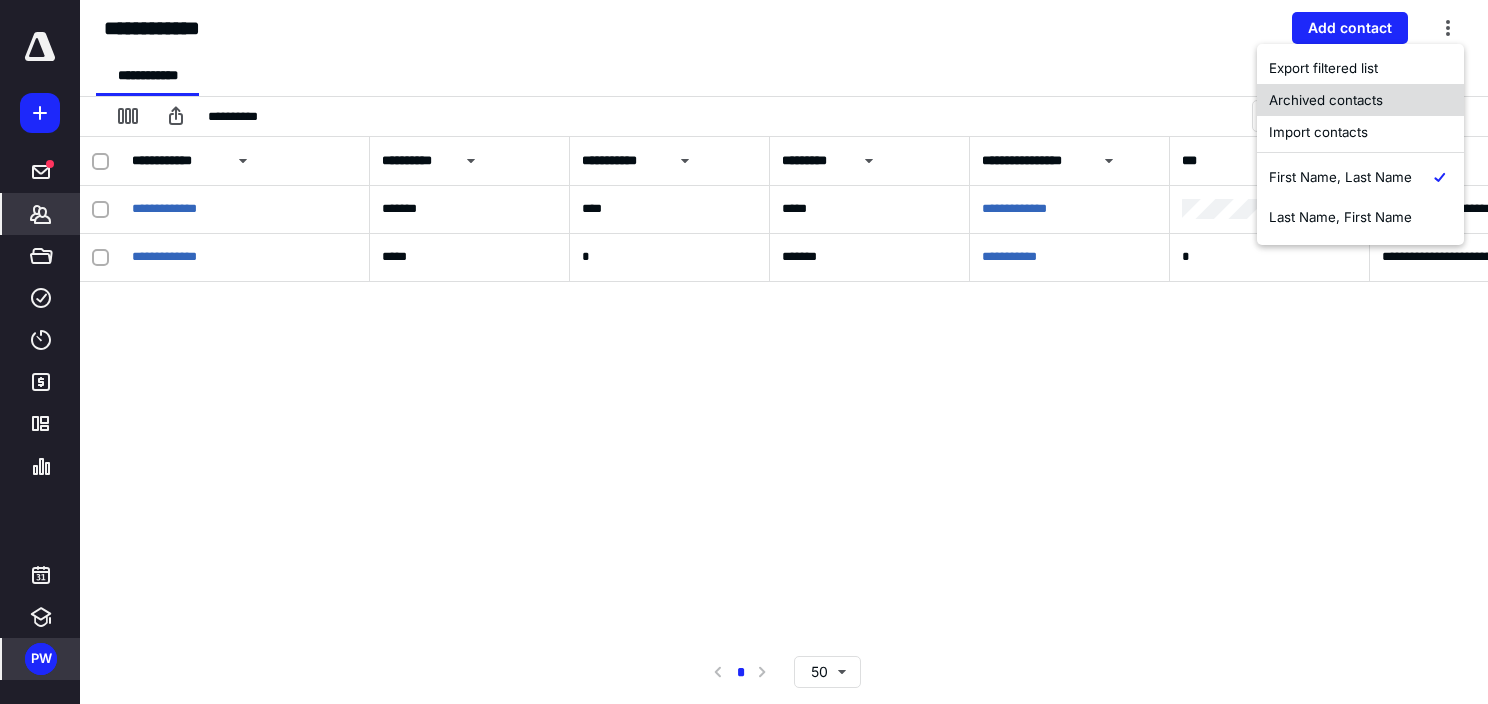 click on "Archived contacts" at bounding box center [1360, 100] 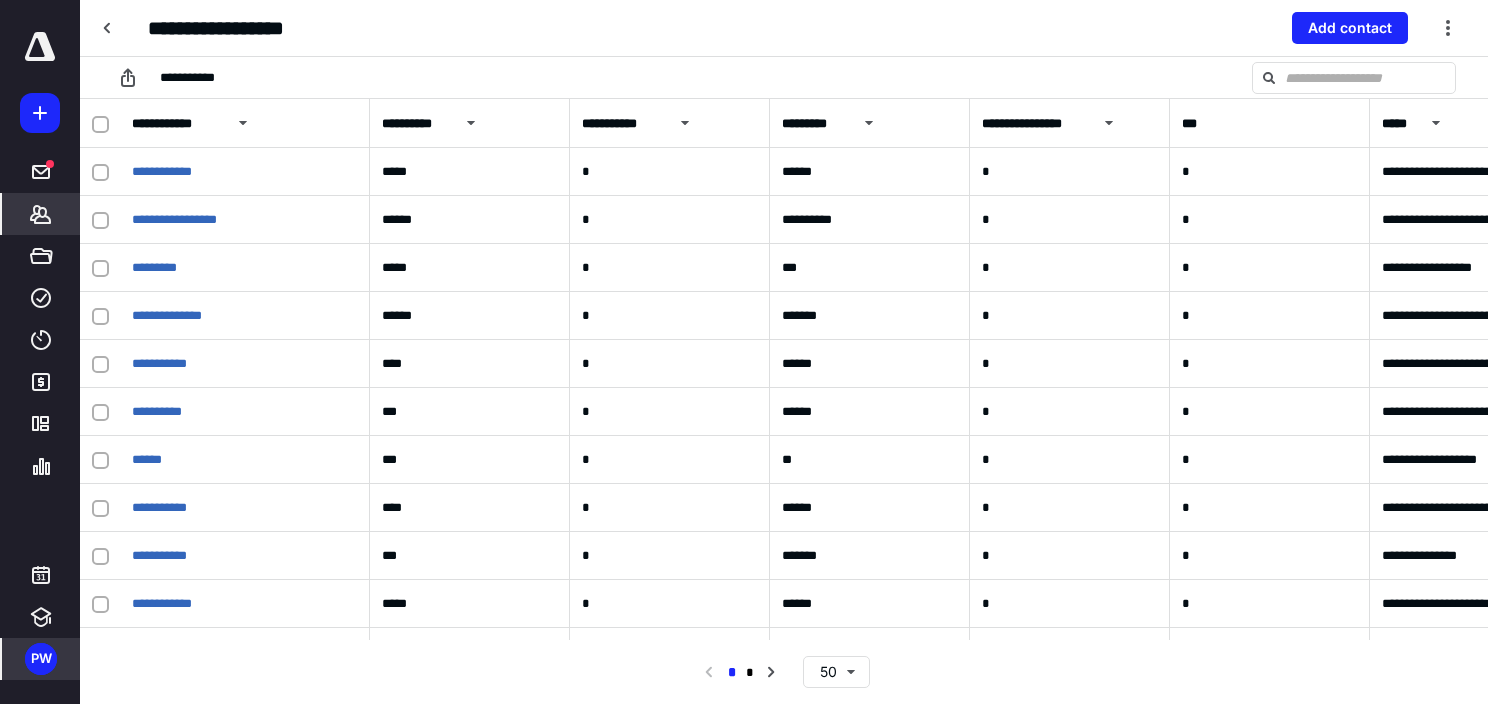 click at bounding box center [100, 124] 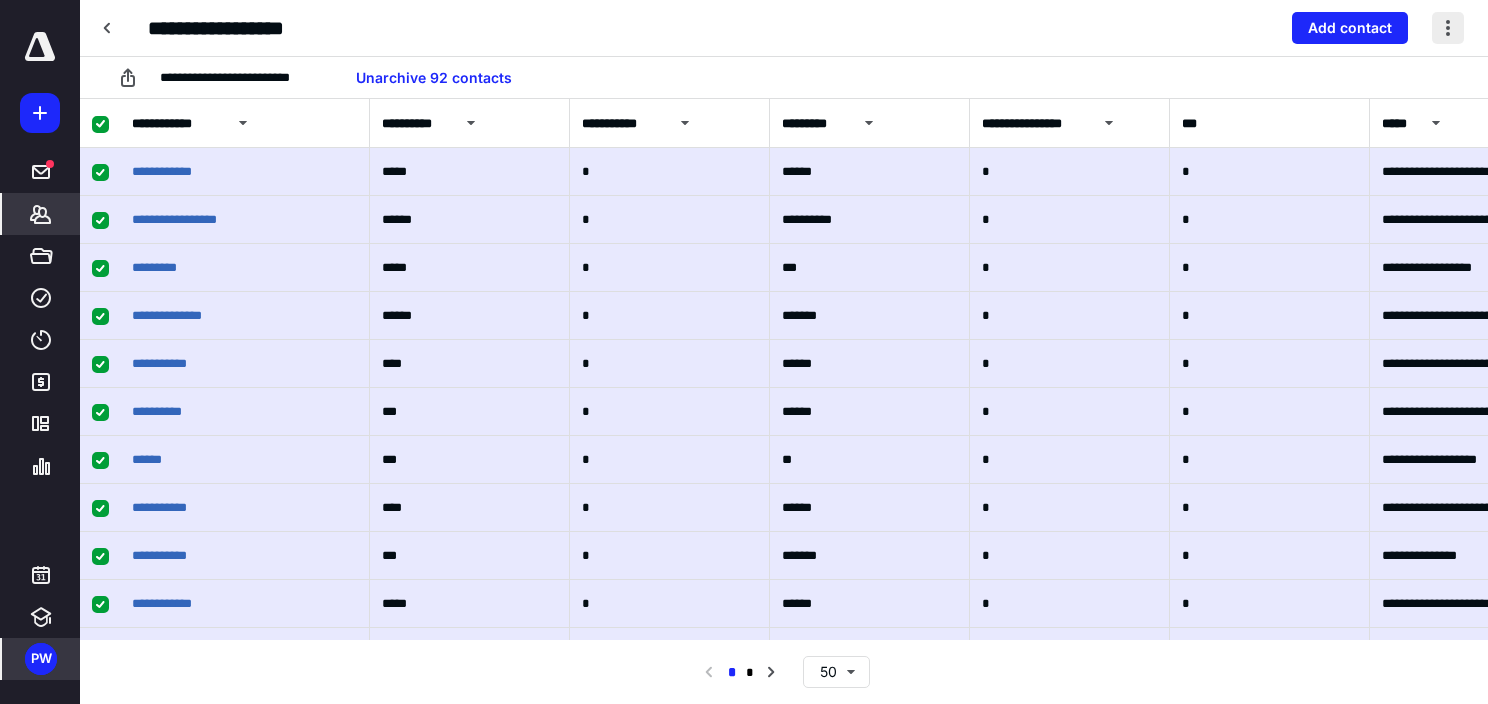 click at bounding box center [1448, 28] 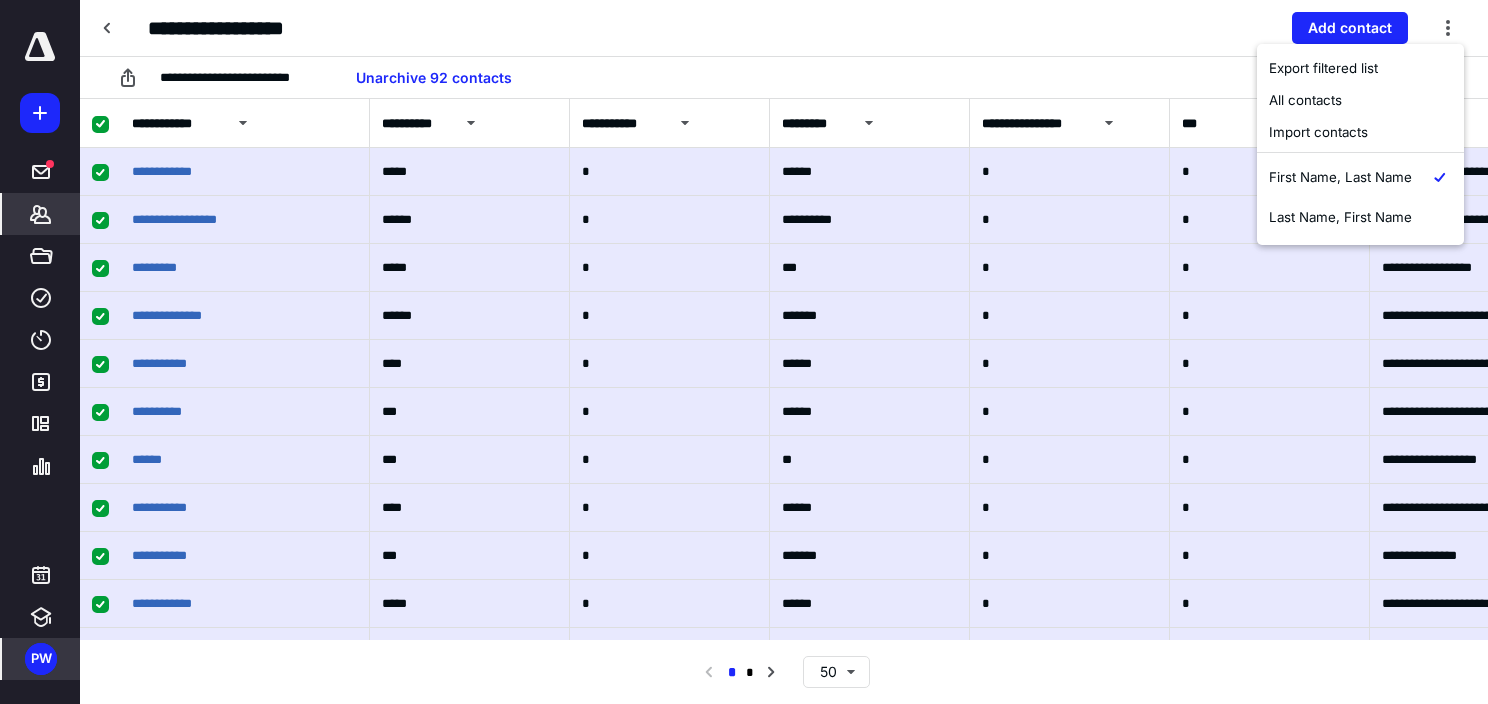 click on "**********" at bounding box center [784, 77] 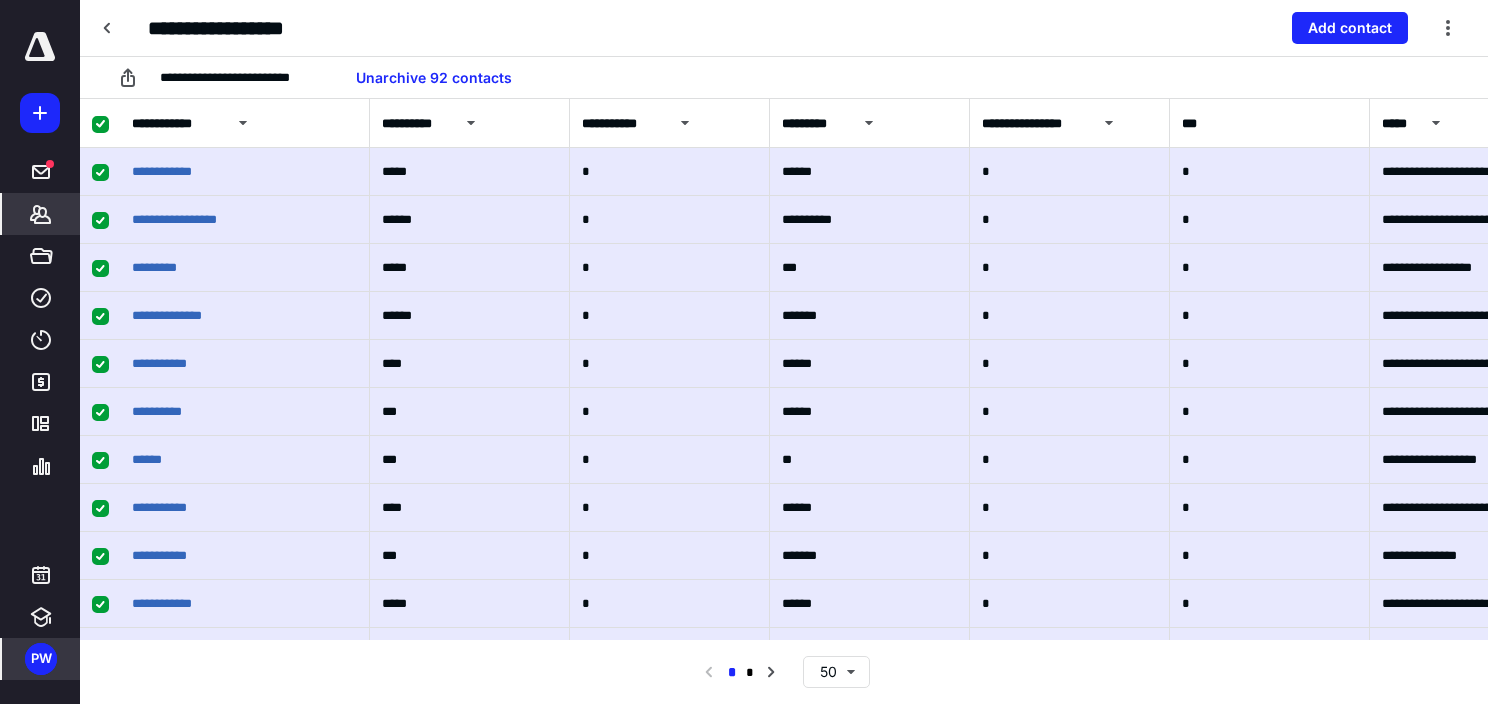 click on "**********" at bounding box center (784, 28) 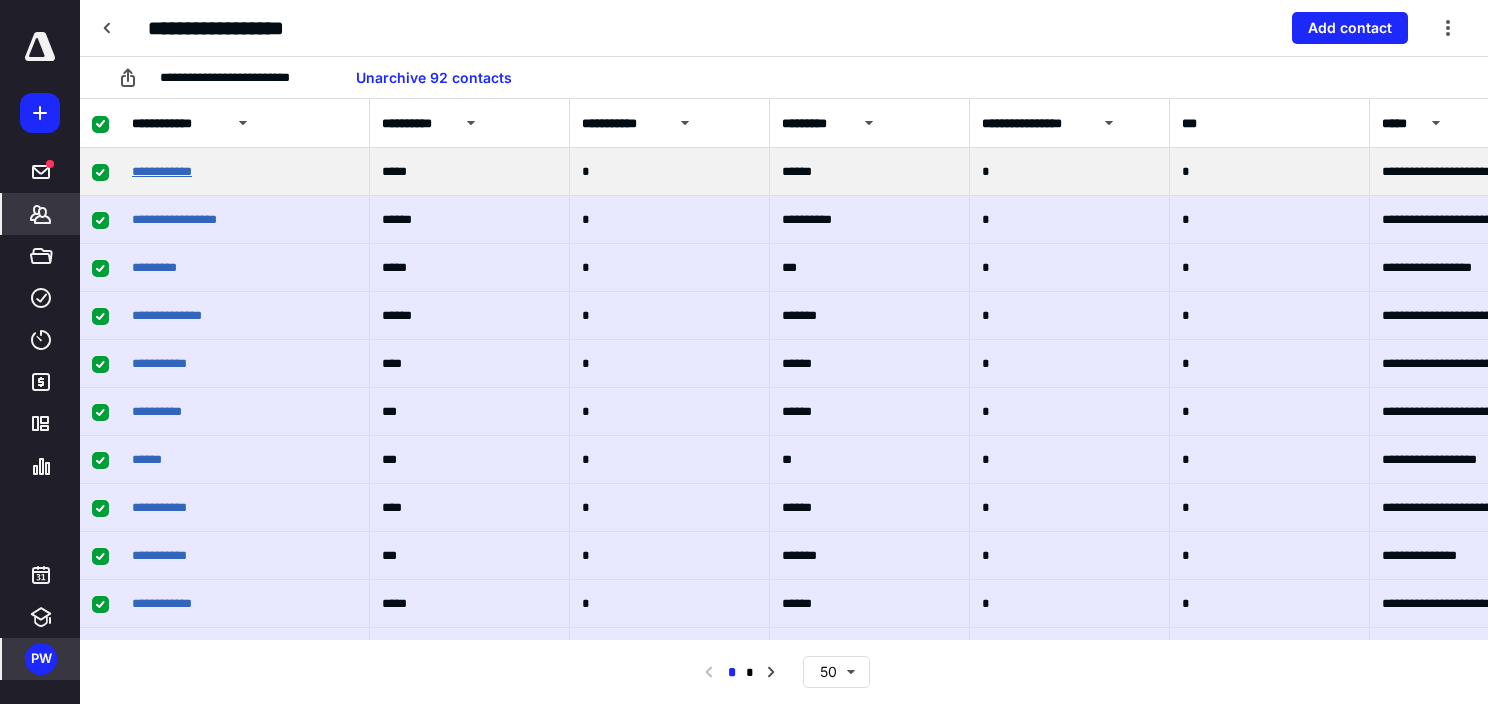 click on "**********" at bounding box center [162, 171] 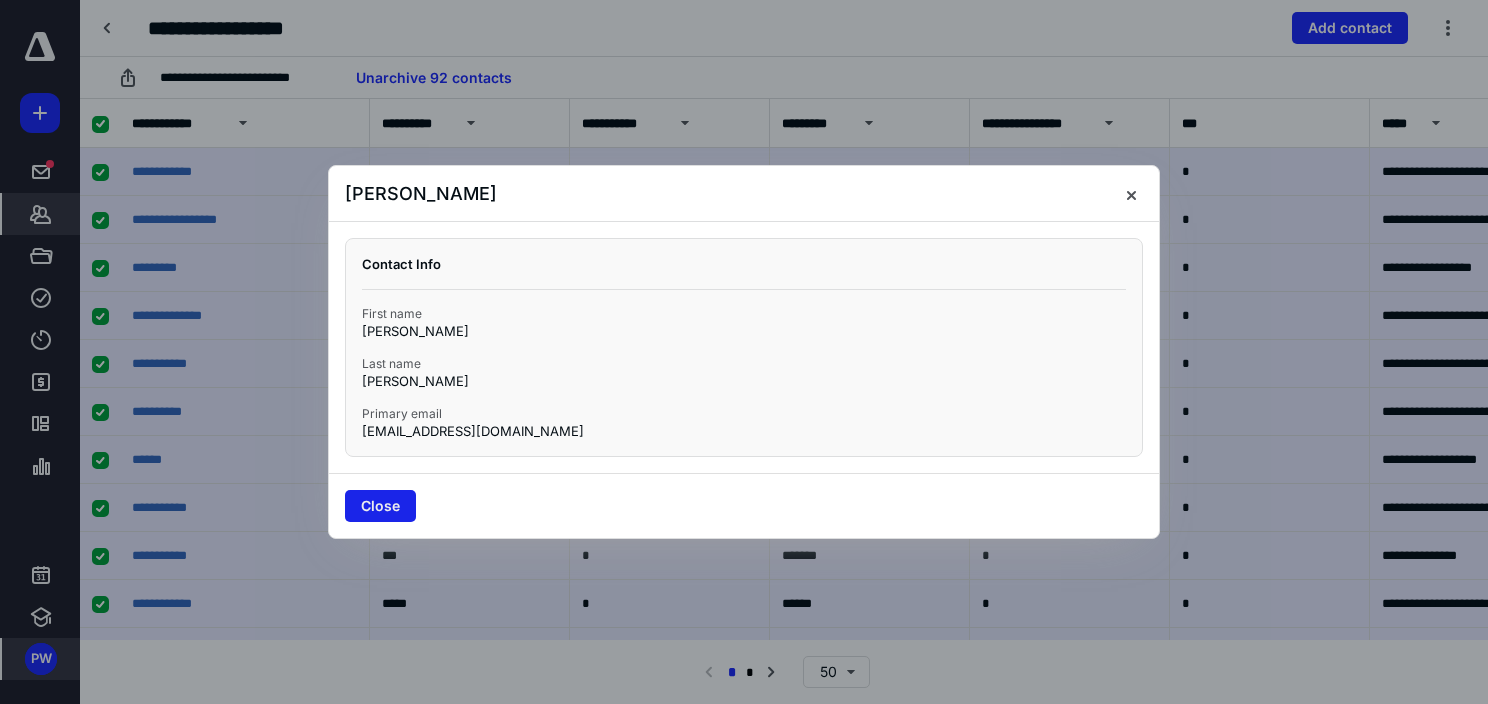 click on "Close" at bounding box center [380, 506] 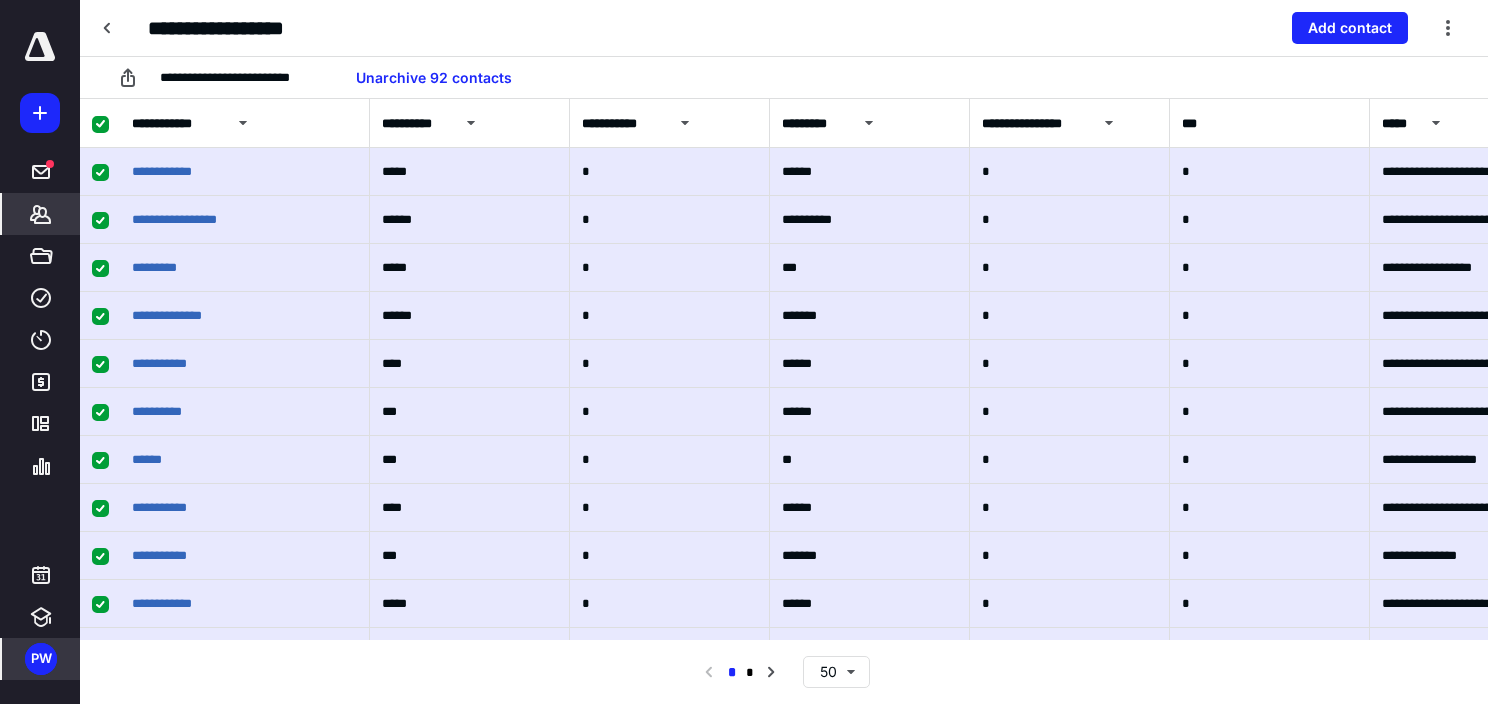 click 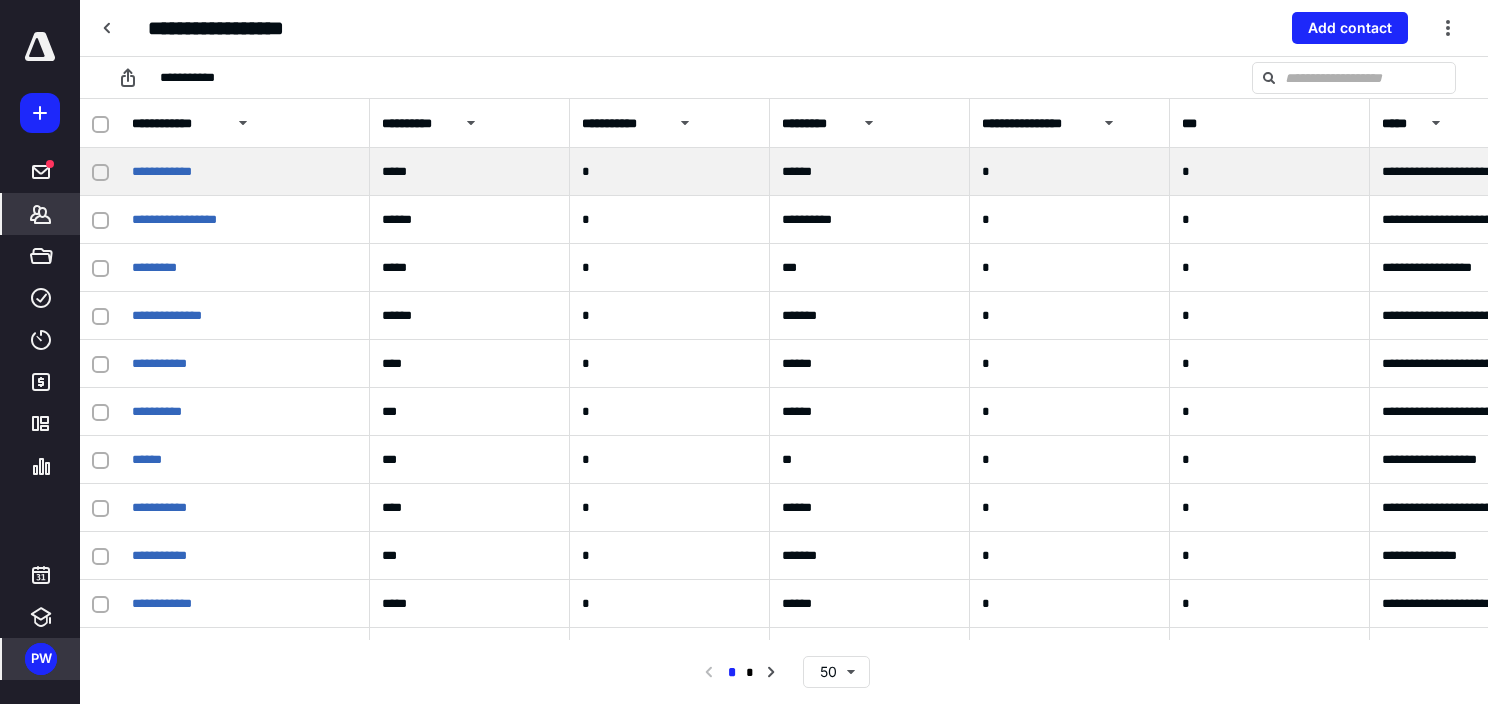 click 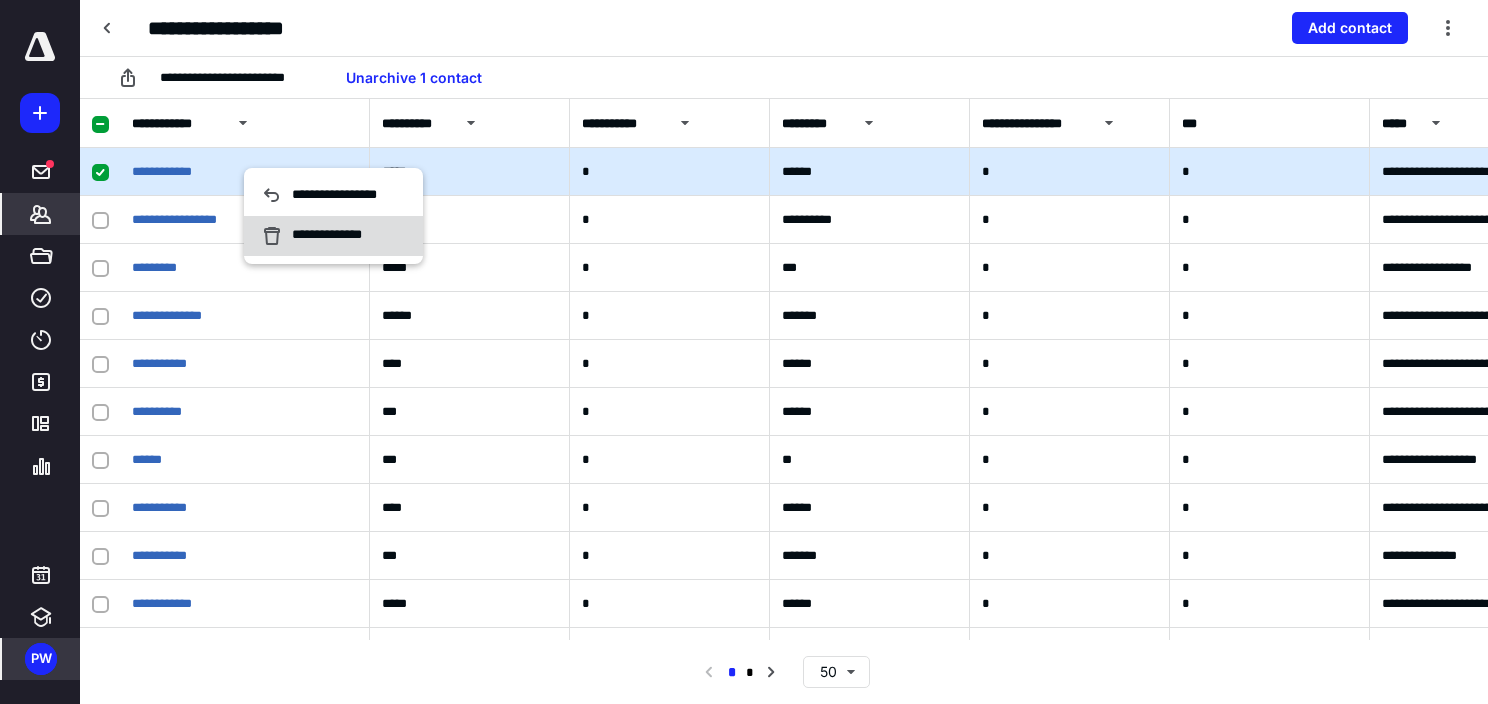 click 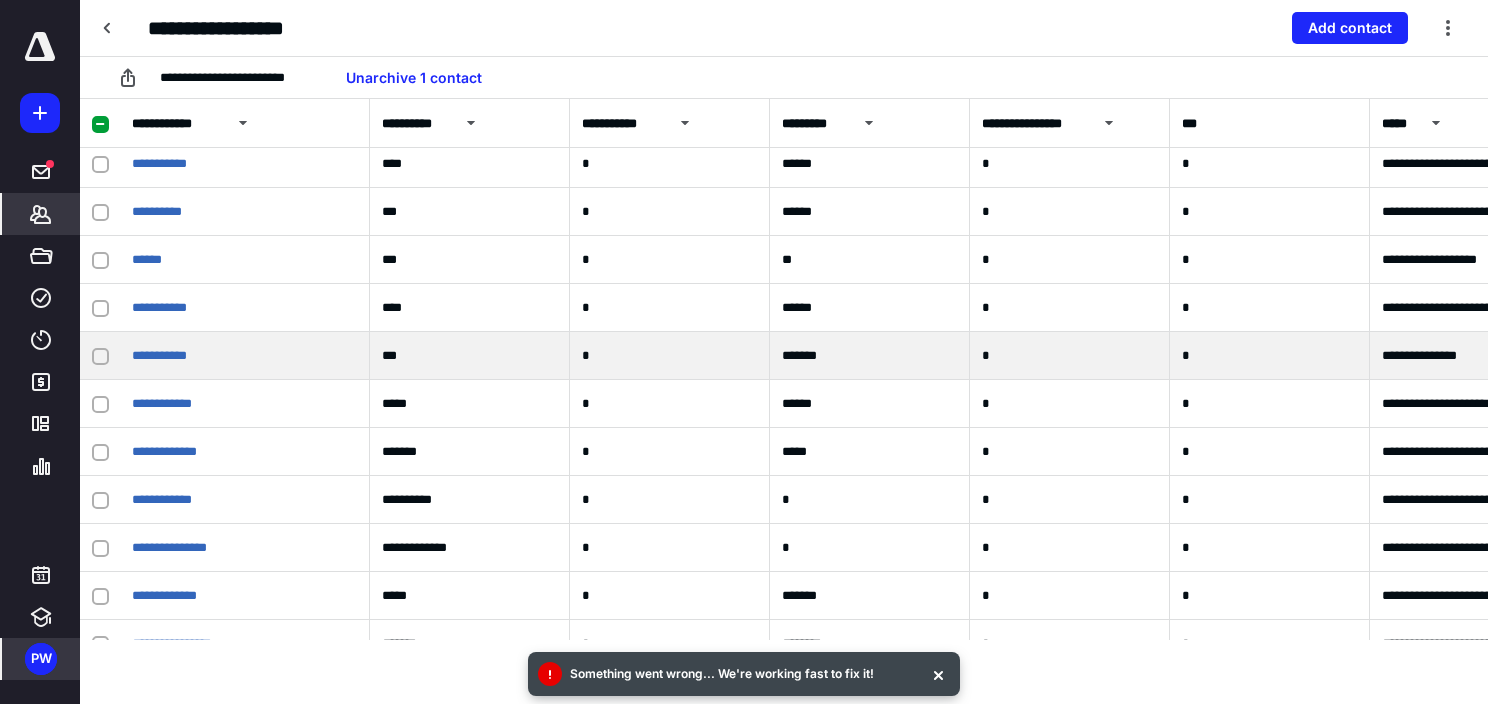 scroll, scrollTop: 0, scrollLeft: 0, axis: both 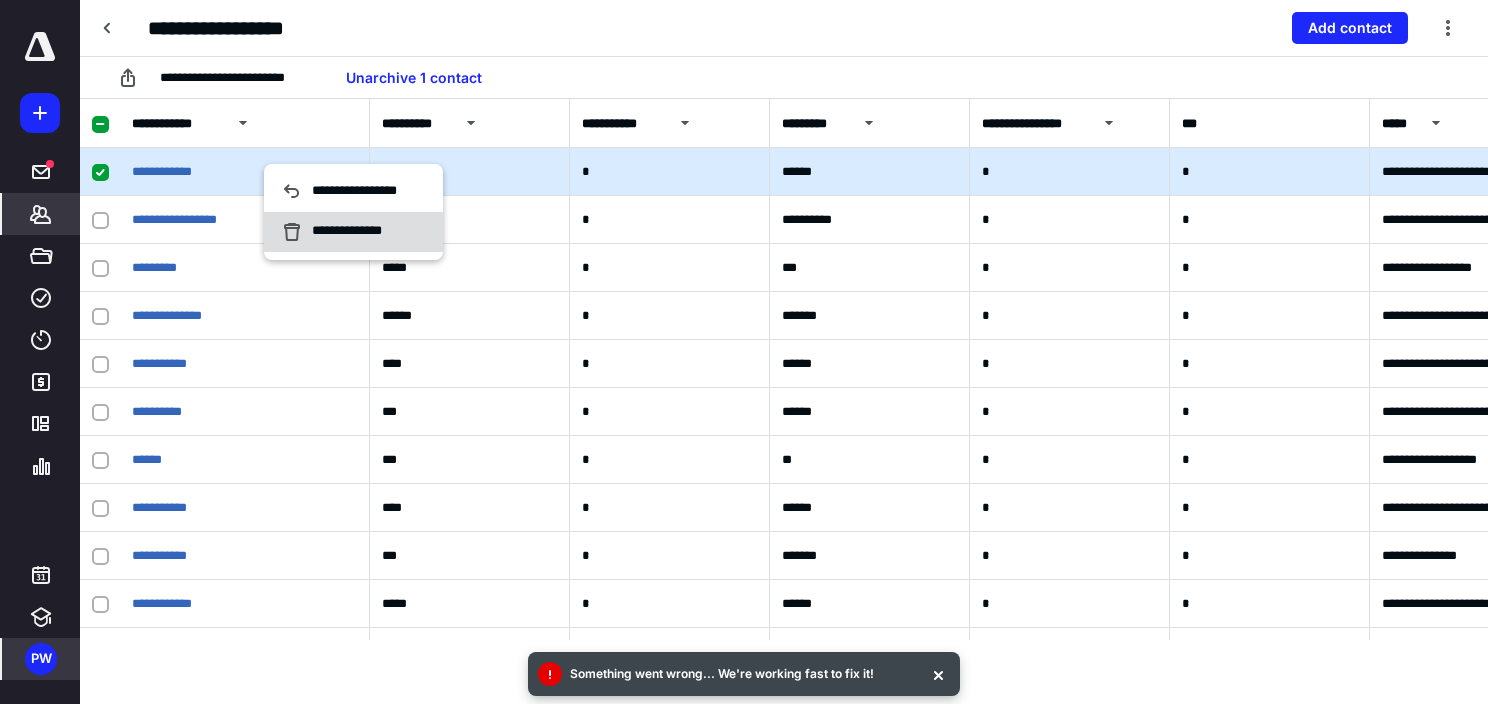 click on "**********" at bounding box center (358, 232) 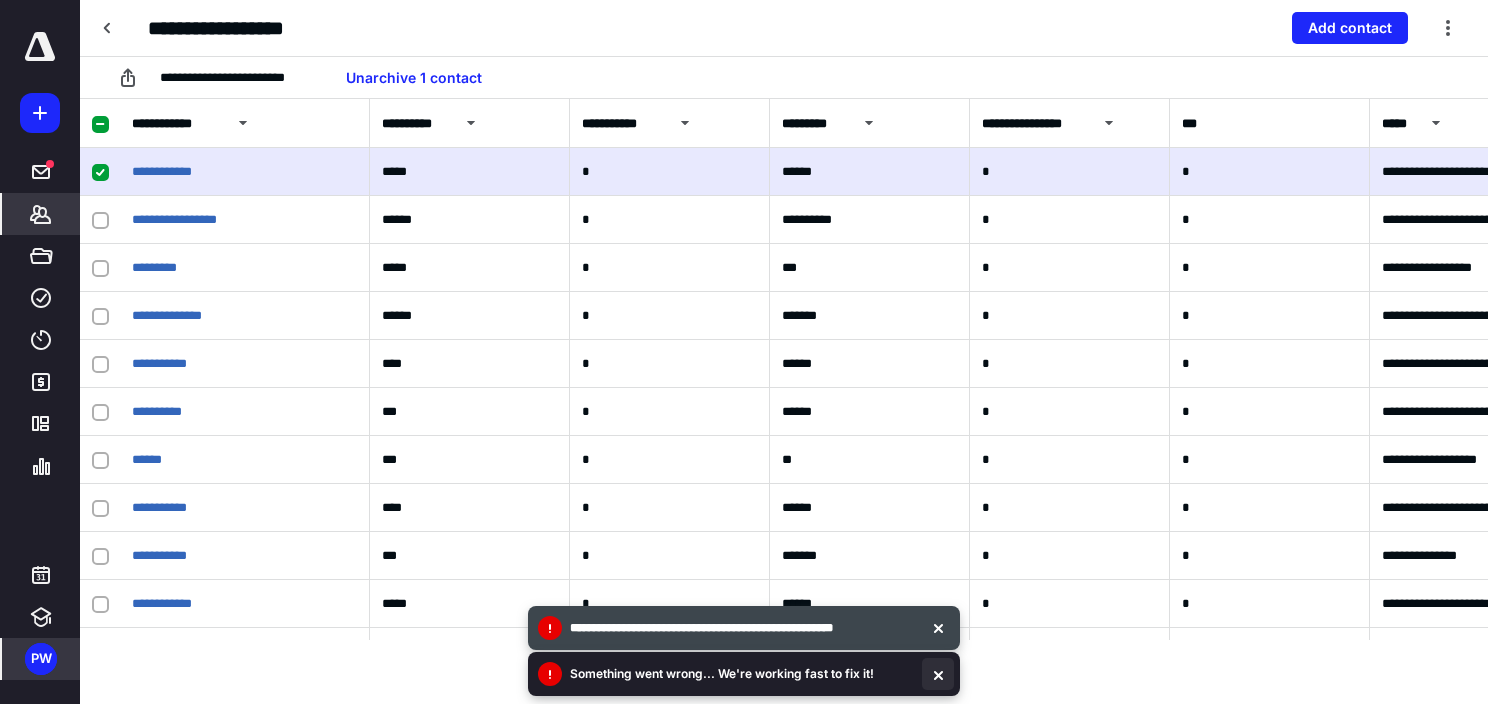 click at bounding box center (938, 674) 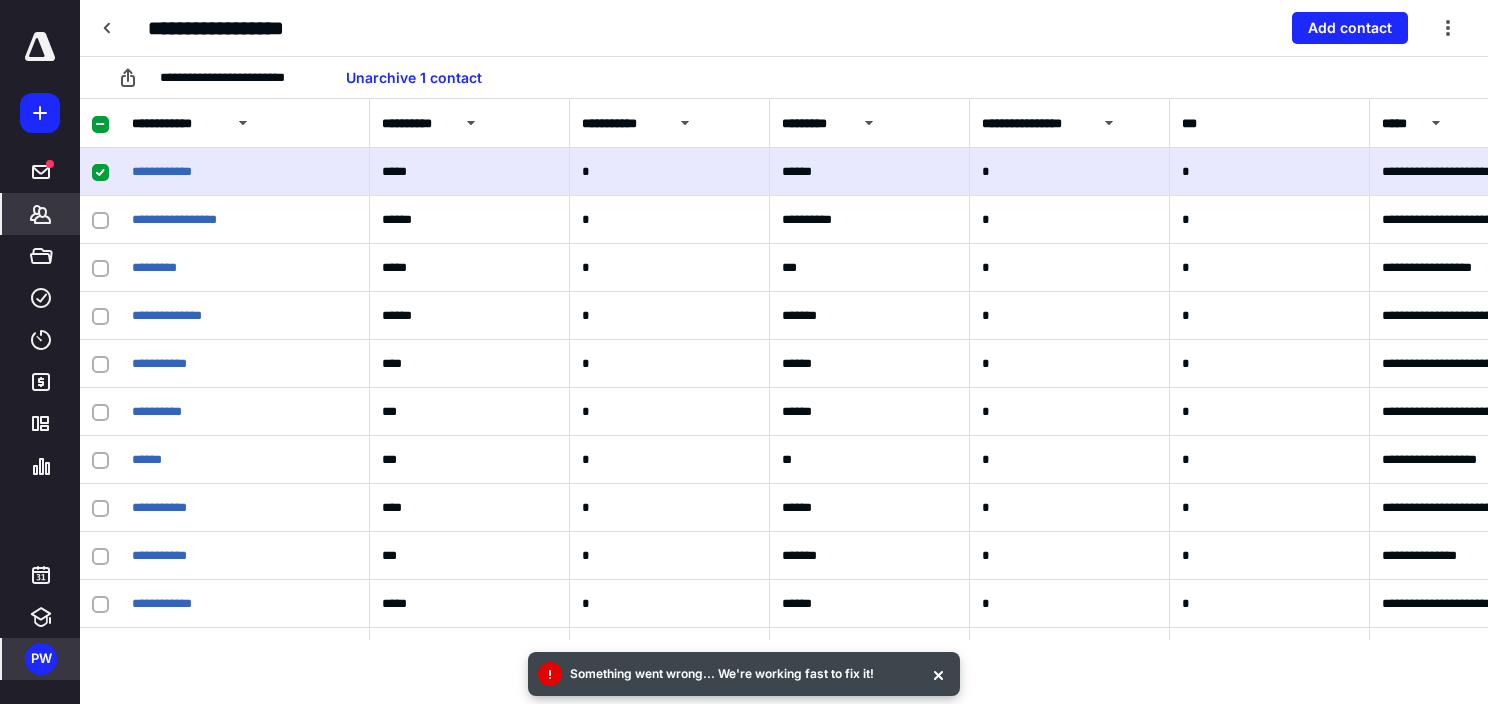 click at bounding box center [938, 674] 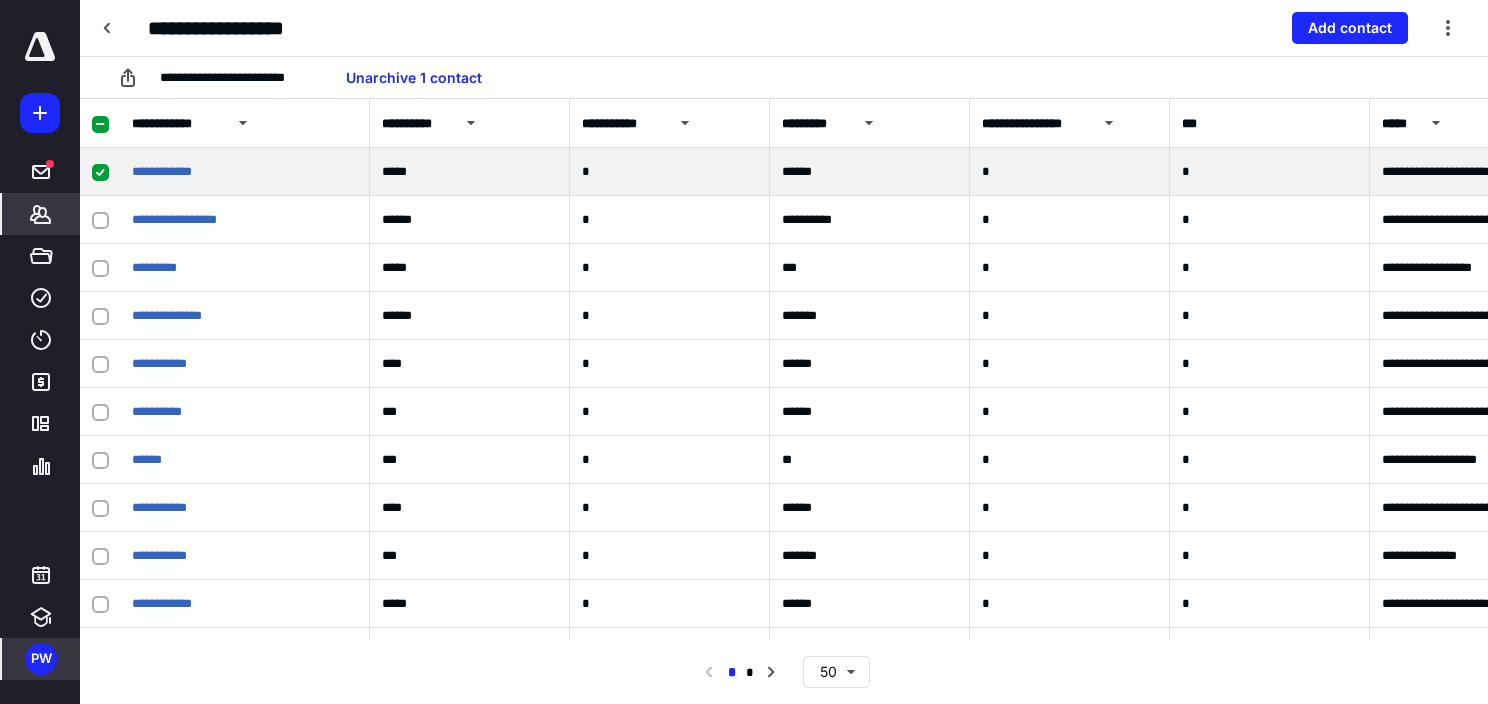 click at bounding box center (100, 172) 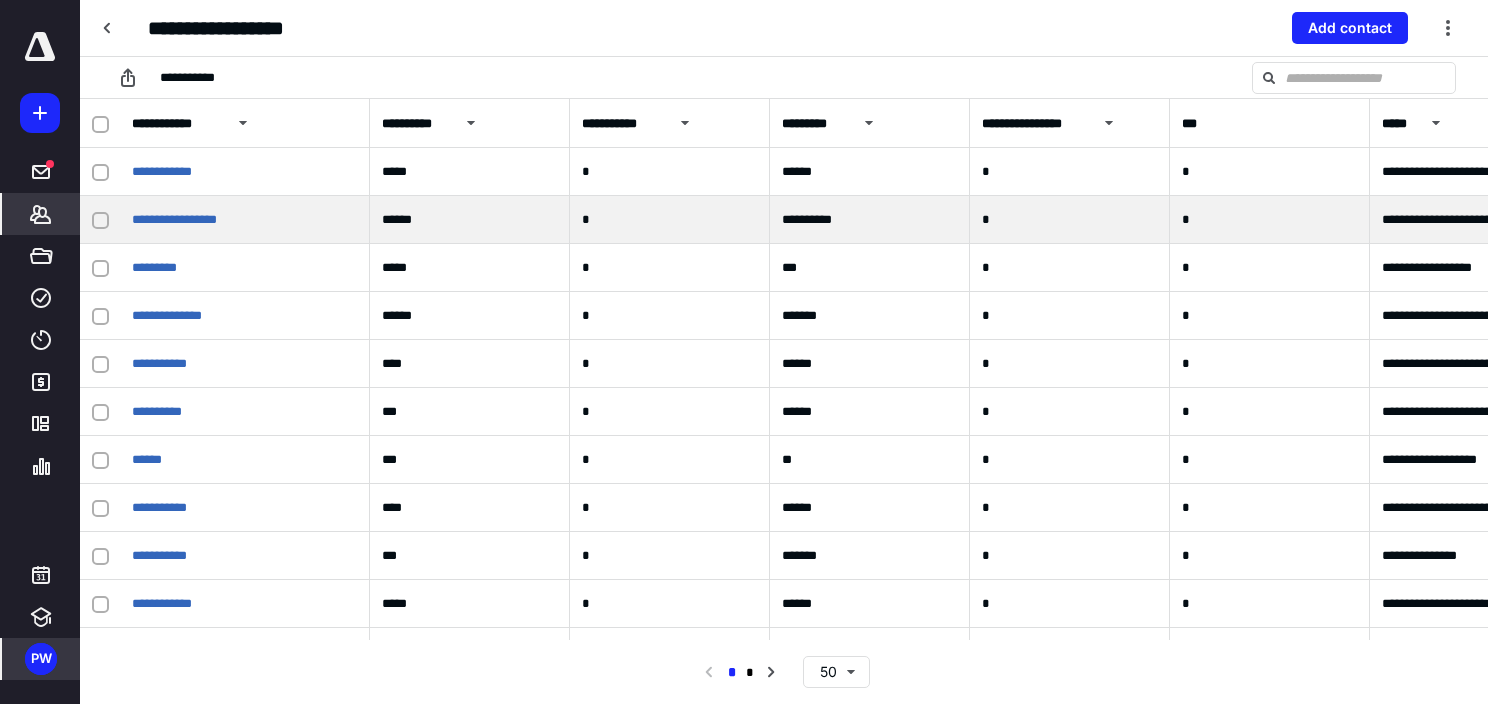 click at bounding box center [100, 220] 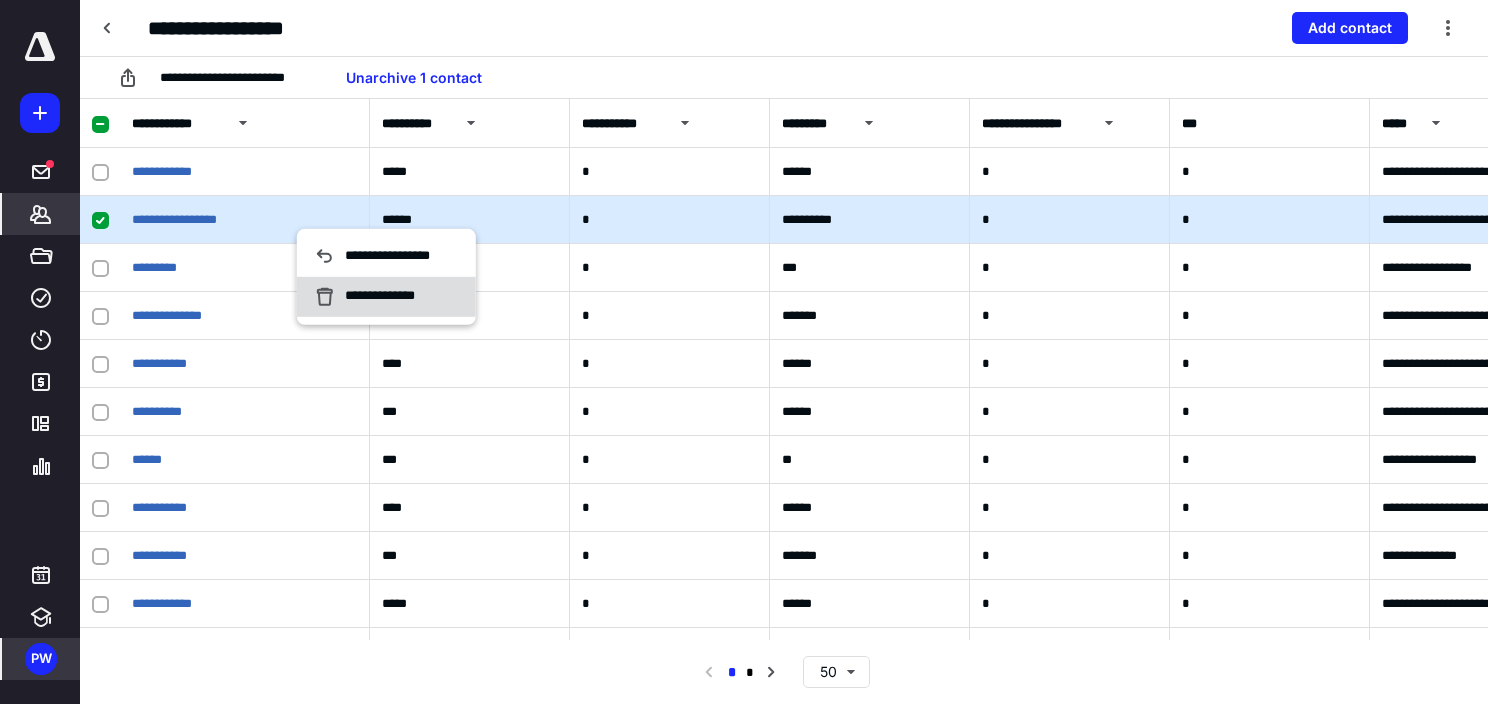 click on "**********" at bounding box center (375, 297) 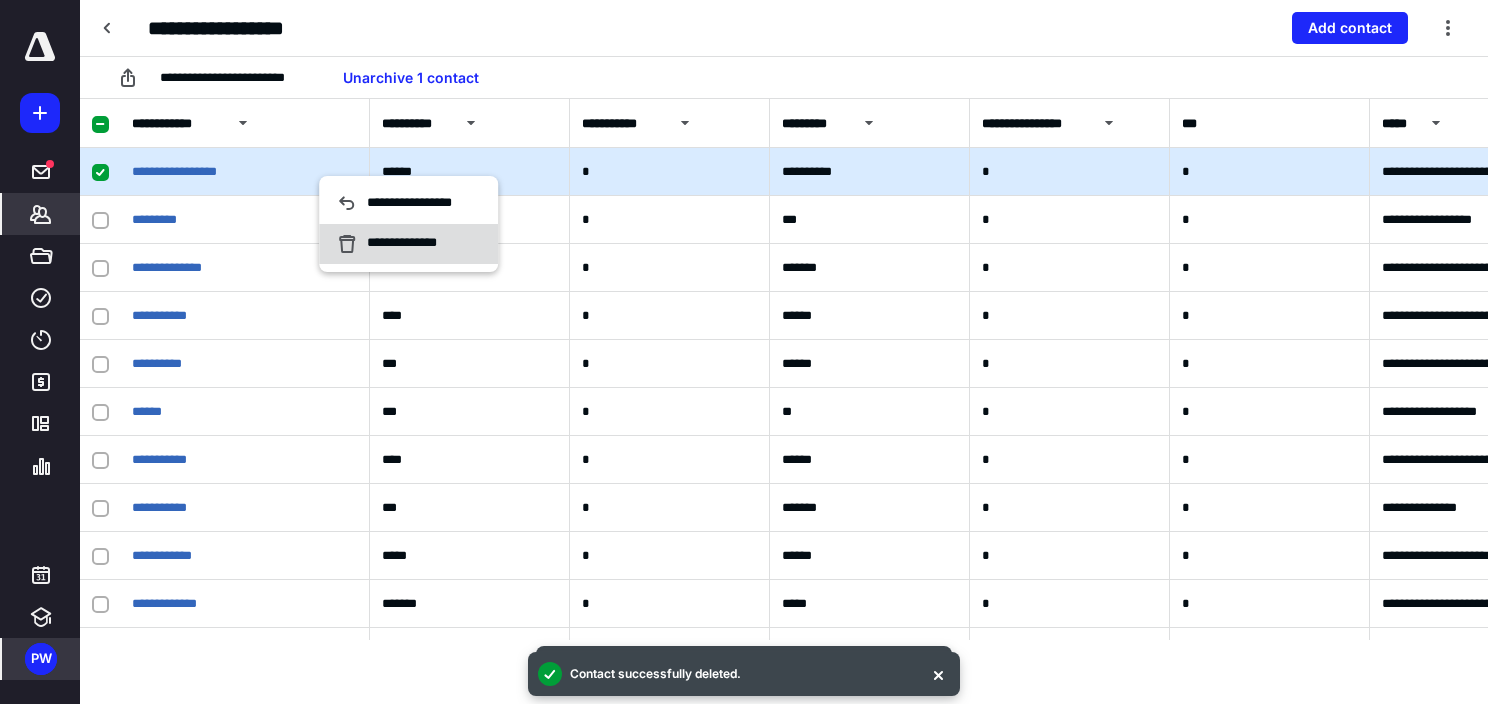 click on "**********" at bounding box center [397, 244] 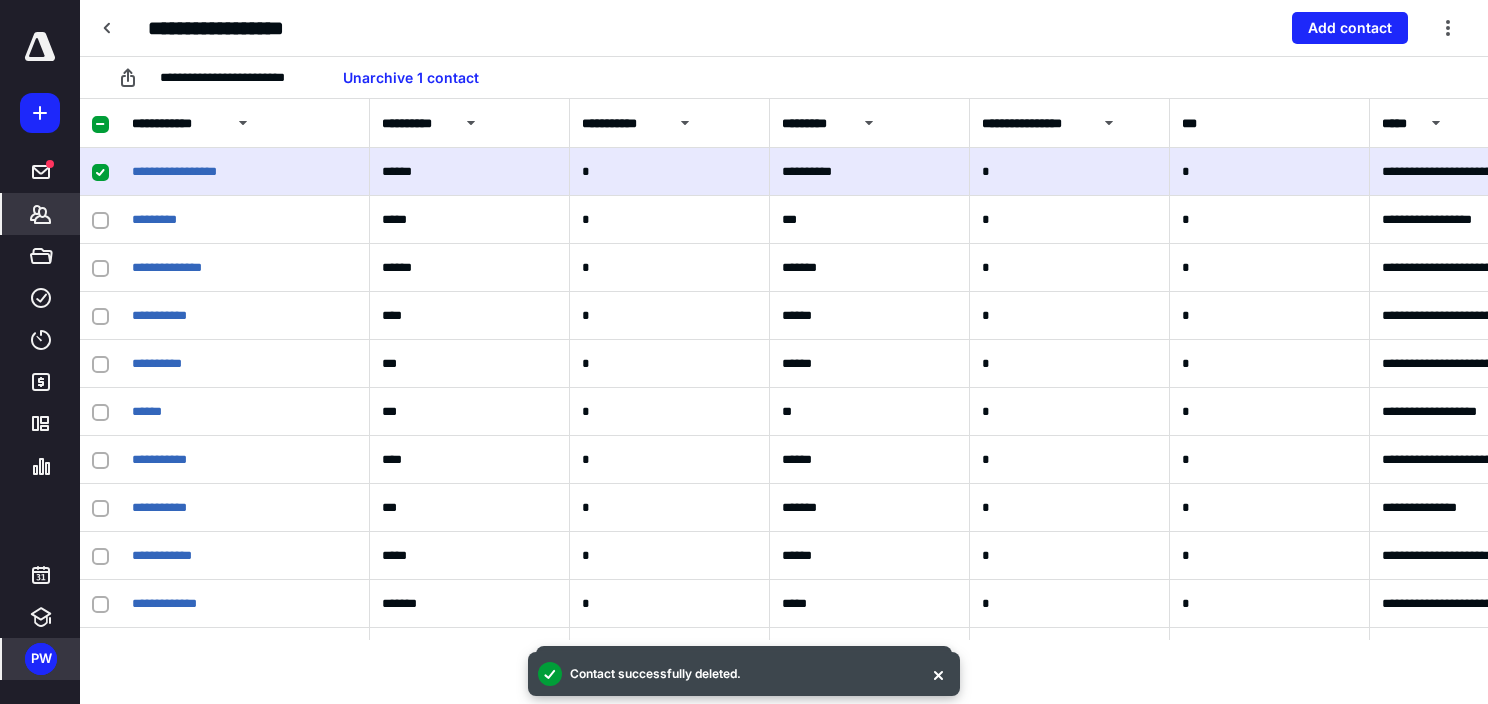 checkbox on "false" 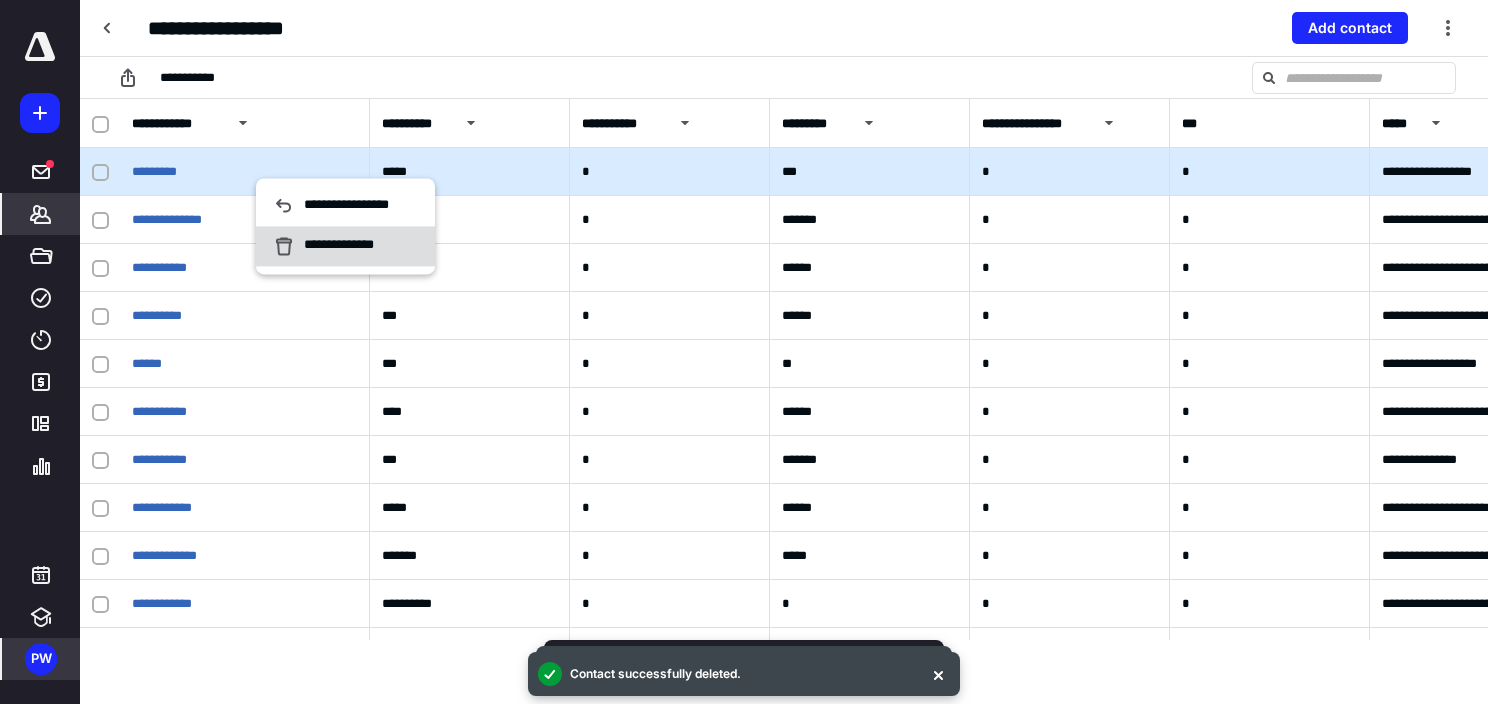 click 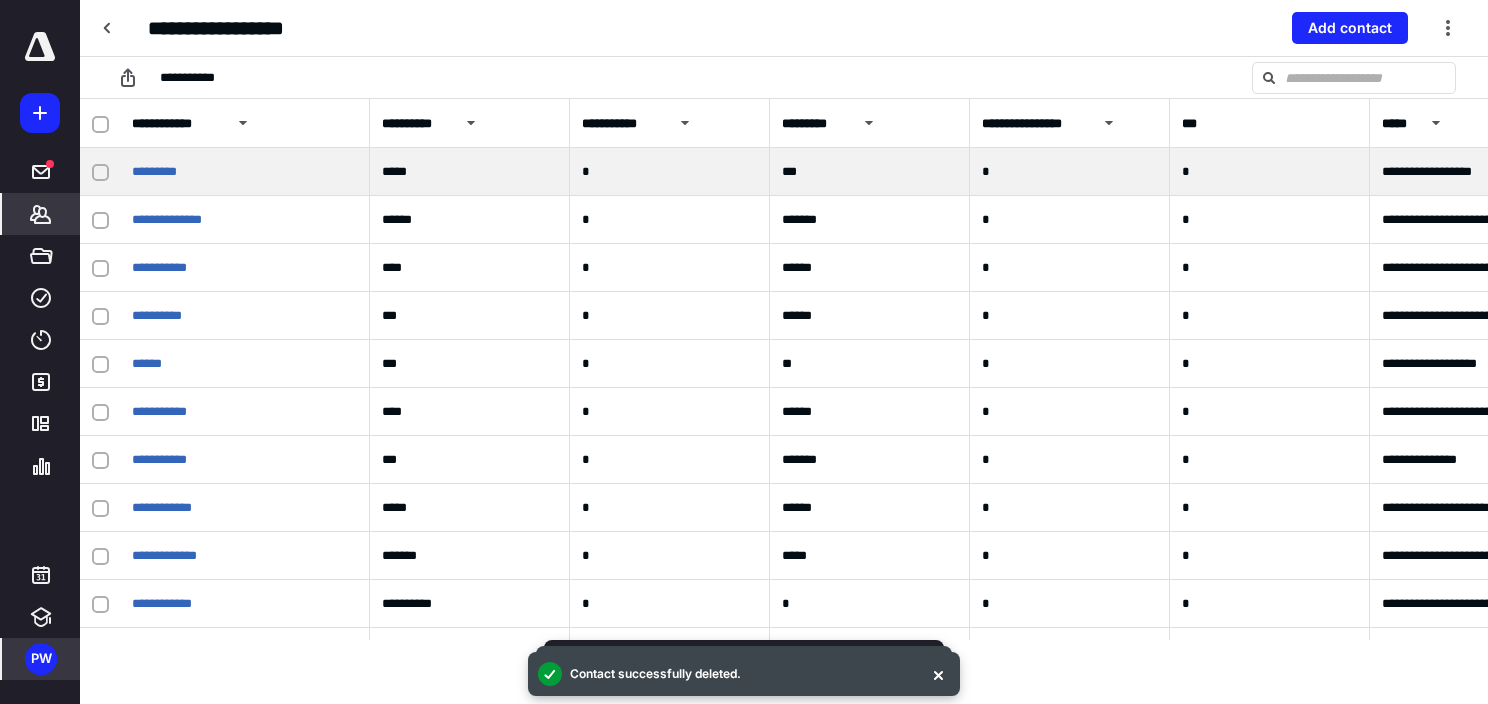 click 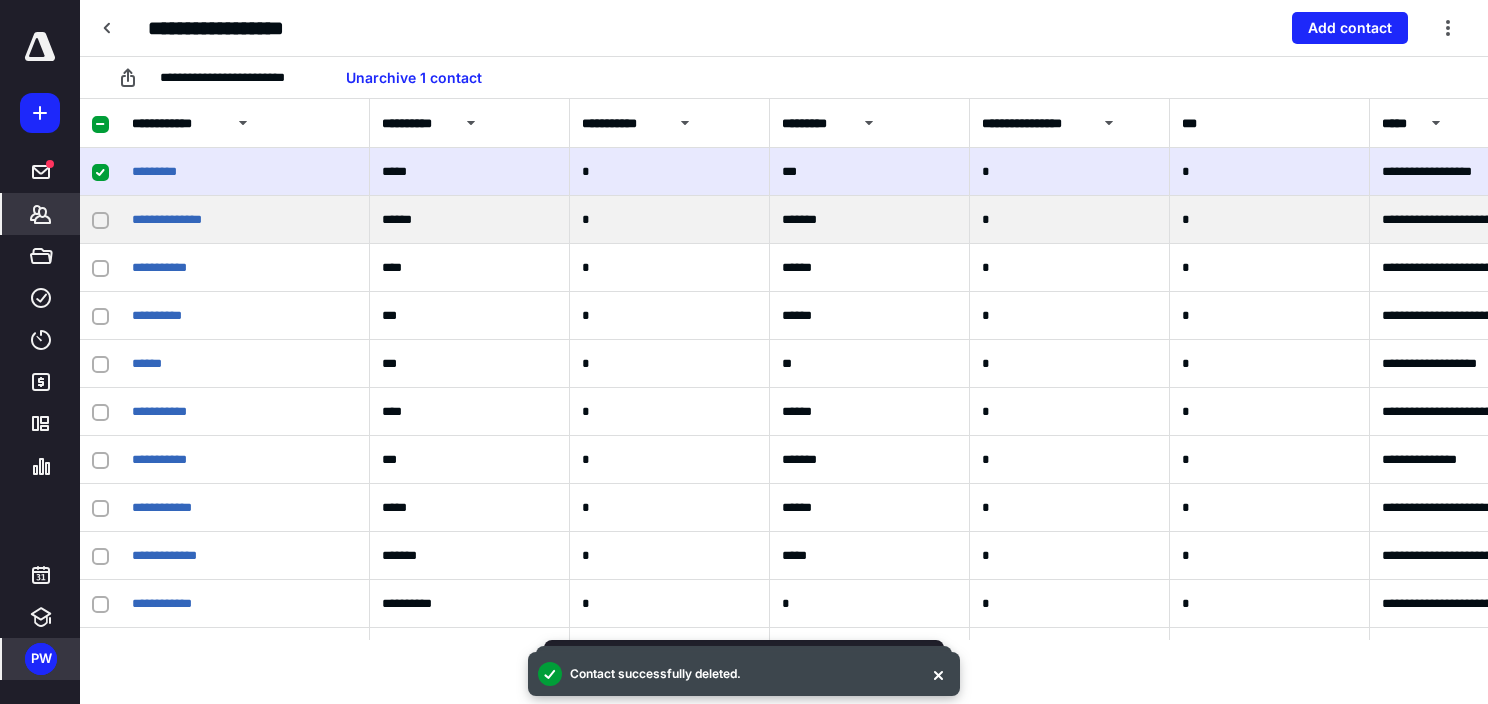 drag, startPoint x: 98, startPoint y: 224, endPoint x: 131, endPoint y: 229, distance: 33.37664 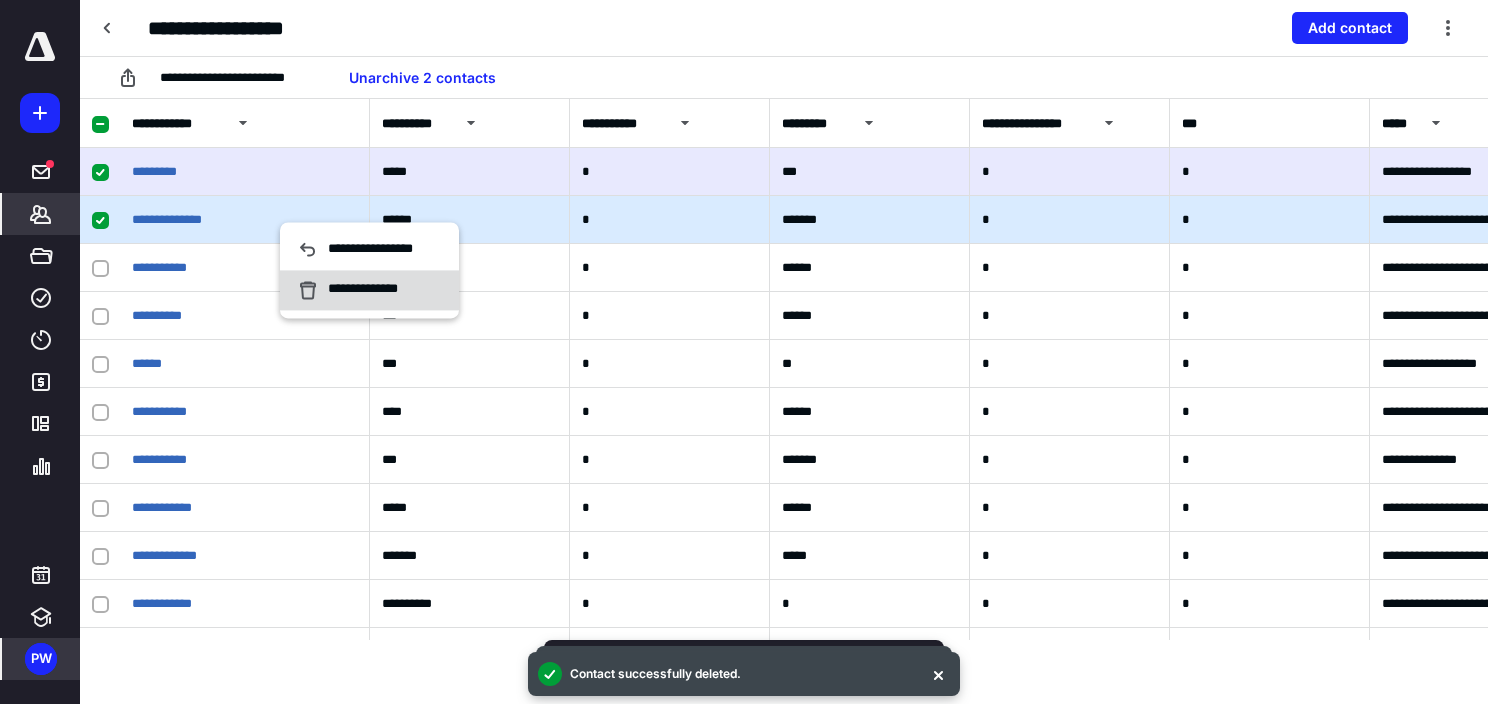 click 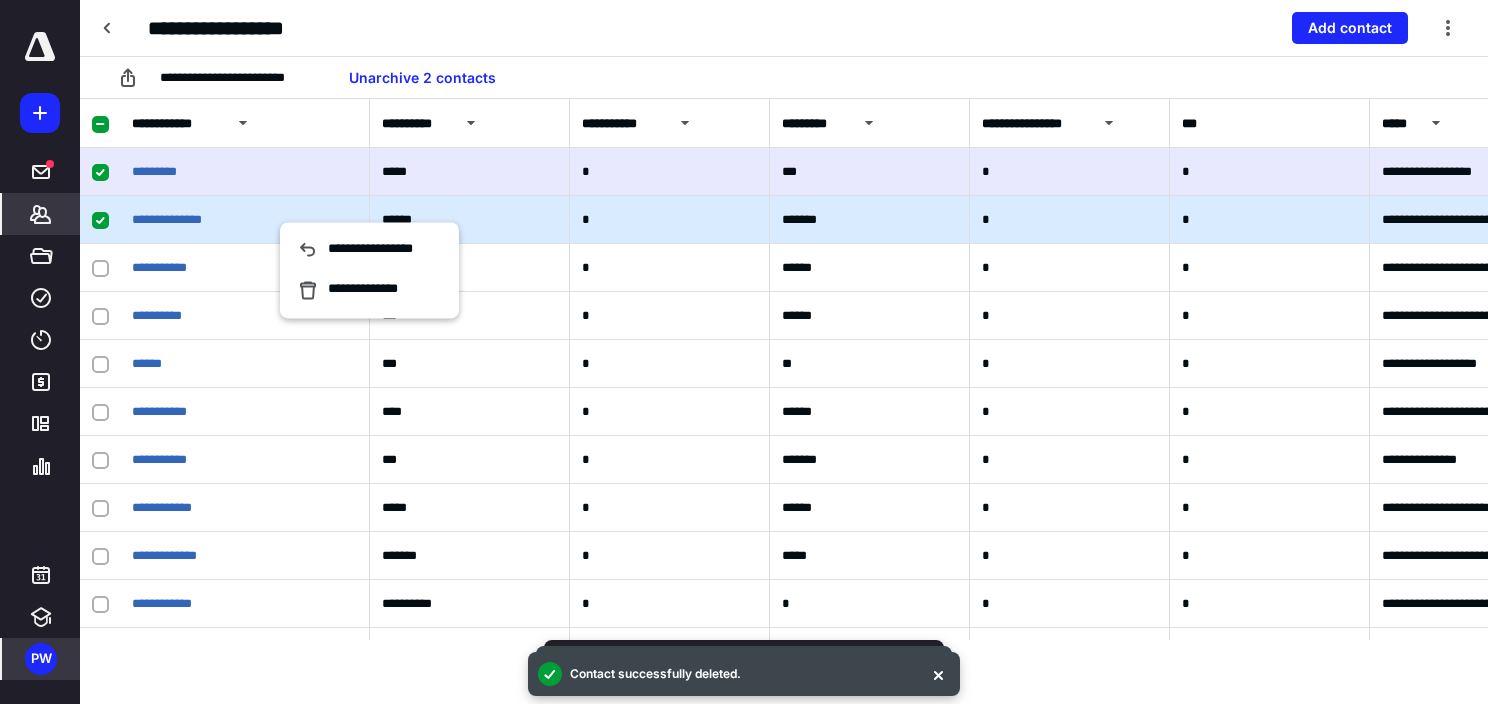 checkbox on "false" 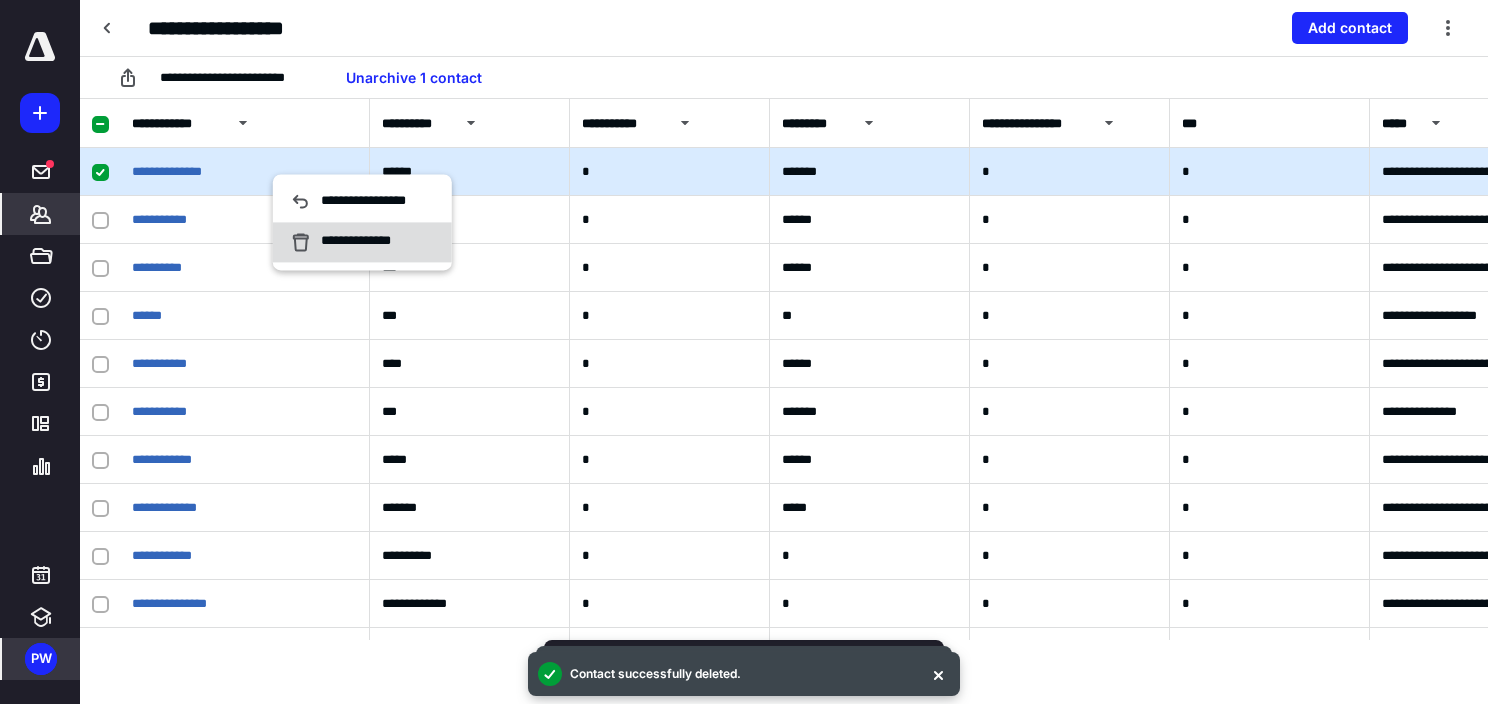 click 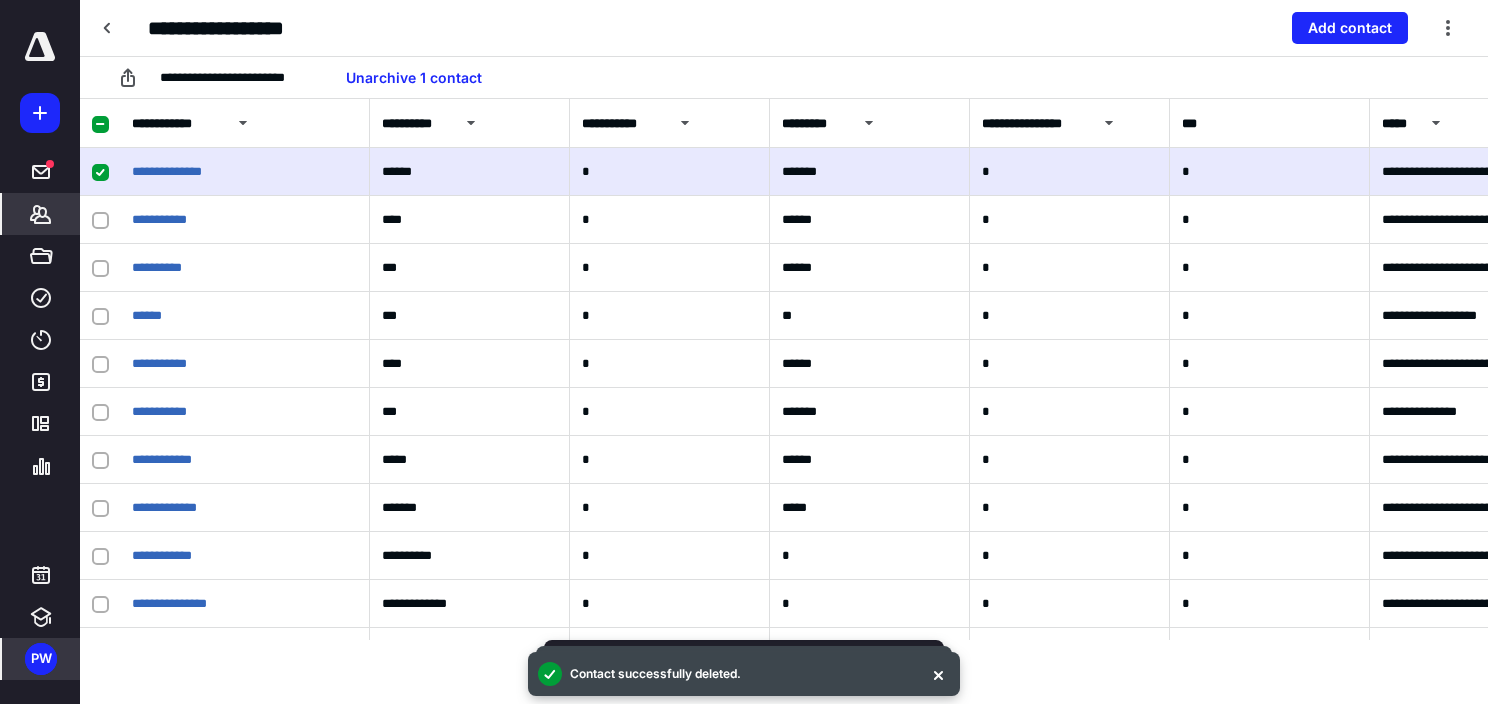 type 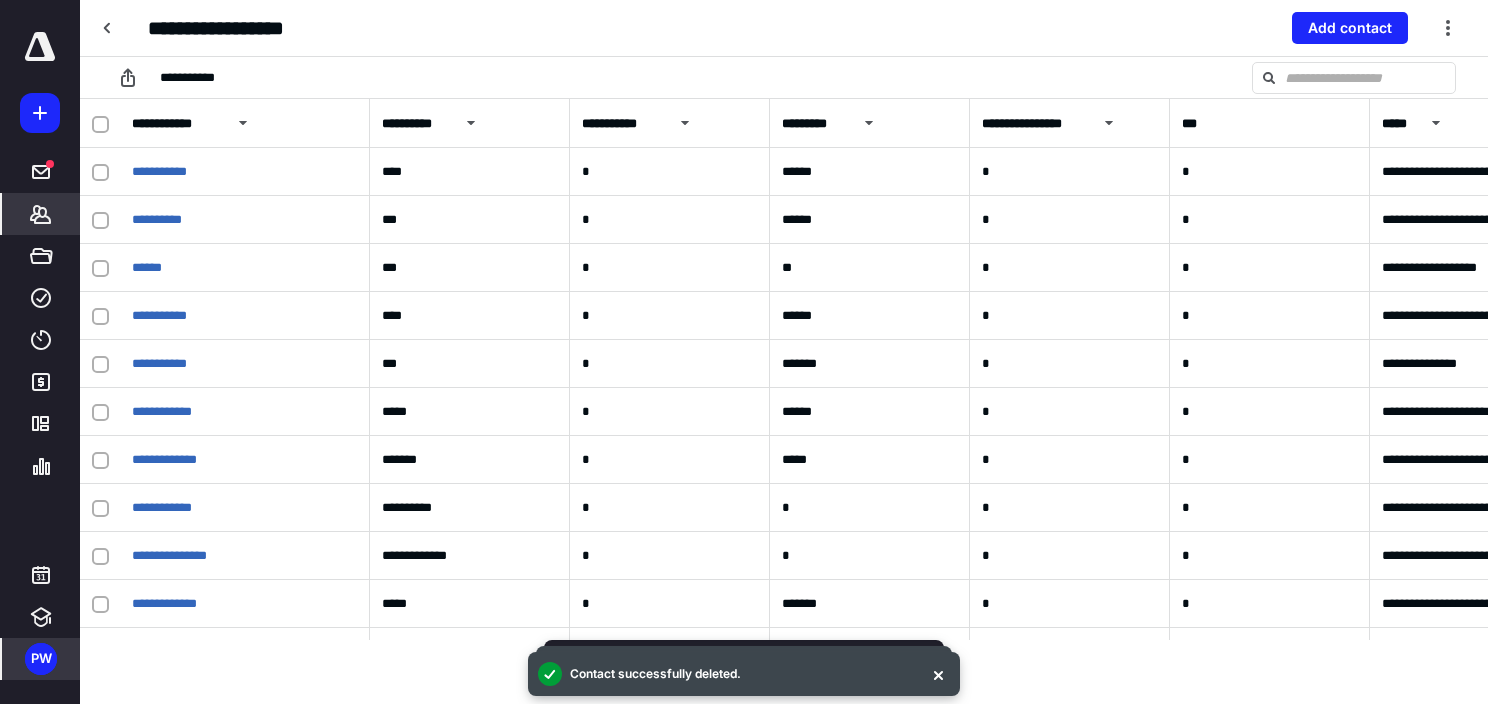 click 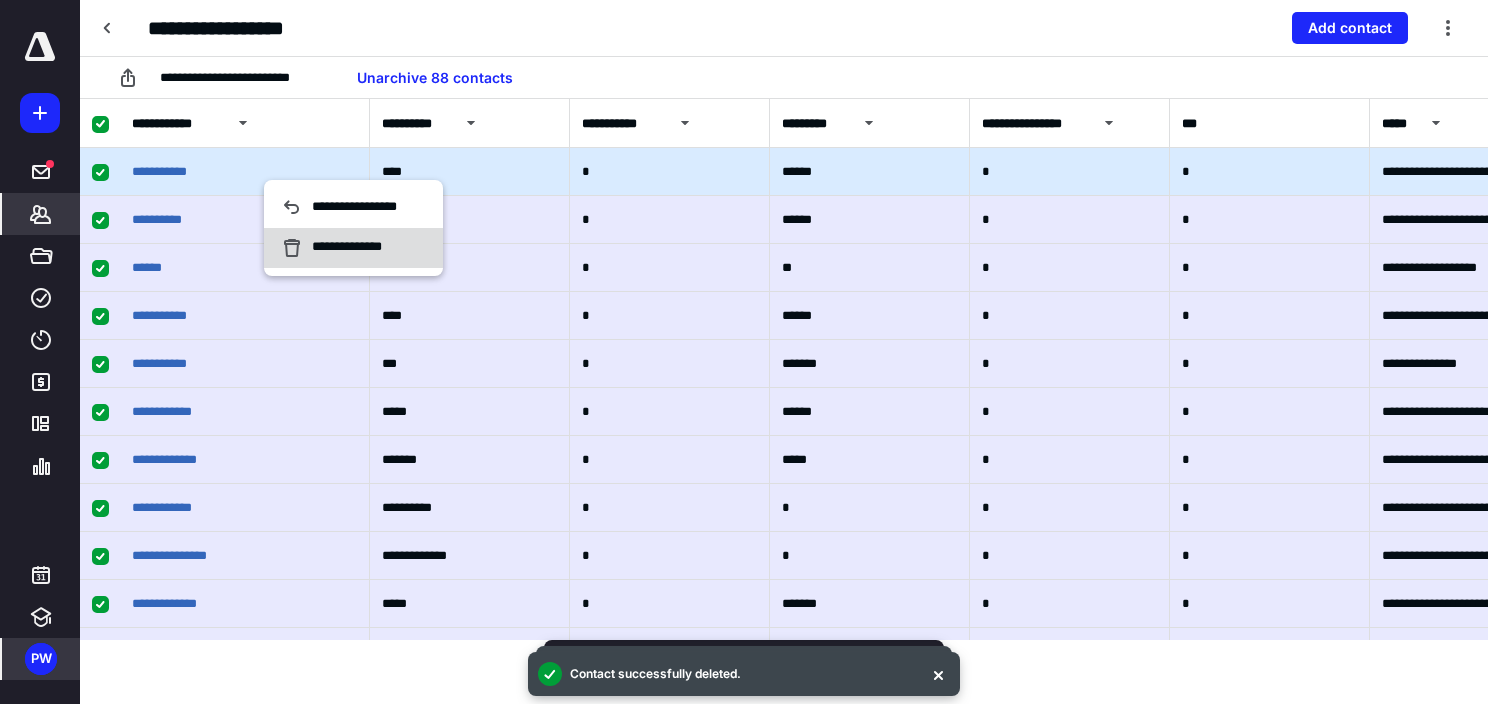 click 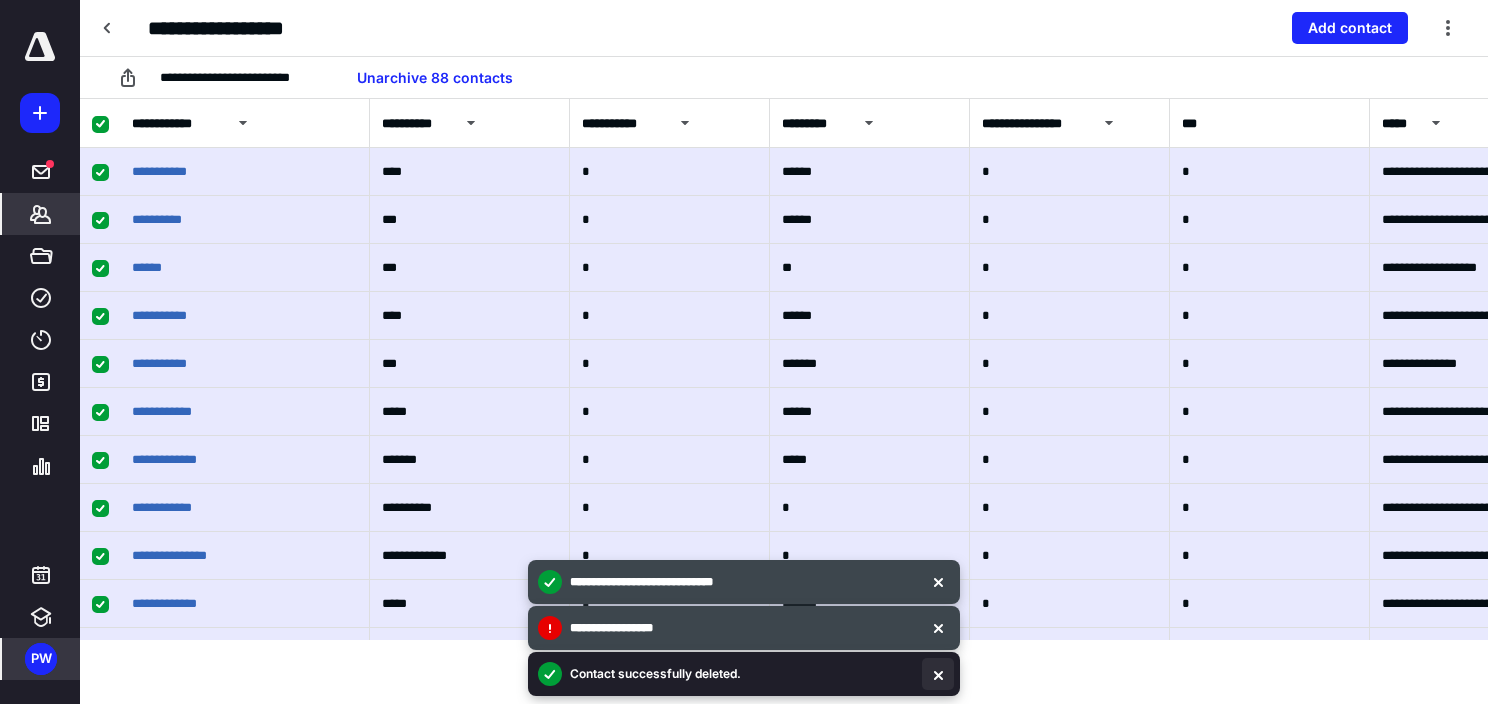 click at bounding box center (938, 674) 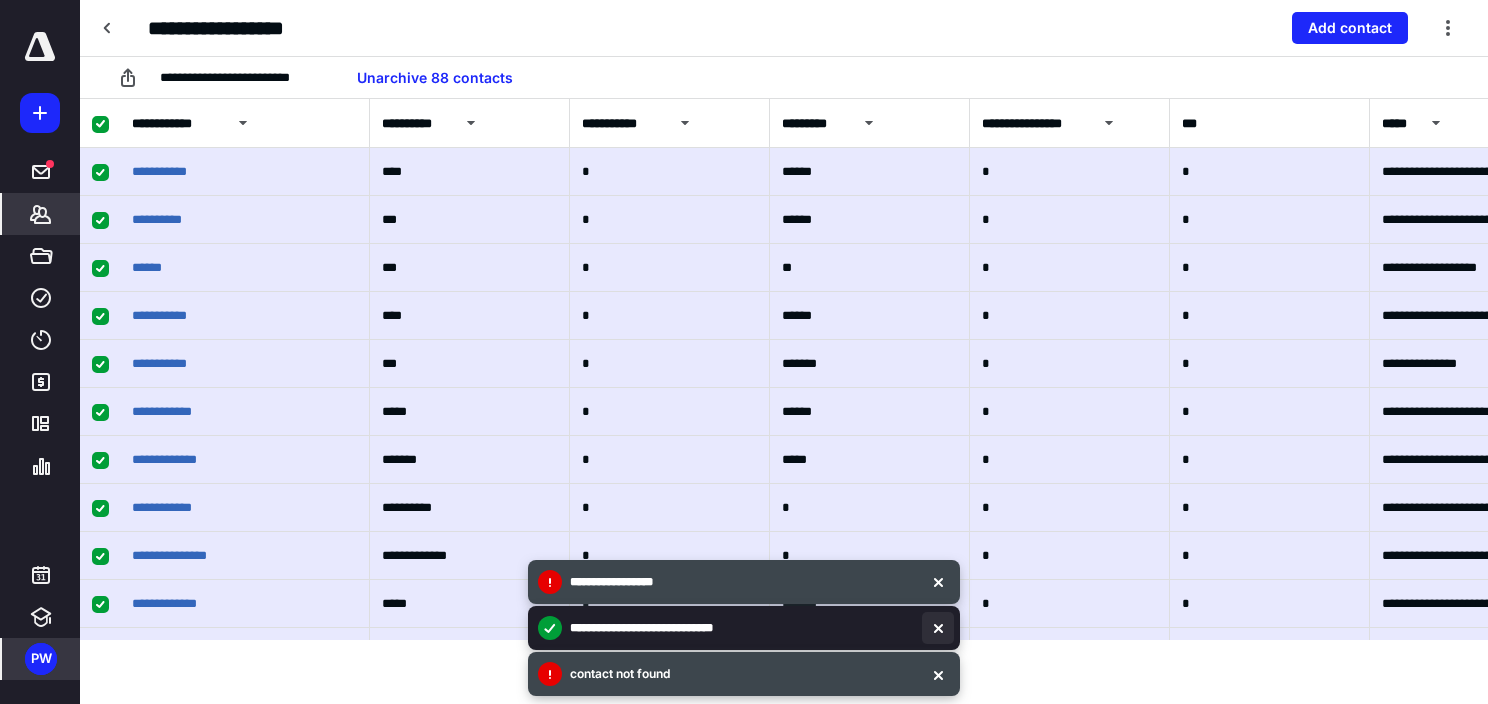 click at bounding box center [938, 628] 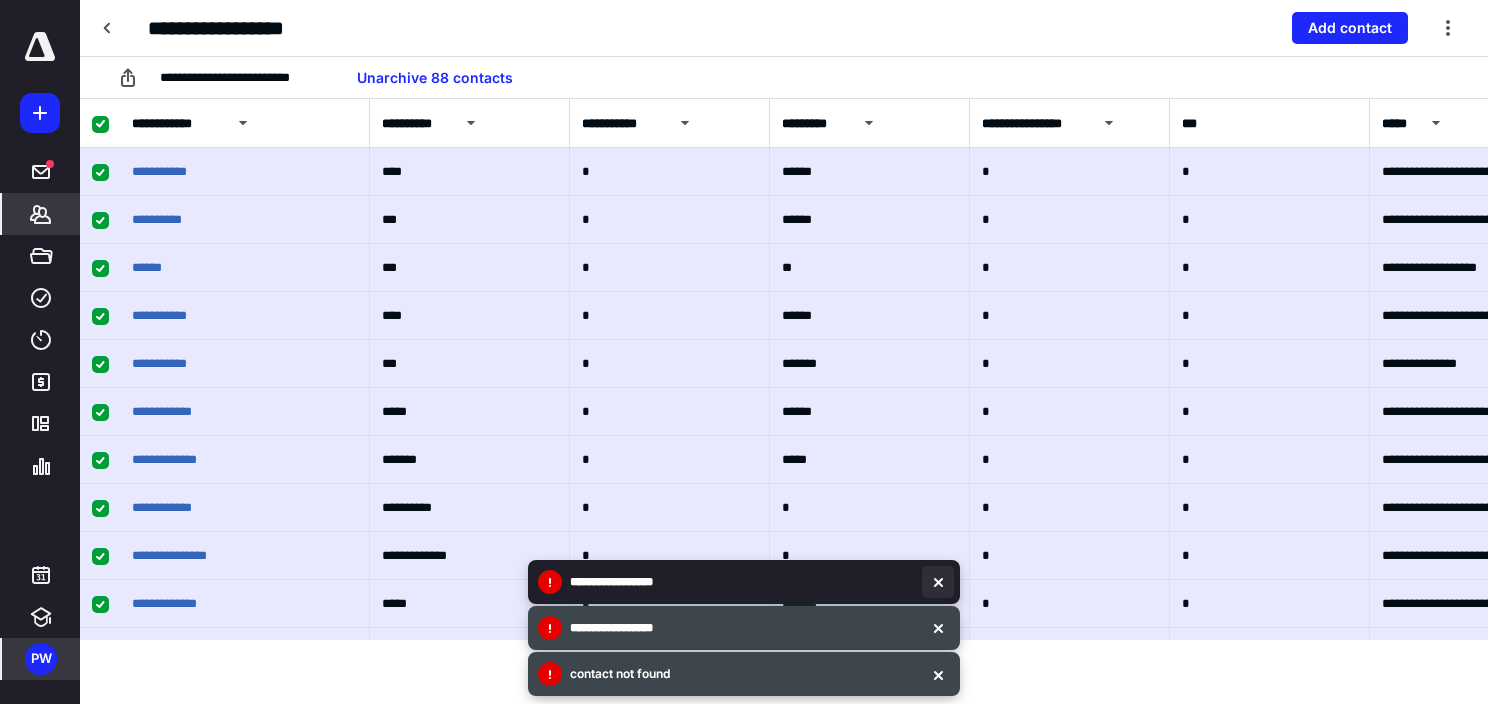 click at bounding box center [938, 582] 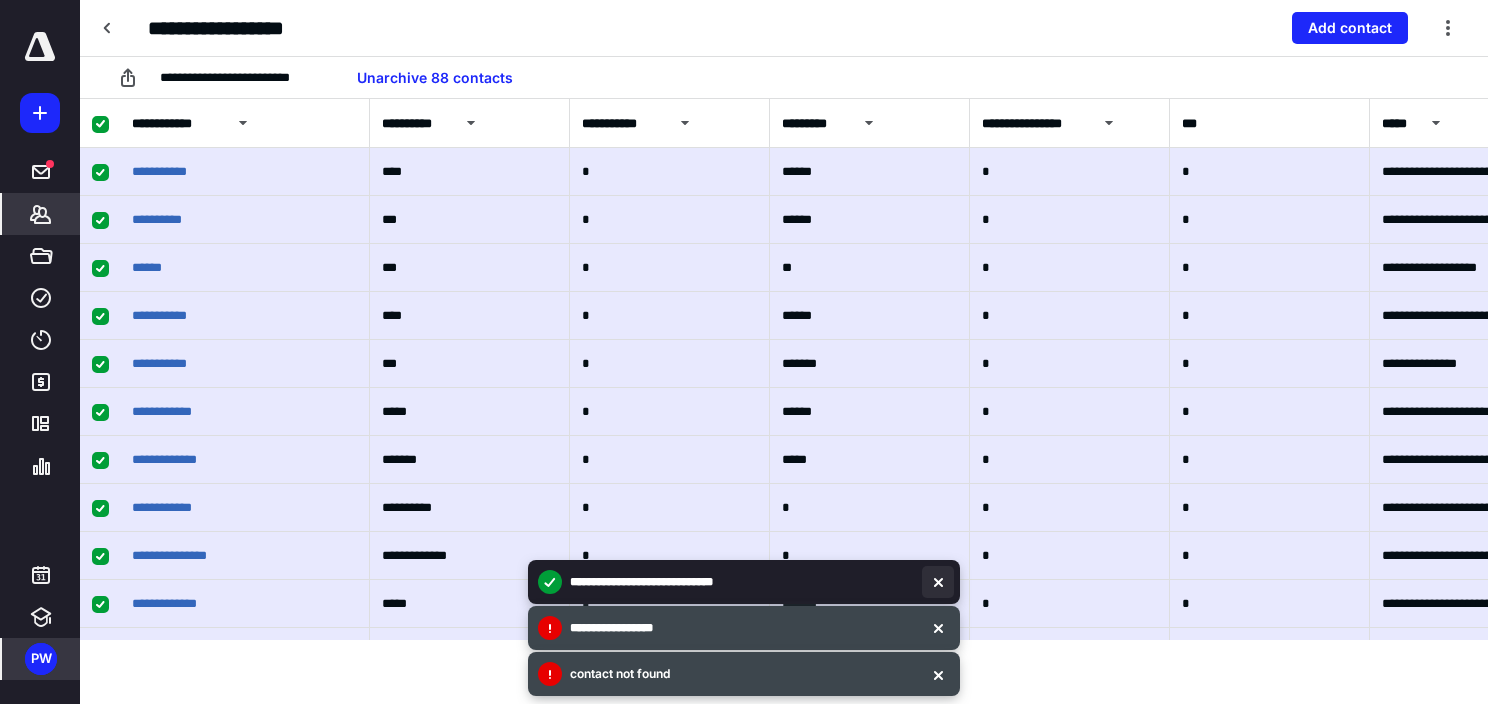 click at bounding box center (938, 582) 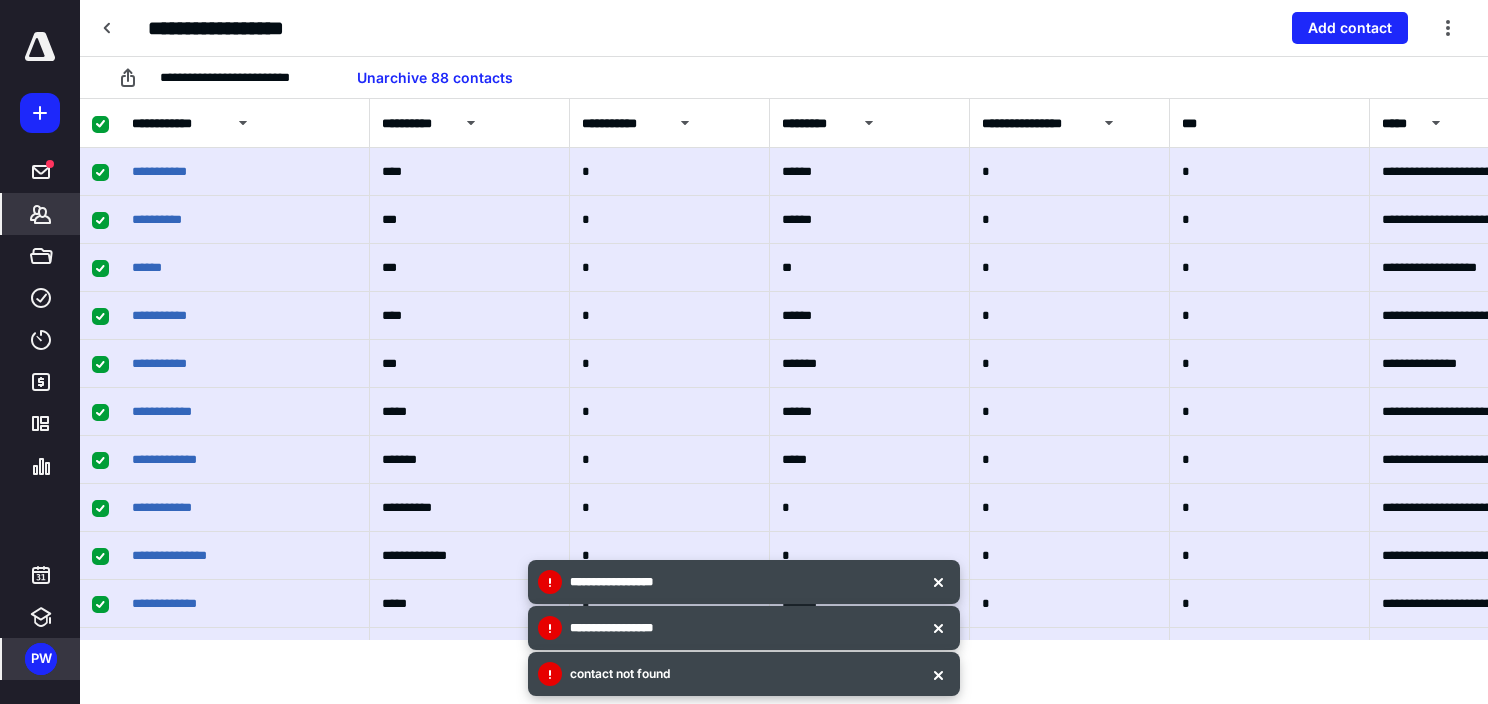 click at bounding box center (938, 582) 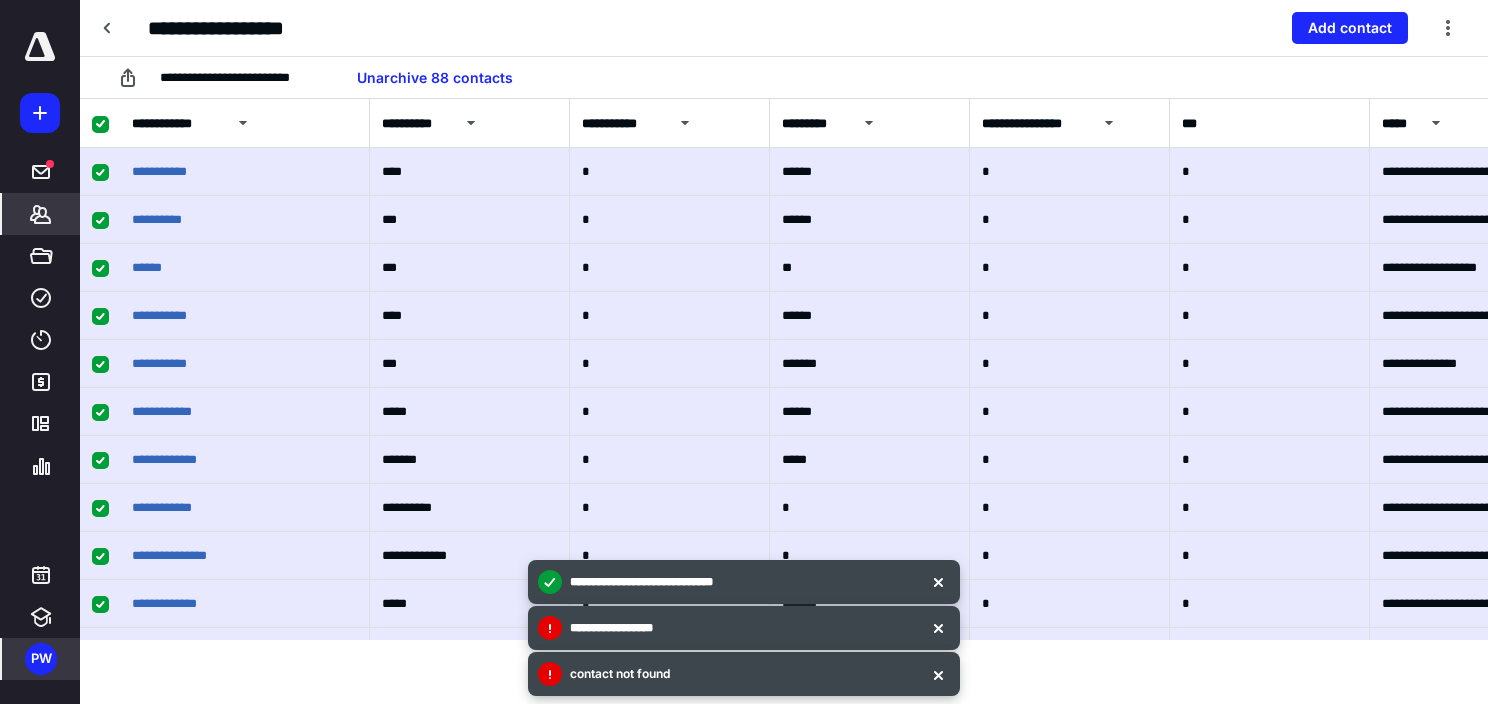 click at bounding box center [938, 582] 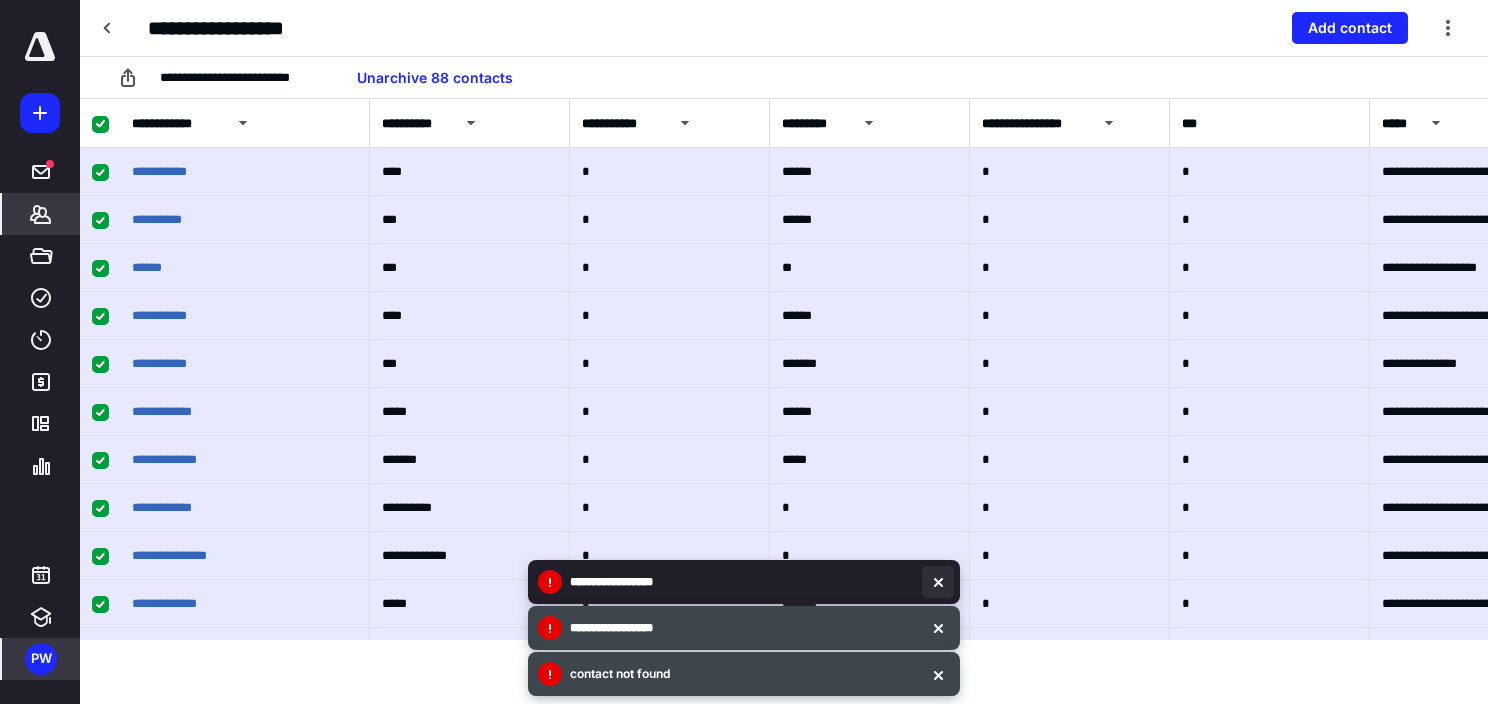 click at bounding box center (938, 582) 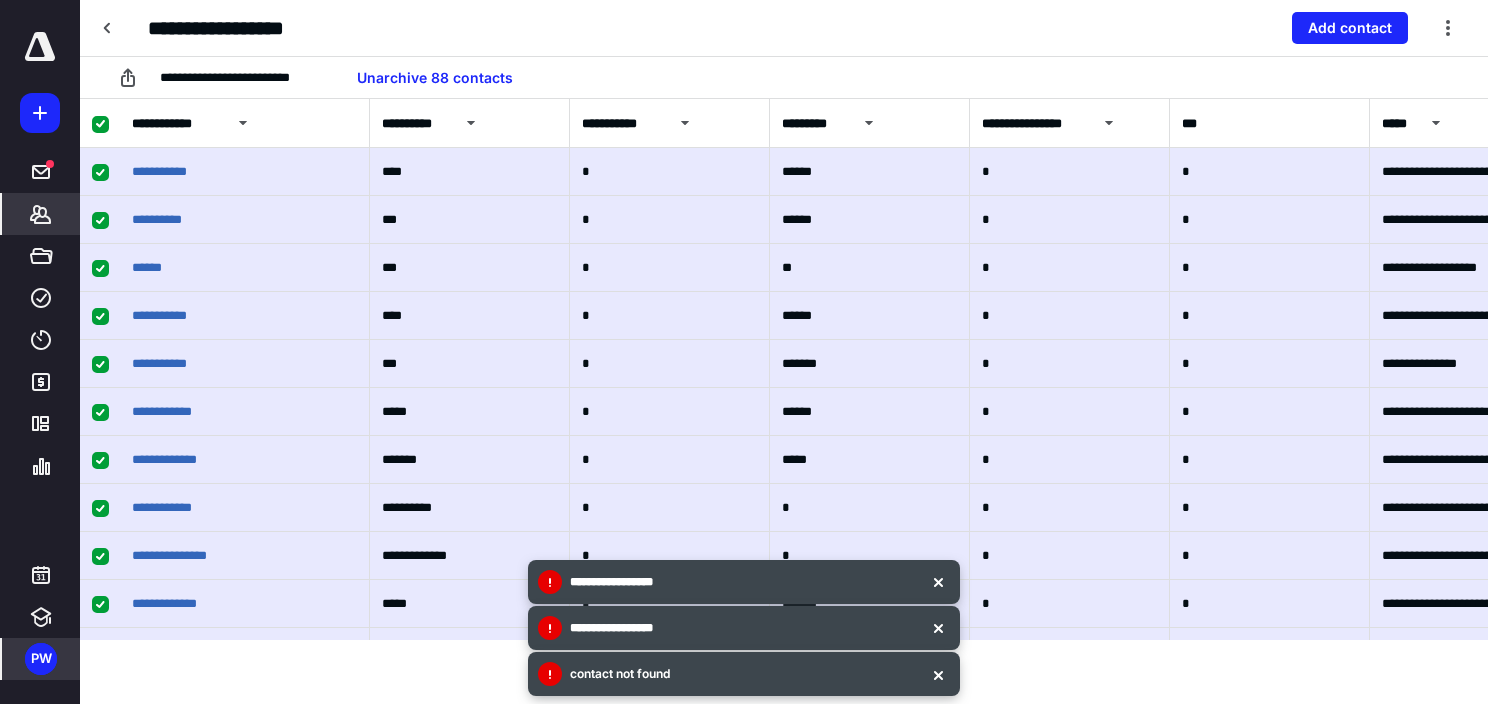 click at bounding box center (938, 582) 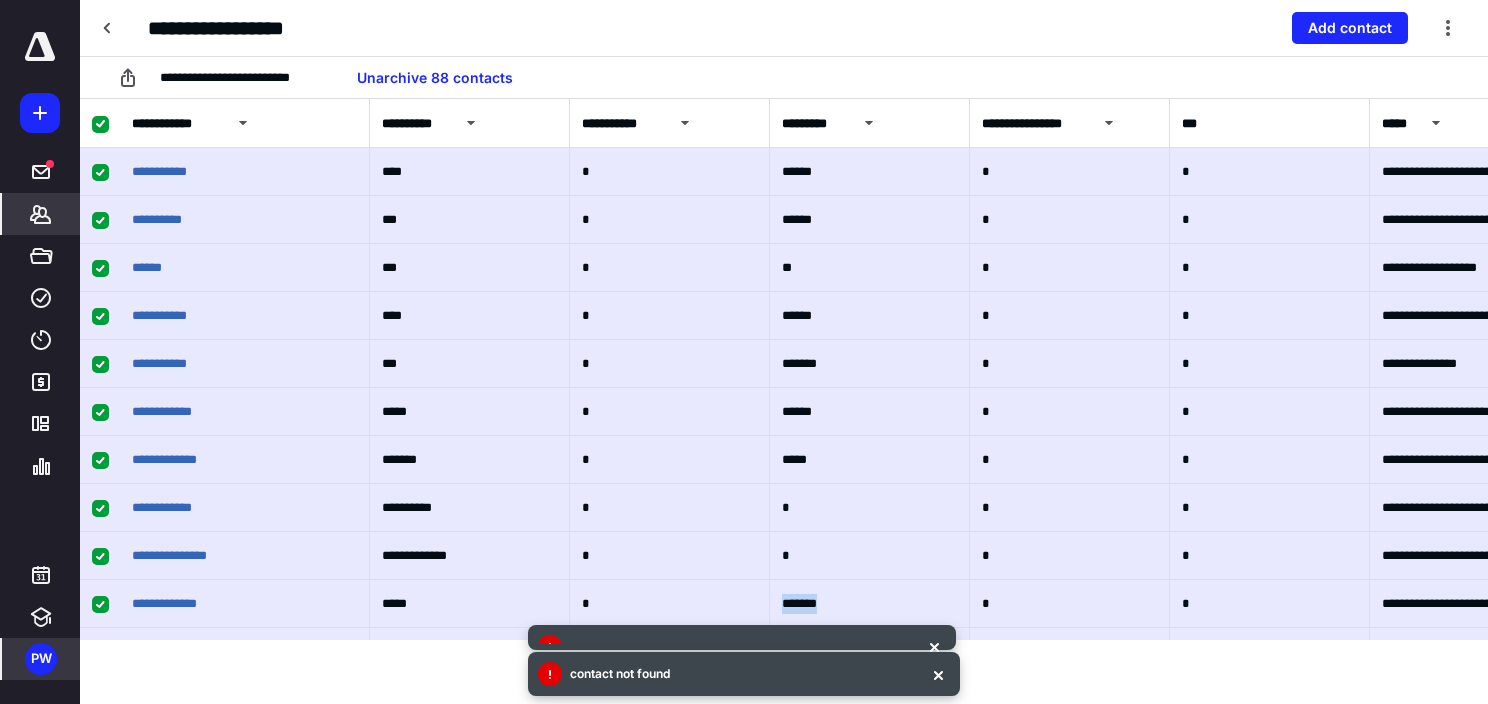 click on "*******" at bounding box center [870, 604] 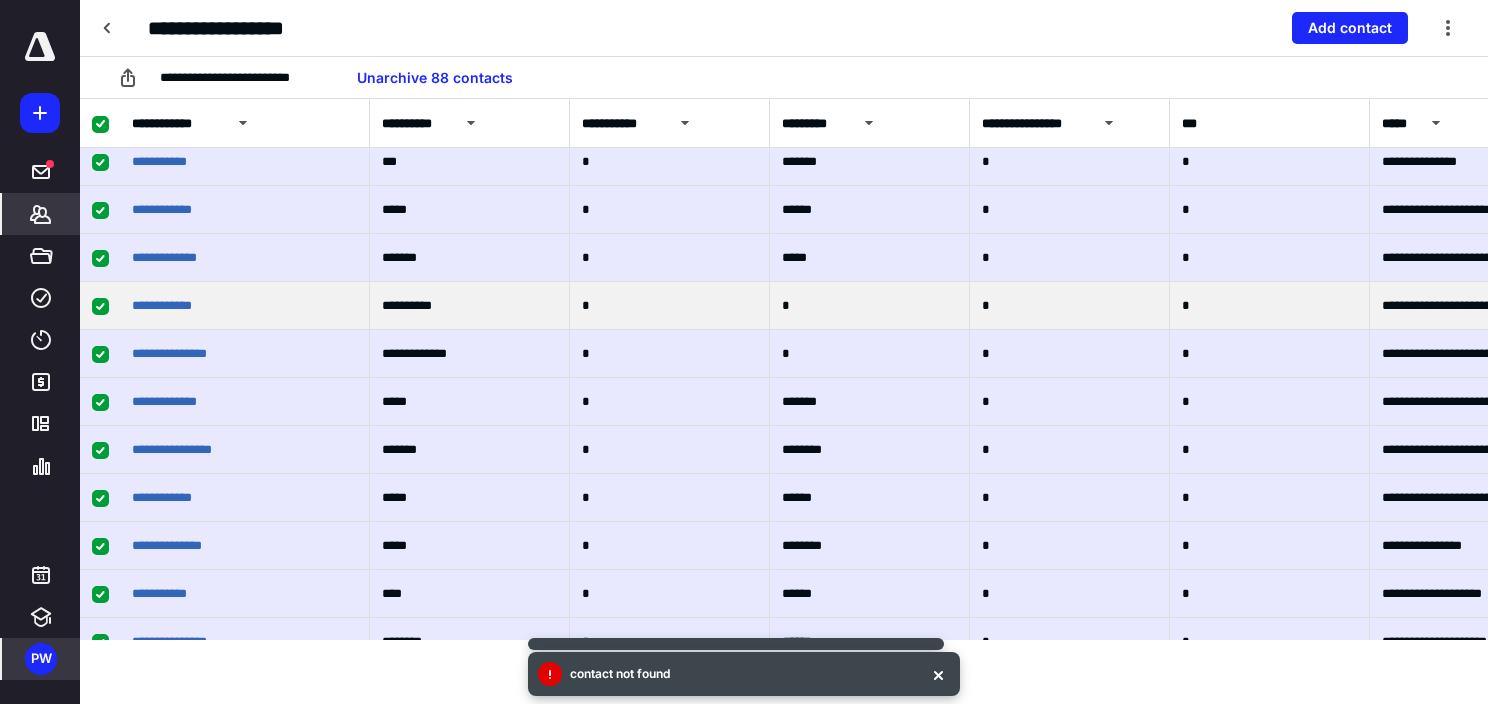 scroll, scrollTop: 0, scrollLeft: 0, axis: both 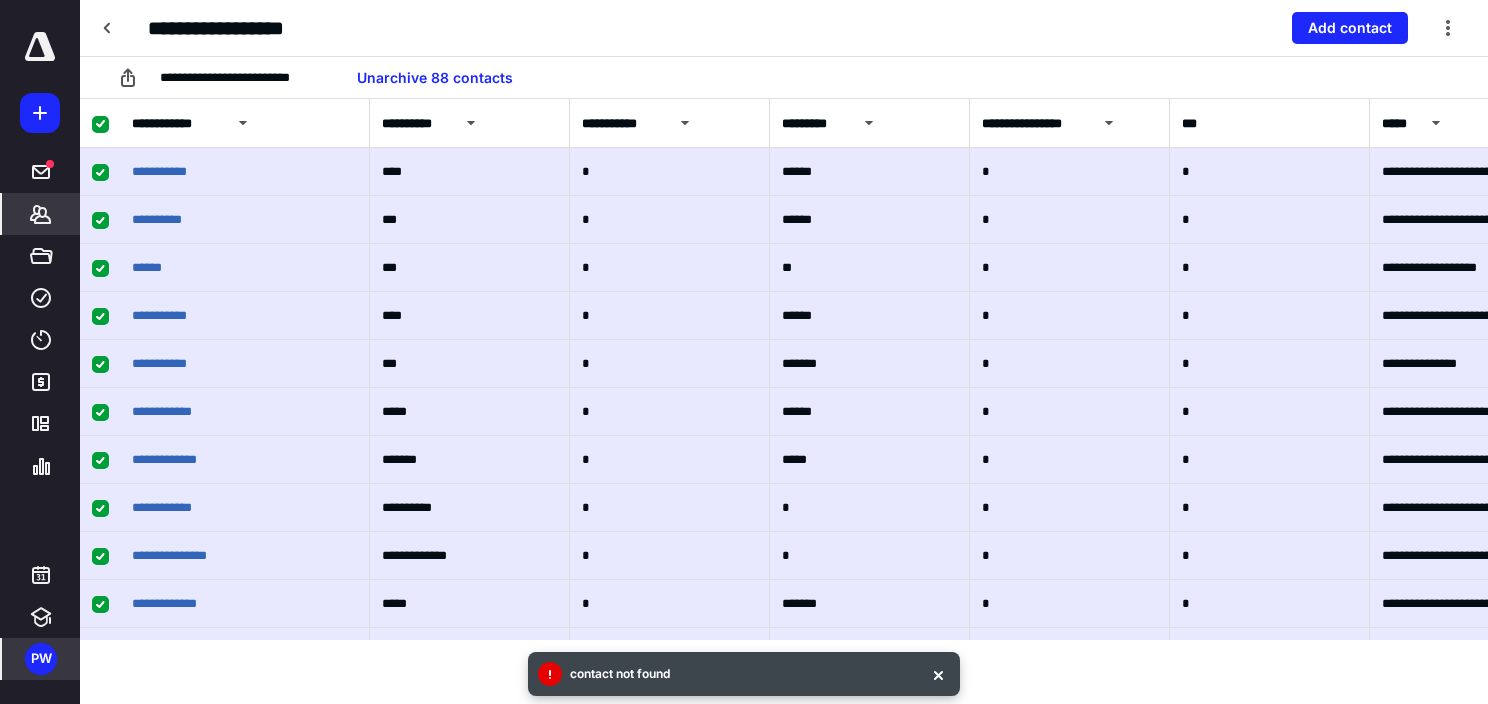 click 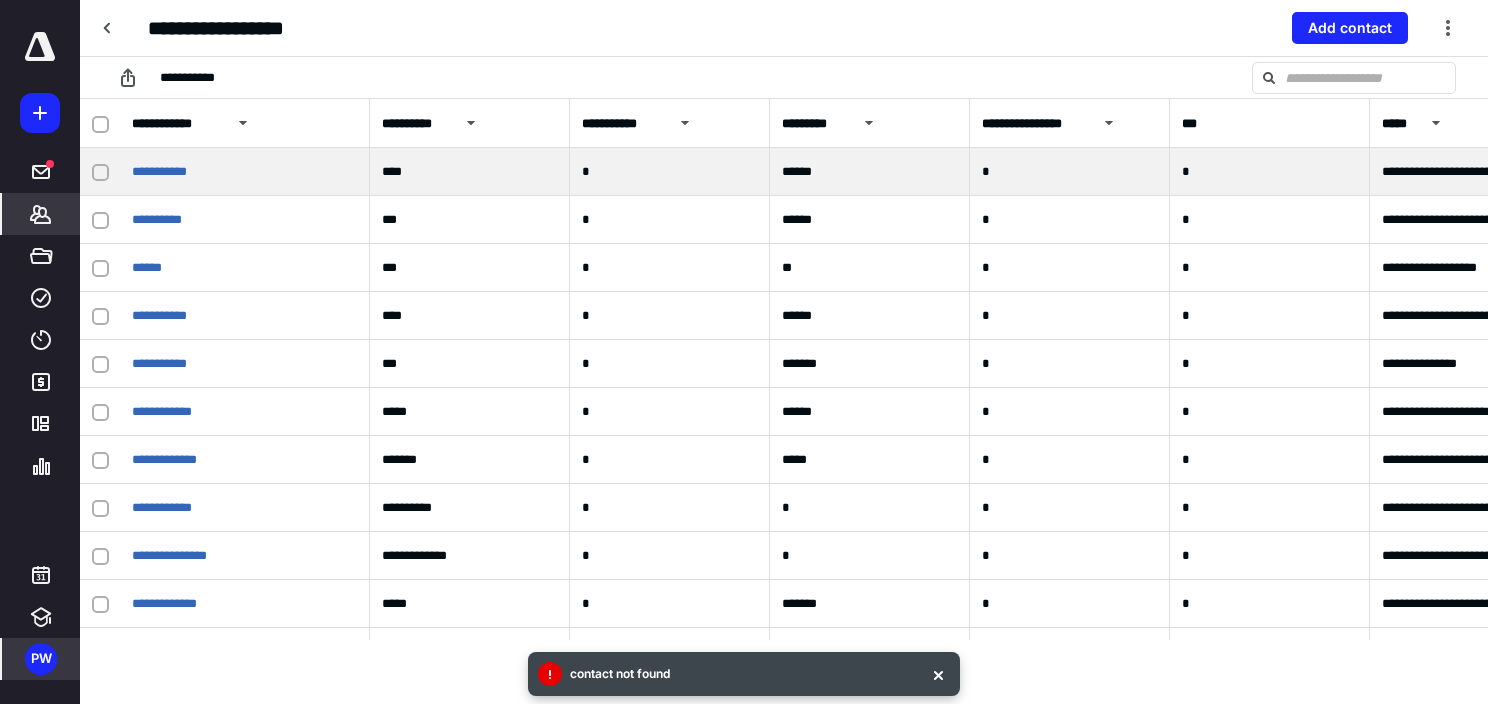 click 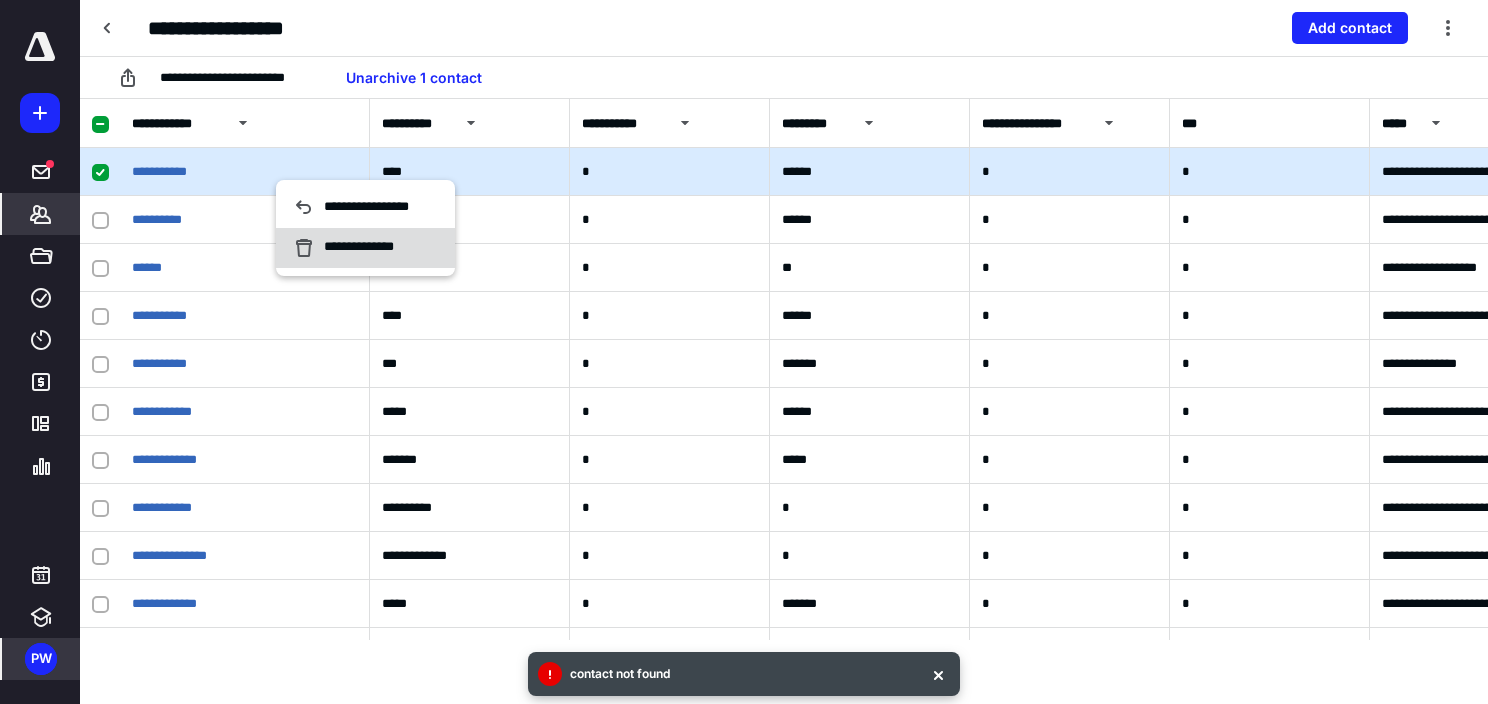 click on "**********" at bounding box center [365, 248] 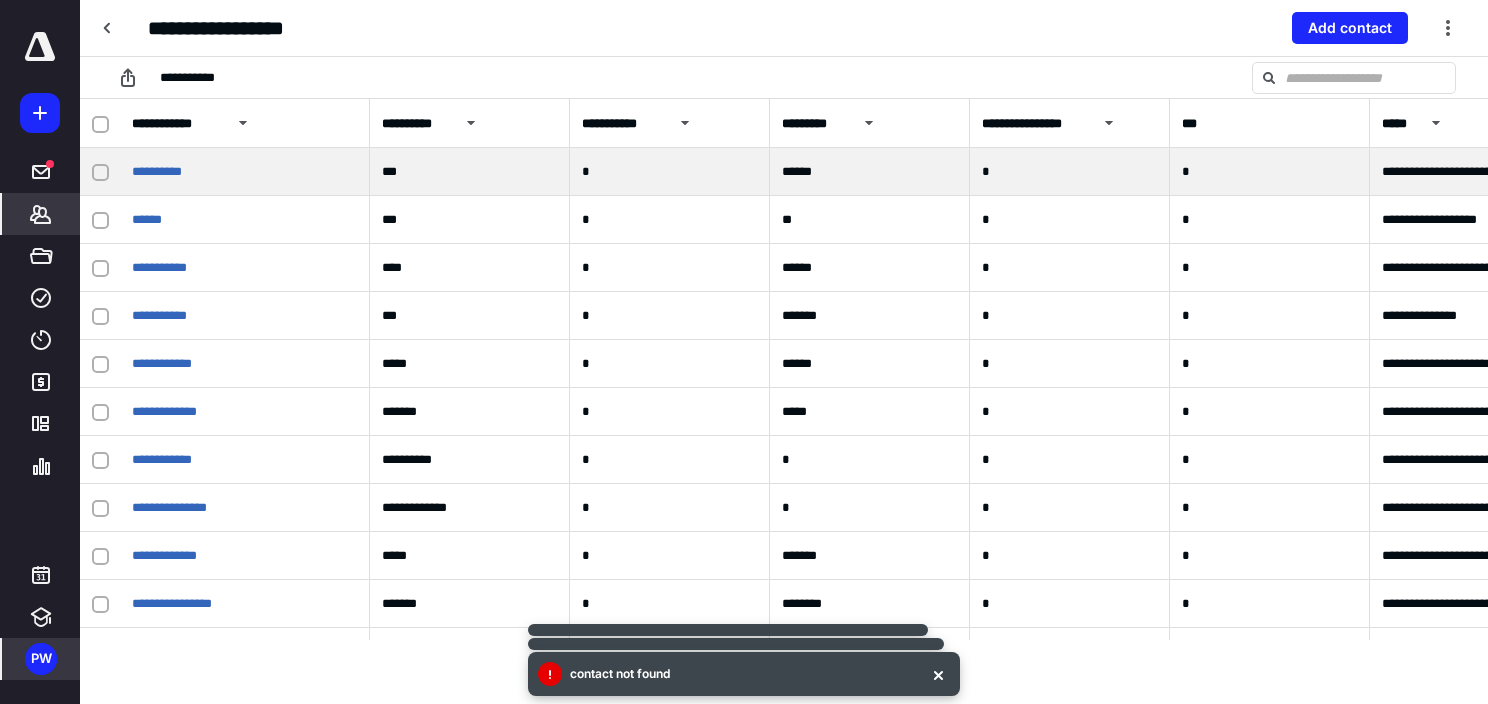 click at bounding box center [100, 172] 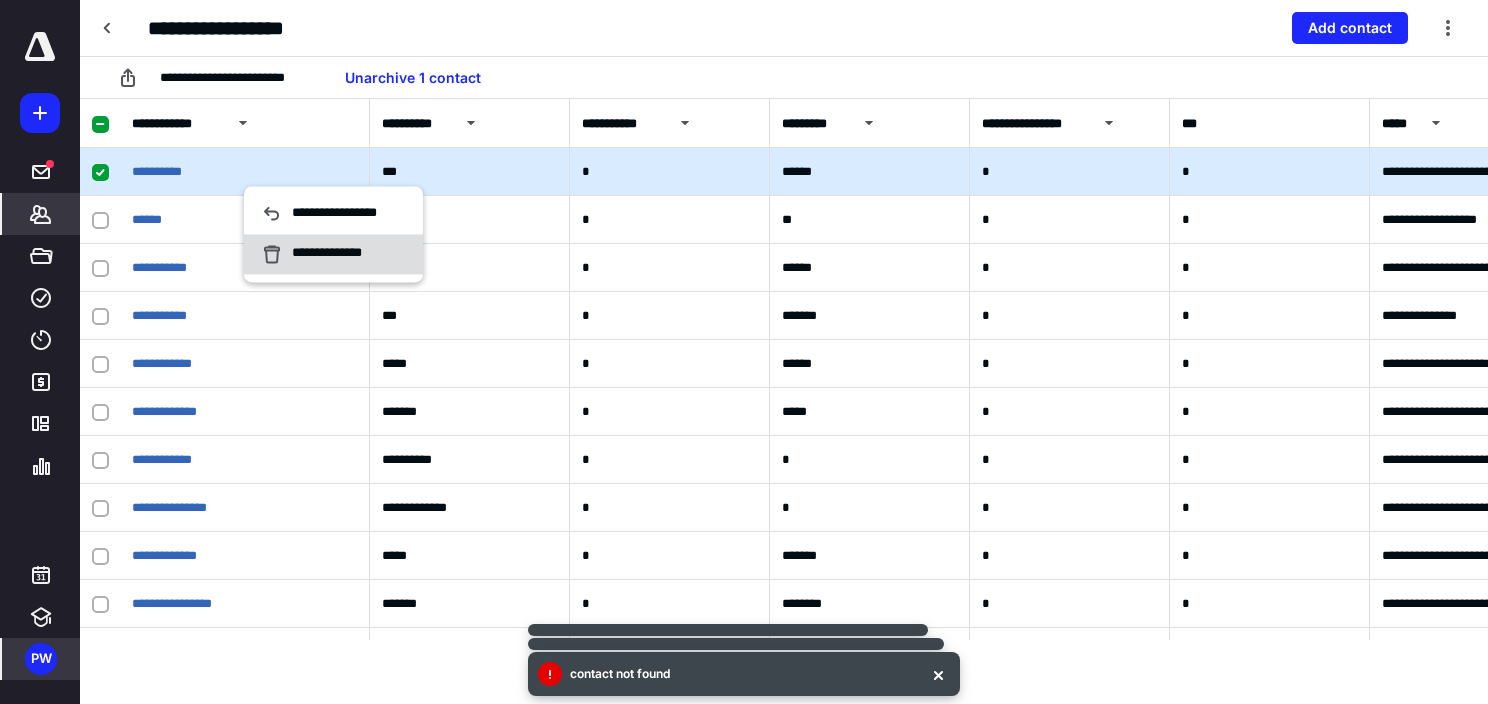 click on "**********" at bounding box center (333, 254) 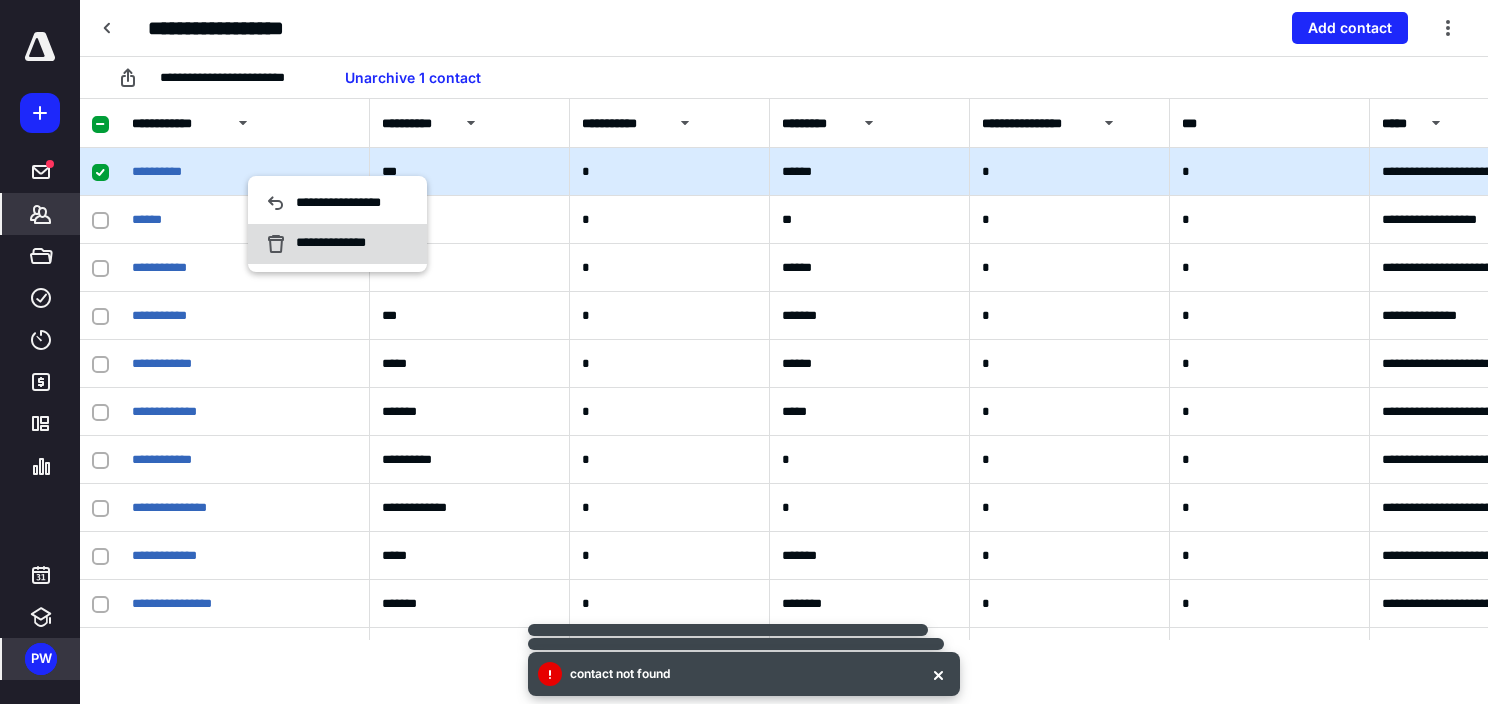 click on "**********" at bounding box center [326, 244] 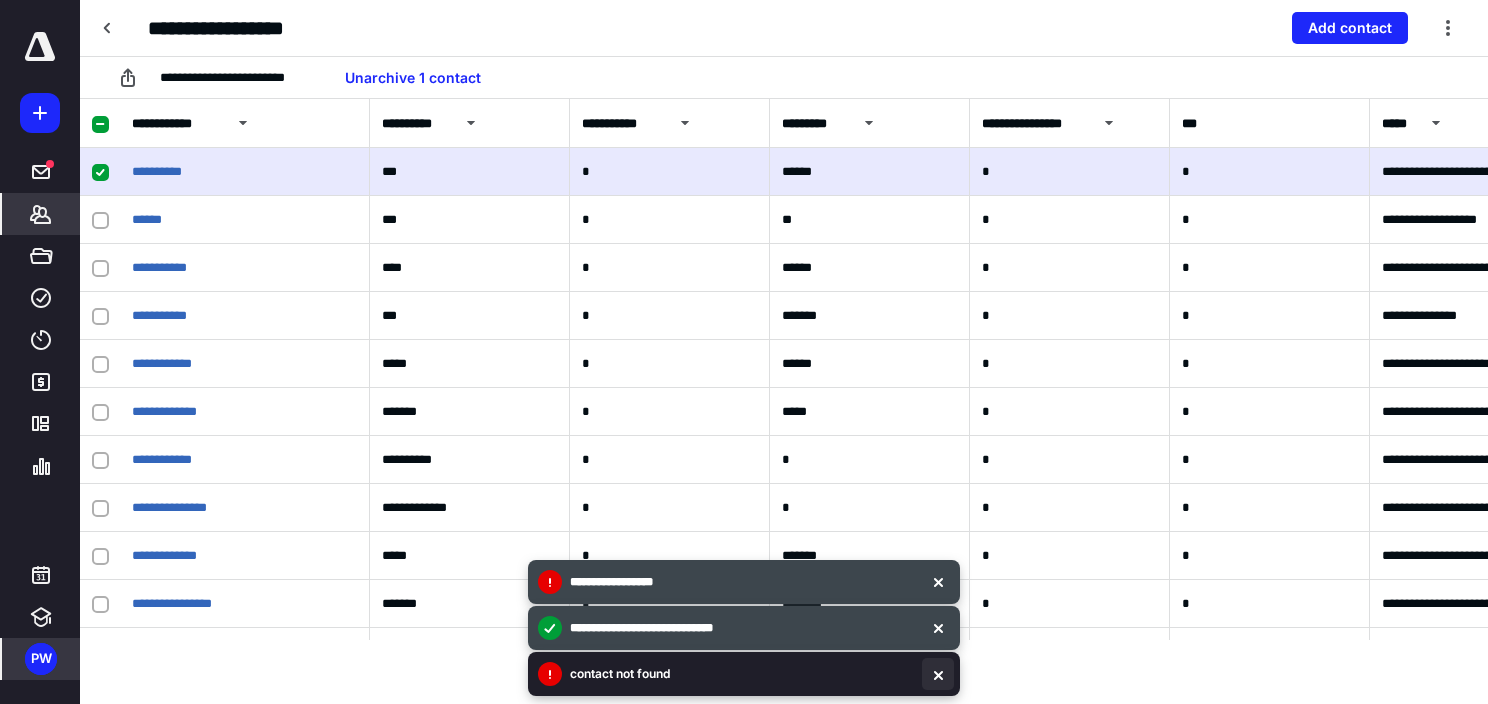 click at bounding box center (938, 674) 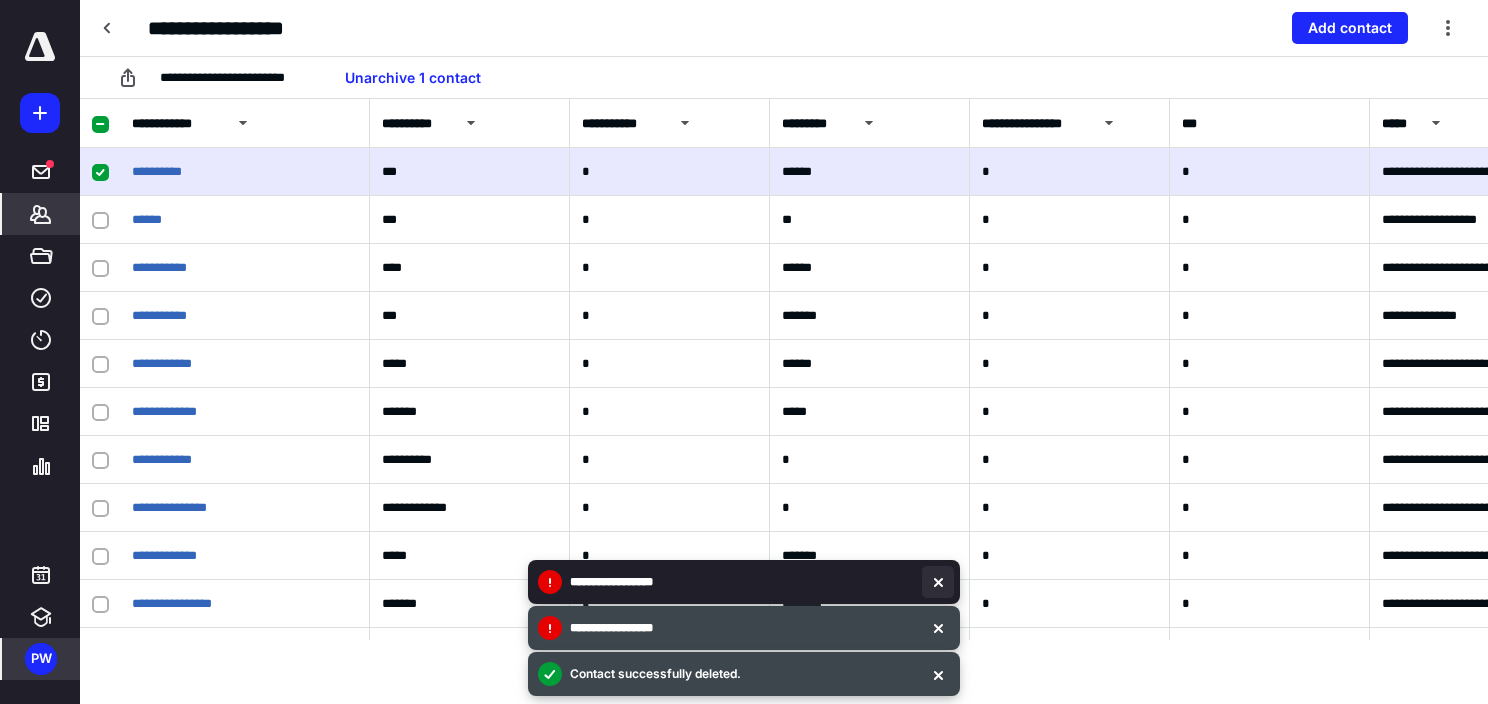 drag, startPoint x: 937, startPoint y: 628, endPoint x: 928, endPoint y: 617, distance: 14.21267 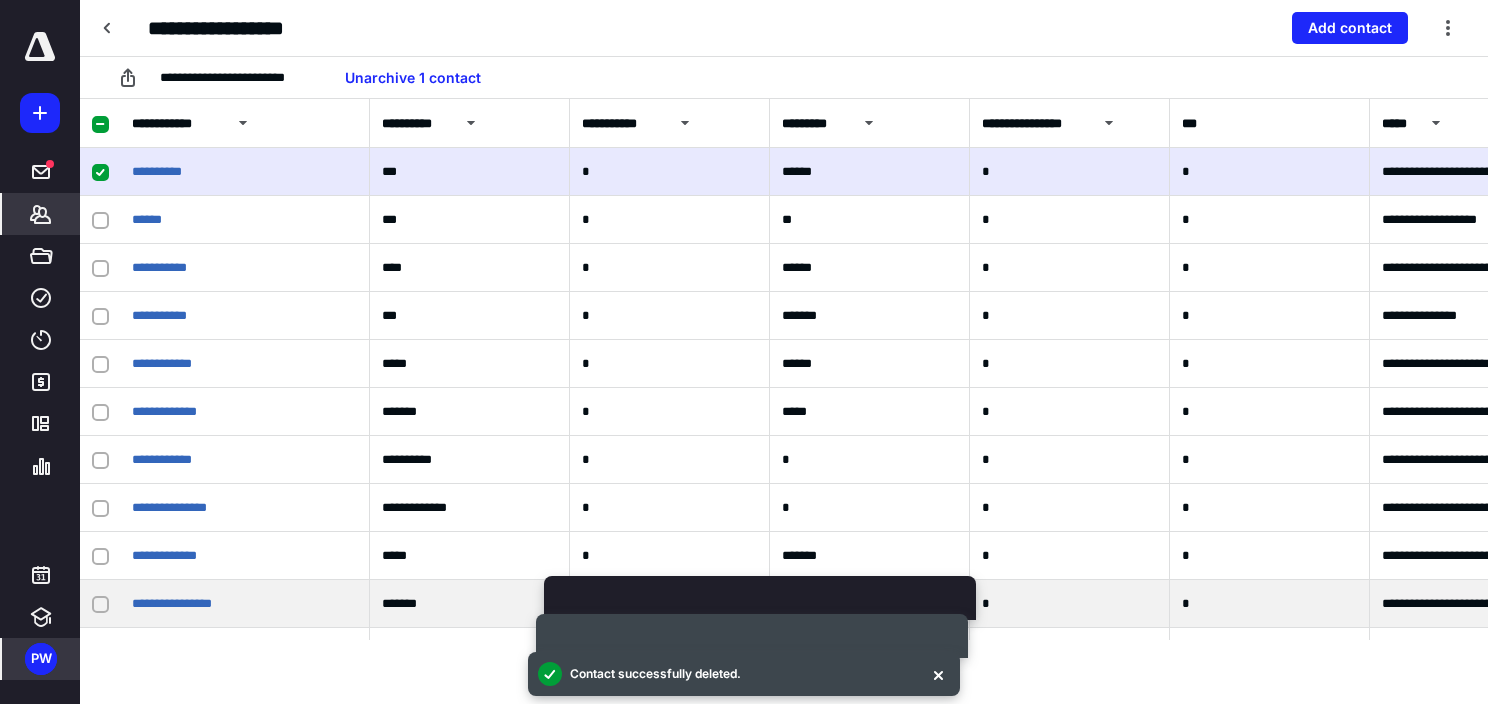 click at bounding box center (0, 0) 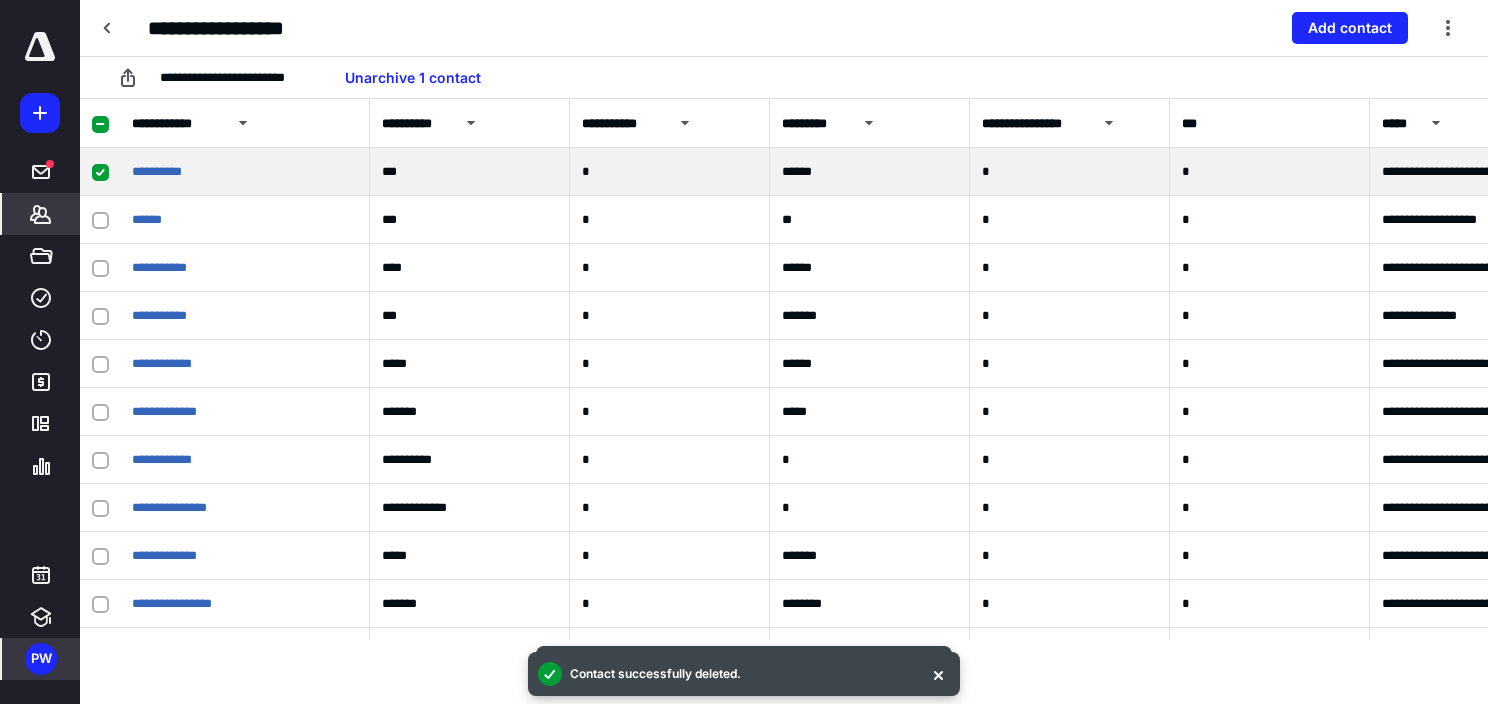 click 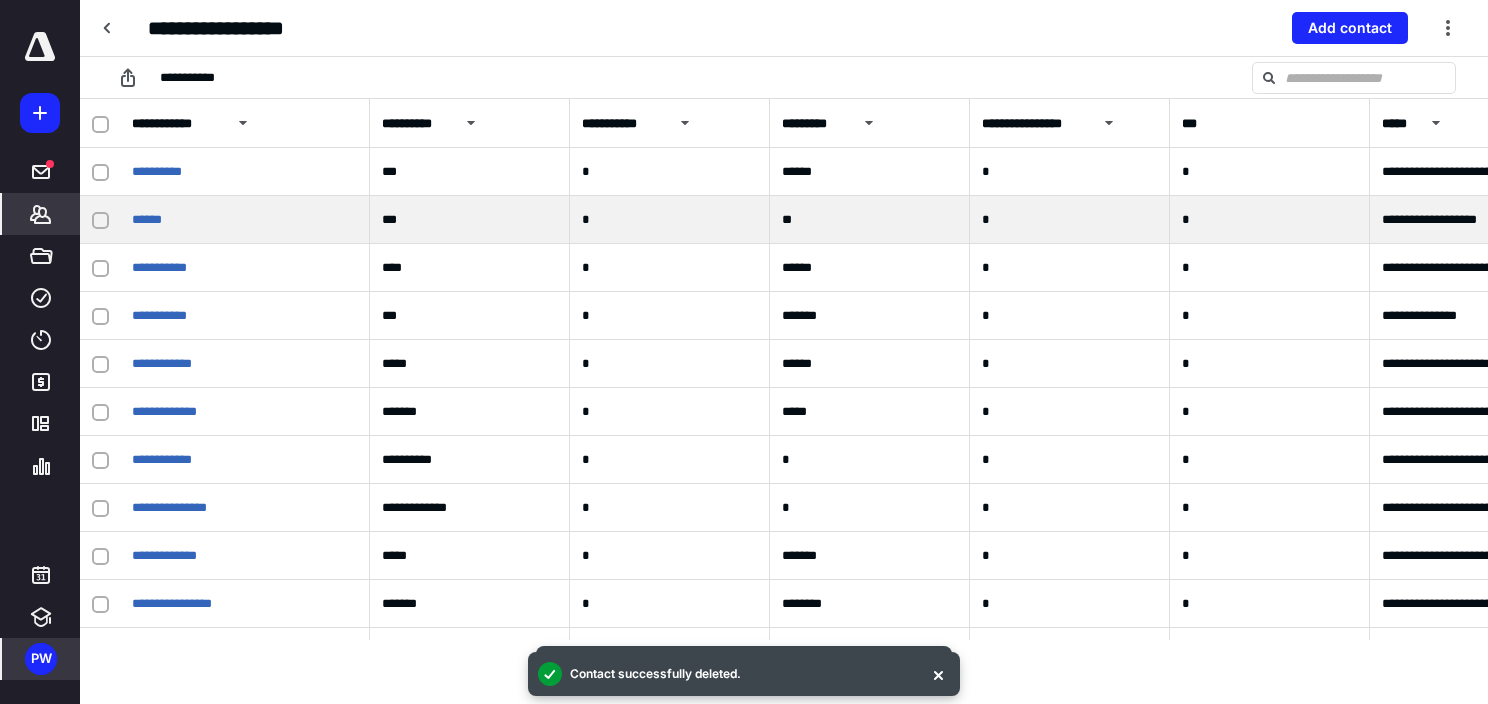 drag, startPoint x: 97, startPoint y: 216, endPoint x: 109, endPoint y: 214, distance: 12.165525 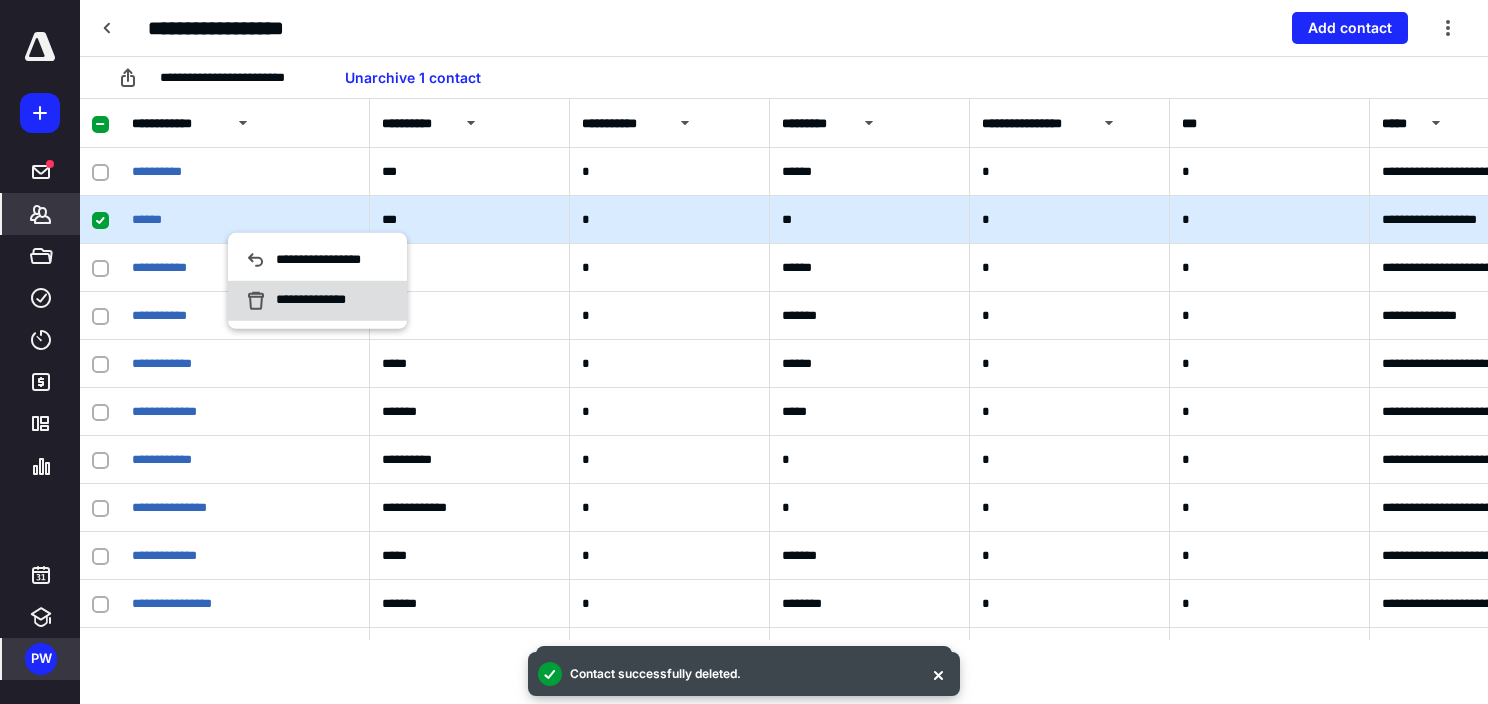 click on "**********" at bounding box center [306, 301] 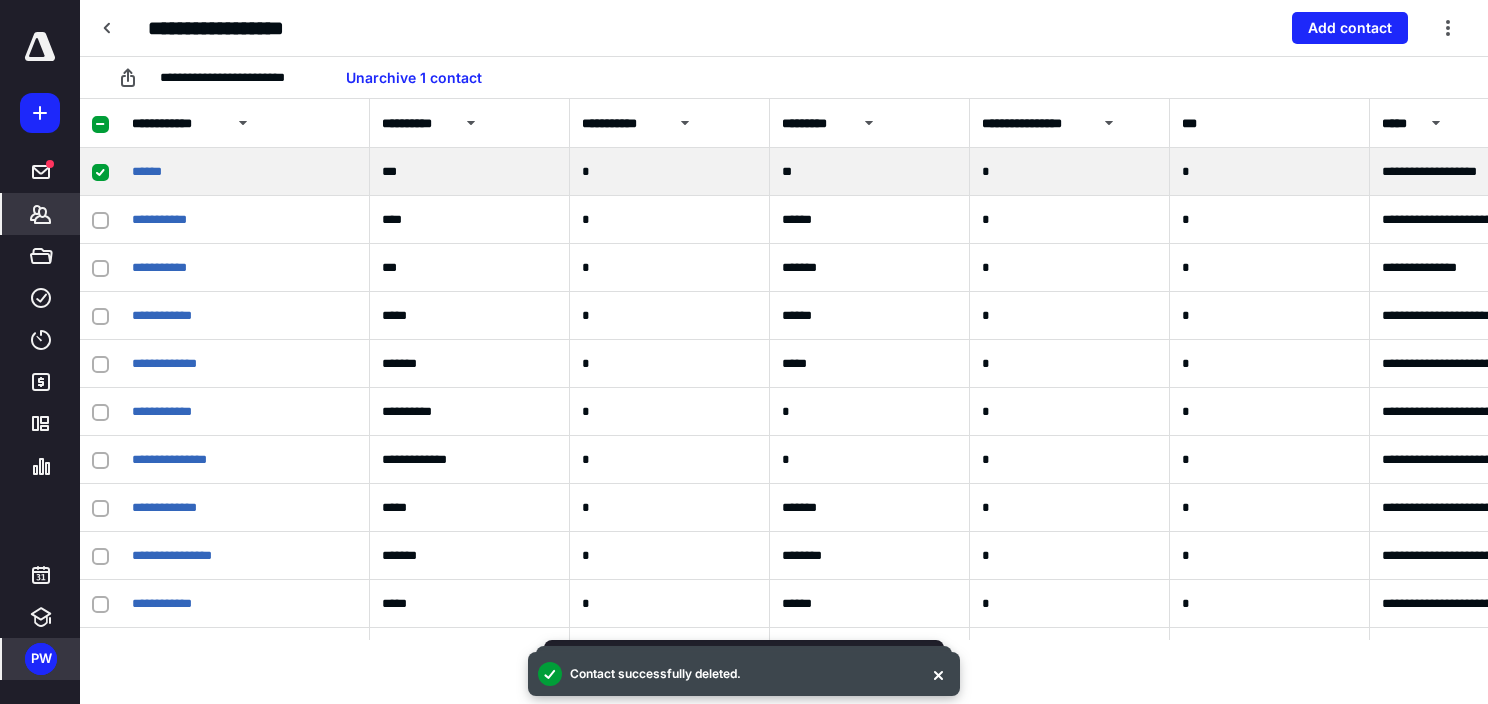 click at bounding box center [100, 172] 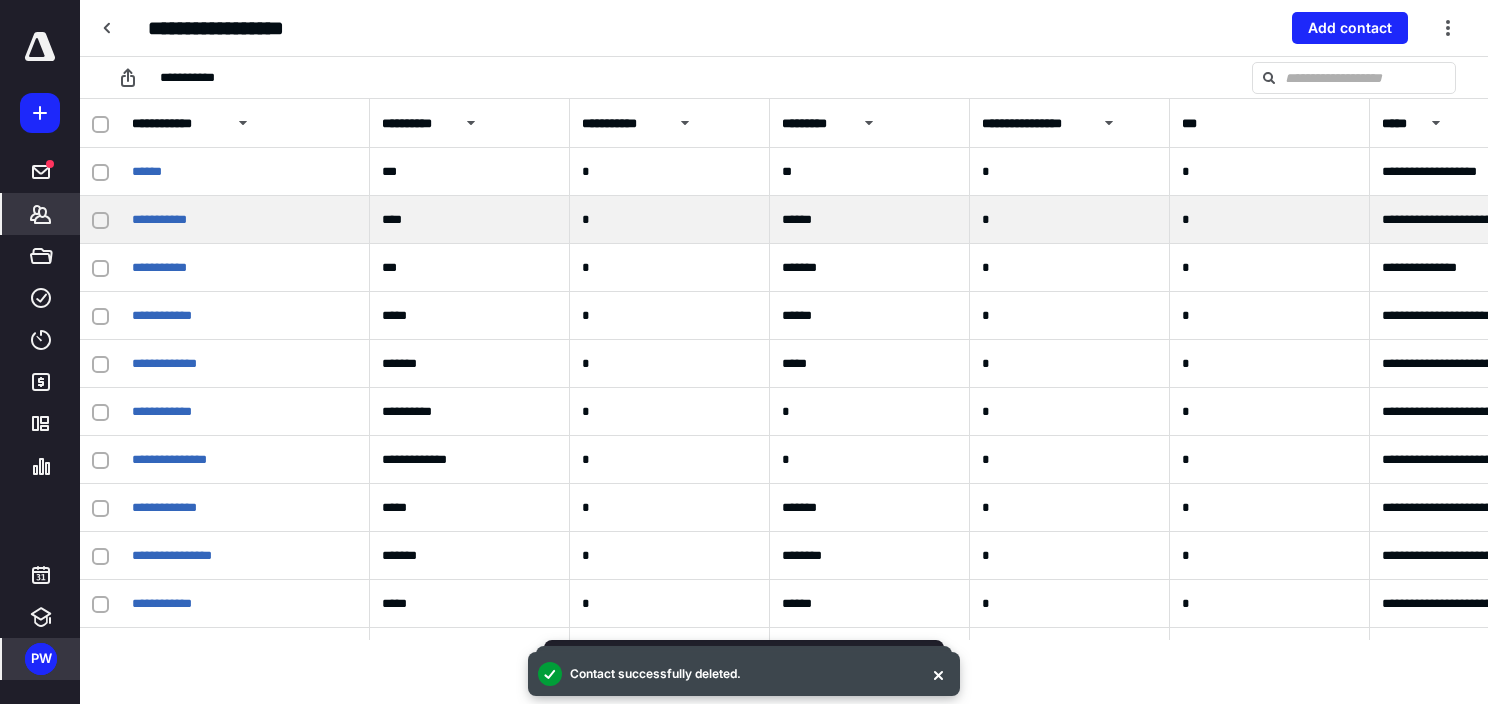 click at bounding box center [100, 221] 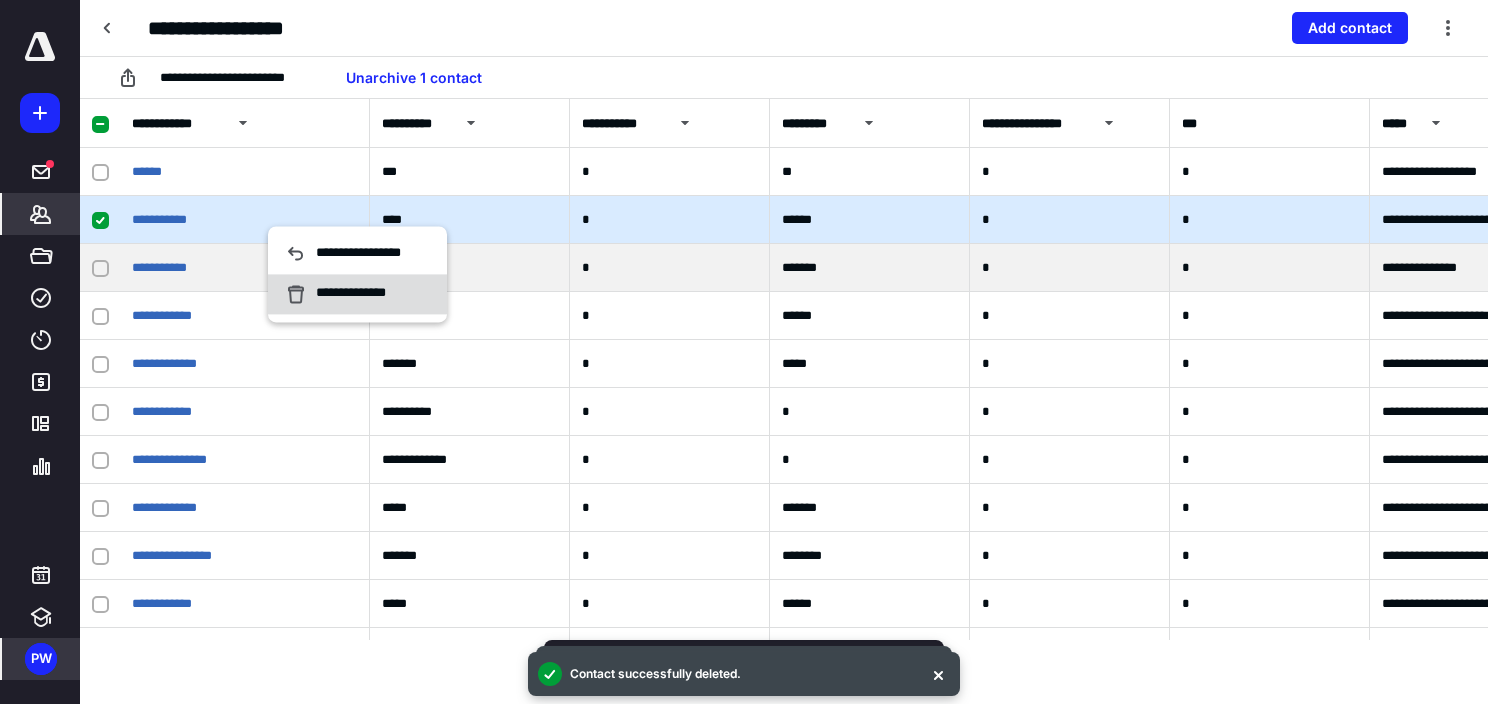 click 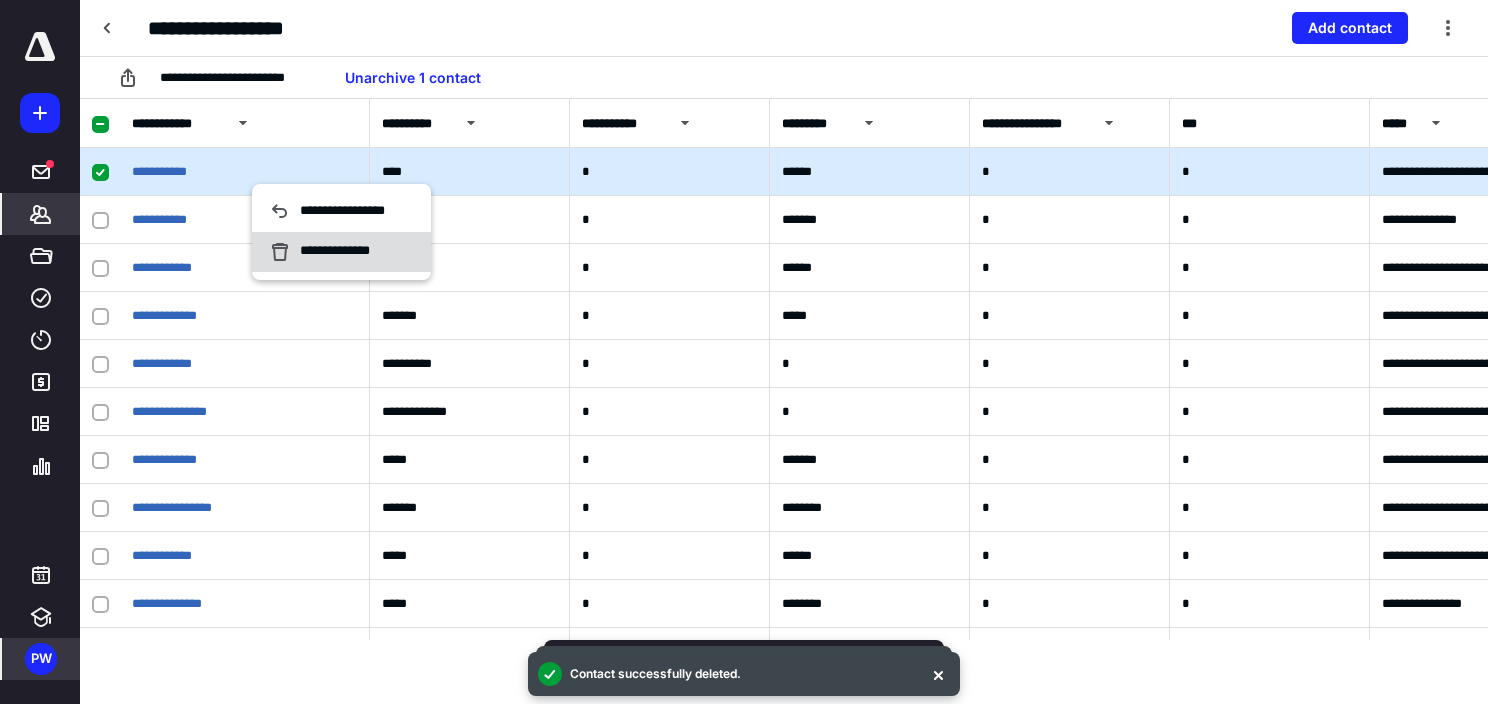 click 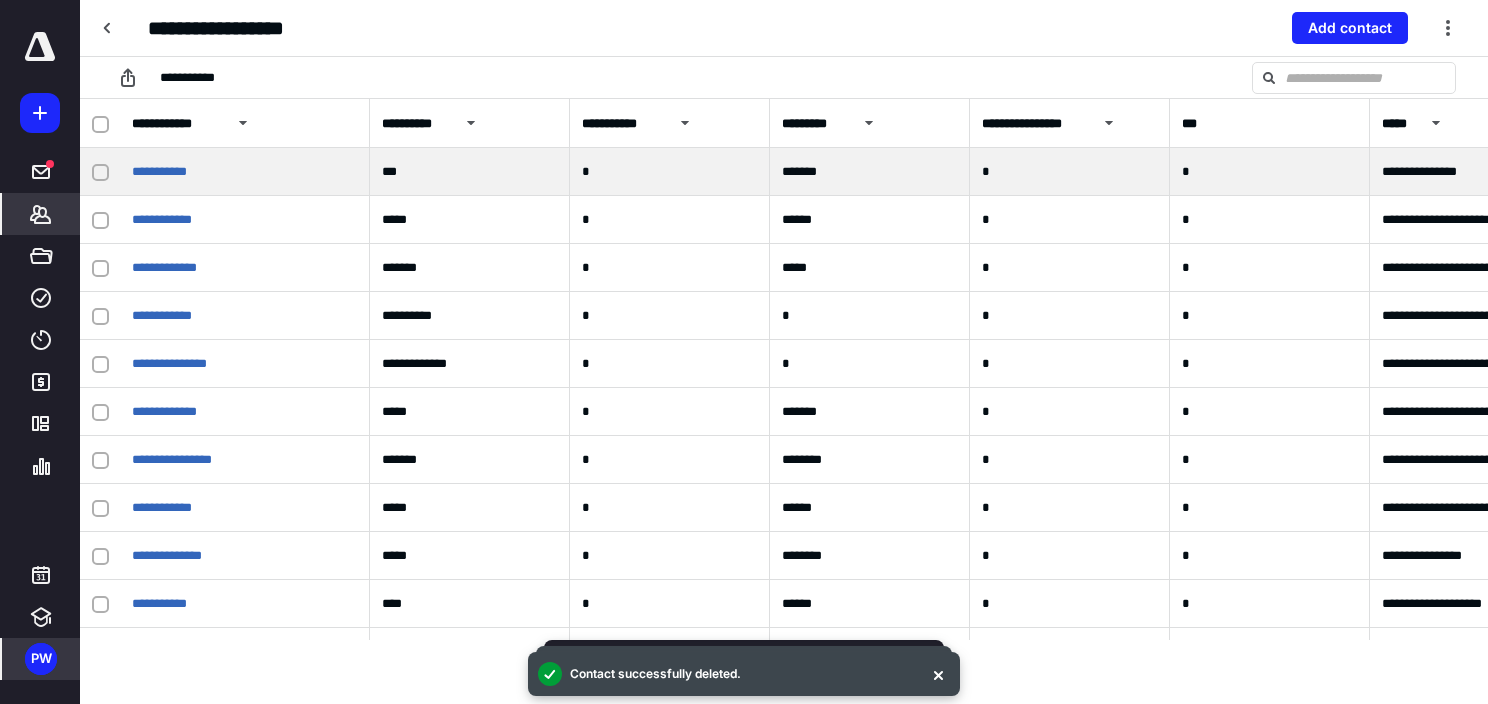 drag, startPoint x: 99, startPoint y: 173, endPoint x: 192, endPoint y: 192, distance: 94.92102 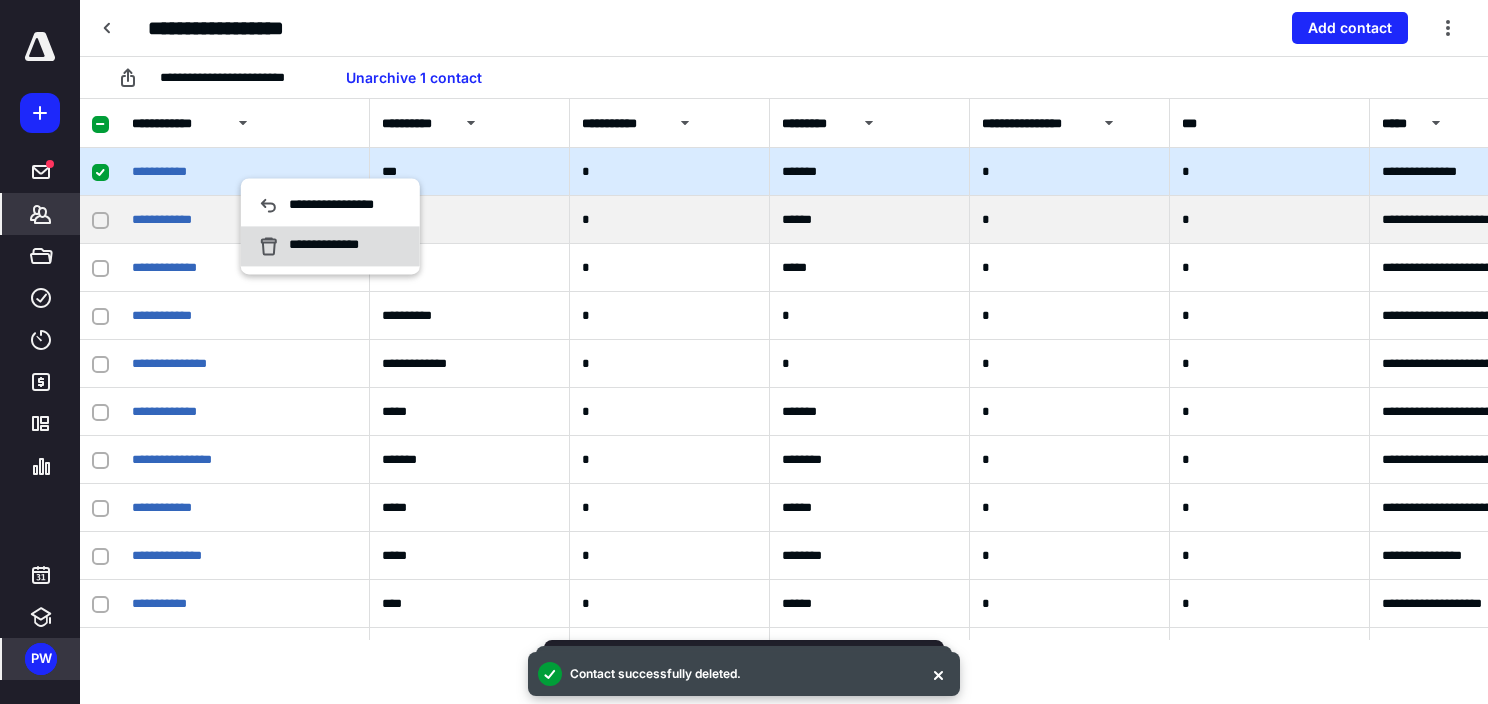 click on "**********" at bounding box center (330, 246) 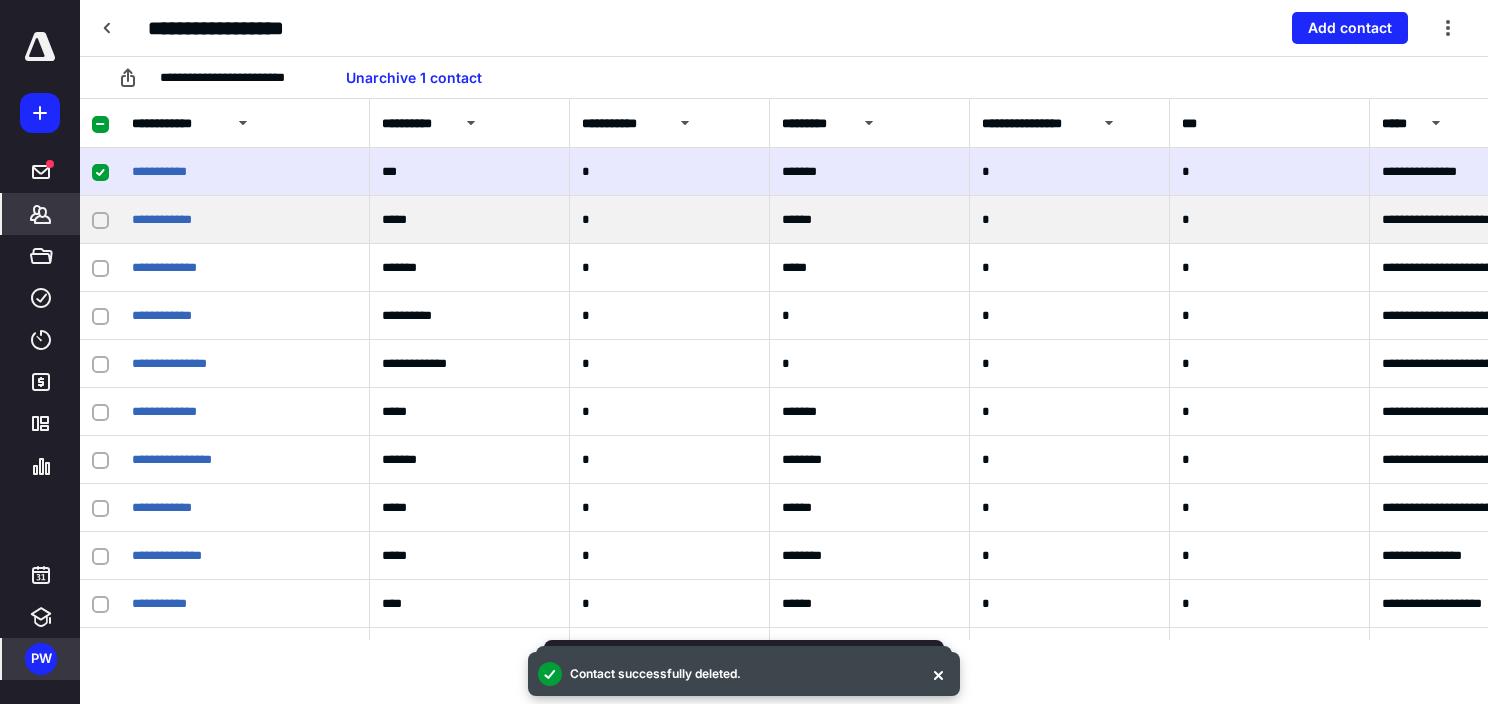 click at bounding box center (100, 220) 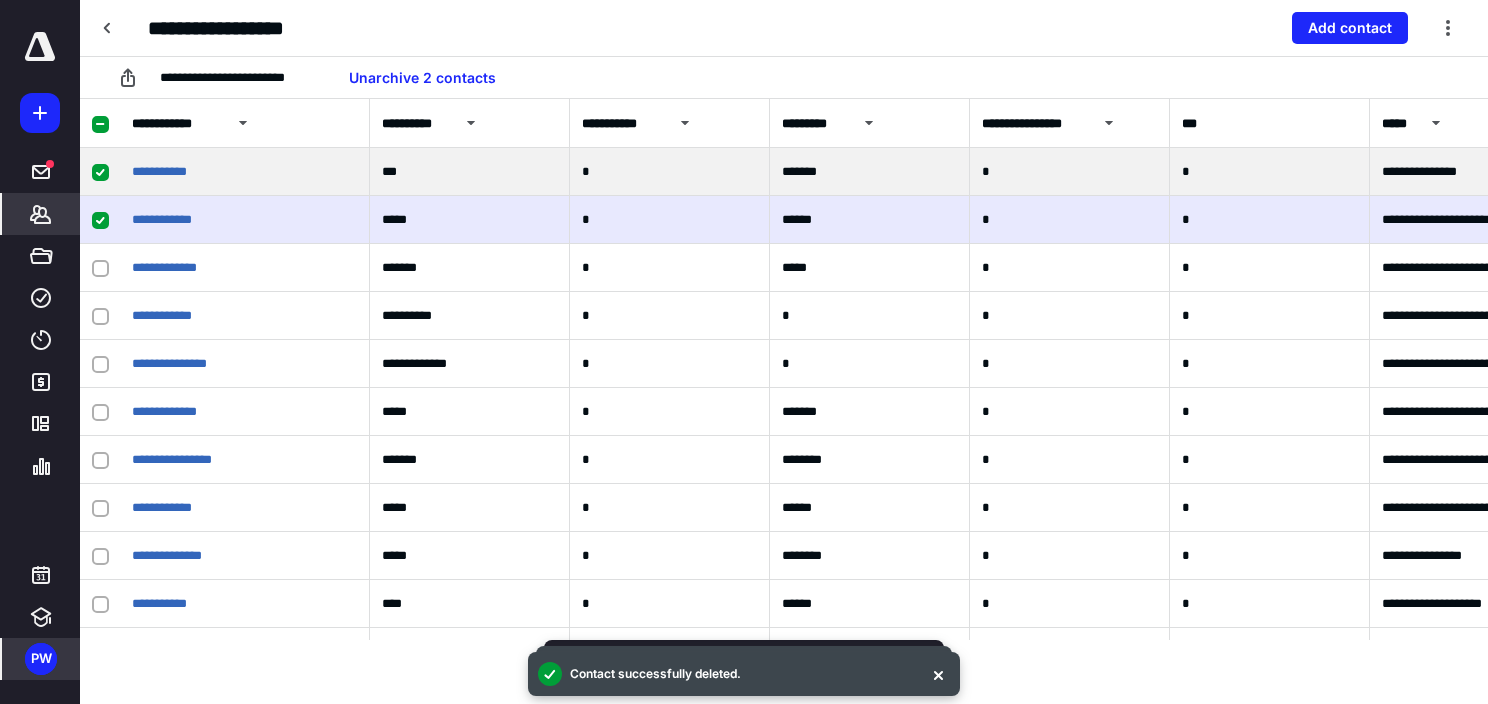 click at bounding box center [100, 172] 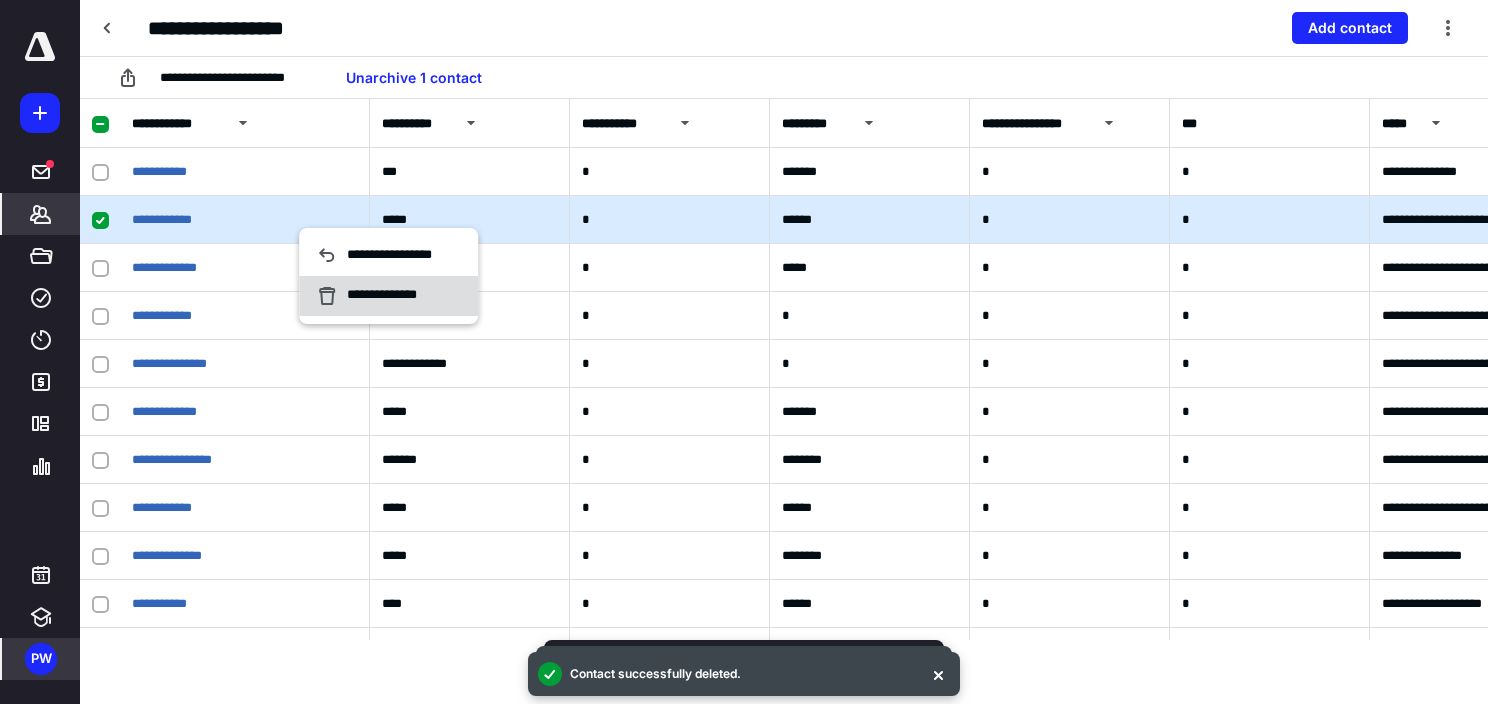 click on "**********" at bounding box center [388, 296] 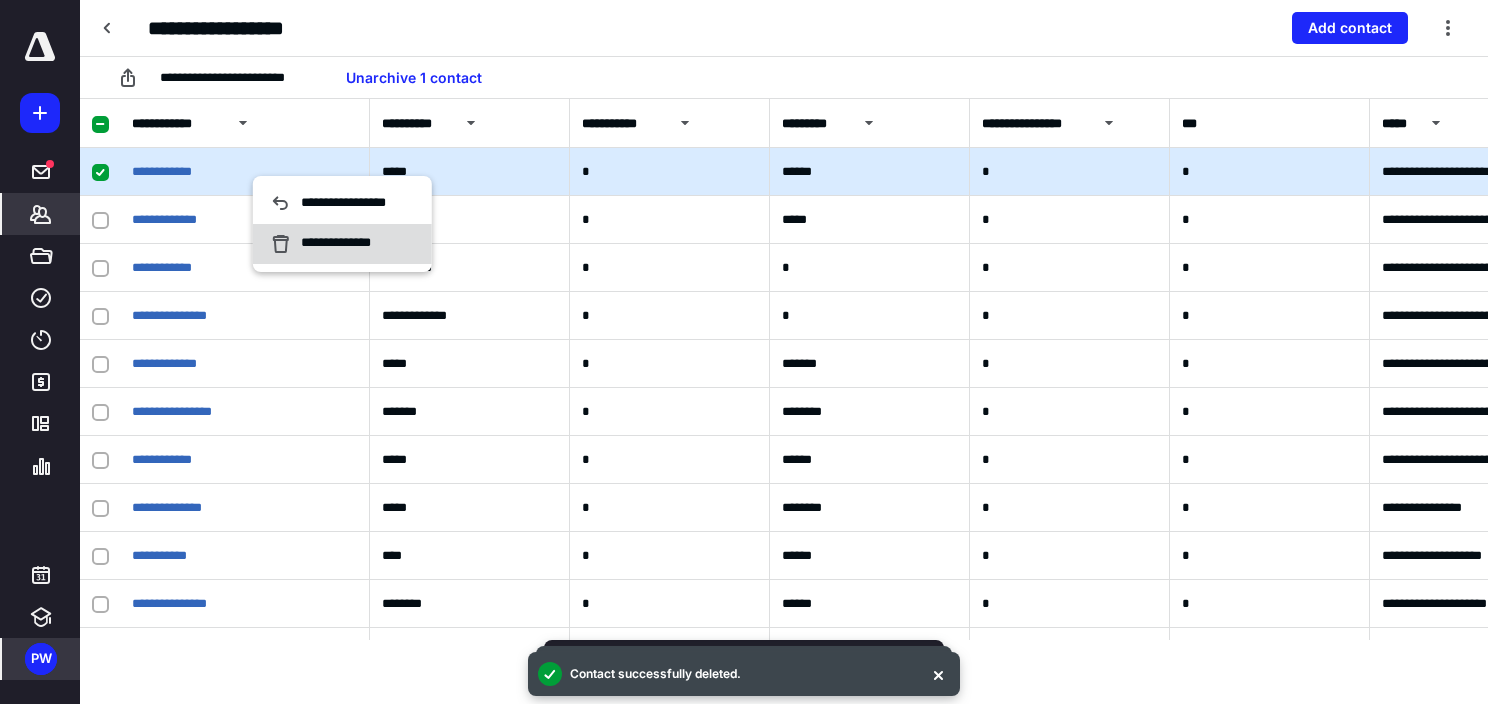 click 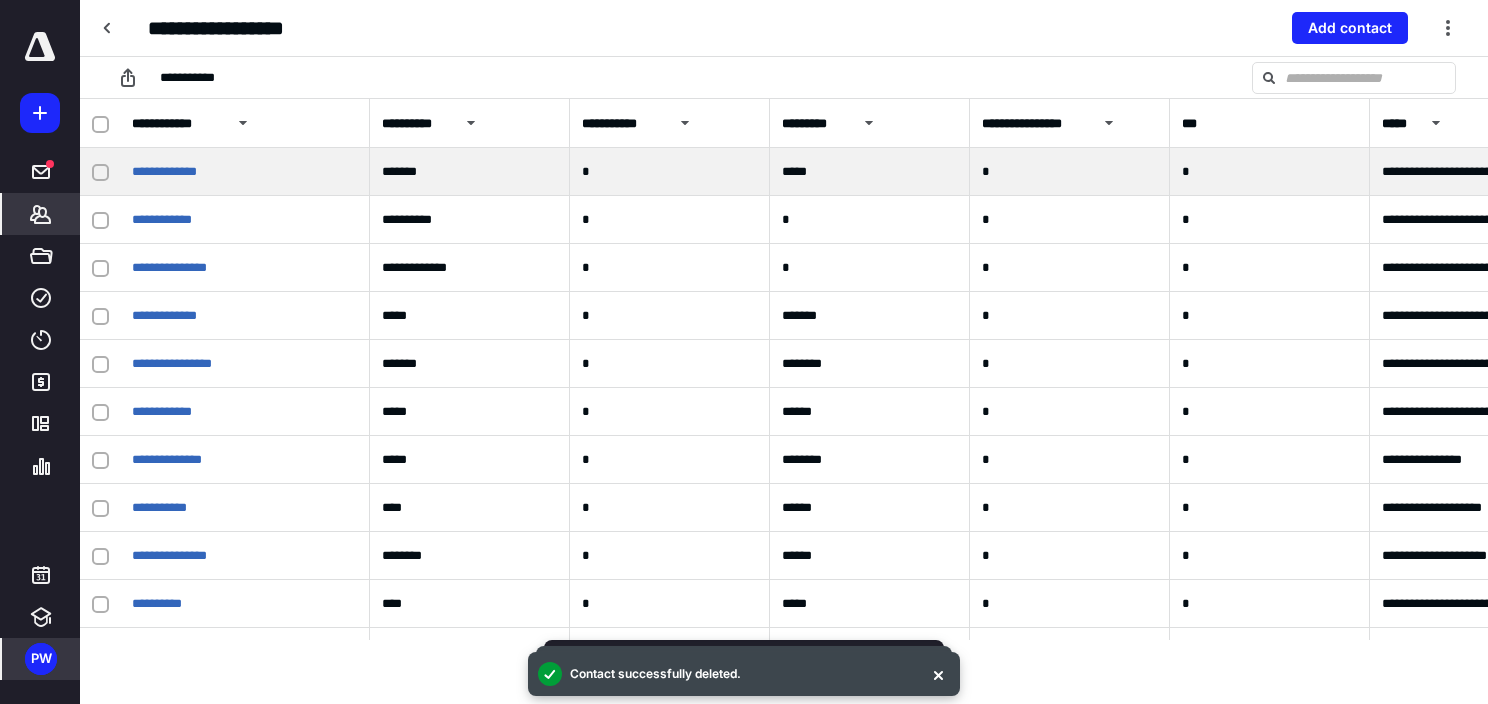 click 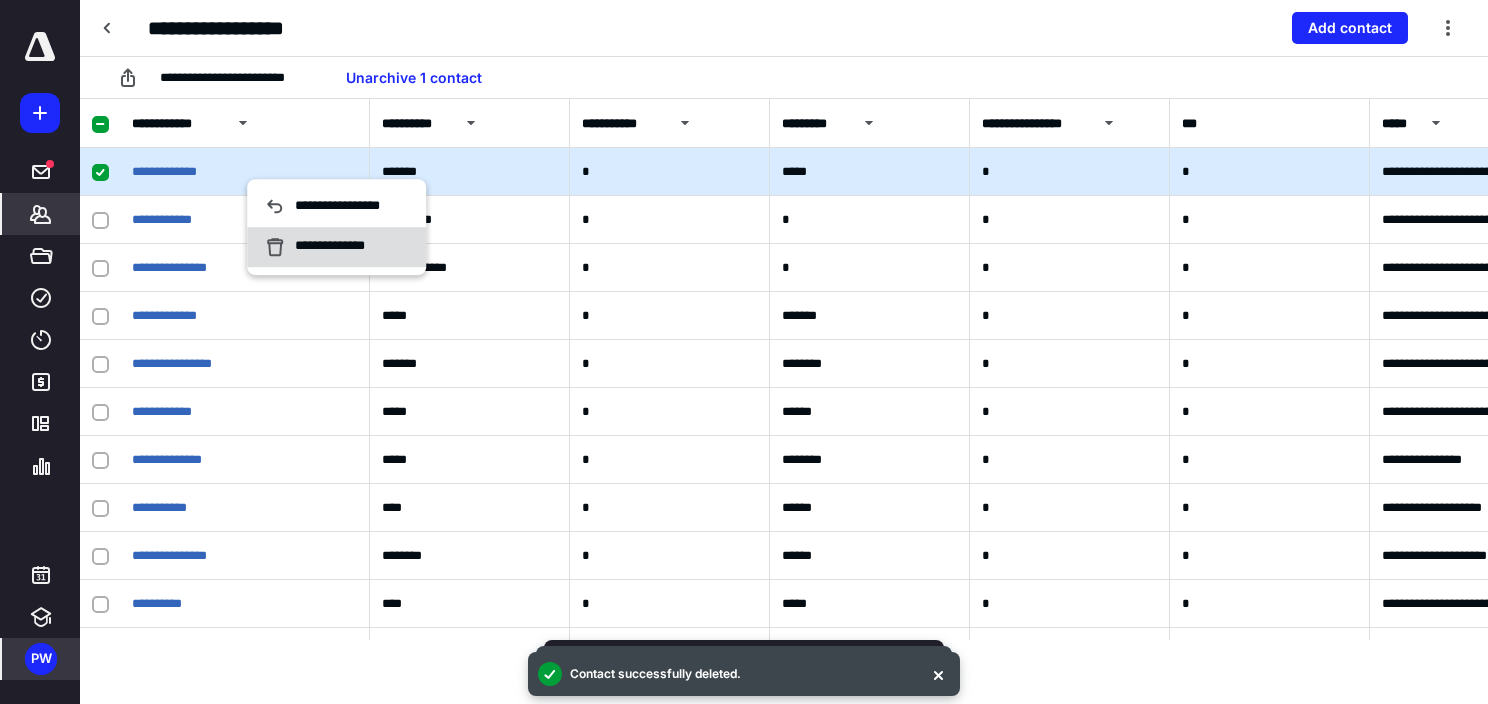 click on "**********" at bounding box center [336, 247] 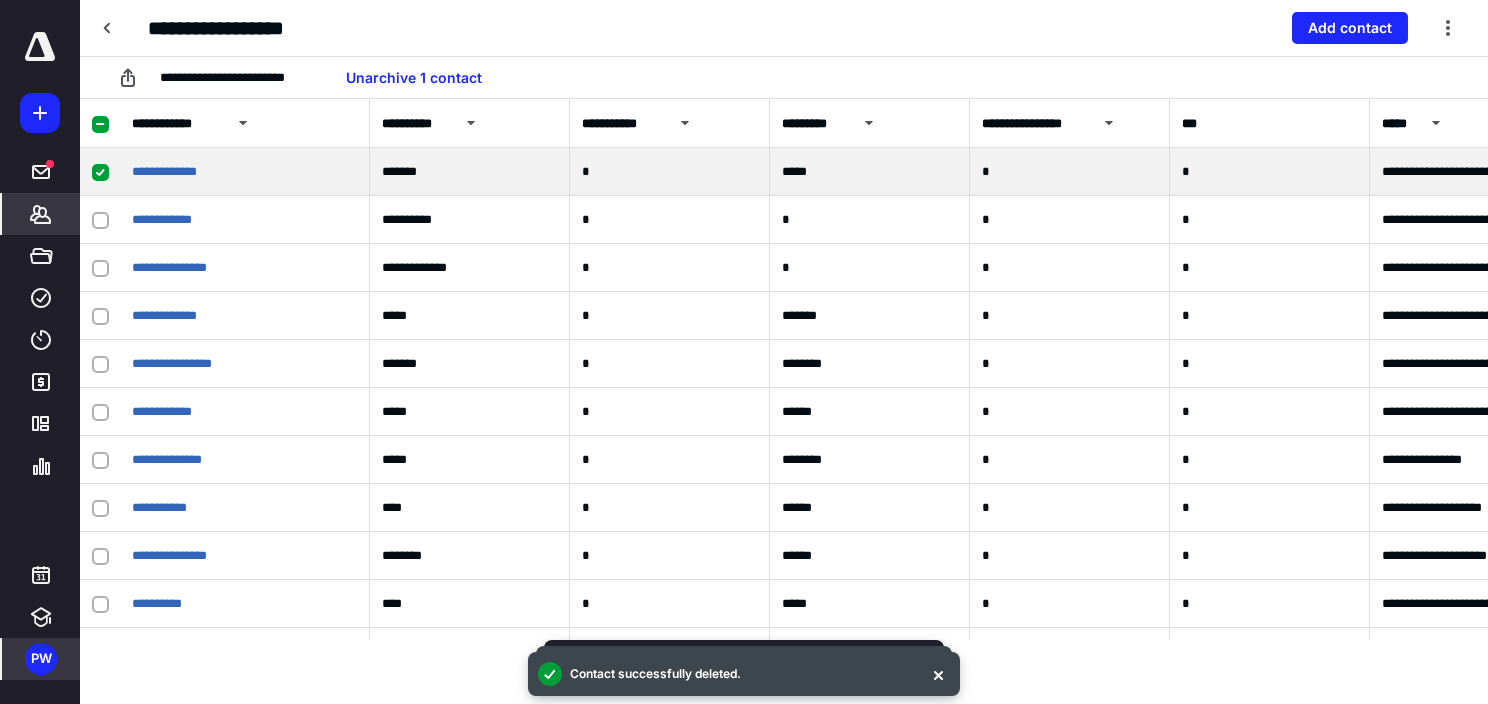 click 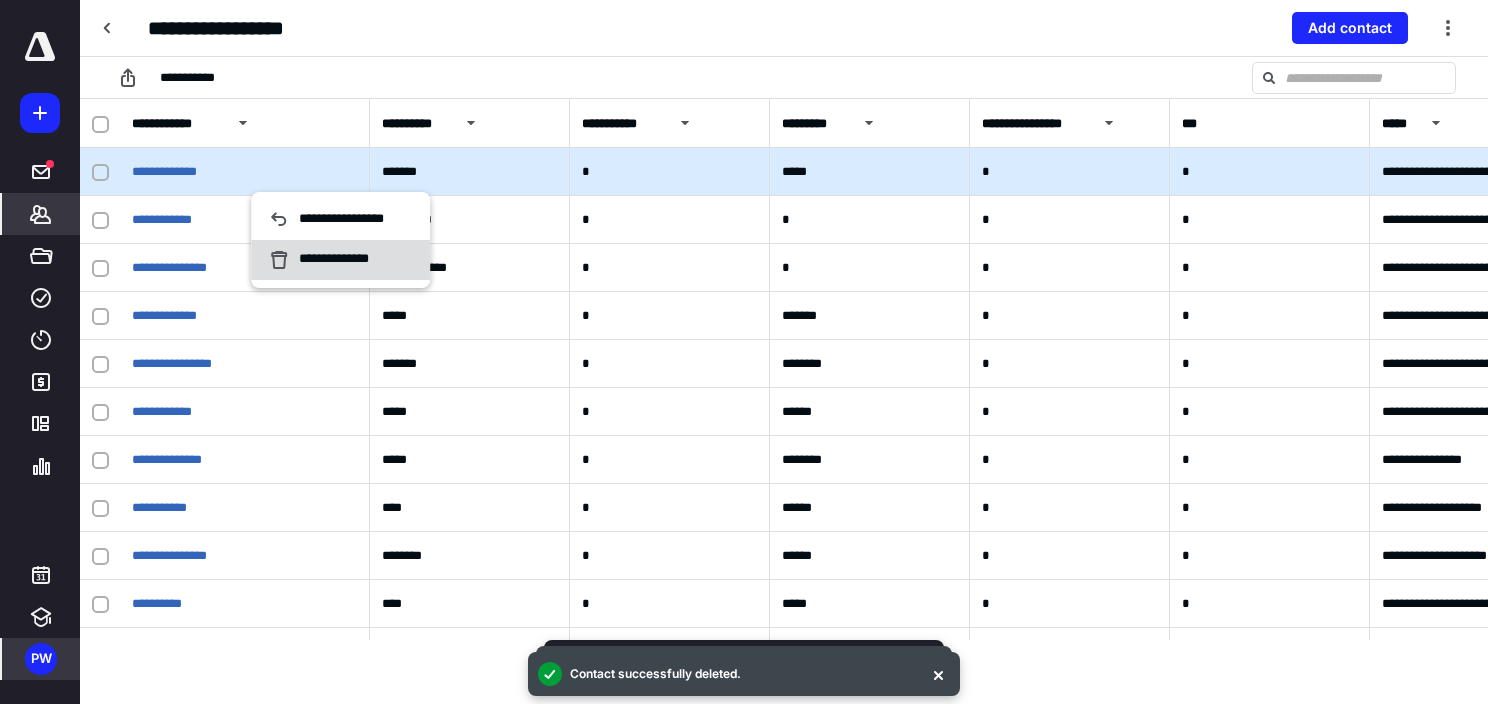 click on "**********" at bounding box center [345, 260] 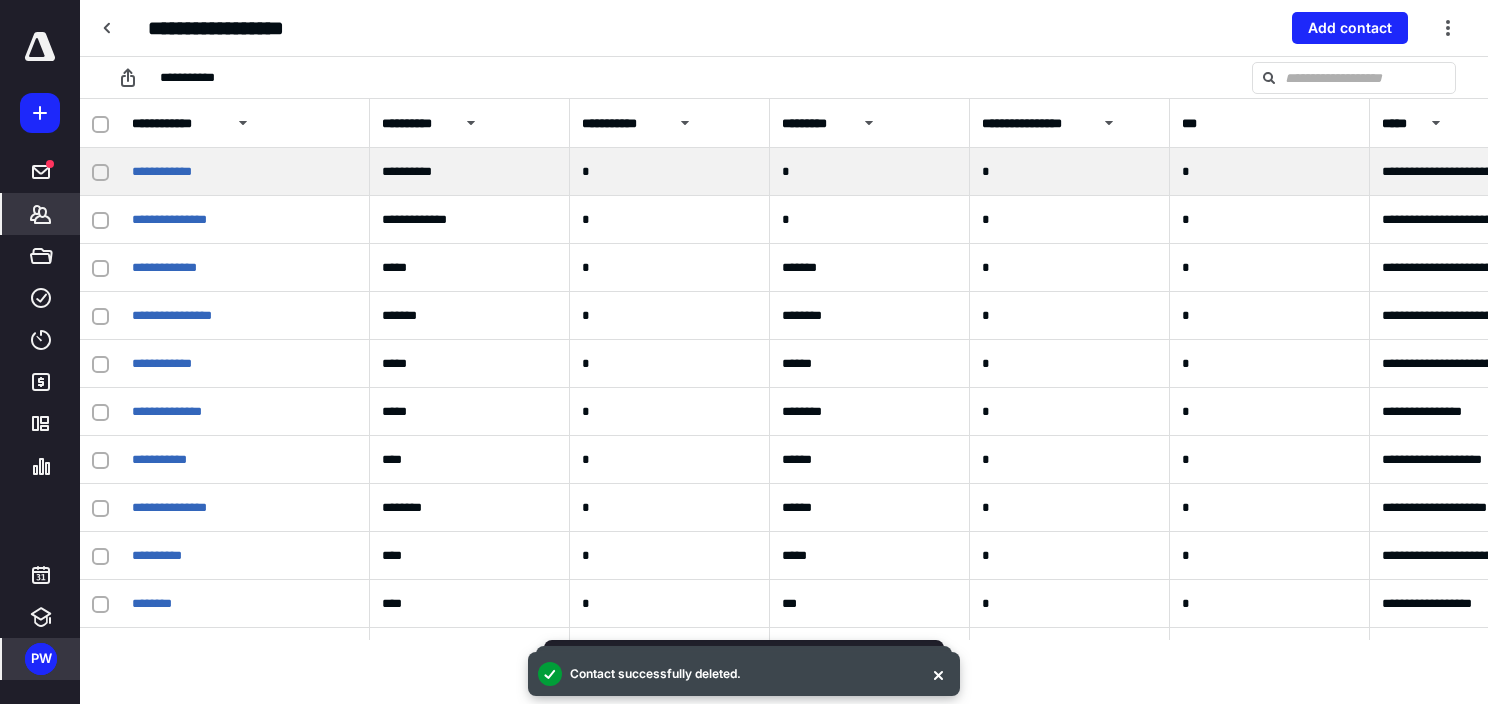 click at bounding box center [100, 173] 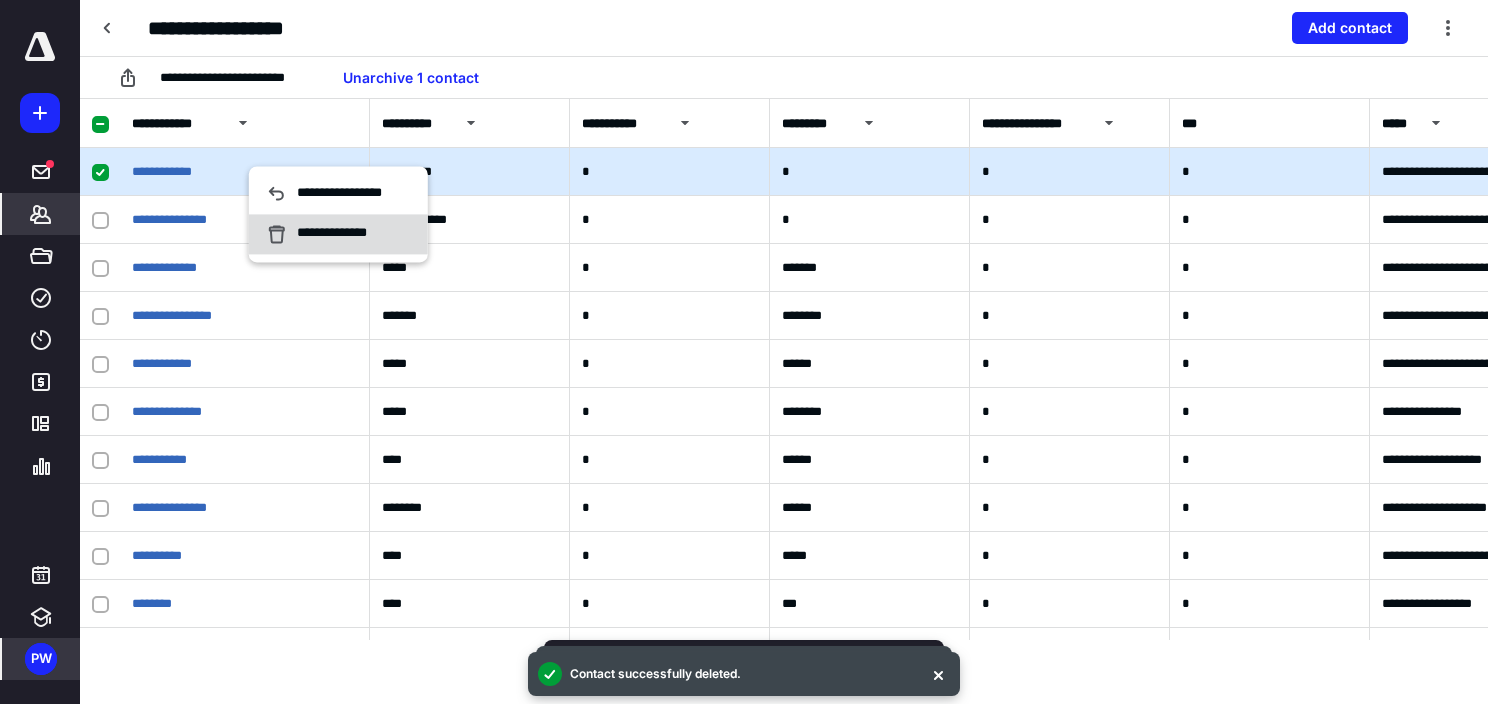 click 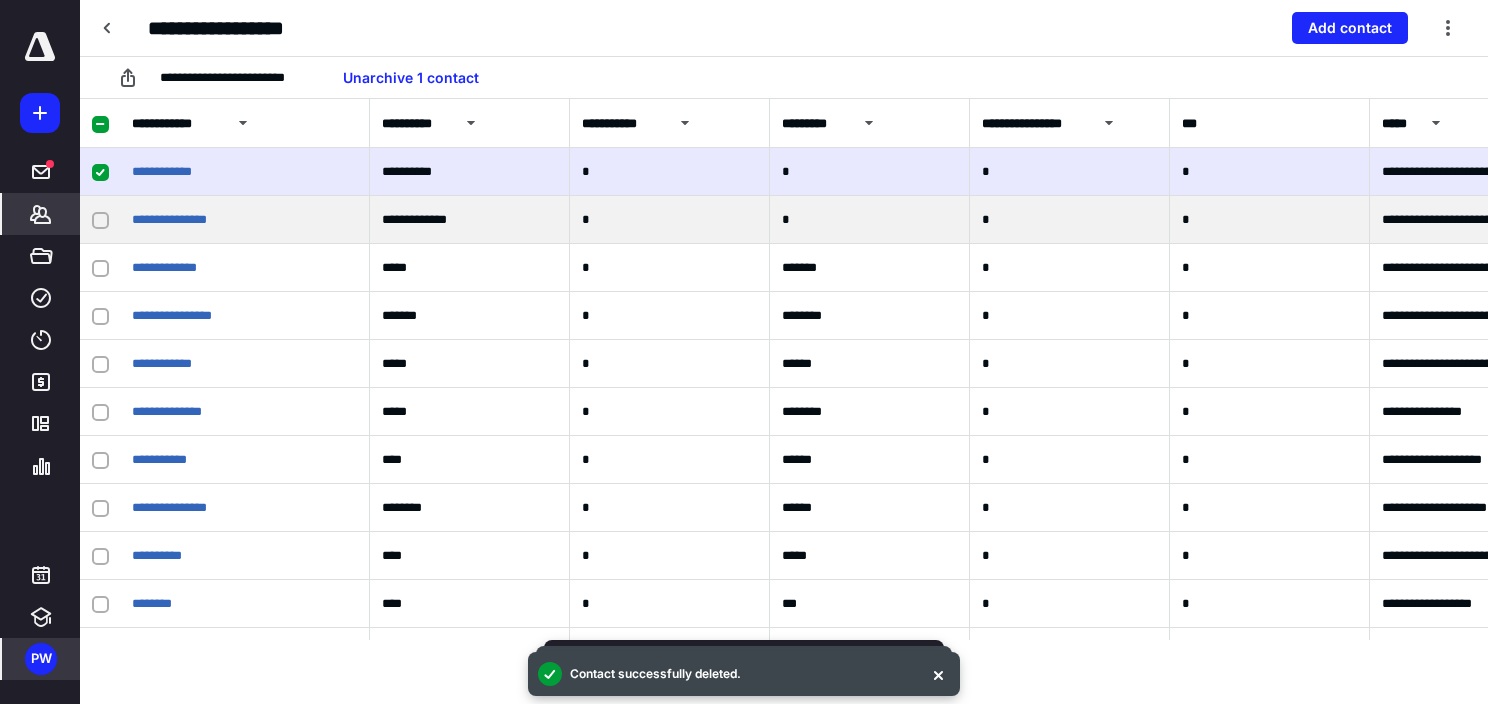click at bounding box center [100, 221] 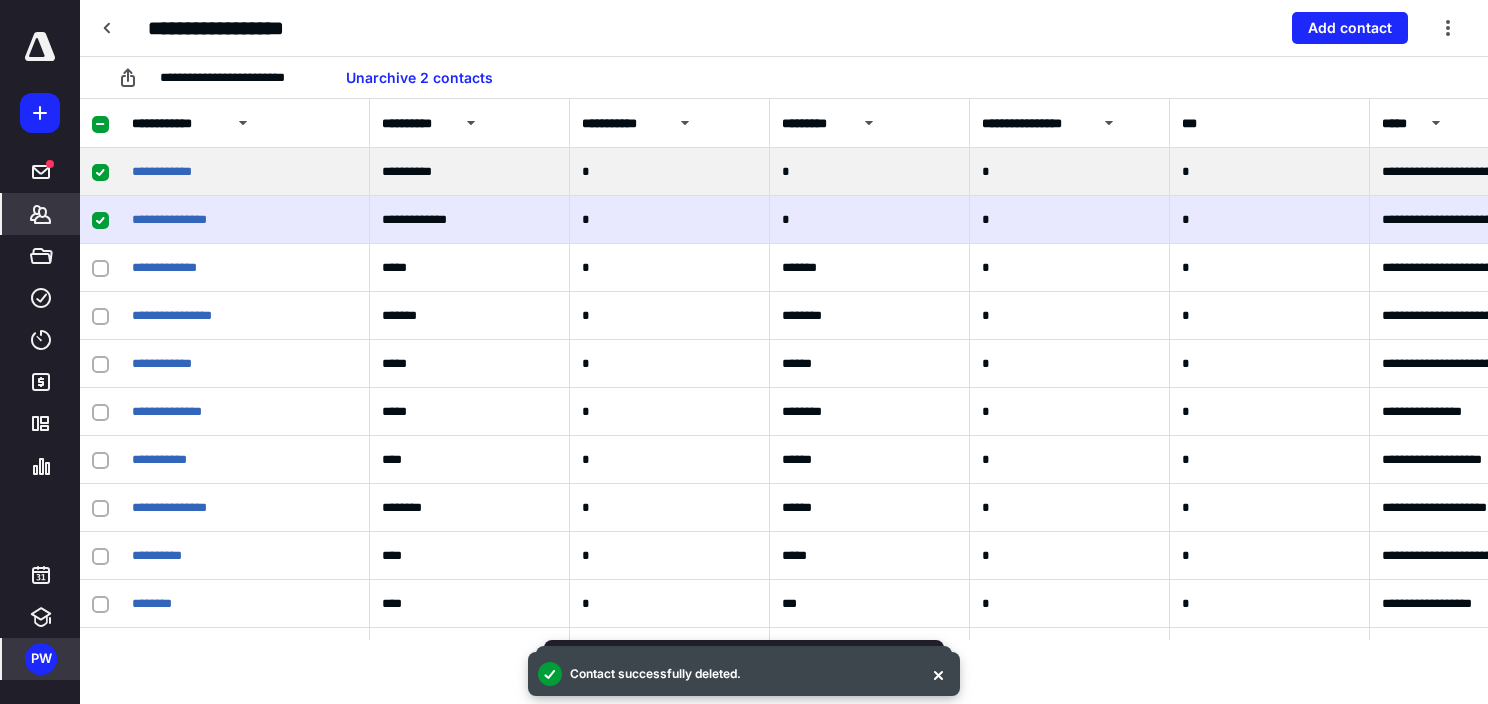 click at bounding box center [100, 173] 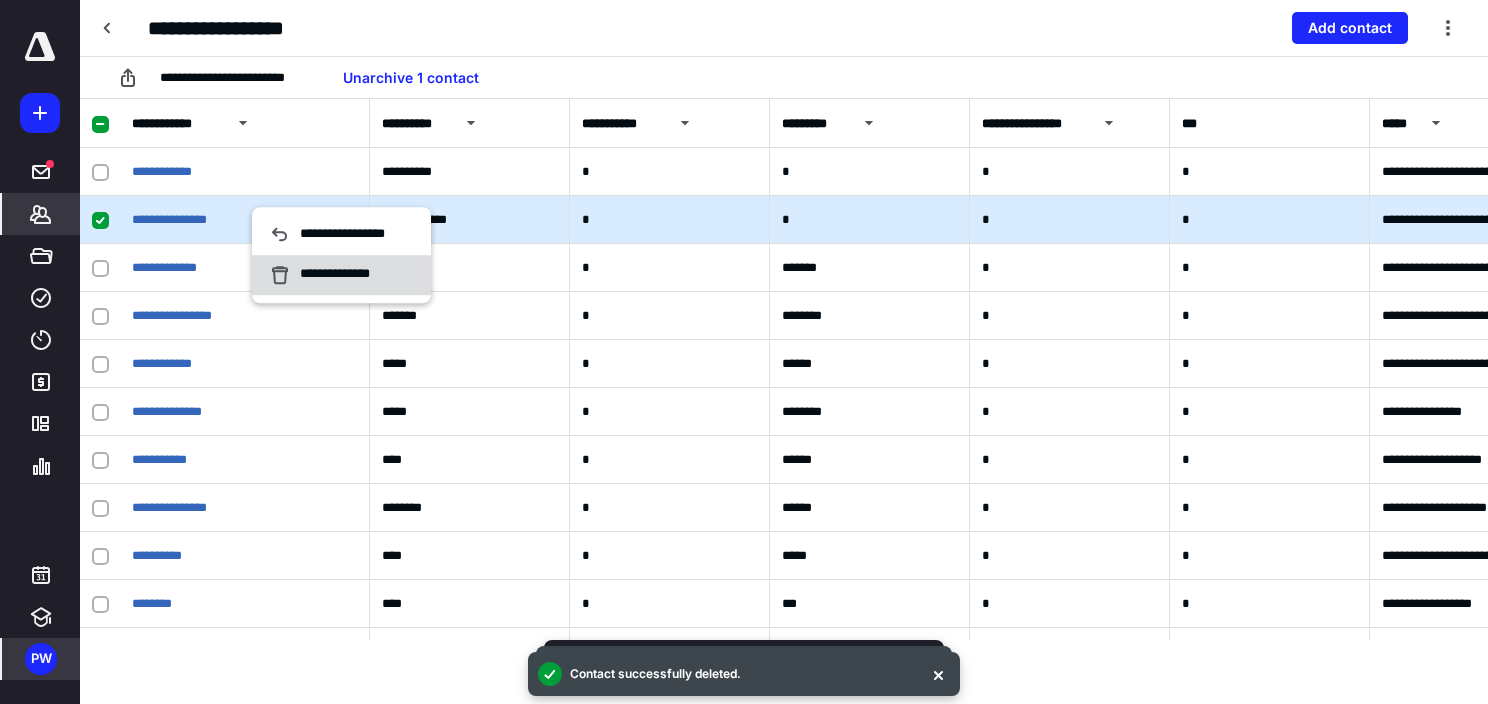 click on "**********" at bounding box center (341, 275) 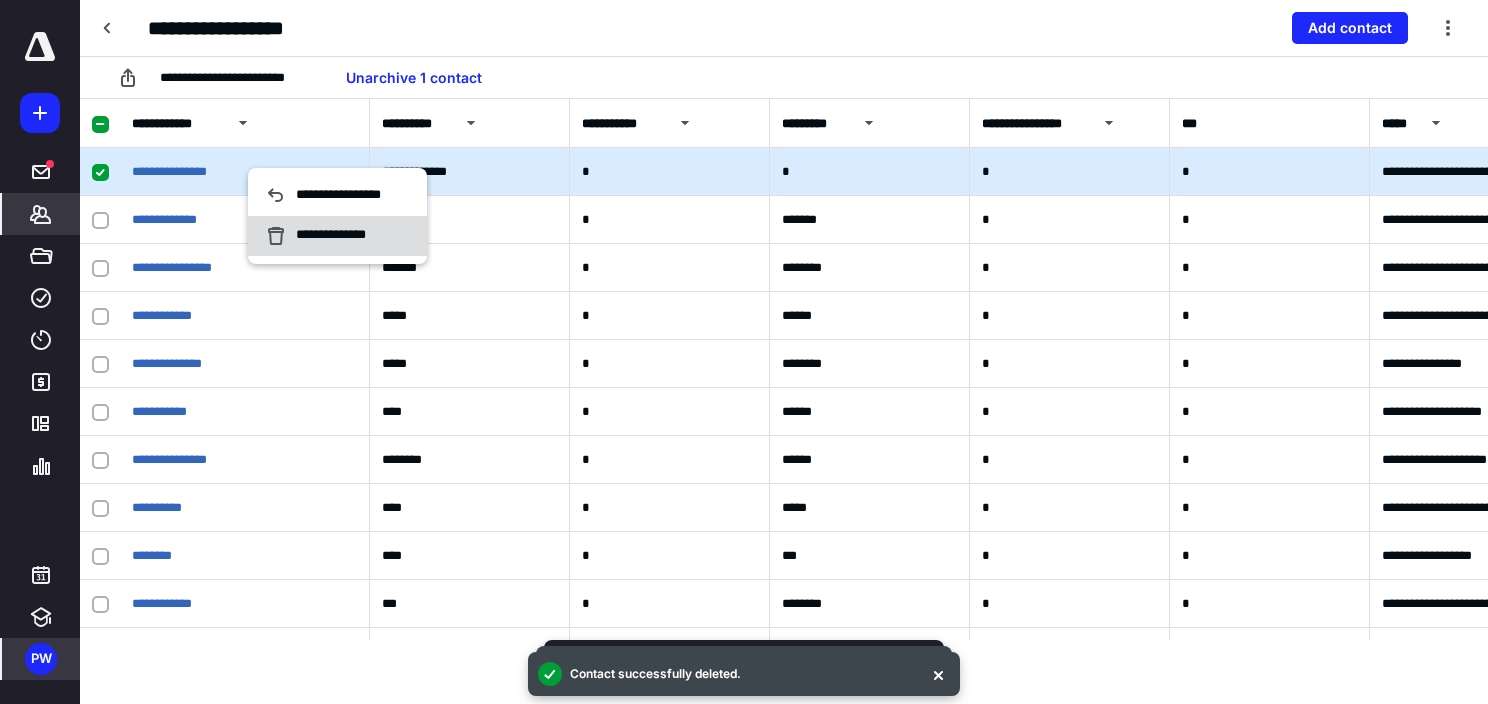 click on "**********" at bounding box center (337, 236) 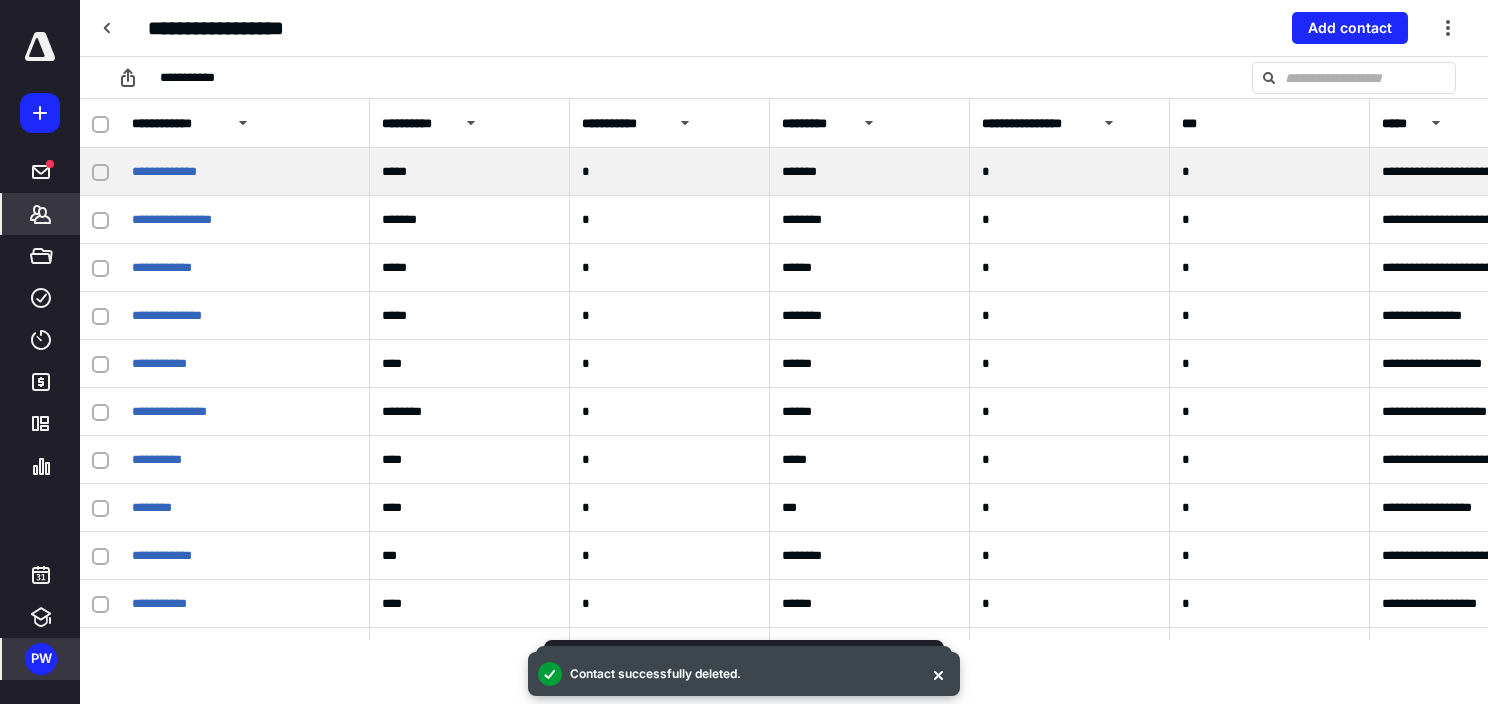 drag, startPoint x: 97, startPoint y: 171, endPoint x: 188, endPoint y: 172, distance: 91.00549 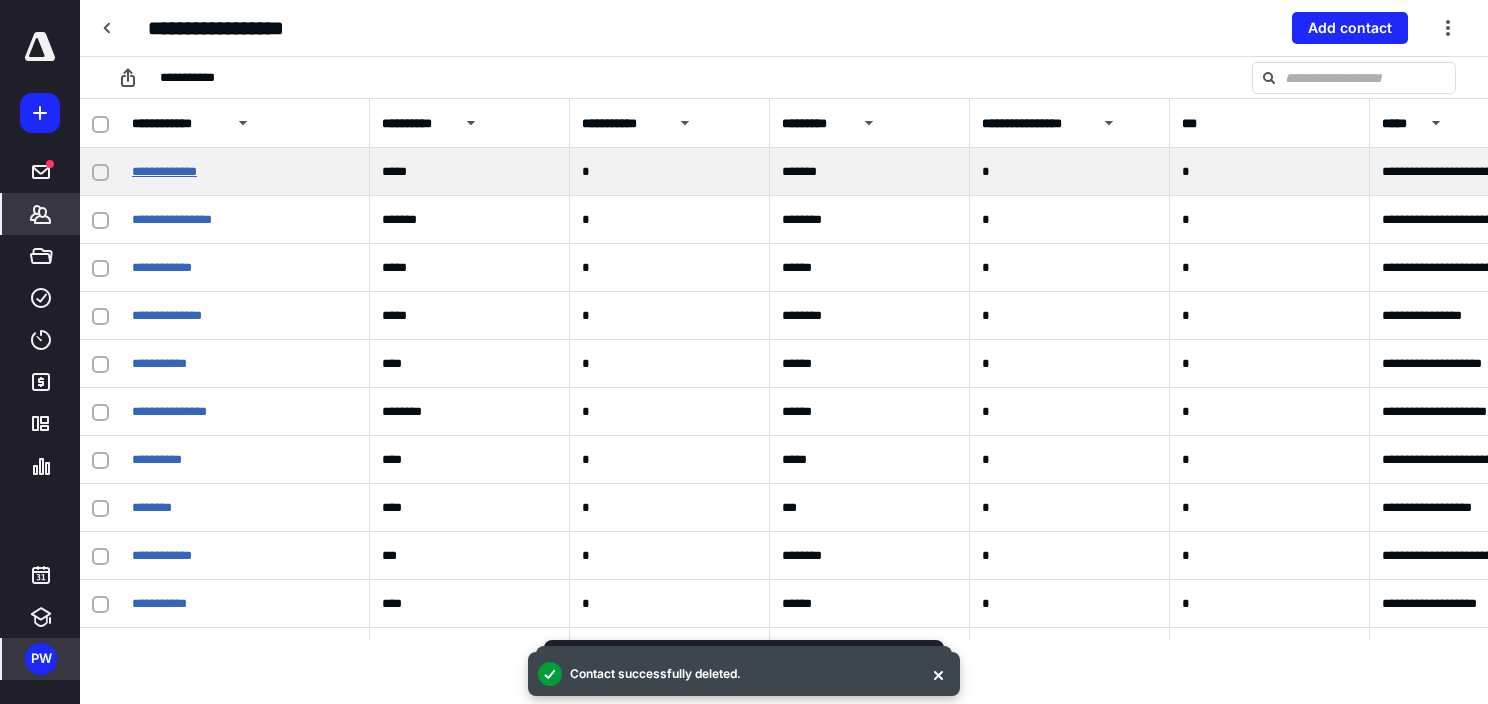 click 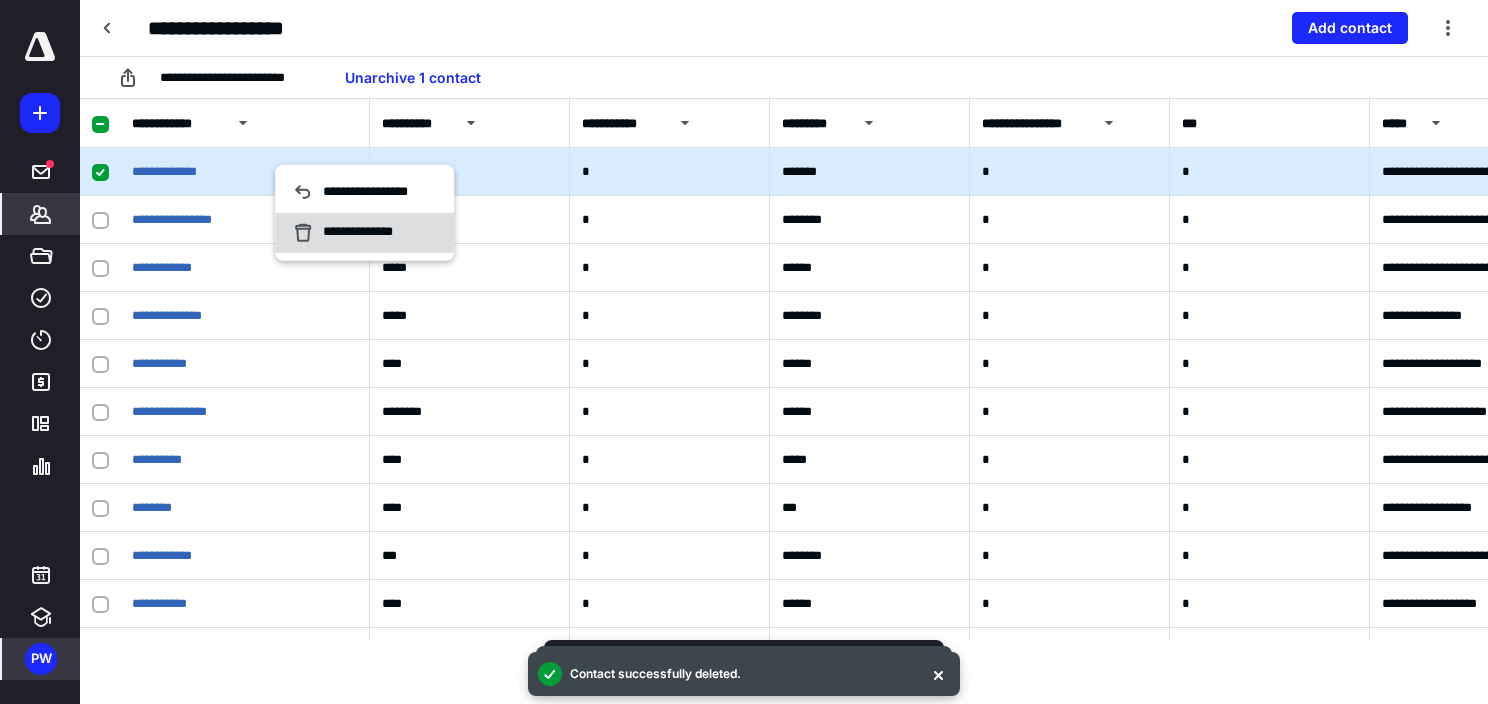 click 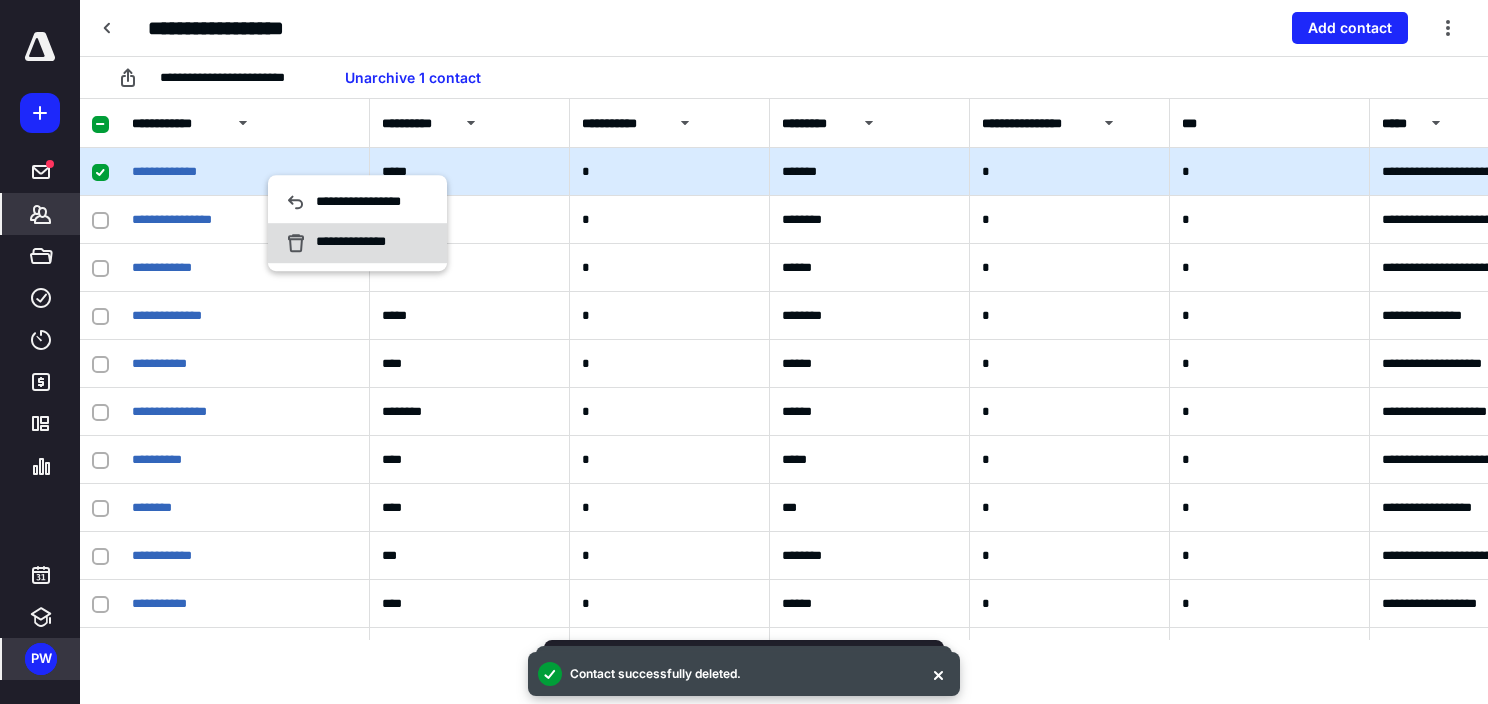 click on "**********" at bounding box center [357, 243] 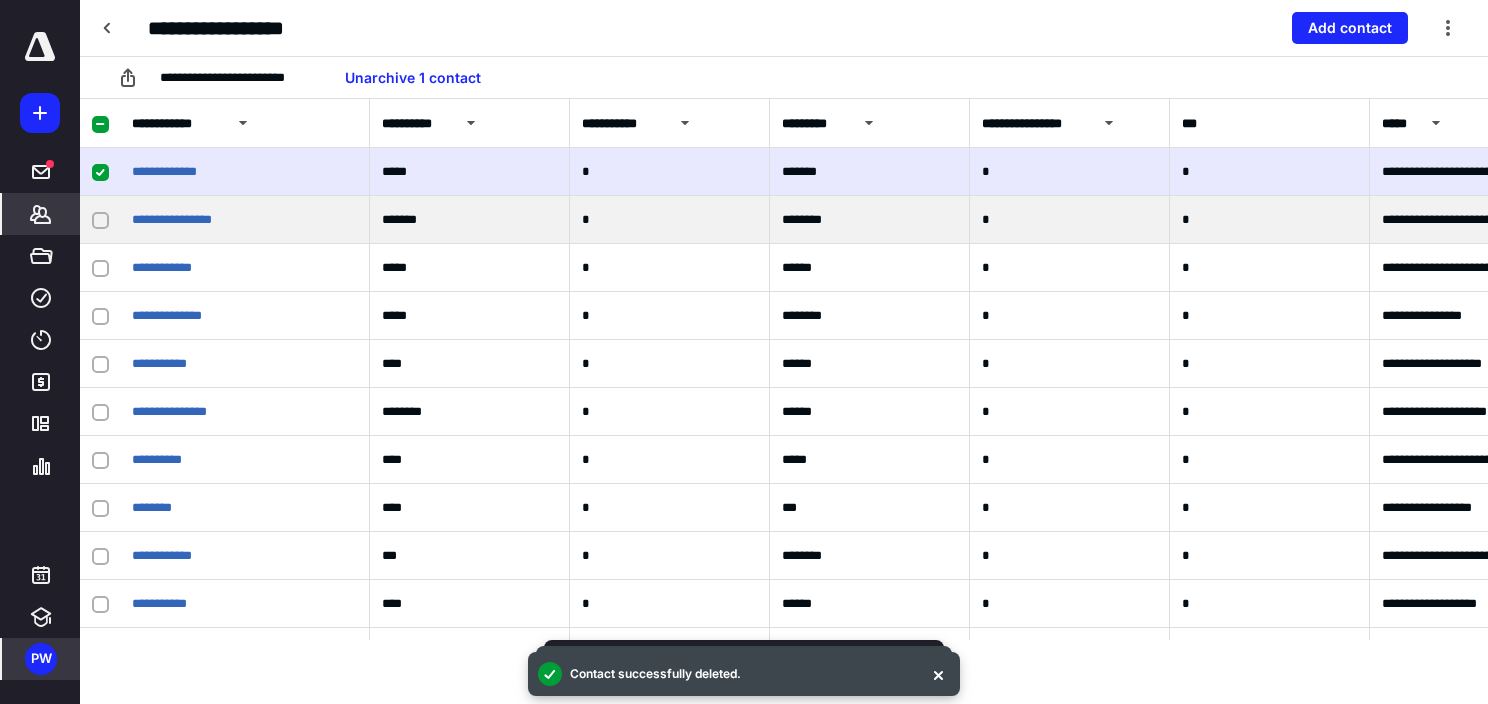 click at bounding box center [100, 220] 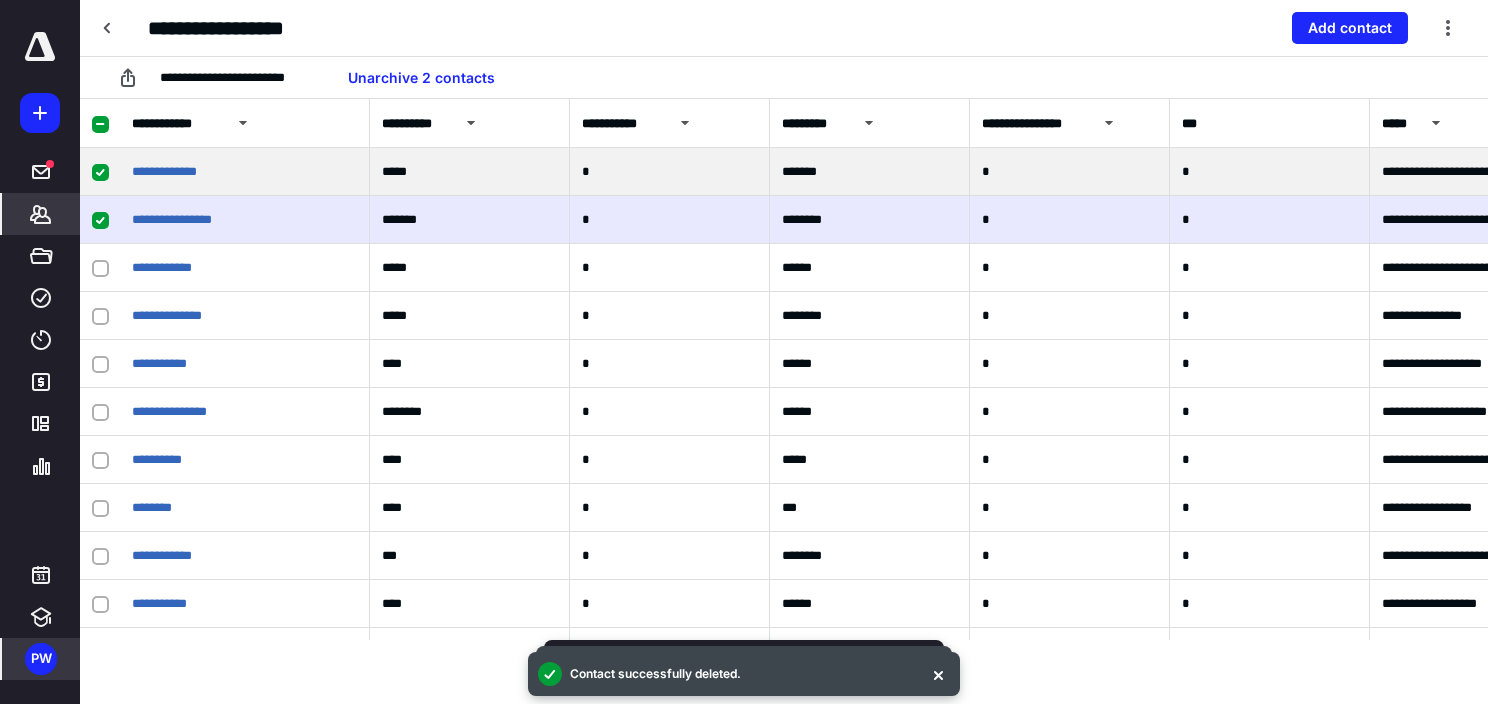 click at bounding box center (100, 172) 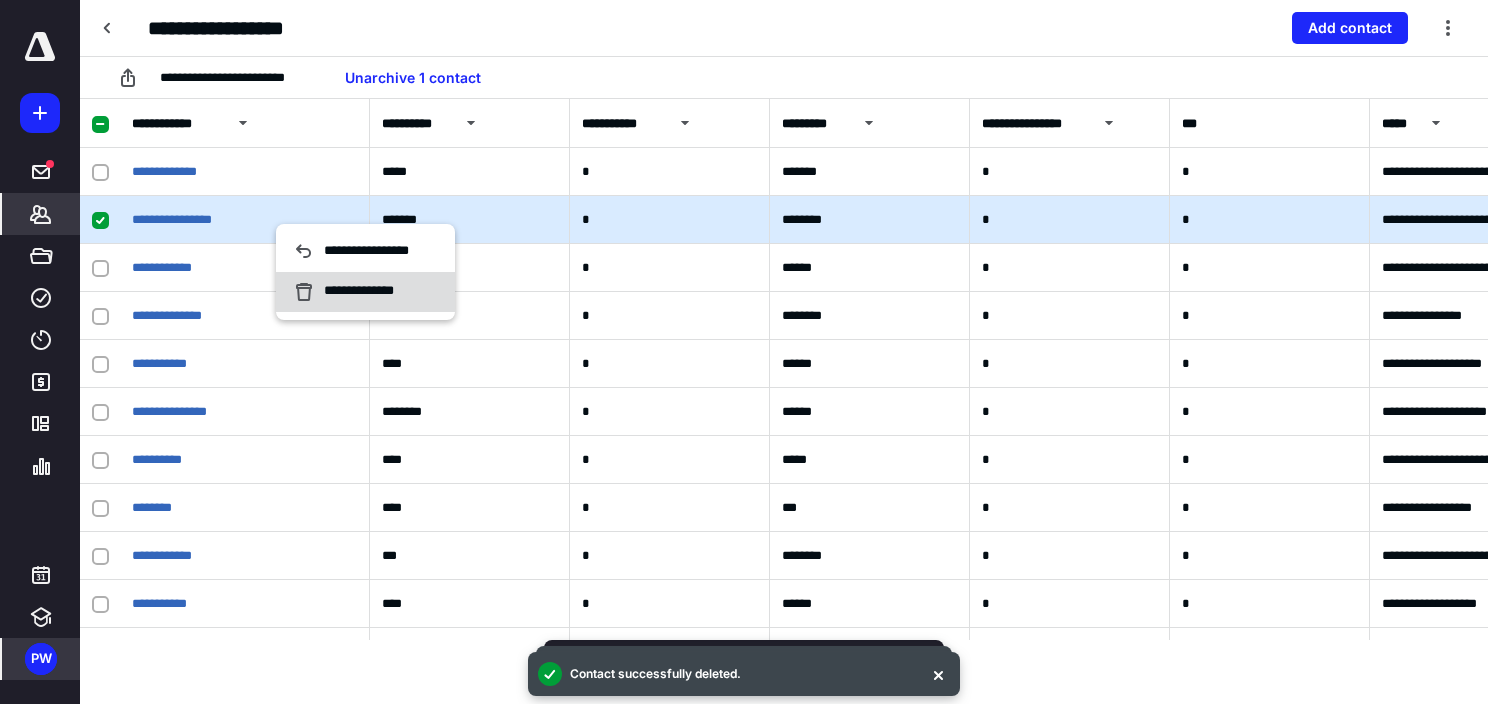 click on "**********" at bounding box center [354, 292] 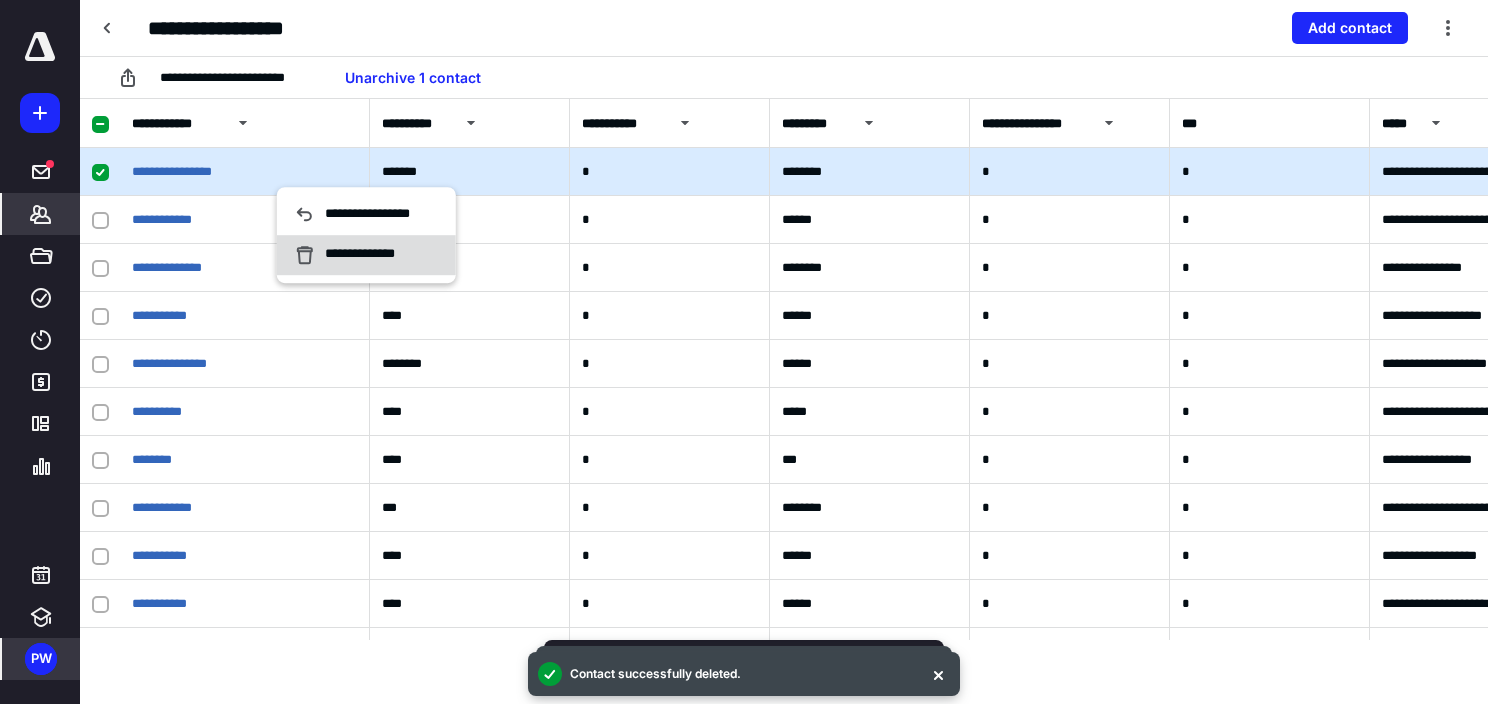 click 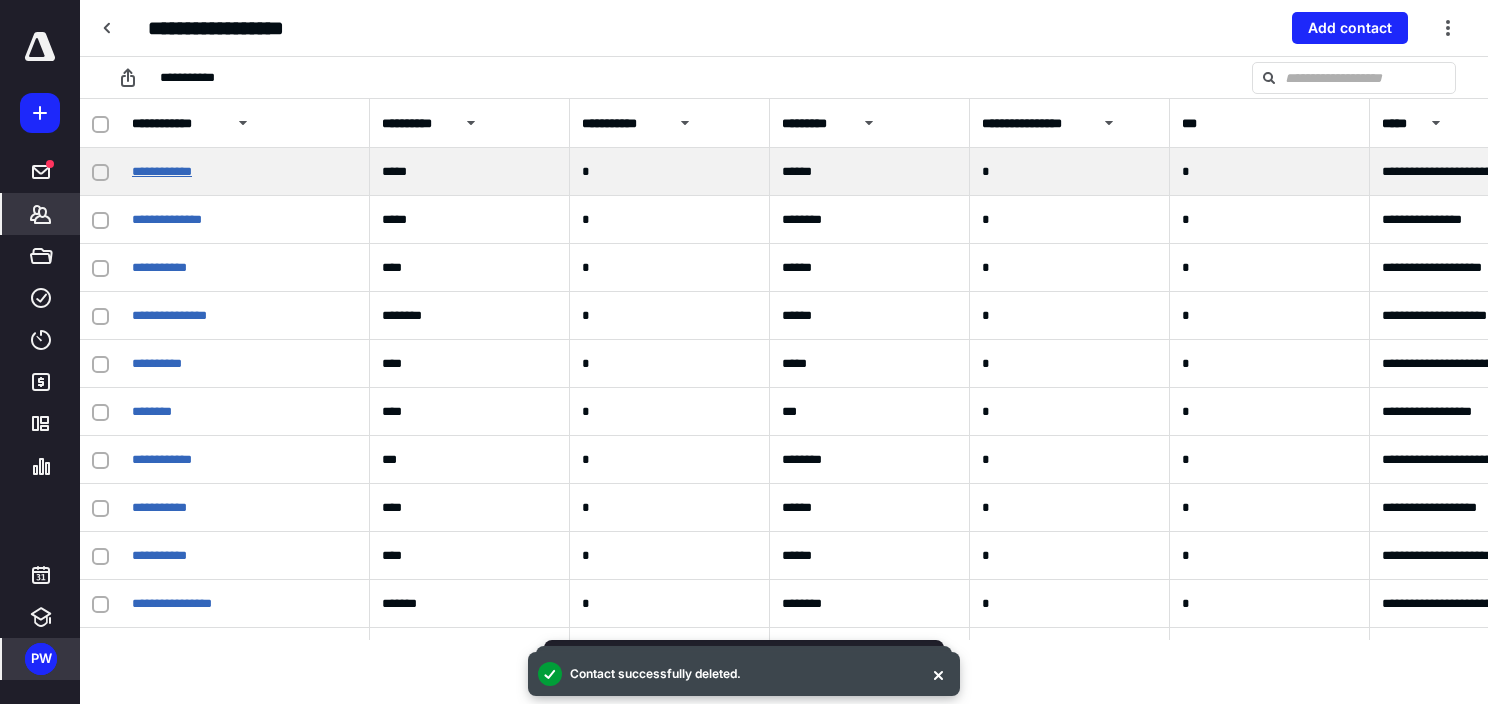 drag, startPoint x: 99, startPoint y: 171, endPoint x: 151, endPoint y: 172, distance: 52.009613 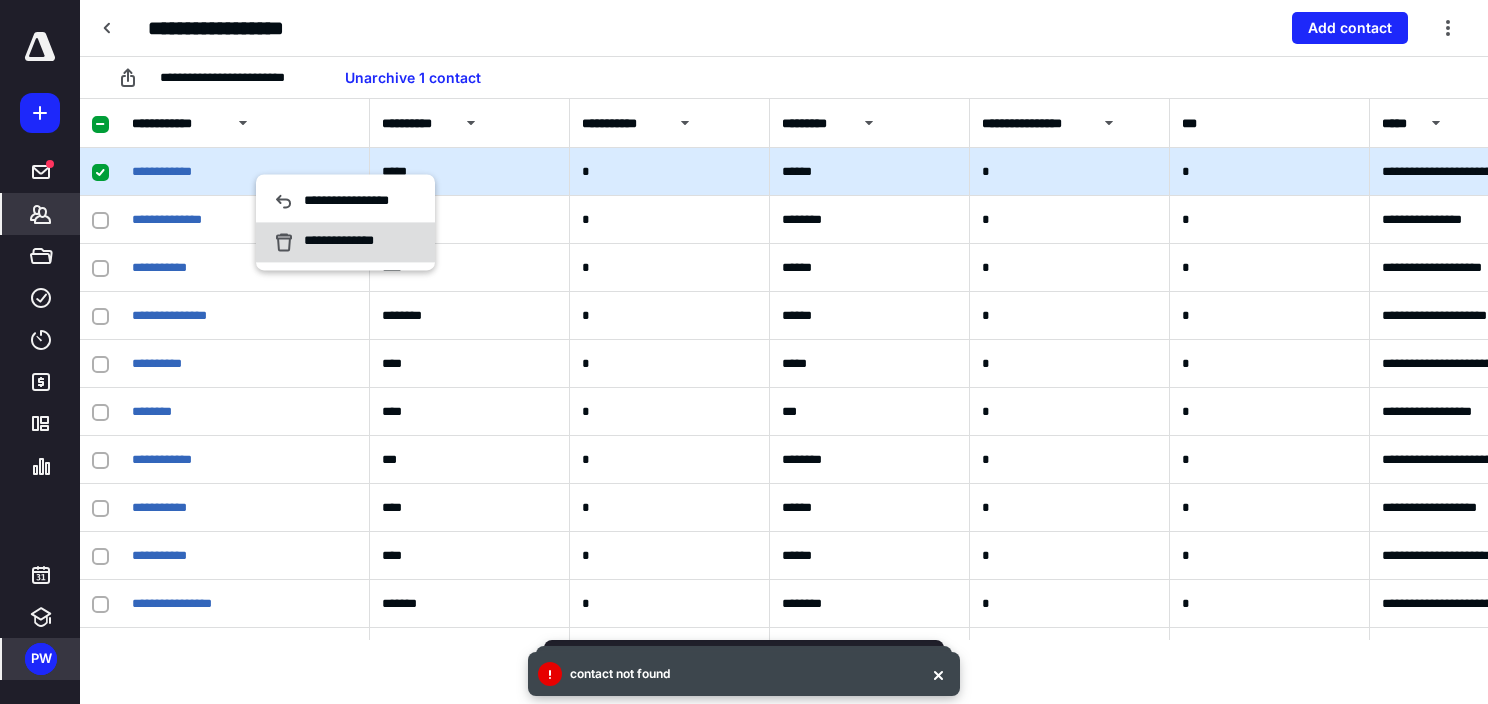 click on "**********" at bounding box center (350, 242) 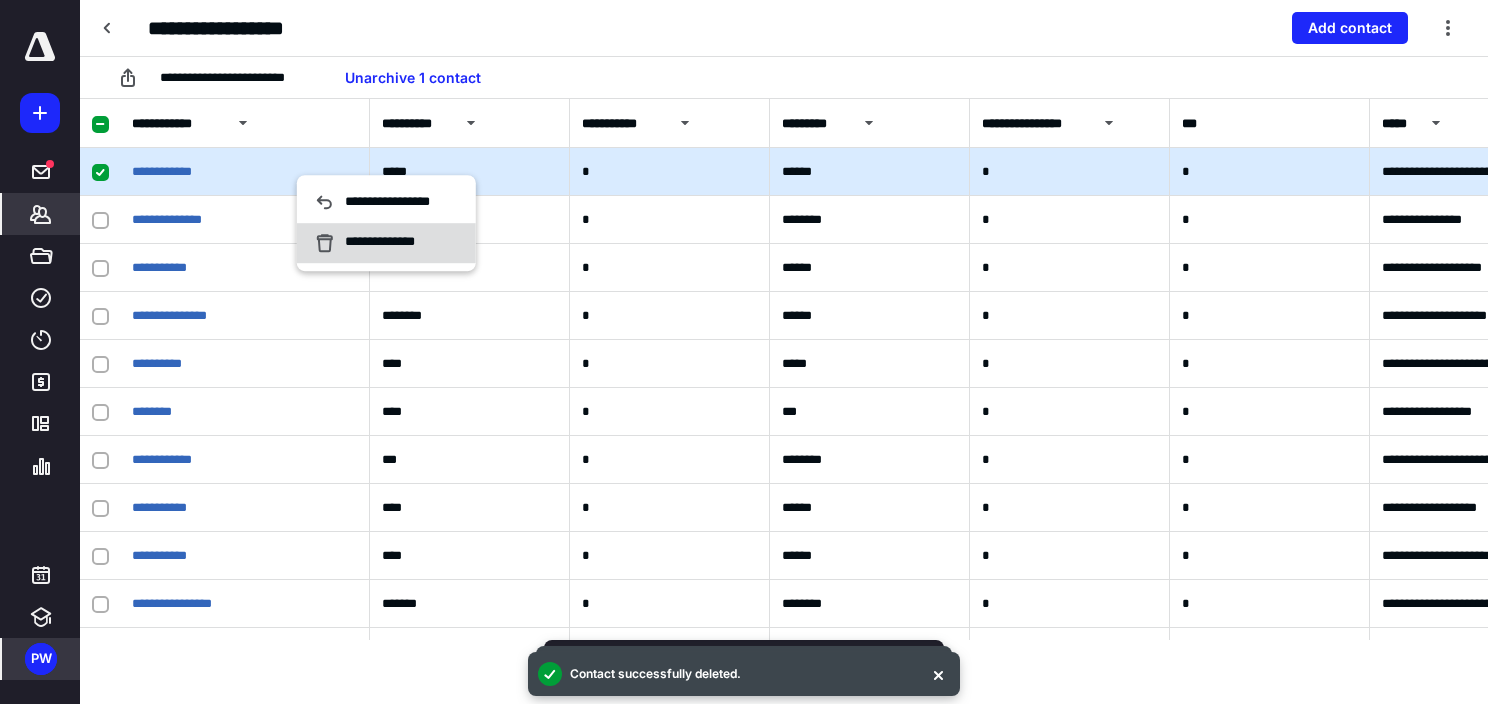 click on "**********" at bounding box center (391, 243) 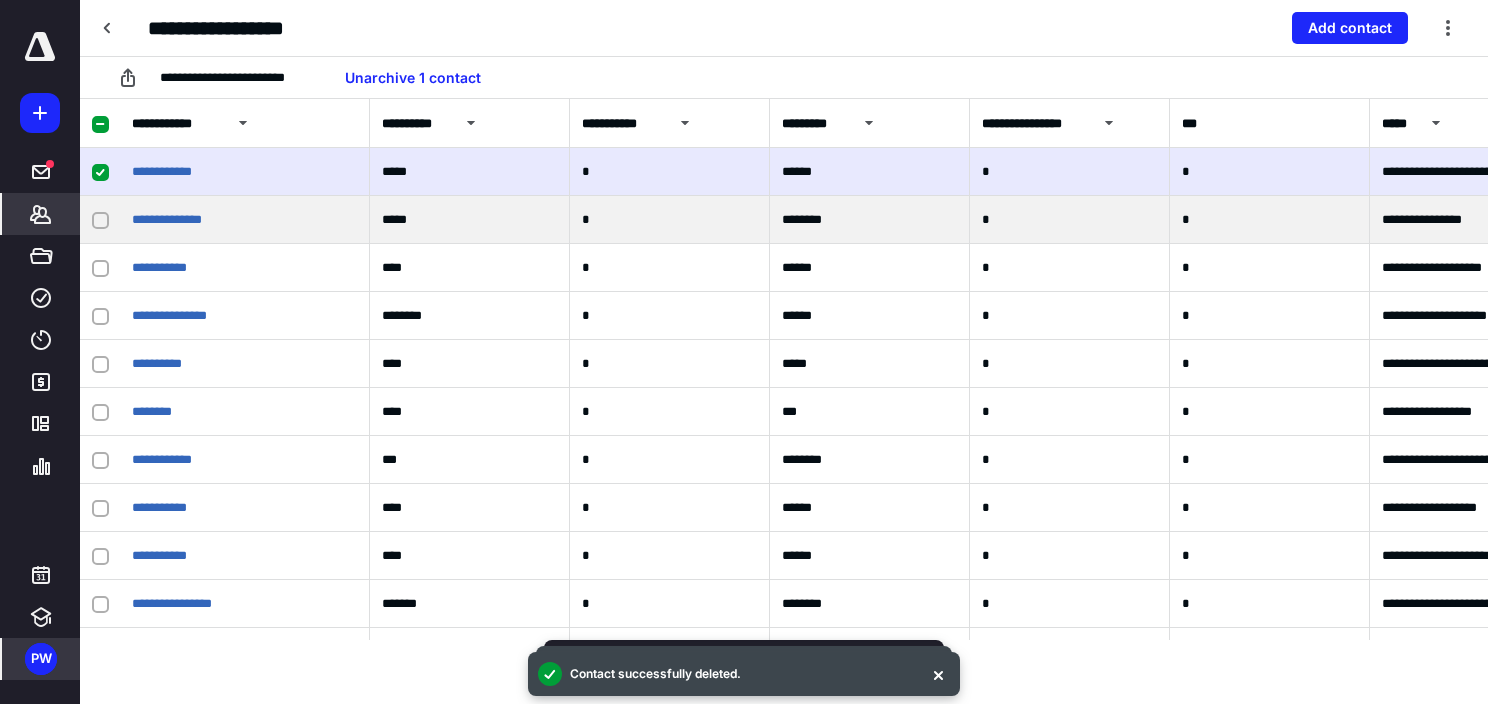 click at bounding box center [100, 221] 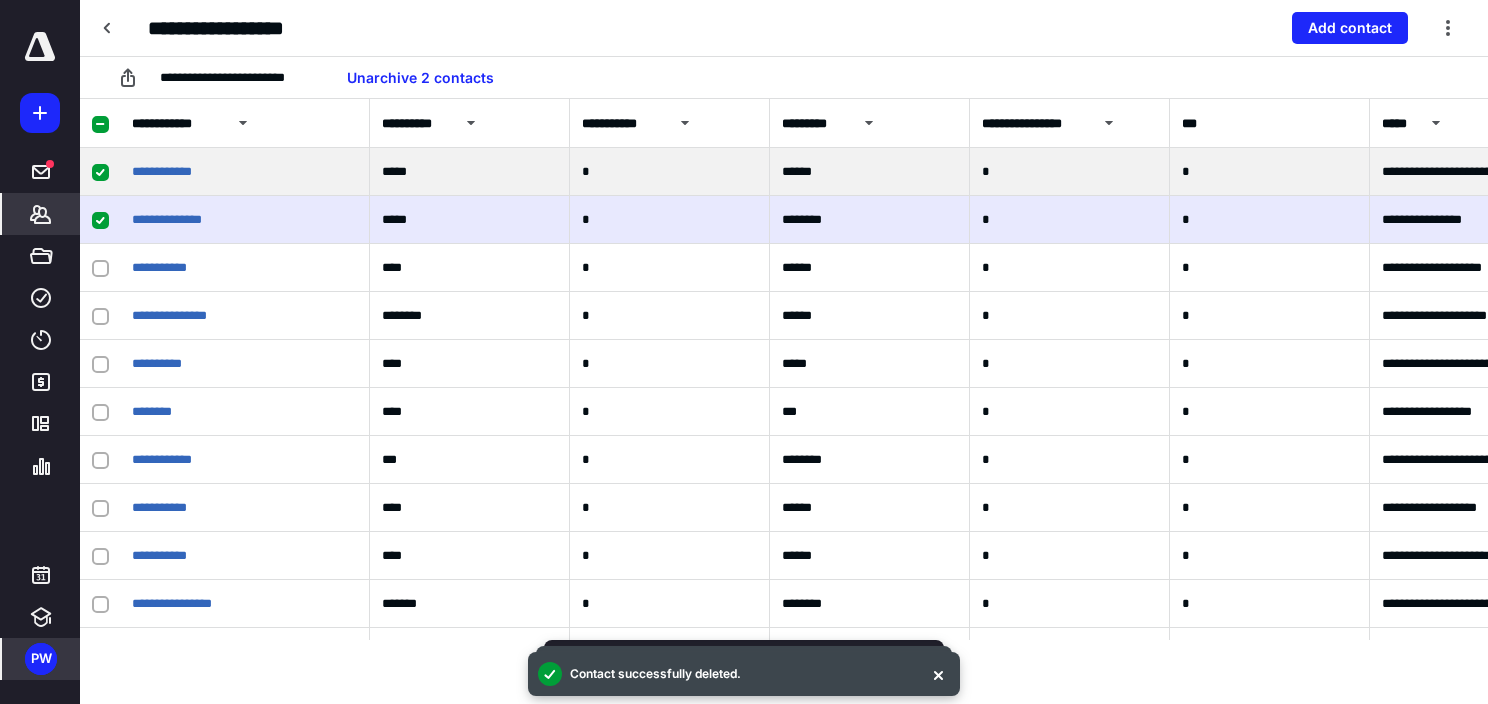 drag, startPoint x: 98, startPoint y: 170, endPoint x: 128, endPoint y: 182, distance: 32.31099 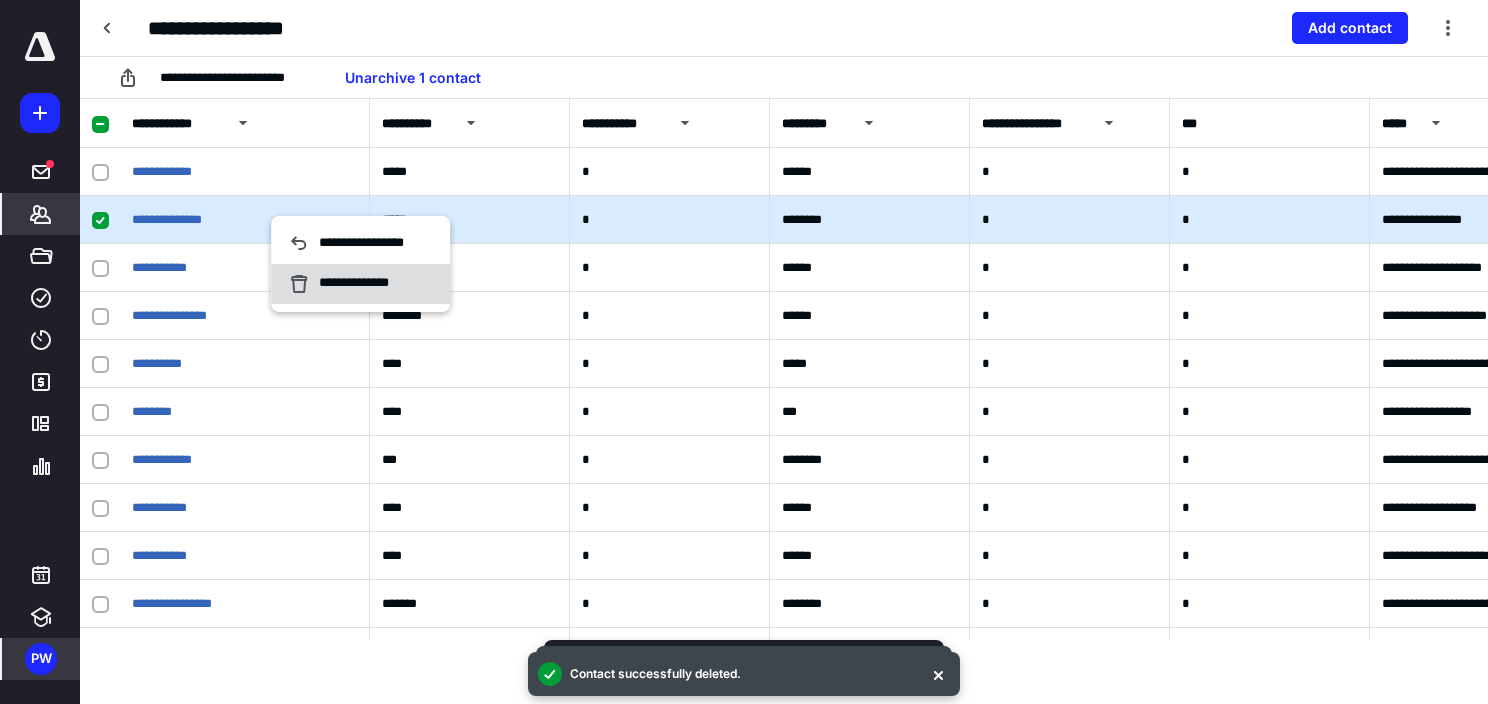 click on "**********" at bounding box center (365, 284) 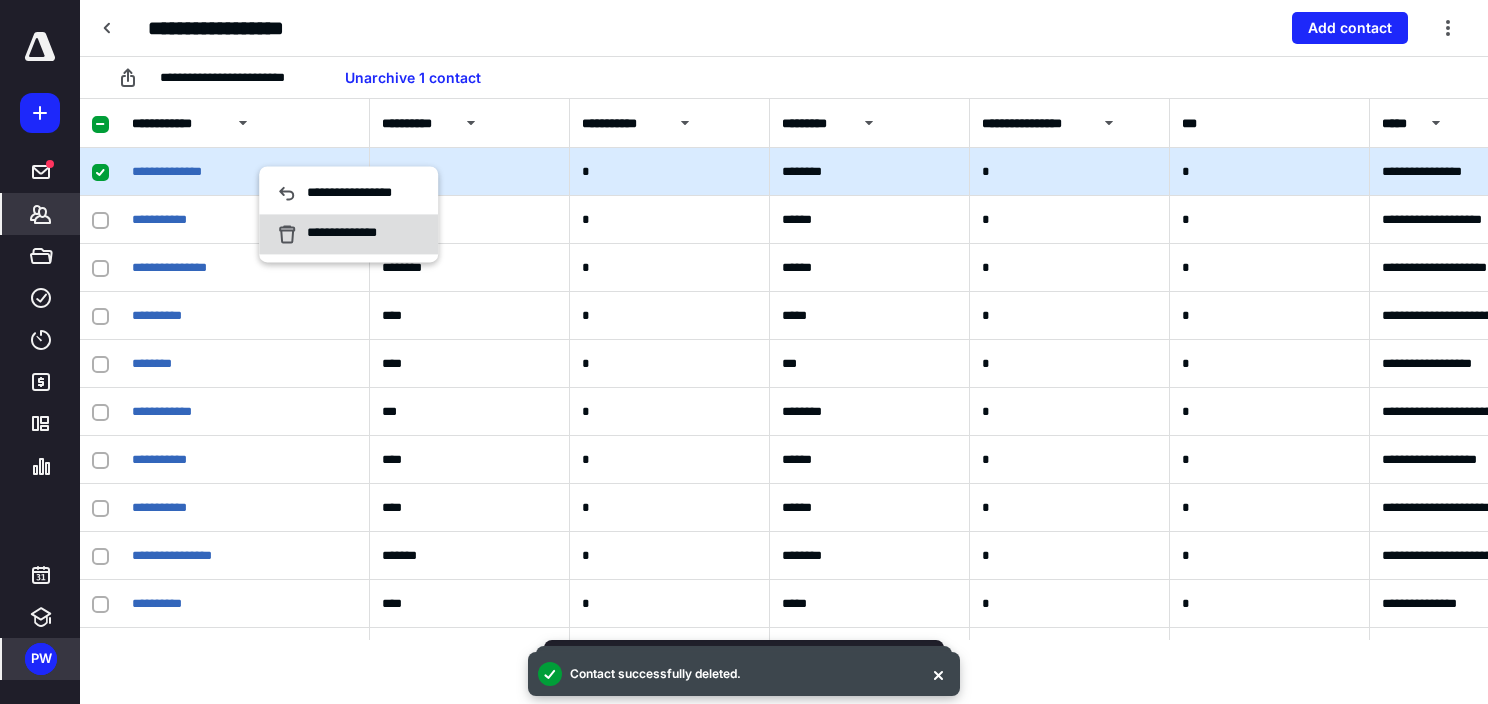 click 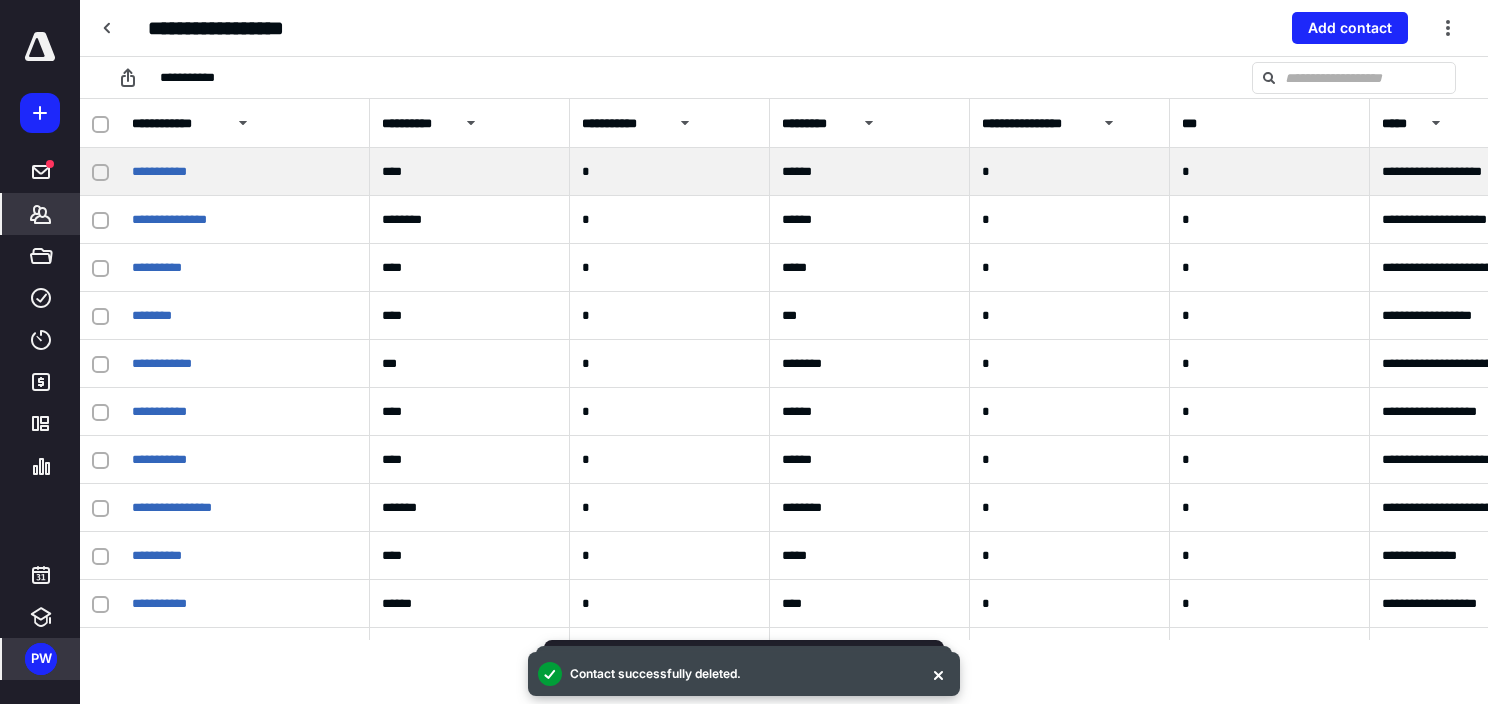 click 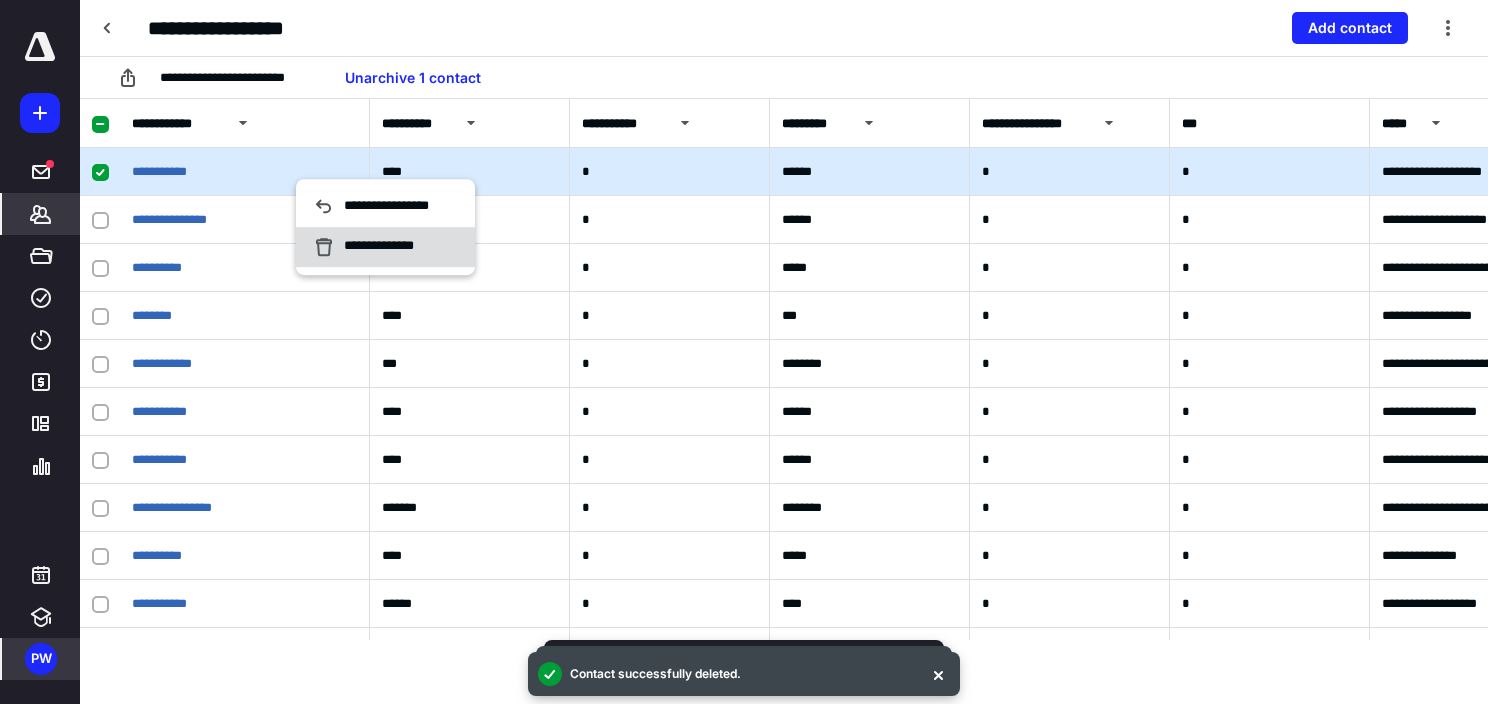 click 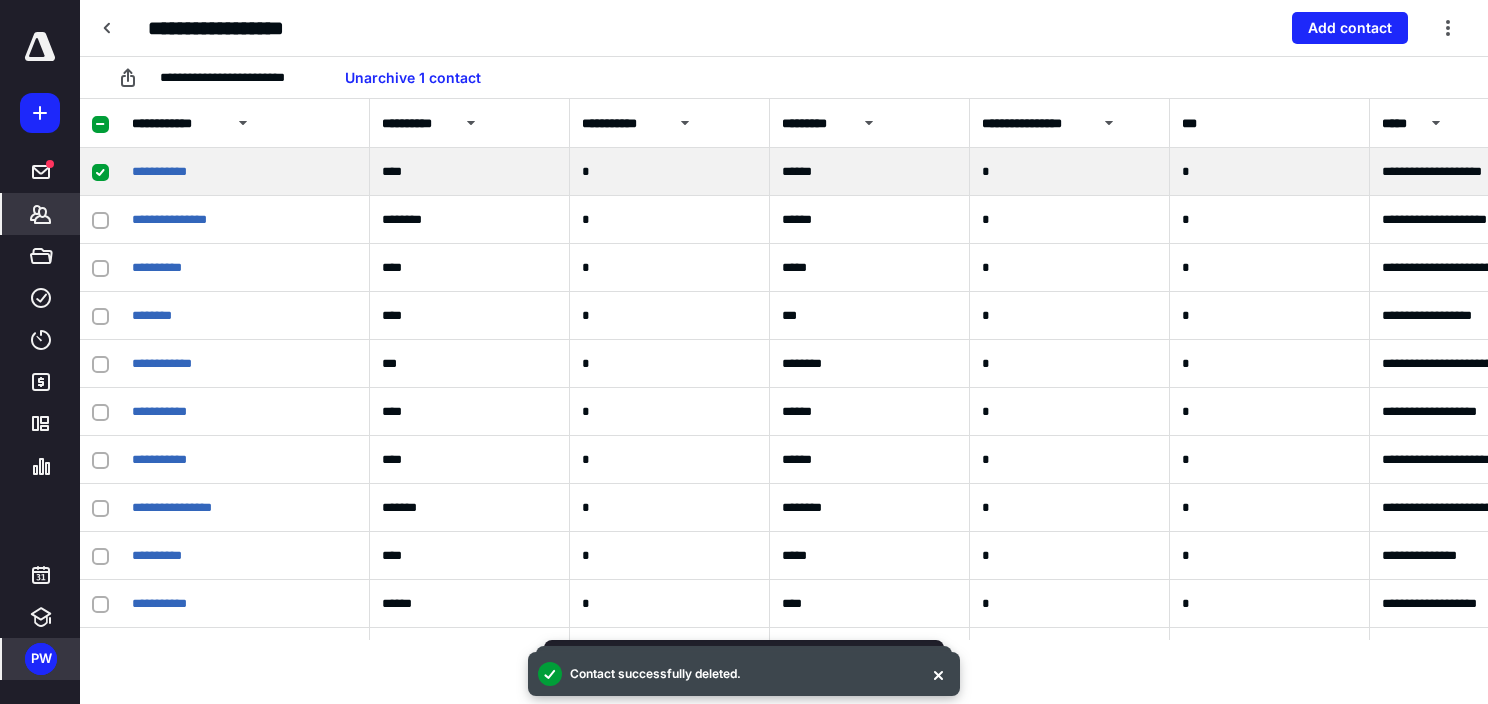 click at bounding box center [100, 172] 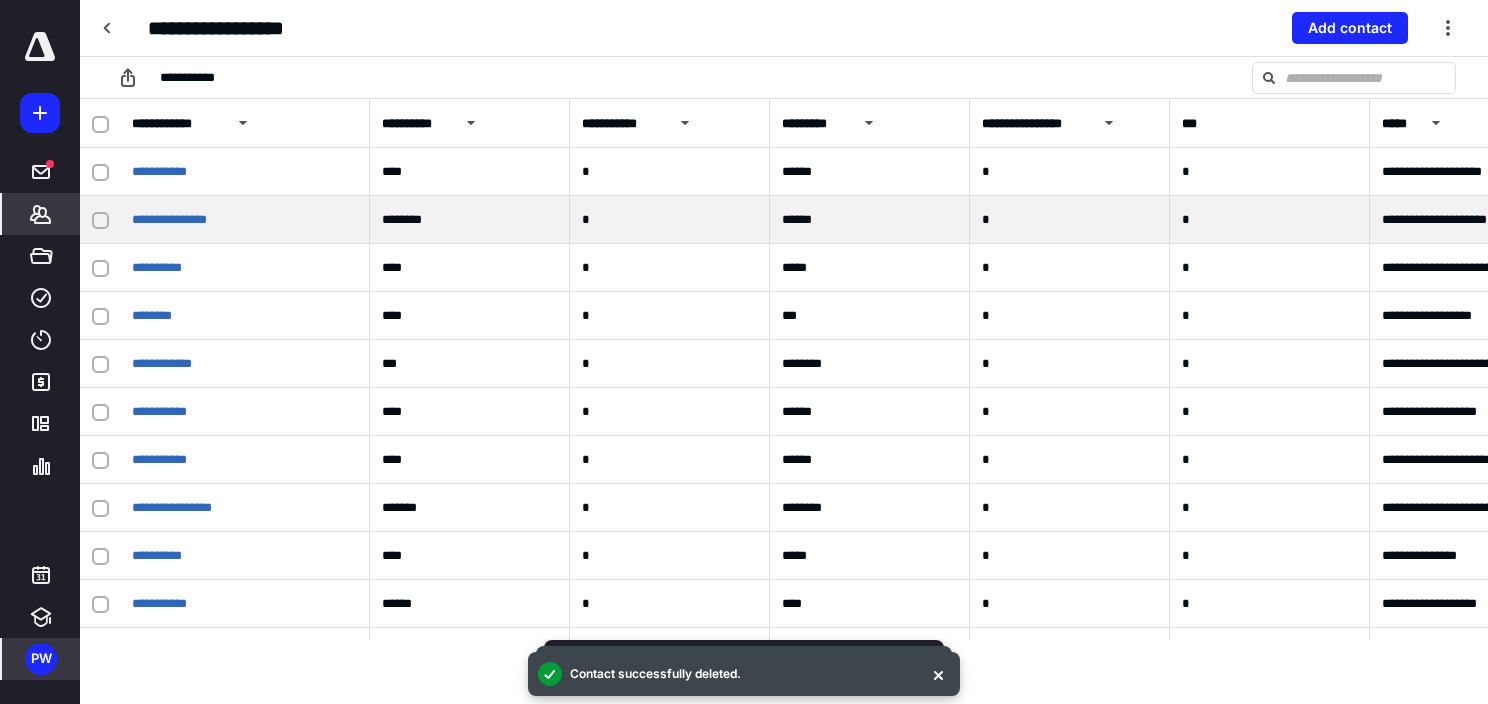 click at bounding box center (100, 221) 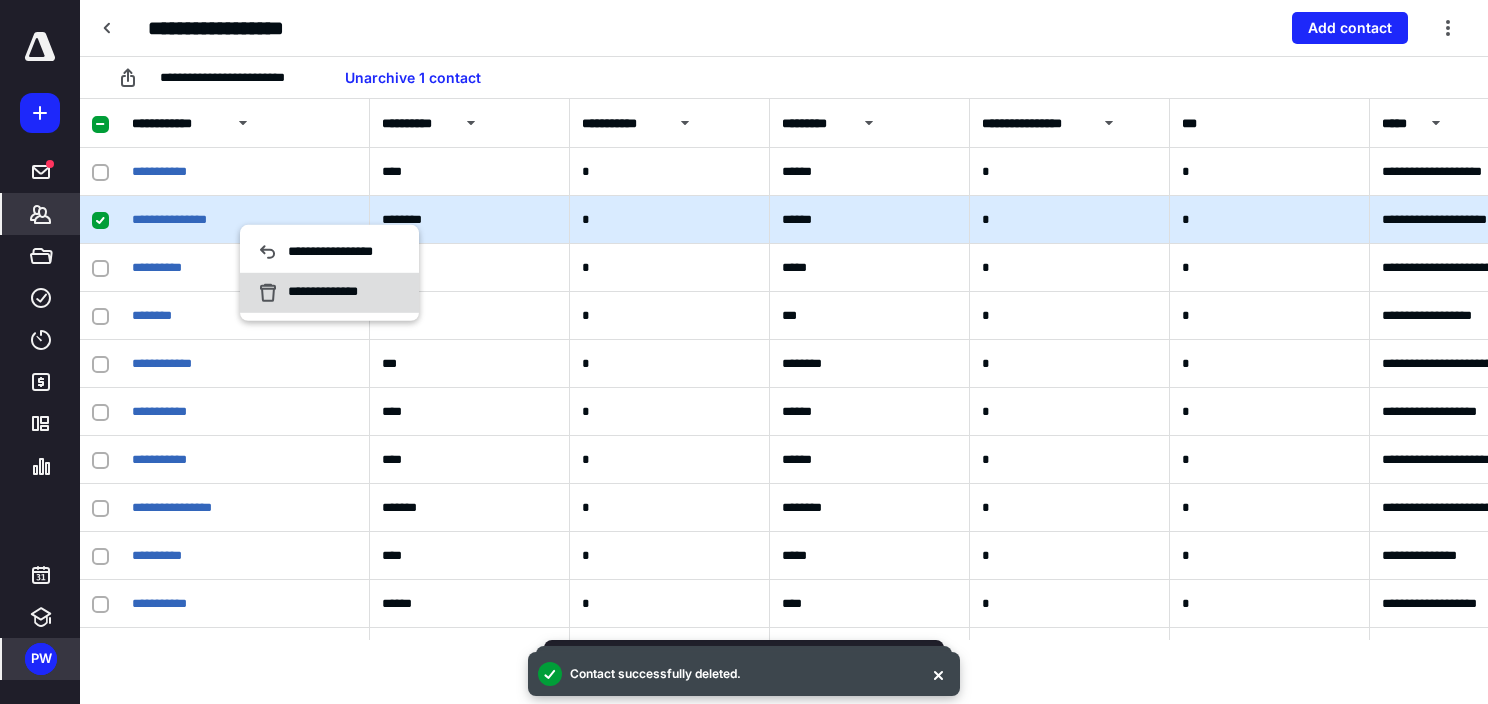 click 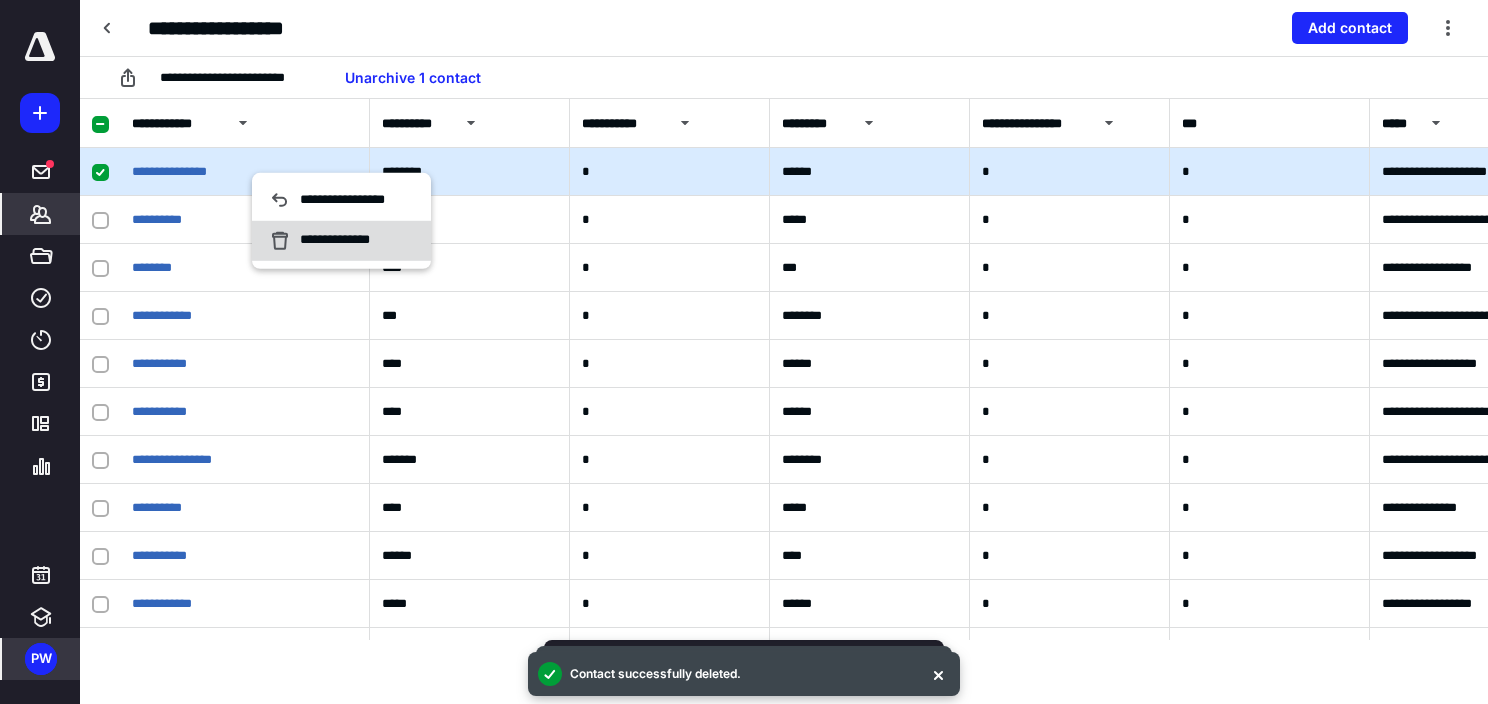 click 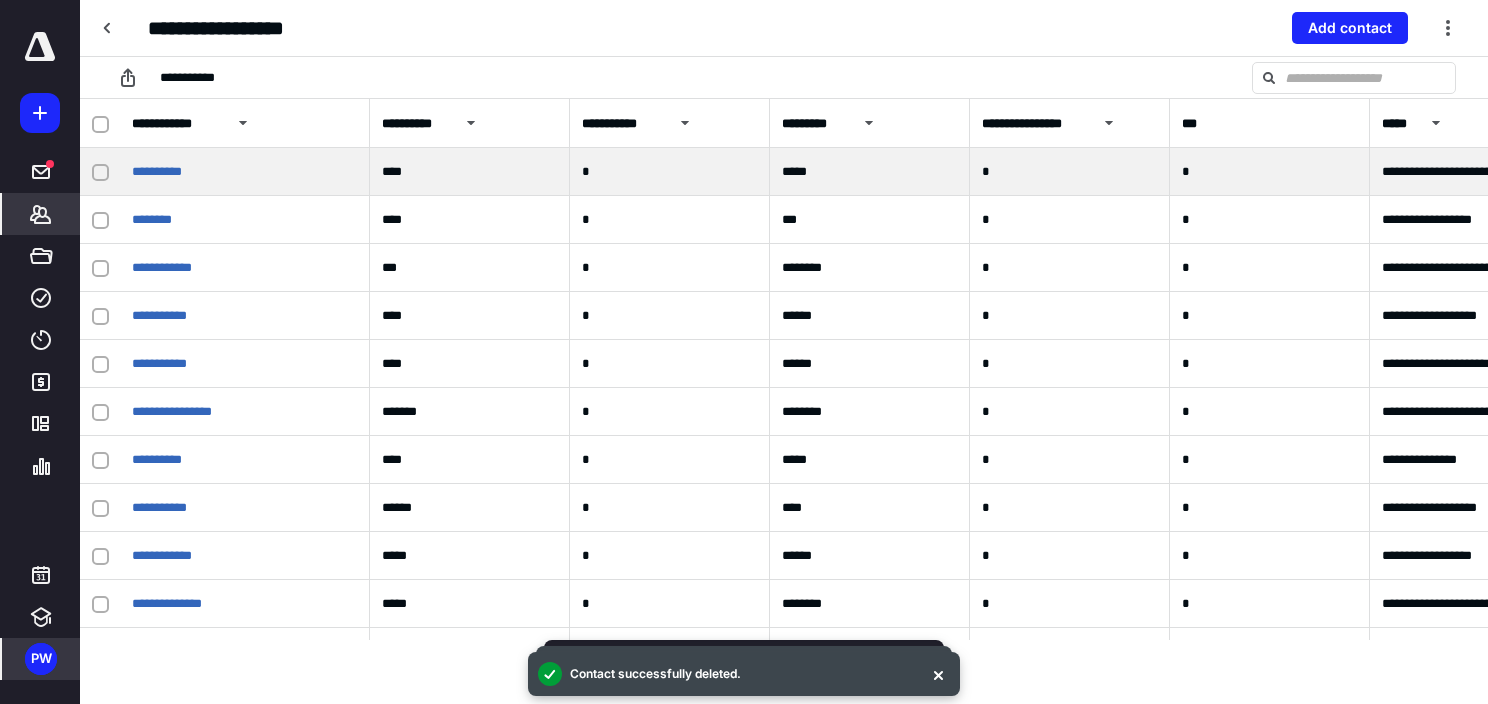 drag, startPoint x: 98, startPoint y: 176, endPoint x: 124, endPoint y: 176, distance: 26 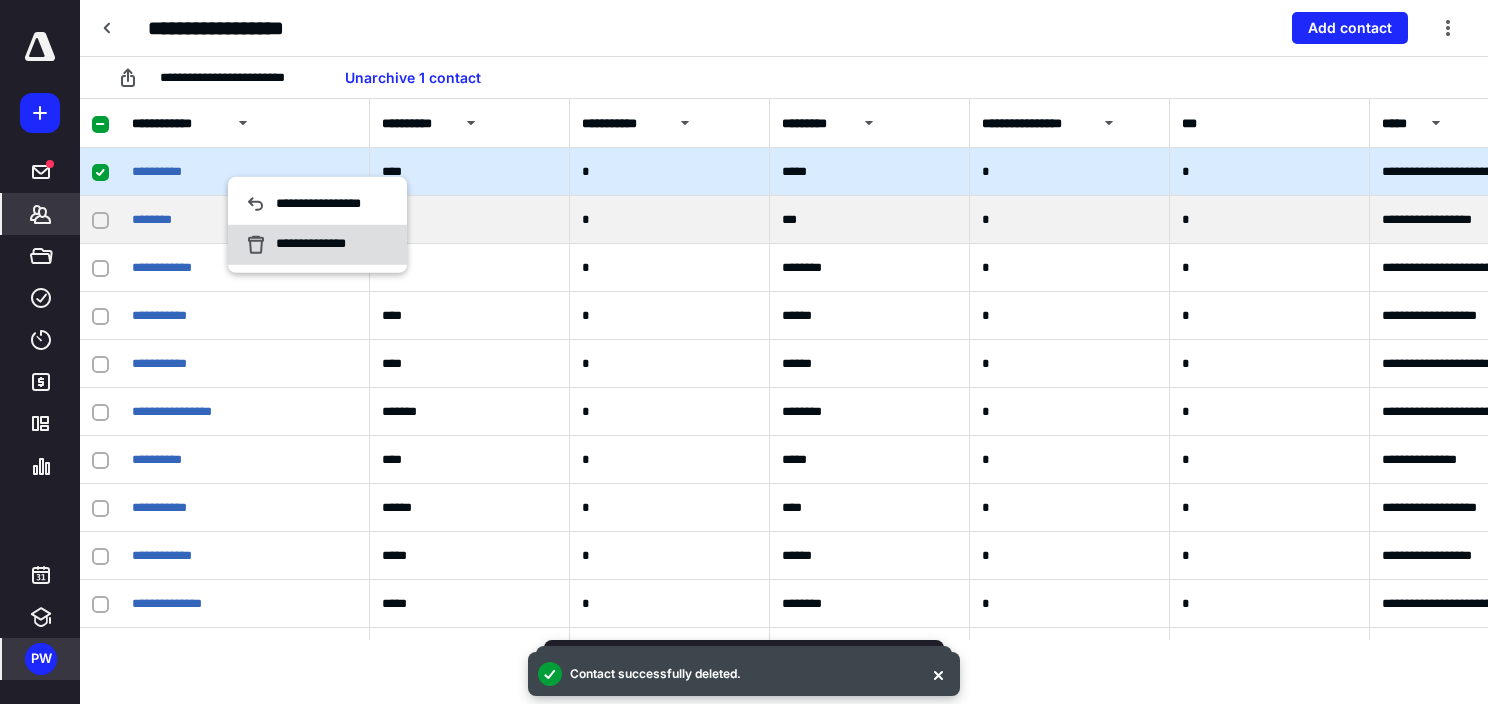 click on "**********" at bounding box center [306, 245] 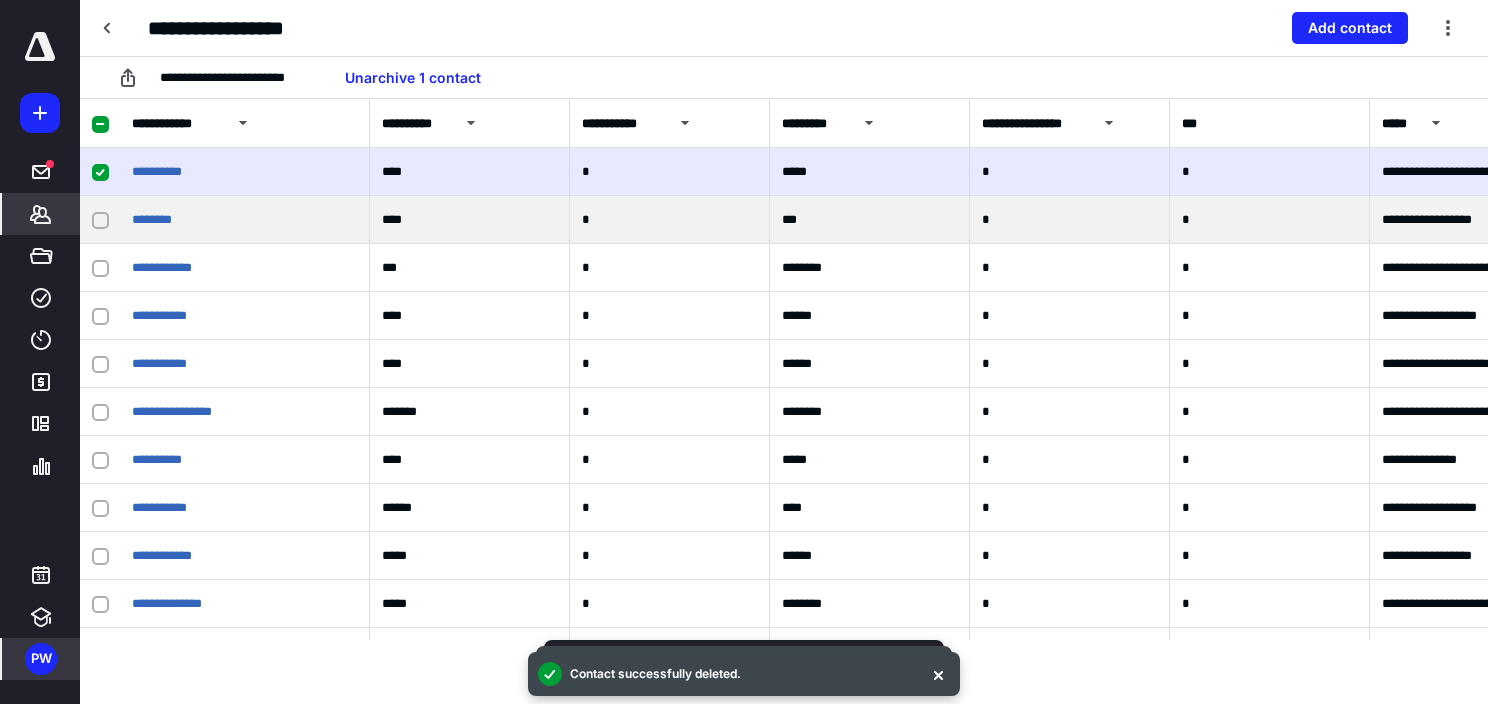 click 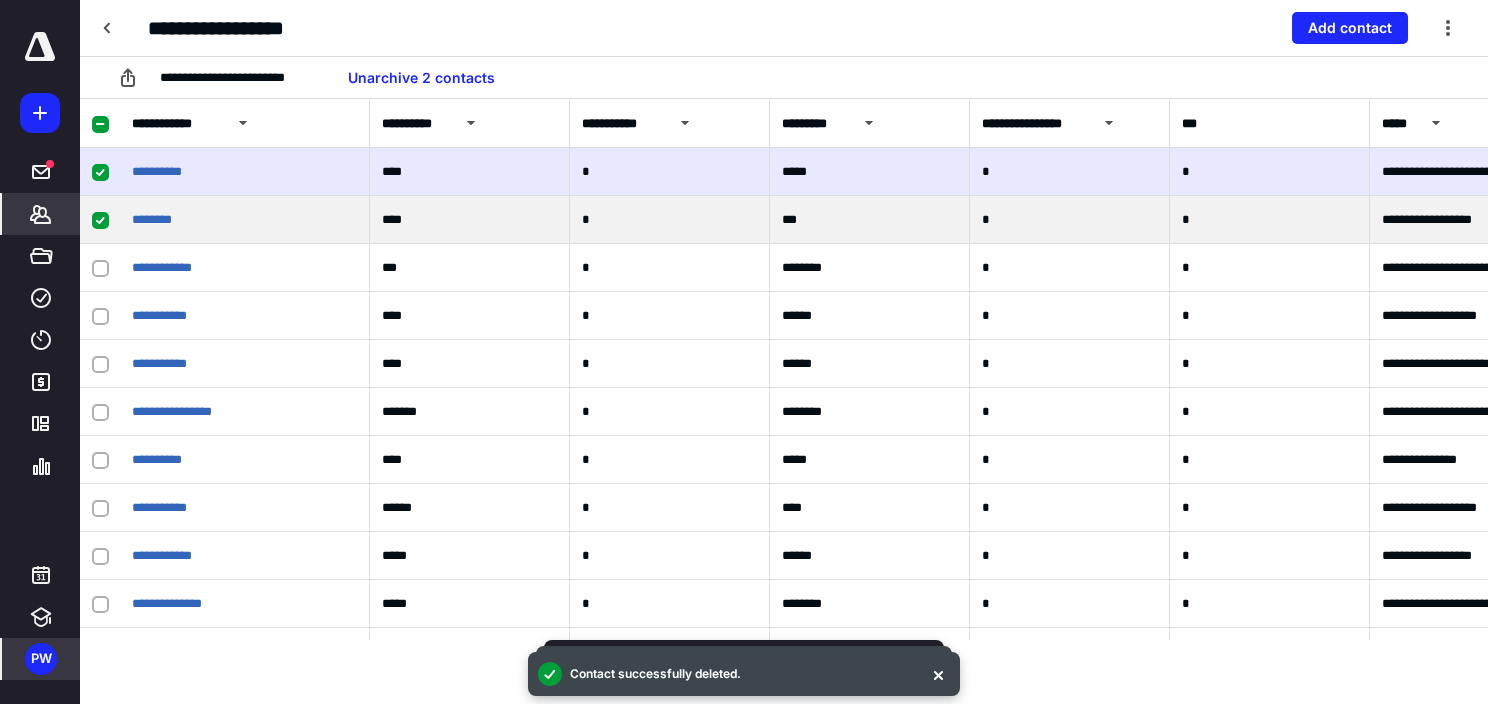 drag, startPoint x: 104, startPoint y: 171, endPoint x: 288, endPoint y: 216, distance: 189.4228 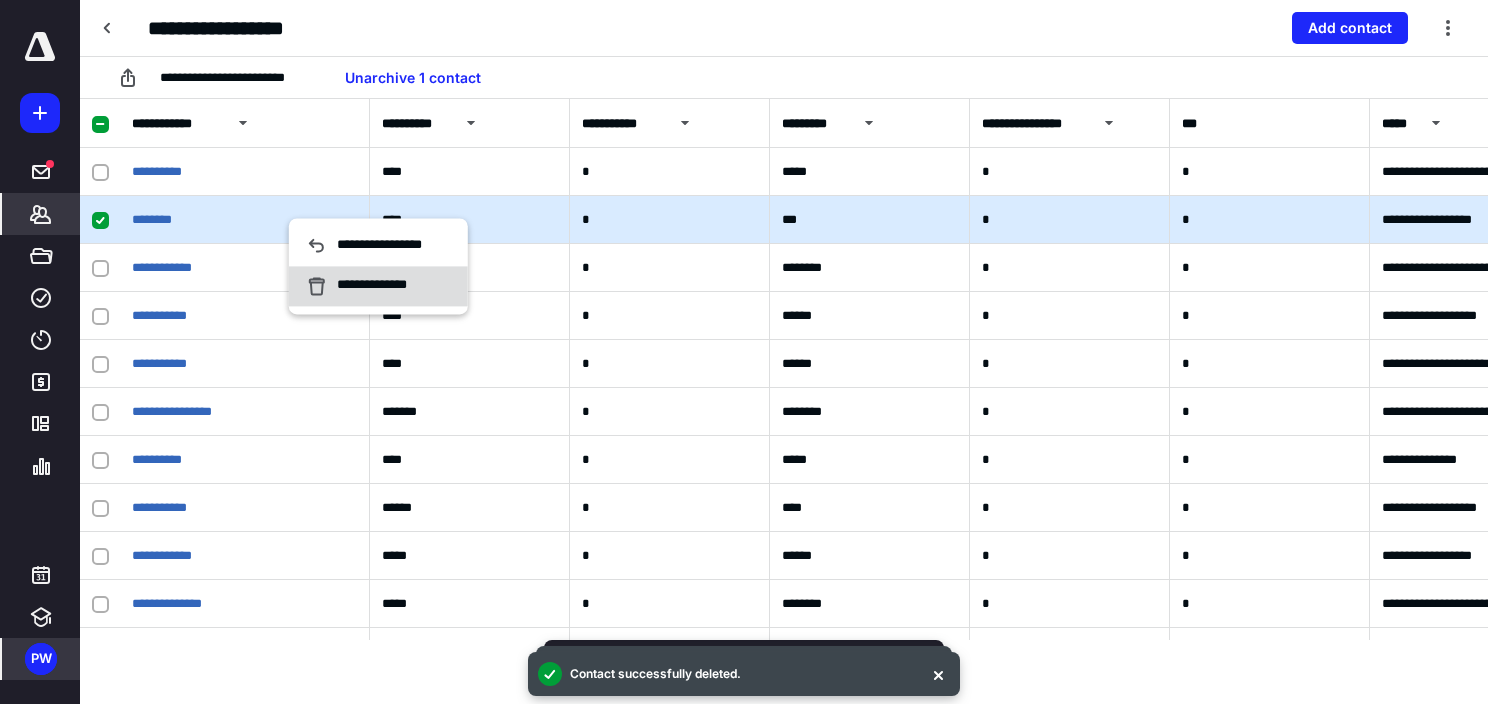 click on "**********" at bounding box center (378, 286) 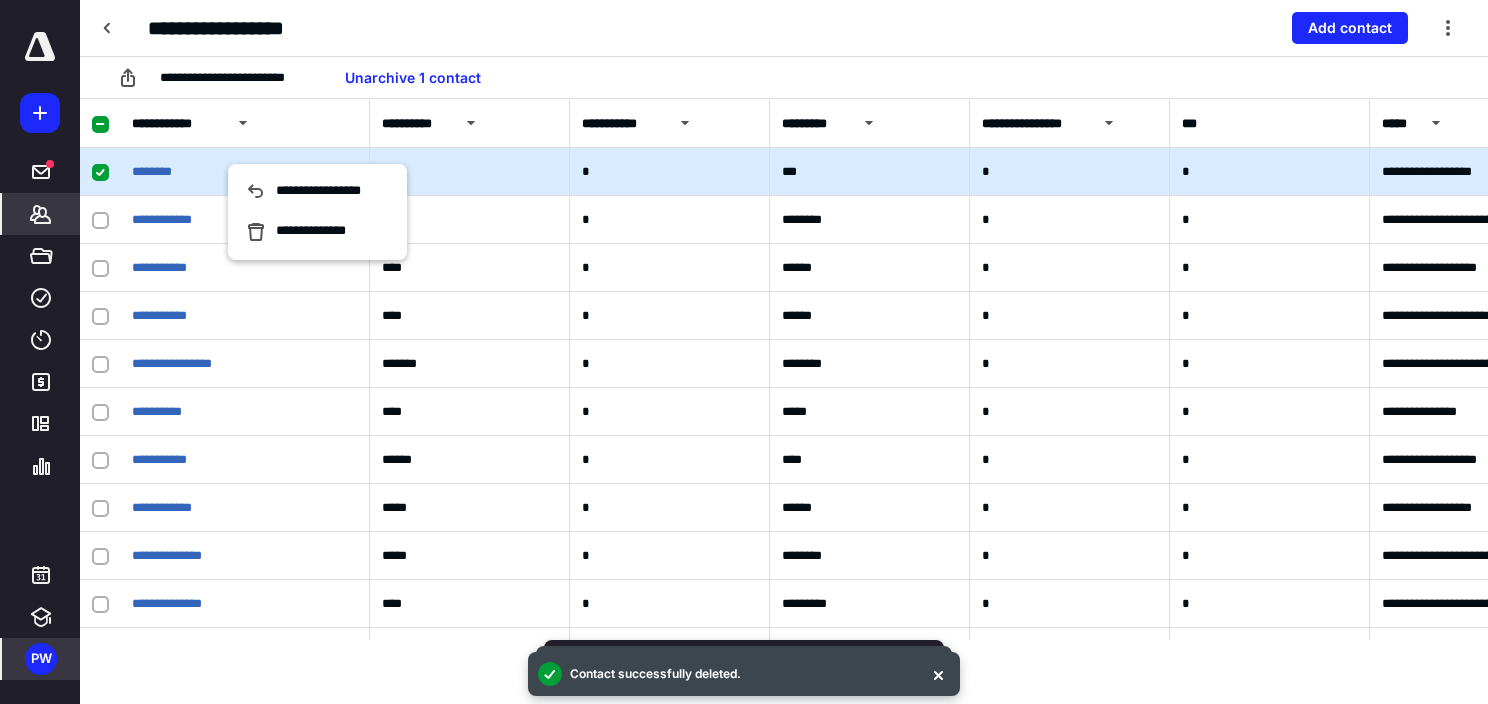 click on "**********" at bounding box center (306, 232) 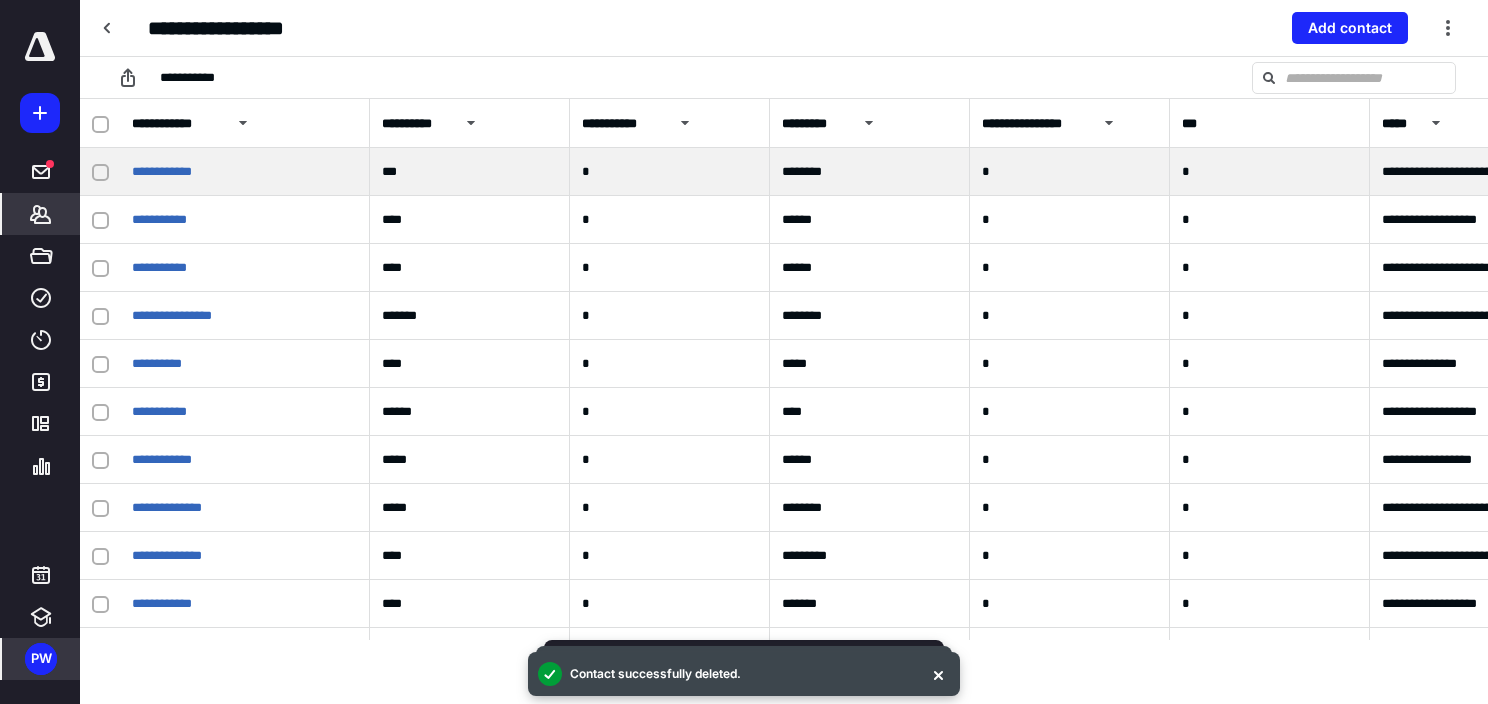 click at bounding box center (100, 173) 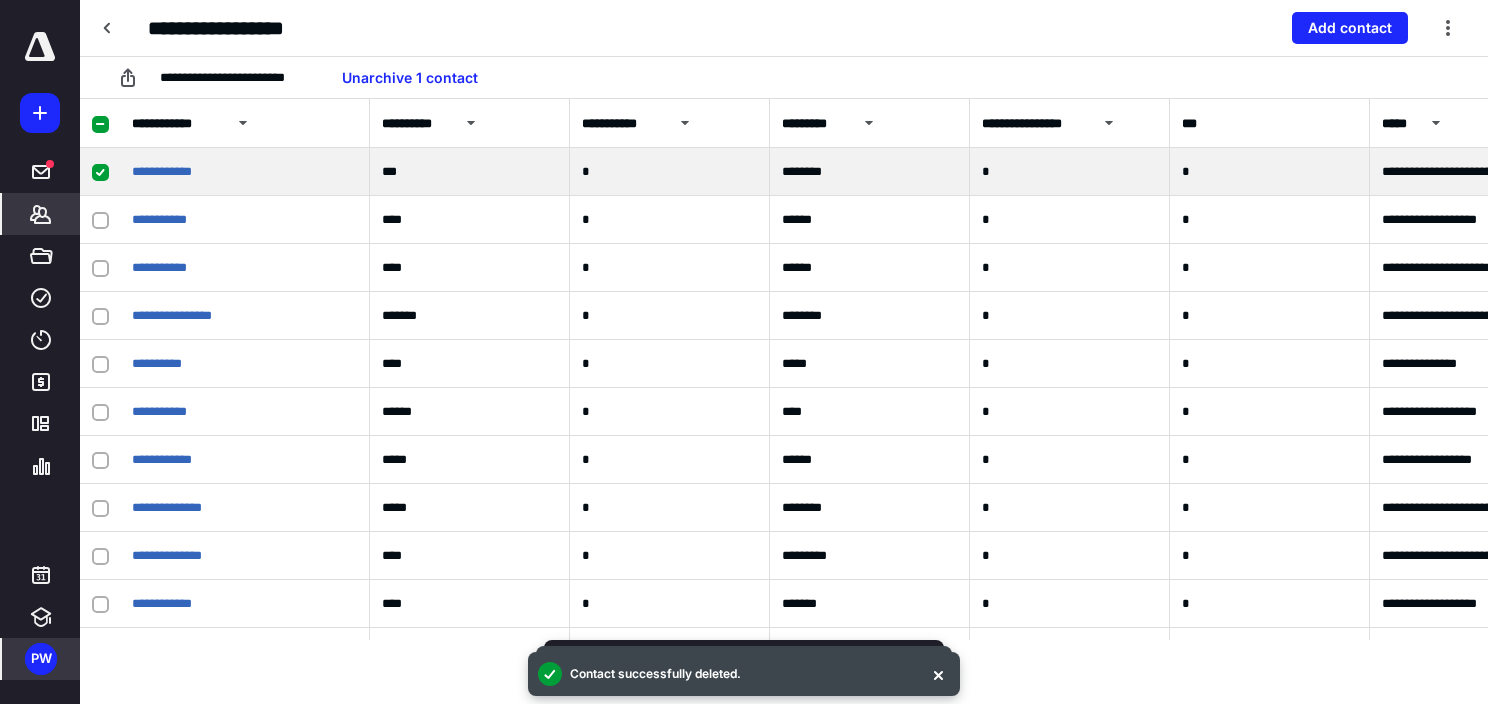 drag, startPoint x: 232, startPoint y: 162, endPoint x: 224, endPoint y: 169, distance: 10.630146 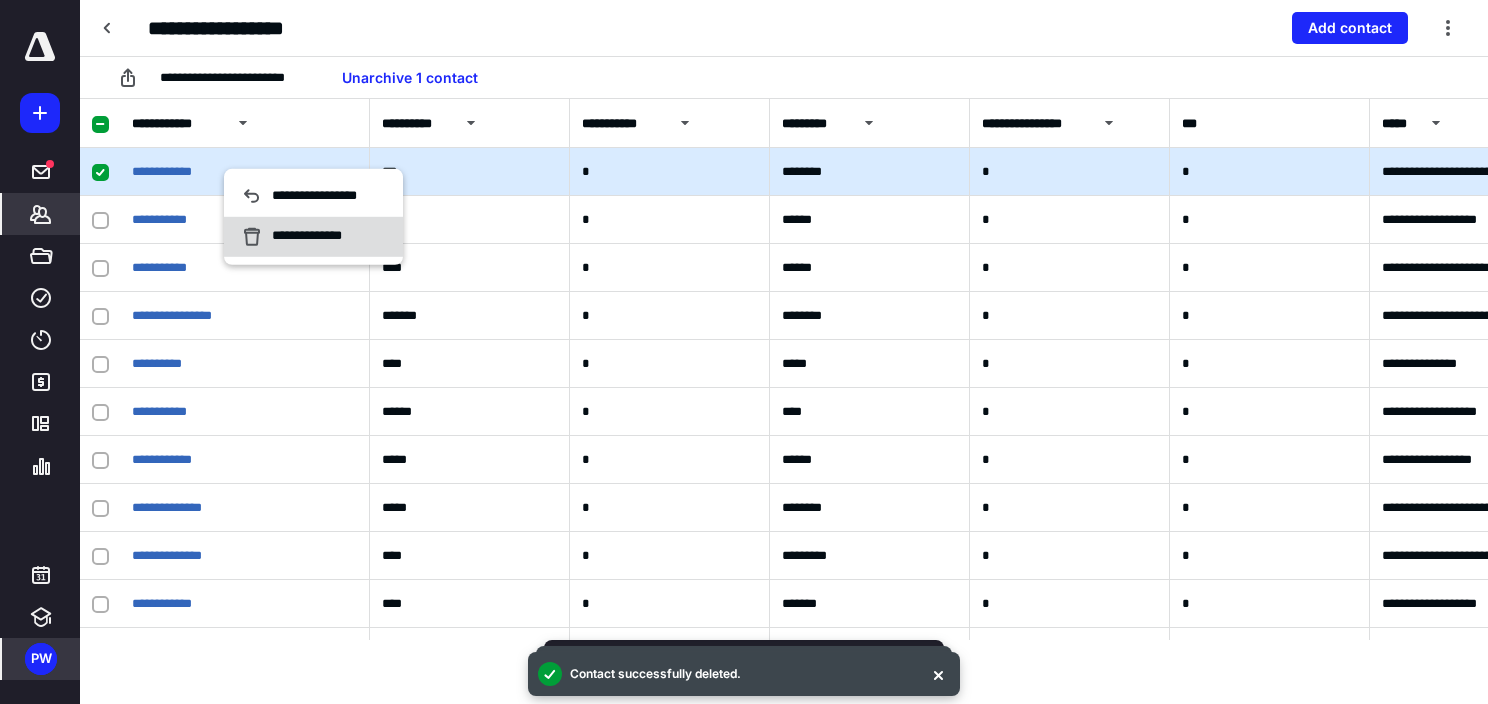click 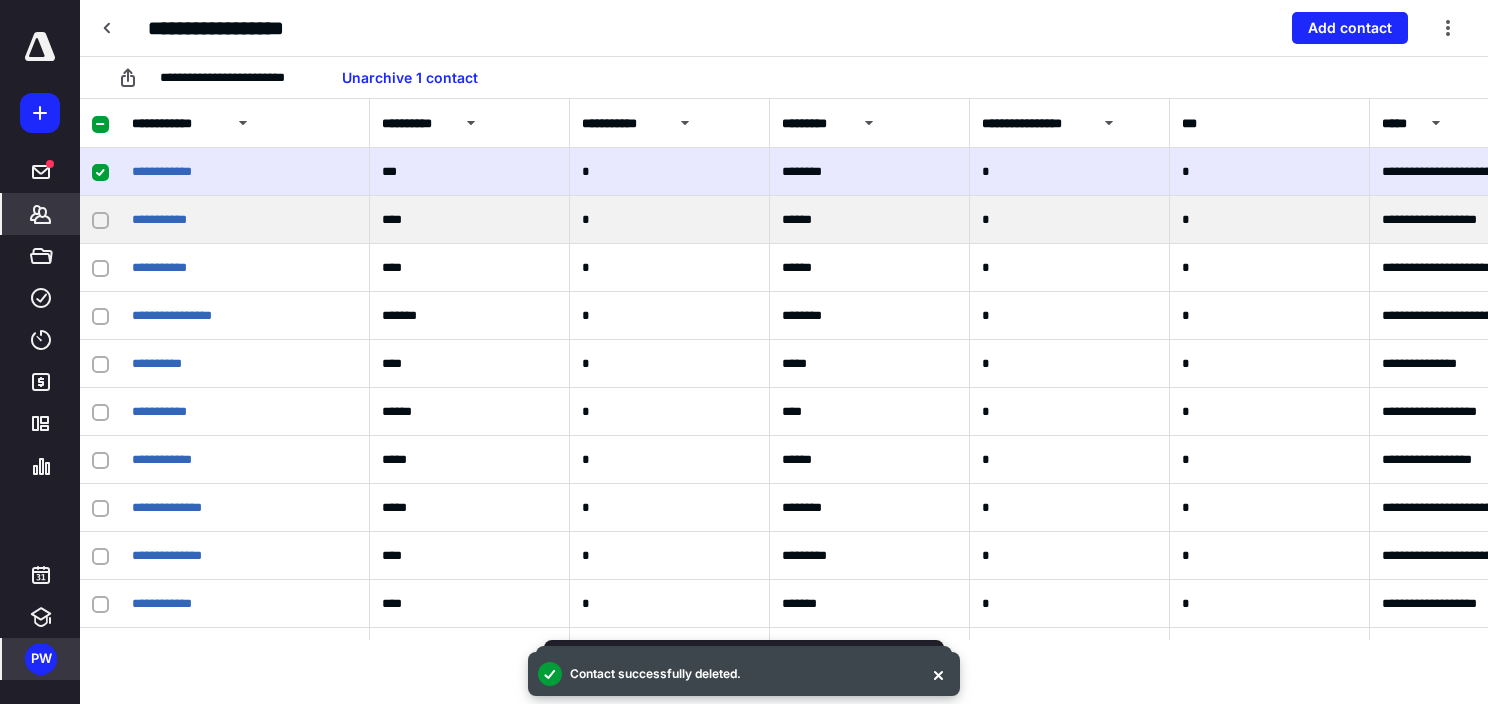 drag, startPoint x: 109, startPoint y: 233, endPoint x: 100, endPoint y: 224, distance: 12.727922 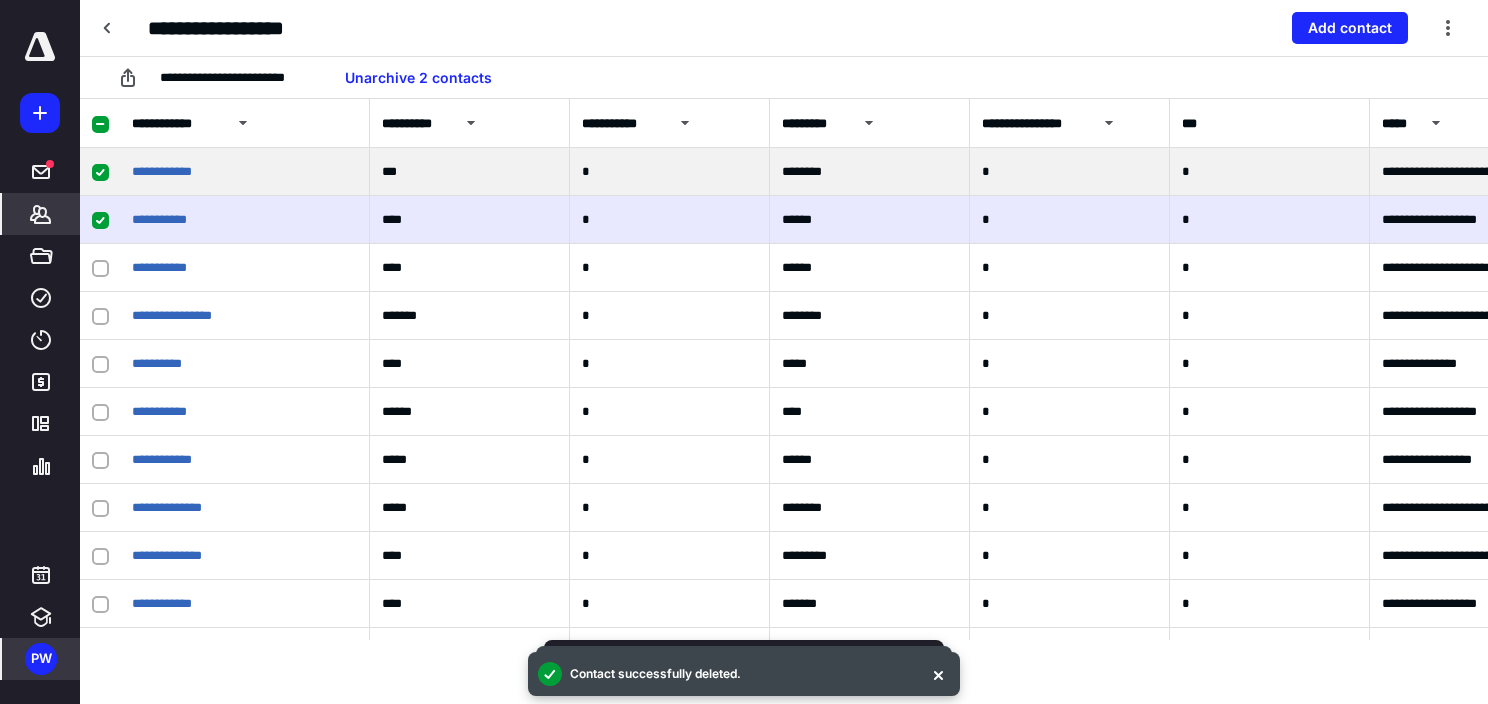 click at bounding box center [100, 173] 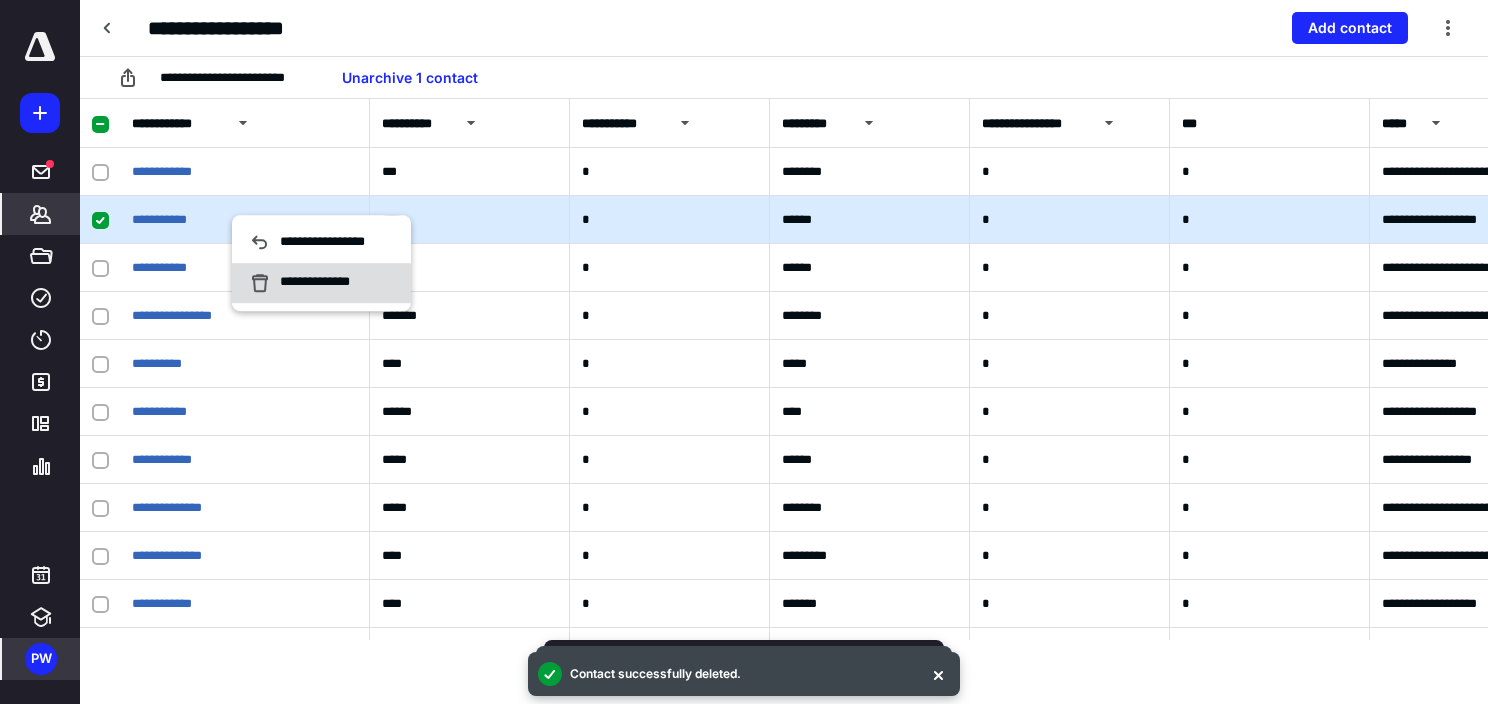 click on "**********" at bounding box center (321, 283) 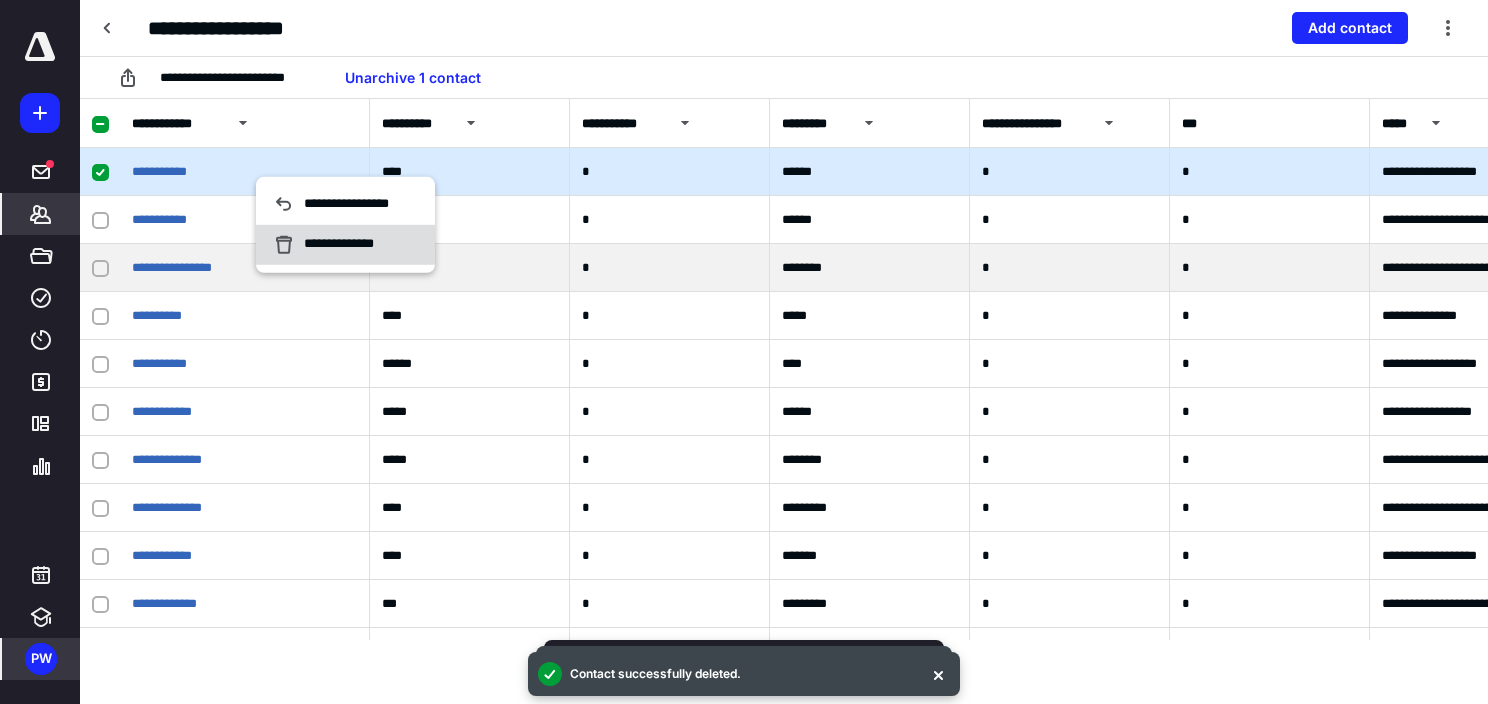click 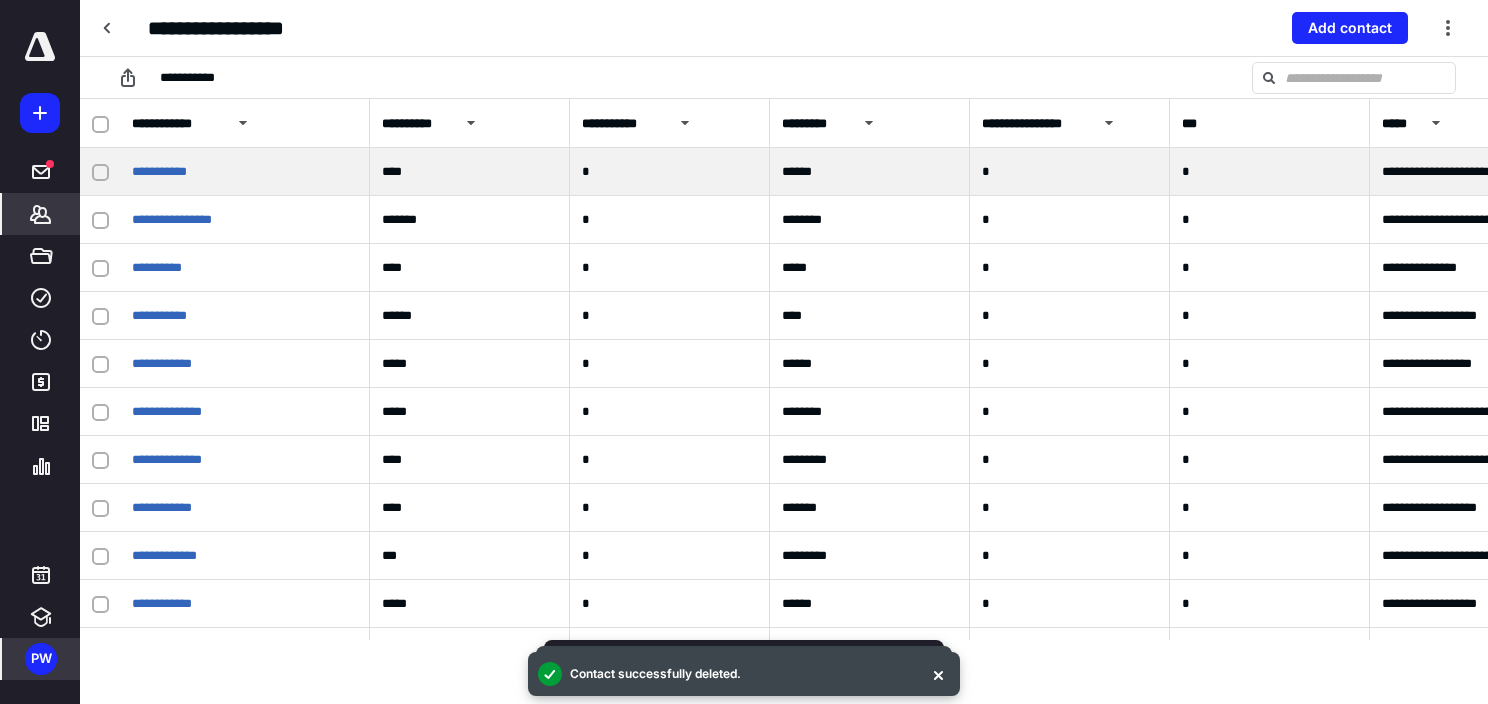 drag, startPoint x: 96, startPoint y: 171, endPoint x: 185, endPoint y: 194, distance: 91.92388 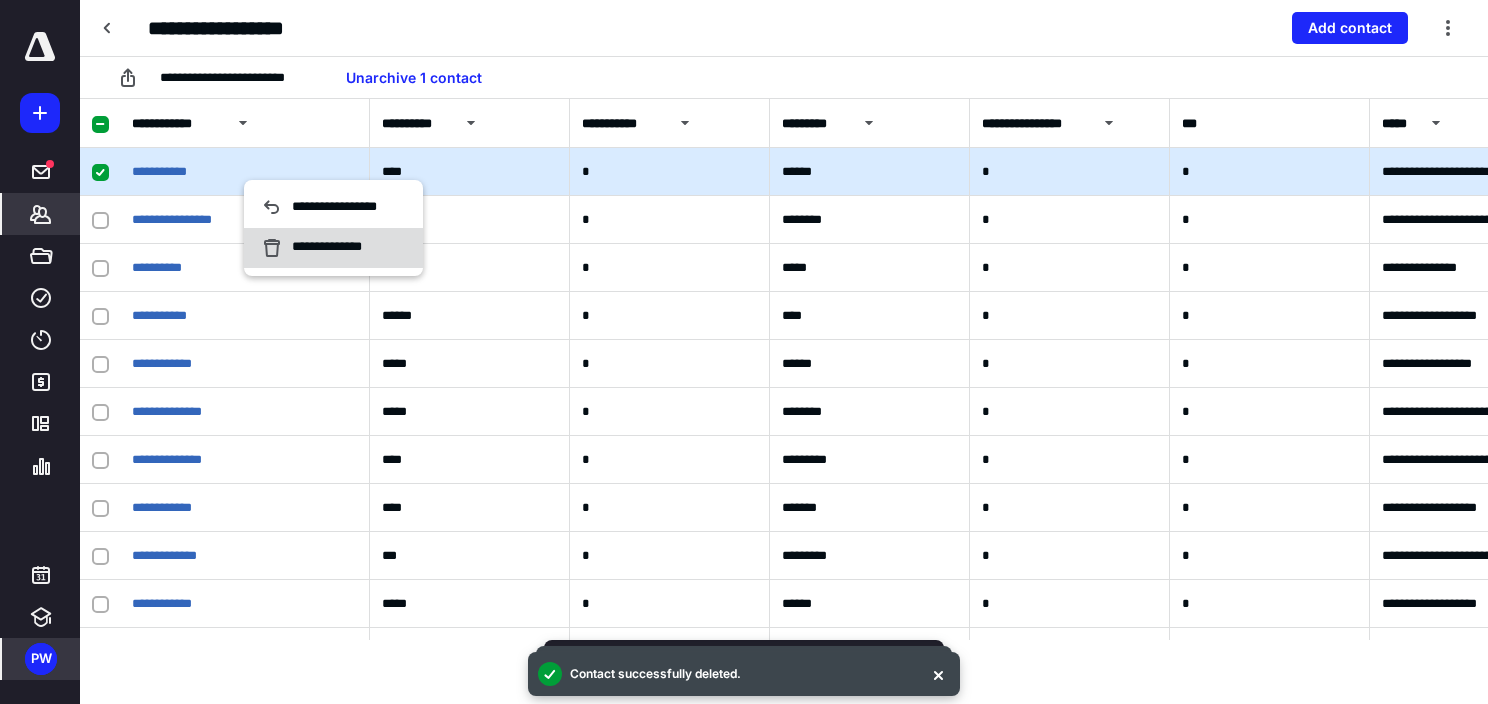 click on "**********" at bounding box center (333, 248) 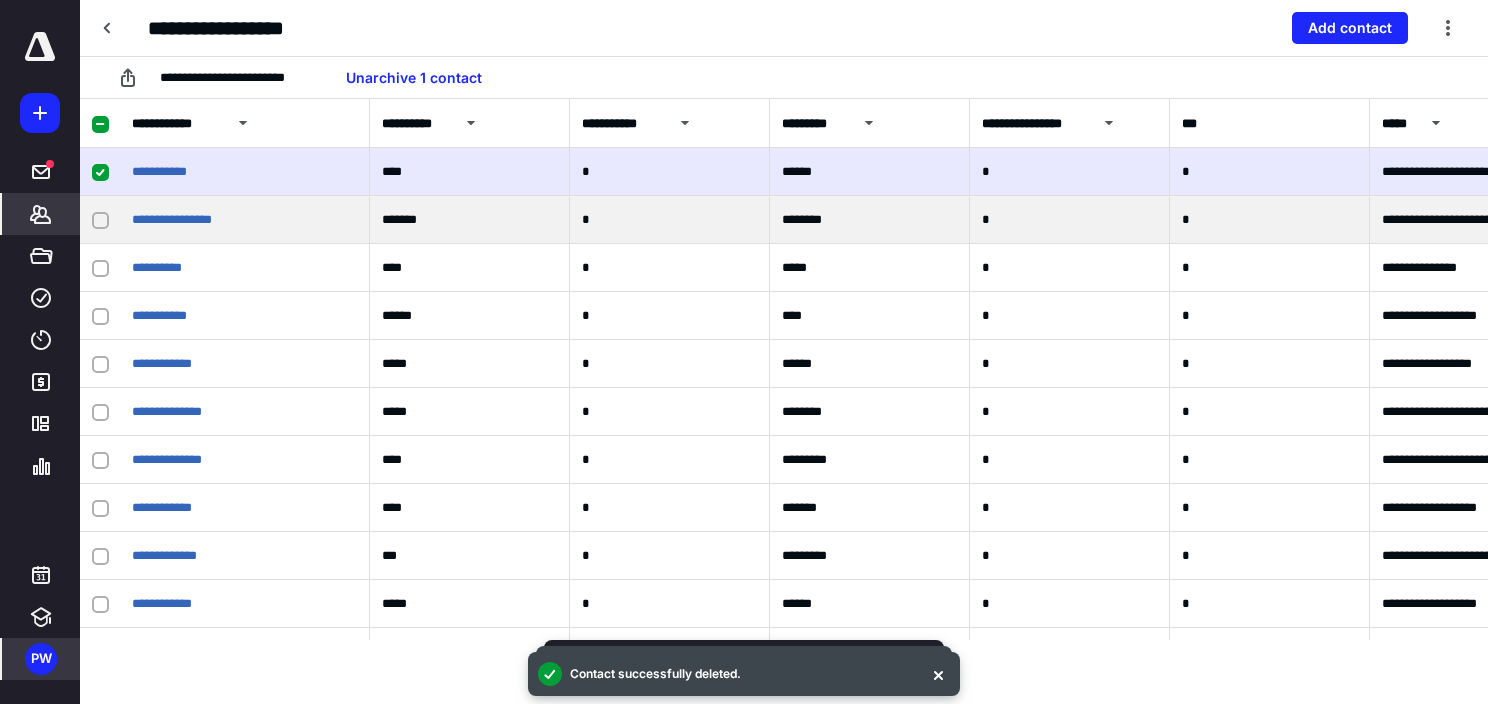 drag, startPoint x: 101, startPoint y: 224, endPoint x: 118, endPoint y: 205, distance: 25.495098 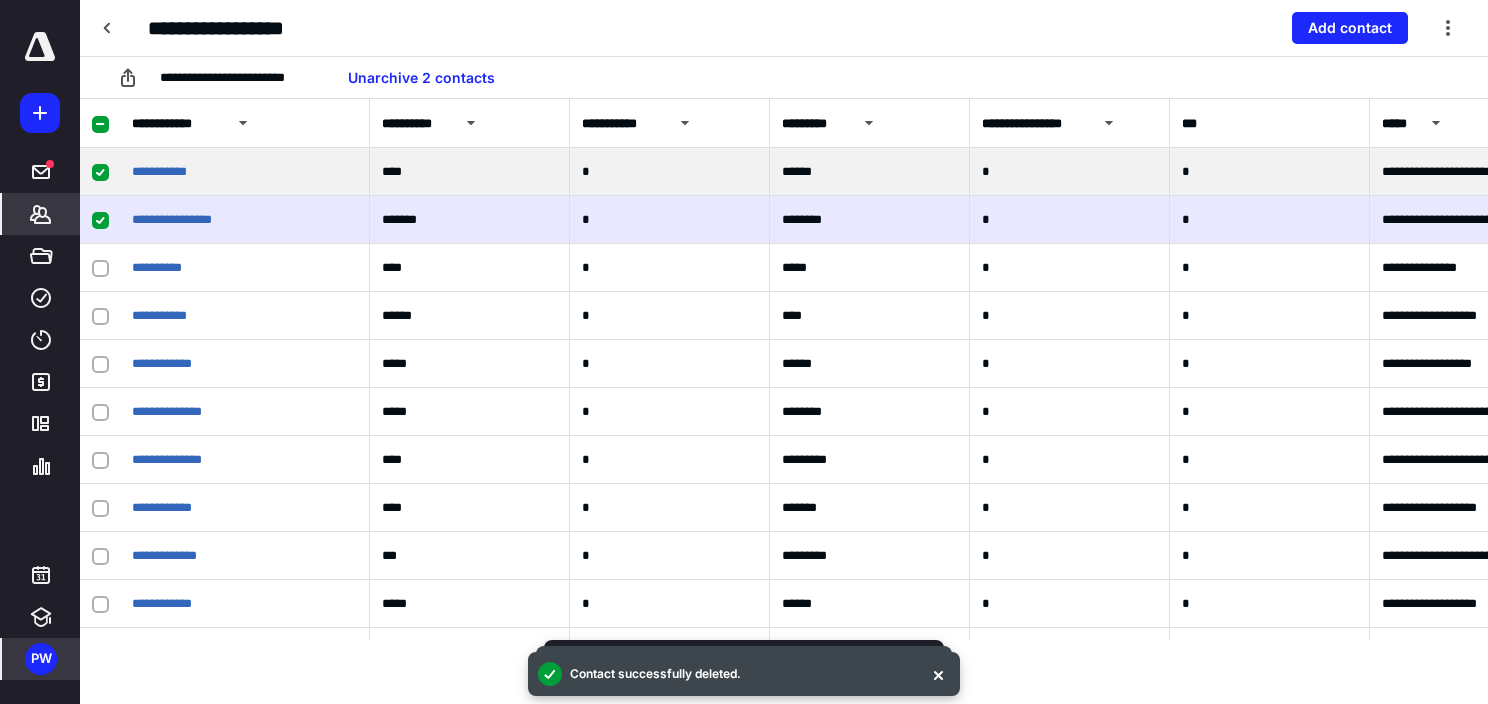 drag, startPoint x: 105, startPoint y: 172, endPoint x: 117, endPoint y: 170, distance: 12.165525 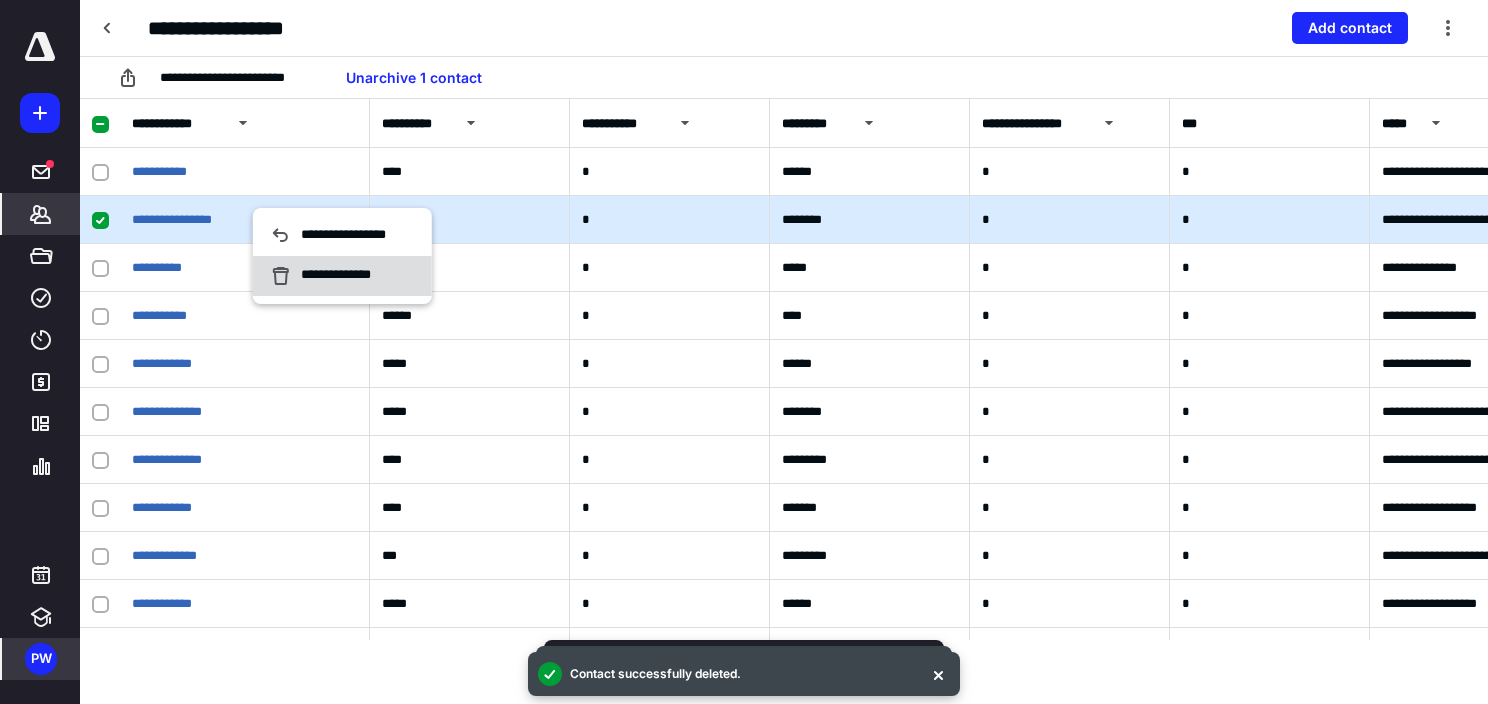 click on "**********" at bounding box center [342, 276] 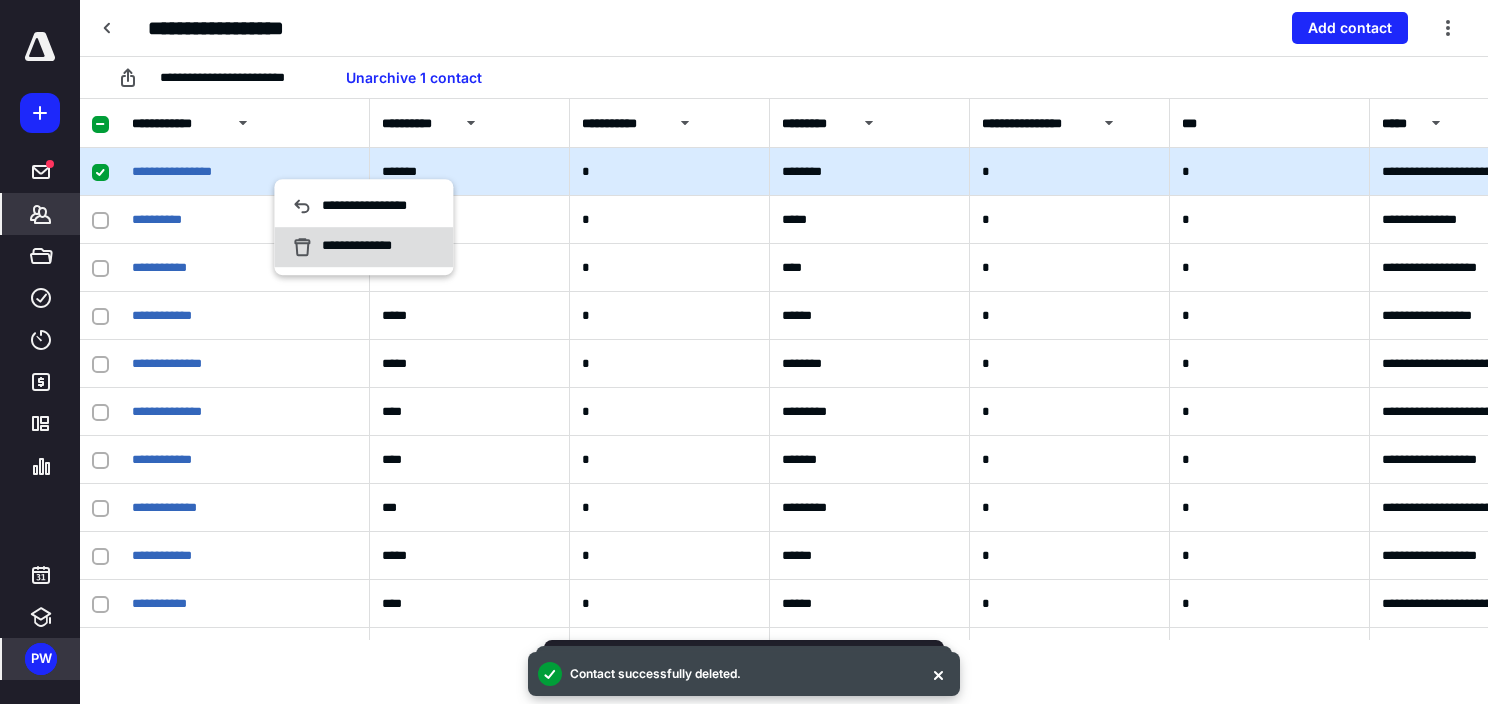 click on "**********" at bounding box center (363, 247) 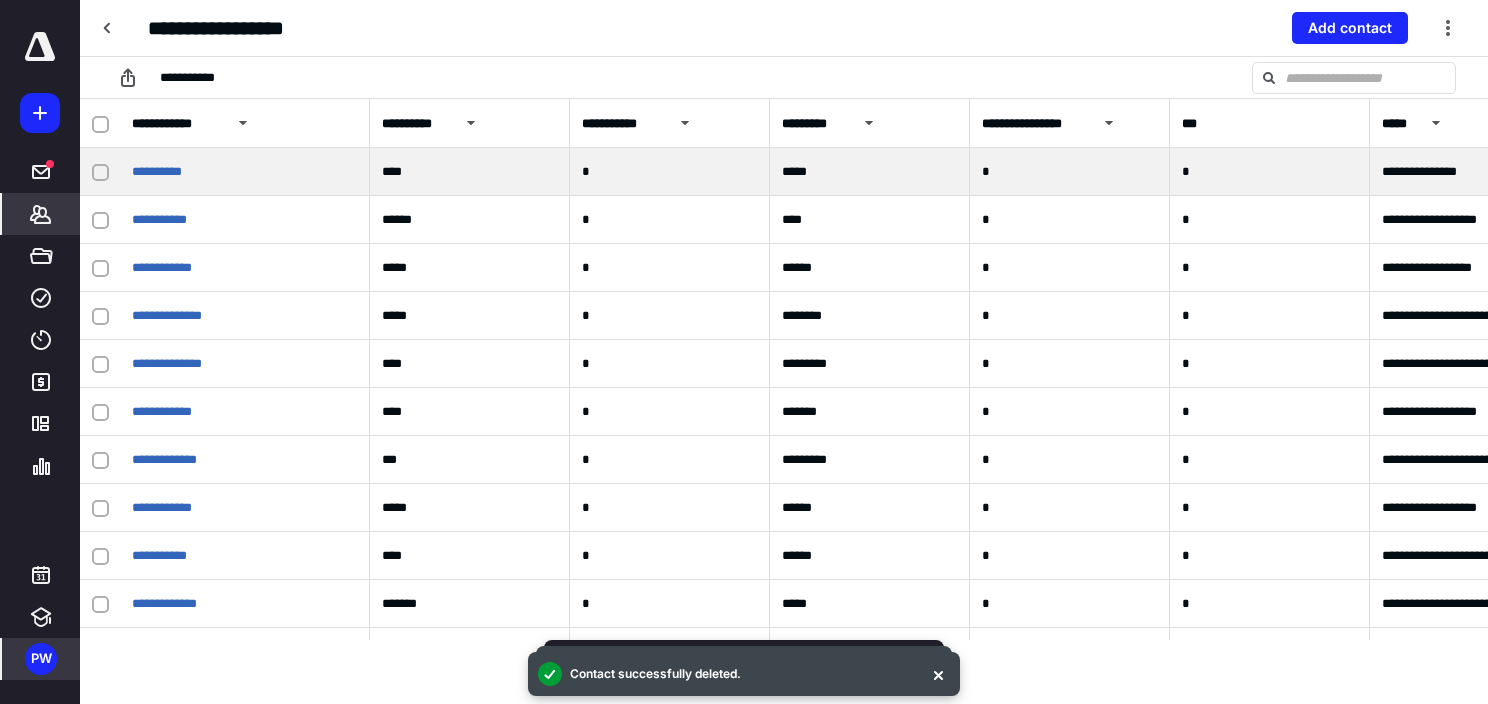 drag, startPoint x: 100, startPoint y: 171, endPoint x: 164, endPoint y: 176, distance: 64.195015 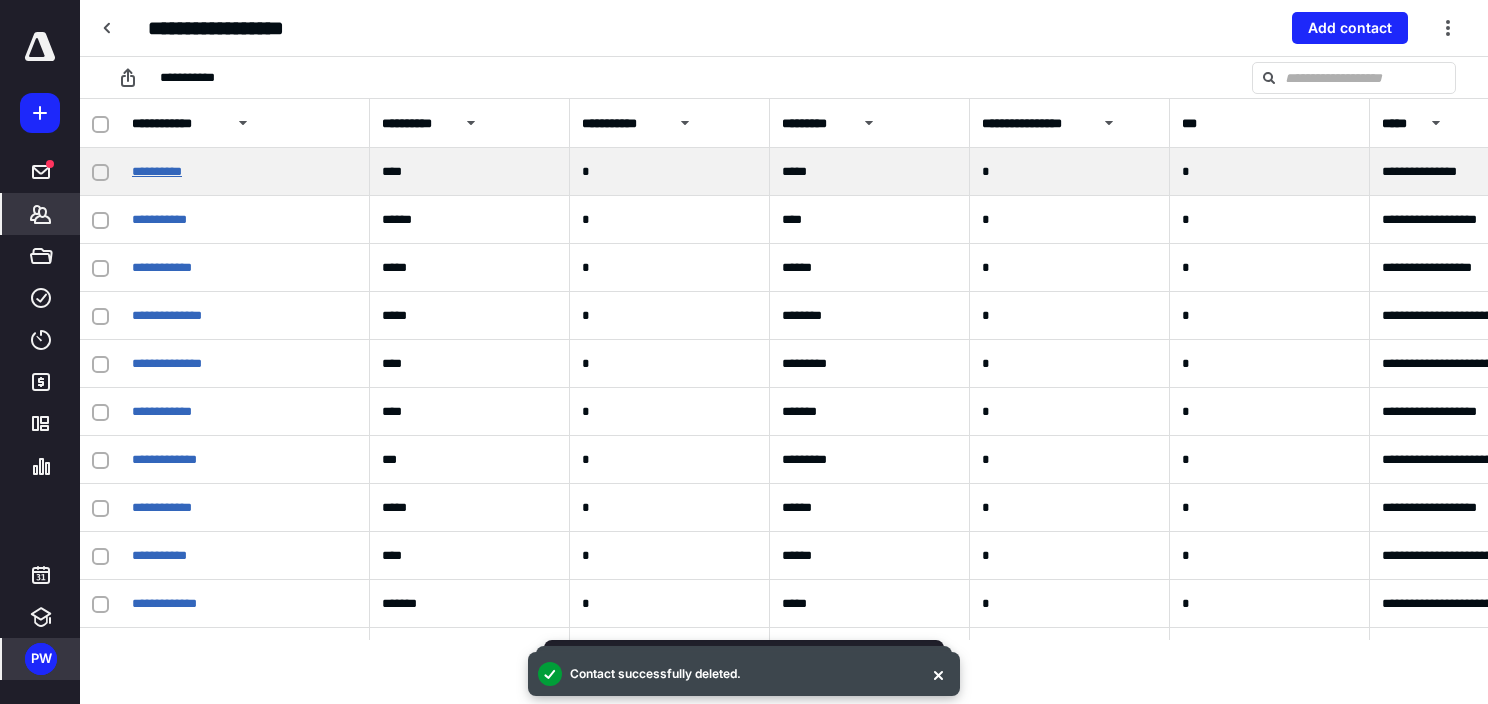 click at bounding box center [100, 172] 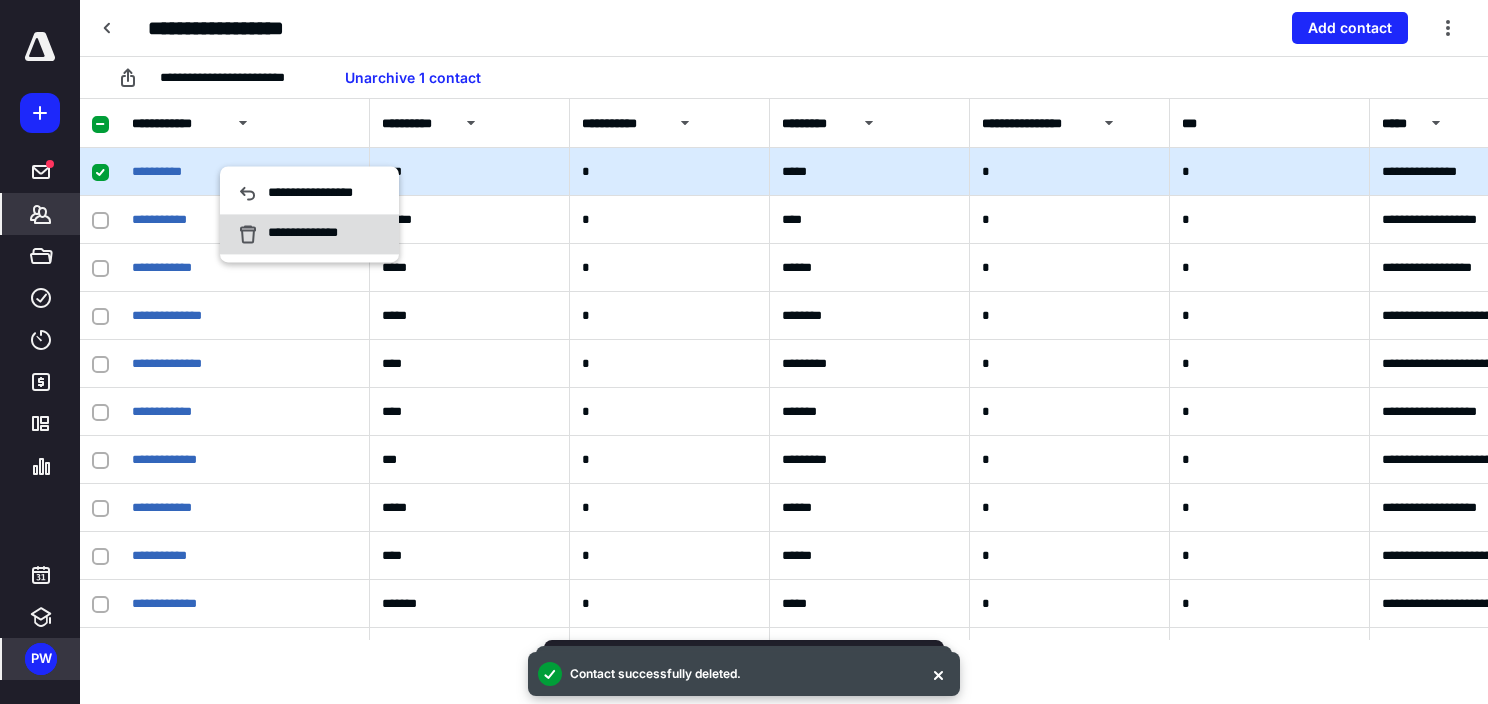 click on "**********" at bounding box center (298, 234) 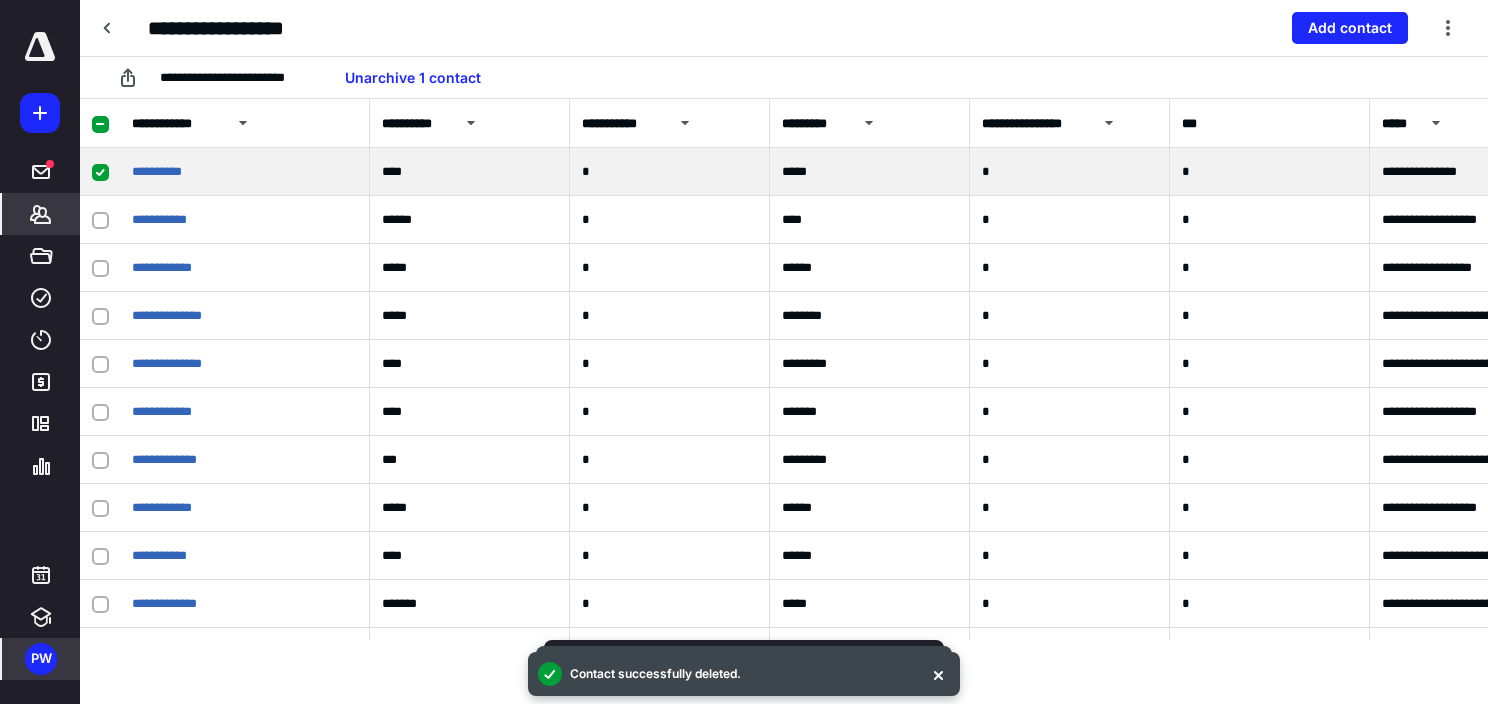 click at bounding box center [100, 172] 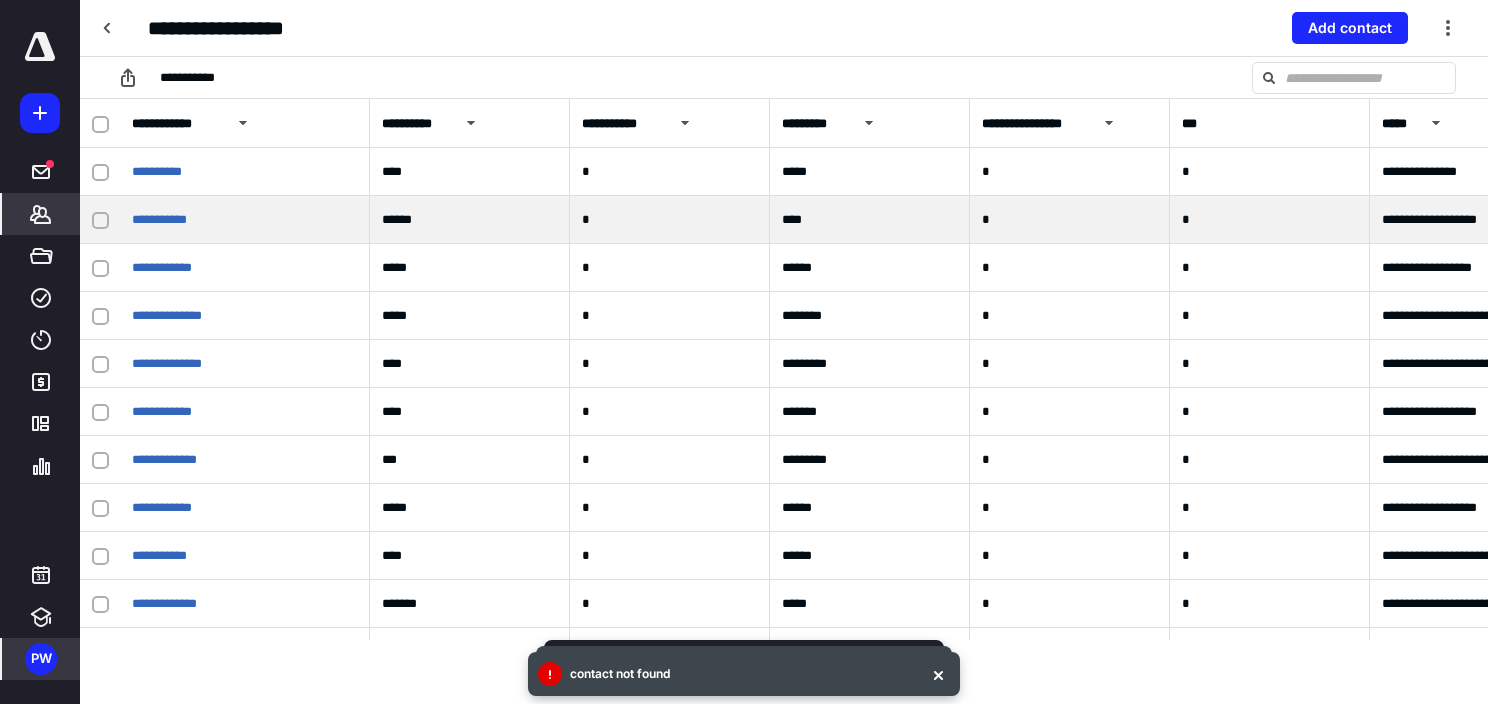 click at bounding box center (100, 220) 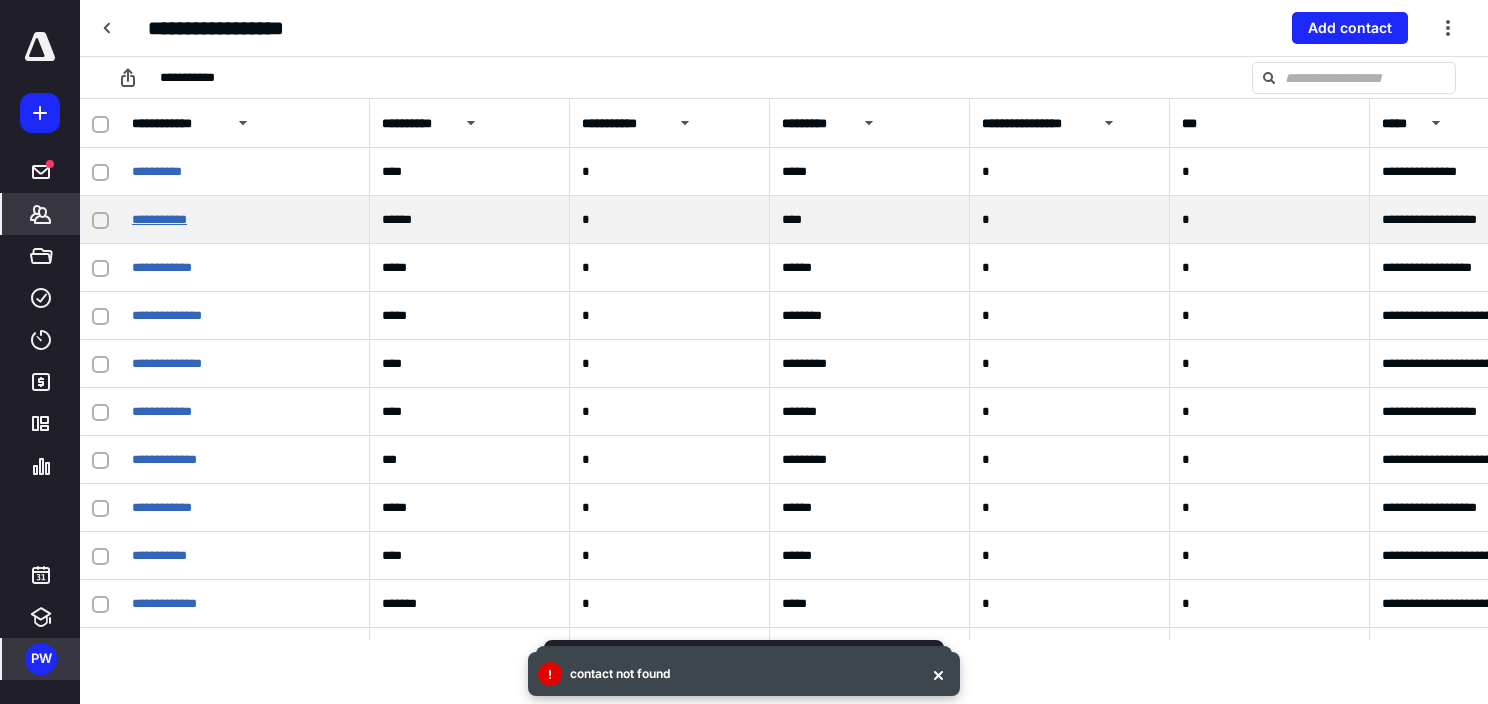 drag, startPoint x: 100, startPoint y: 222, endPoint x: 139, endPoint y: 212, distance: 40.261642 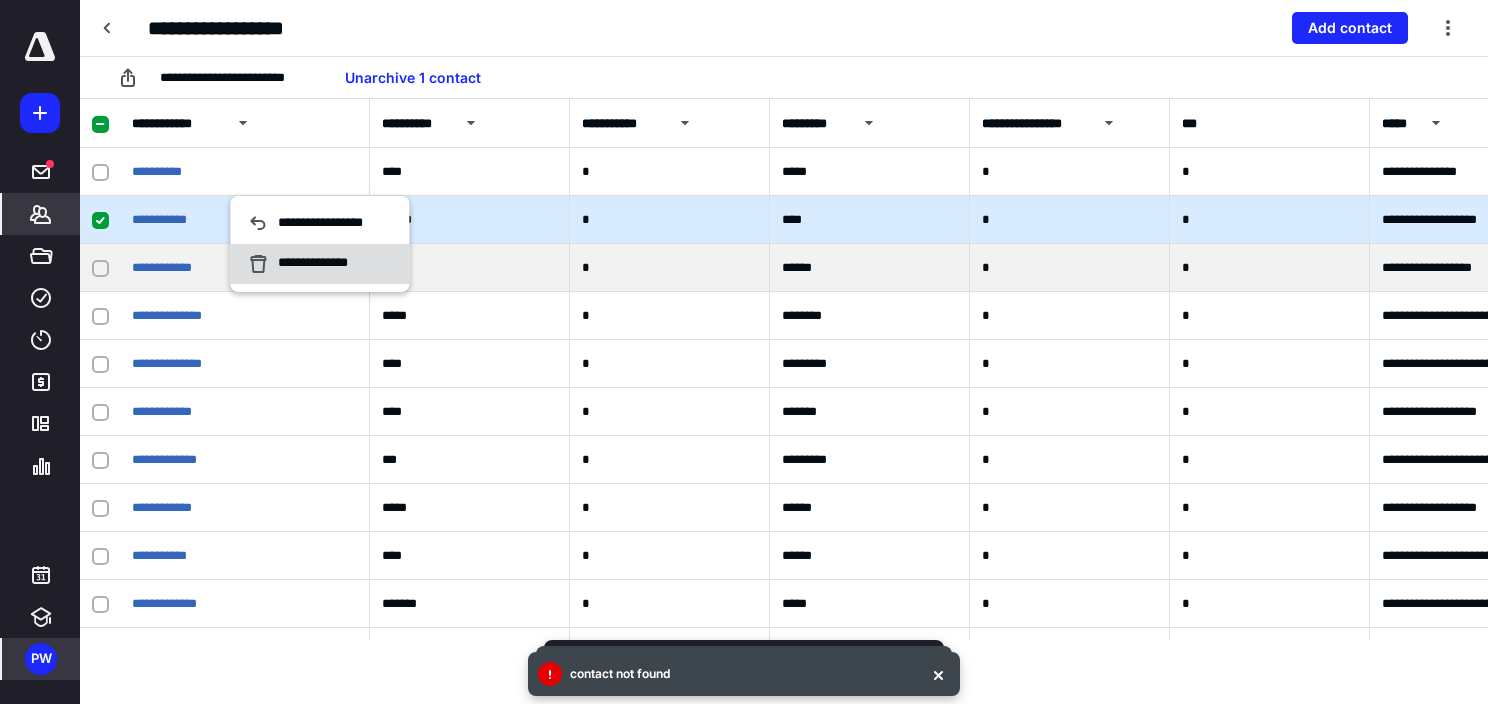 click 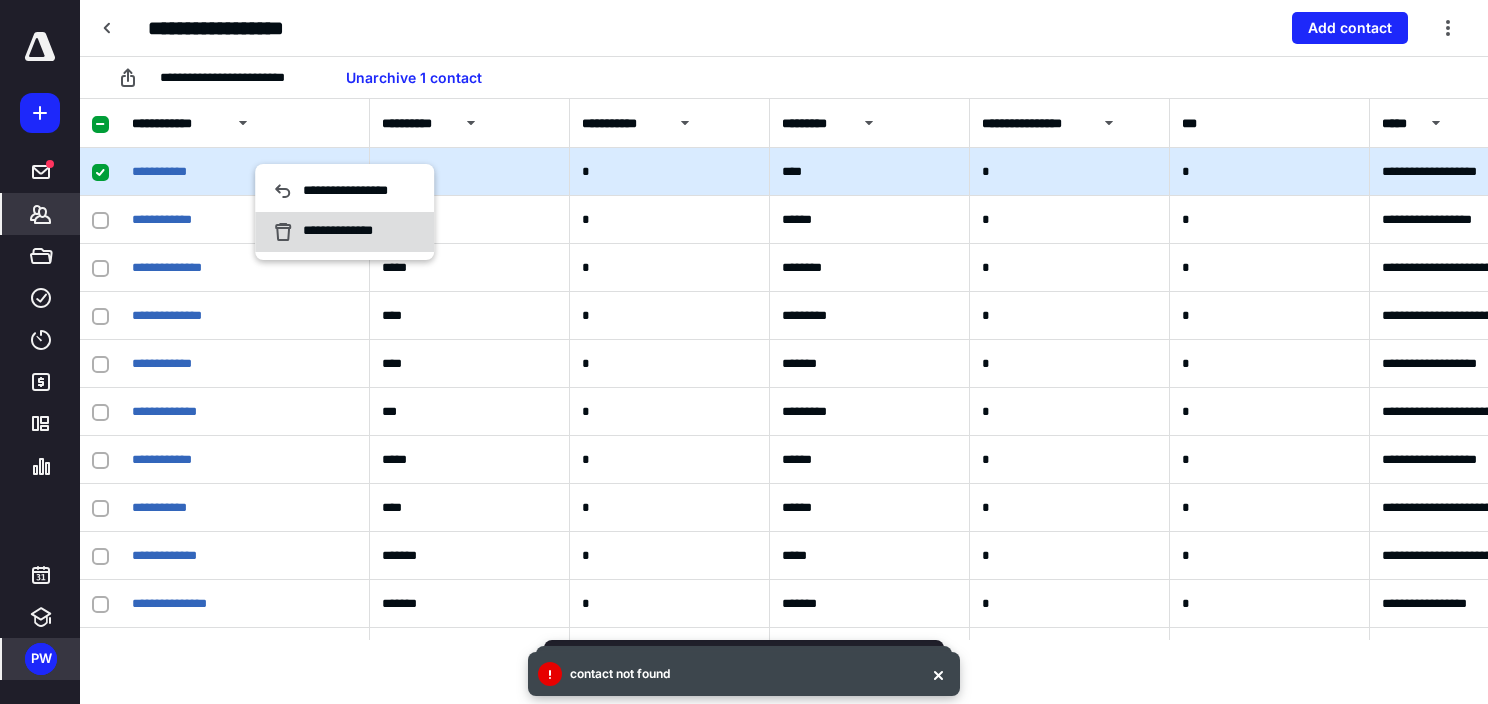 click 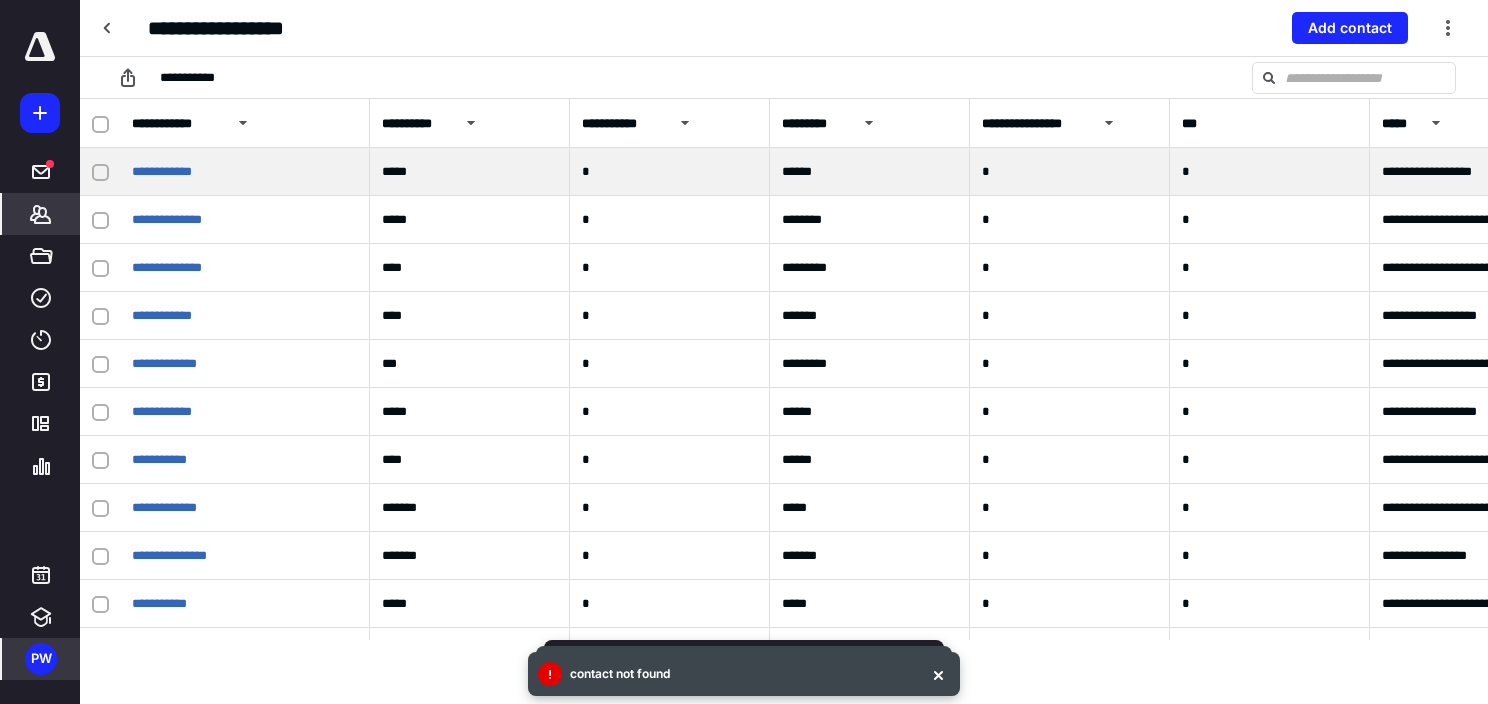 click at bounding box center (100, 173) 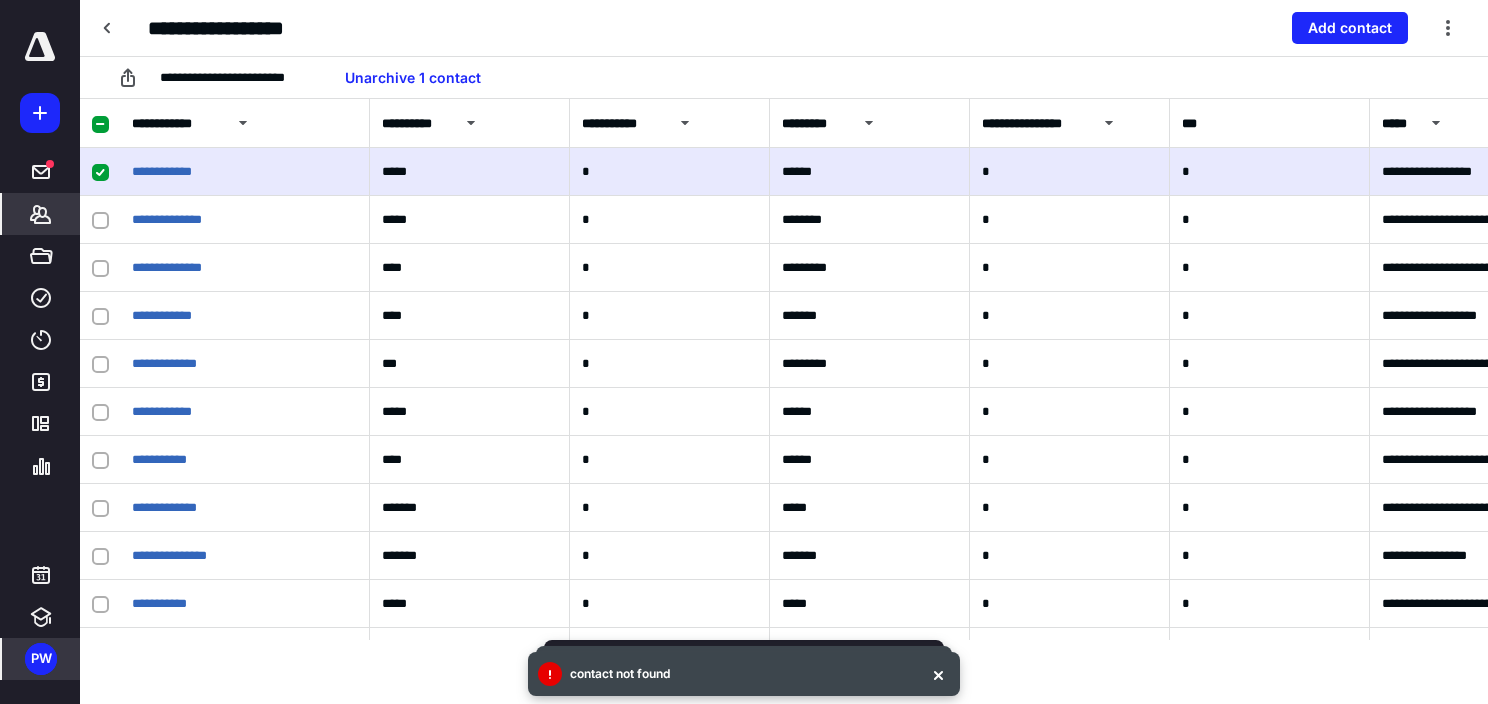 click 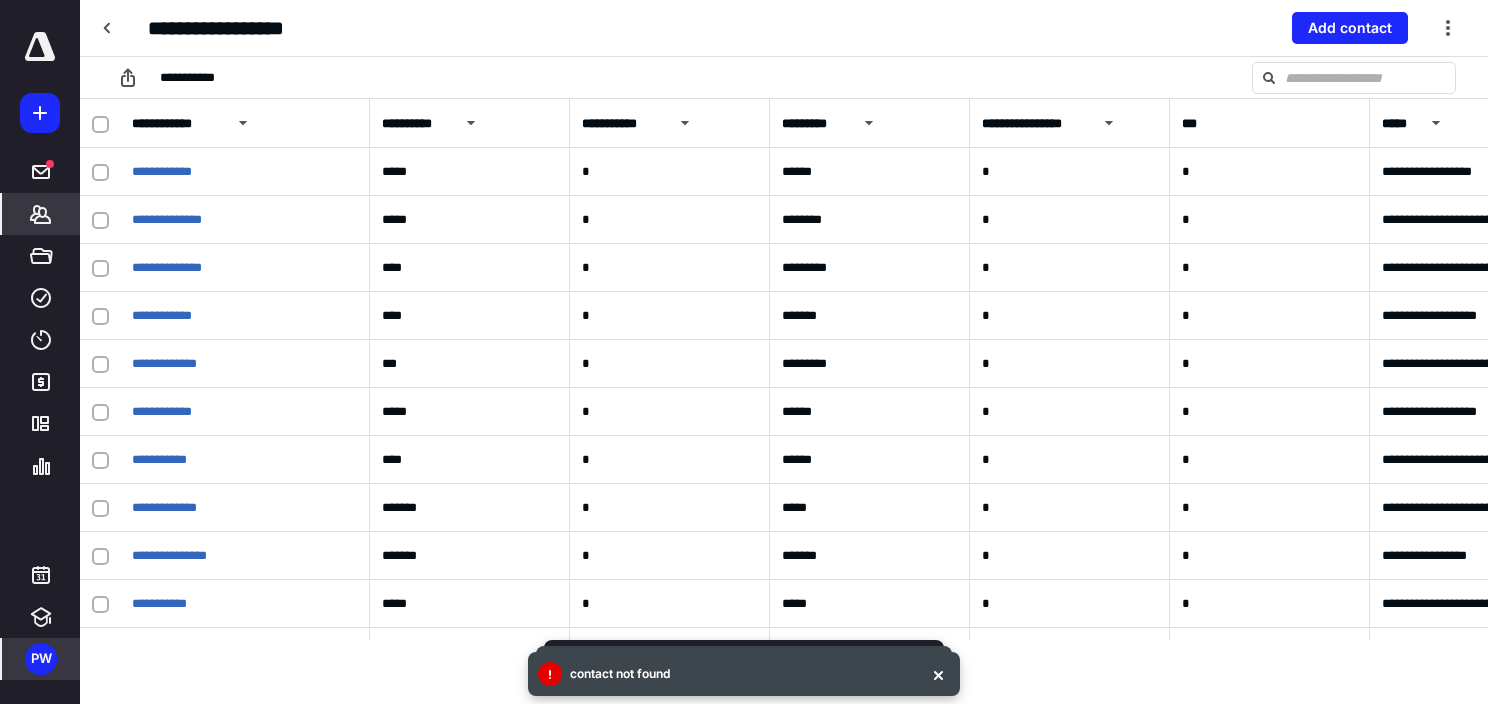 click 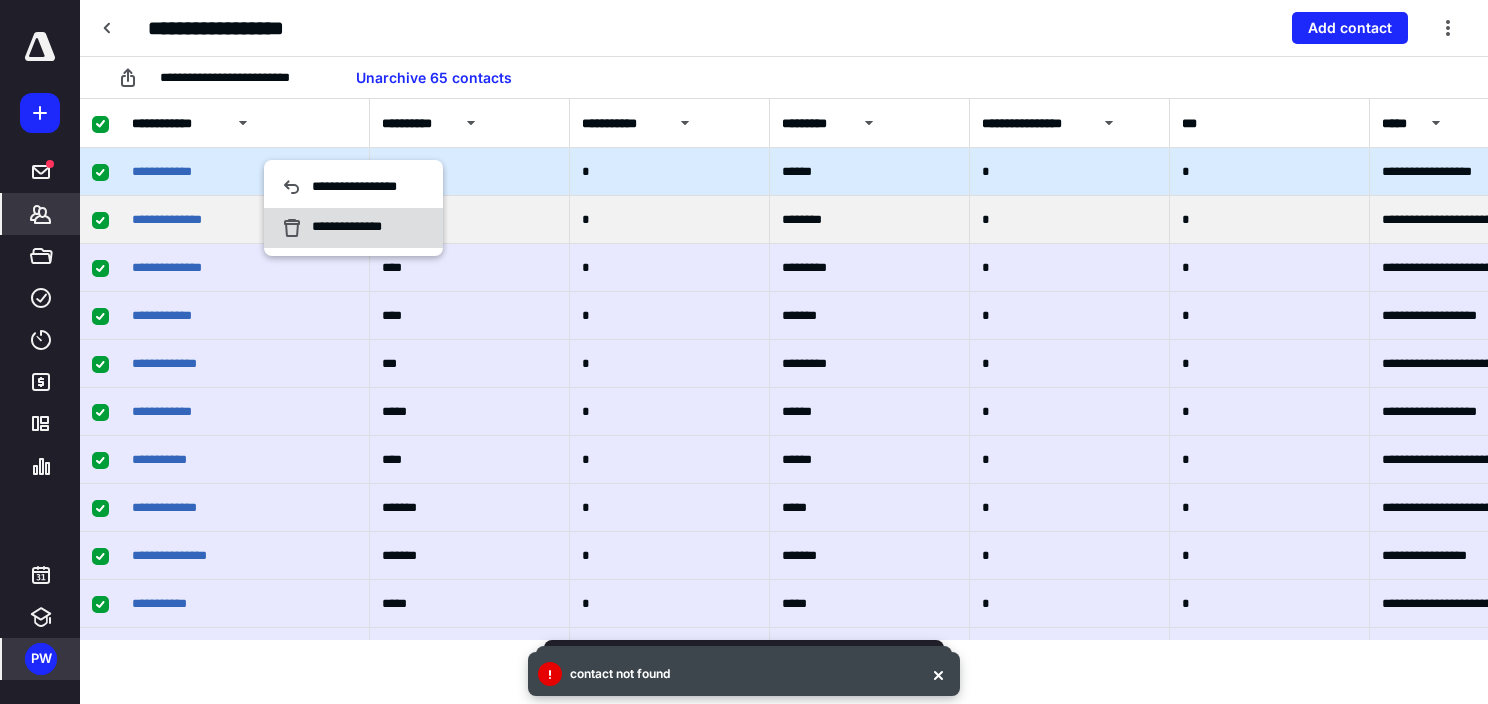 click on "**********" at bounding box center [353, 228] 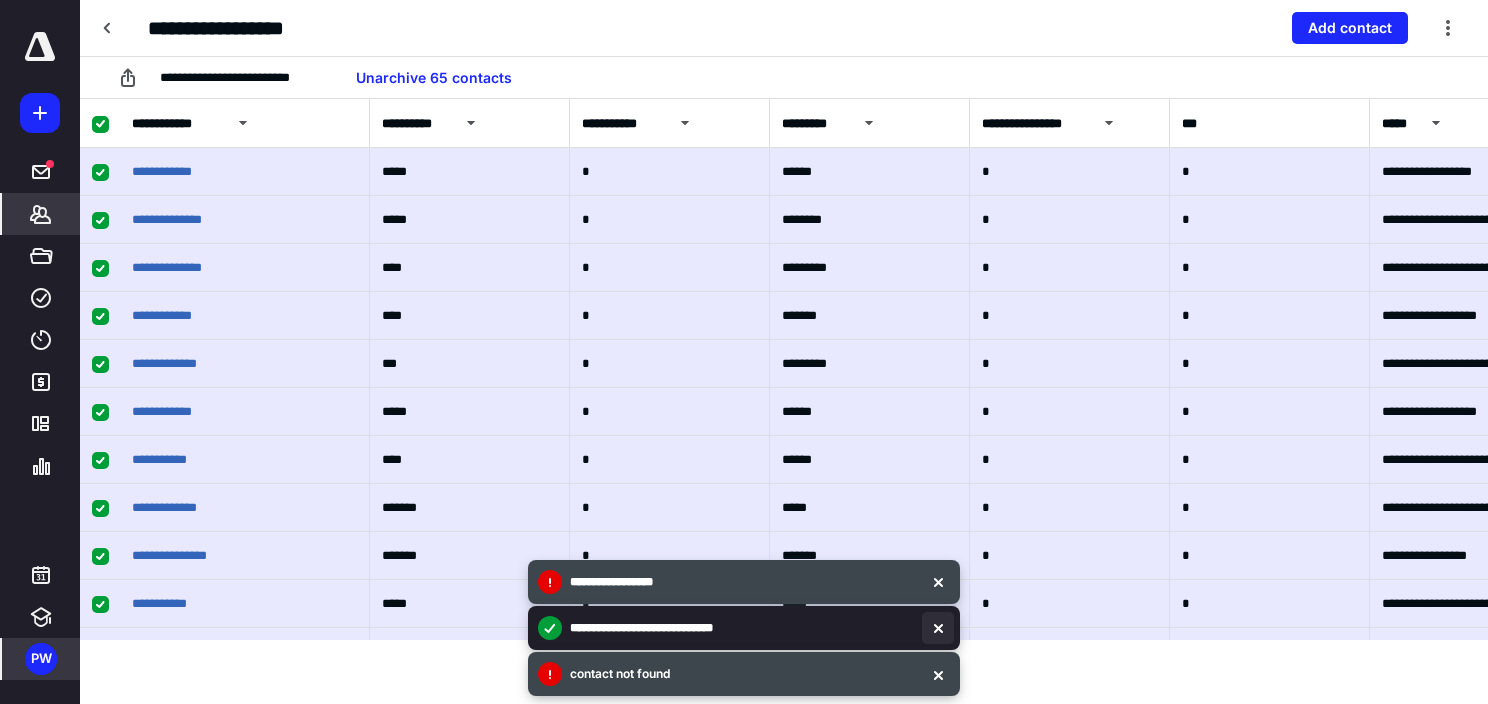 click at bounding box center [938, 674] 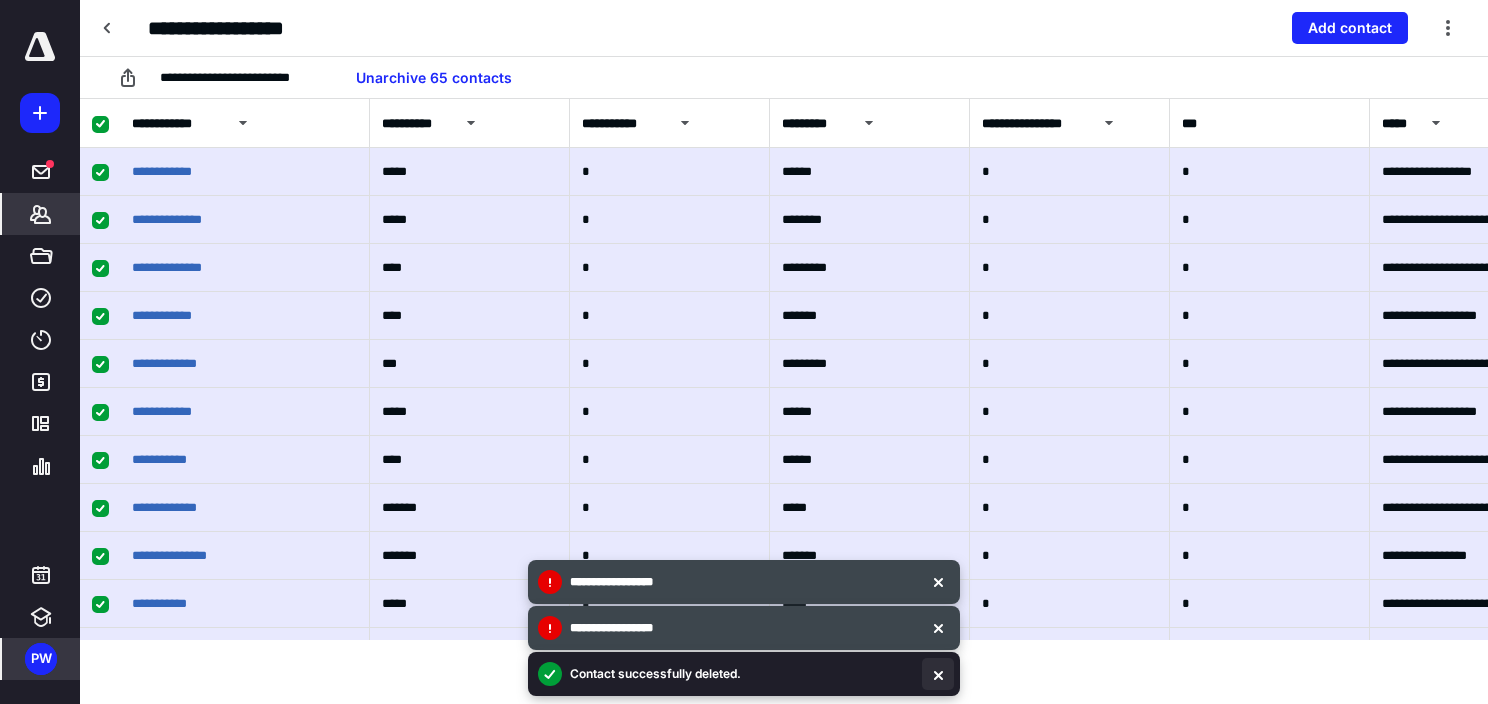 click at bounding box center (938, 674) 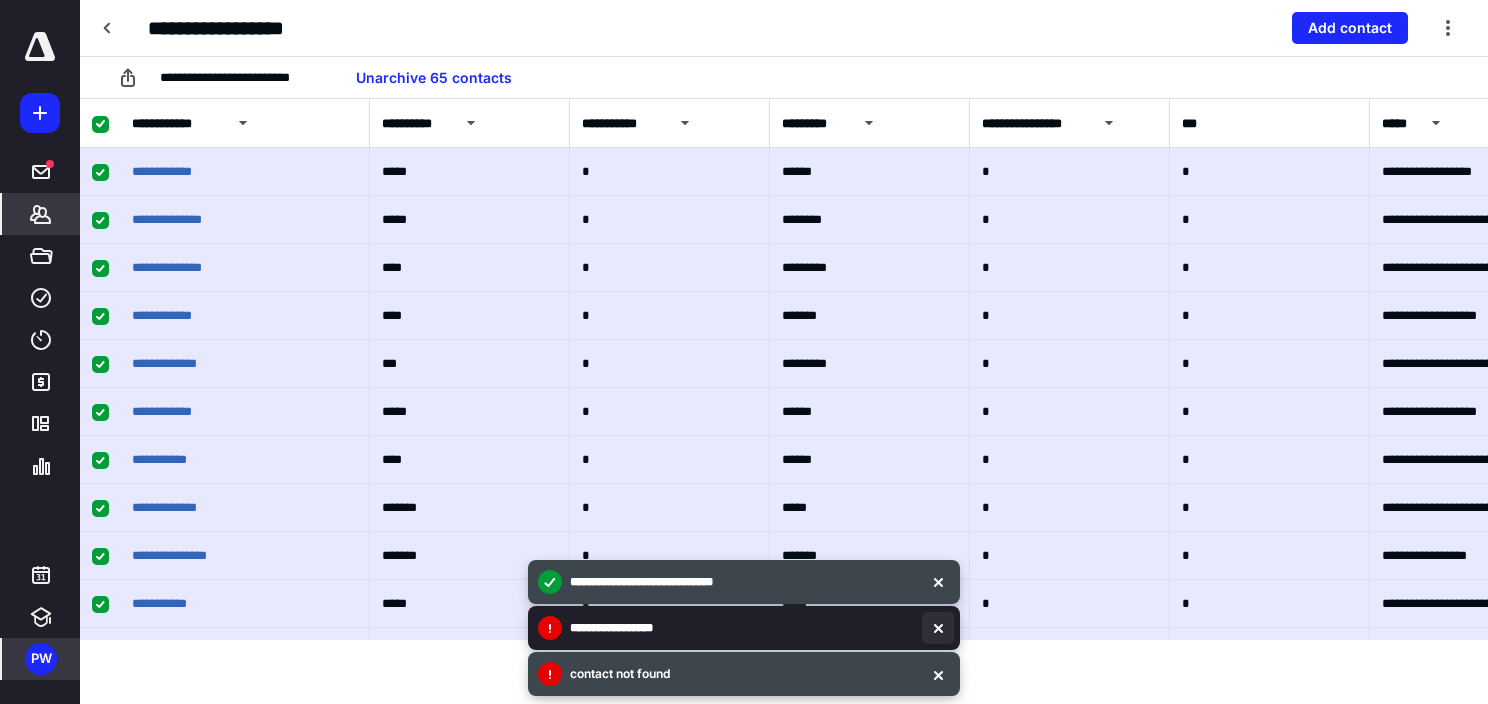 click at bounding box center [938, 674] 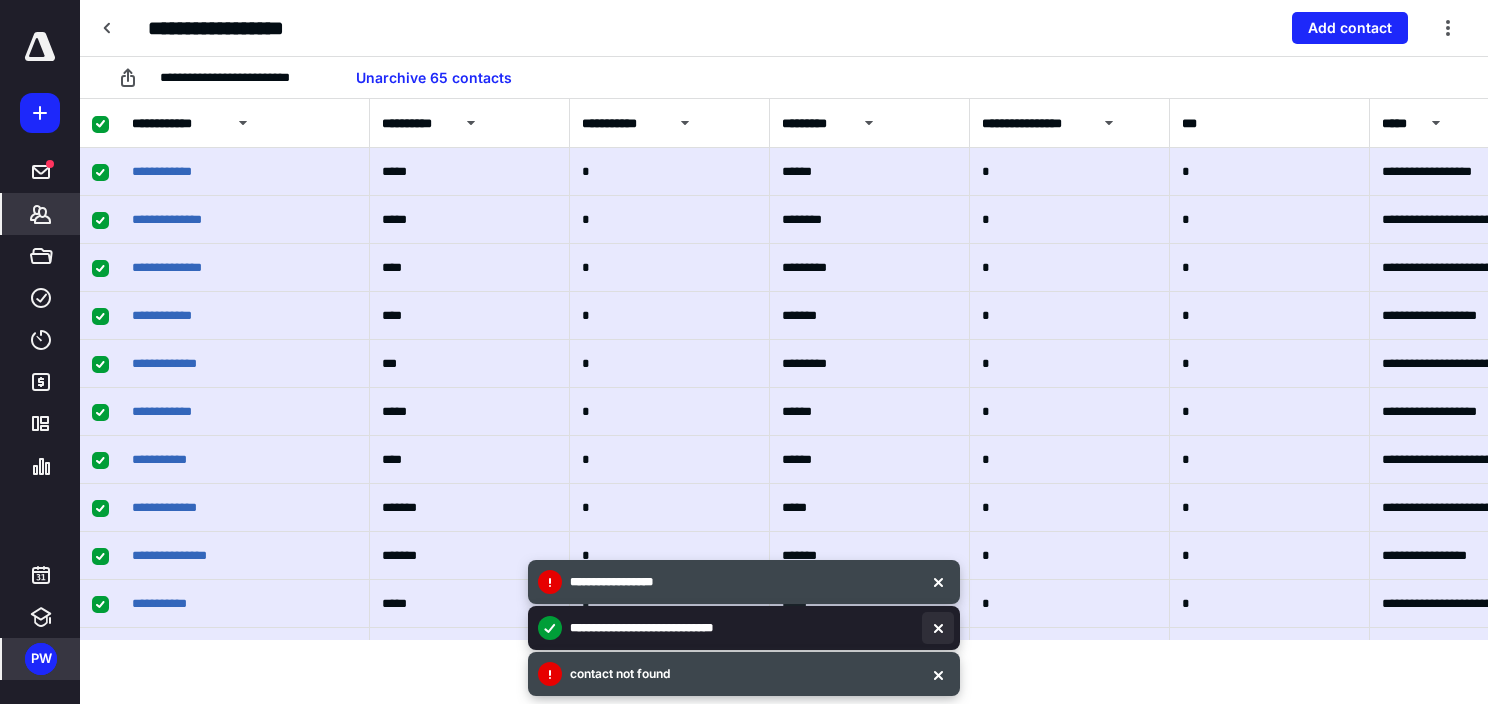 click at bounding box center [938, 628] 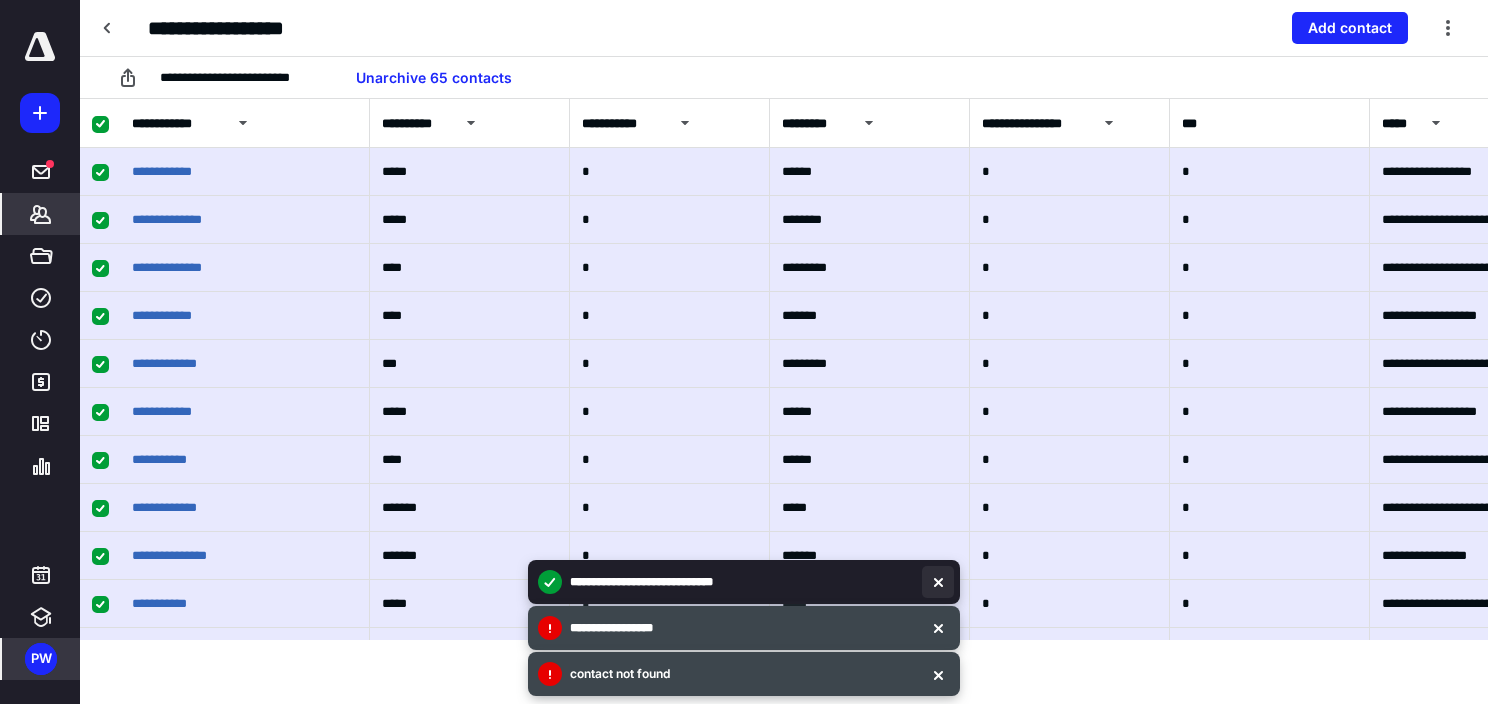 click at bounding box center [938, 582] 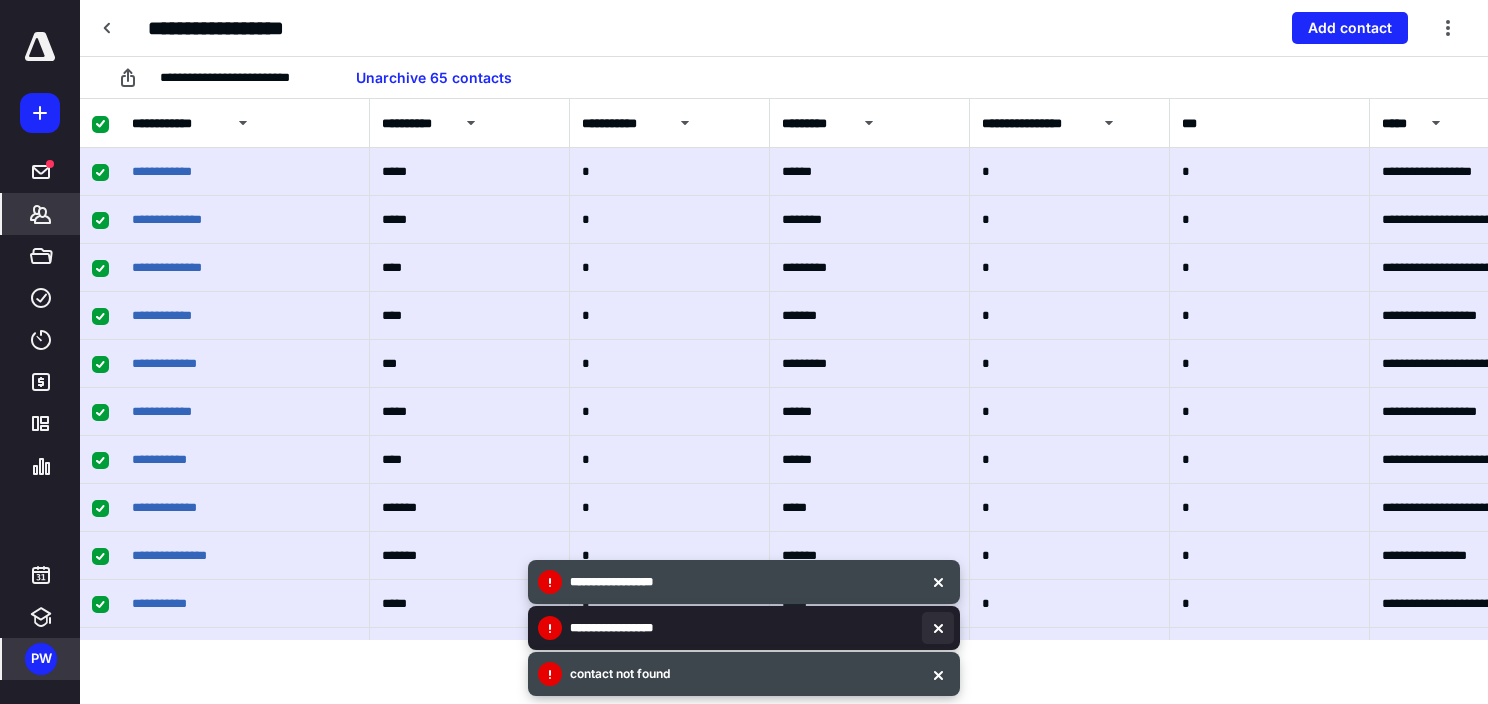 click at bounding box center (938, 628) 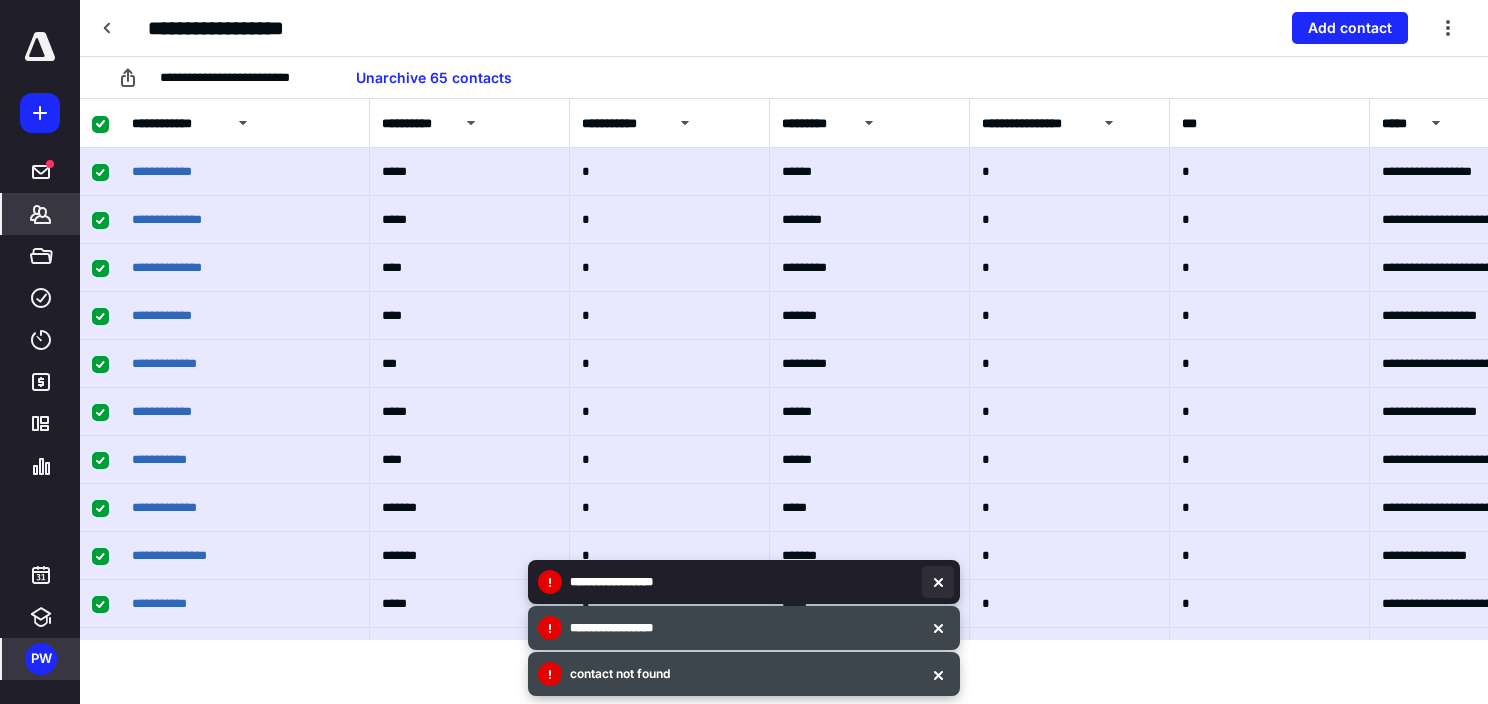 click at bounding box center (938, 582) 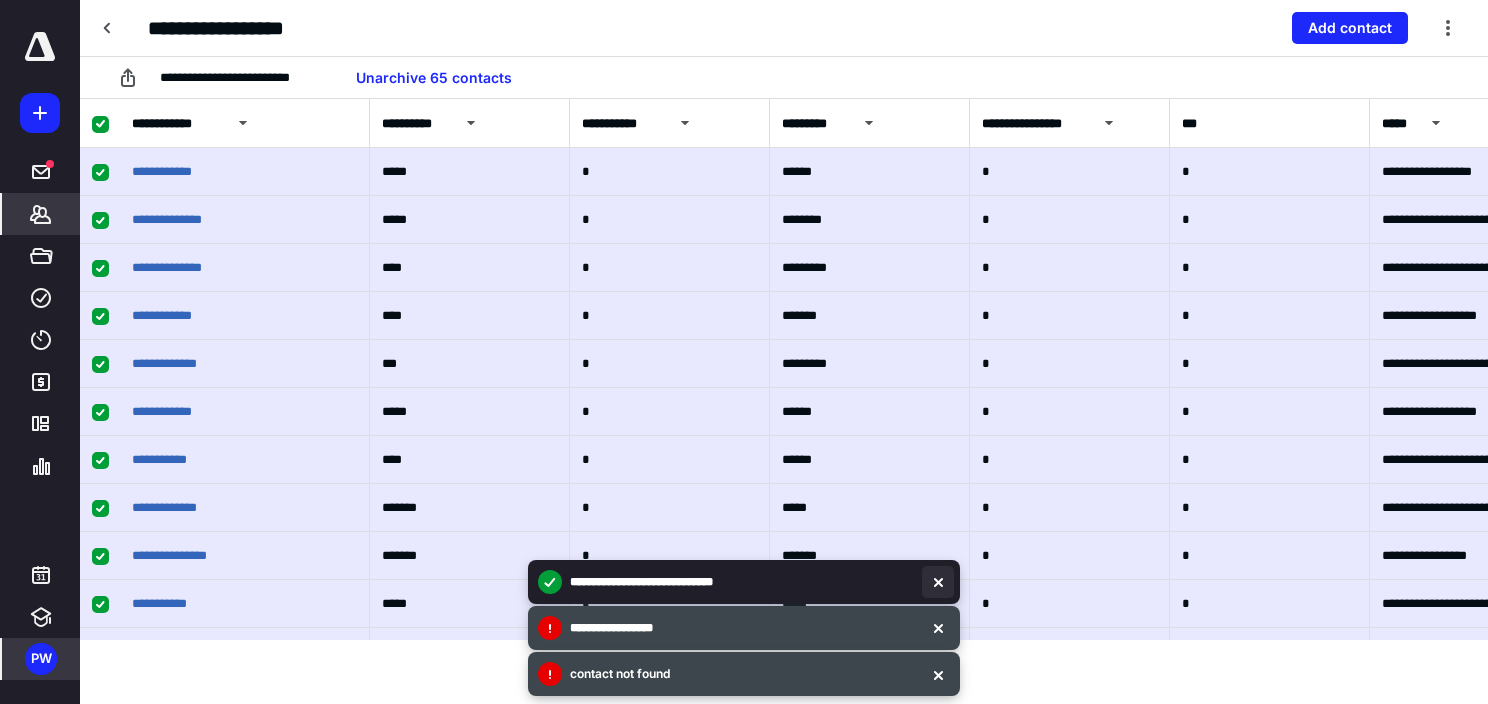 click at bounding box center [938, 582] 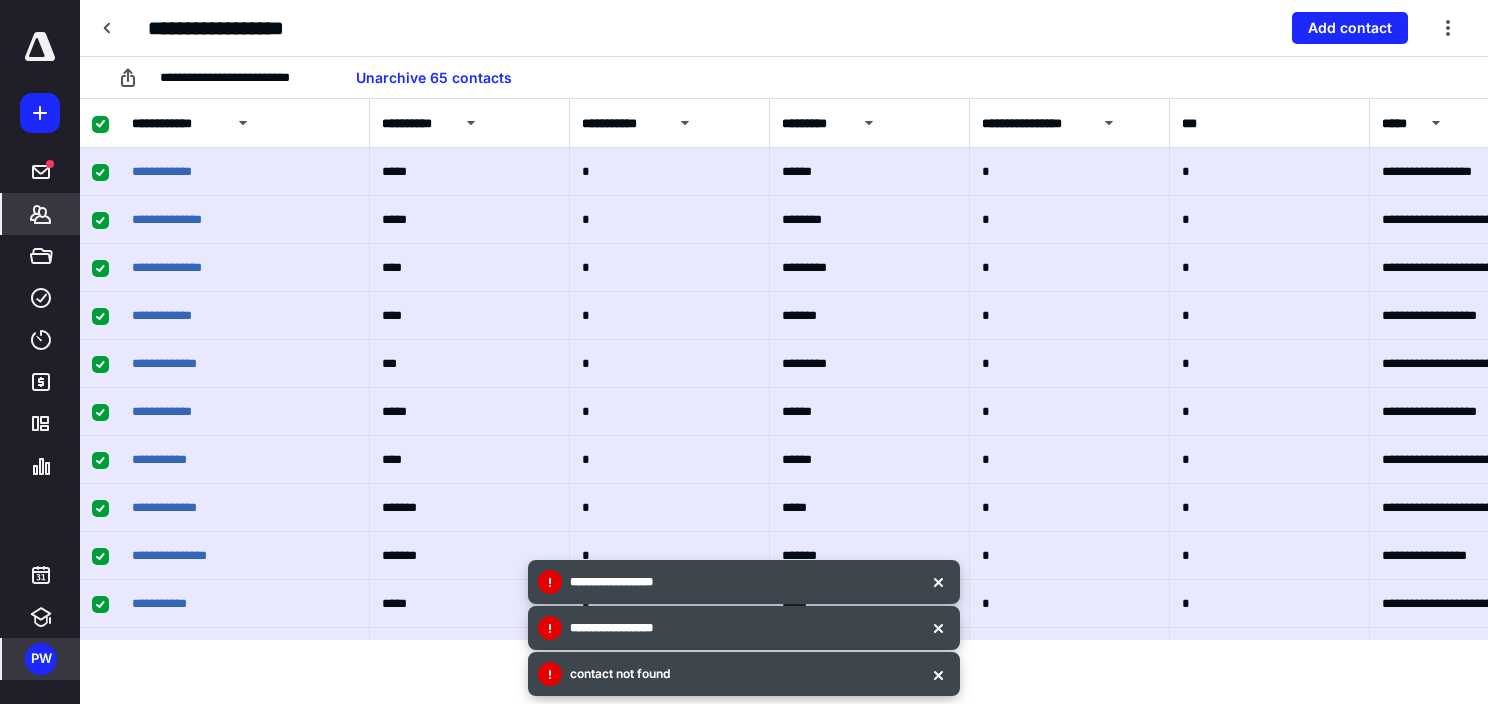 click at bounding box center [938, 582] 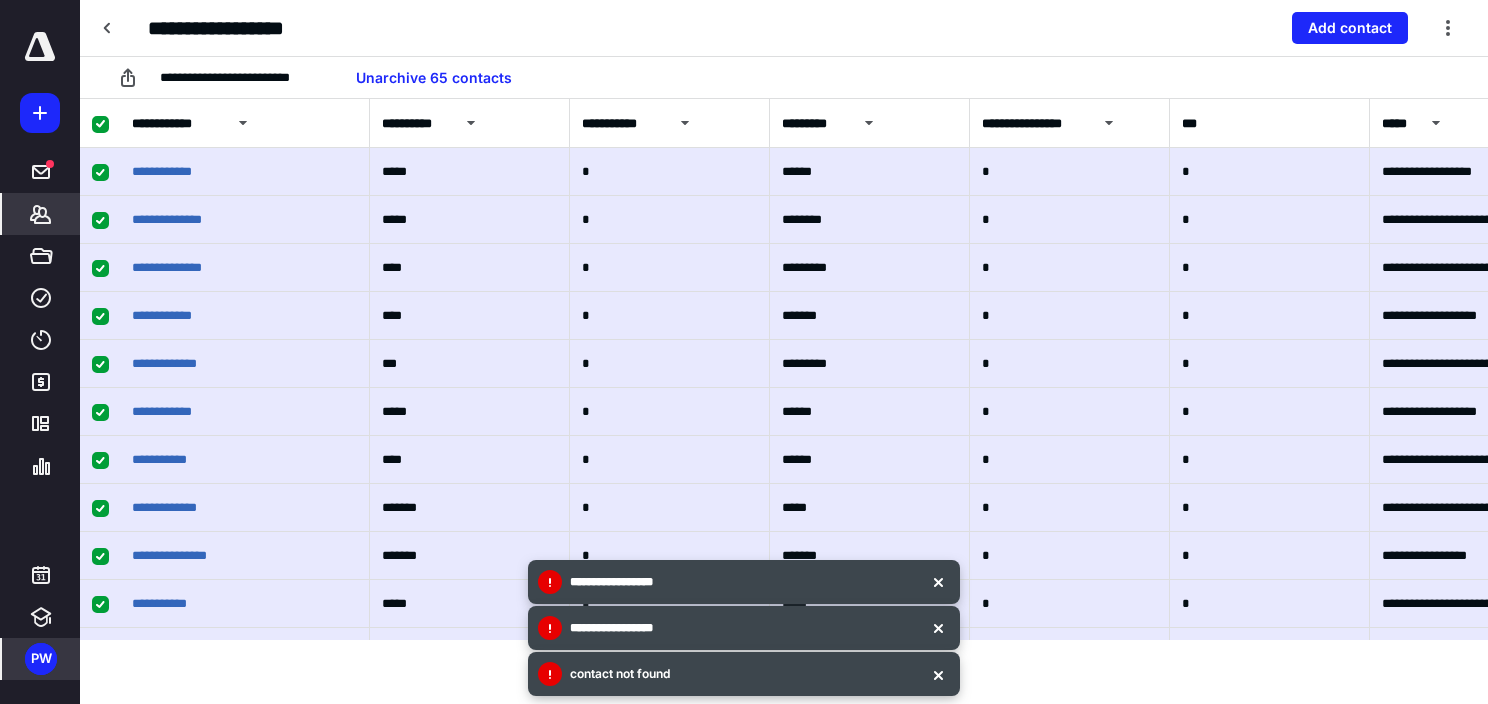 click at bounding box center (938, 582) 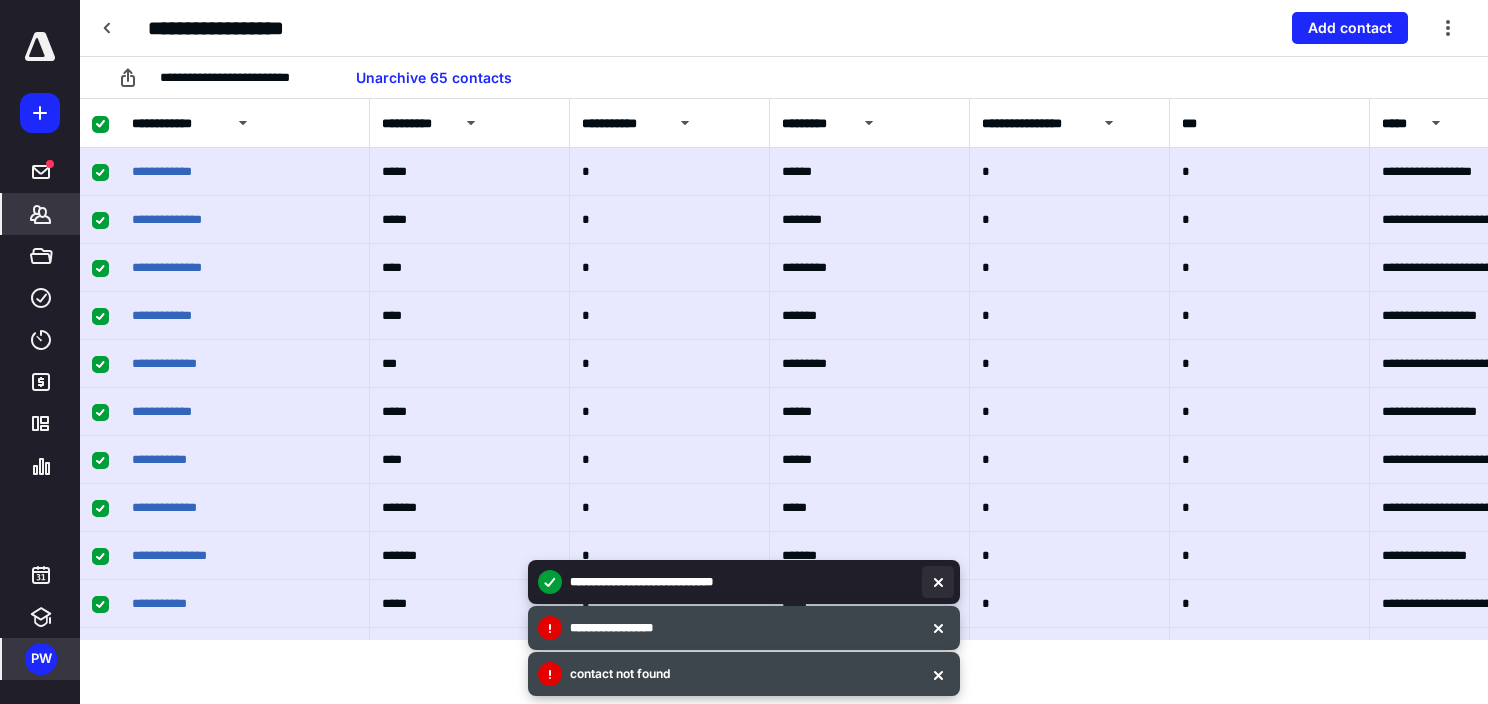 click at bounding box center (938, 582) 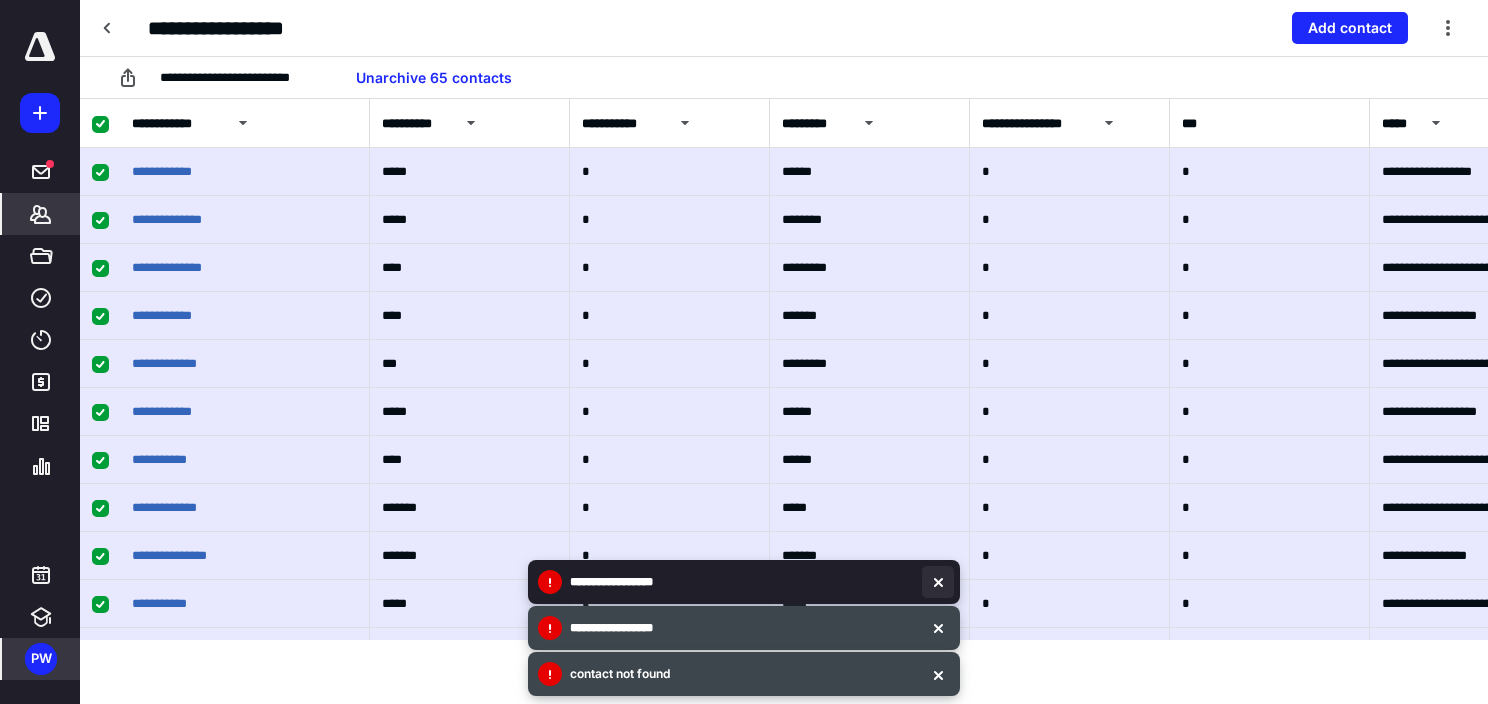 click at bounding box center [938, 582] 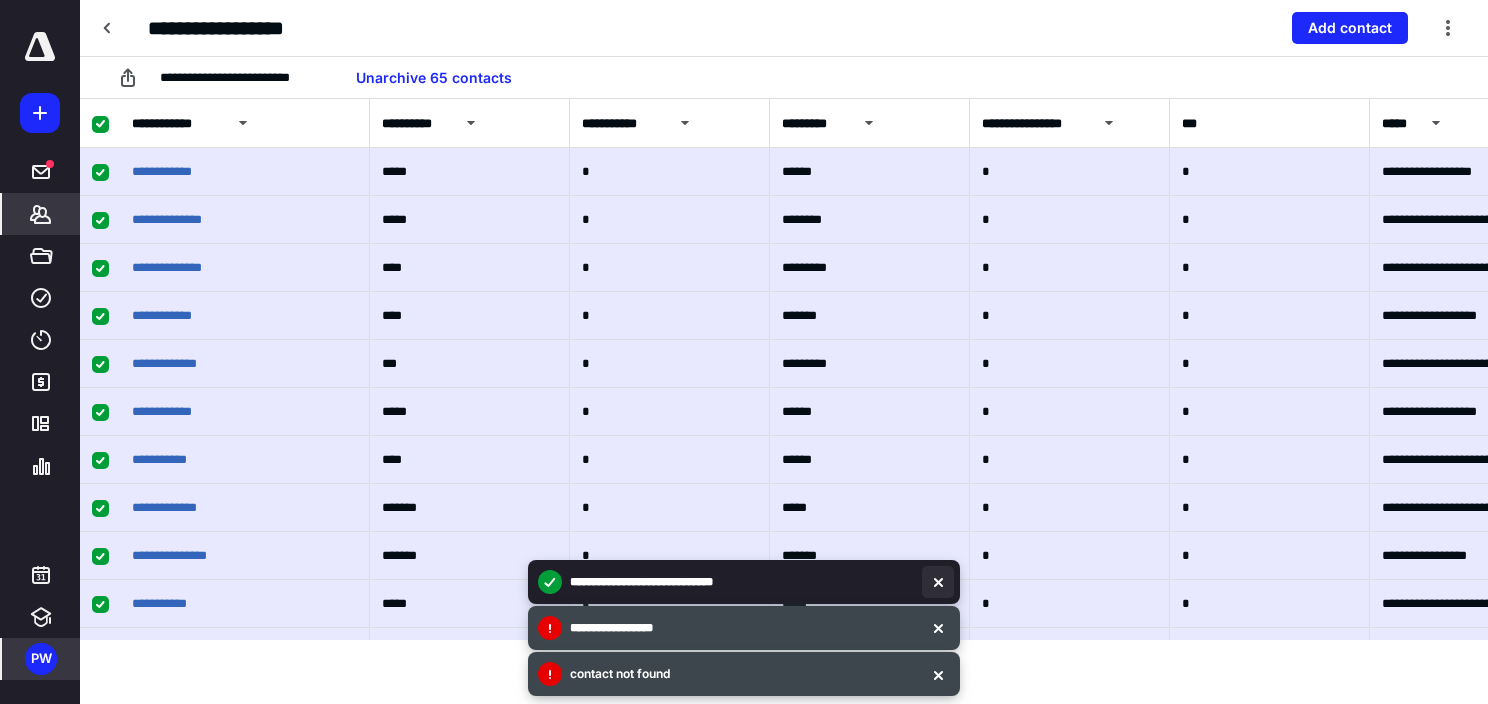 click at bounding box center (938, 582) 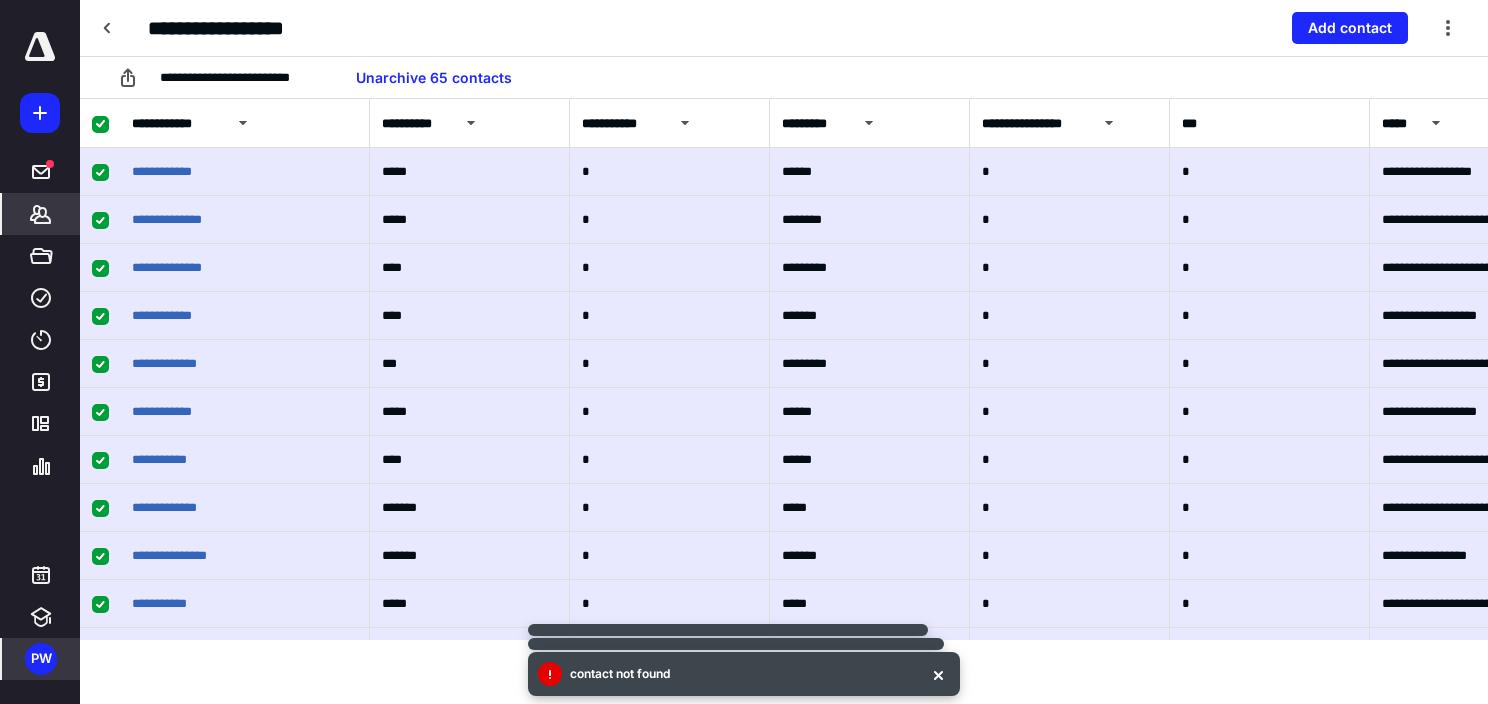 click at bounding box center (100, 124) 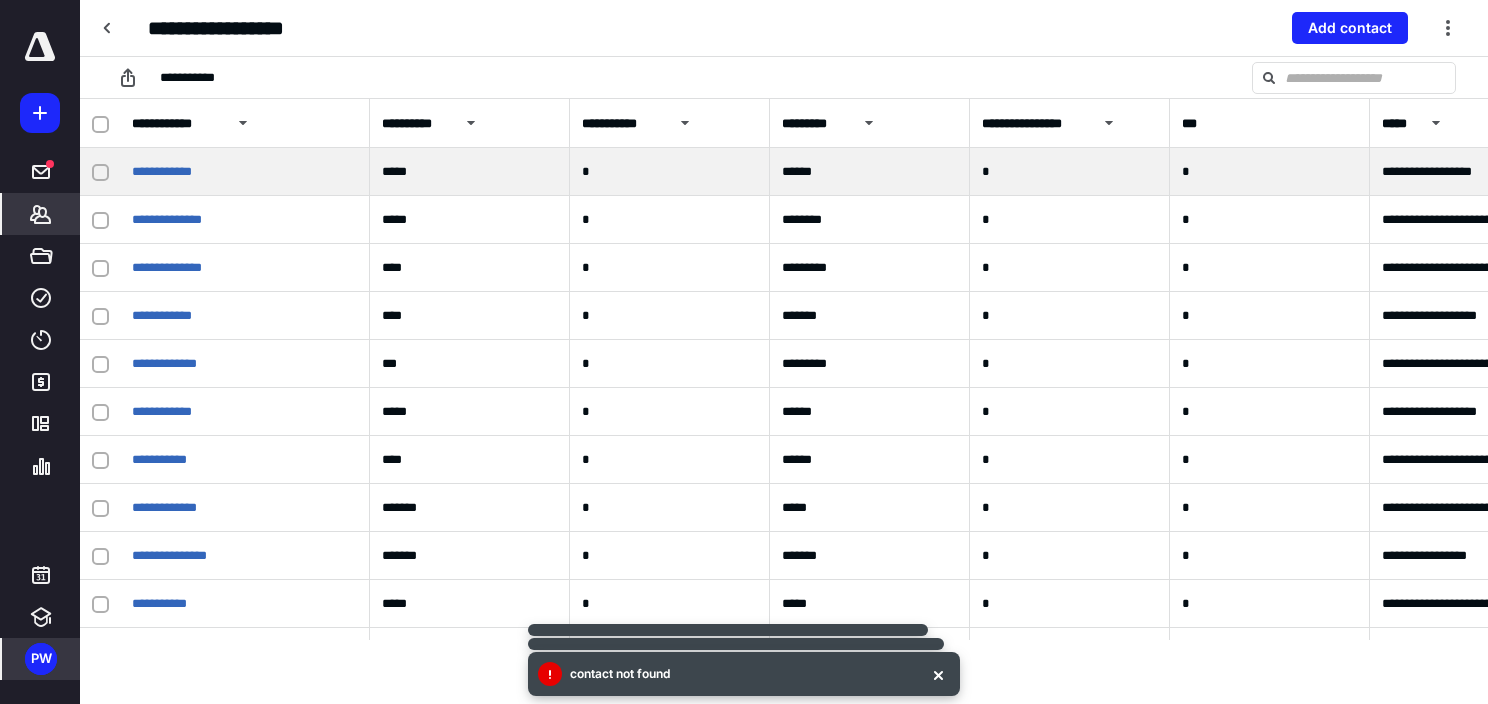 click at bounding box center [100, 173] 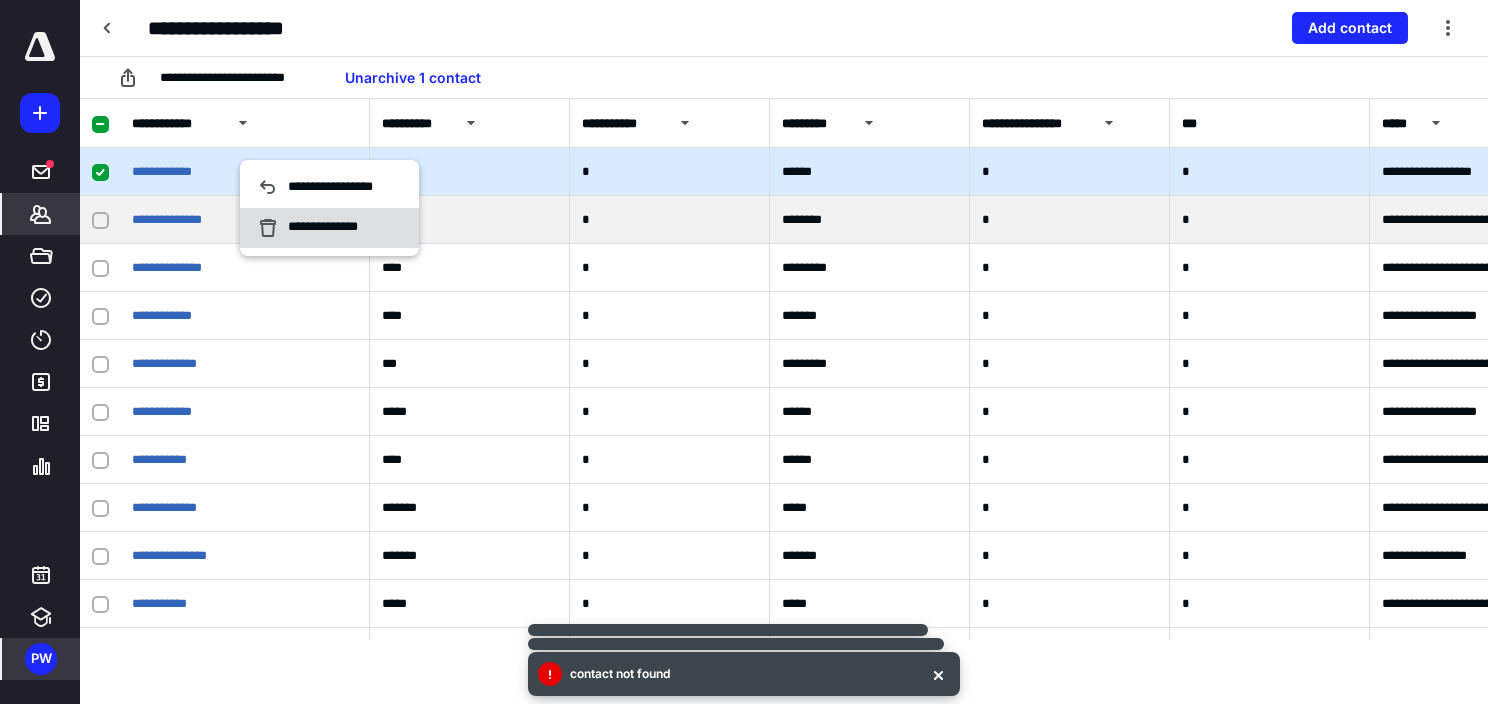 click on "**********" at bounding box center [318, 228] 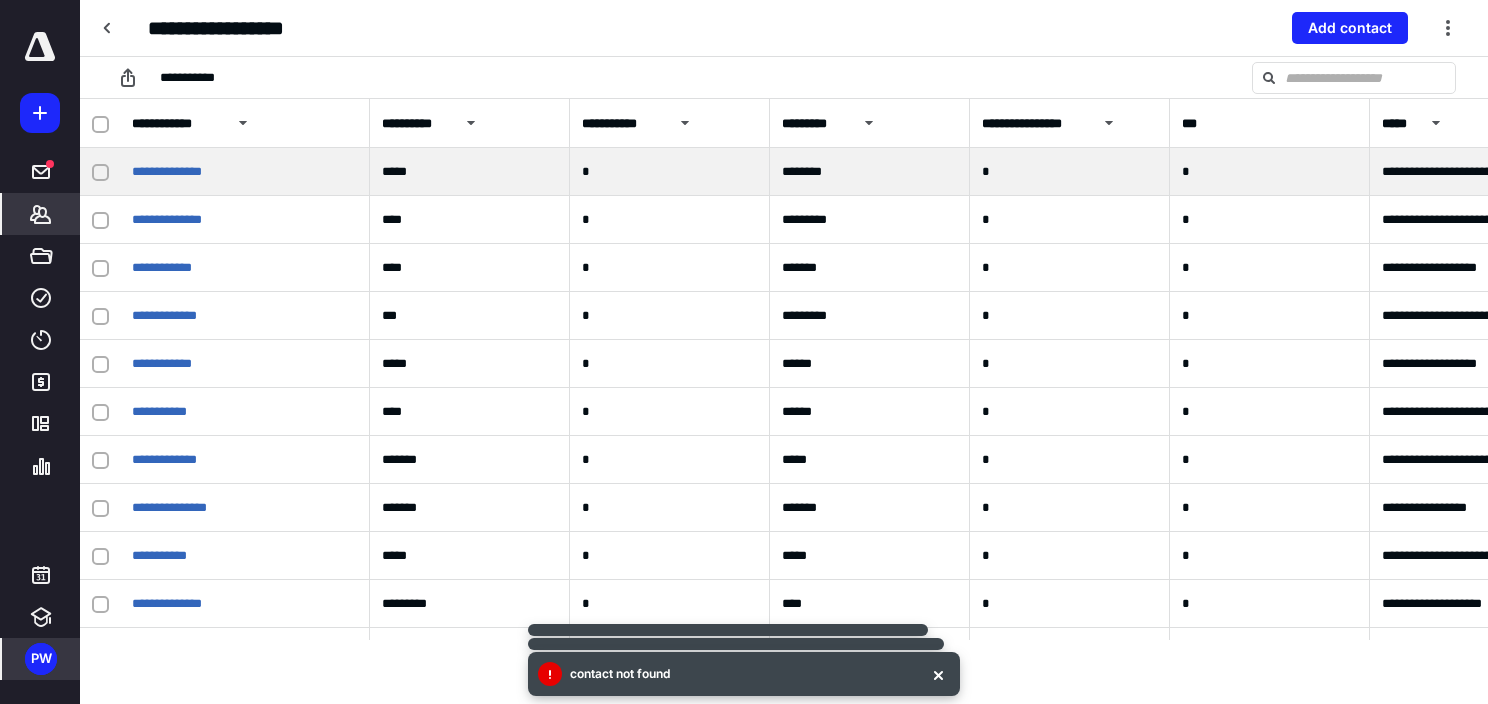 click on "**********" at bounding box center [245, 172] 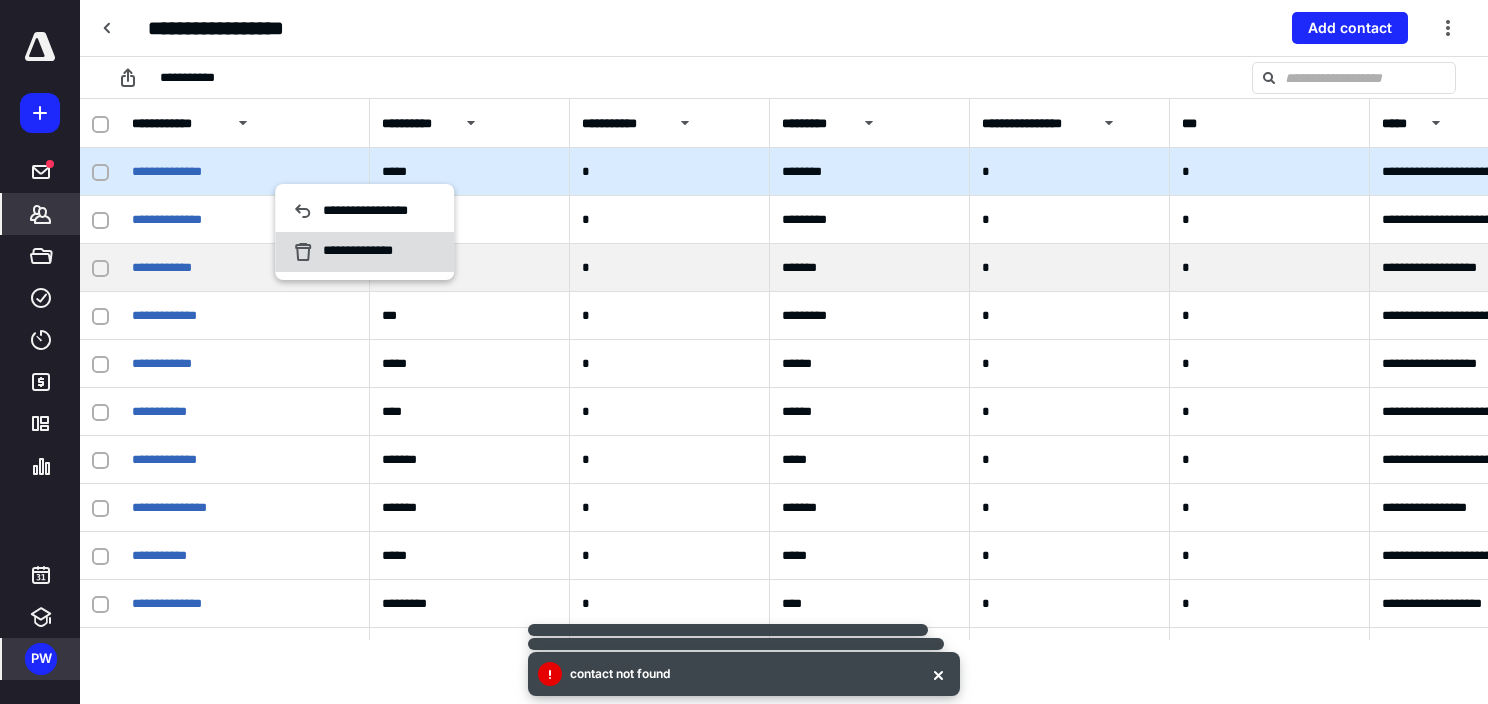 click on "**********" at bounding box center (369, 252) 